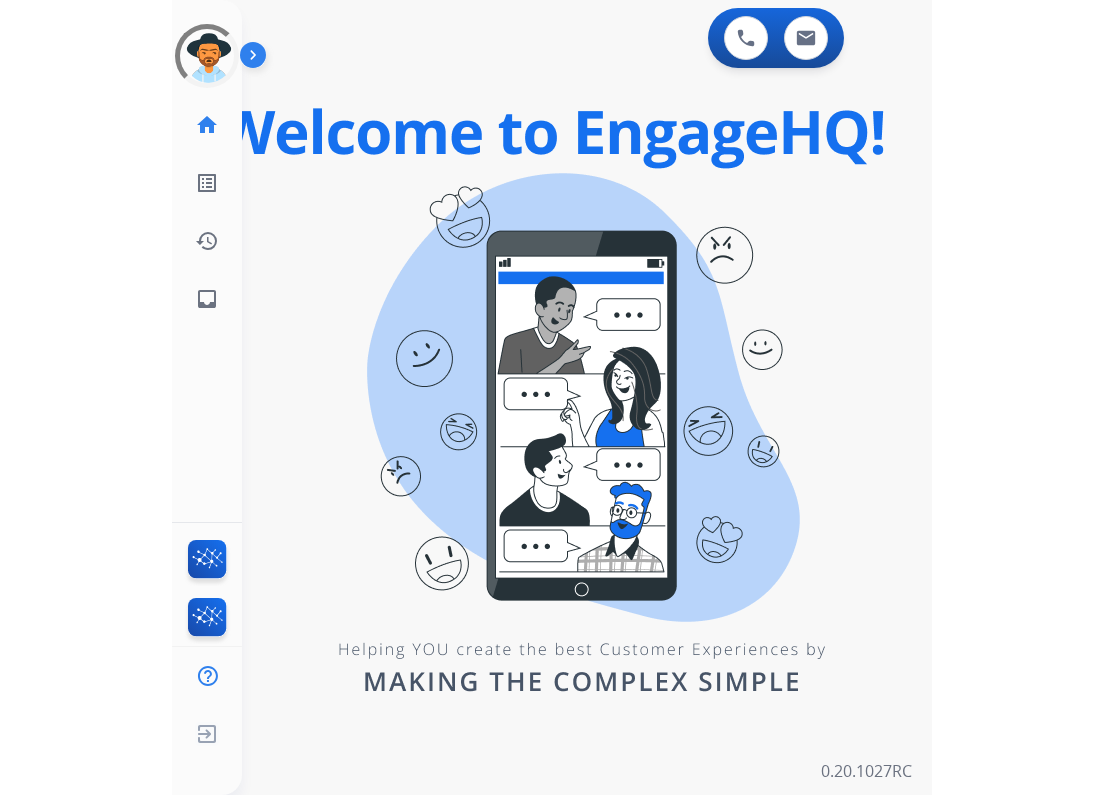 scroll, scrollTop: 0, scrollLeft: 0, axis: both 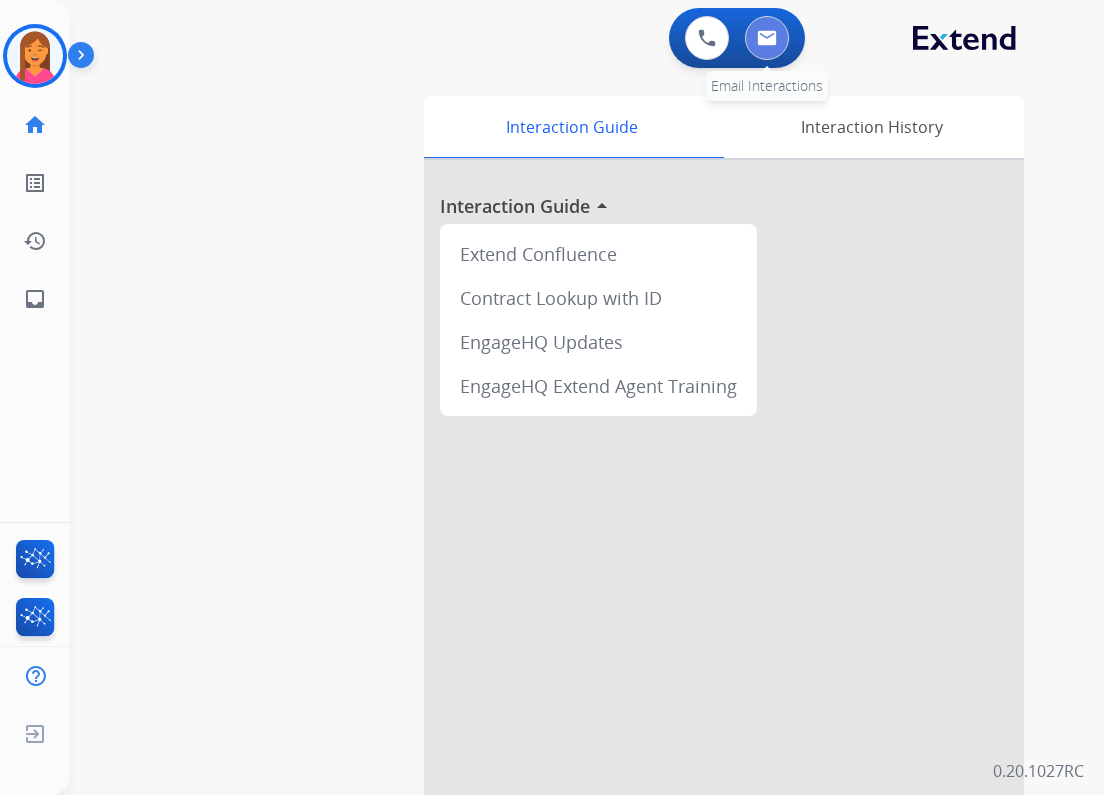 click at bounding box center [767, 38] 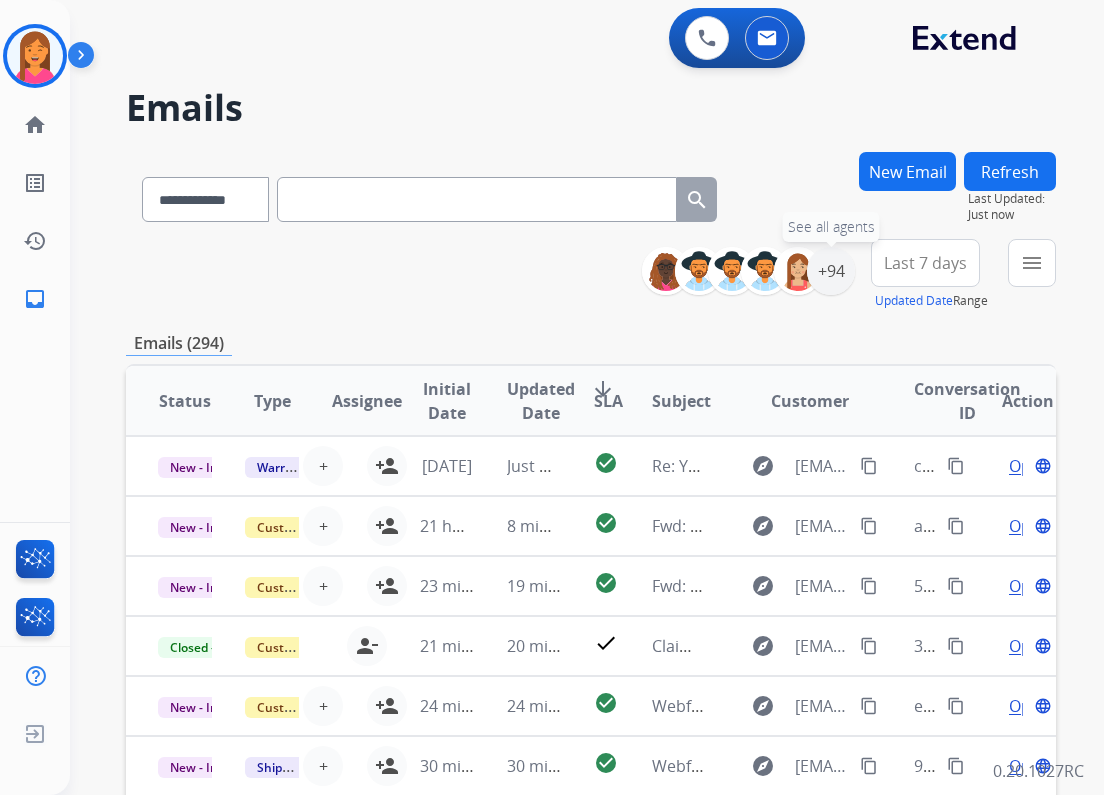 drag, startPoint x: 842, startPoint y: 284, endPoint x: 803, endPoint y: 308, distance: 45.79301 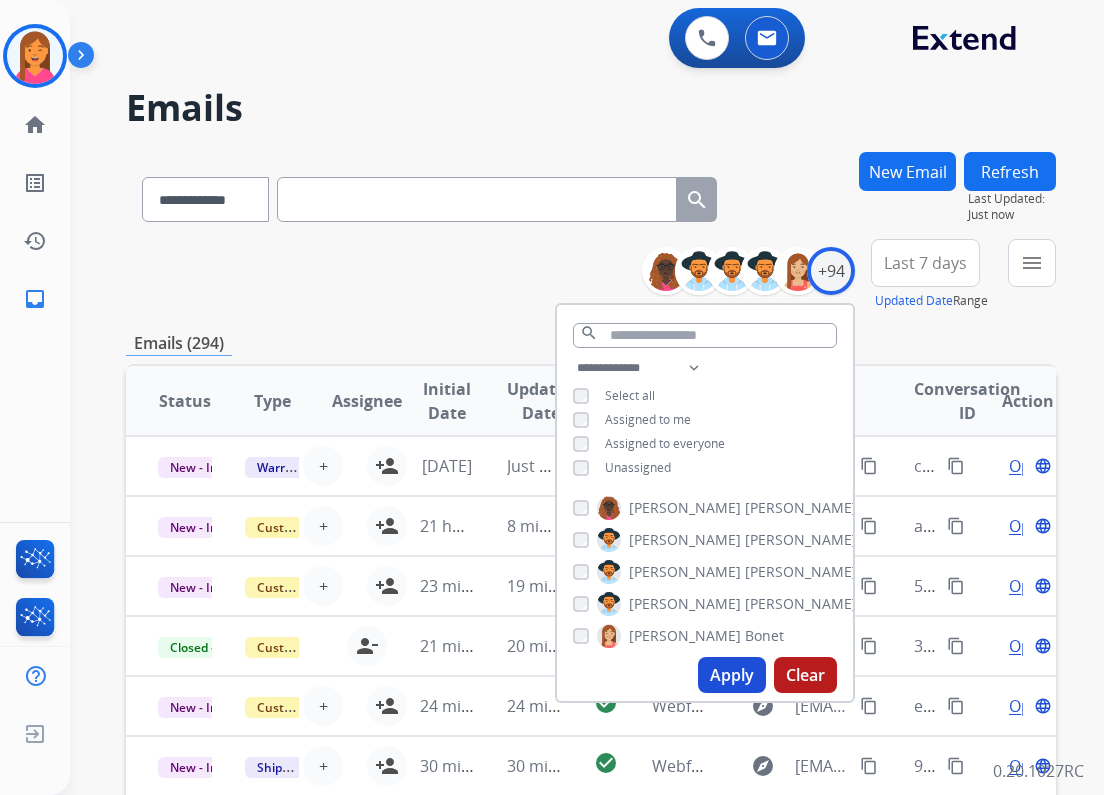 click on "Unassigned" at bounding box center [638, 467] 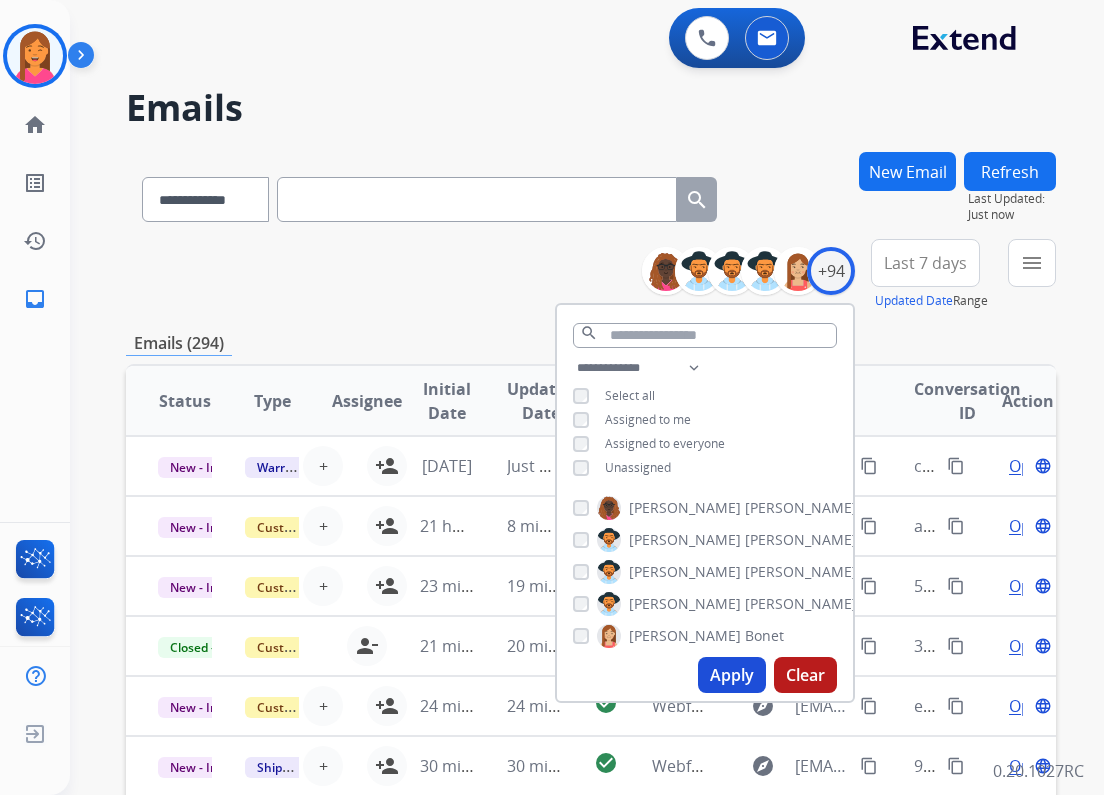click on "Apply" at bounding box center [732, 675] 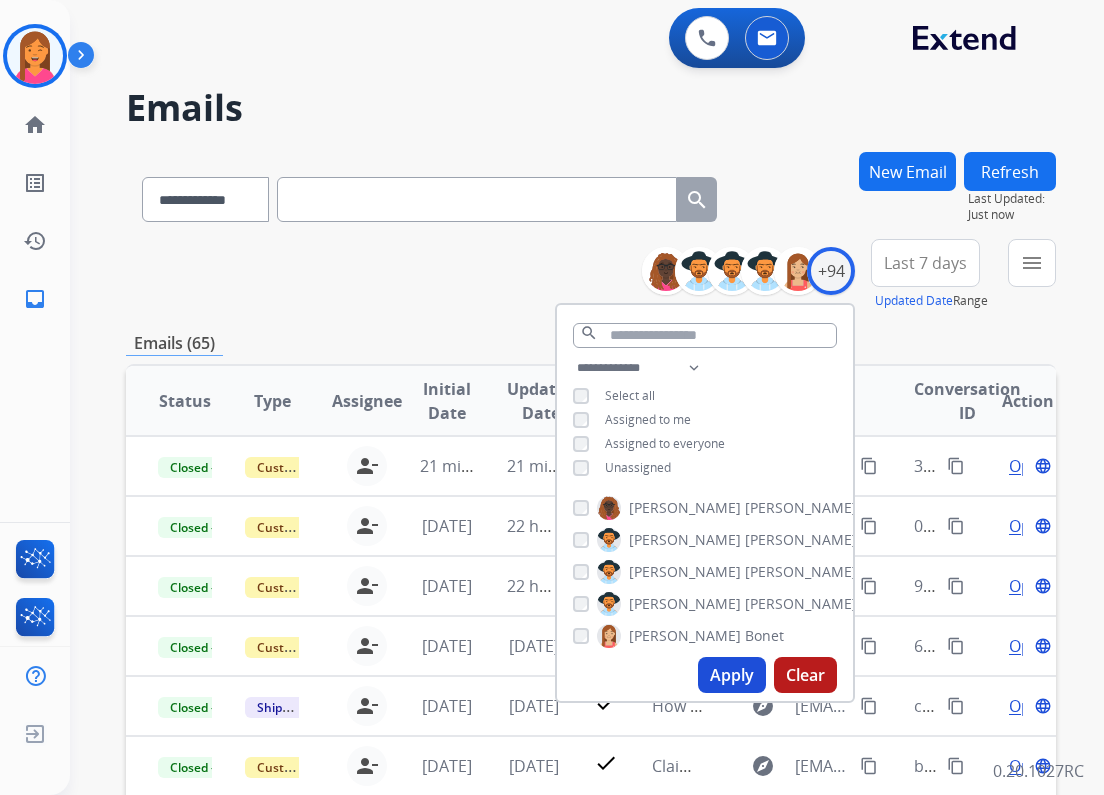 click on "**********" at bounding box center (591, 275) 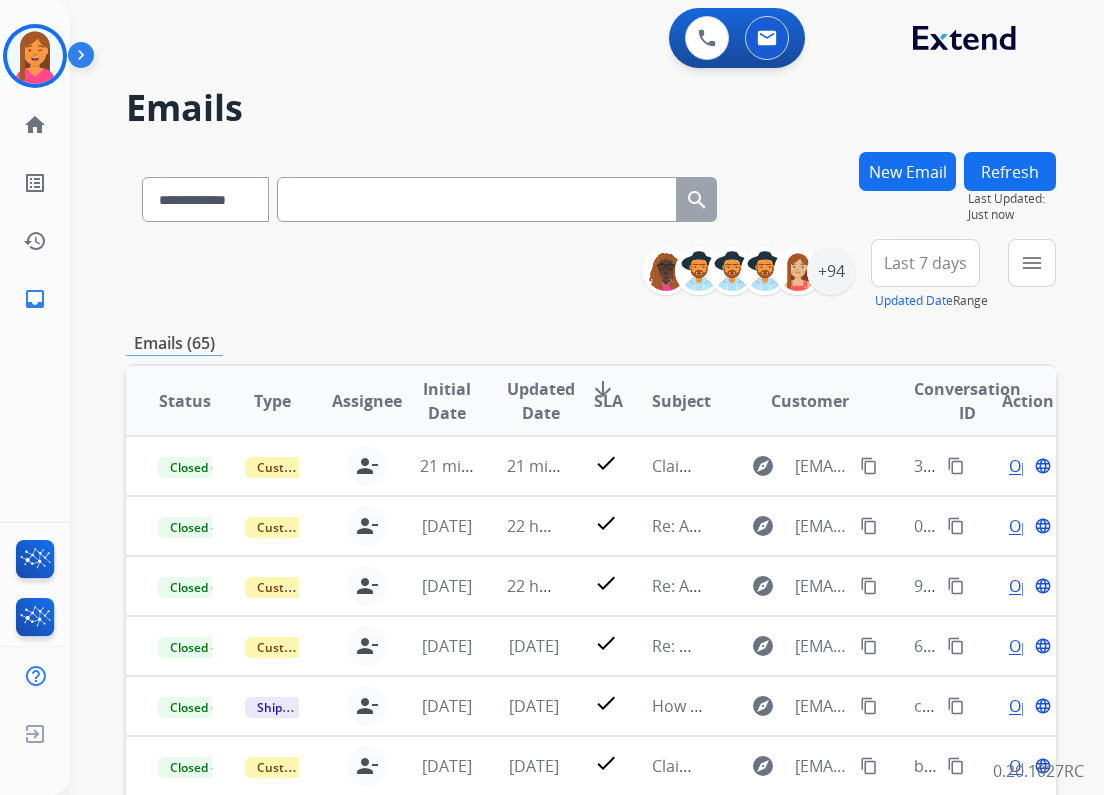scroll, scrollTop: 1, scrollLeft: 0, axis: vertical 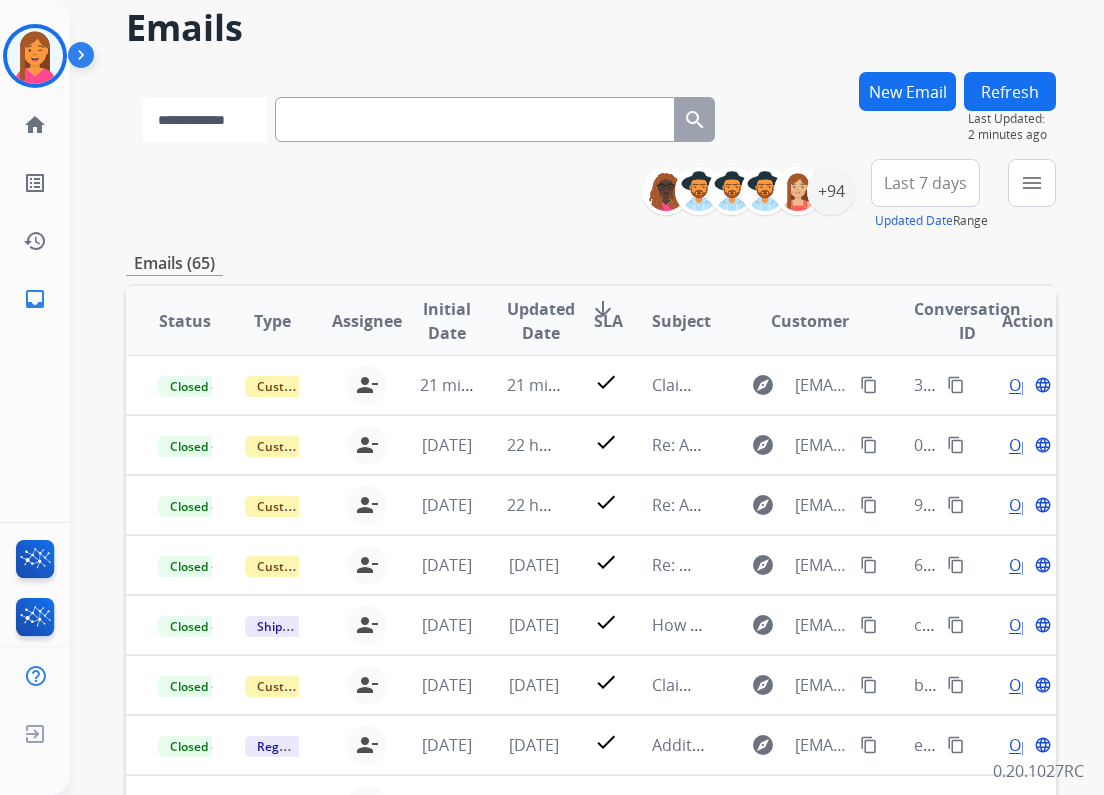click on "**********" at bounding box center [204, 119] 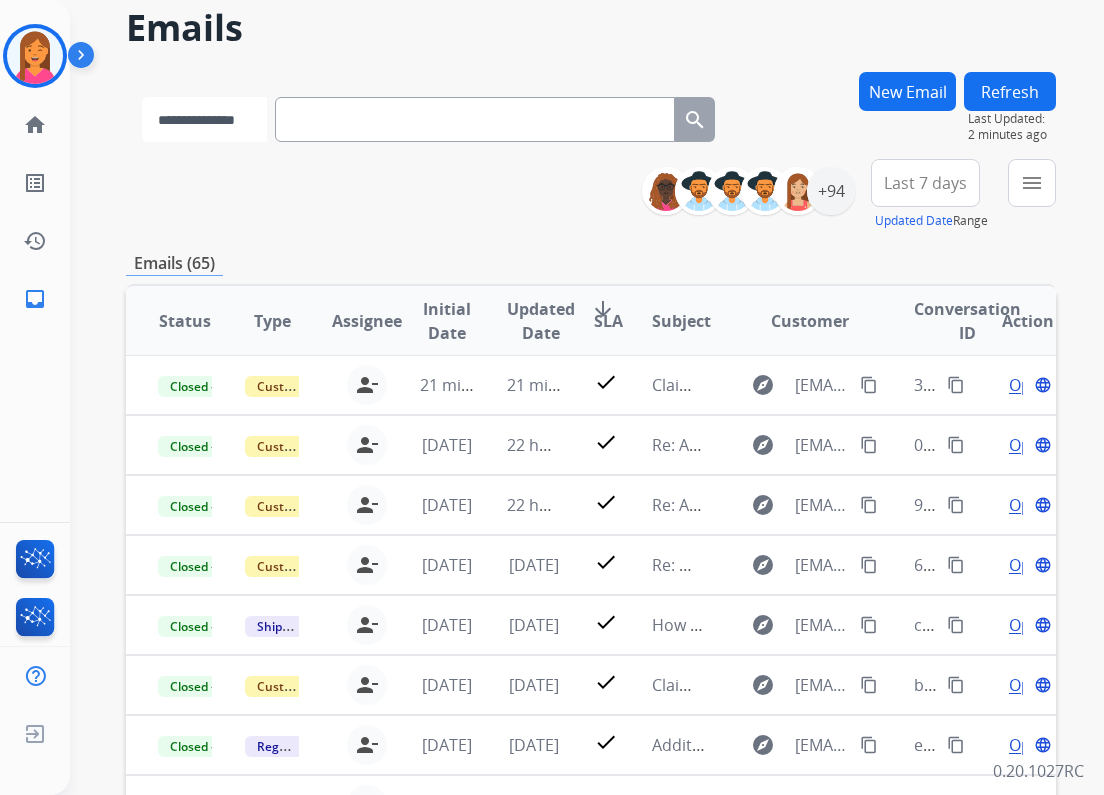 click on "**********" at bounding box center [204, 119] 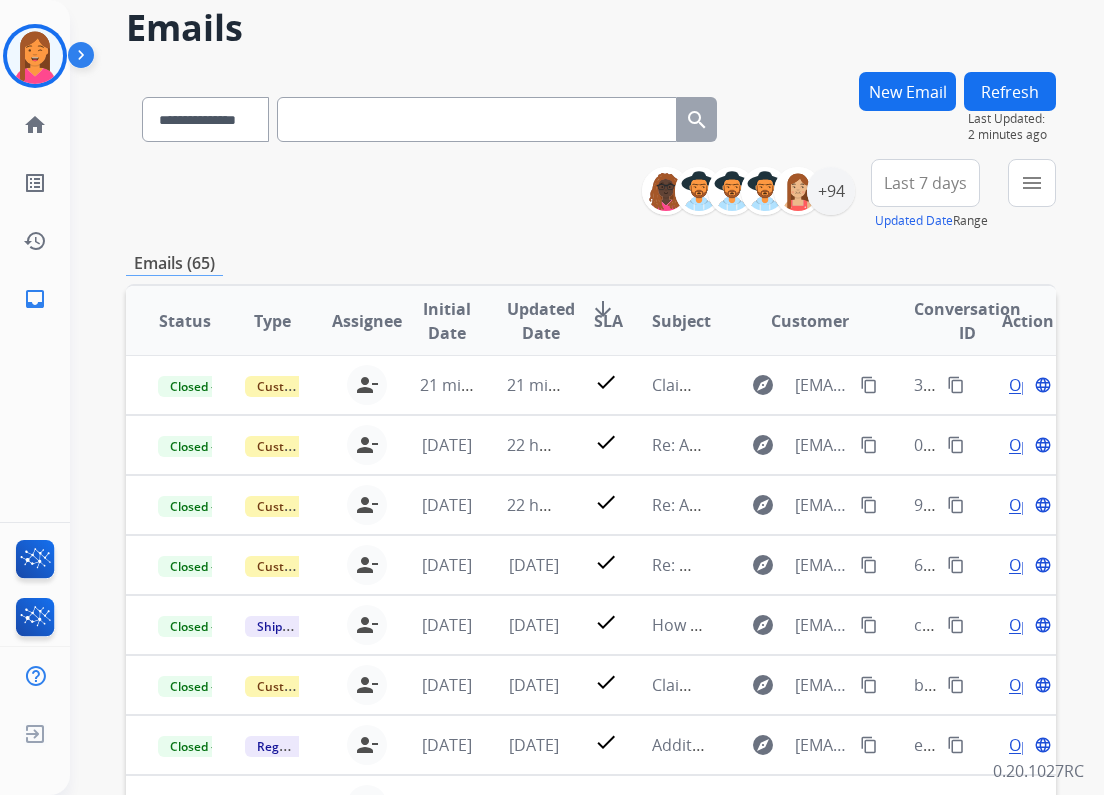 click at bounding box center (477, 119) 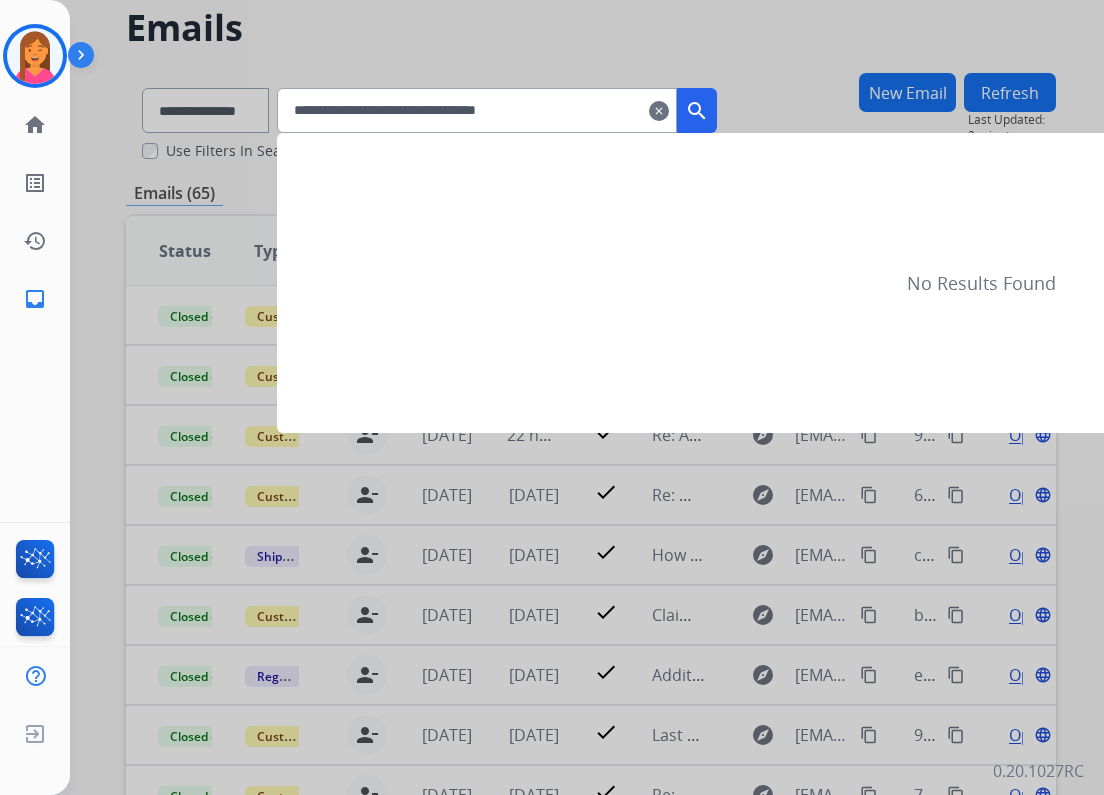 type on "**********" 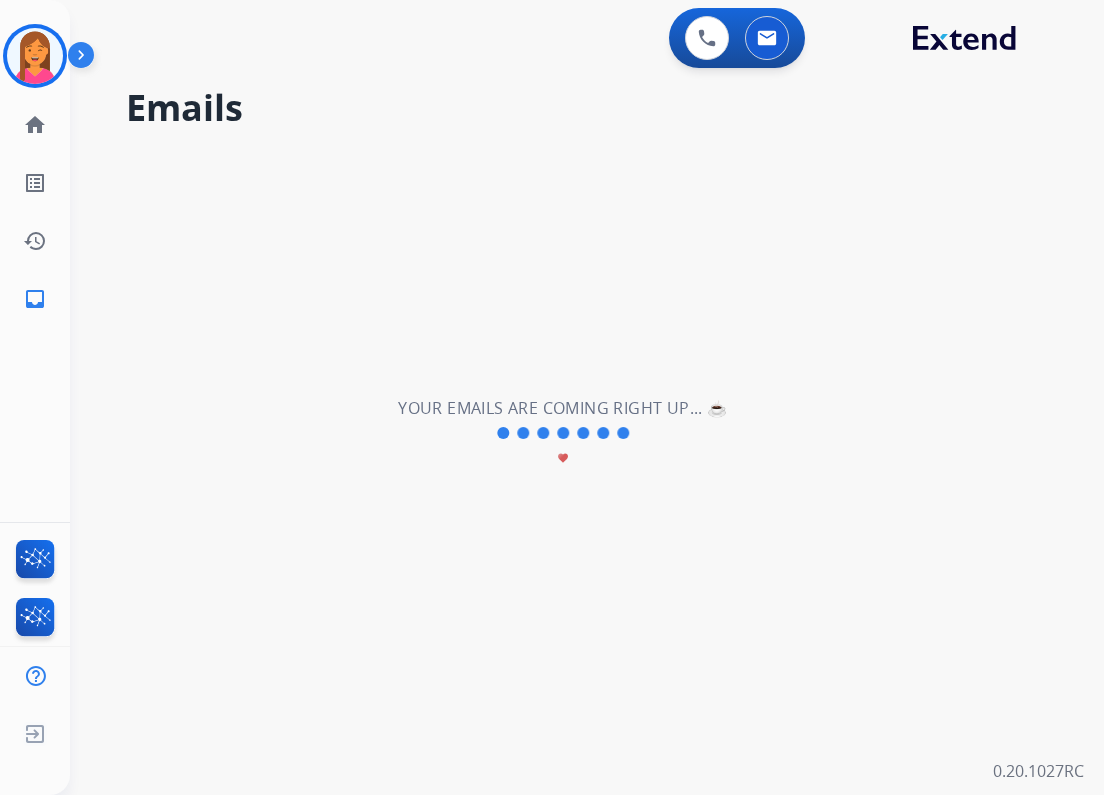 scroll, scrollTop: 0, scrollLeft: 0, axis: both 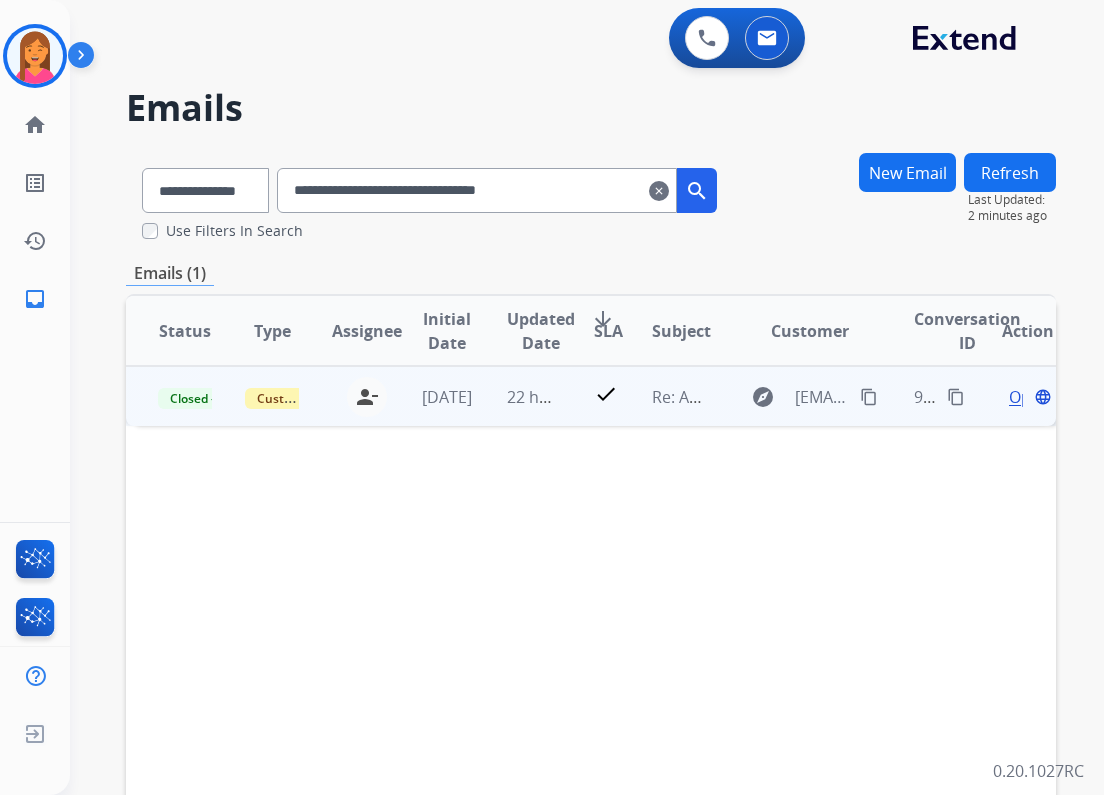 click on "22 hours ago" at bounding box center [518, 396] 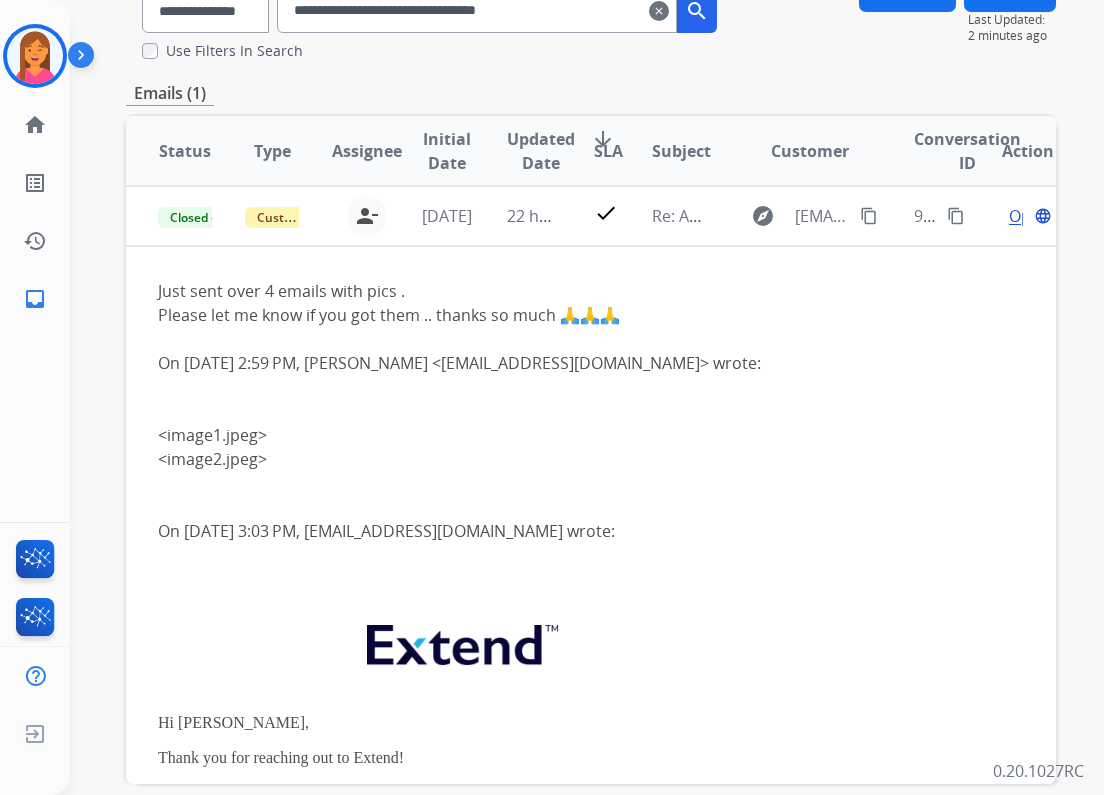 scroll, scrollTop: 240, scrollLeft: 0, axis: vertical 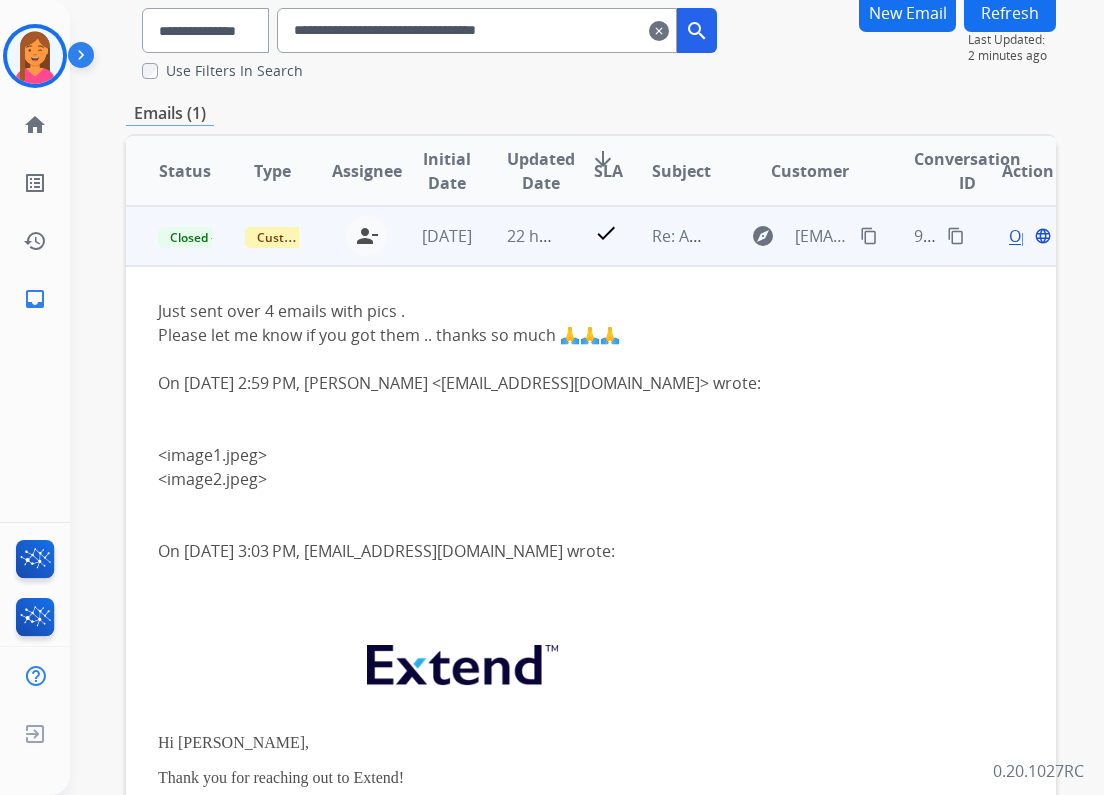 click on "content_copy" at bounding box center (869, 236) 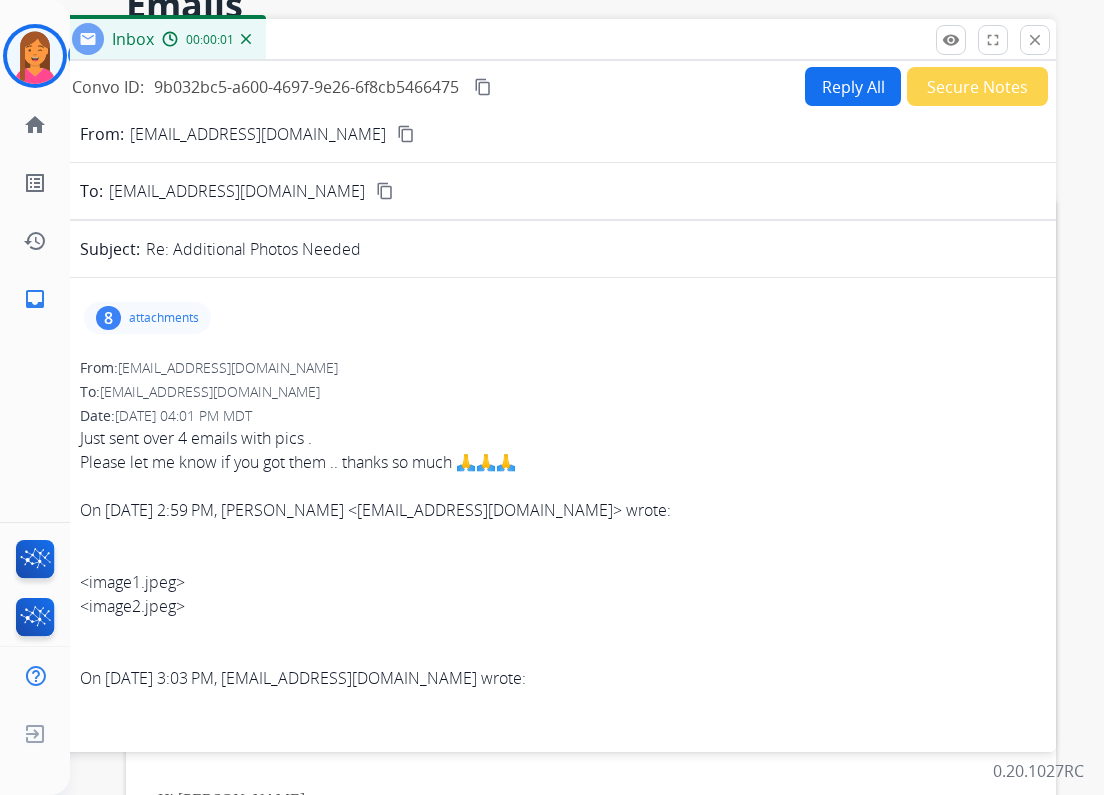scroll, scrollTop: 80, scrollLeft: 0, axis: vertical 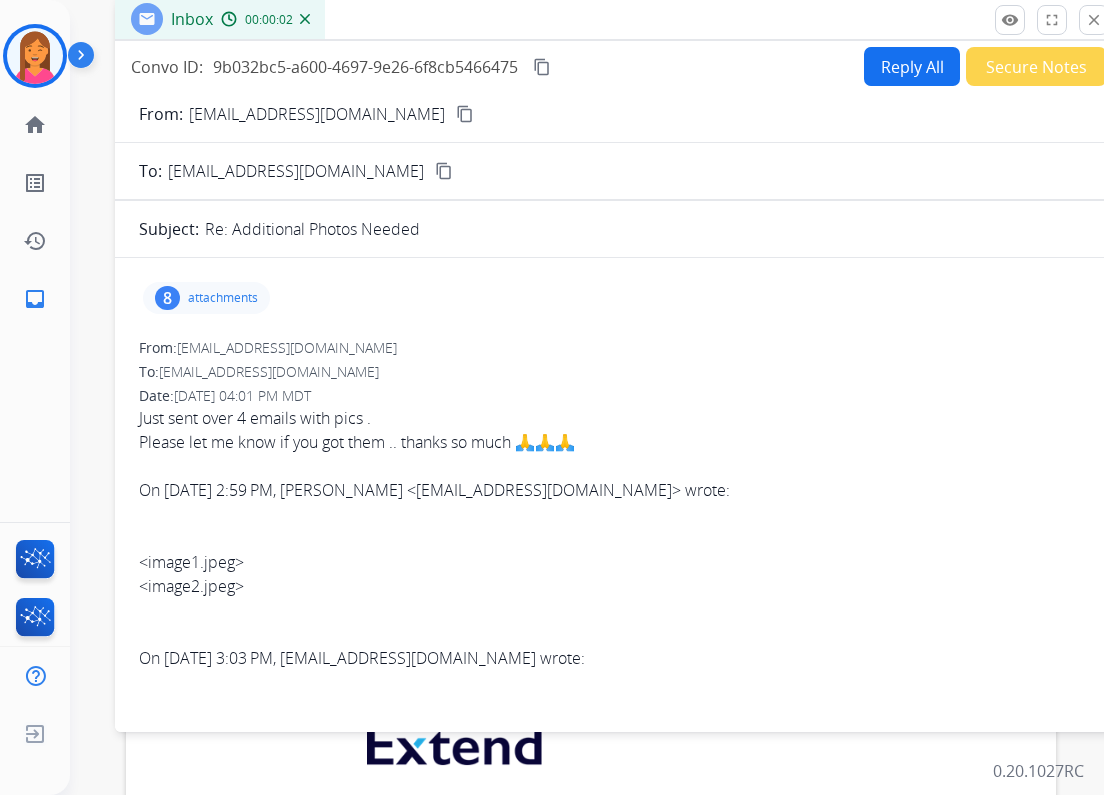 drag, startPoint x: 320, startPoint y: 67, endPoint x: 378, endPoint y: 24, distance: 72.20111 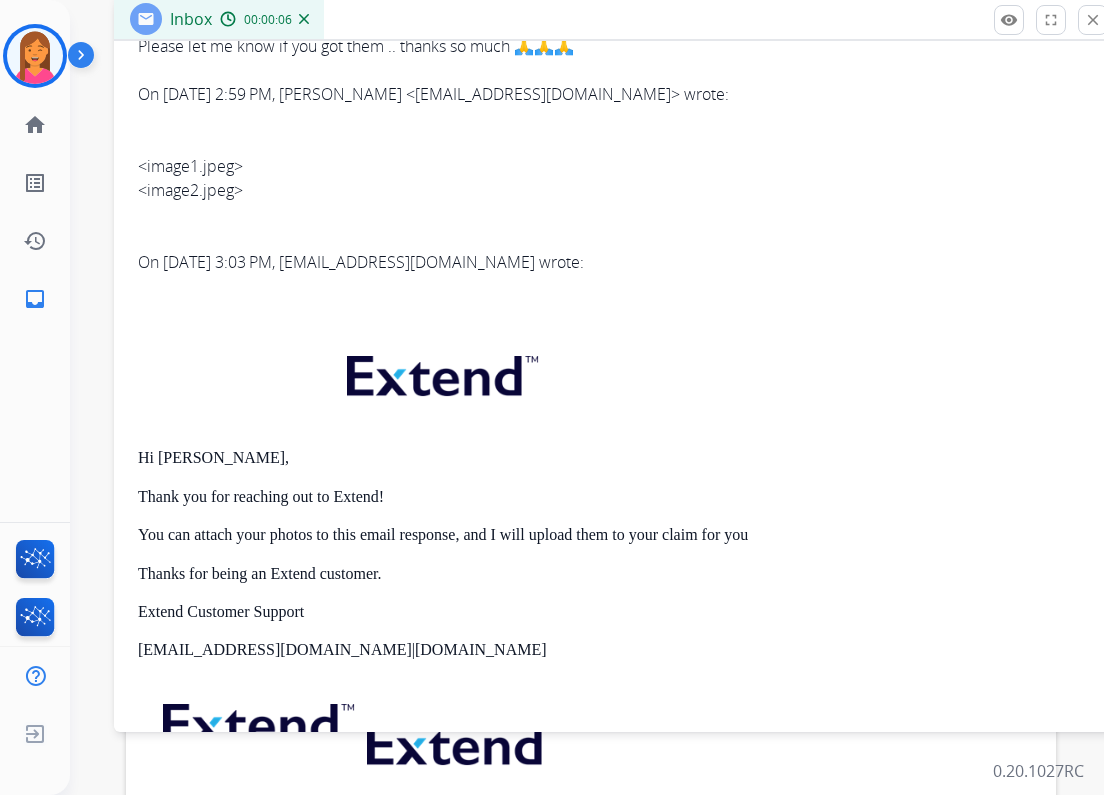 scroll, scrollTop: 400, scrollLeft: 0, axis: vertical 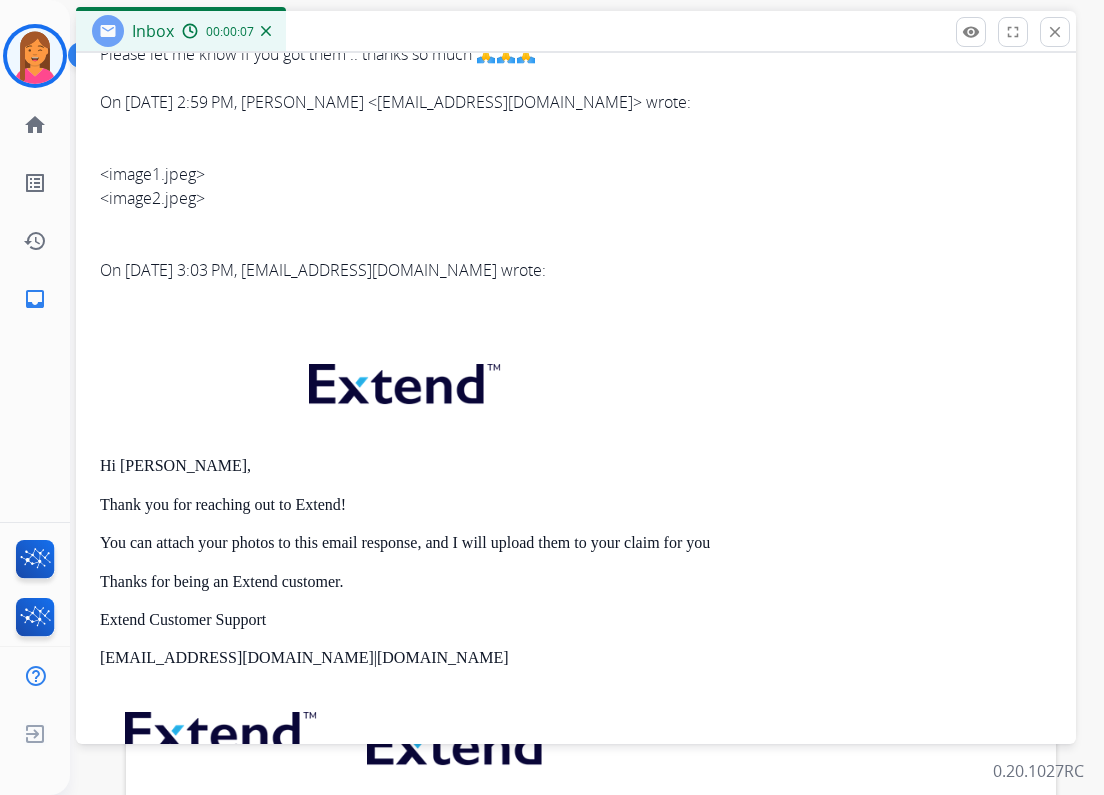 drag, startPoint x: 707, startPoint y: 20, endPoint x: 724, endPoint y: 58, distance: 41.62932 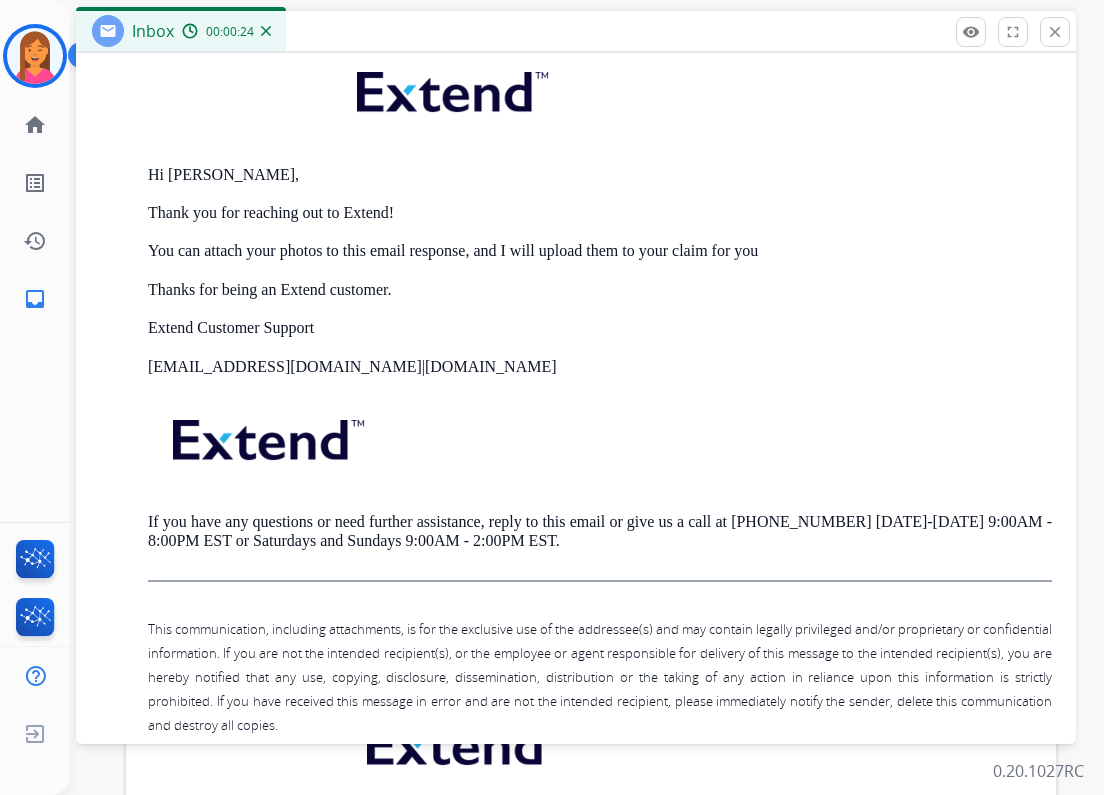 scroll, scrollTop: 3600, scrollLeft: 0, axis: vertical 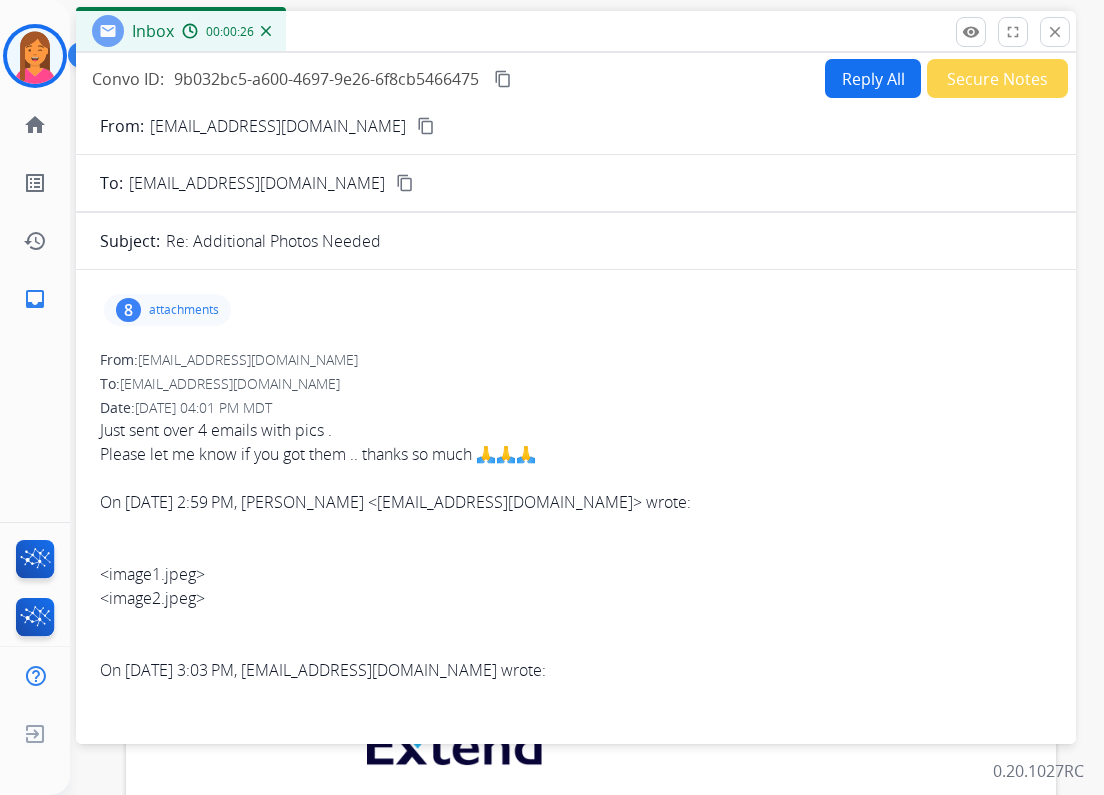 click on "attachments" at bounding box center [184, 310] 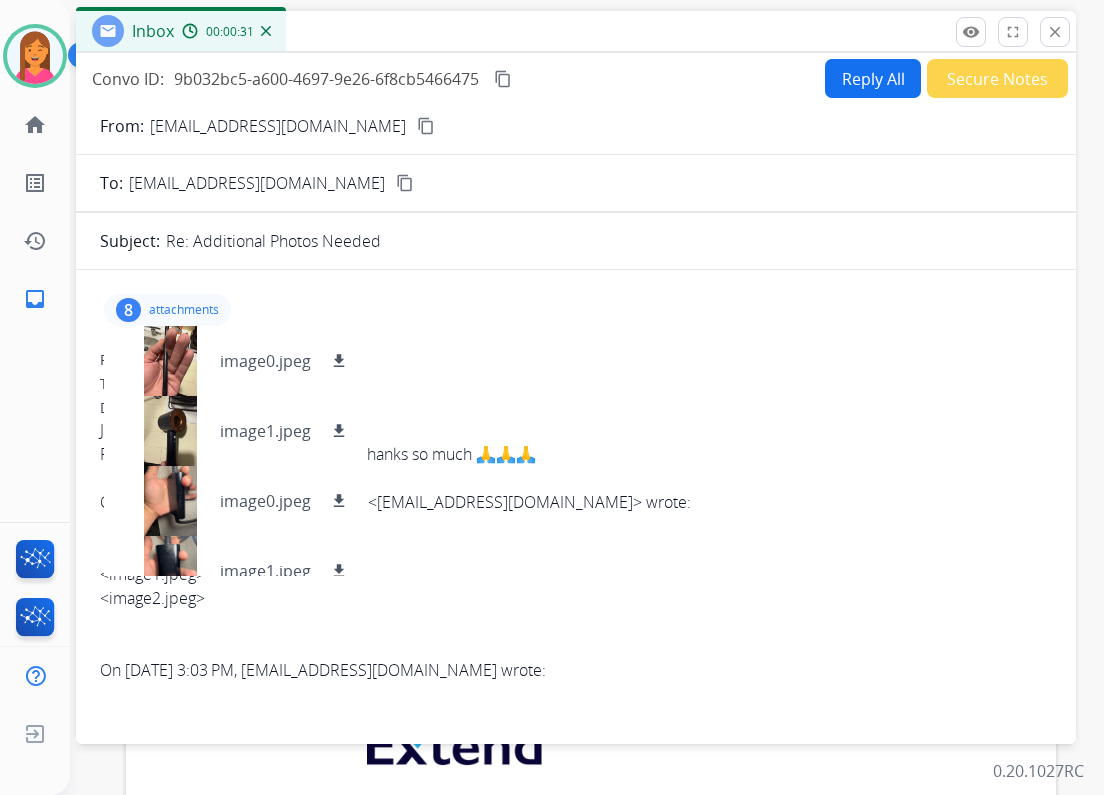 click on "Date:  07/19/2025 - 04:01 PM MDT" at bounding box center [576, 408] 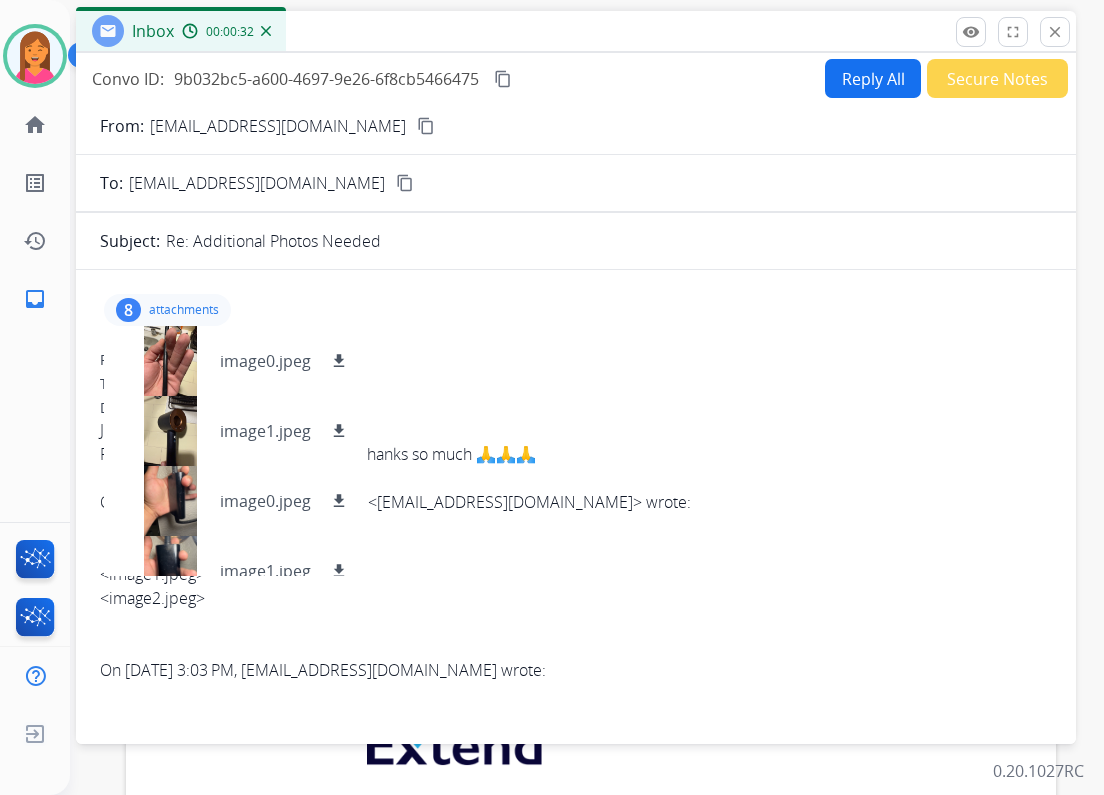 click on "attachments" at bounding box center (184, 310) 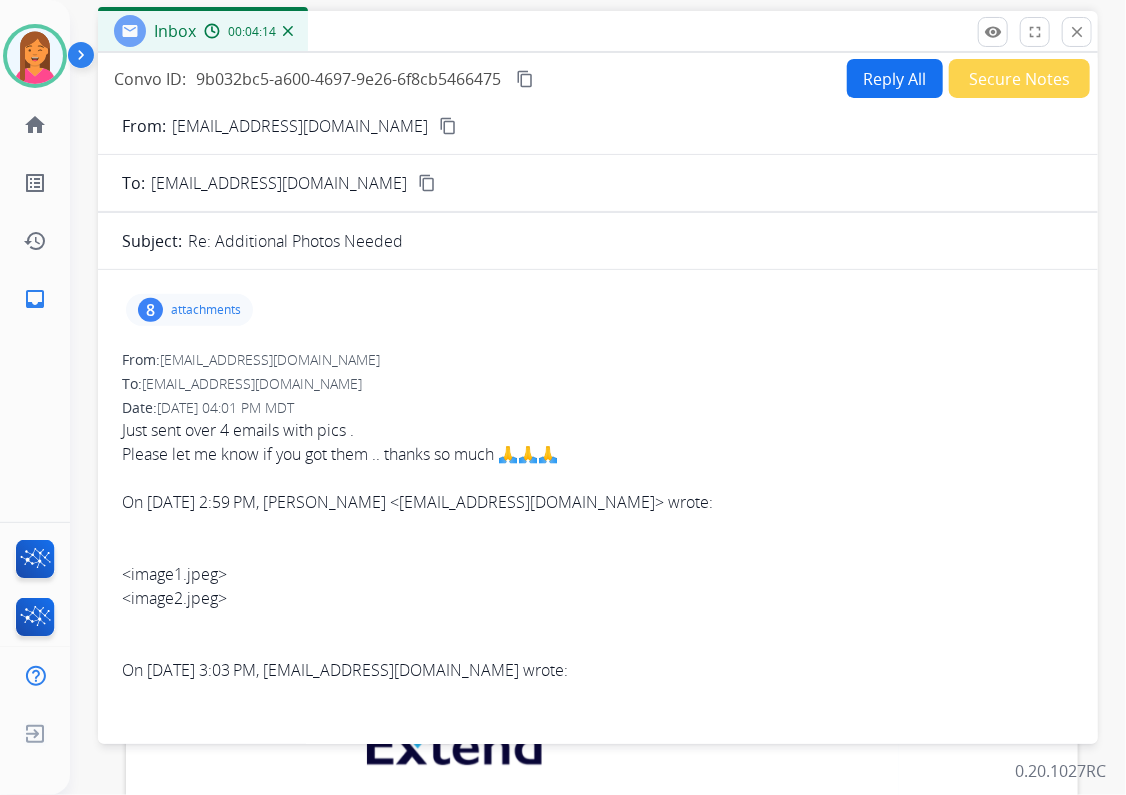 click at bounding box center (35, 56) 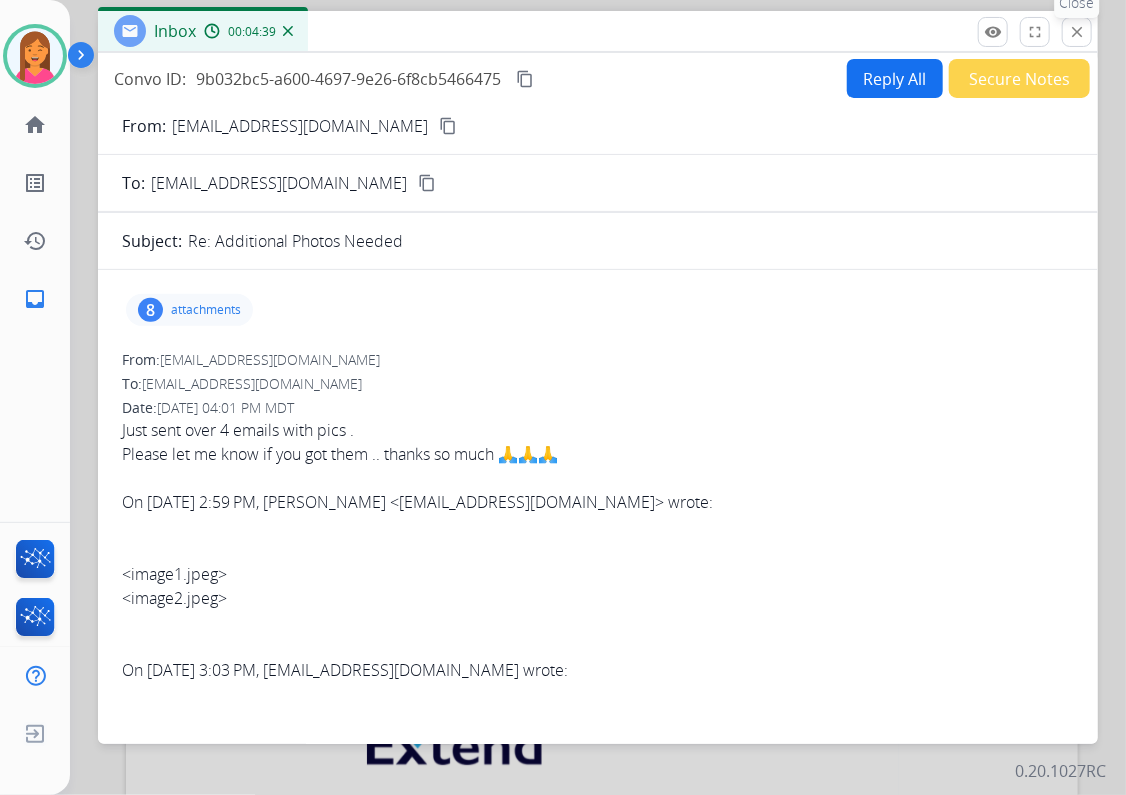 click on "close Close" at bounding box center (1077, 32) 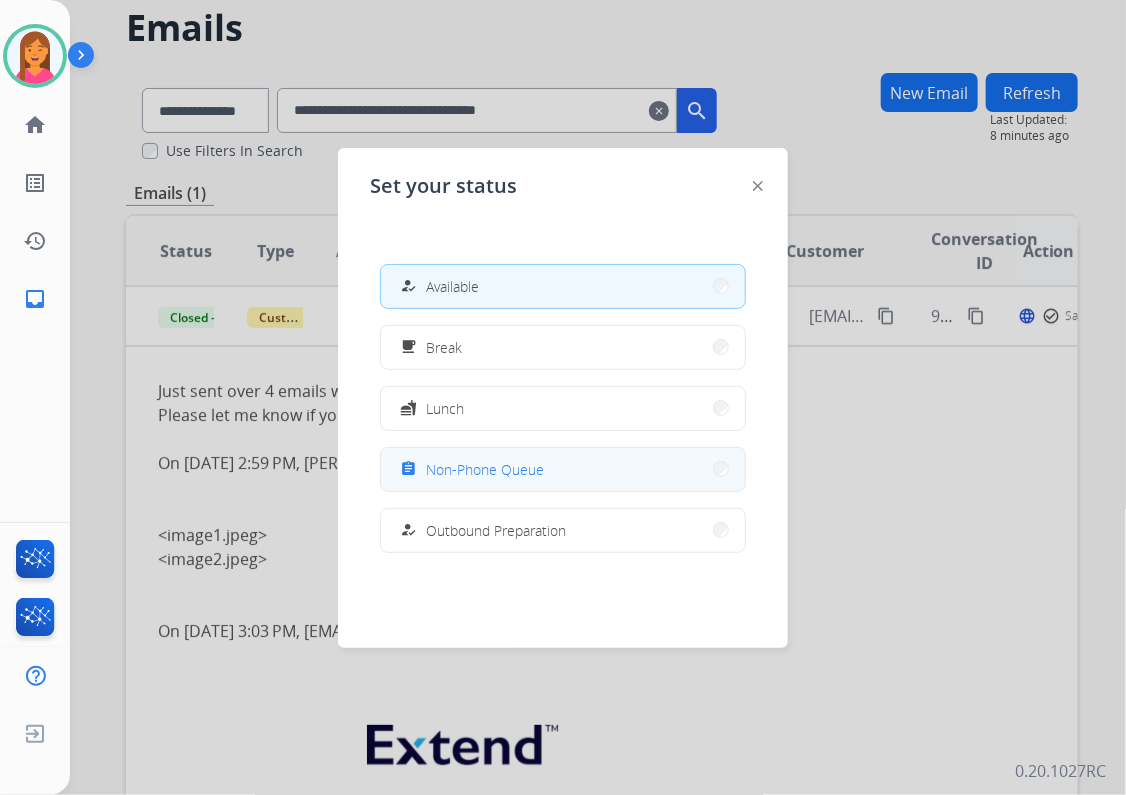 click on "Non-Phone Queue" at bounding box center [485, 469] 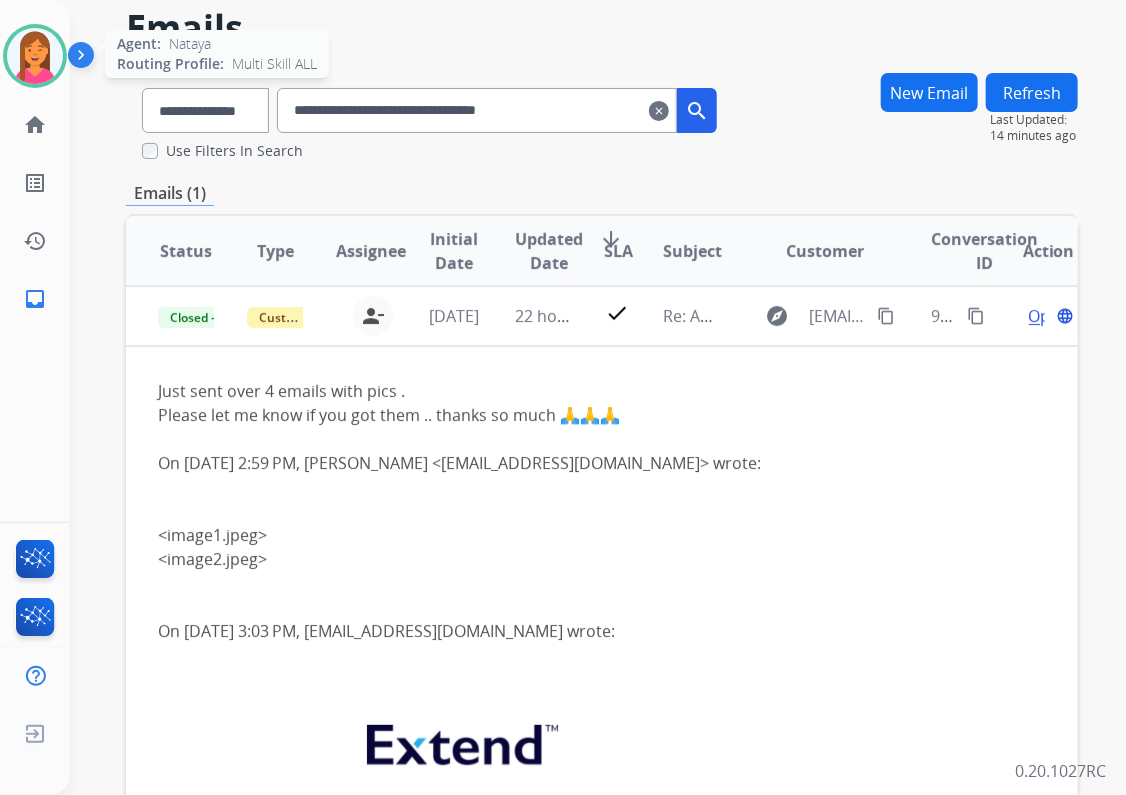 click at bounding box center (35, 56) 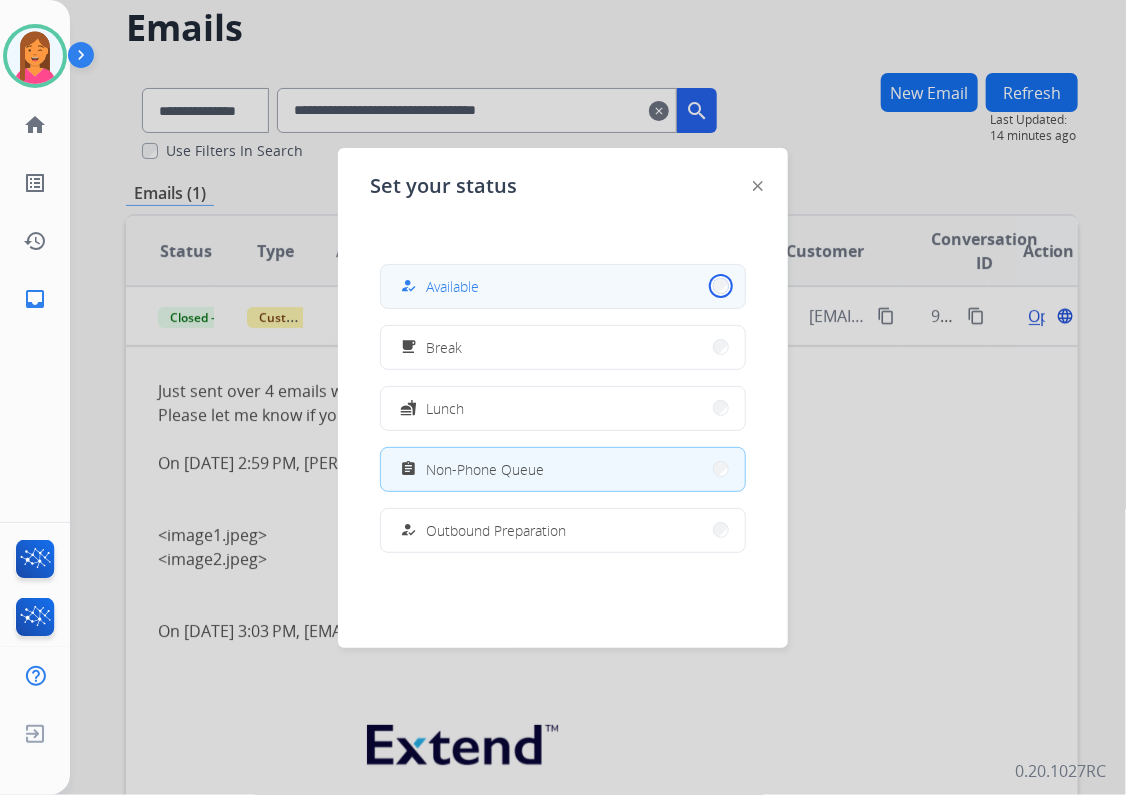 click on "how_to_reg Available" at bounding box center (563, 286) 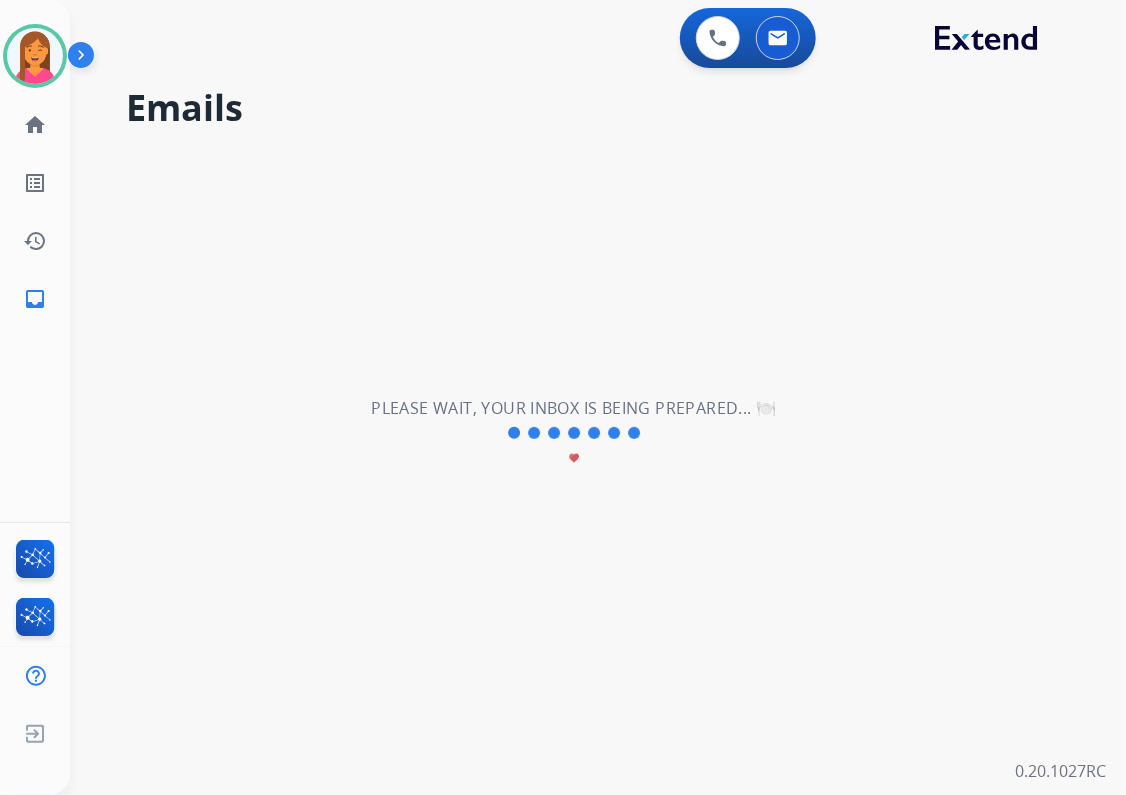 scroll, scrollTop: 0, scrollLeft: 0, axis: both 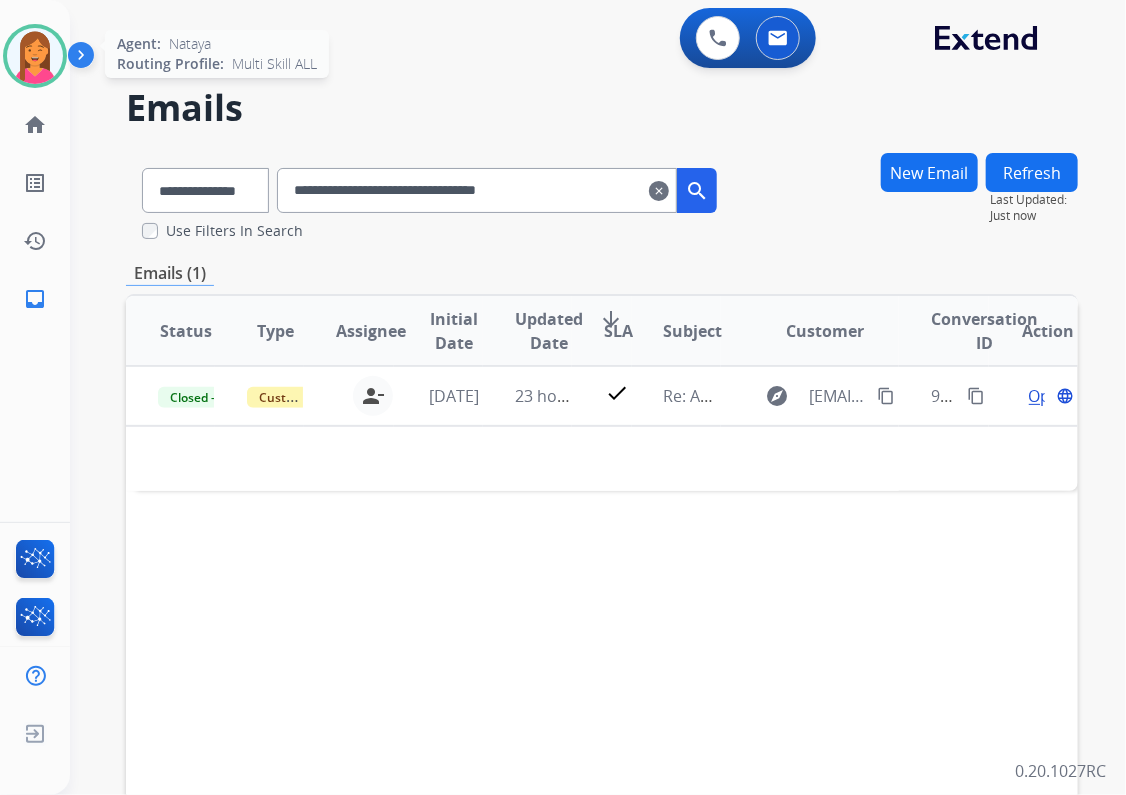 click at bounding box center [35, 56] 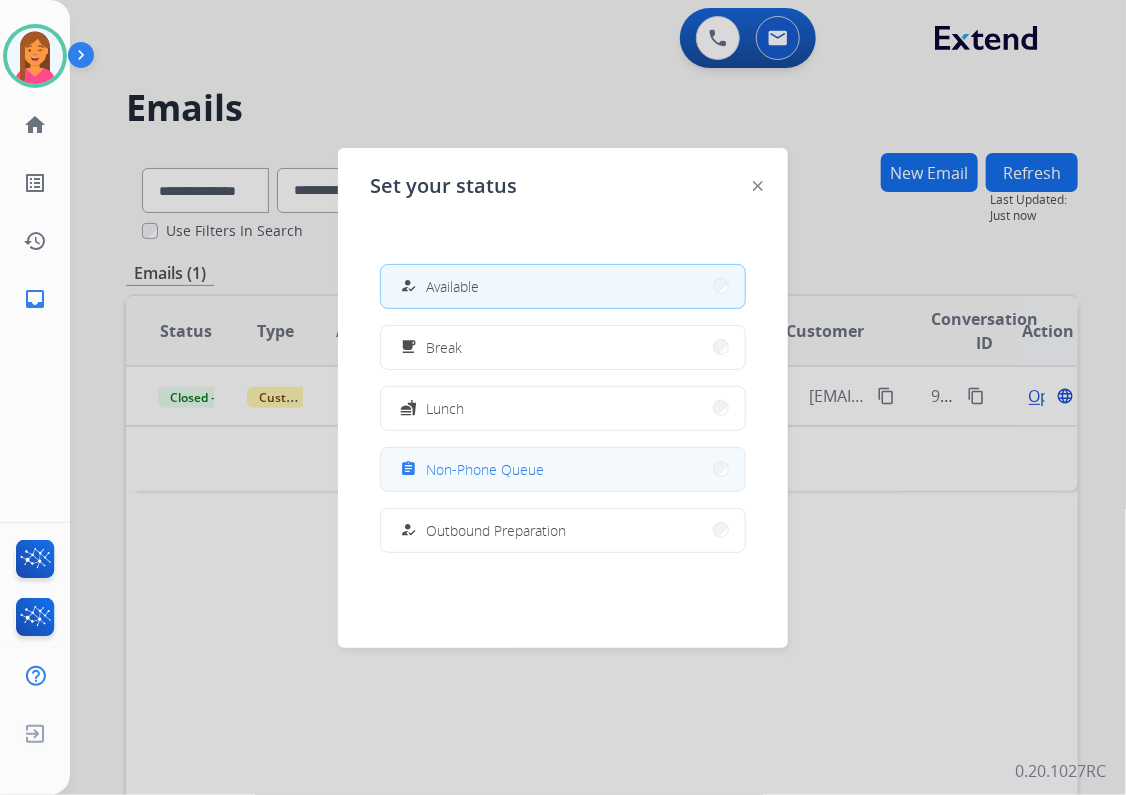 click on "assignment Non-Phone Queue" at bounding box center (470, 469) 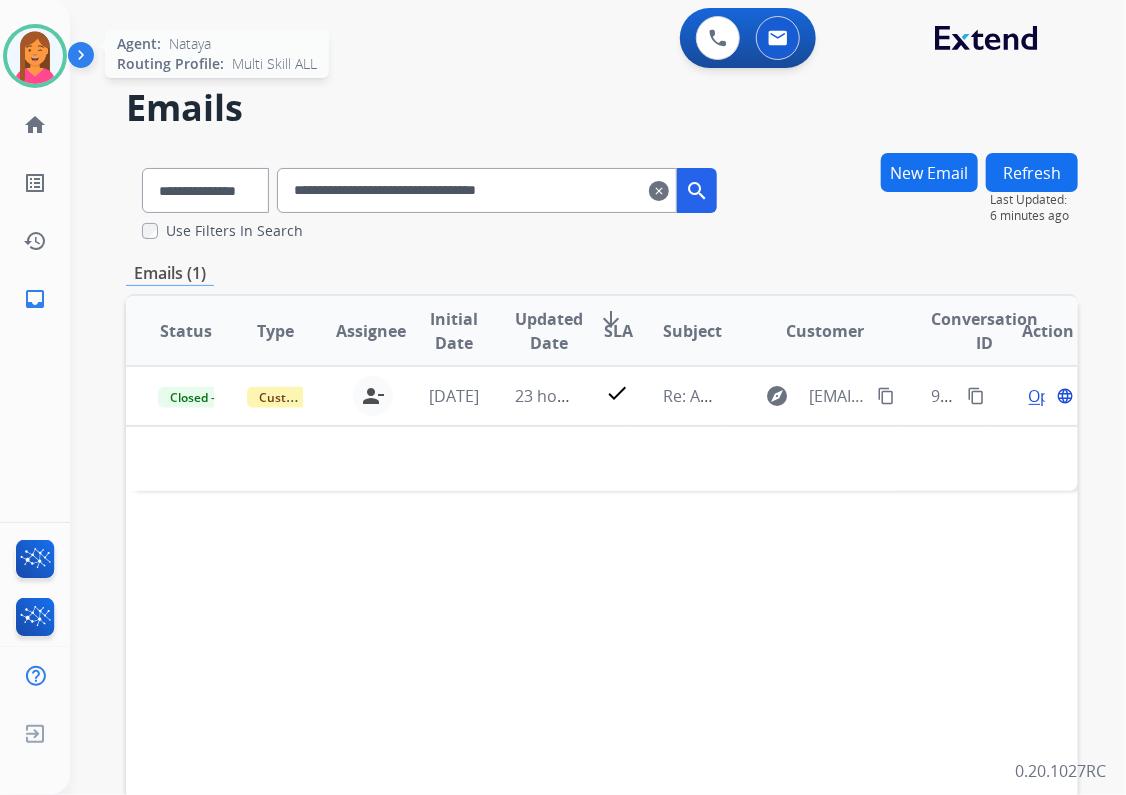 click at bounding box center [35, 56] 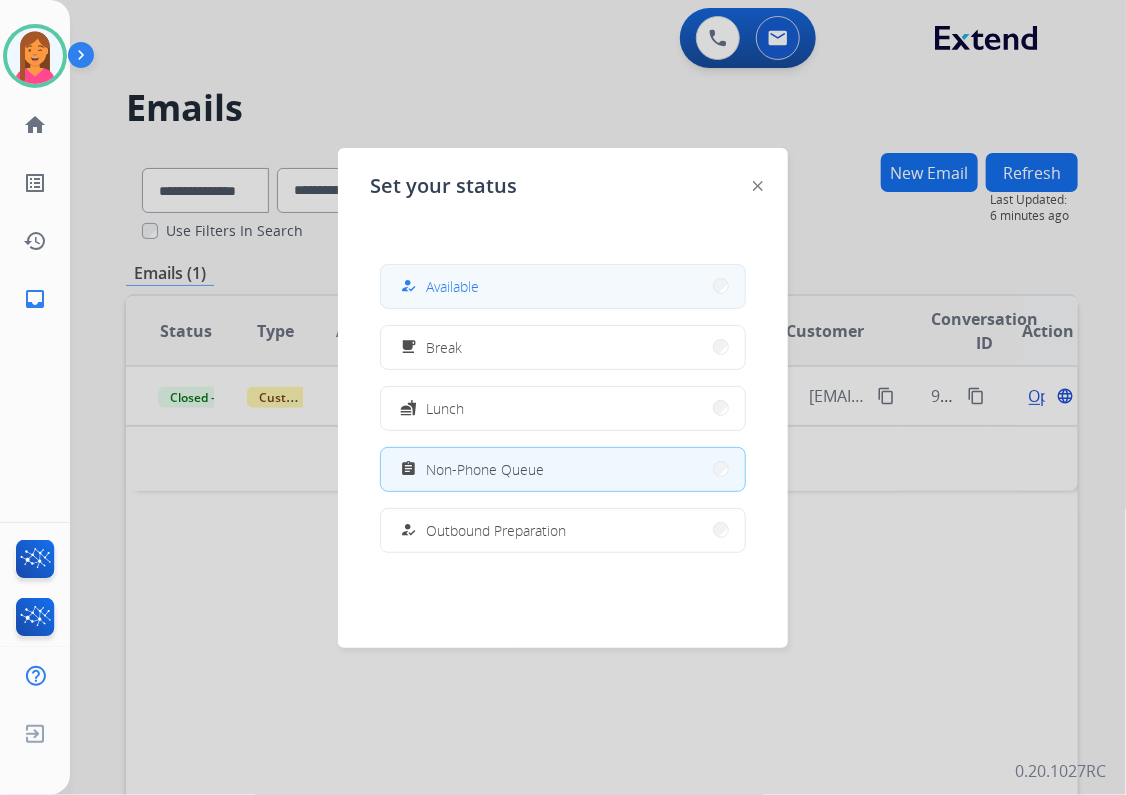 click on "how_to_reg Available" at bounding box center (563, 286) 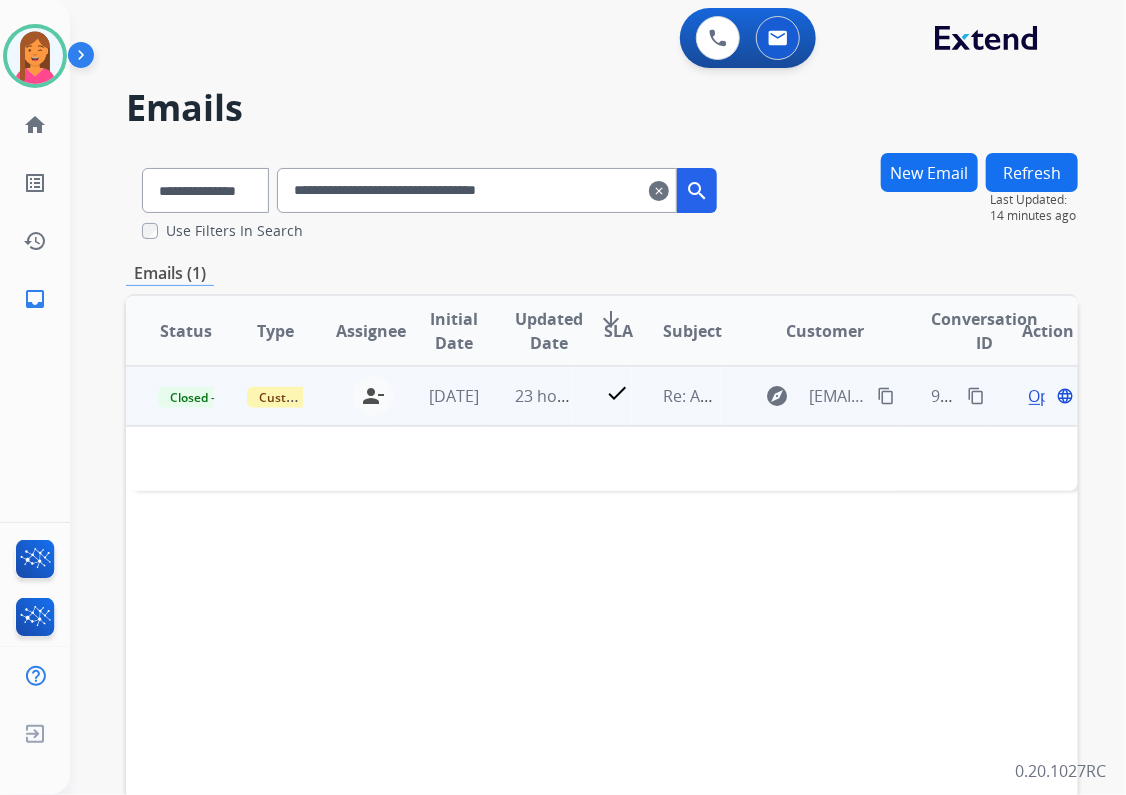 click on "Open" at bounding box center (1049, 396) 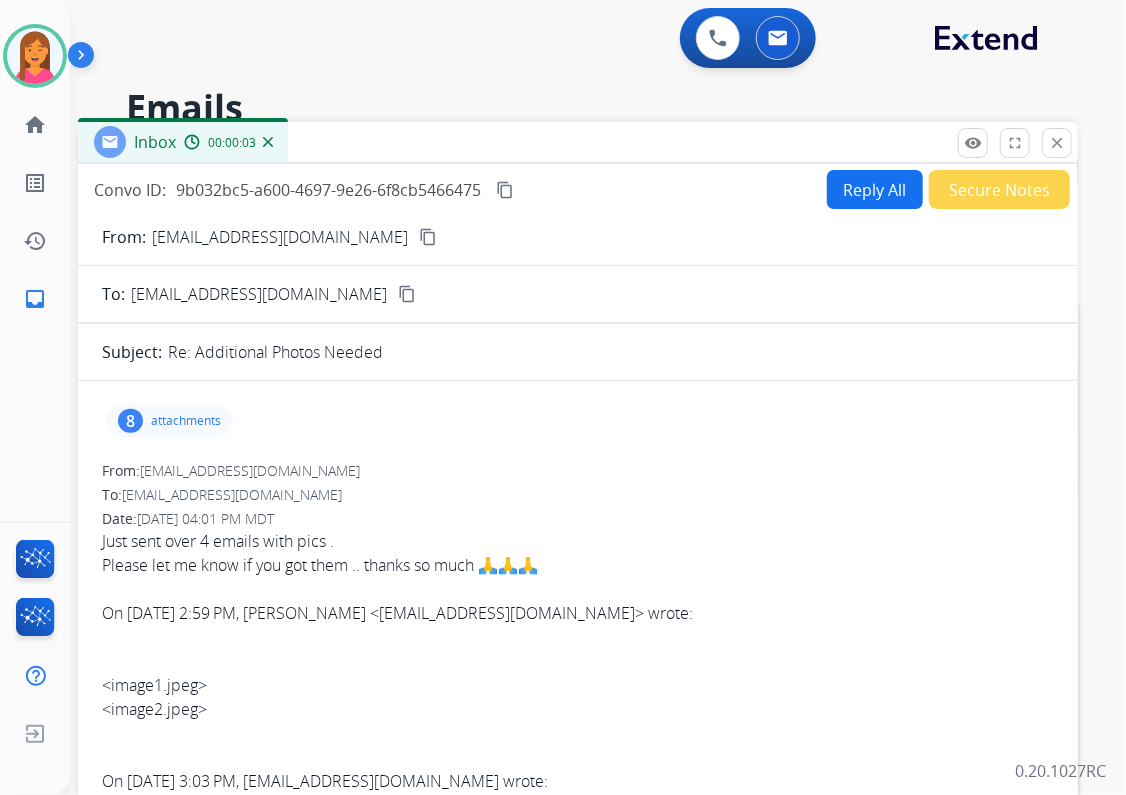 click on "attachments" at bounding box center [186, 421] 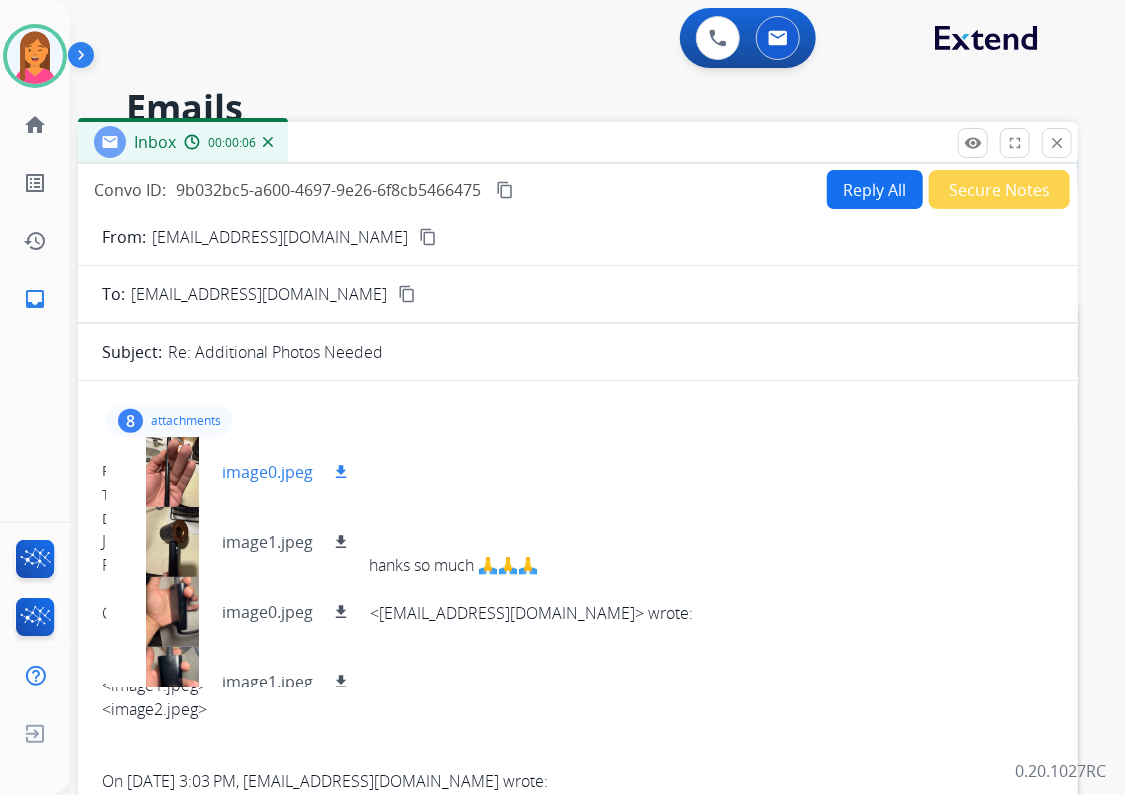 click at bounding box center [172, 472] 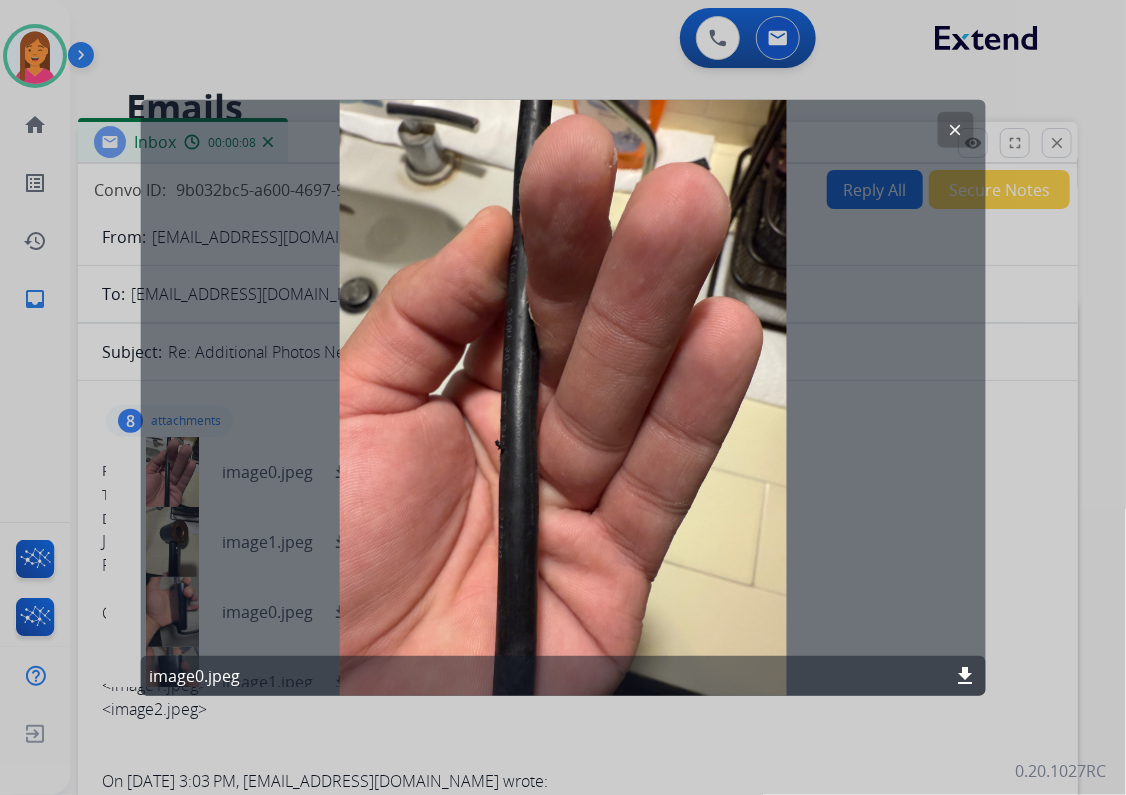 click on "clear" 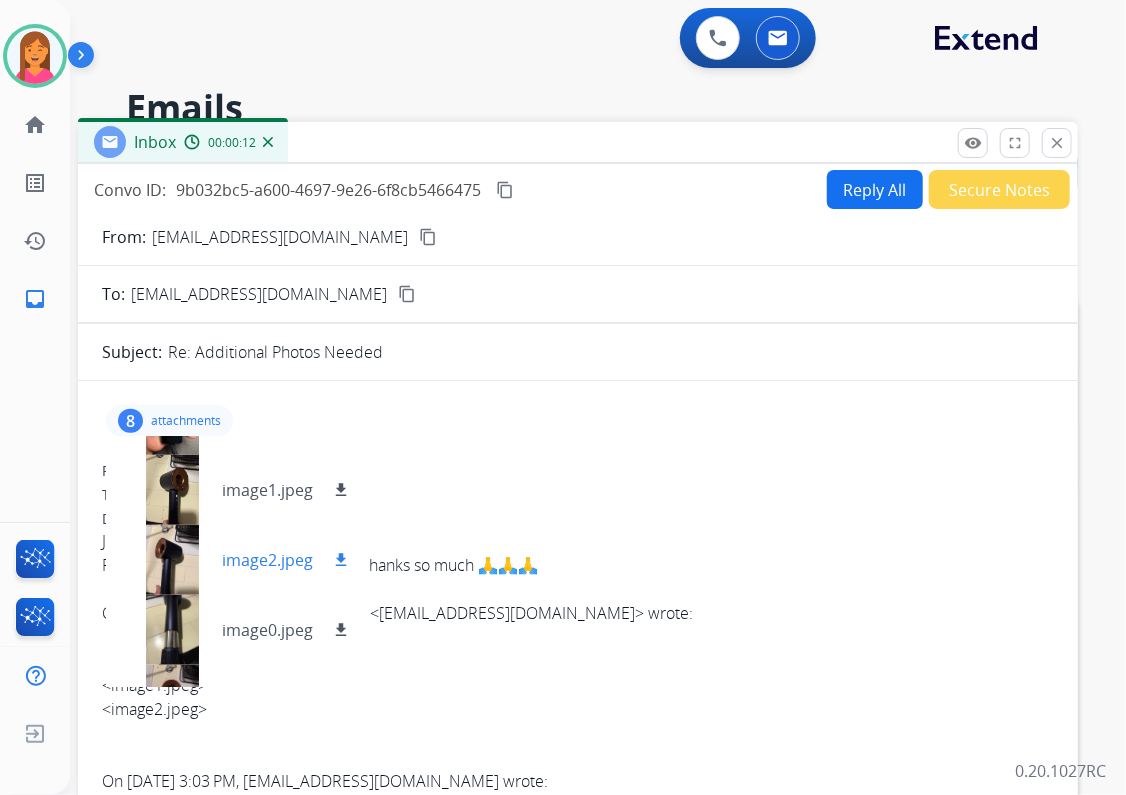 scroll, scrollTop: 309, scrollLeft: 0, axis: vertical 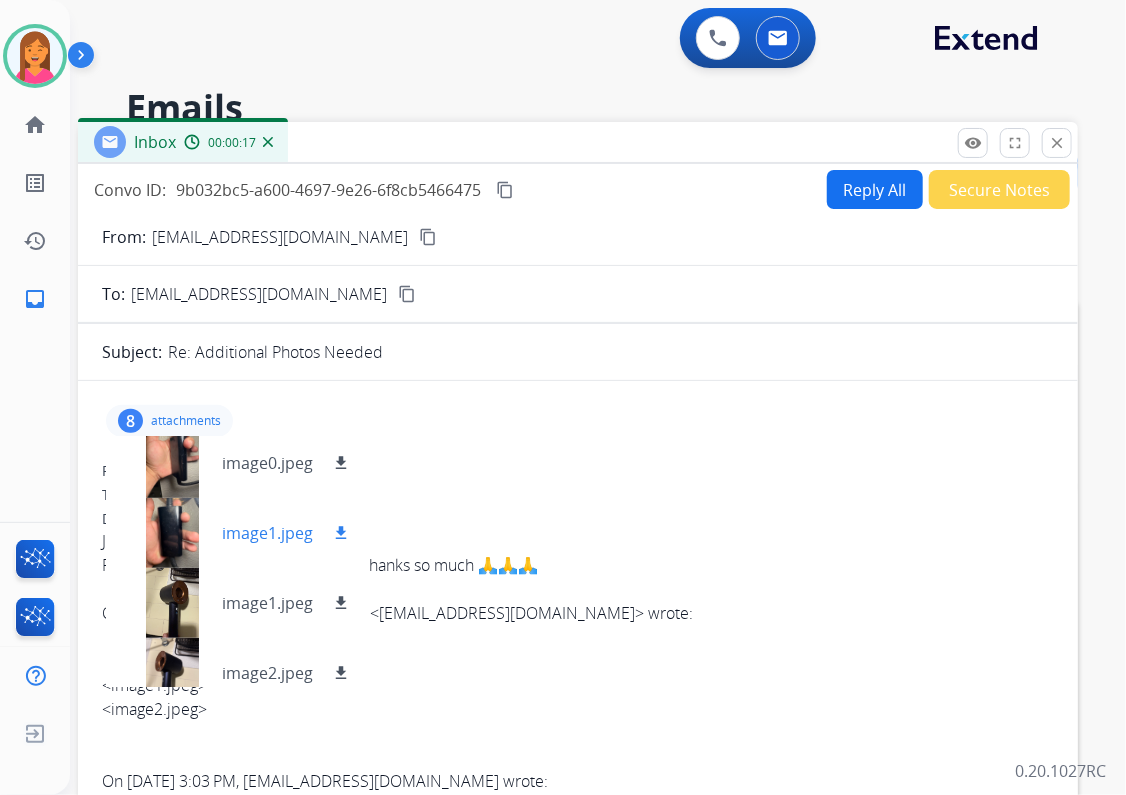 click on "image1.jpeg" at bounding box center [267, 533] 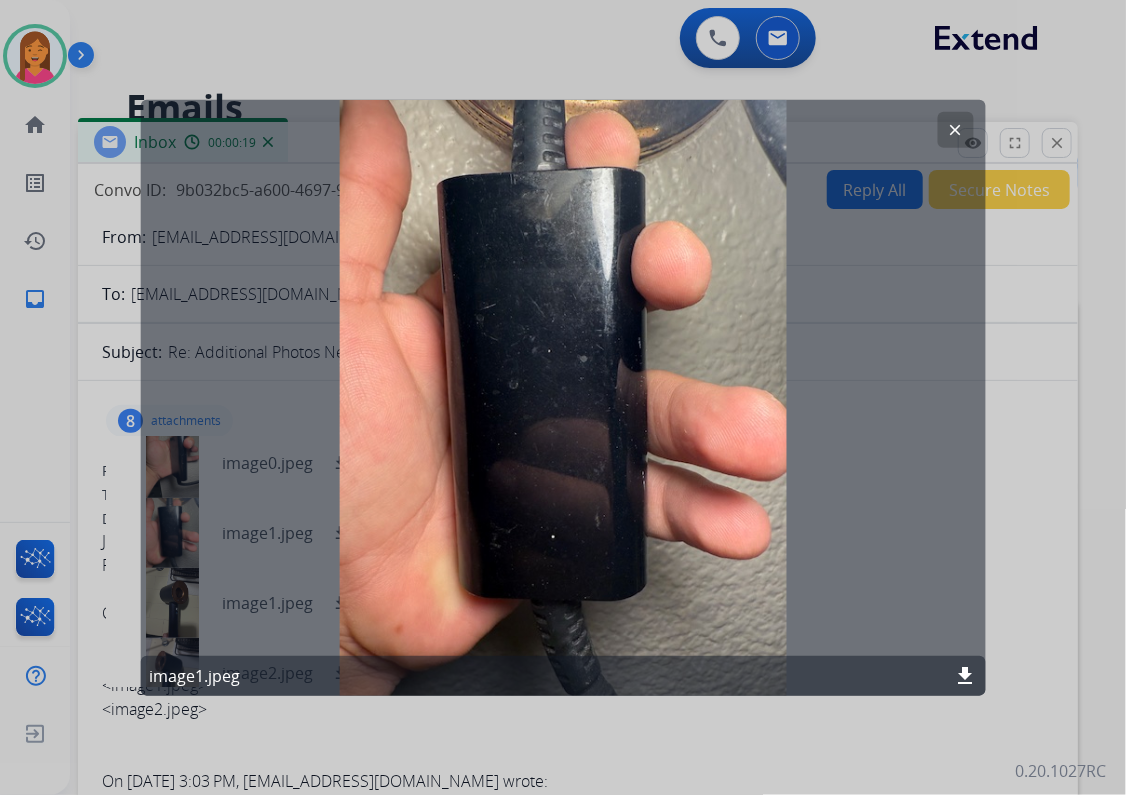 click on "clear" 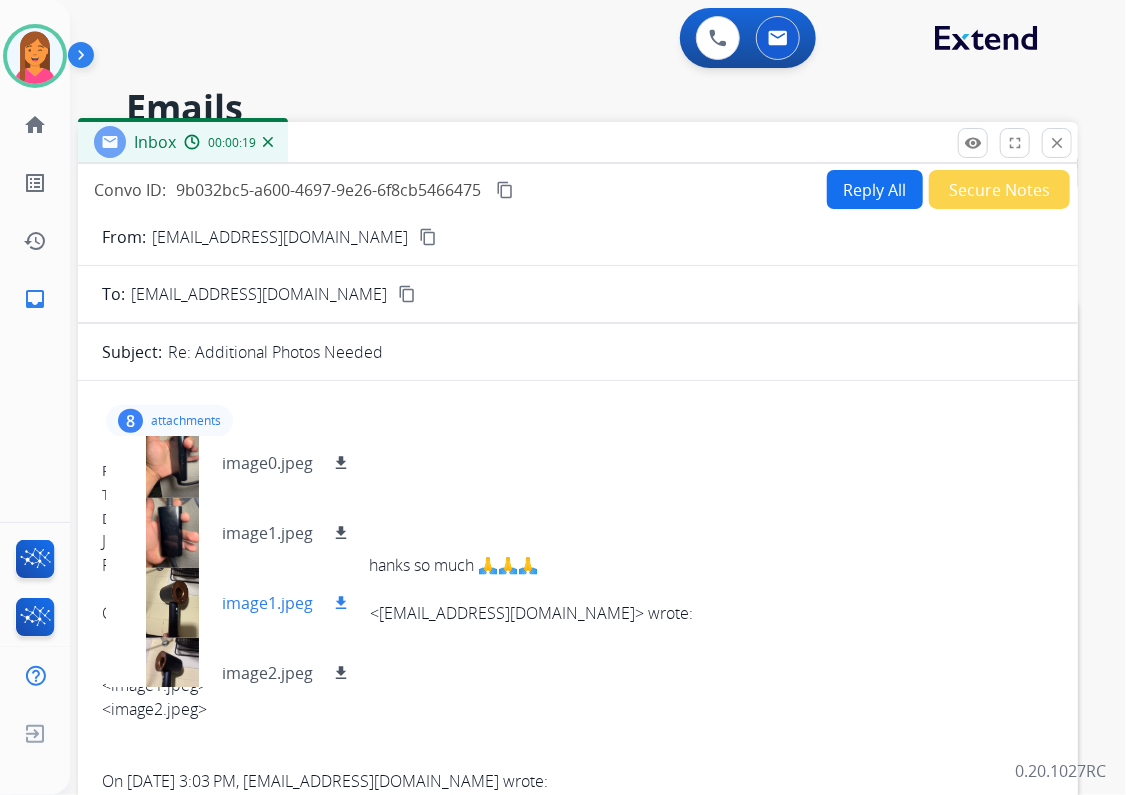 click on "image1.jpeg" at bounding box center [267, 603] 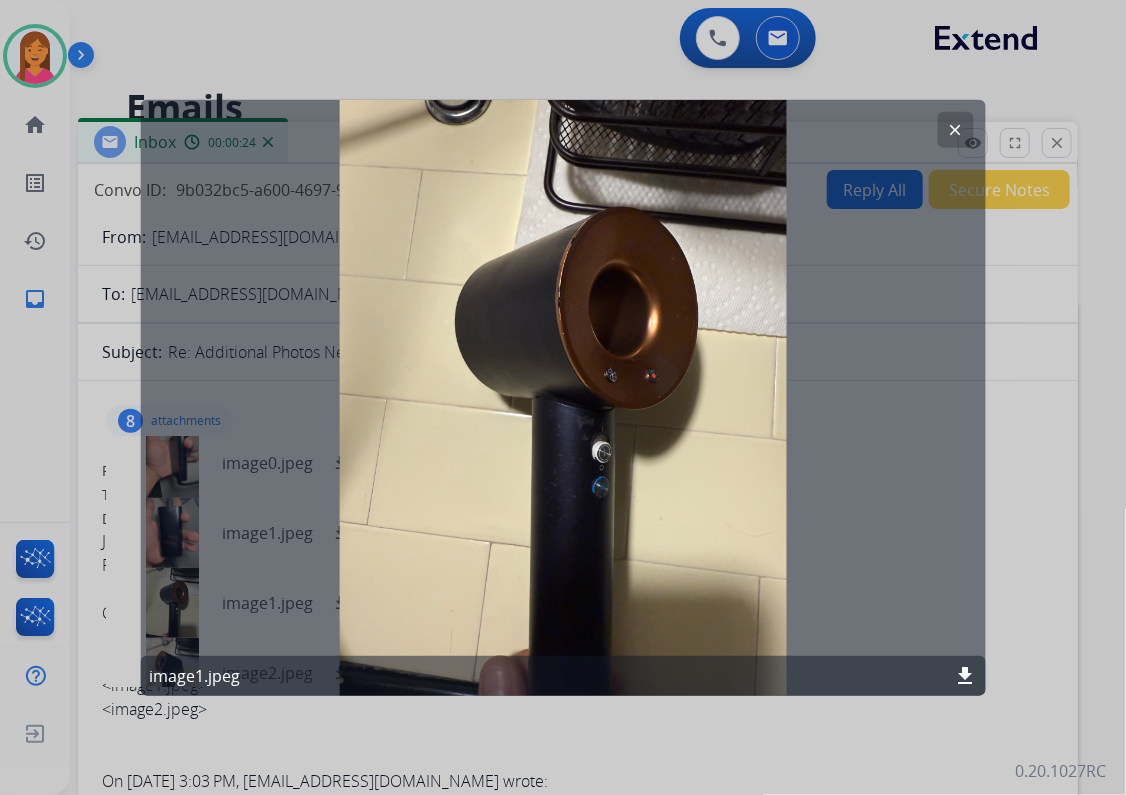 click on "download" 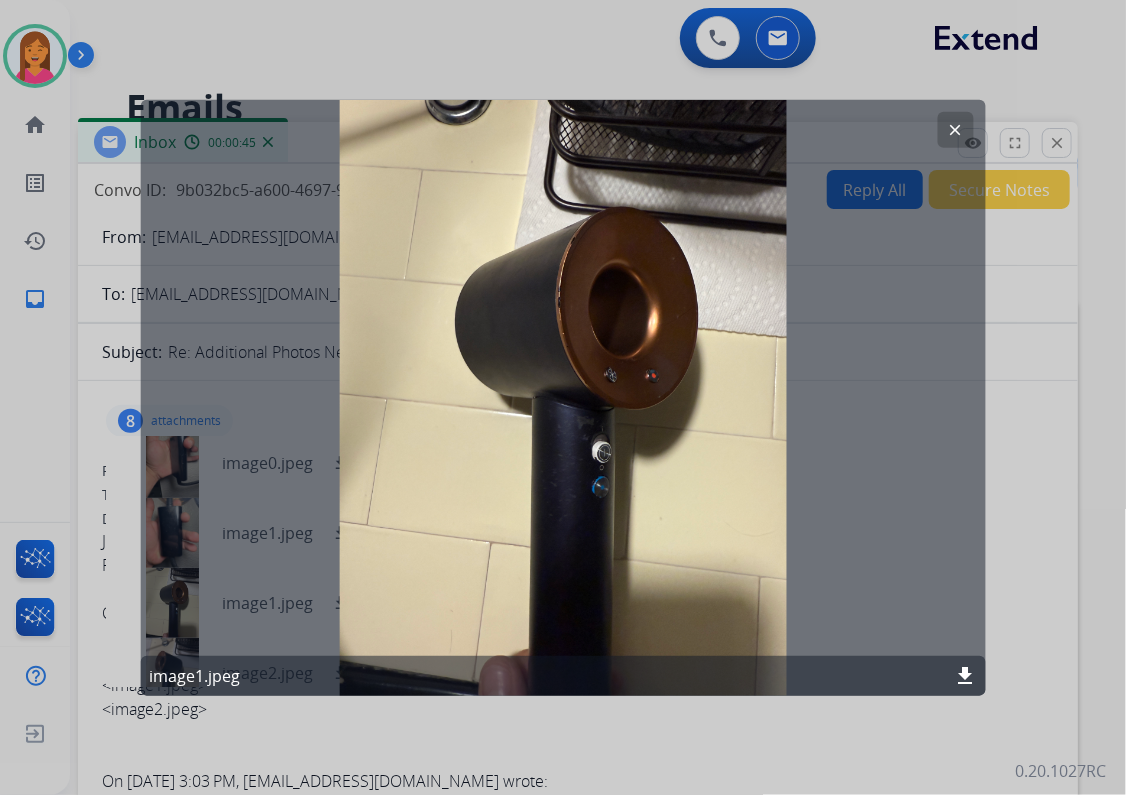 click on "clear" 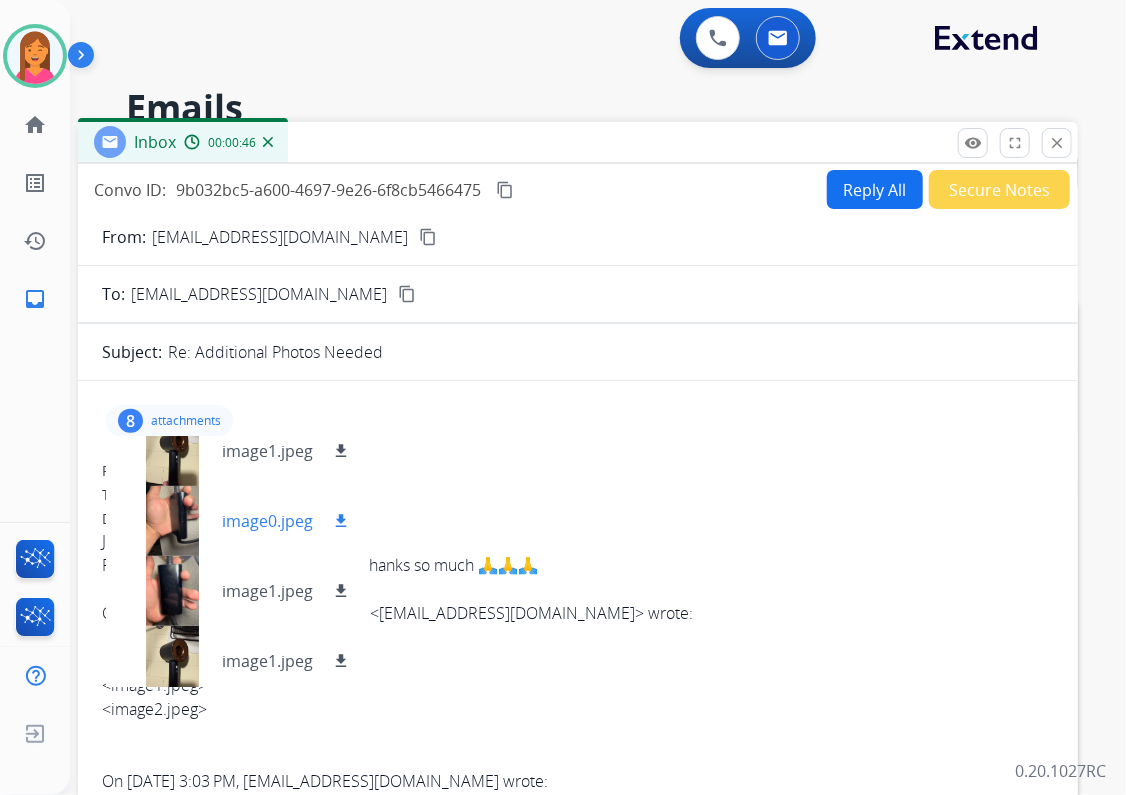scroll, scrollTop: 0, scrollLeft: 0, axis: both 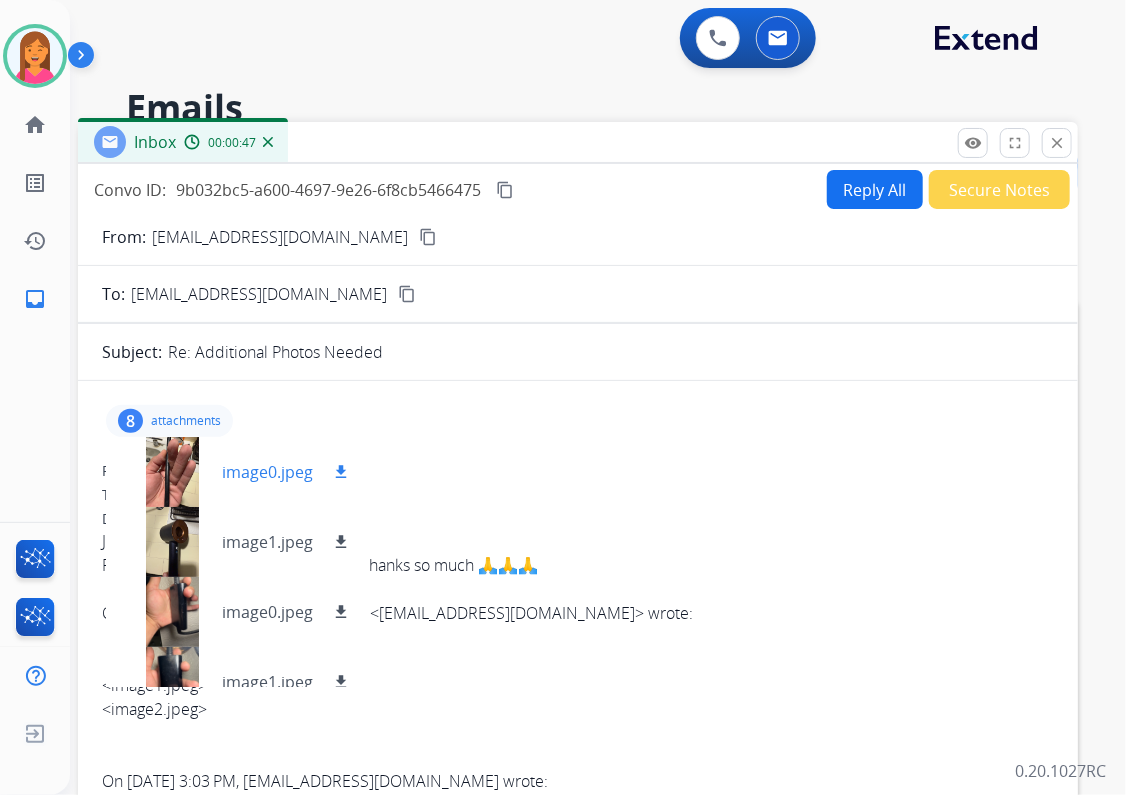 click on "download" at bounding box center (341, 472) 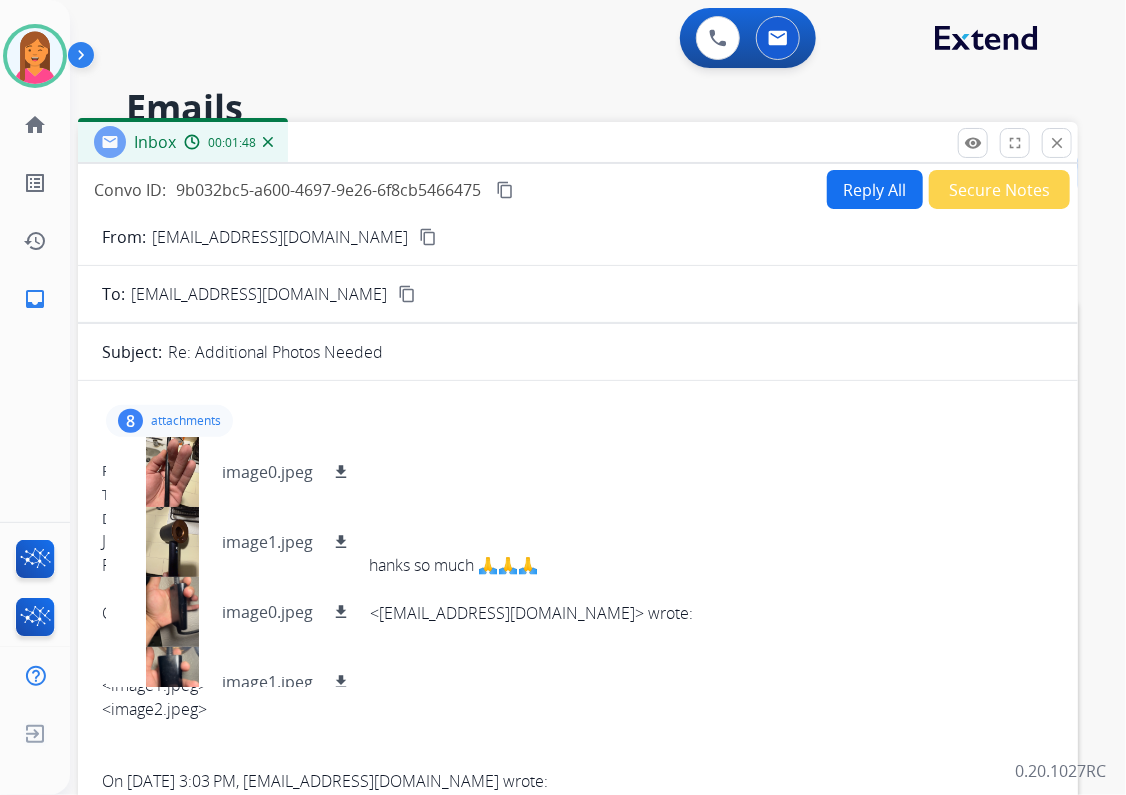 click on "Reply All" at bounding box center (875, 189) 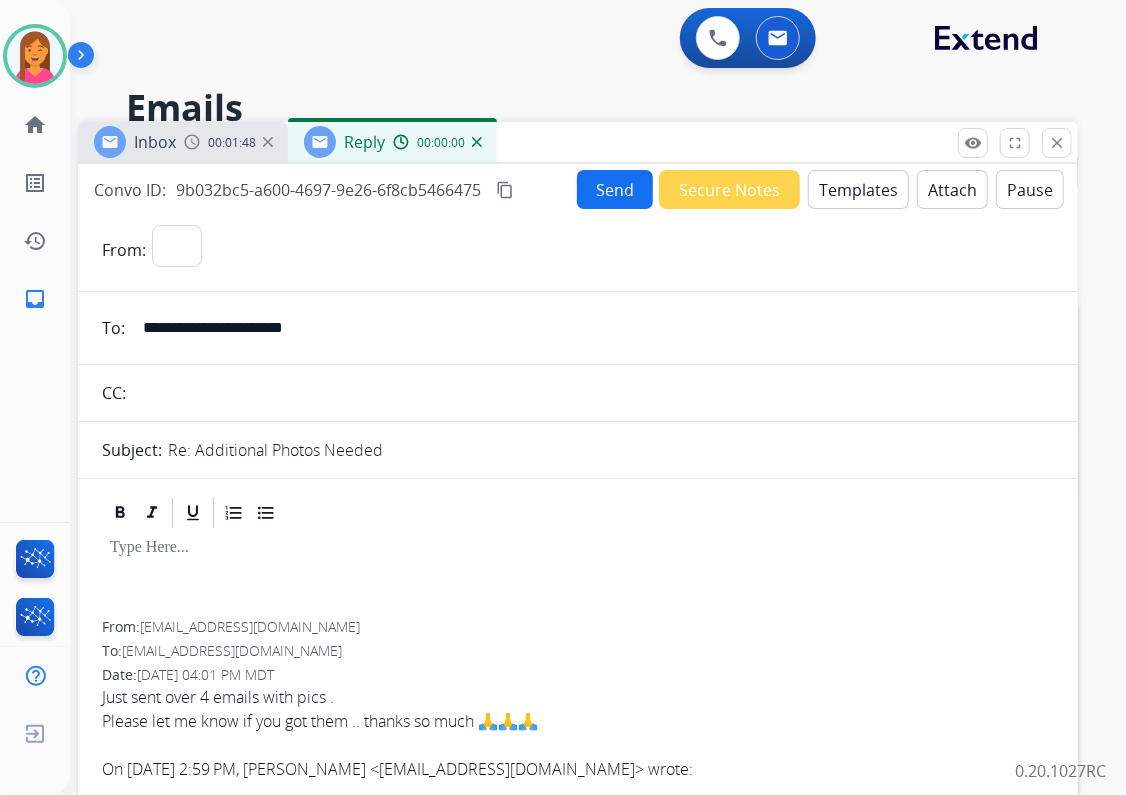 select on "**********" 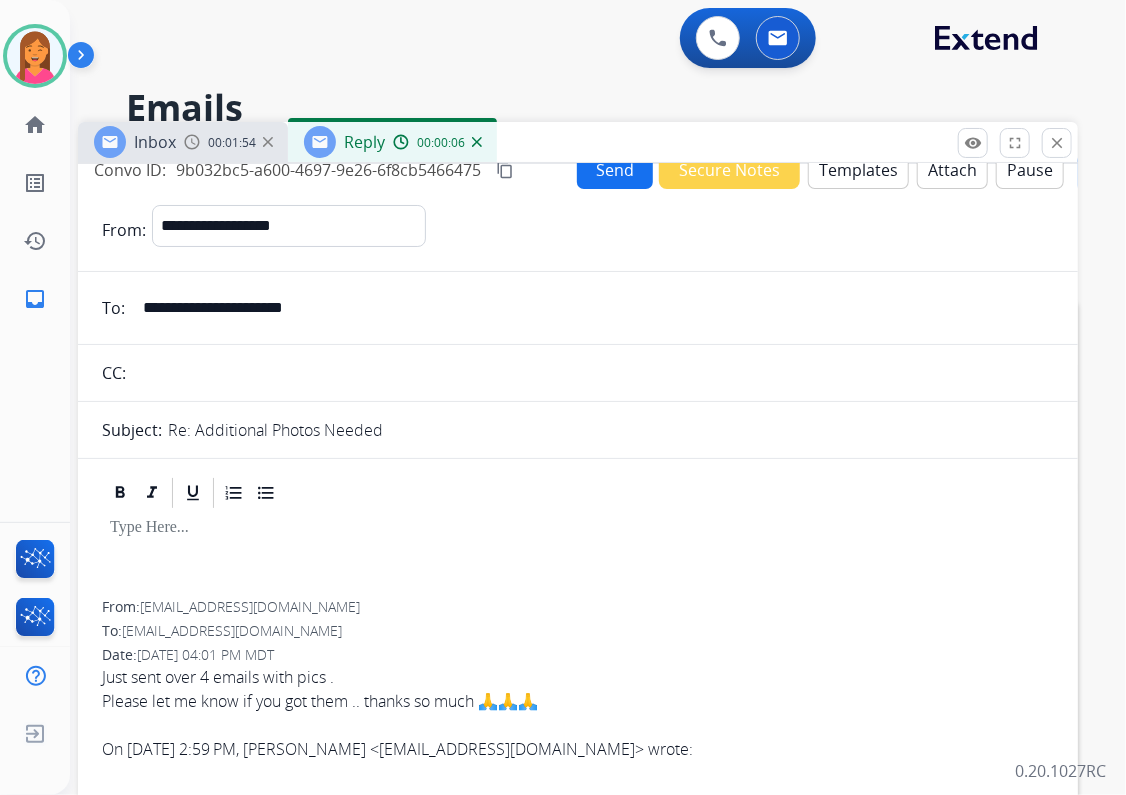 scroll, scrollTop: 0, scrollLeft: 0, axis: both 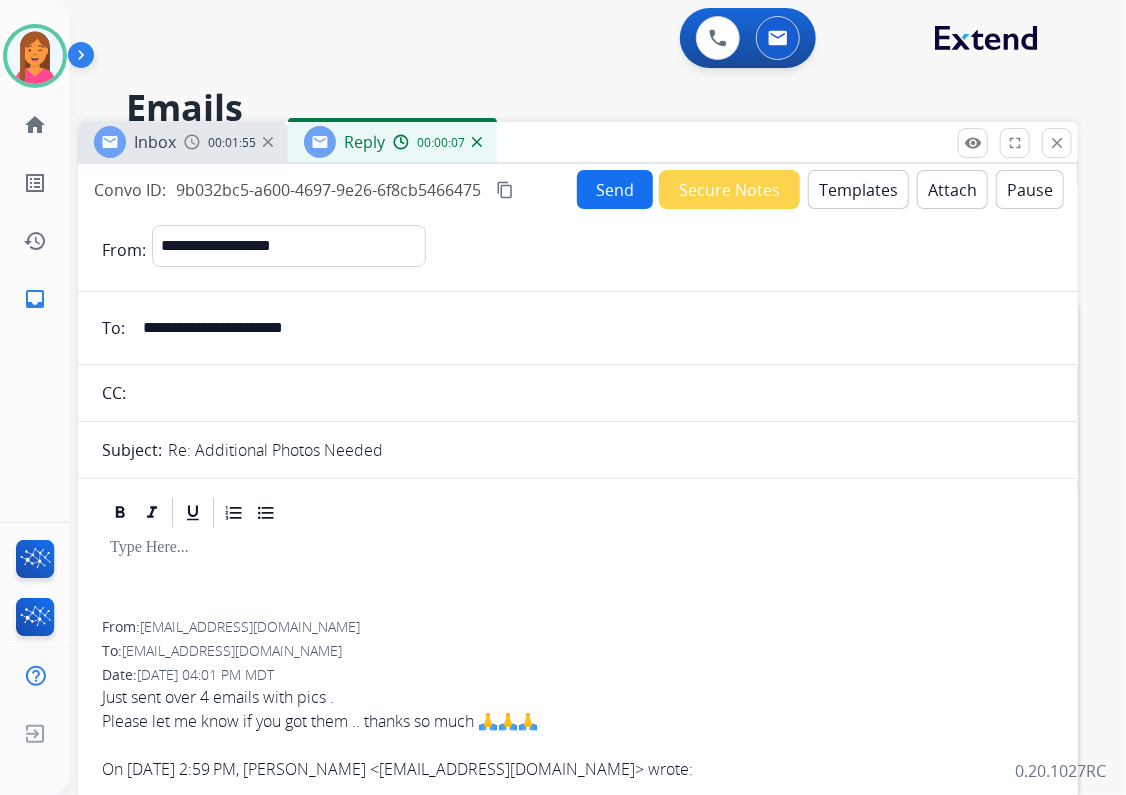 click on "Templates" at bounding box center [858, 189] 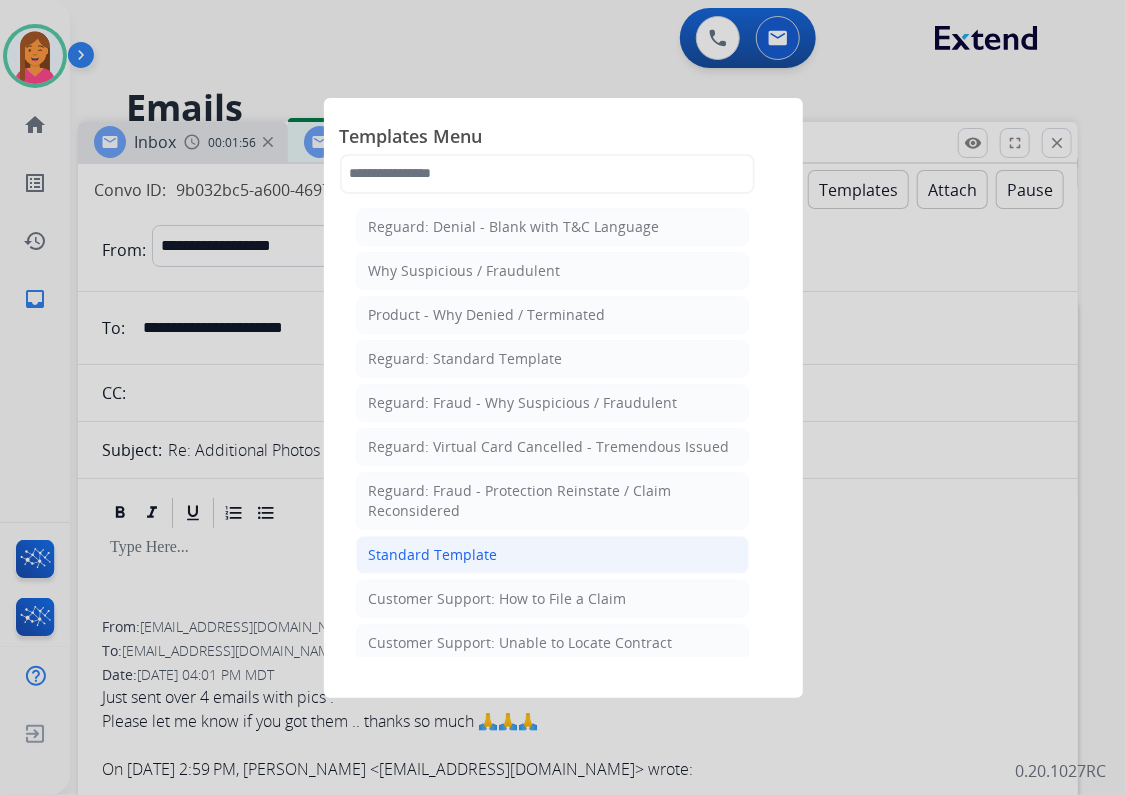 click on "Standard Template" 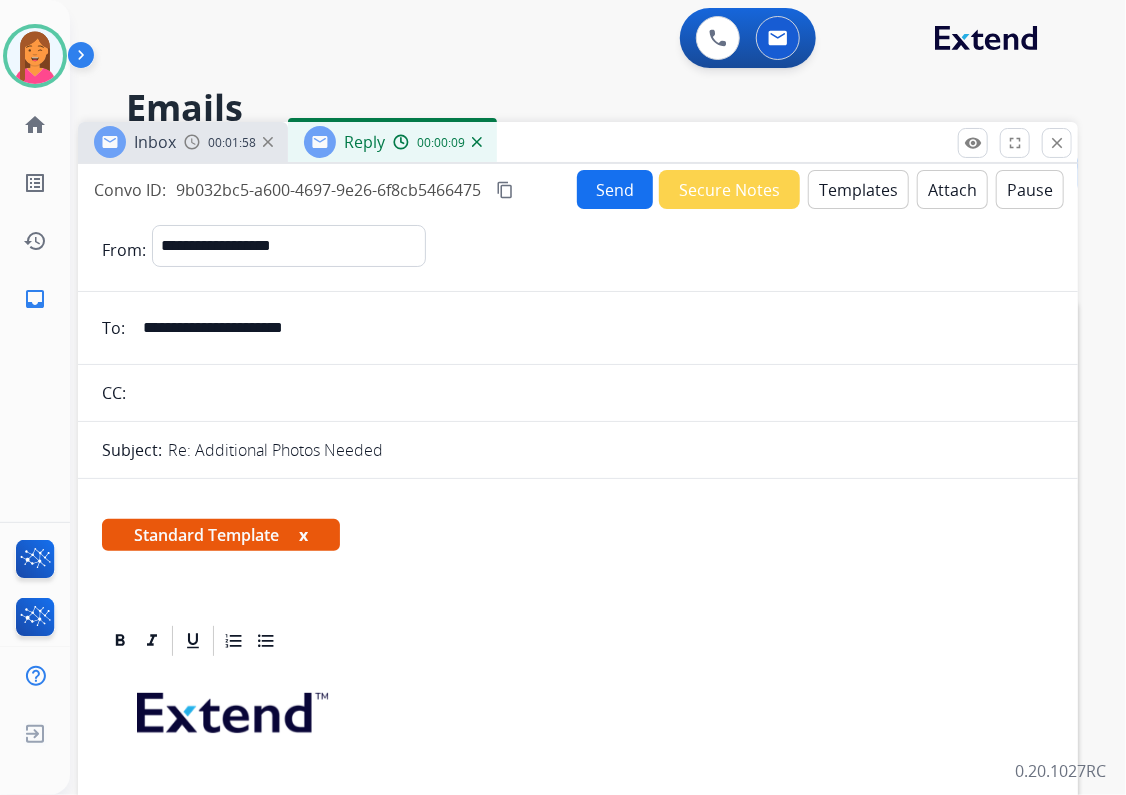 click on "x" at bounding box center [303, 535] 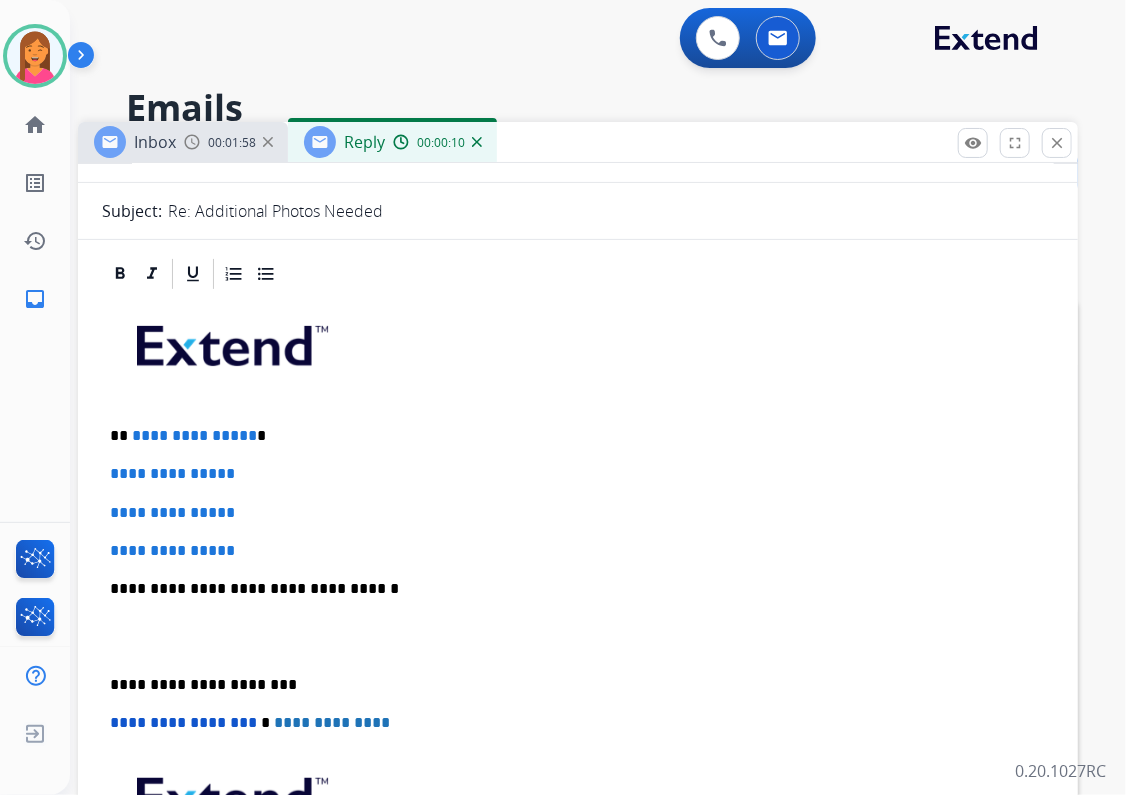 scroll, scrollTop: 240, scrollLeft: 0, axis: vertical 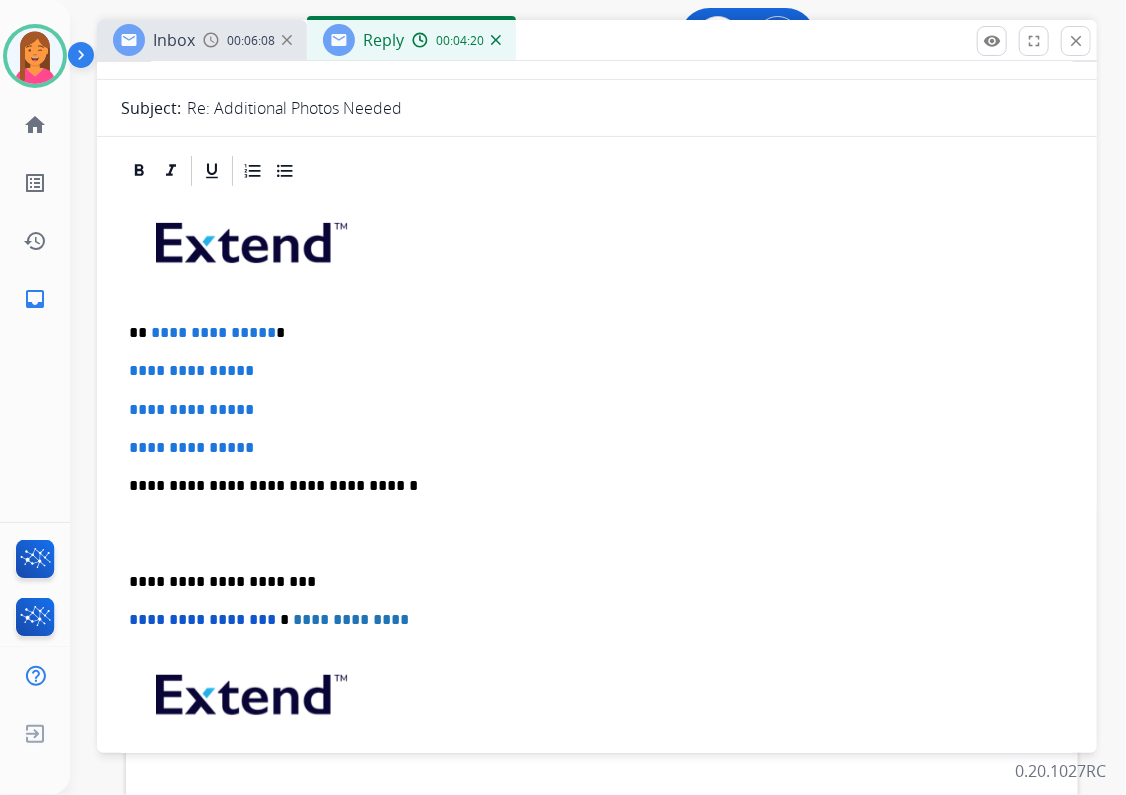 drag, startPoint x: 640, startPoint y: 148, endPoint x: 659, endPoint y: 46, distance: 103.75452 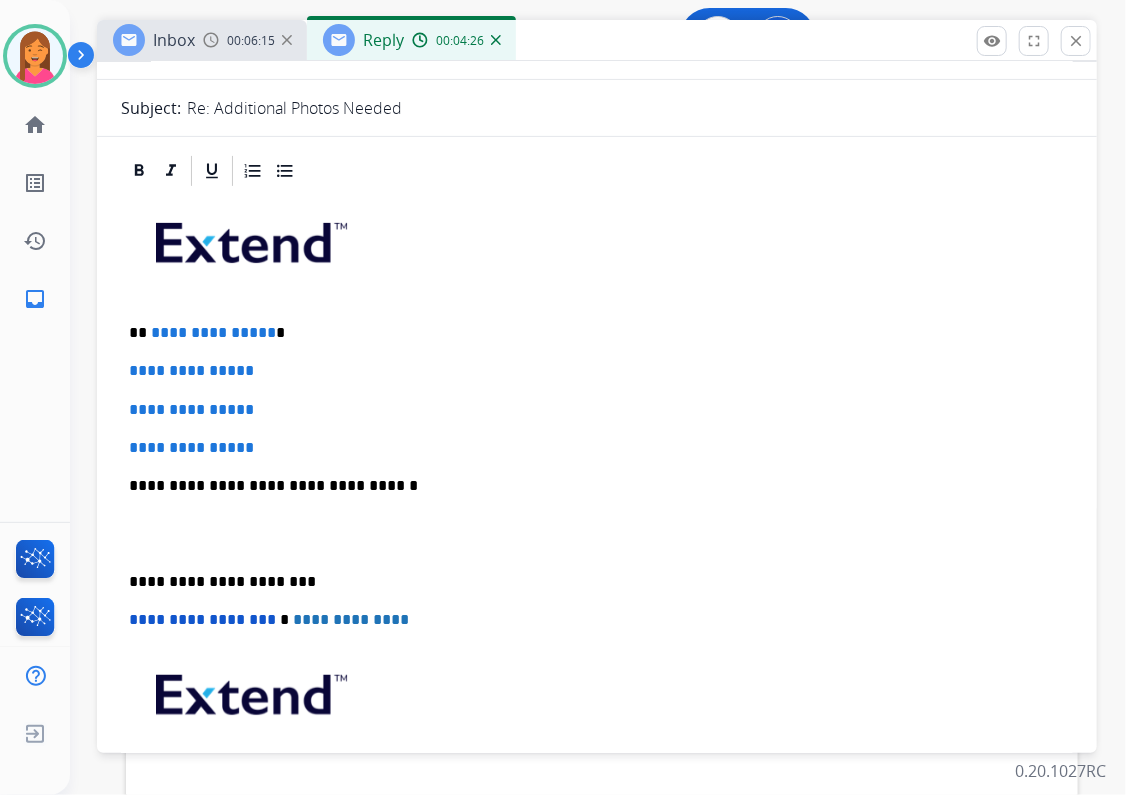 click on "**********" at bounding box center [589, 333] 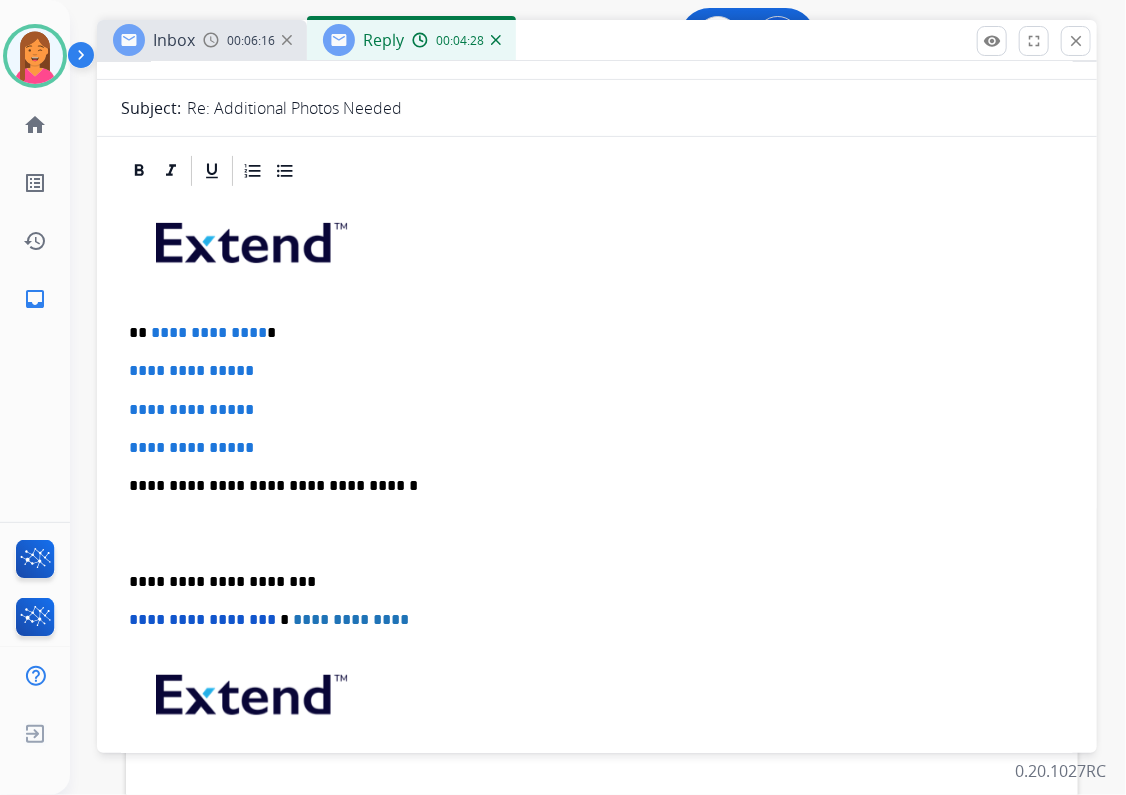 type 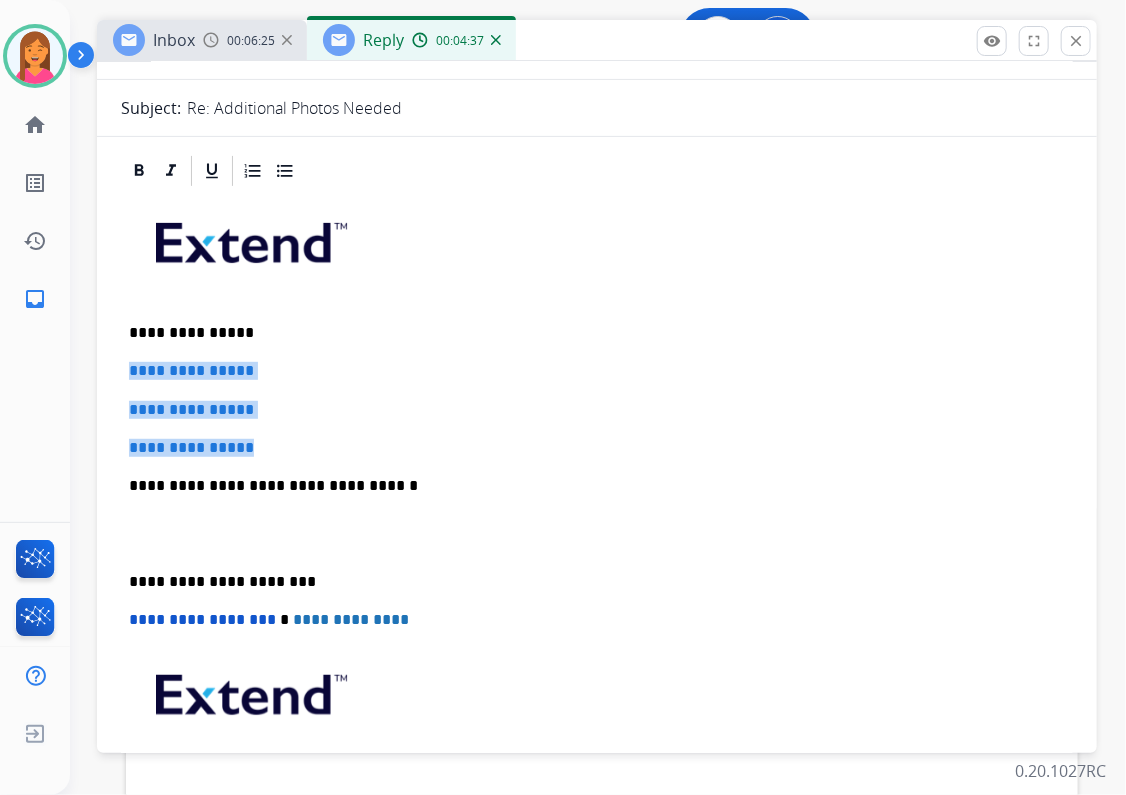 drag, startPoint x: 276, startPoint y: 447, endPoint x: 124, endPoint y: 368, distance: 171.30382 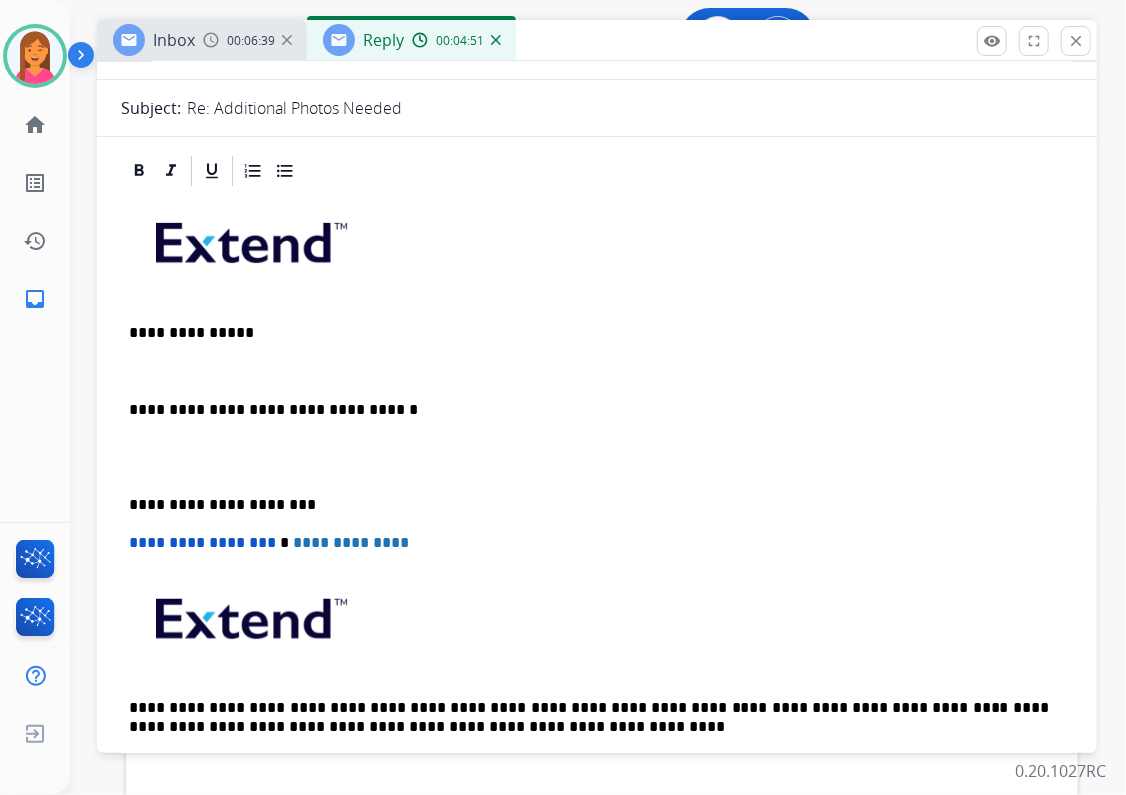 click at bounding box center [597, 371] 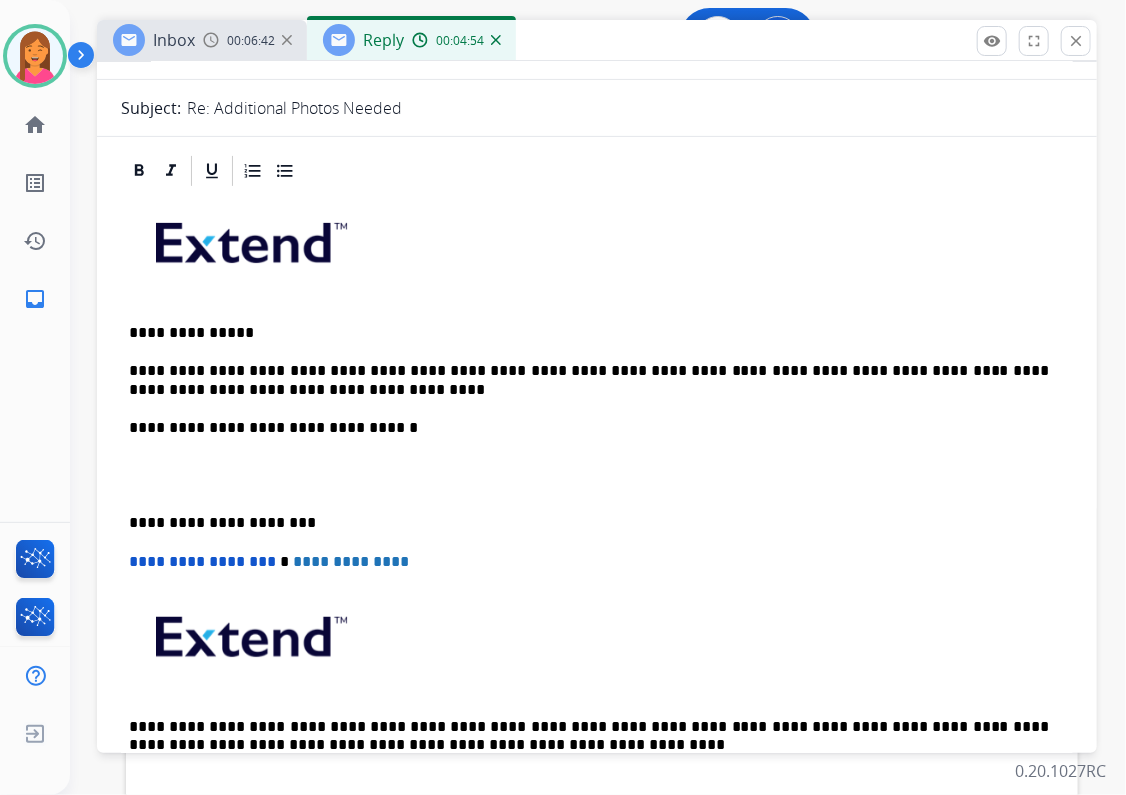 click on "**********" at bounding box center [589, 380] 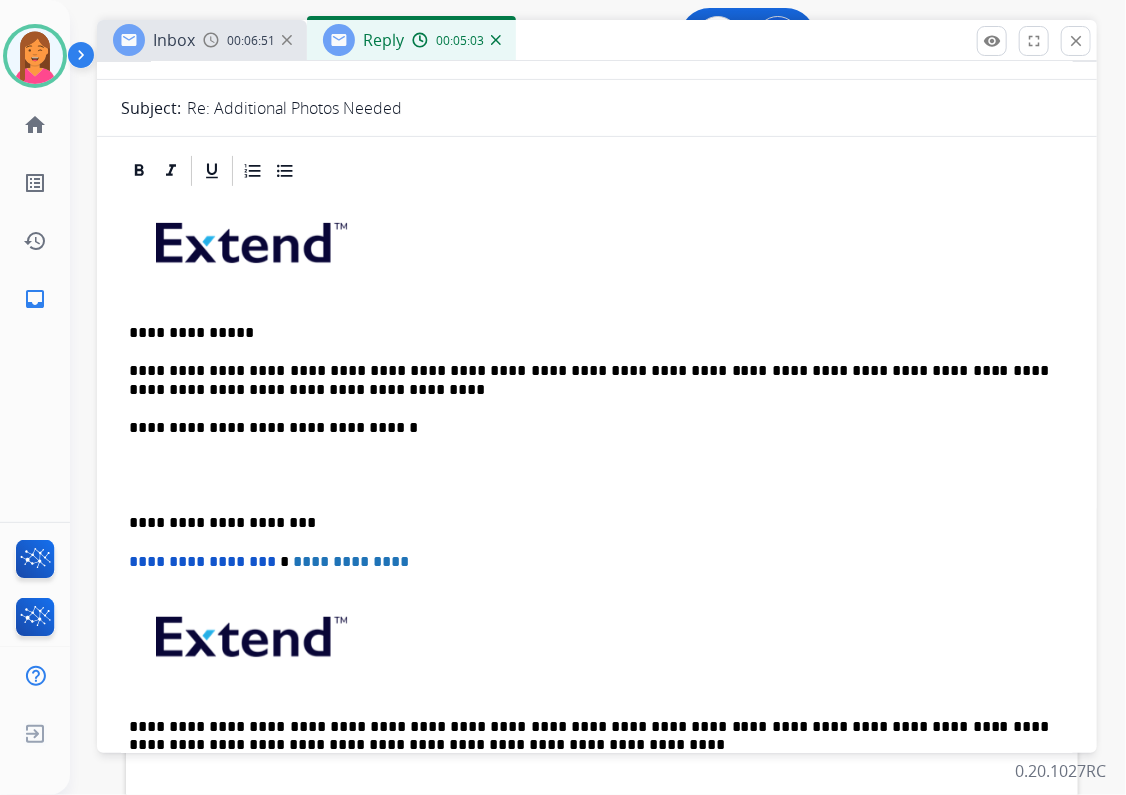 click on "**********" at bounding box center [589, 523] 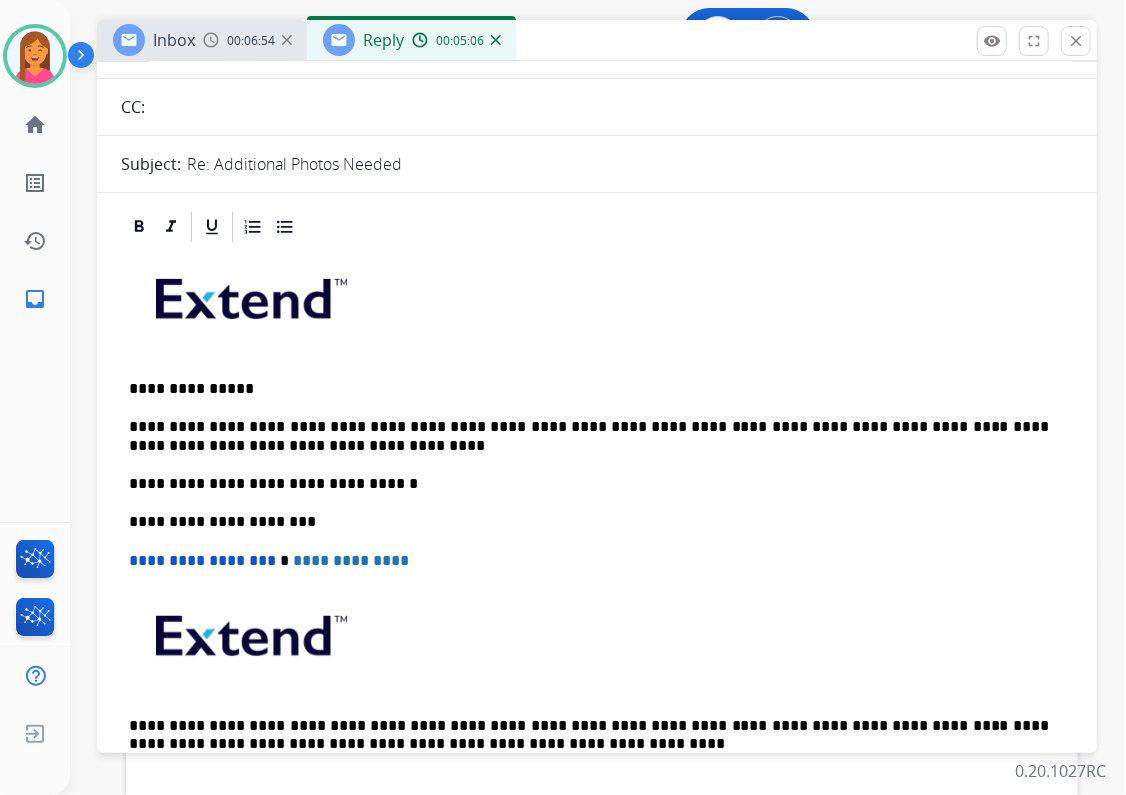 scroll, scrollTop: 0, scrollLeft: 0, axis: both 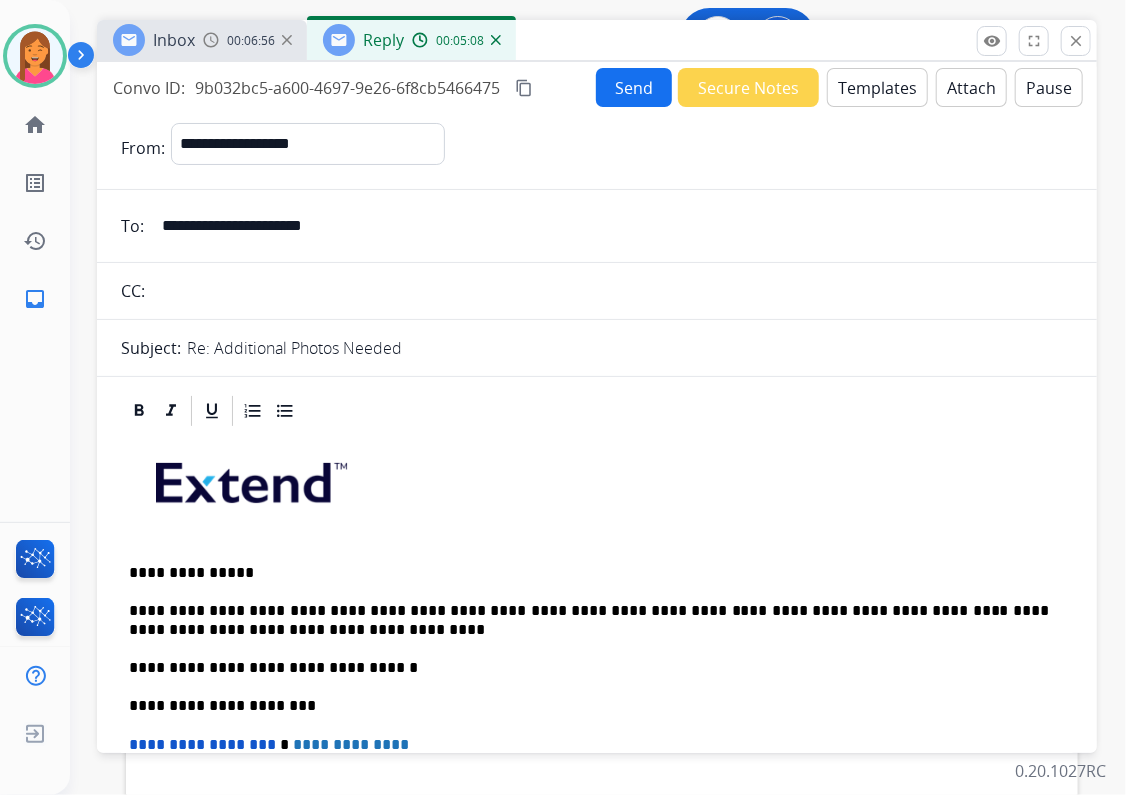 click on "Send" at bounding box center [634, 87] 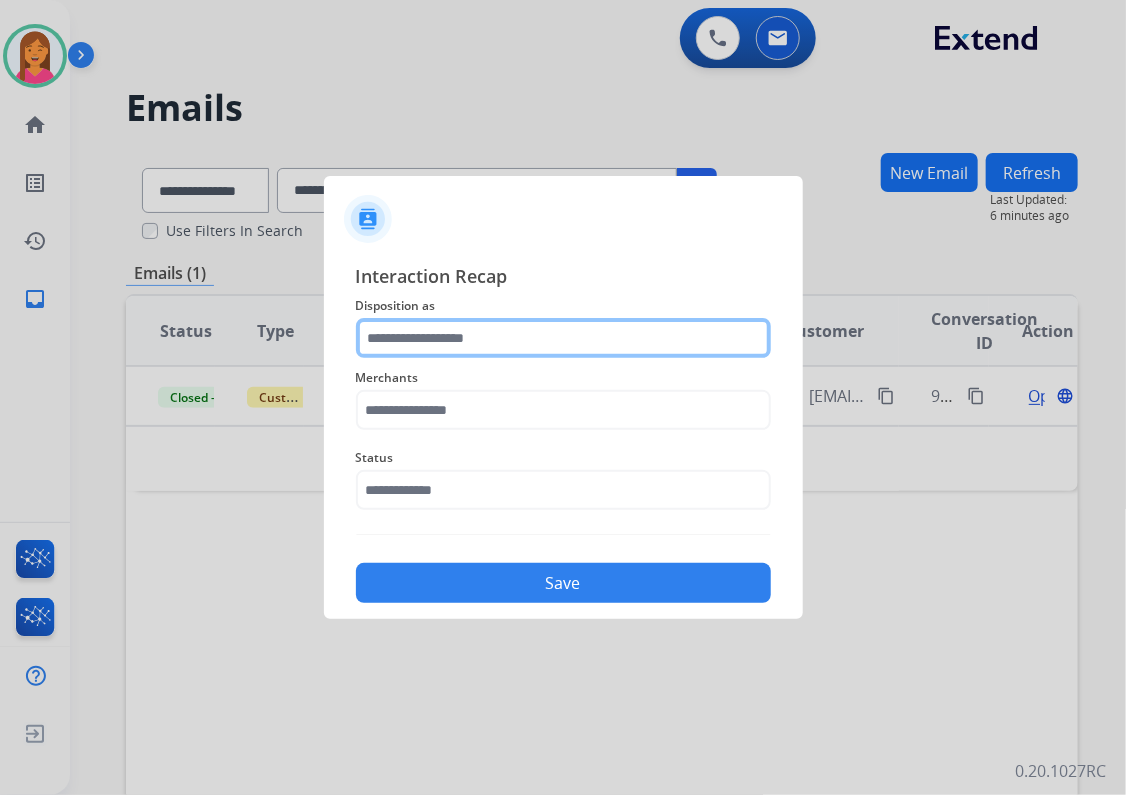 click 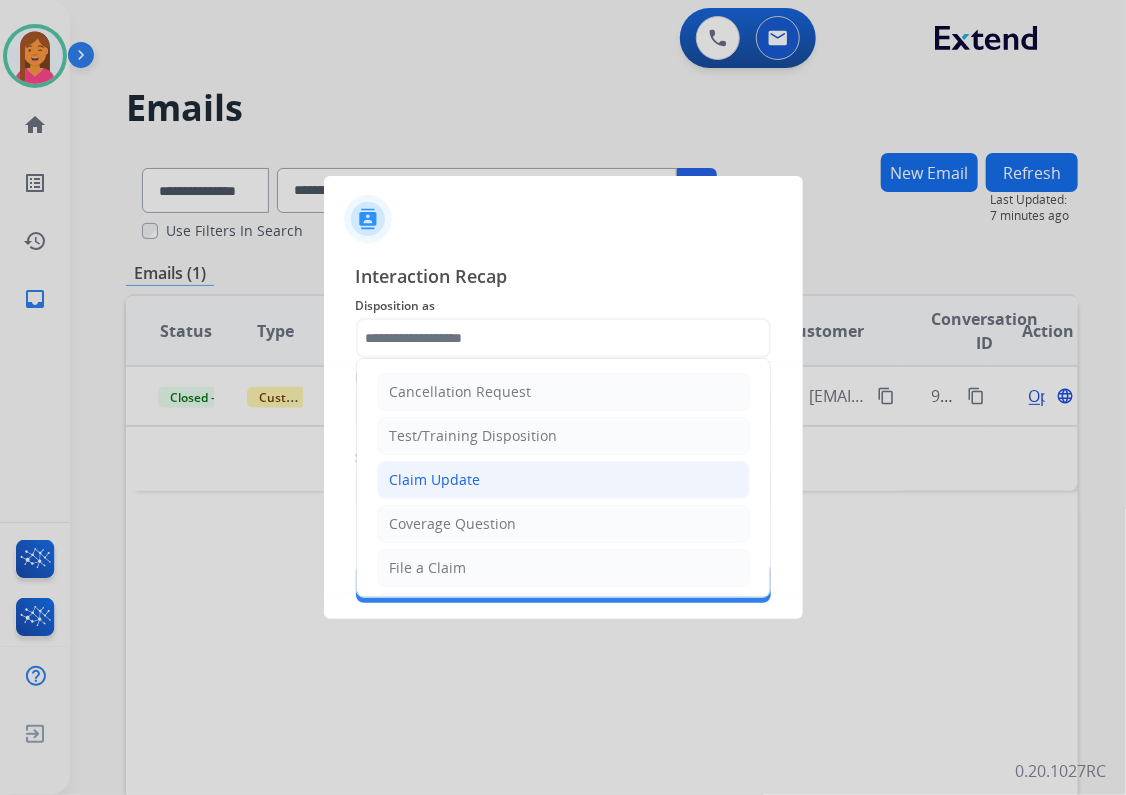 click on "Claim Update" 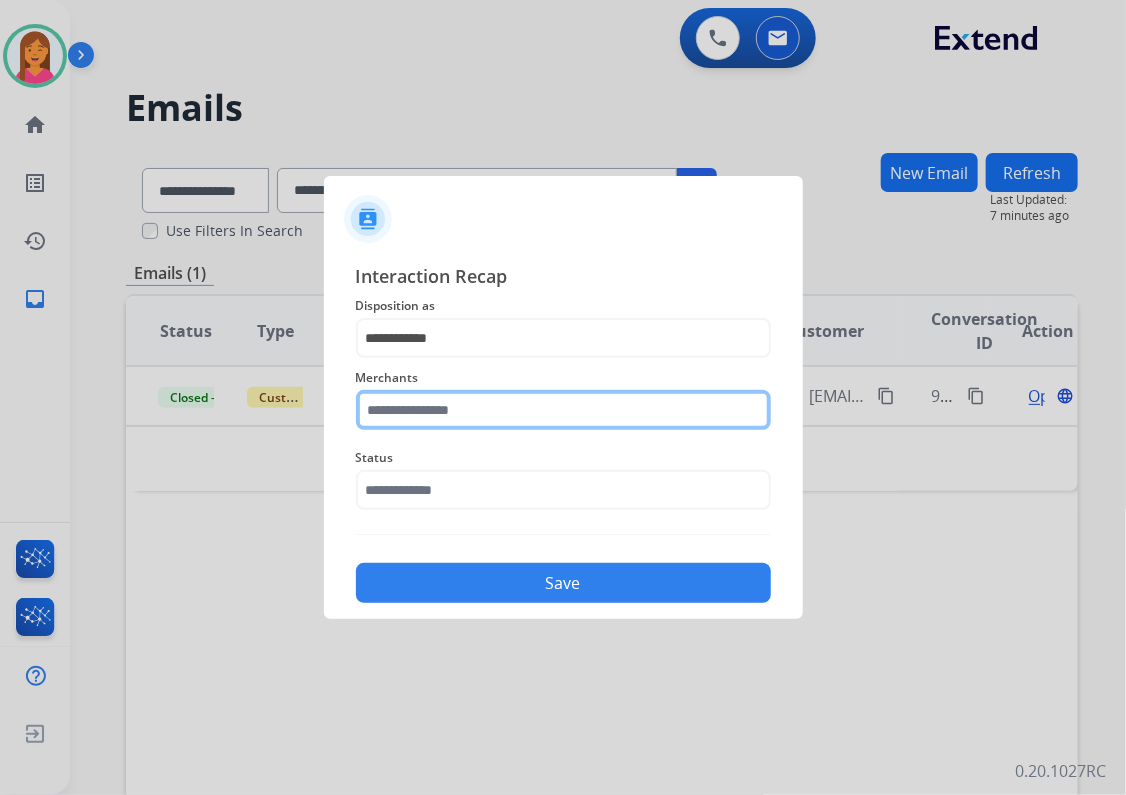 click 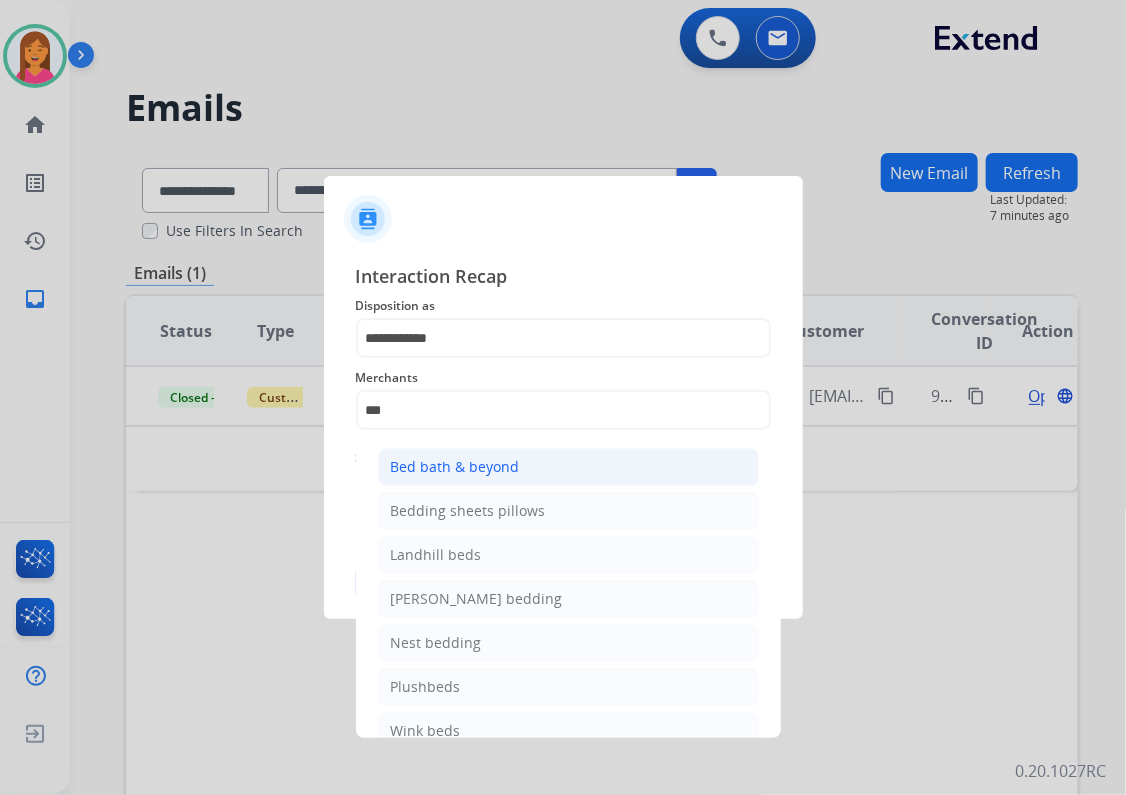 click on "Bed bath & beyond" 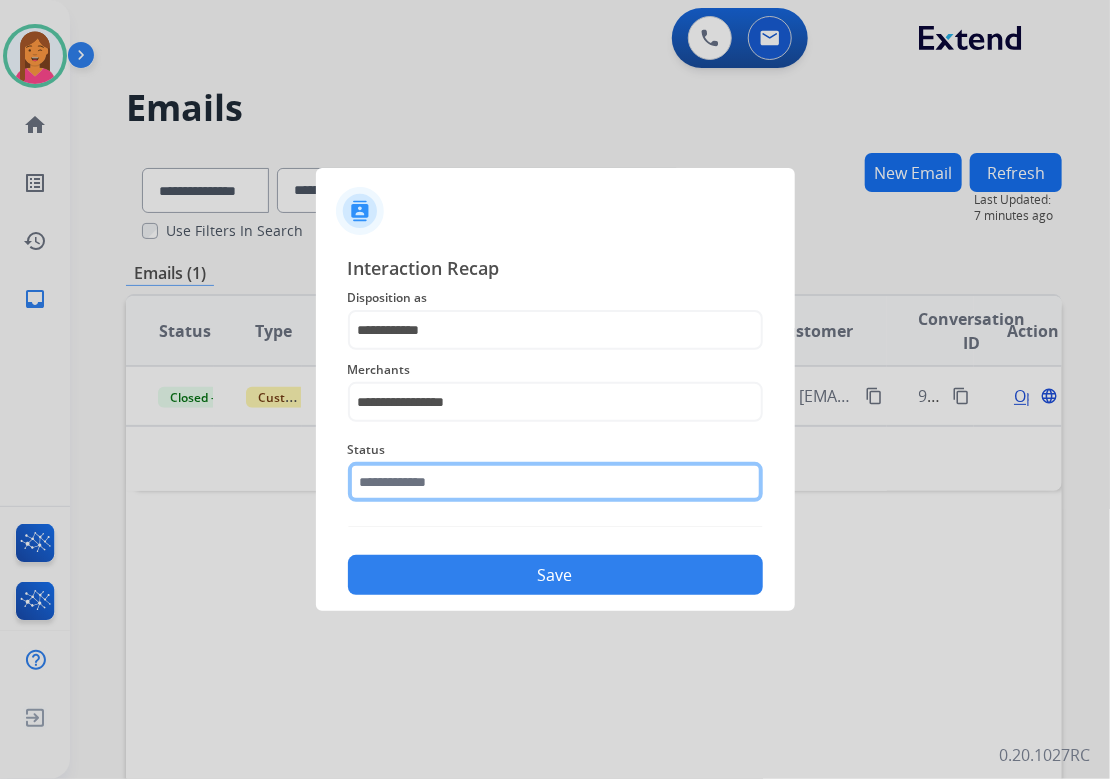 click on "Status" 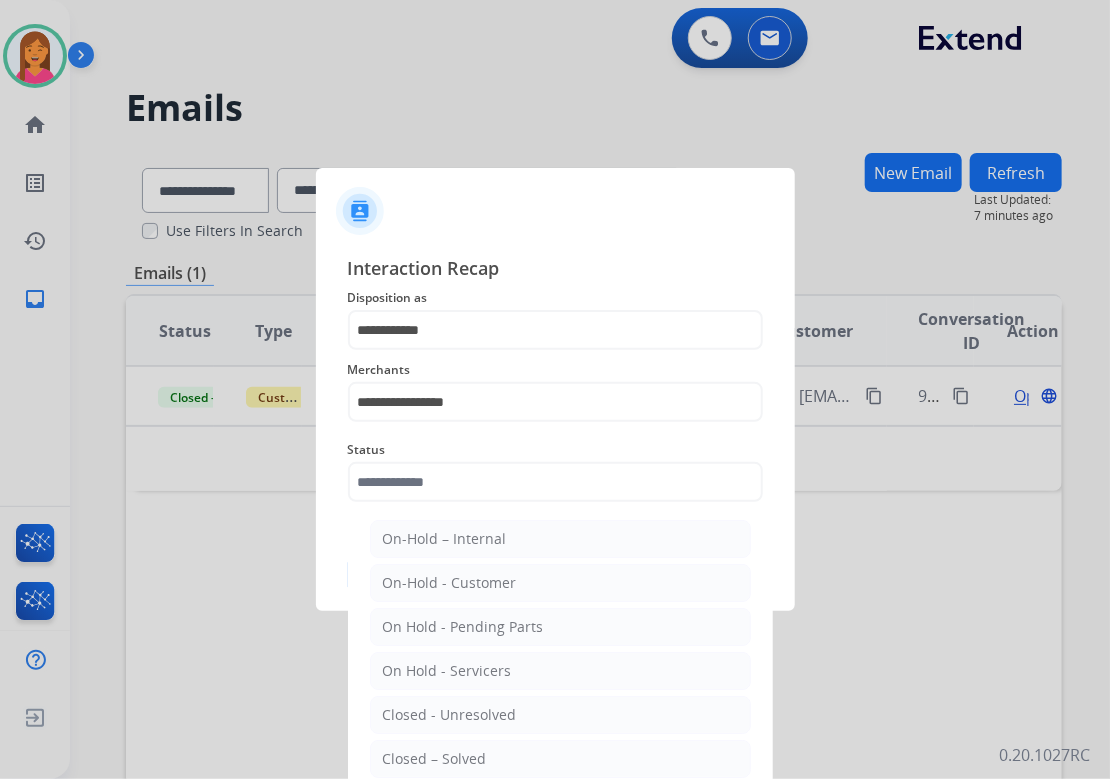 drag, startPoint x: 504, startPoint y: 740, endPoint x: 496, endPoint y: 697, distance: 43.737854 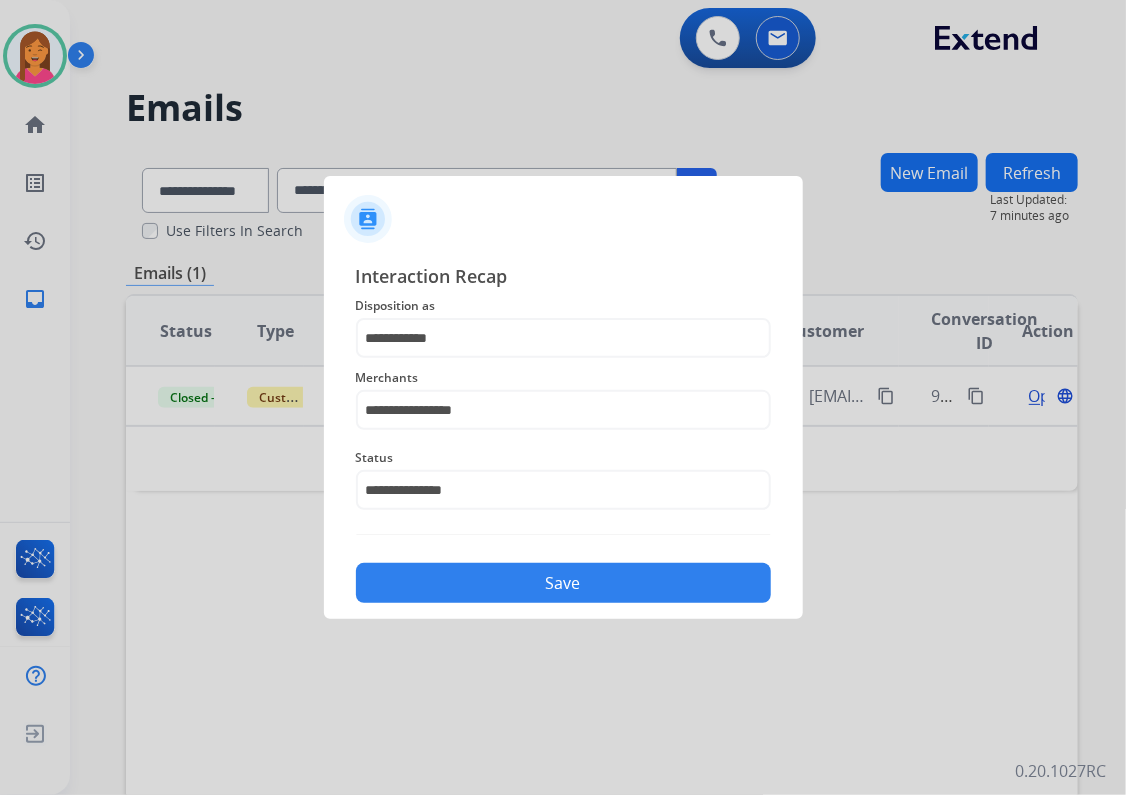 click on "Save" 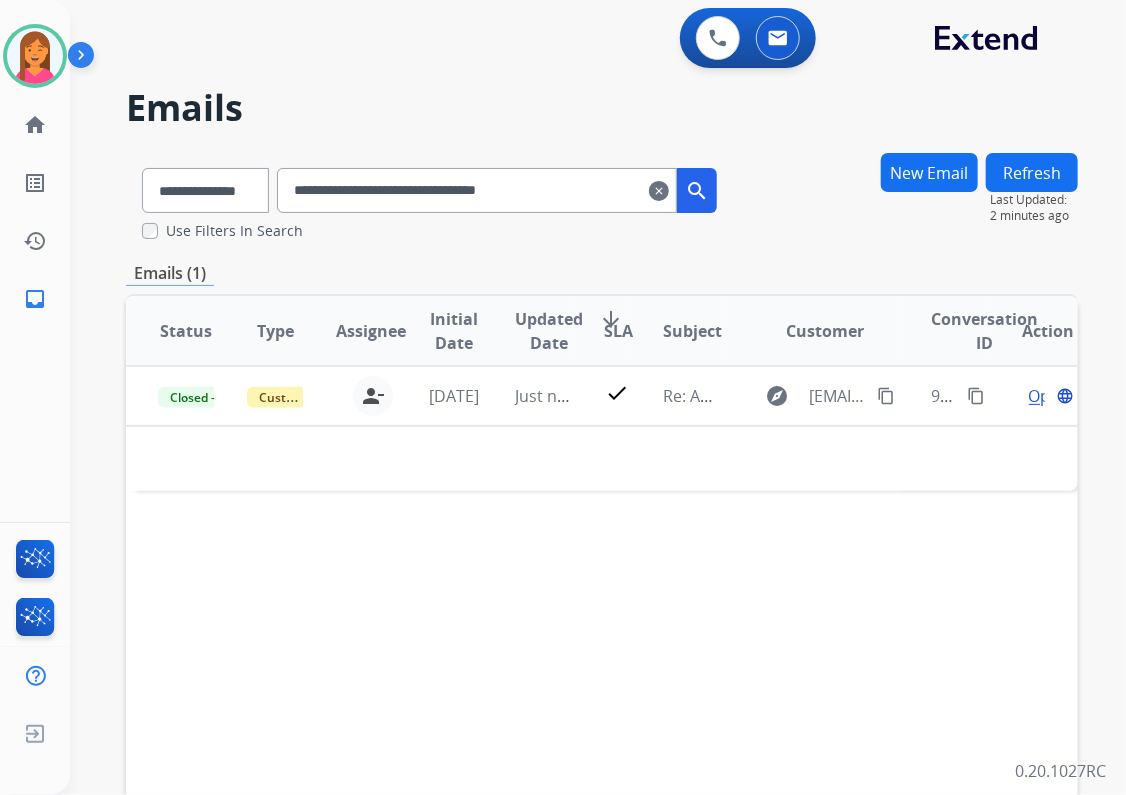 click on "clear" at bounding box center [659, 191] 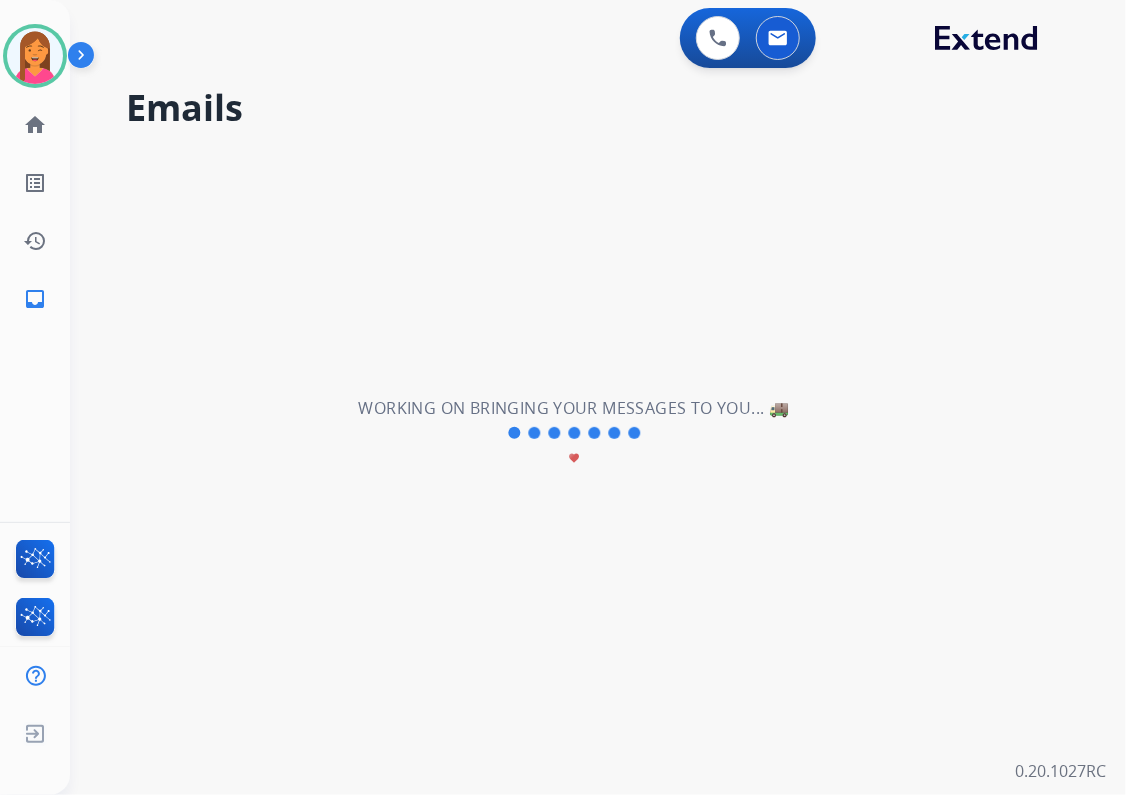 select on "**********" 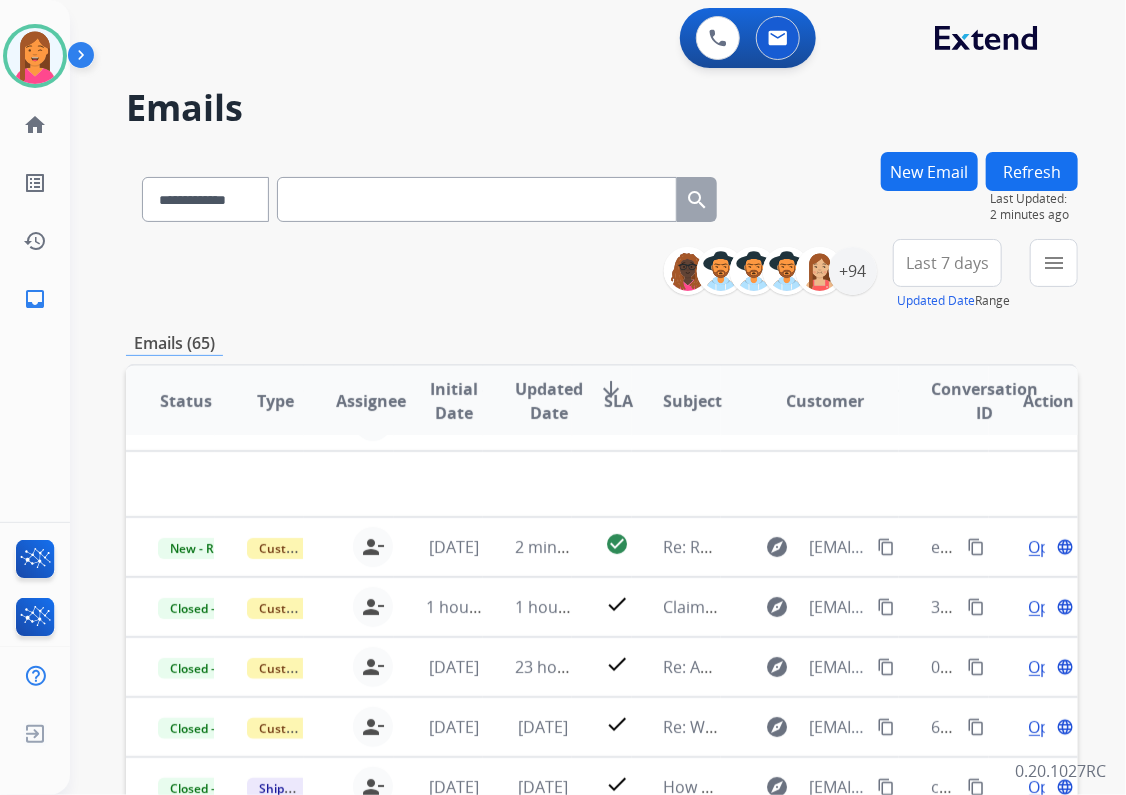 scroll, scrollTop: 67, scrollLeft: 0, axis: vertical 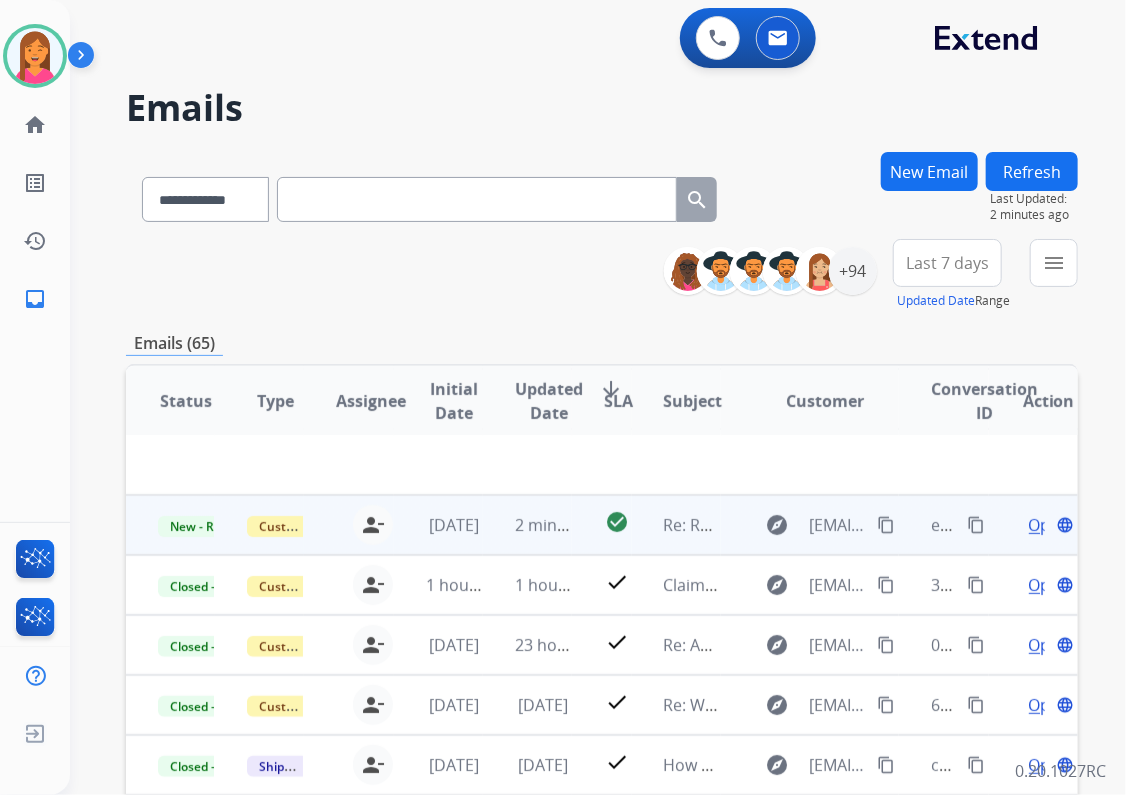 click on "Re: Requested Pictures" at bounding box center [676, 525] 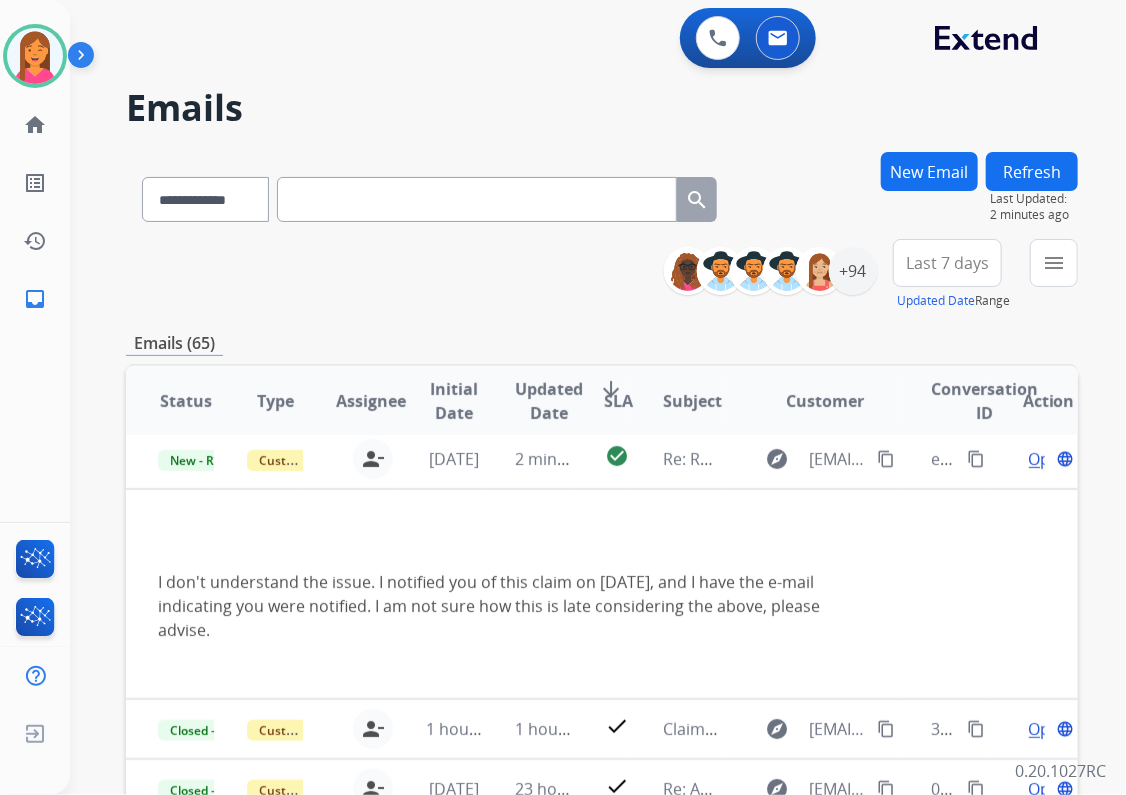 scroll, scrollTop: 60, scrollLeft: 0, axis: vertical 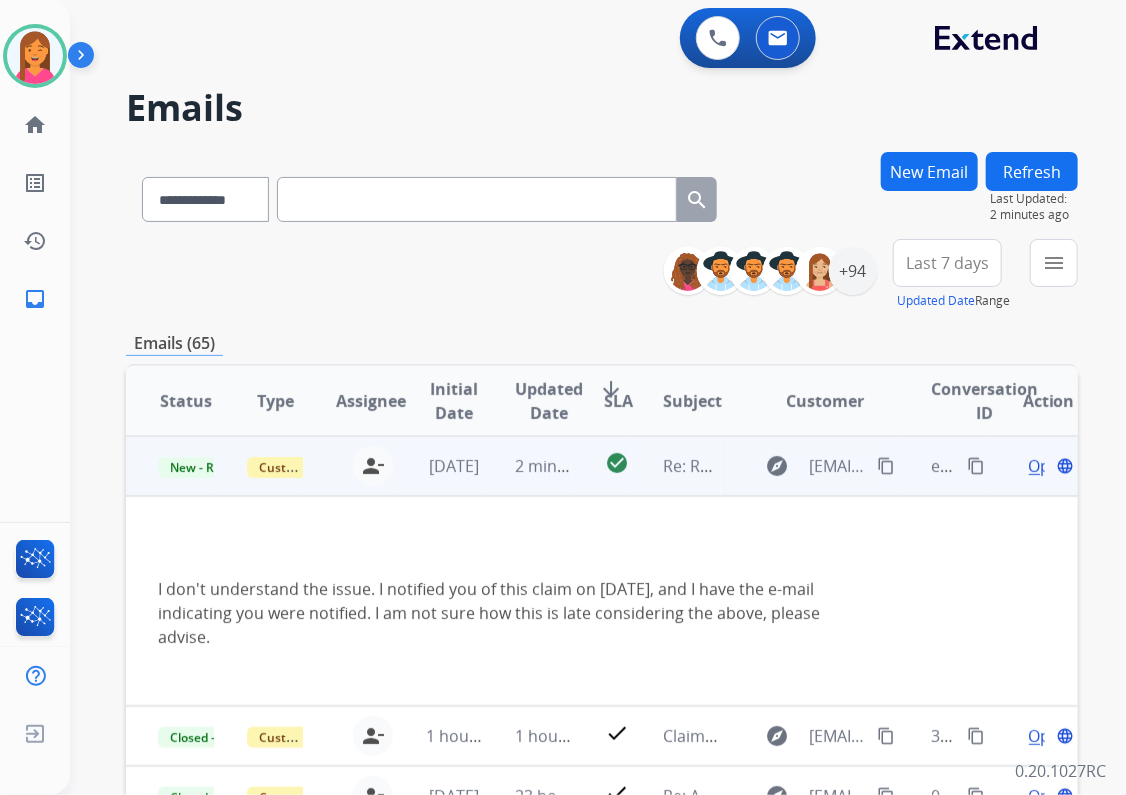 click on "Open" at bounding box center [1049, 466] 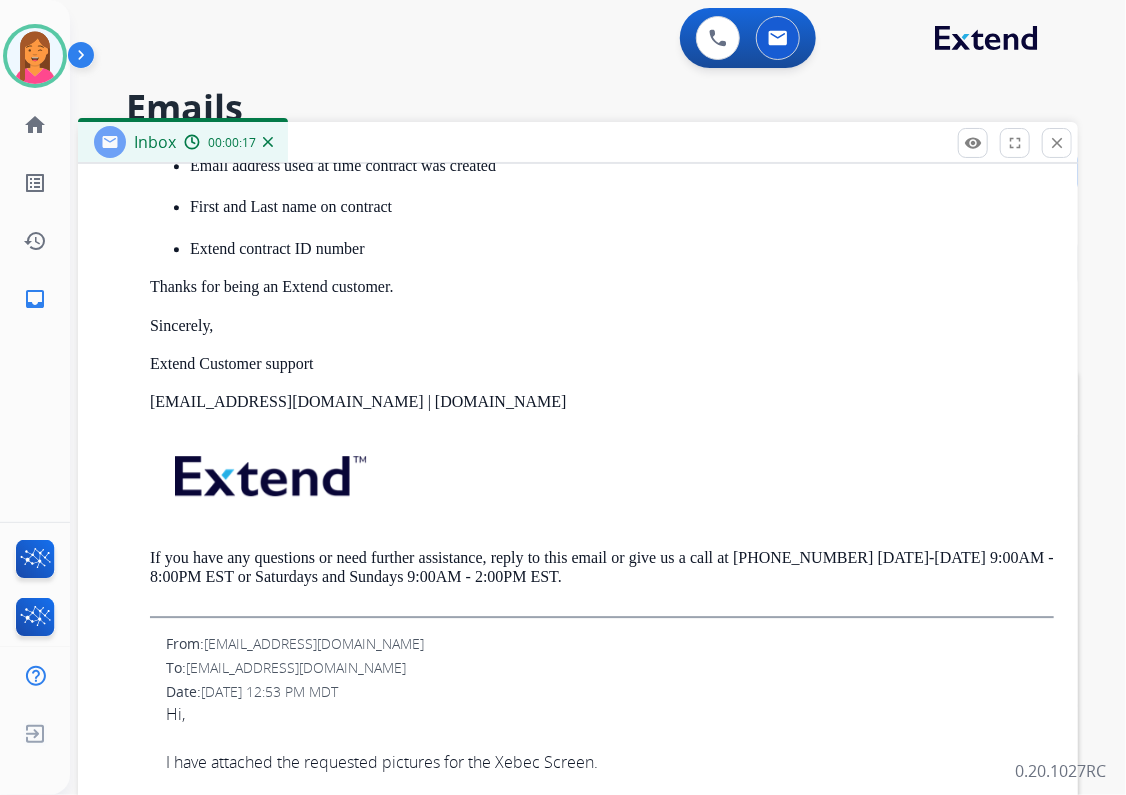 scroll, scrollTop: 2032, scrollLeft: 0, axis: vertical 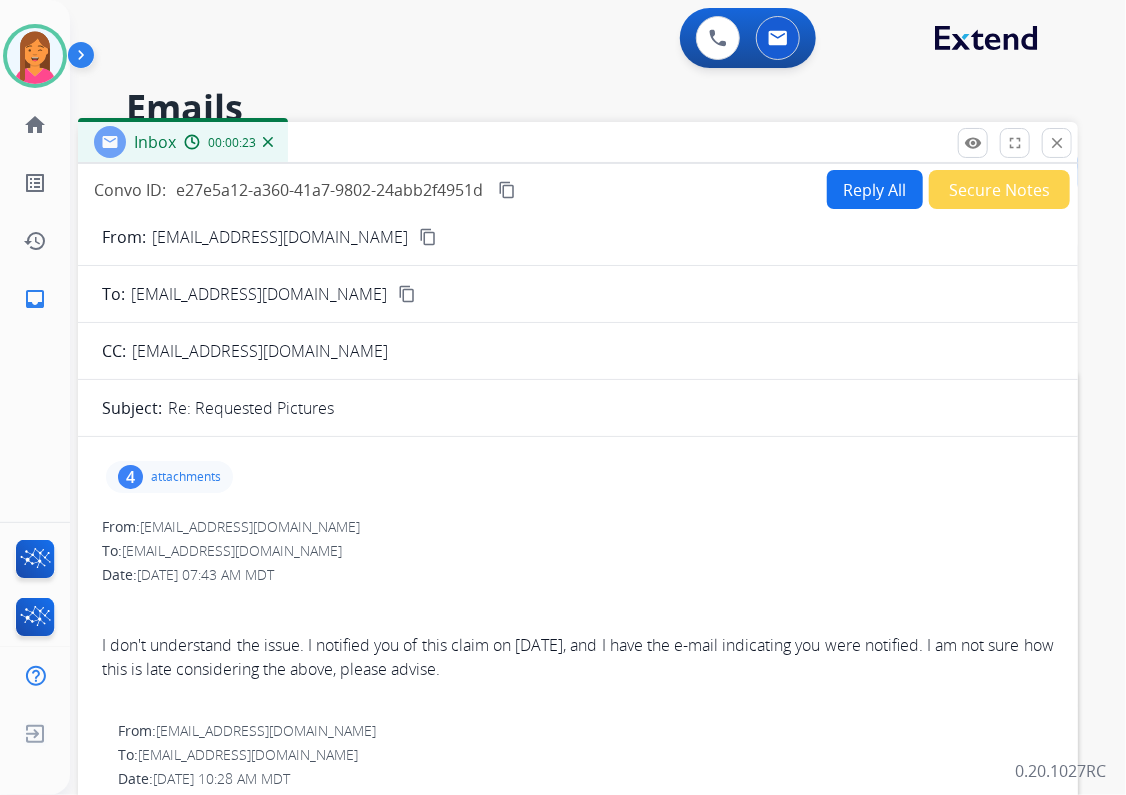 click on "content_copy" at bounding box center (428, 237) 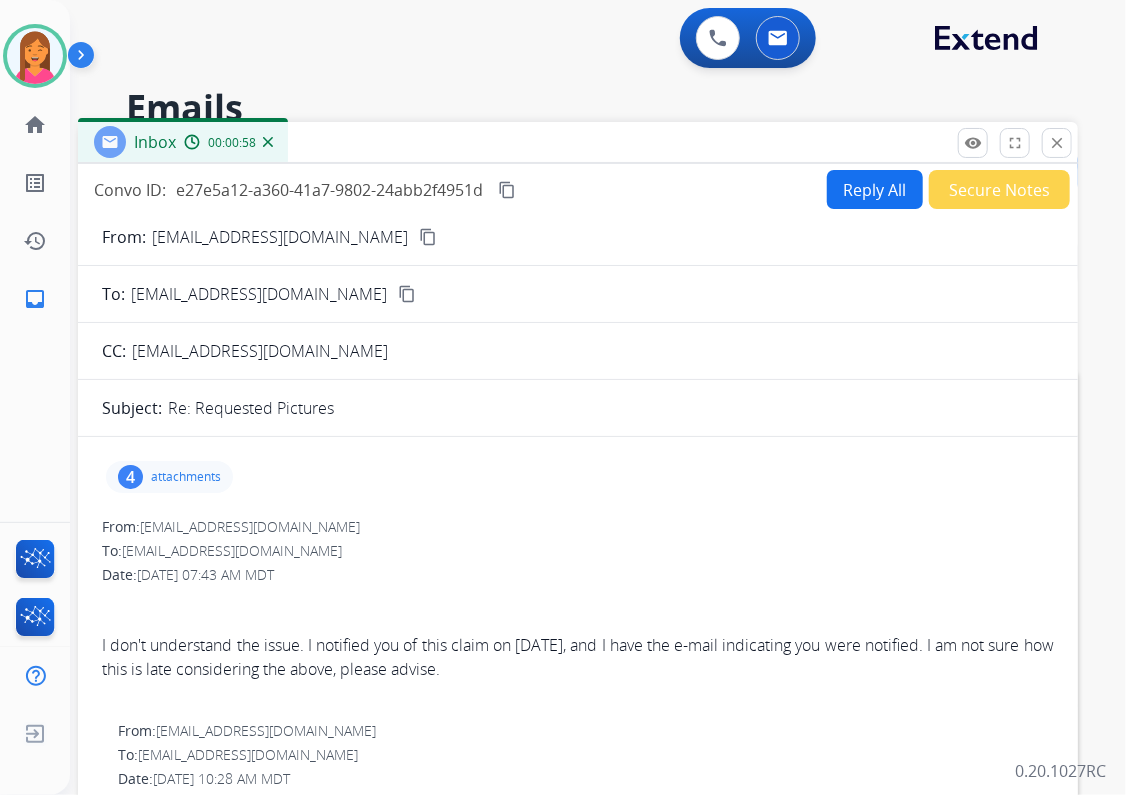 click on "close Close" at bounding box center [1057, 143] 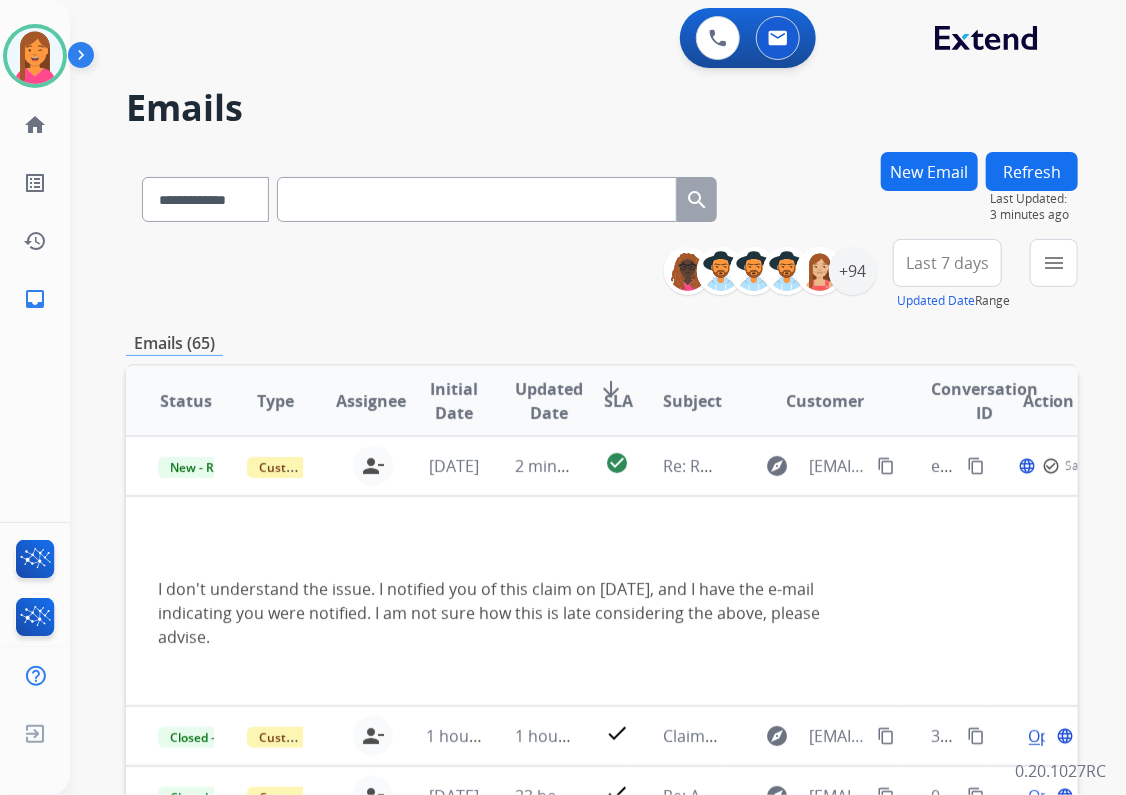 click at bounding box center (477, 199) 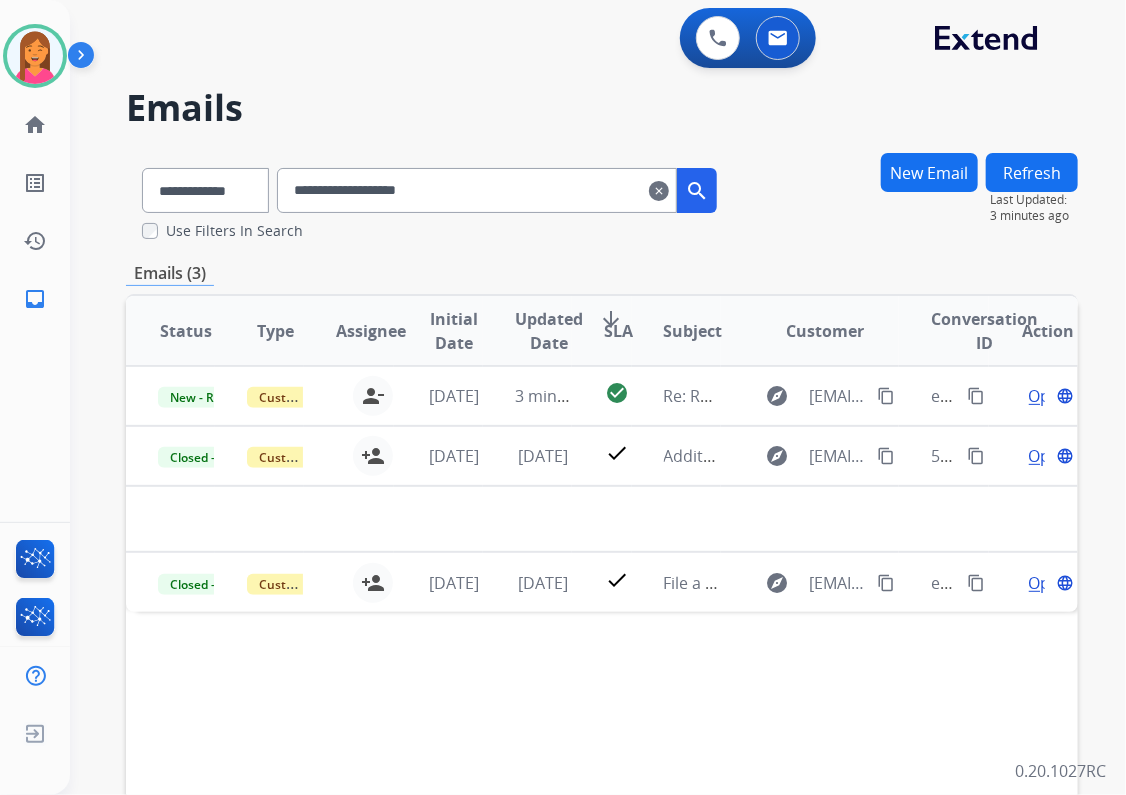 scroll, scrollTop: 0, scrollLeft: 0, axis: both 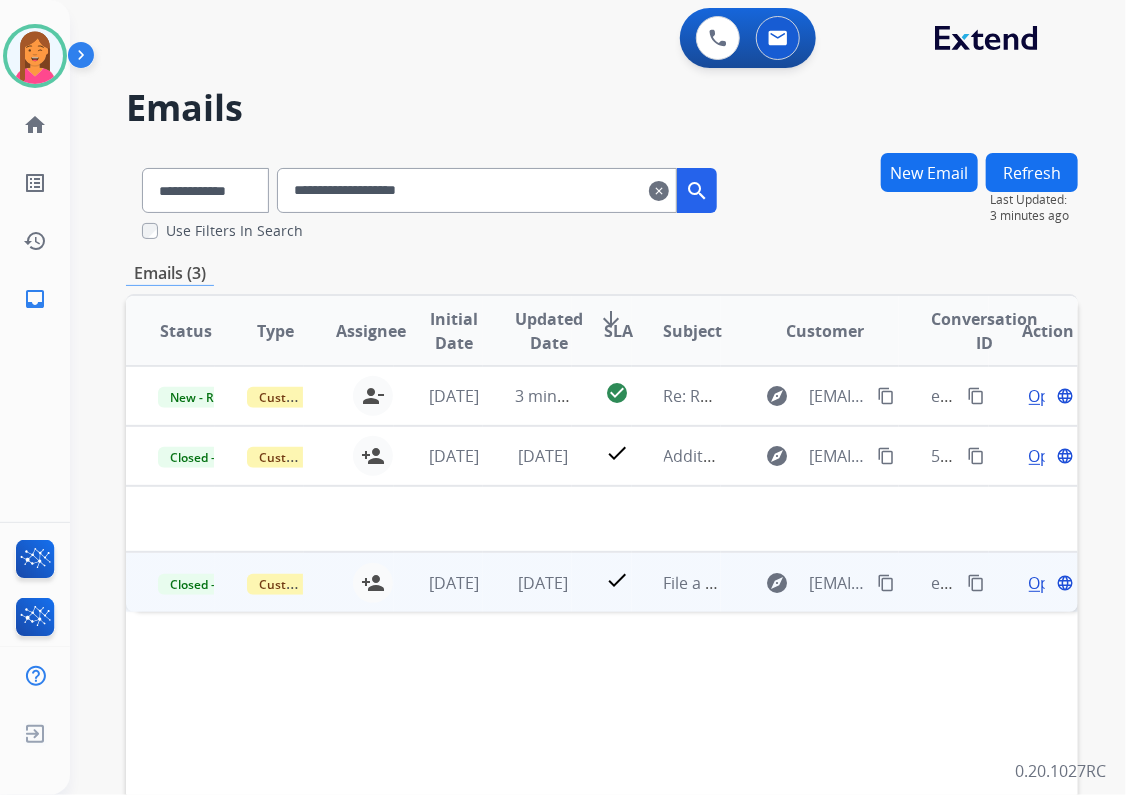 click on "check" at bounding box center [602, 582] 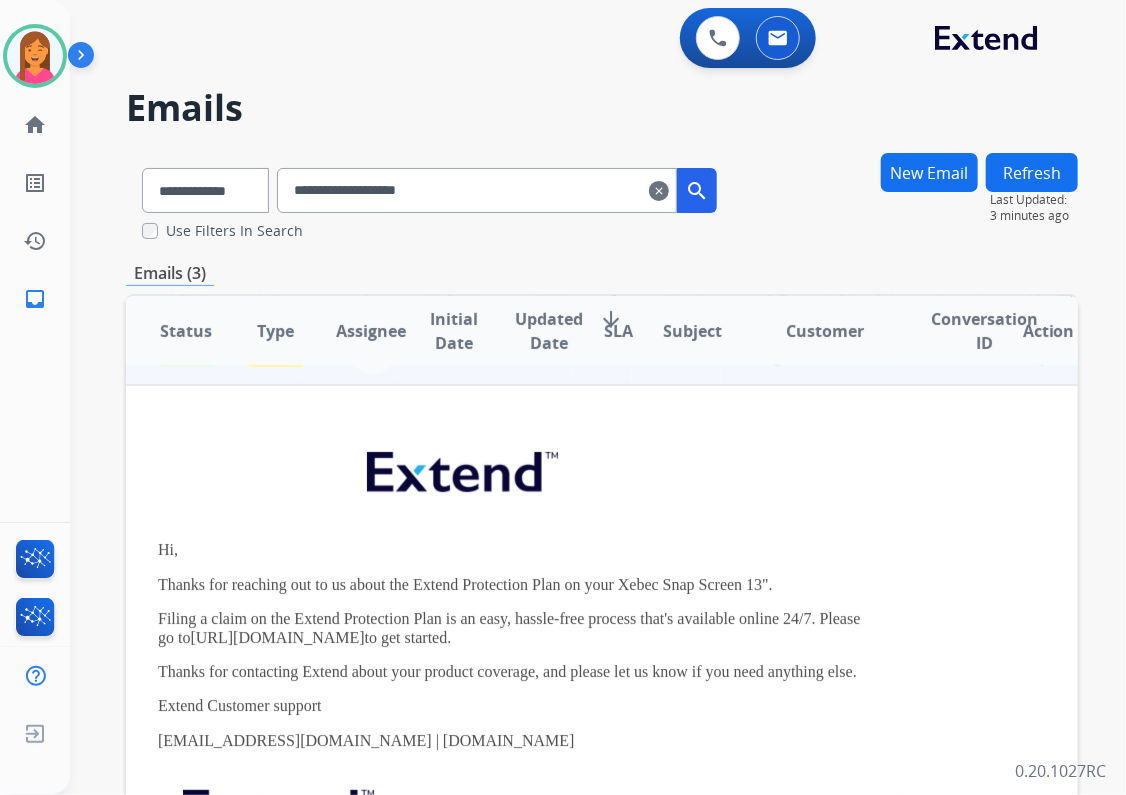 scroll, scrollTop: 201, scrollLeft: 0, axis: vertical 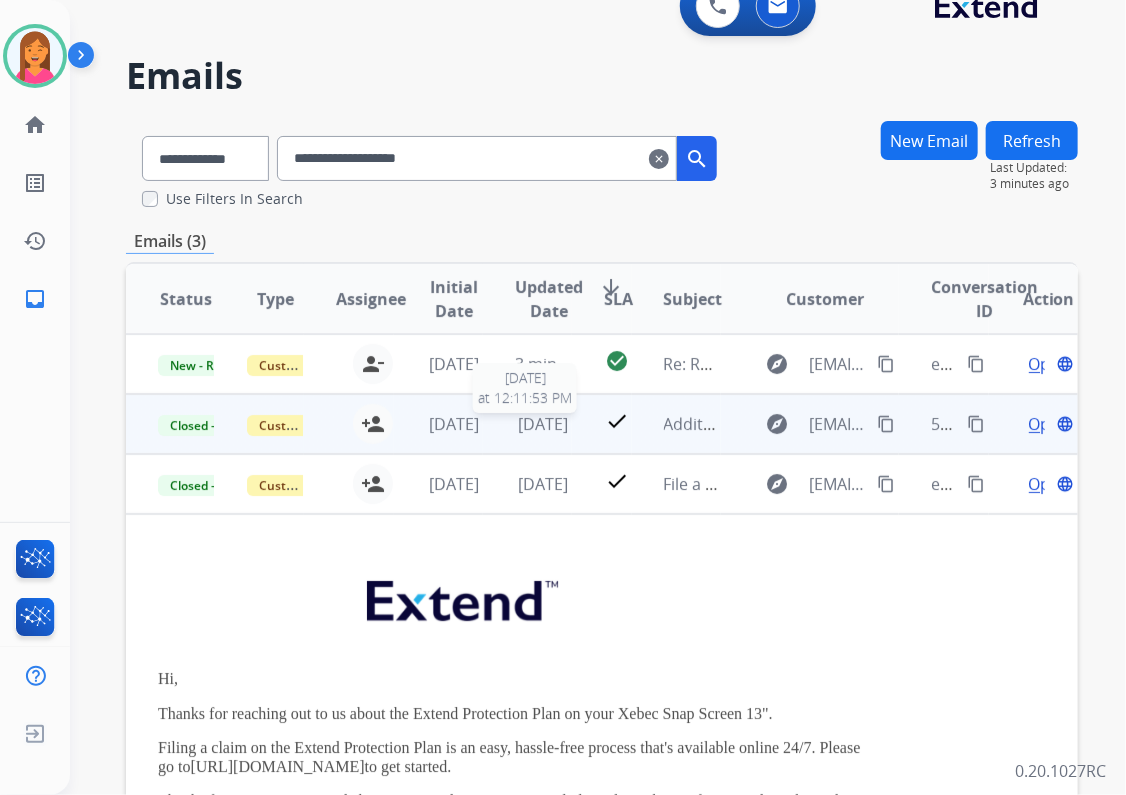 click on "1 week ago" at bounding box center [543, 424] 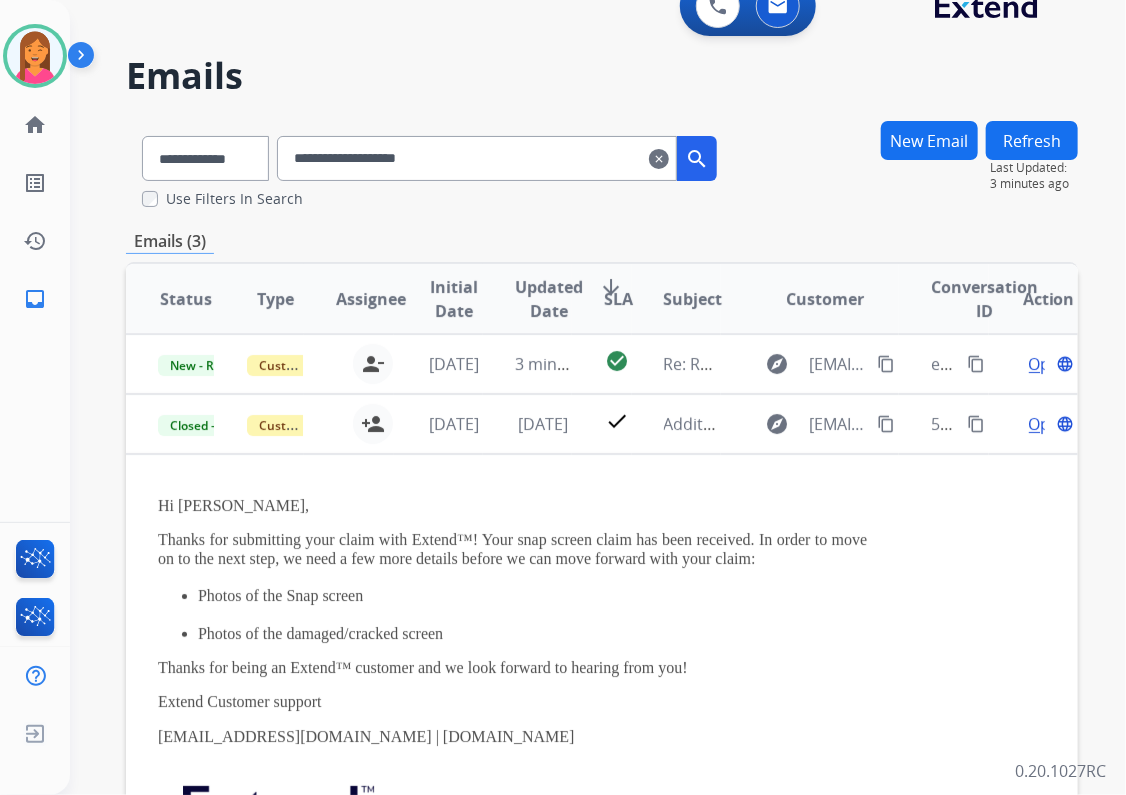 scroll, scrollTop: 180, scrollLeft: 0, axis: vertical 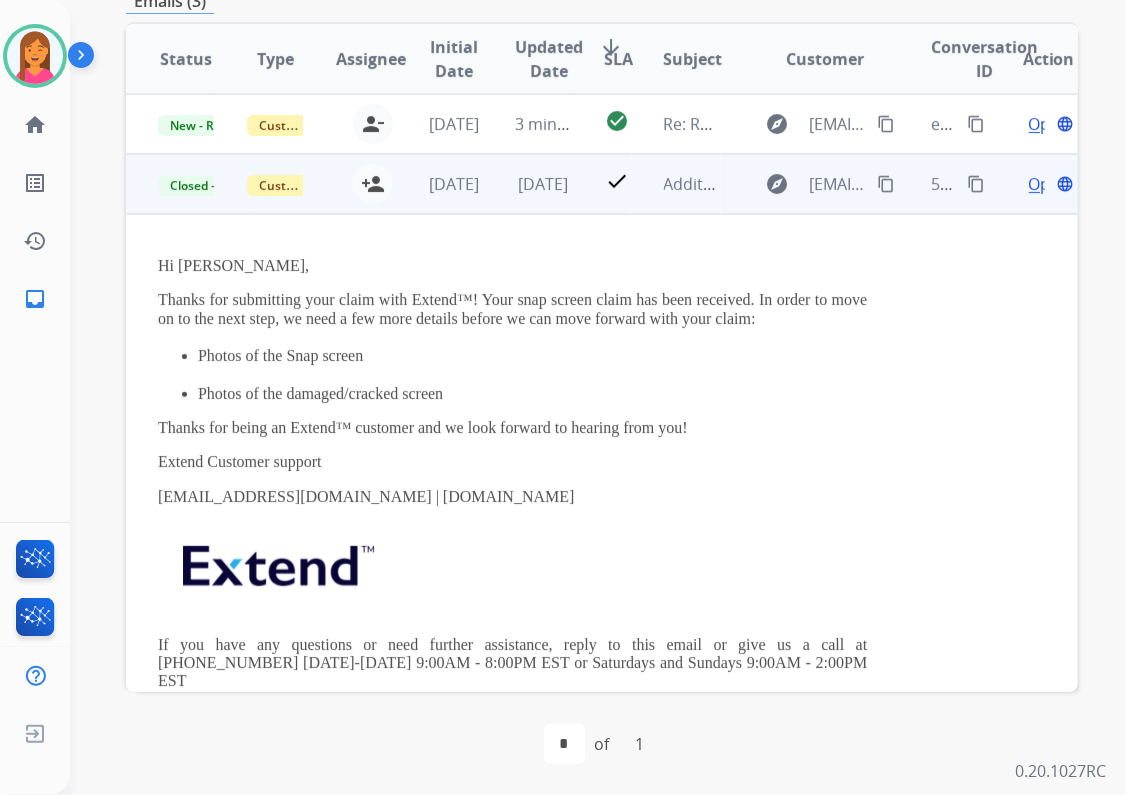 click on "Open" at bounding box center (1049, 184) 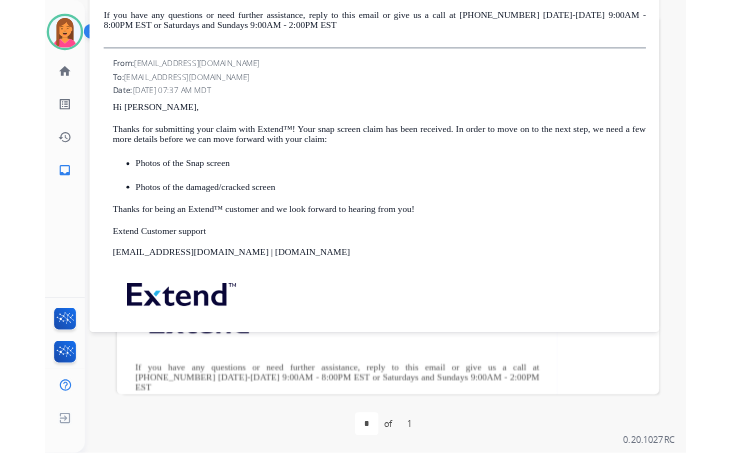 scroll, scrollTop: 581, scrollLeft: 0, axis: vertical 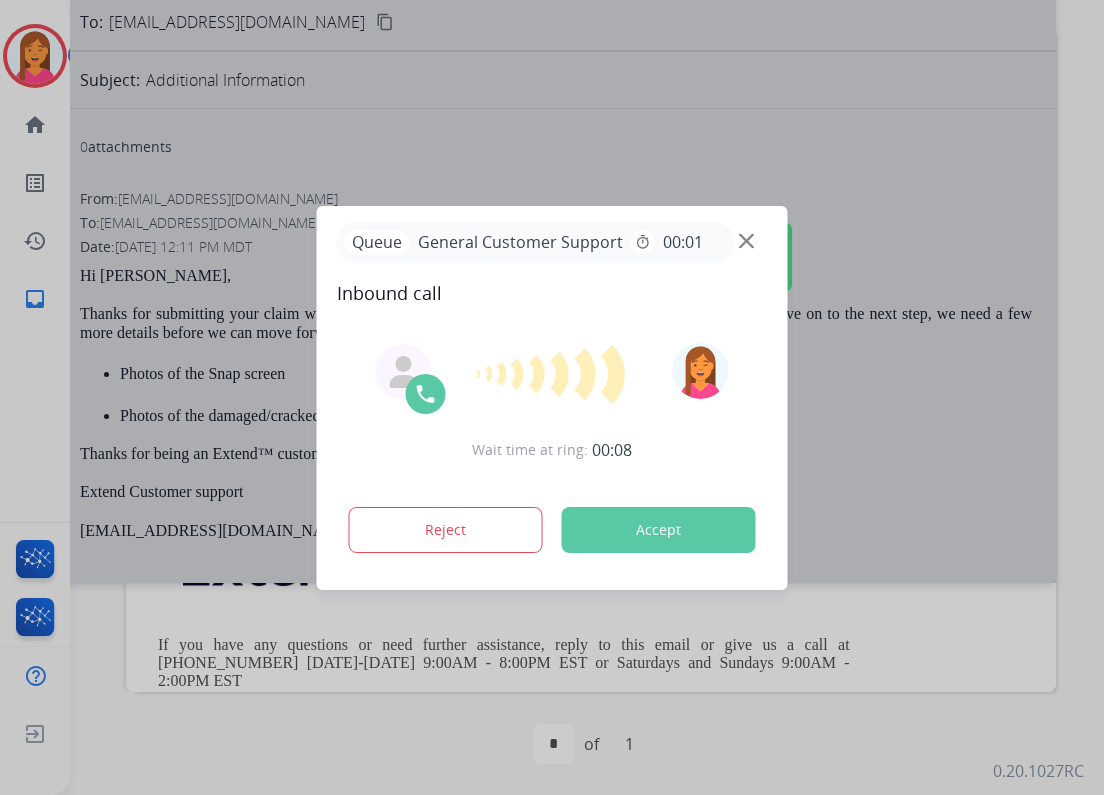 click at bounding box center [746, 240] 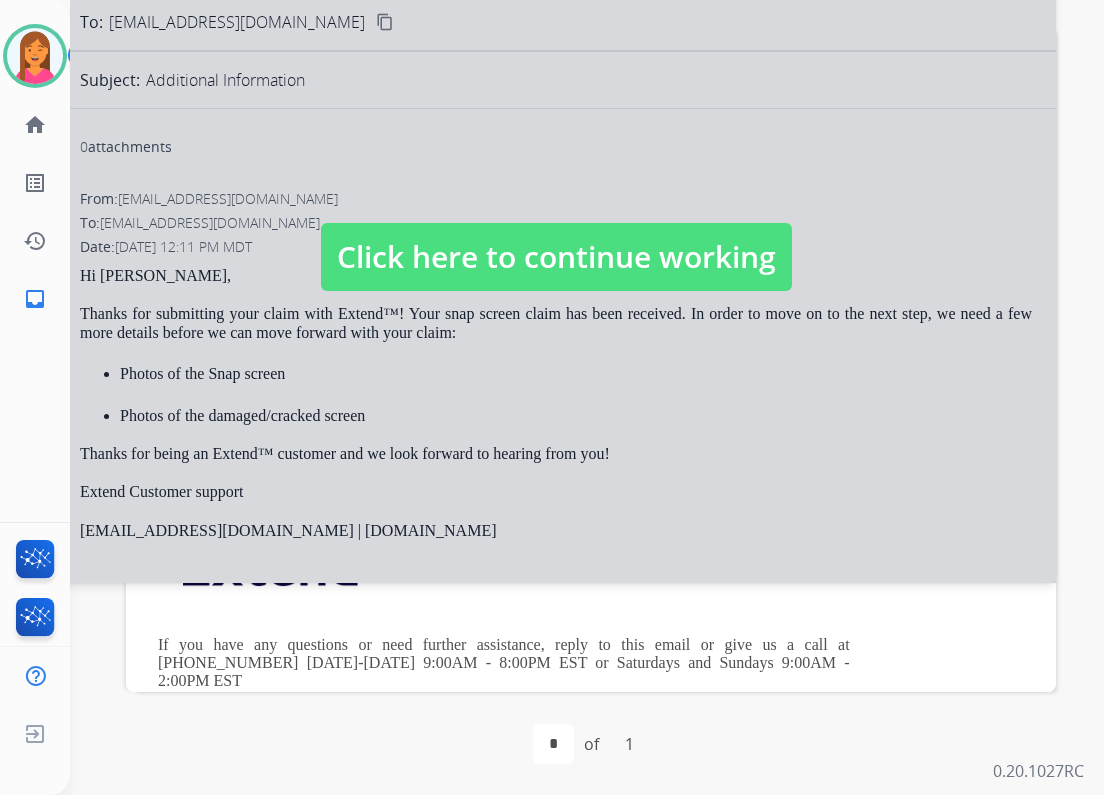 click on "Click here to continue working" at bounding box center [556, 257] 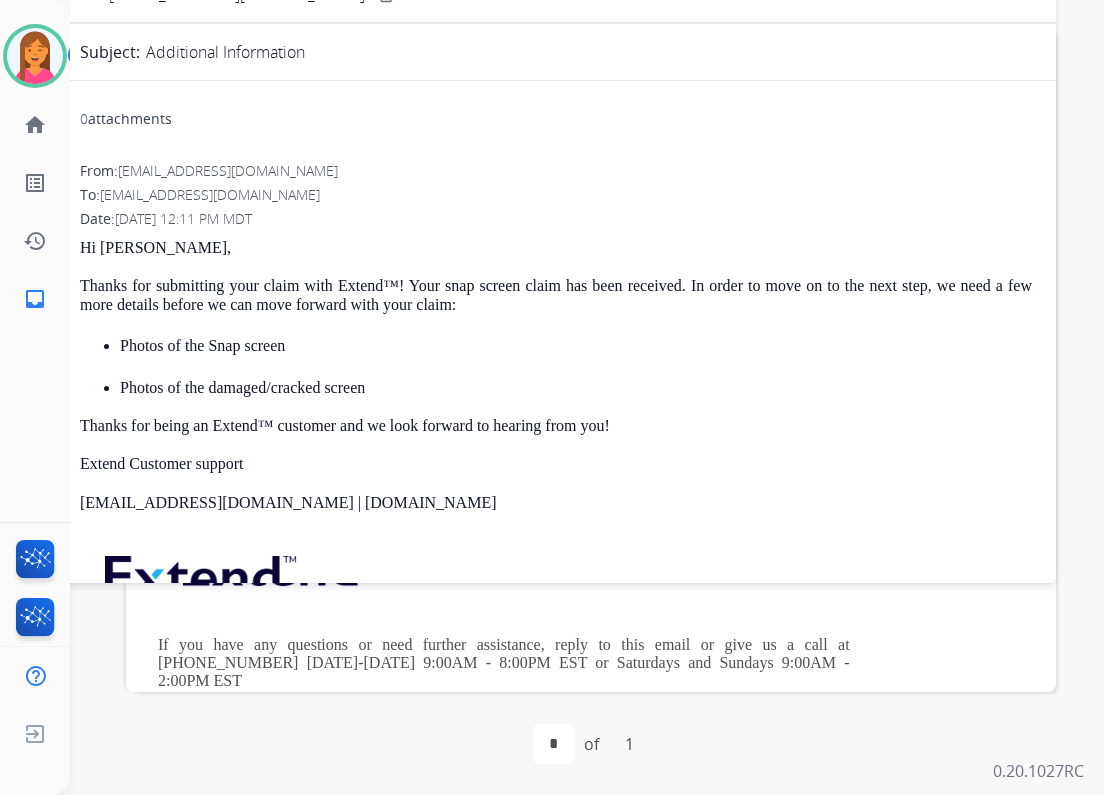scroll, scrollTop: 0, scrollLeft: 0, axis: both 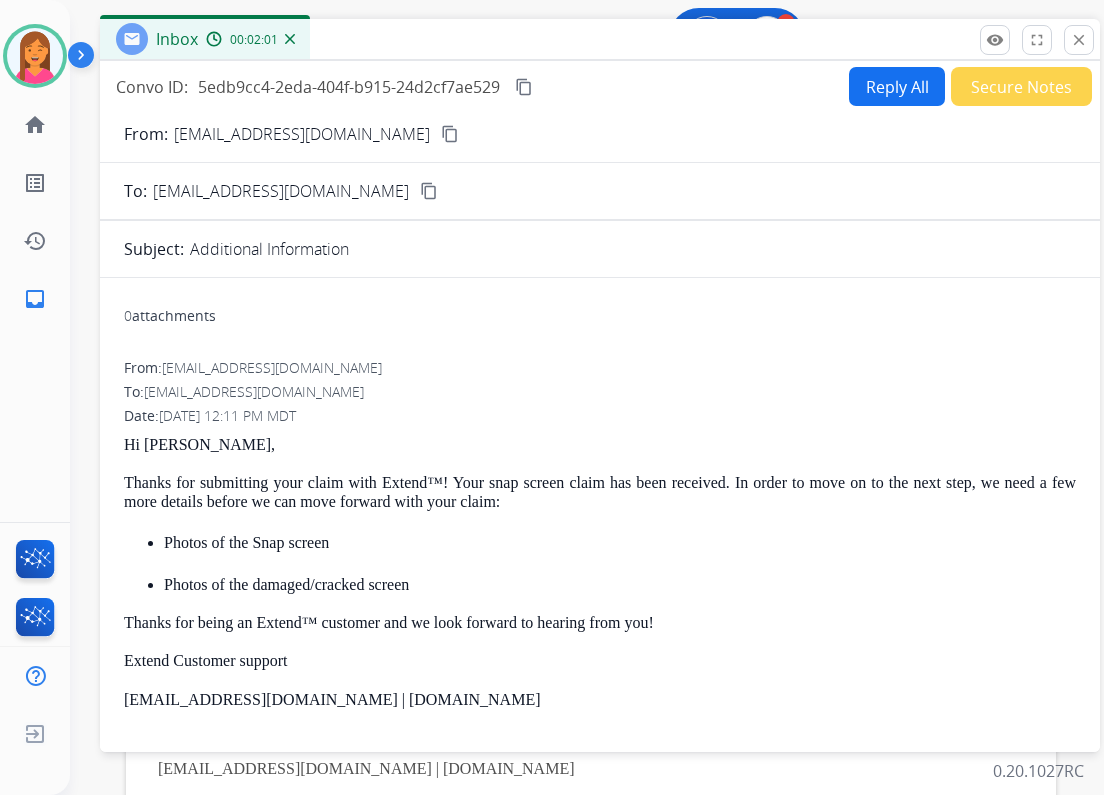 drag, startPoint x: 437, startPoint y: 144, endPoint x: 462, endPoint y: 54, distance: 93.40771 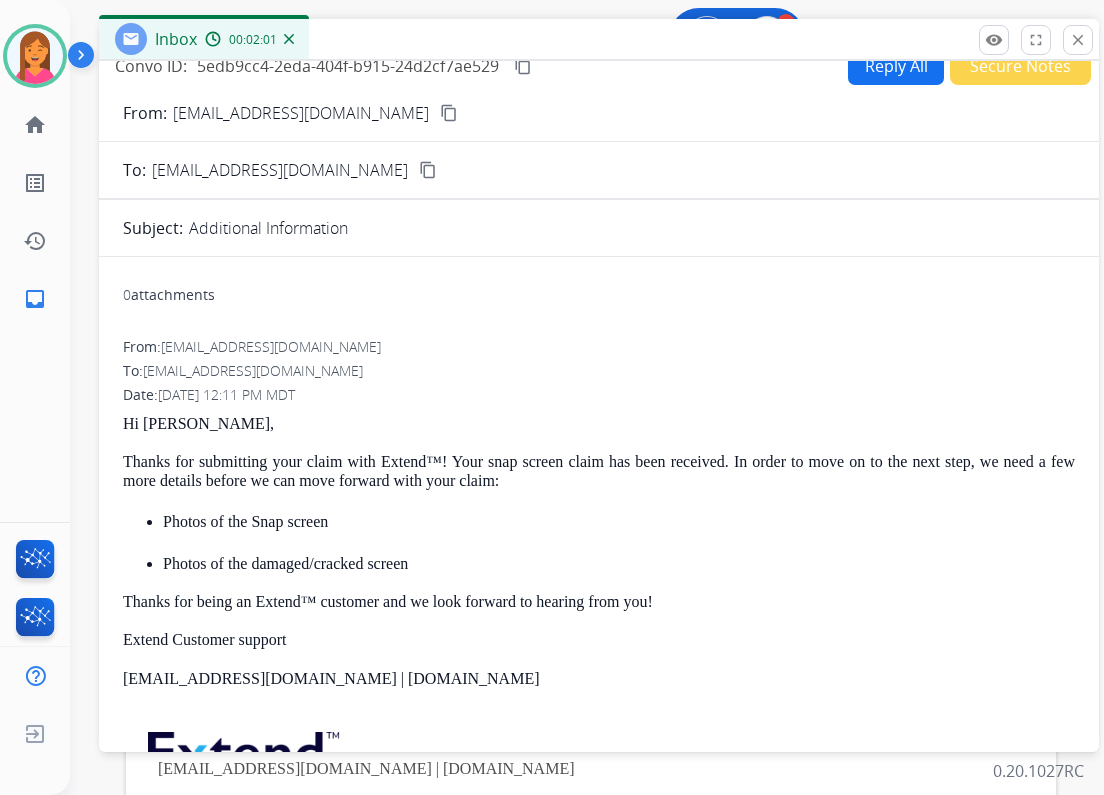 scroll, scrollTop: 0, scrollLeft: 0, axis: both 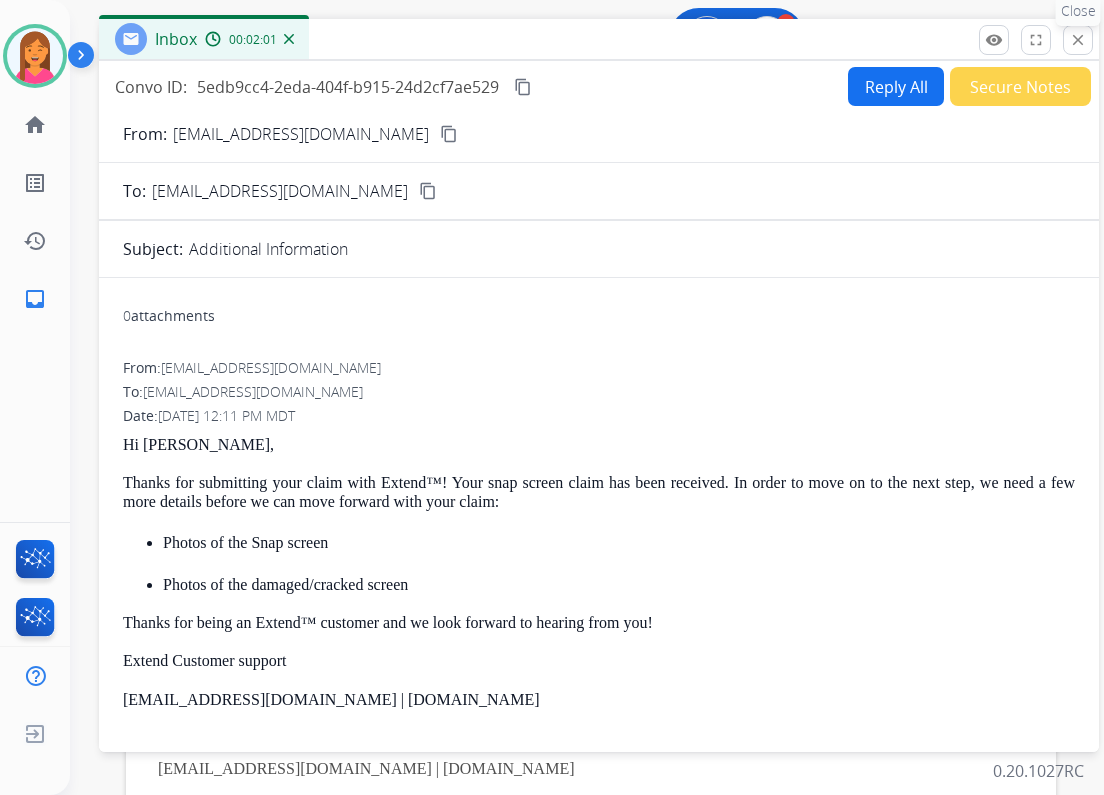 click on "close Close" at bounding box center (1078, 40) 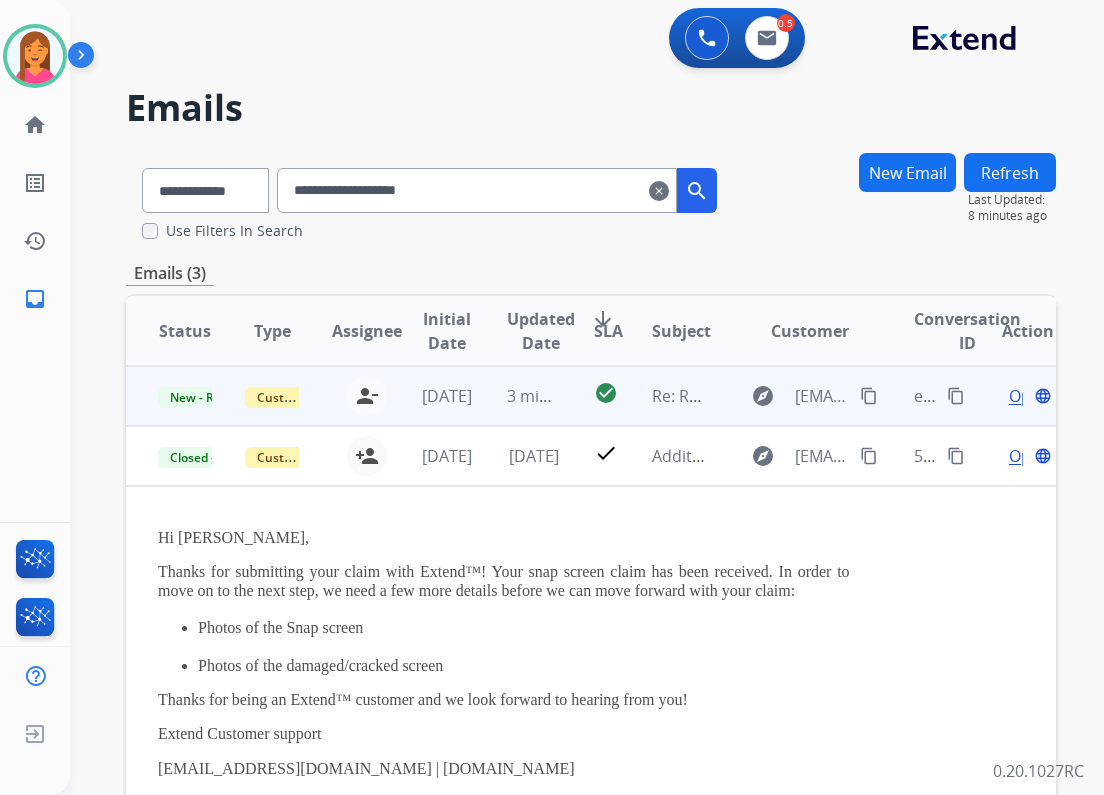 click on "[DATE]" at bounding box center [431, 396] 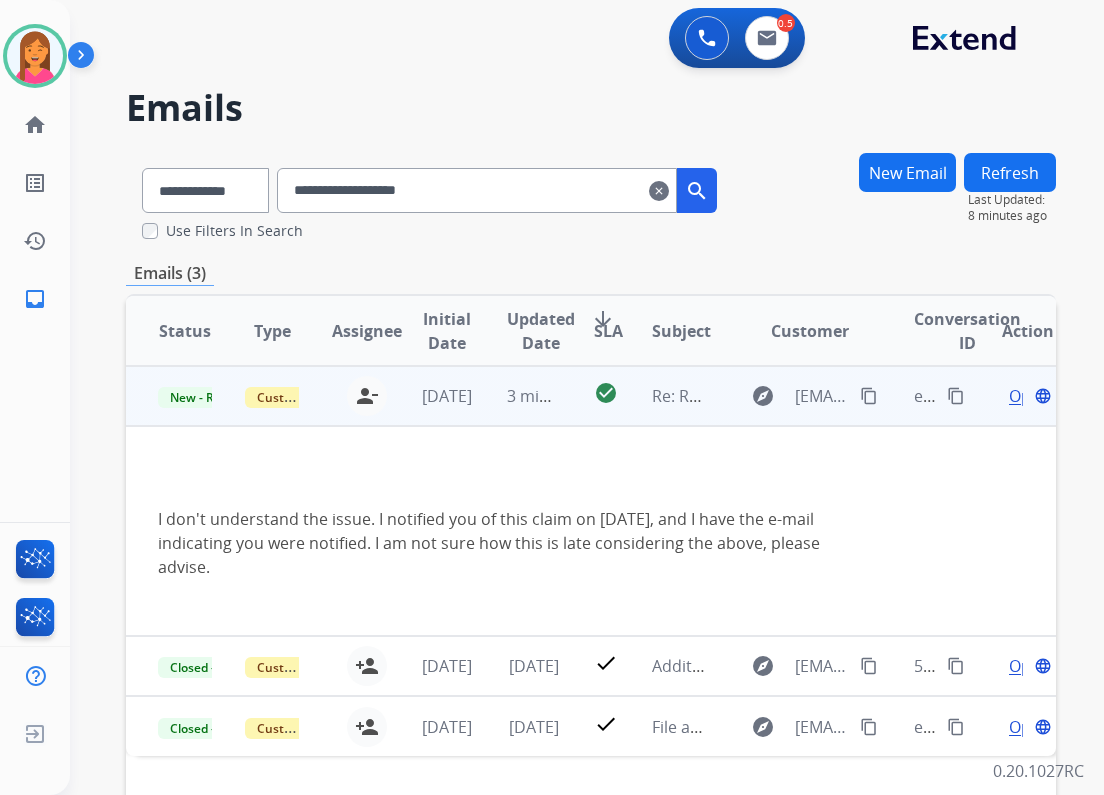 click on "Open" at bounding box center (1029, 396) 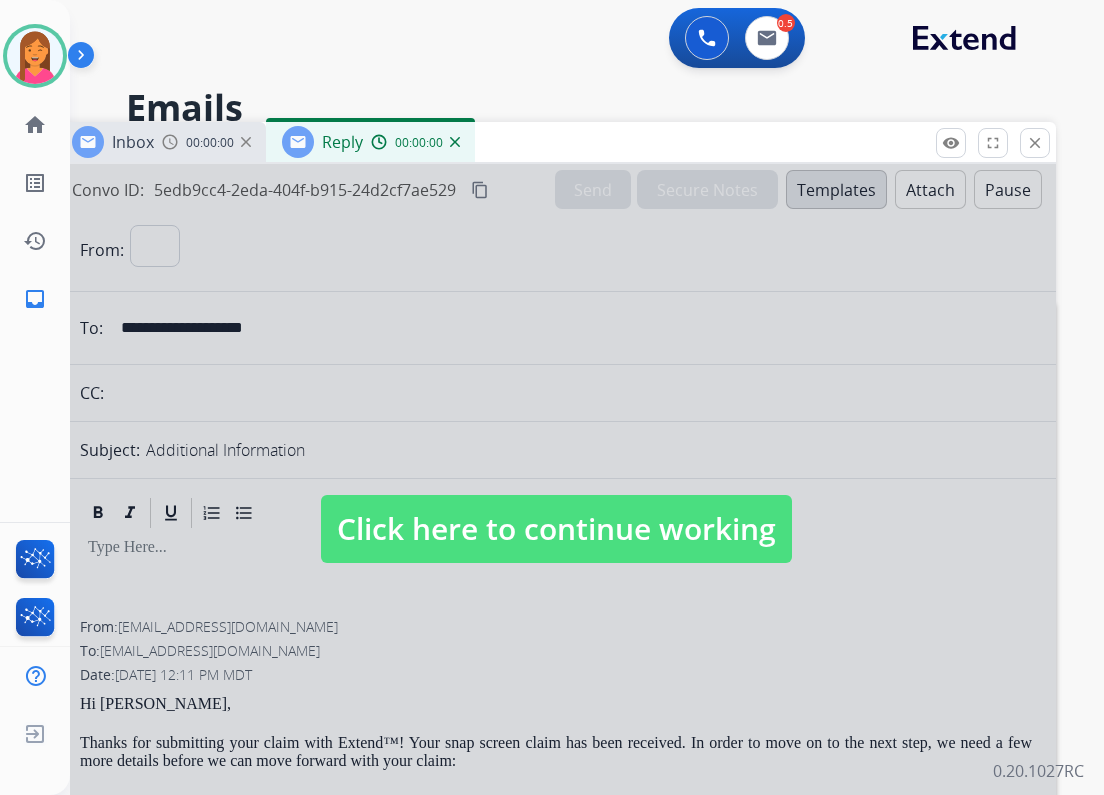 select on "**********" 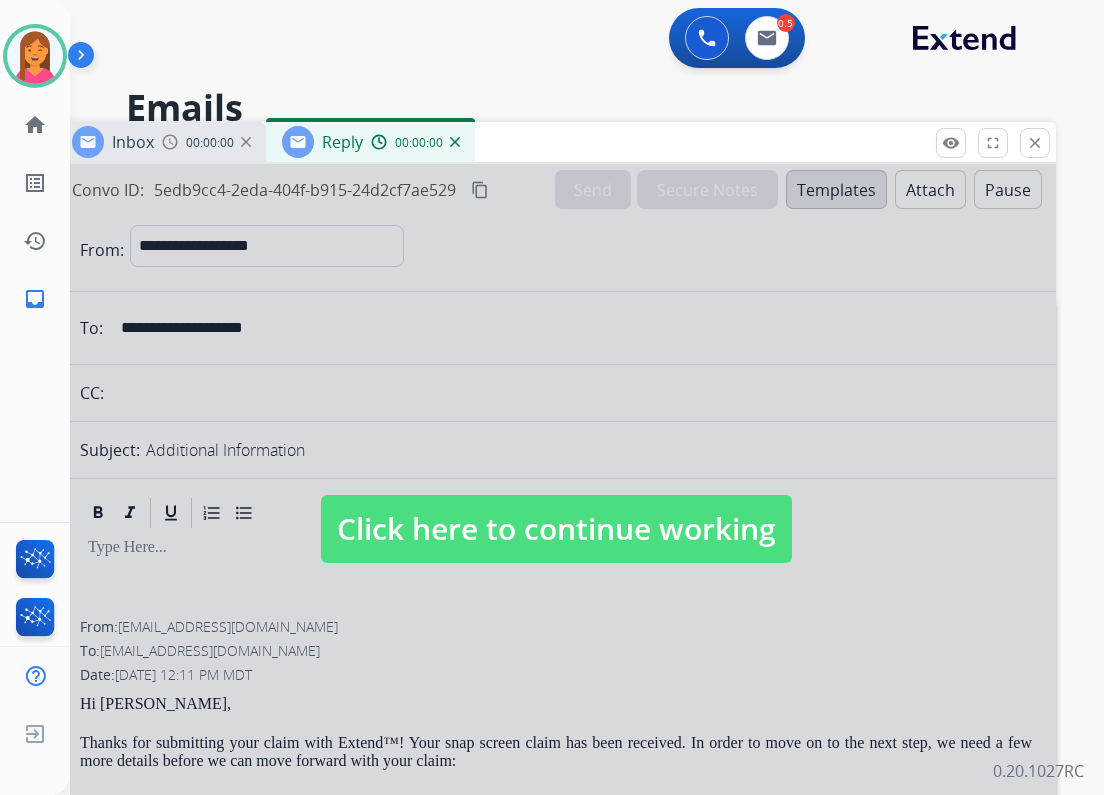 click on "Click here to continue working" at bounding box center (556, 529) 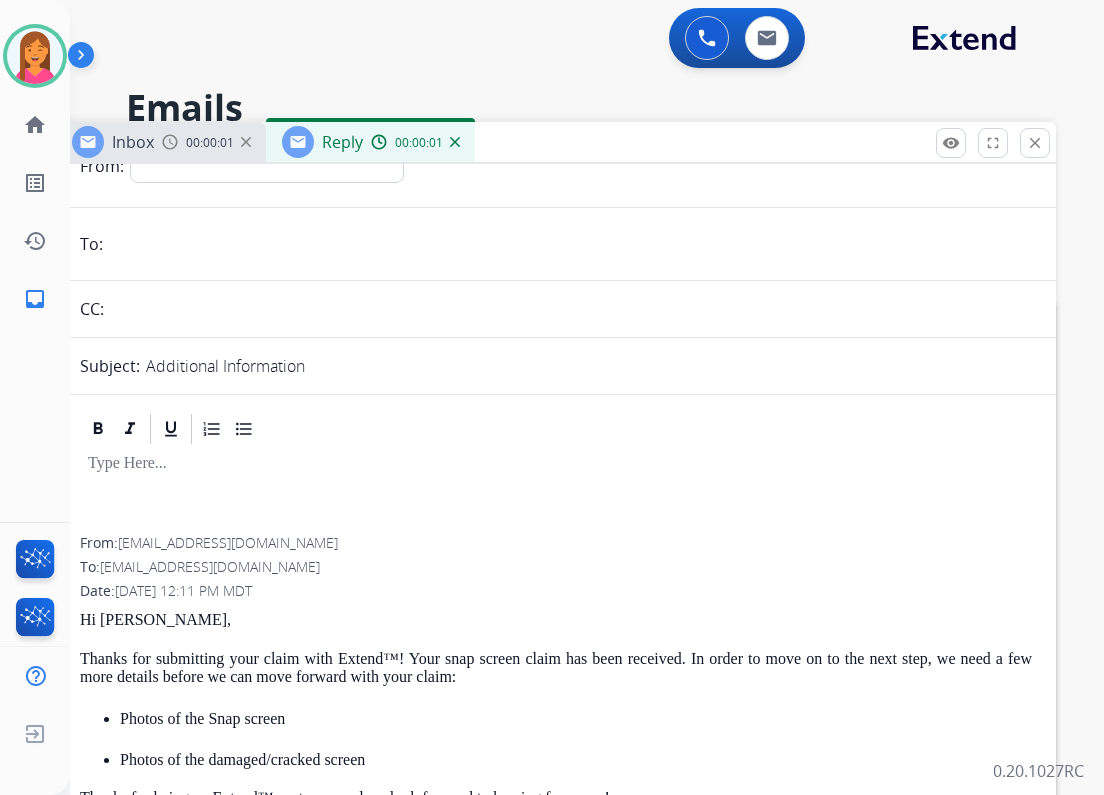 scroll, scrollTop: 320, scrollLeft: 0, axis: vertical 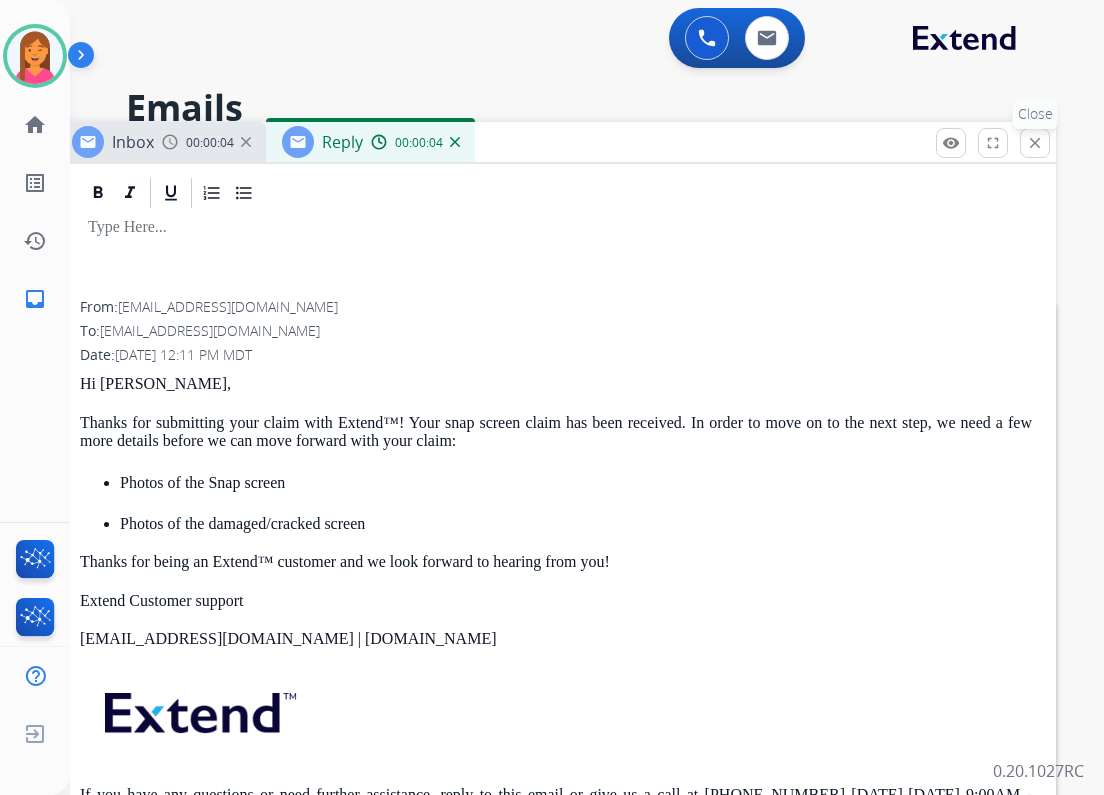 click on "close" at bounding box center (1035, 143) 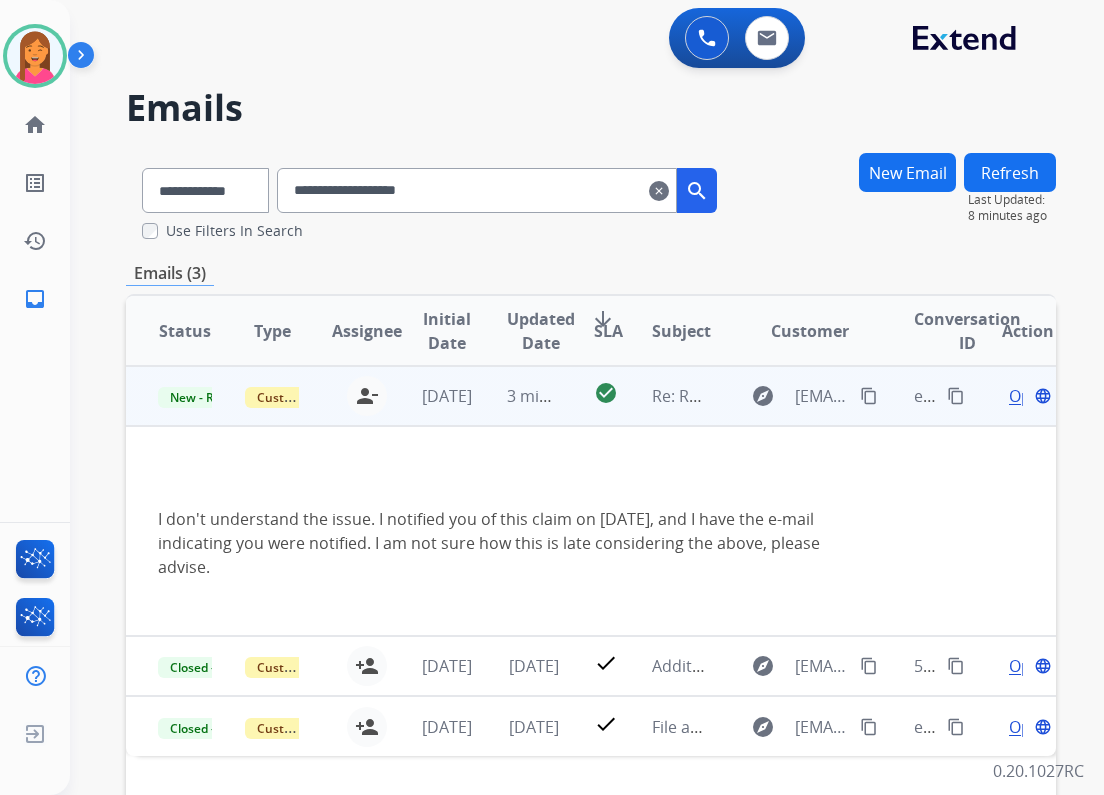 click on "Open" at bounding box center (1029, 396) 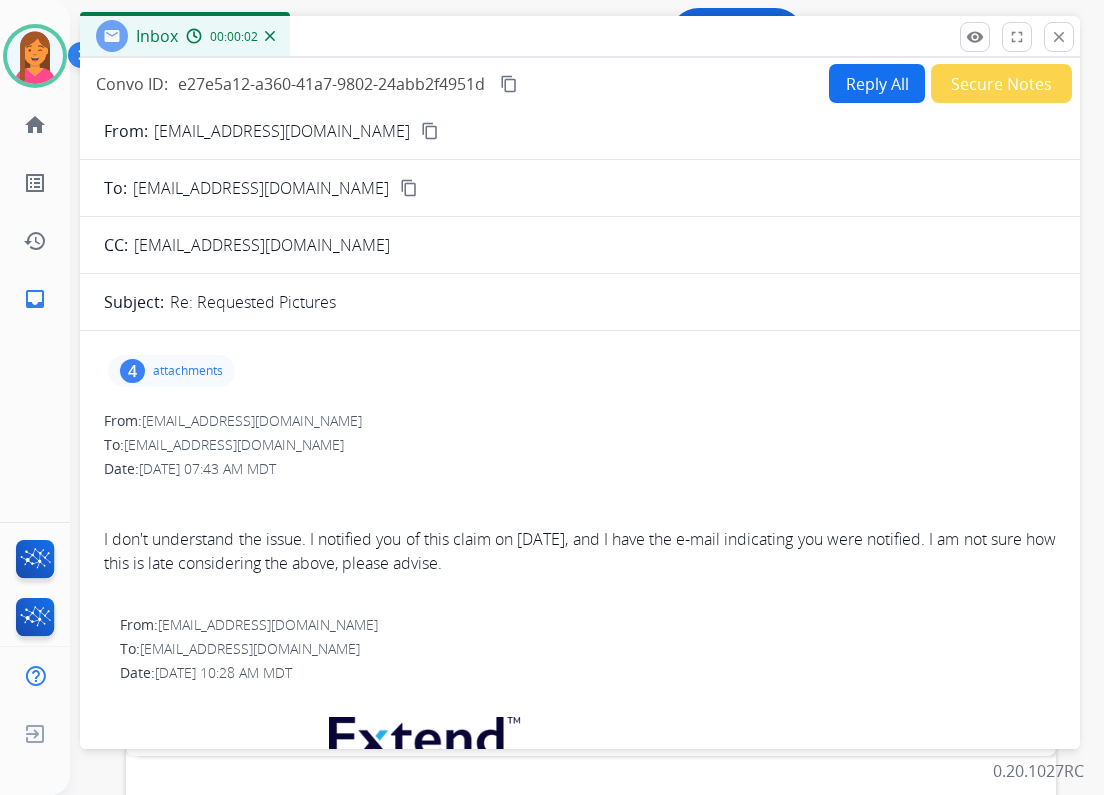 drag, startPoint x: 463, startPoint y: 140, endPoint x: 487, endPoint y: 34, distance: 108.68302 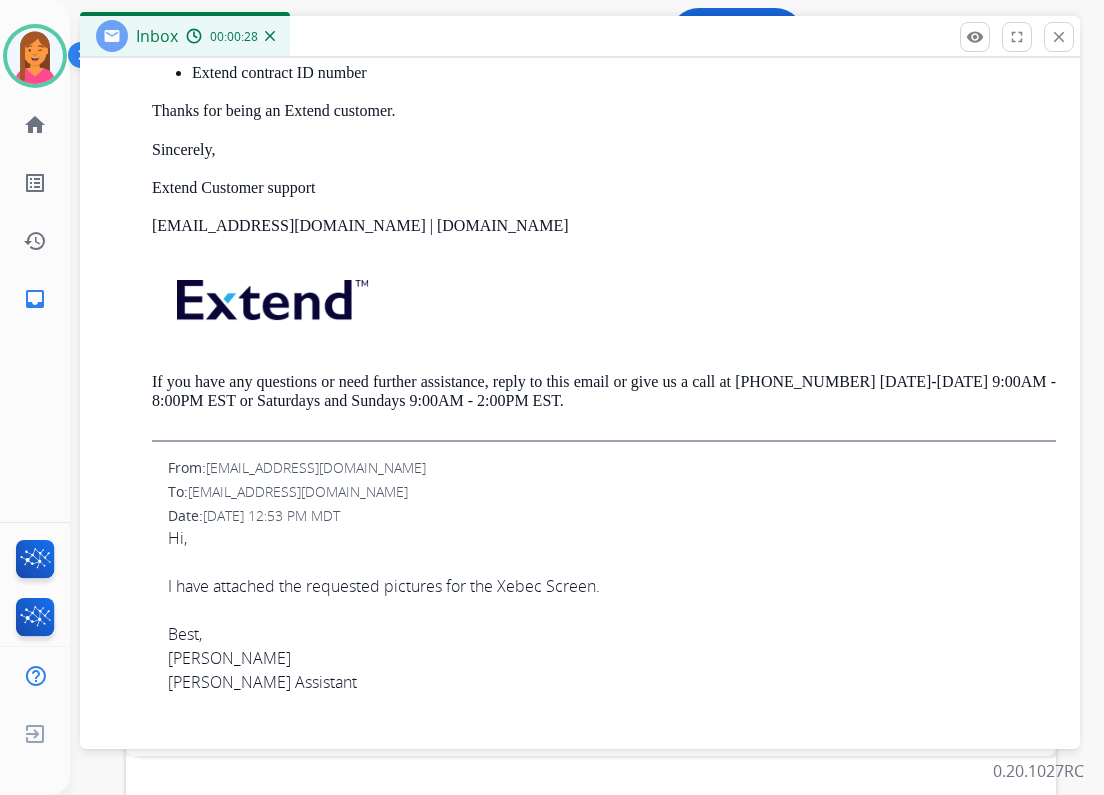 scroll, scrollTop: 2088, scrollLeft: 0, axis: vertical 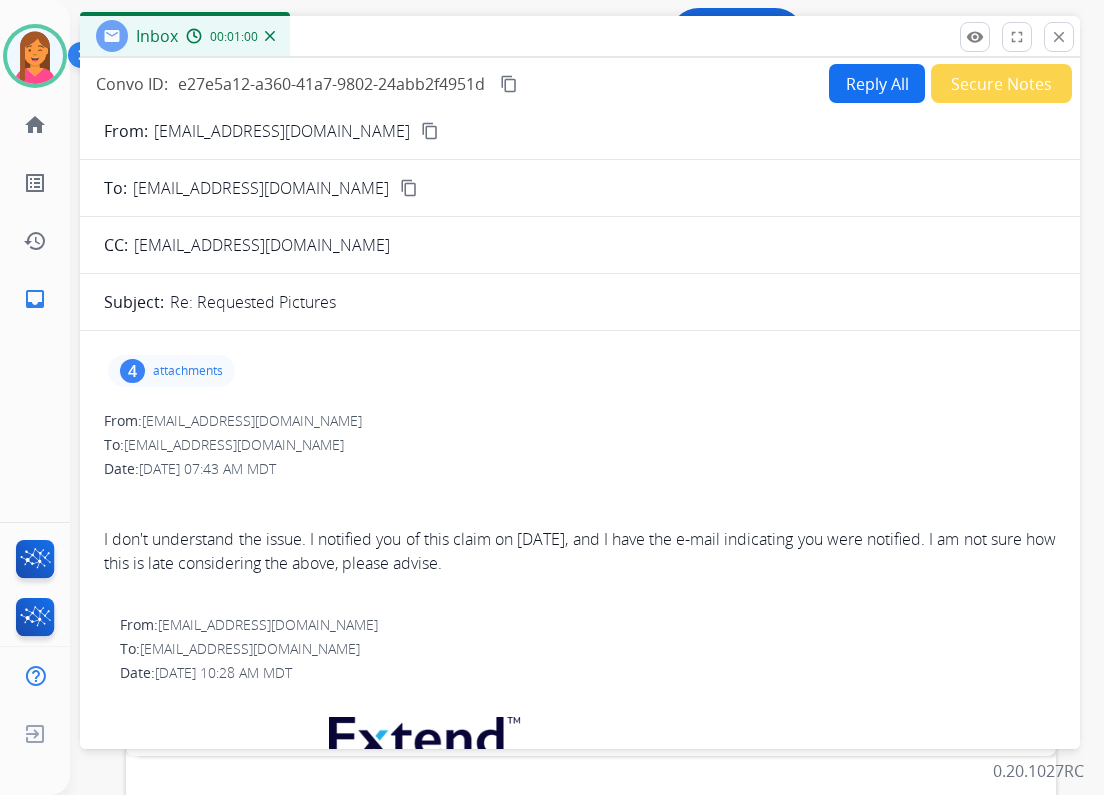 click on "Reply All" at bounding box center [877, 83] 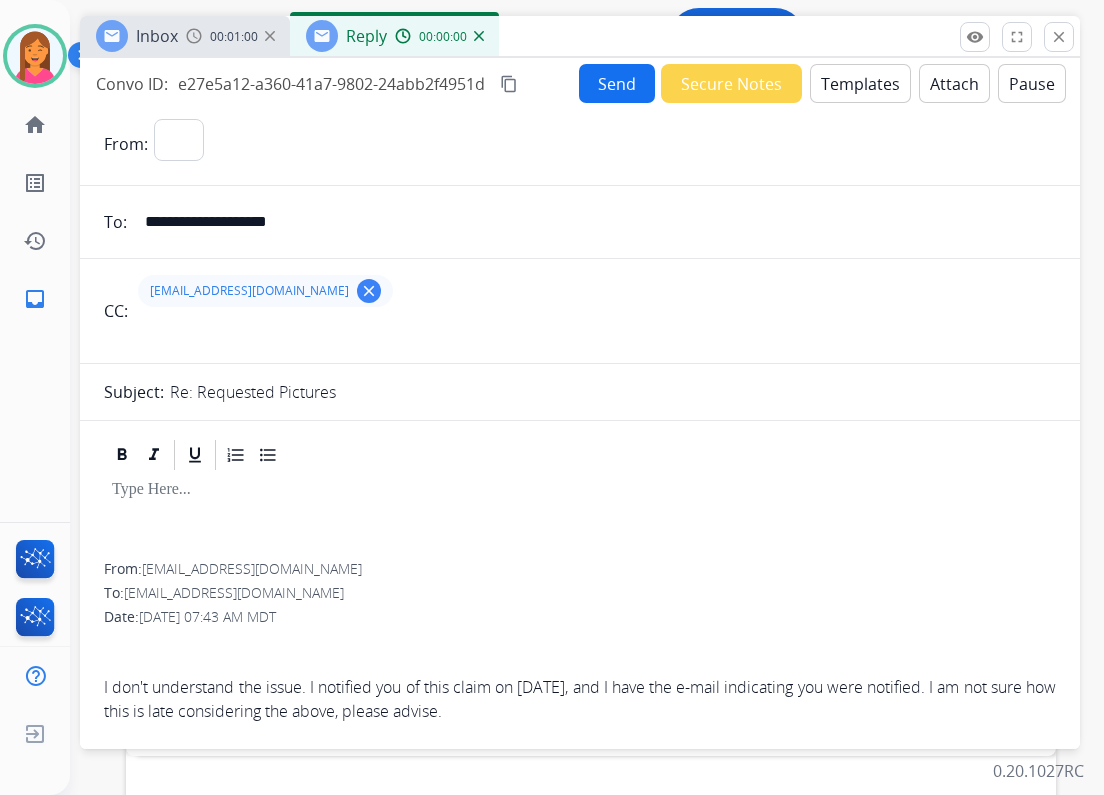 select on "**********" 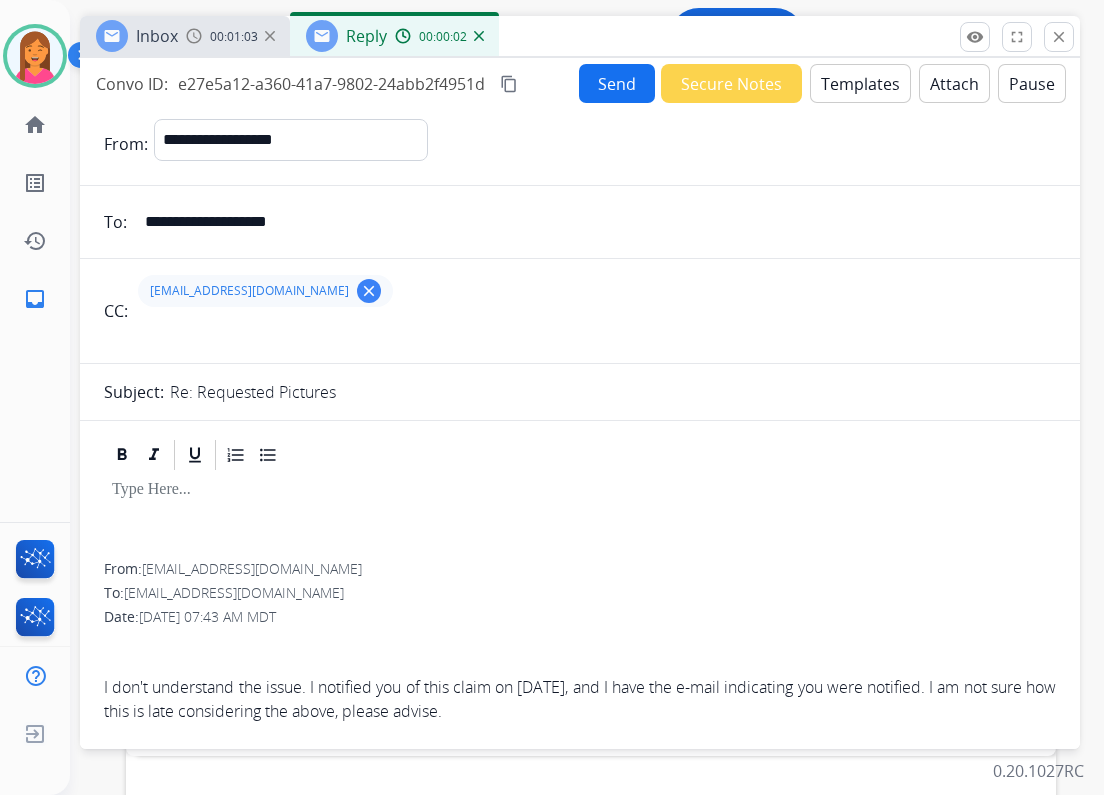 click on "Templates" at bounding box center (860, 83) 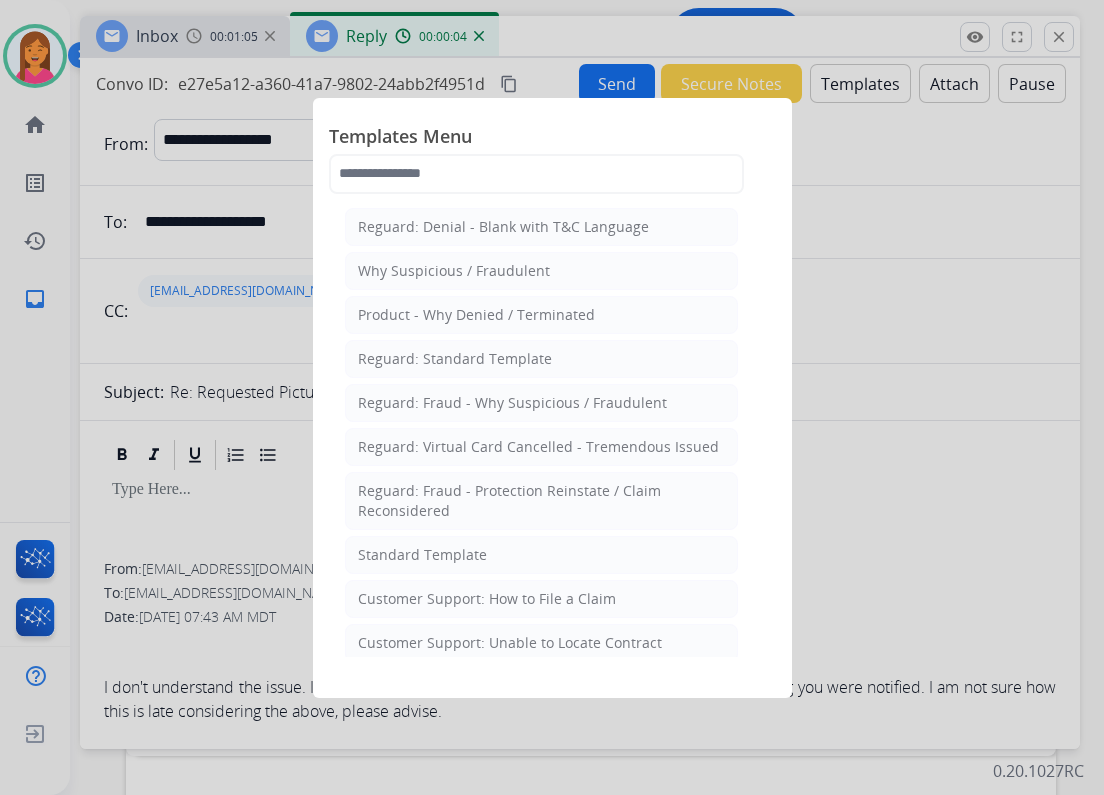 click on "Reguard: Denial - Blank with T&C Language   Why Suspicious / Fraudulent   Product - Why Denied / Terminated   Reguard: Standard Template   Reguard: Fraud - Why Suspicious / Fraudulent   Reguard: Virtual Card Cancelled - Tremendous Issued   Reguard: Fraud - Protection Reinstate / Claim Reconsidered   Standard Template    Customer Support: How to File a Claim    Customer Support: Unable to Locate Contract    Product Protection: Denial-Blank with T&C Language    Shipping Protection: Need Additional Information    Product Protection: Tire & Wheel: Need Additional Information    Customer Support: Virtual Card Troubleshooting    Shipping Protection: Virtual Card SP Fulfillment (To Customer)   Product Protection Follow Up Process: 1st Follow Up (Pursuing Claim)    Product Protection: Manufacturer Defect Denial    Tremendous Fulfillment (Customer)   Product Protection: On the Spot Stain Cleaning Kit    Product Protection:Wheel Photo Request   Canada Contract Cancels and Refunds (English)" 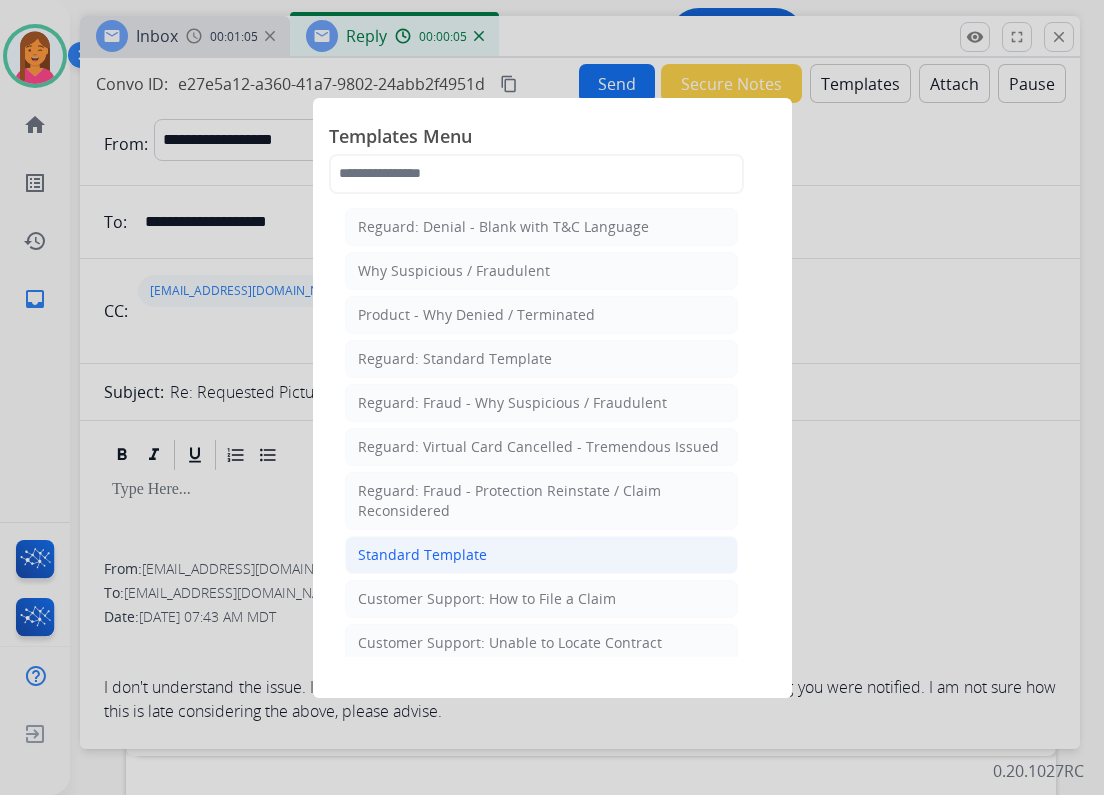 click on "Standard Template" 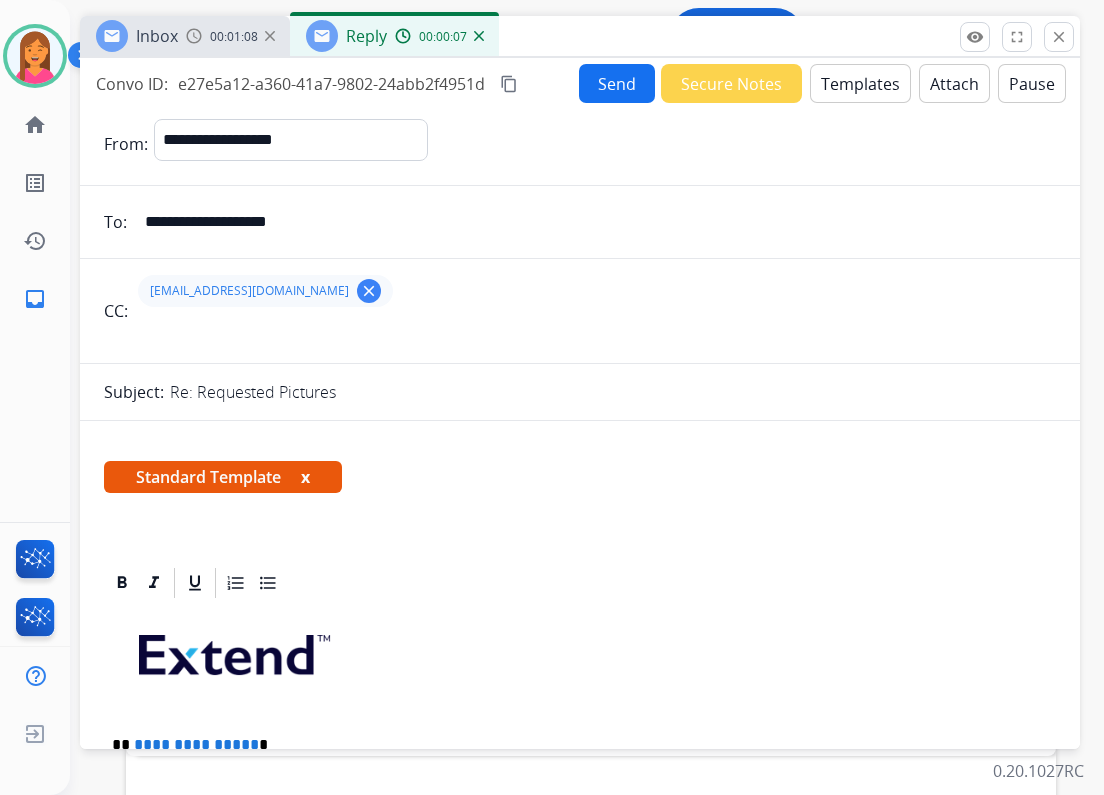 click on "x" at bounding box center [305, 477] 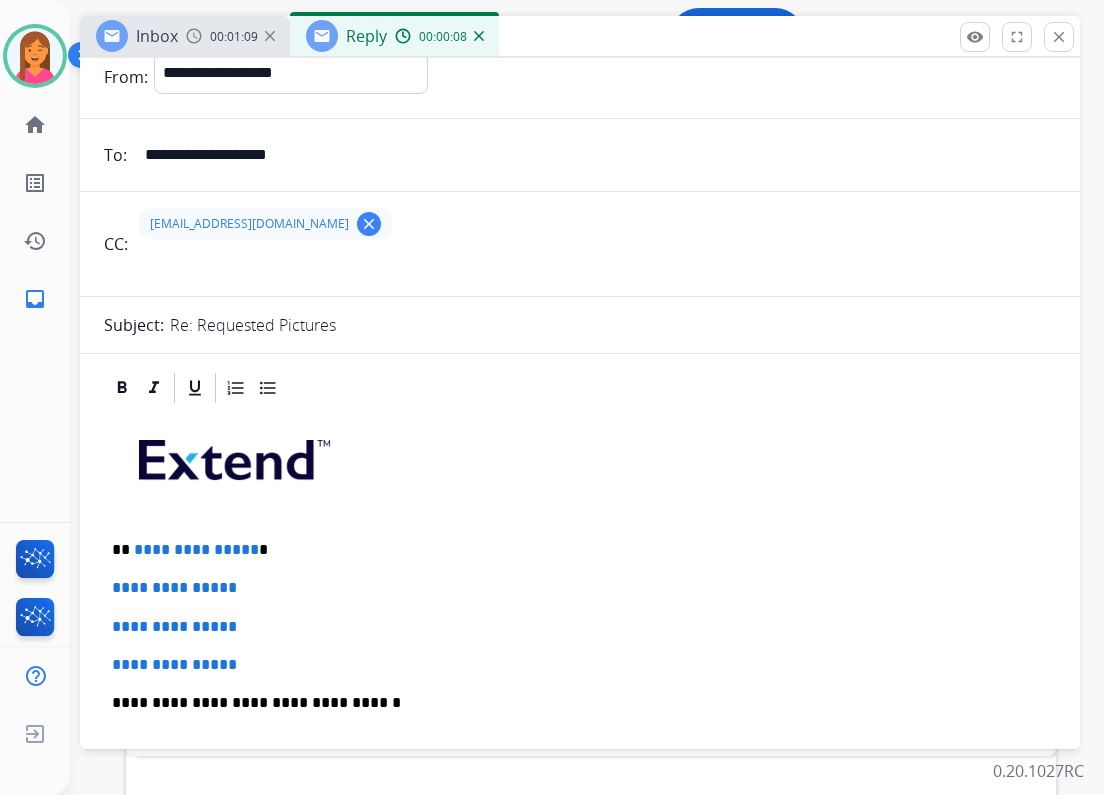 scroll, scrollTop: 160, scrollLeft: 0, axis: vertical 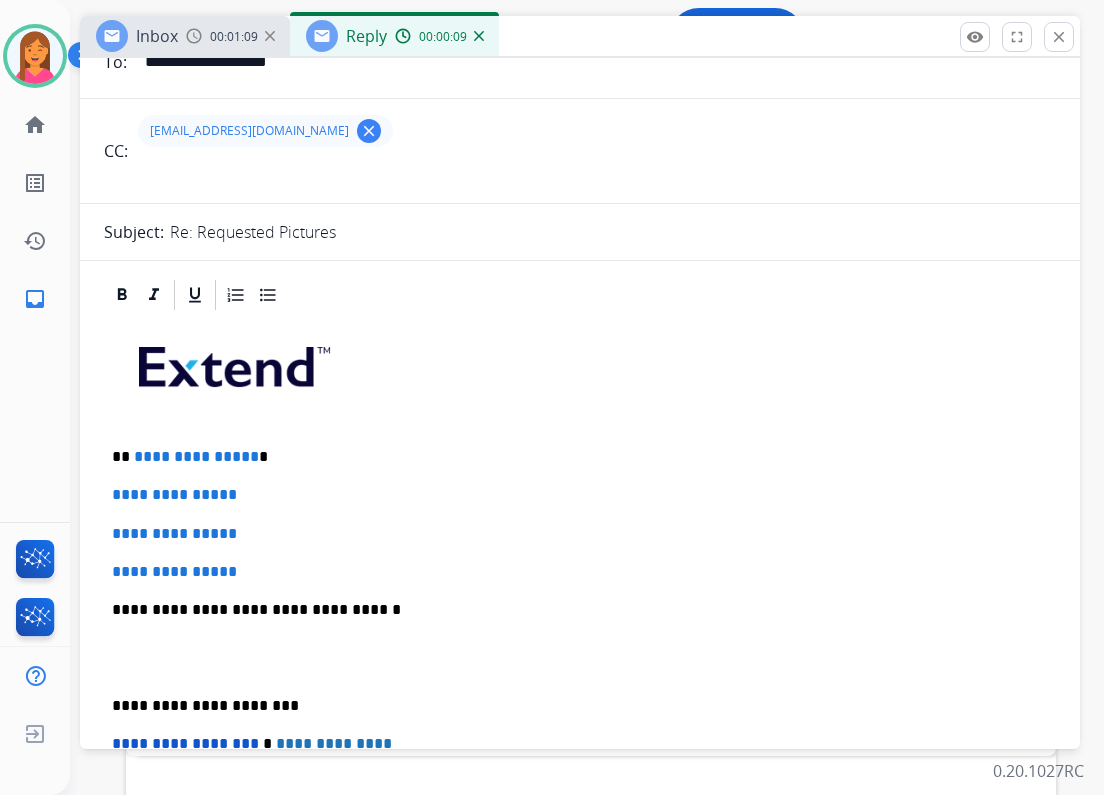 click on "**********" at bounding box center (572, 457) 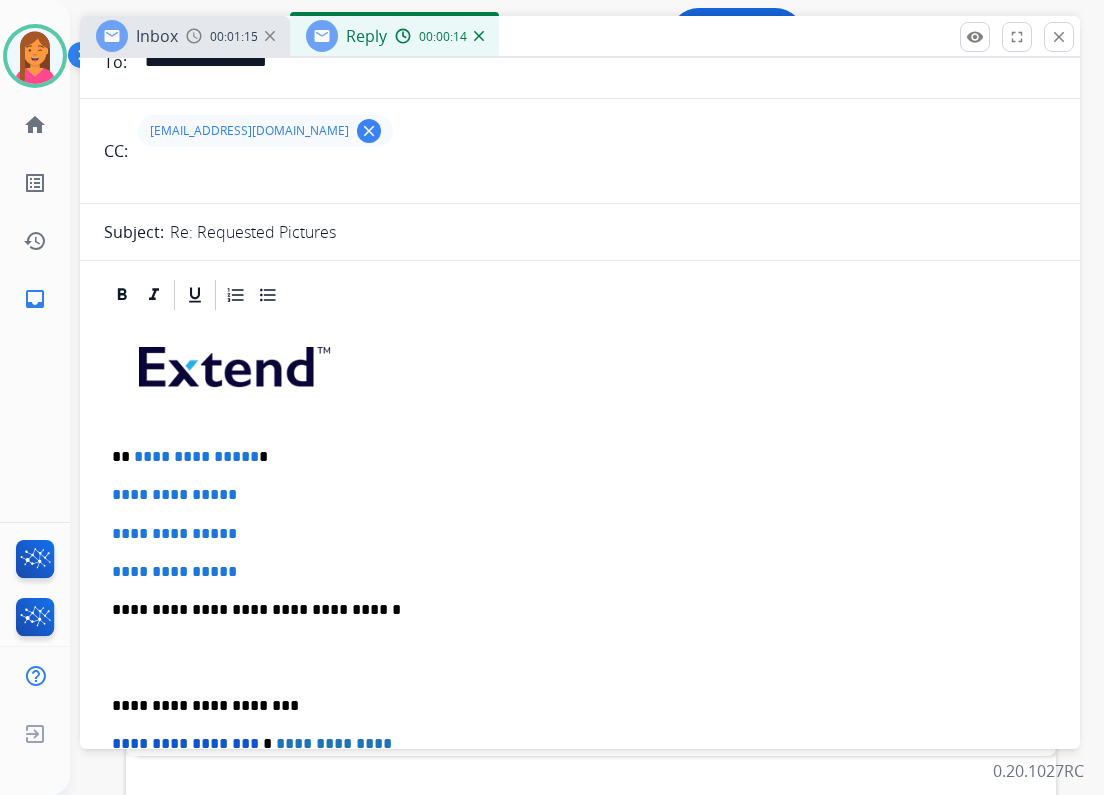 type 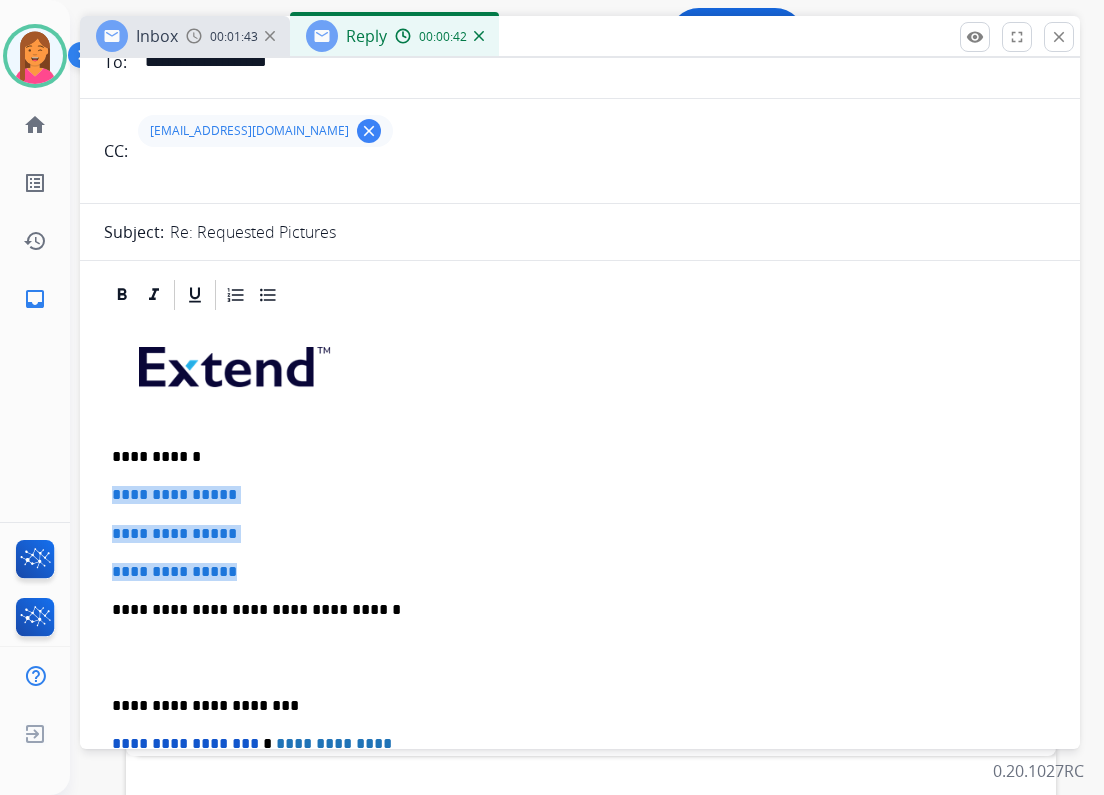 drag, startPoint x: 265, startPoint y: 568, endPoint x: 104, endPoint y: 495, distance: 176.7767 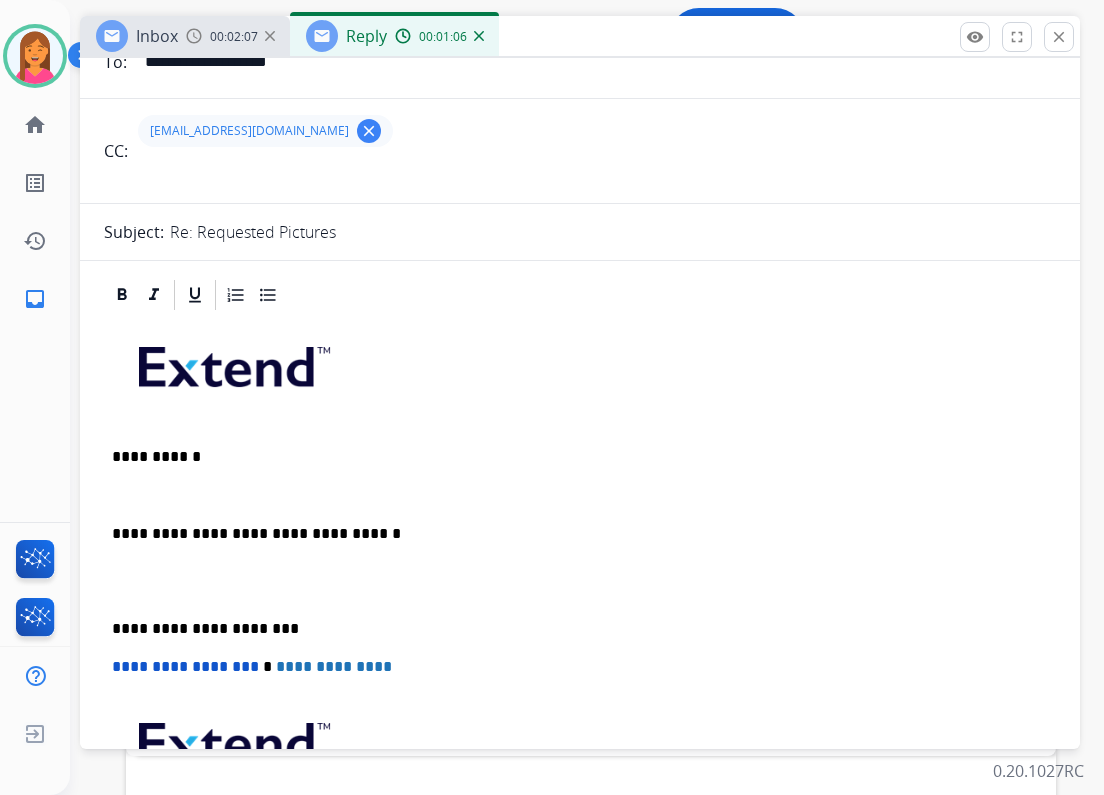 click on "**********" at bounding box center (580, 618) 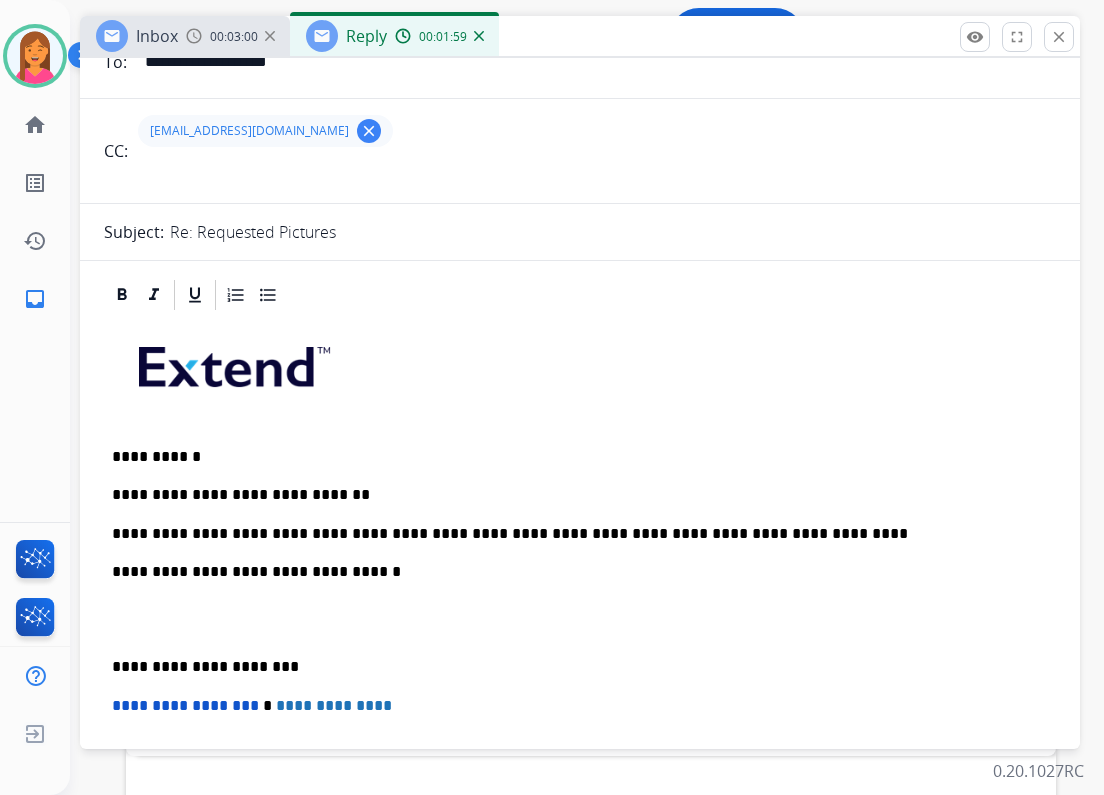 click on "**********" at bounding box center (572, 534) 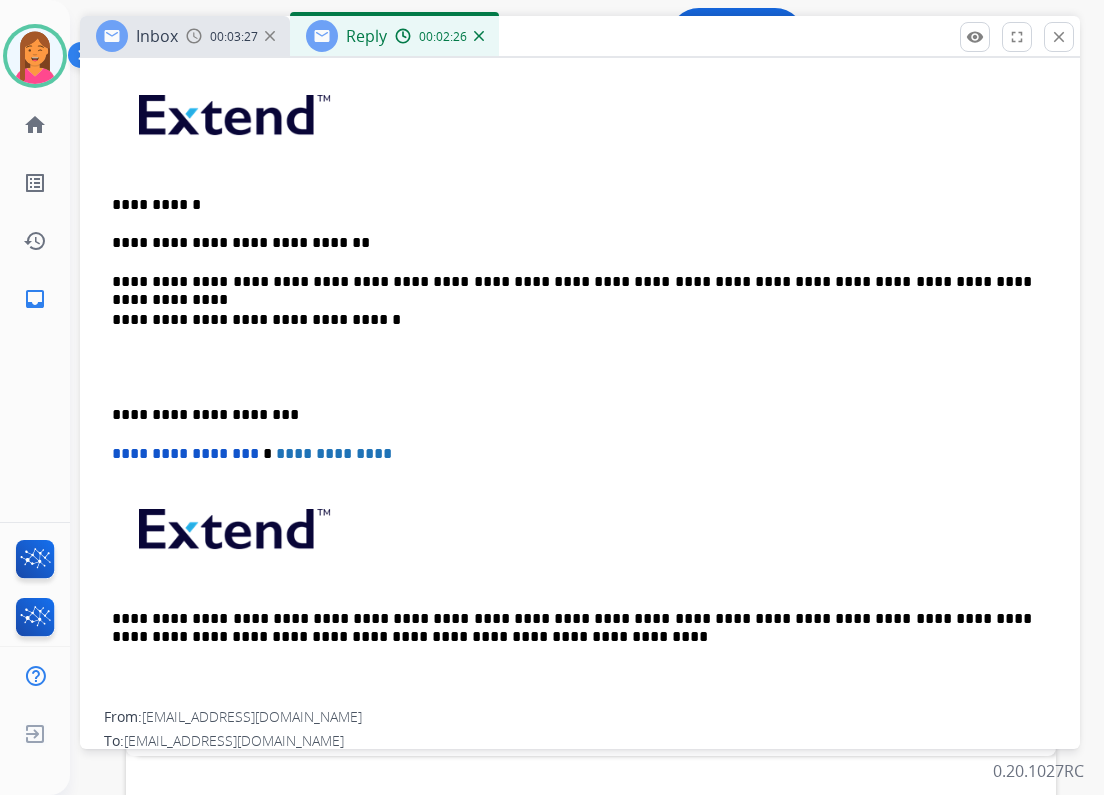scroll, scrollTop: 400, scrollLeft: 0, axis: vertical 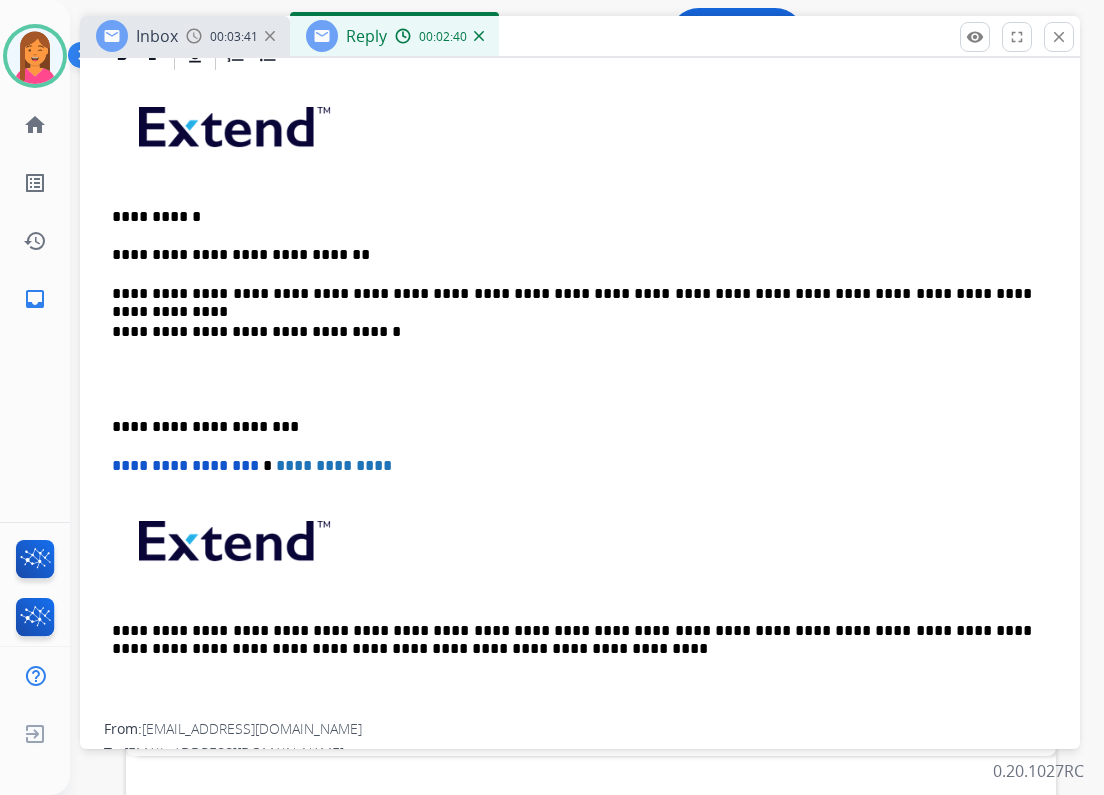 click on "**********" at bounding box center [580, 398] 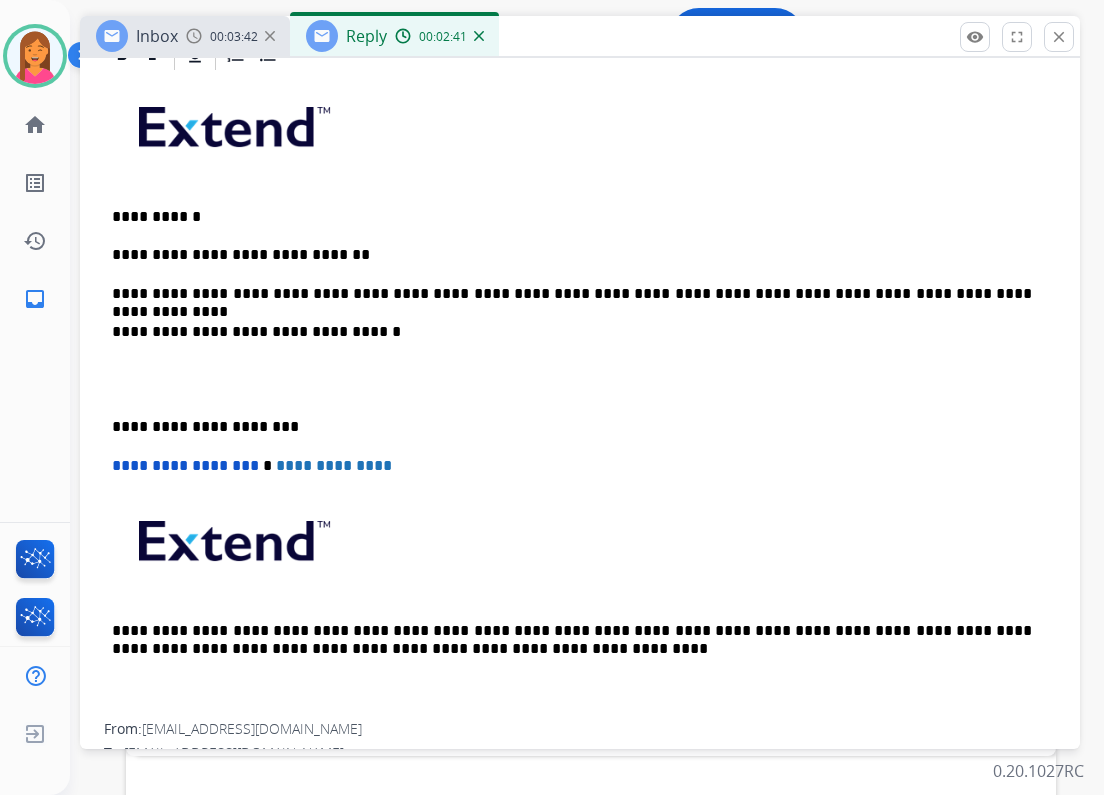 click on "**********" at bounding box center (572, 294) 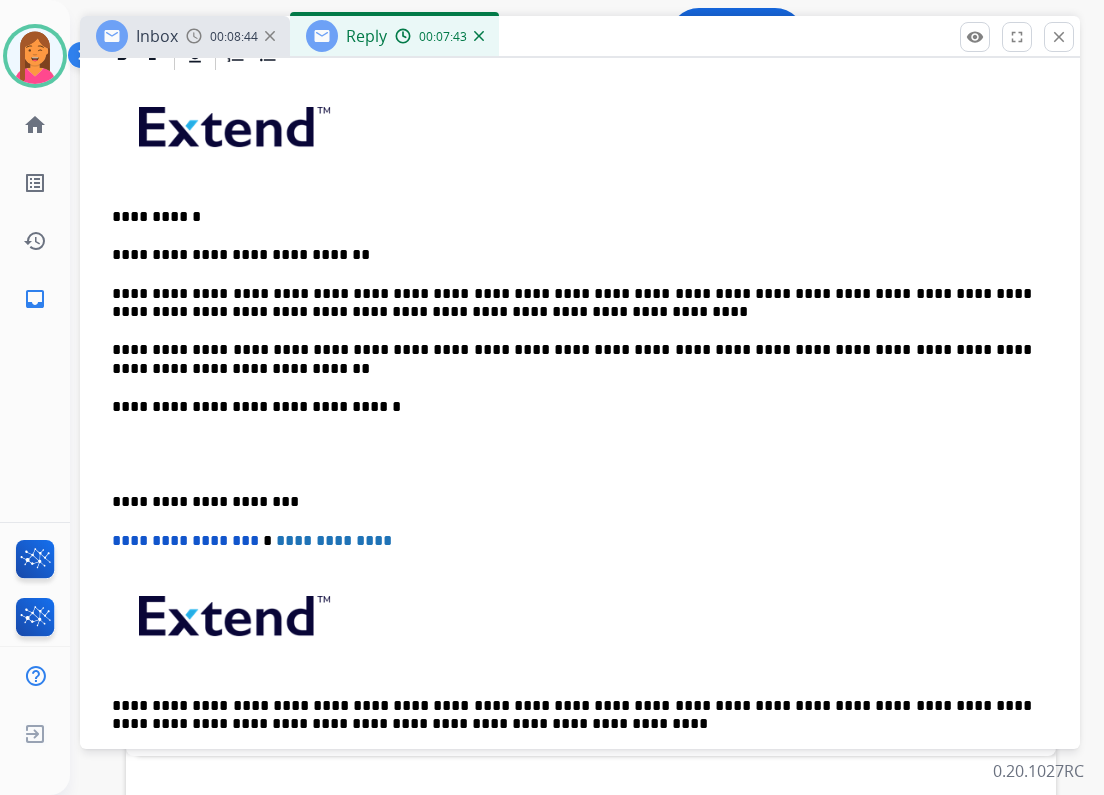 click on "**********" at bounding box center [580, 435] 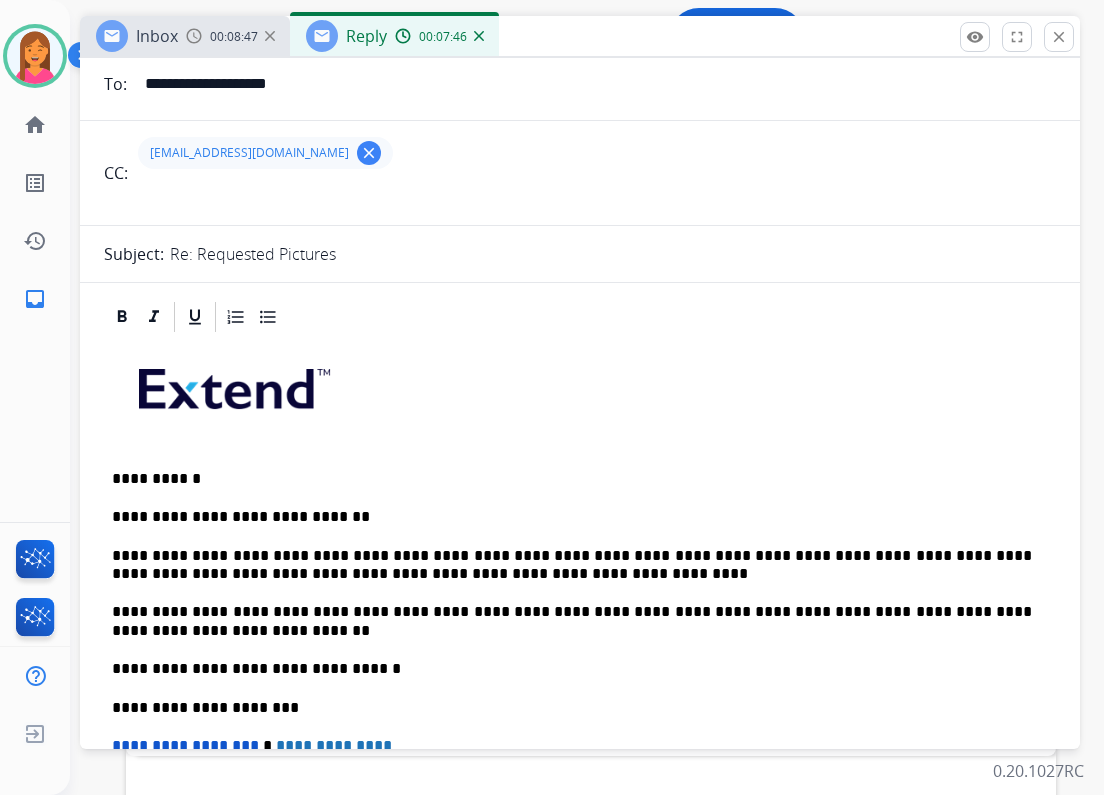 scroll, scrollTop: 0, scrollLeft: 0, axis: both 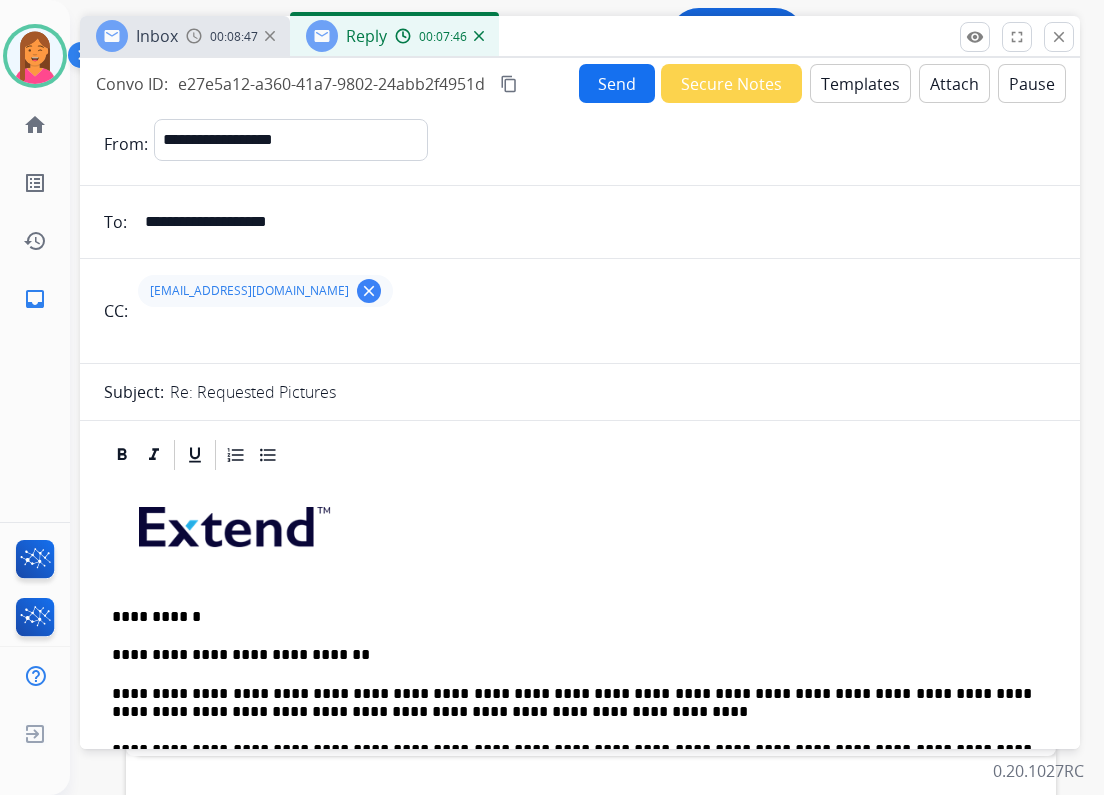 click on "Send" at bounding box center (617, 83) 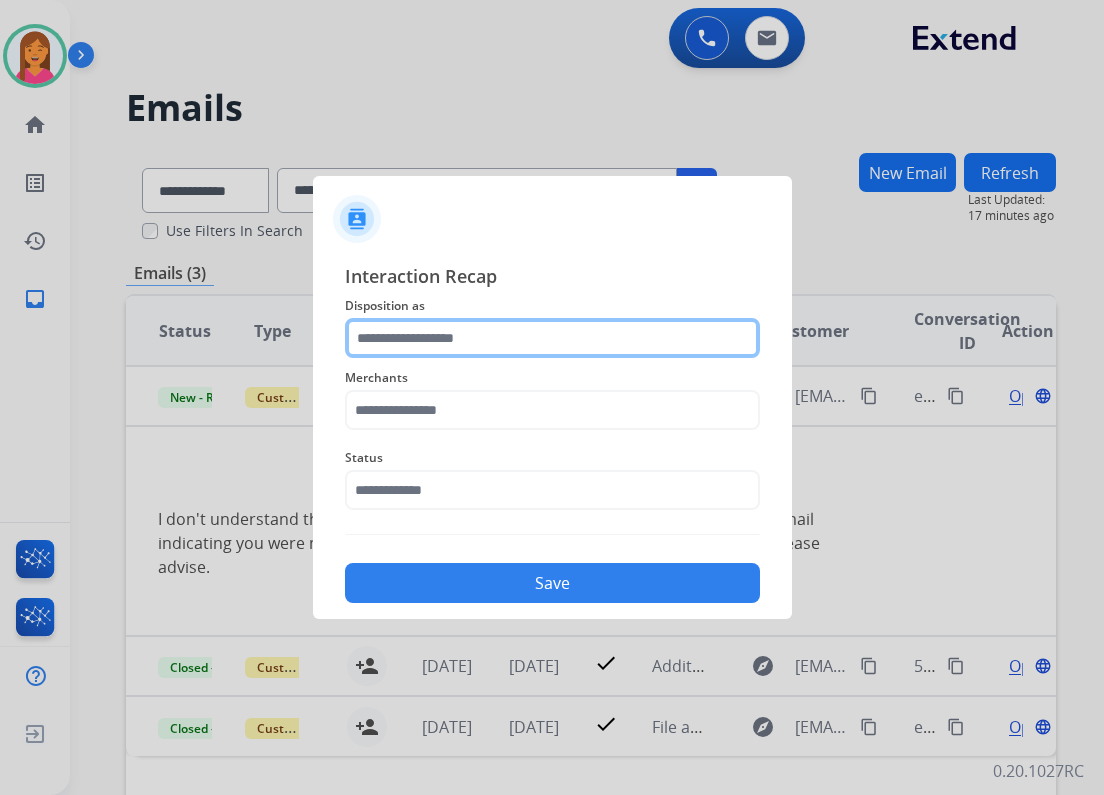 click 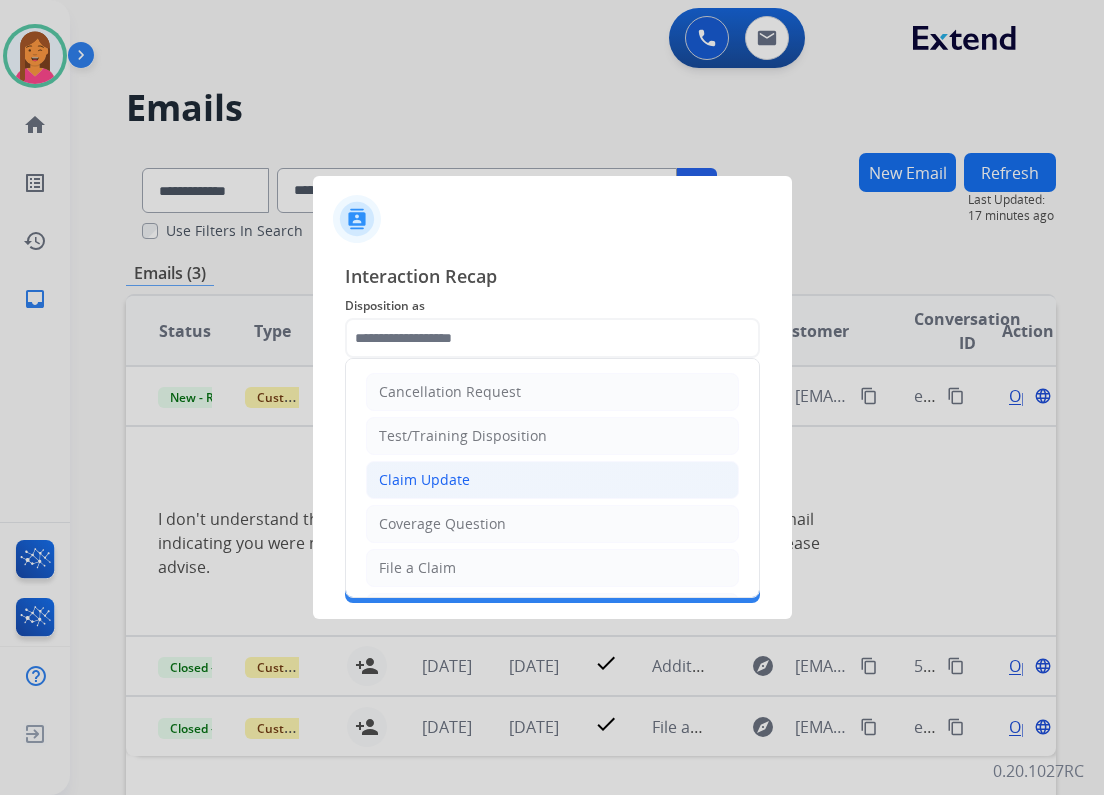 click on "Claim Update" 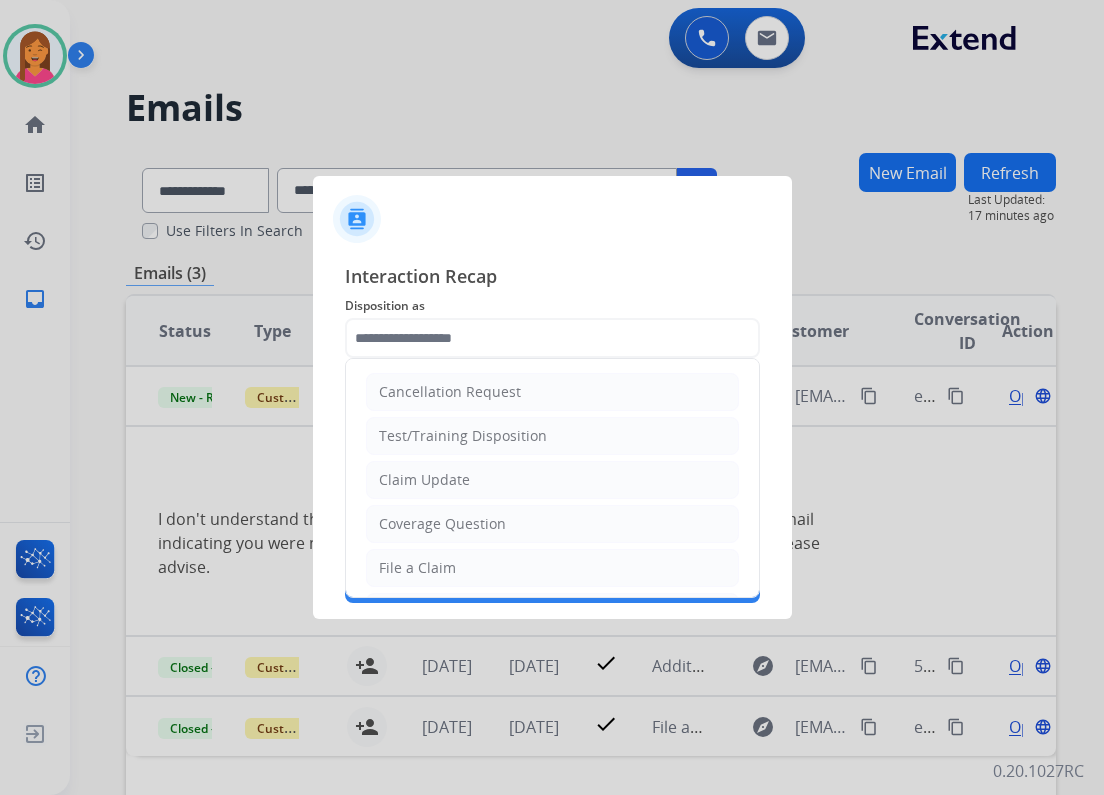 type on "**********" 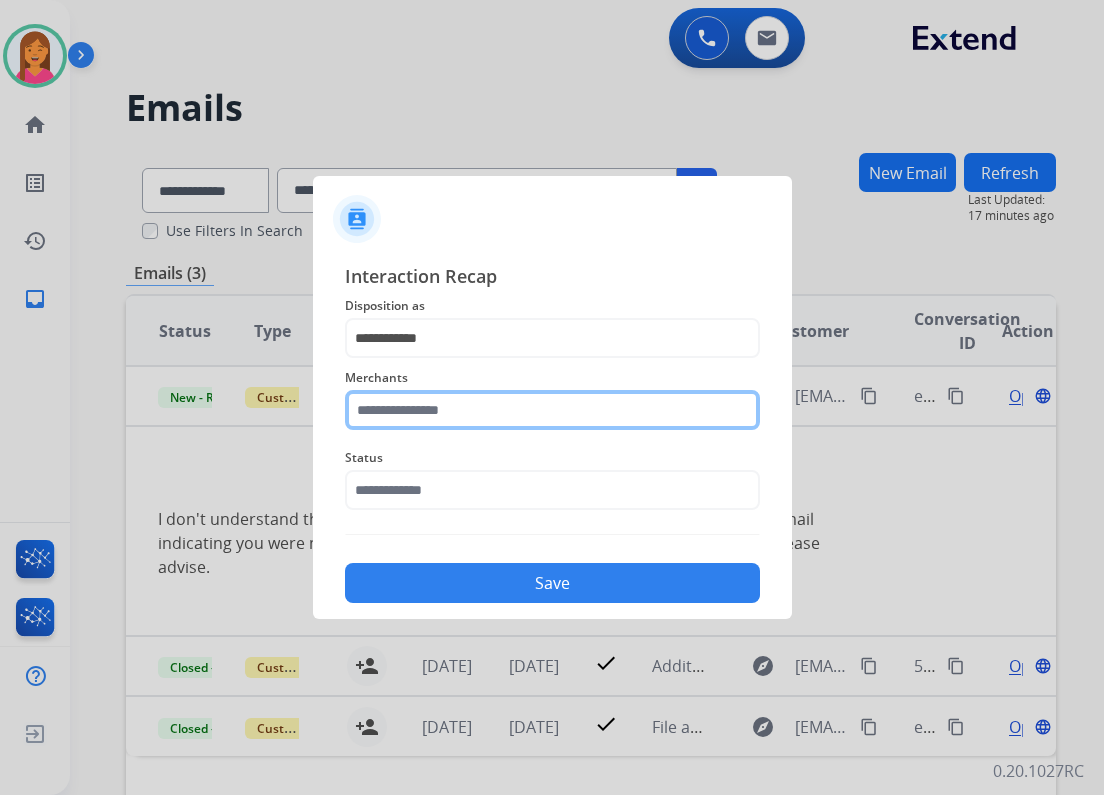 click 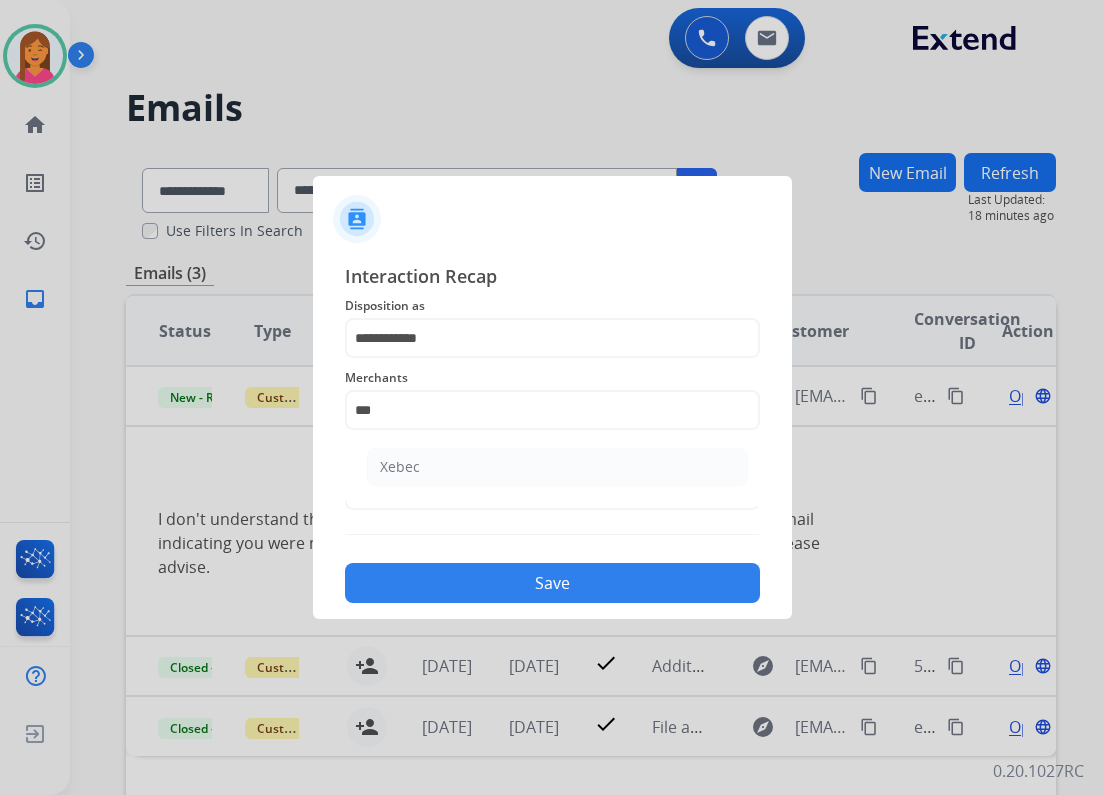 click on "Xebec" 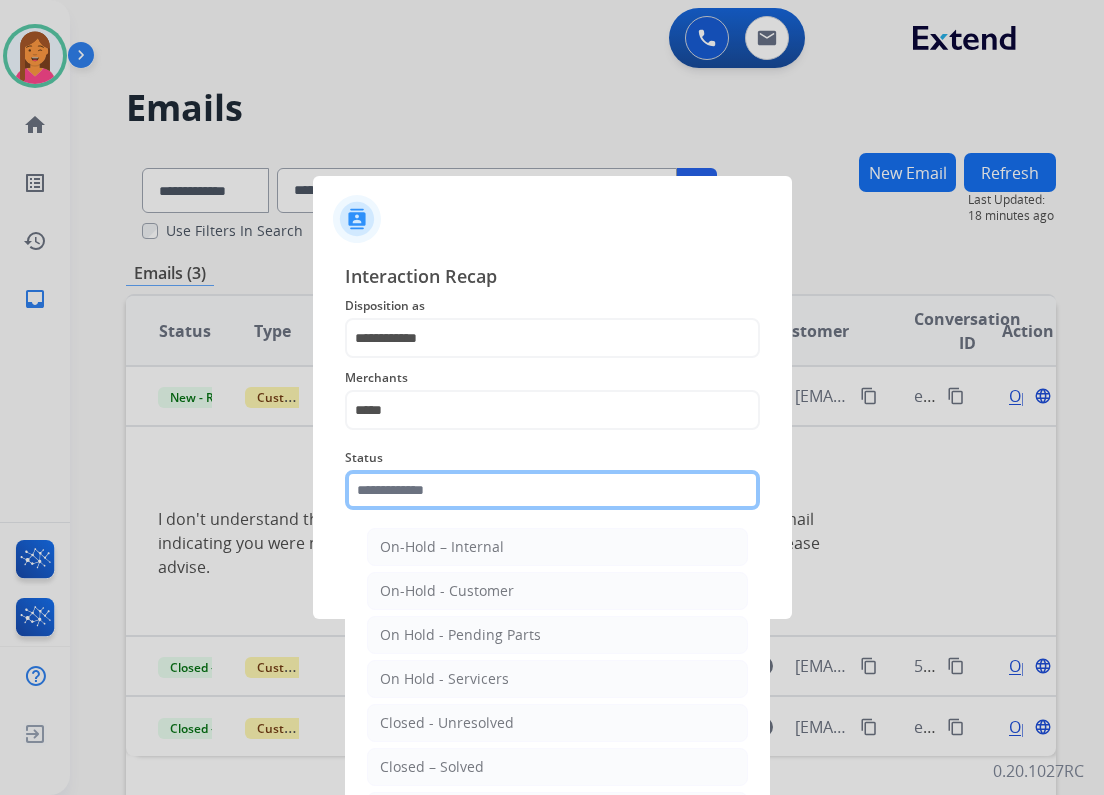 click 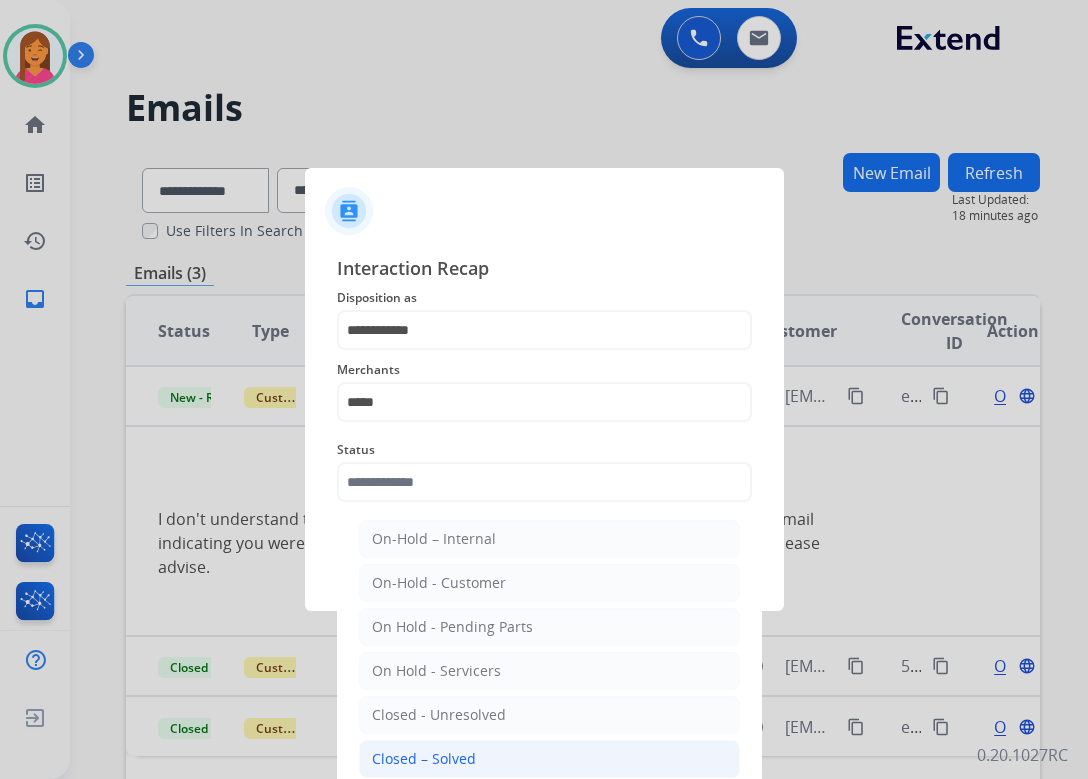 click on "Closed – Solved" 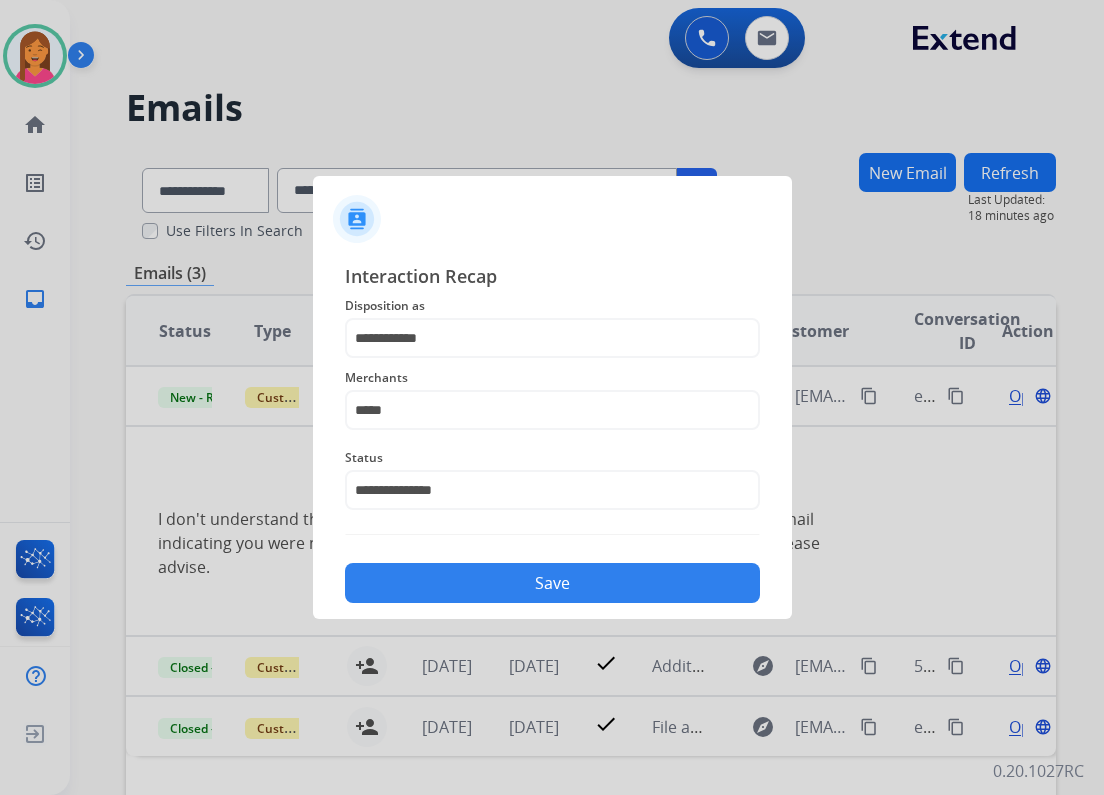 click on "Save" 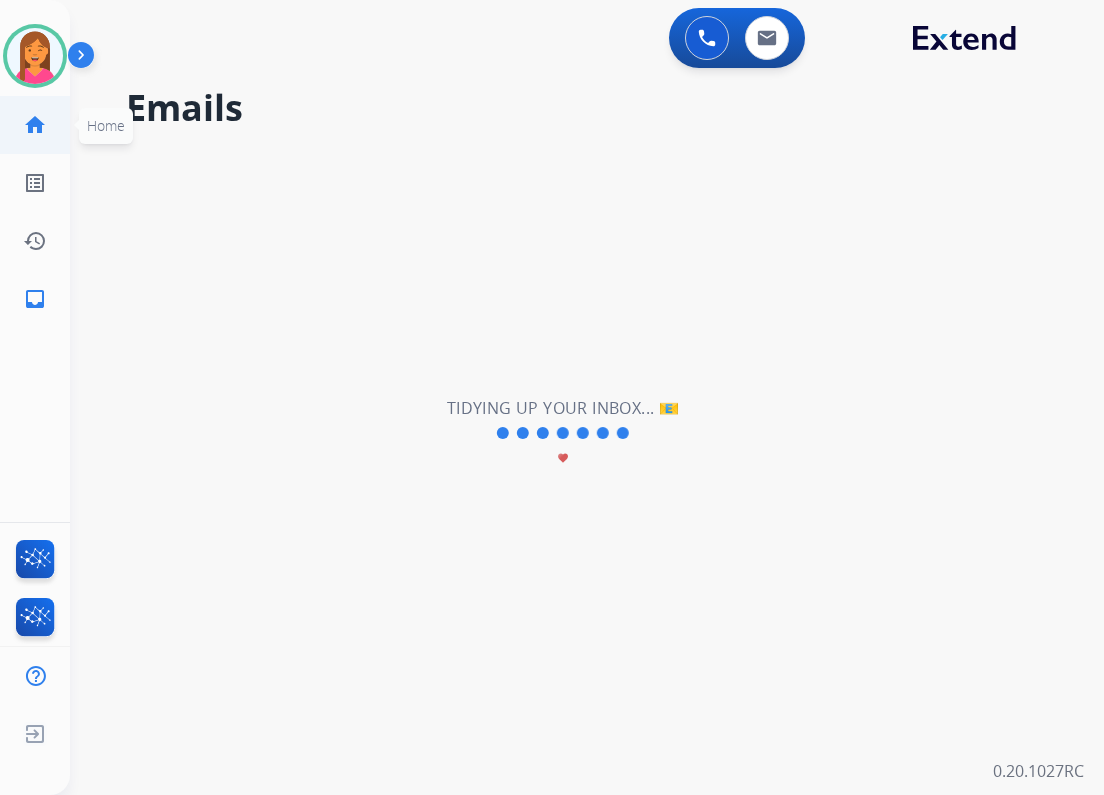 click on "home" 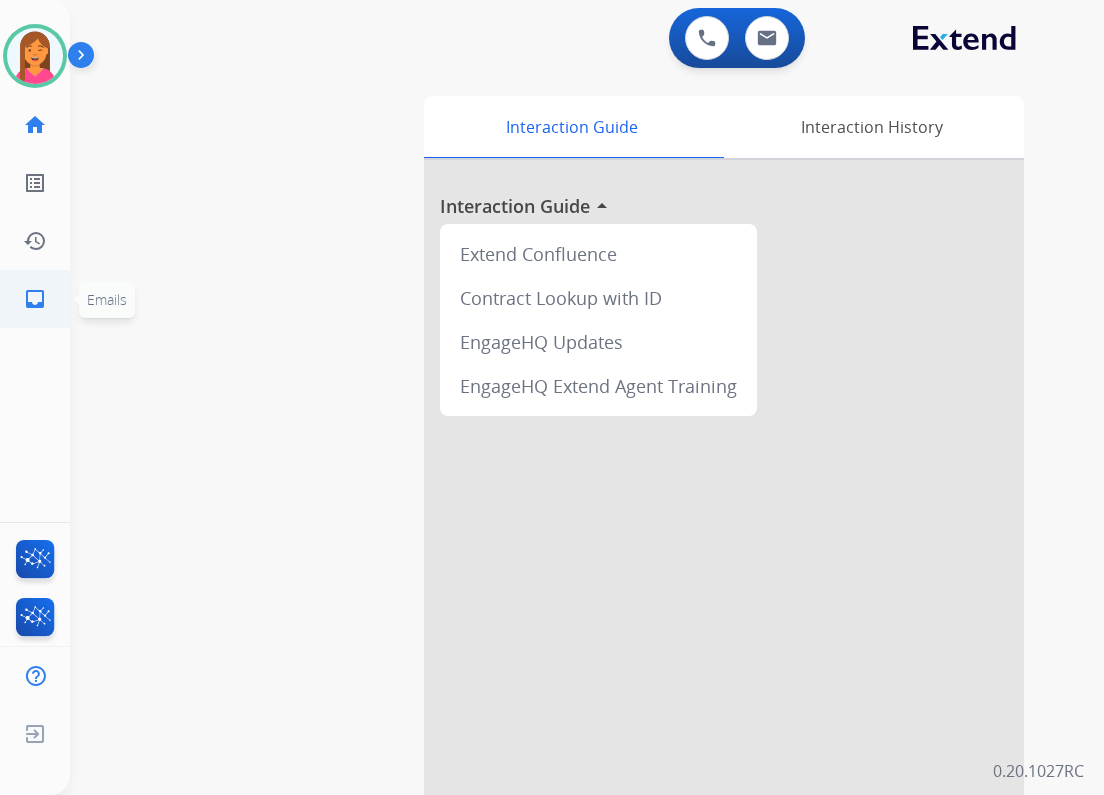 click on "inbox" 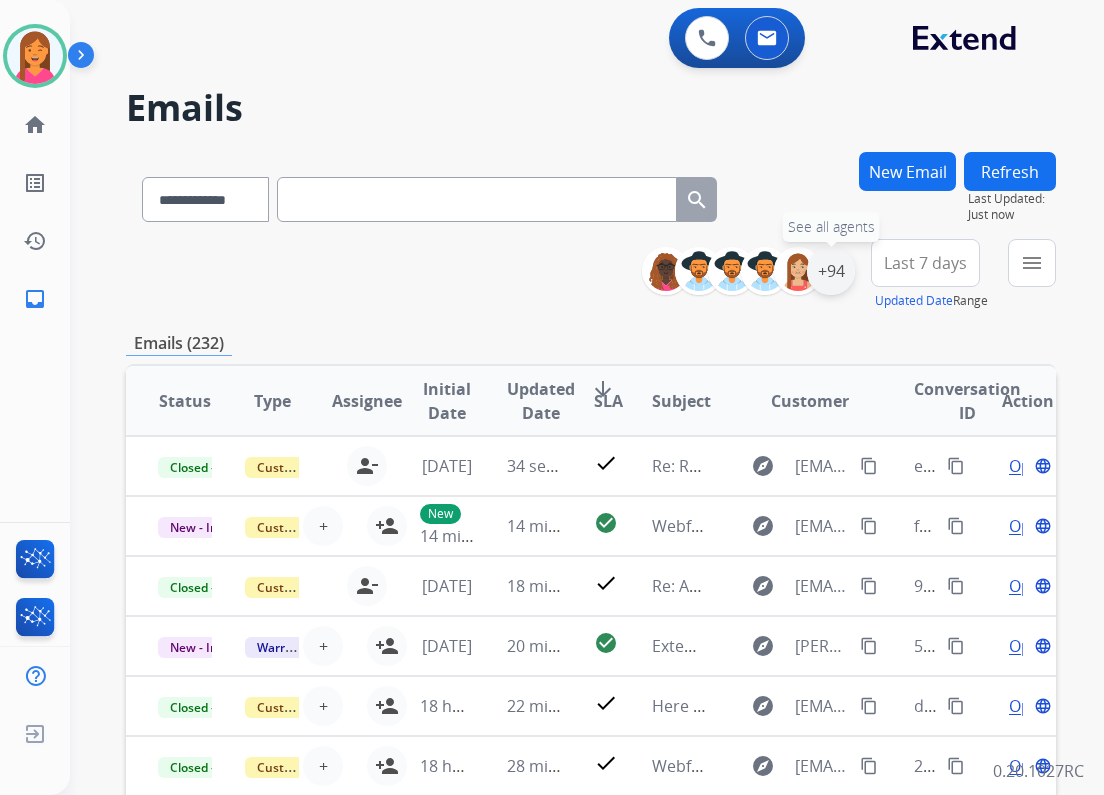 click on "+94" at bounding box center (831, 271) 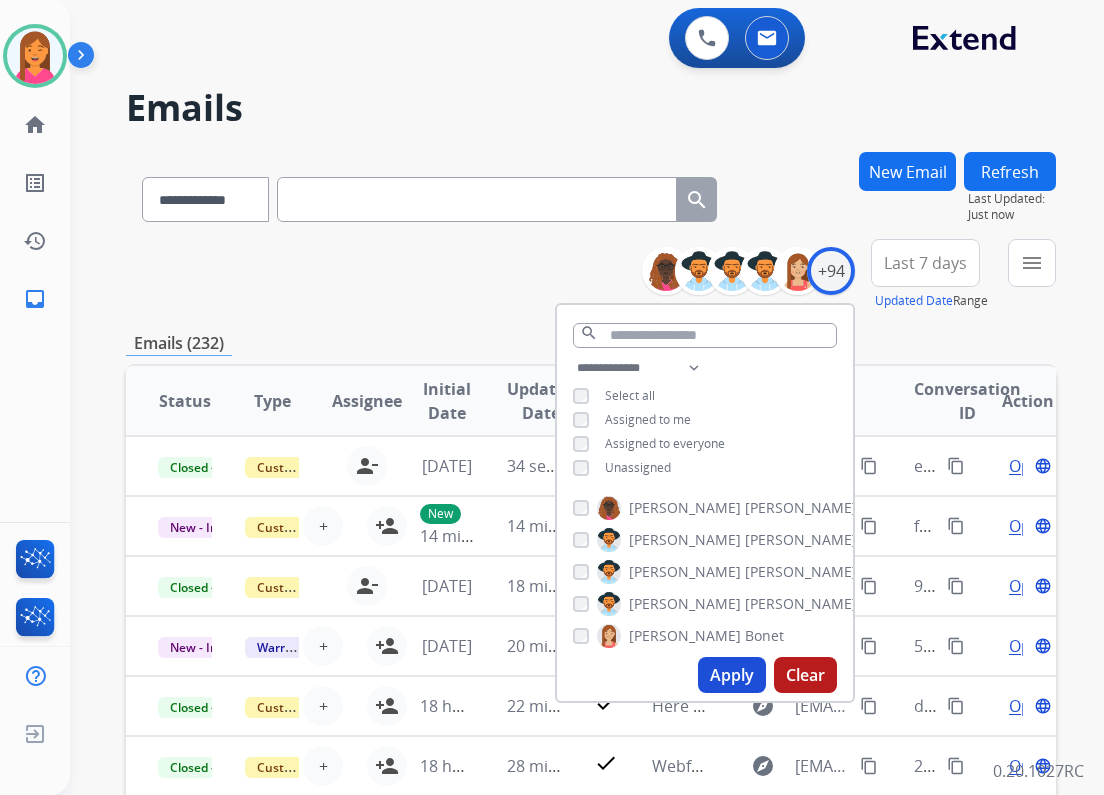 click on "Unassigned" at bounding box center [622, 468] 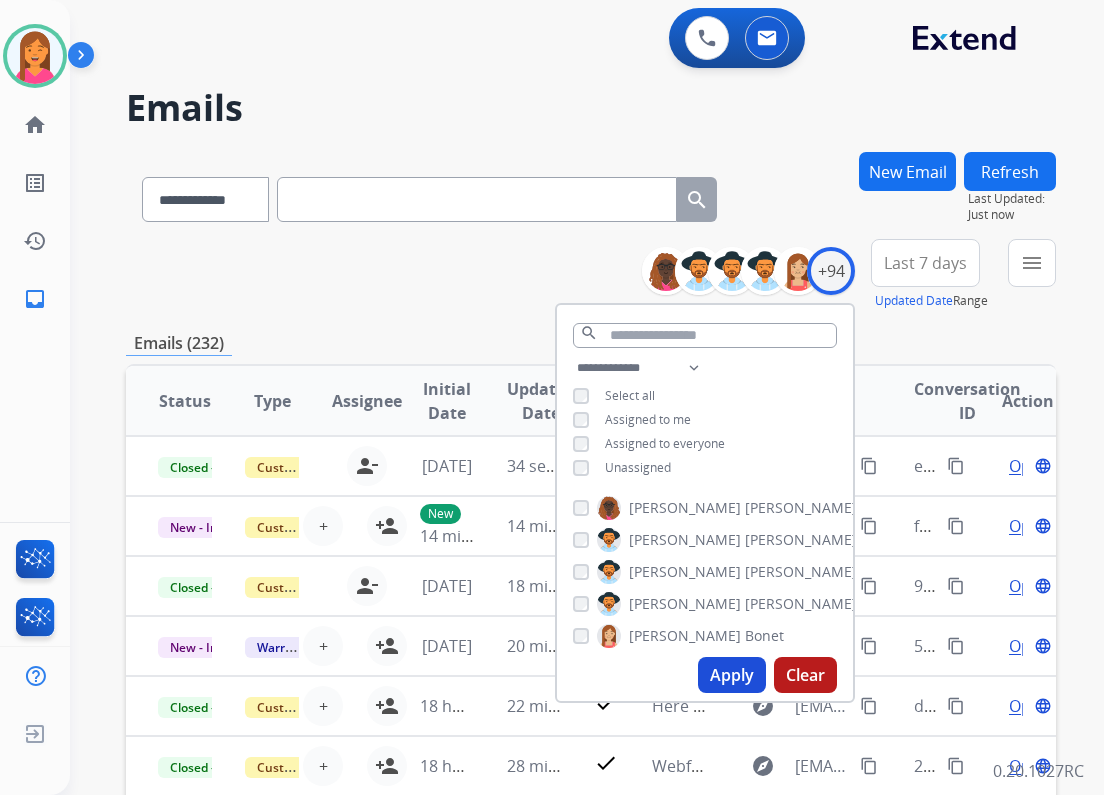 click on "Apply Clear" at bounding box center (705, 675) 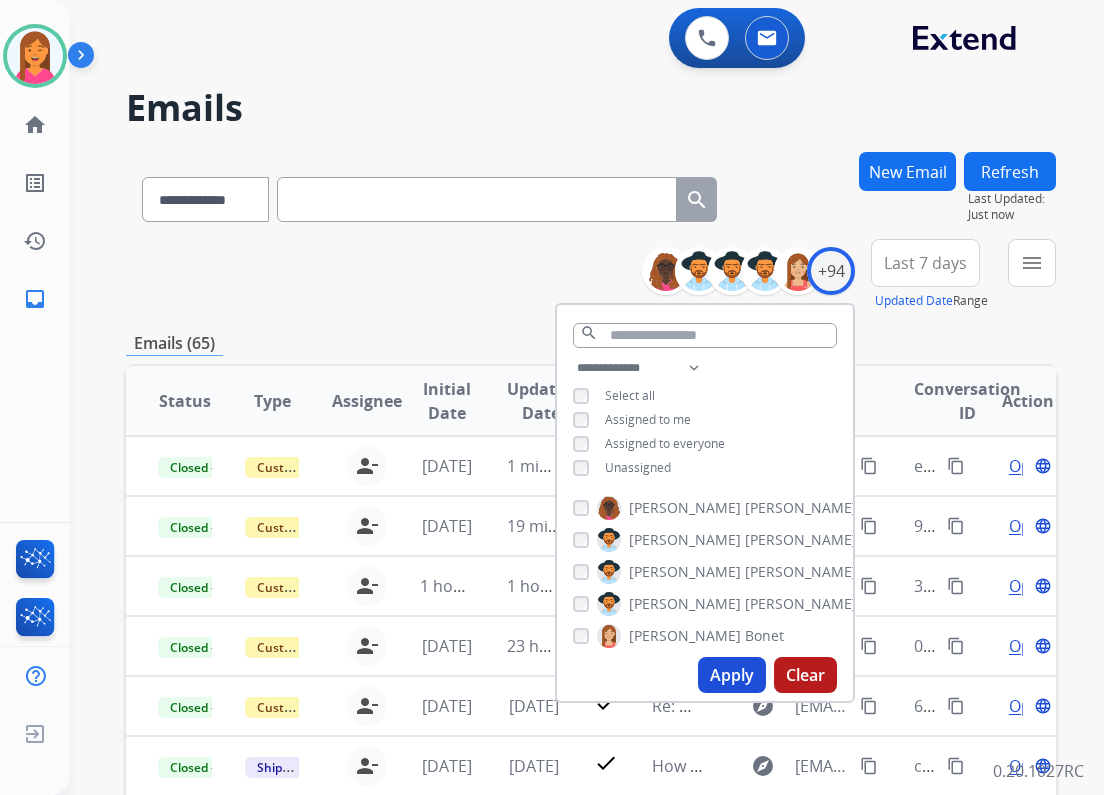 click on "**********" at bounding box center (591, 275) 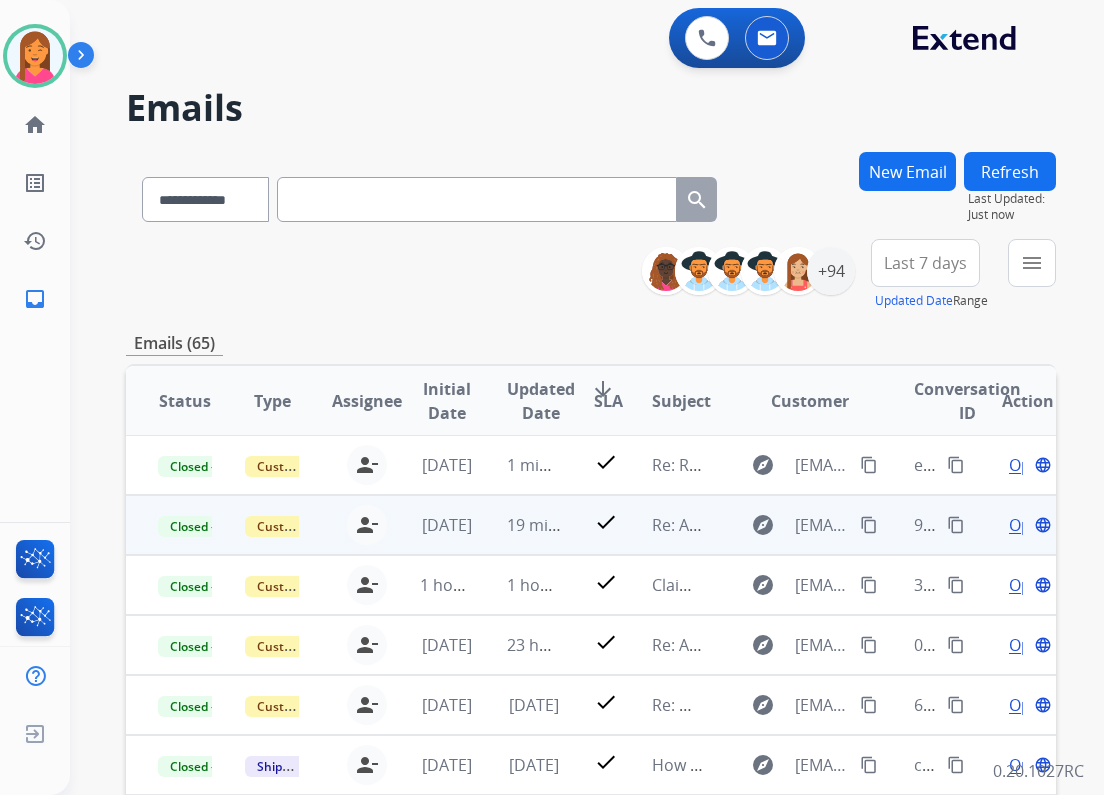scroll, scrollTop: 0, scrollLeft: 0, axis: both 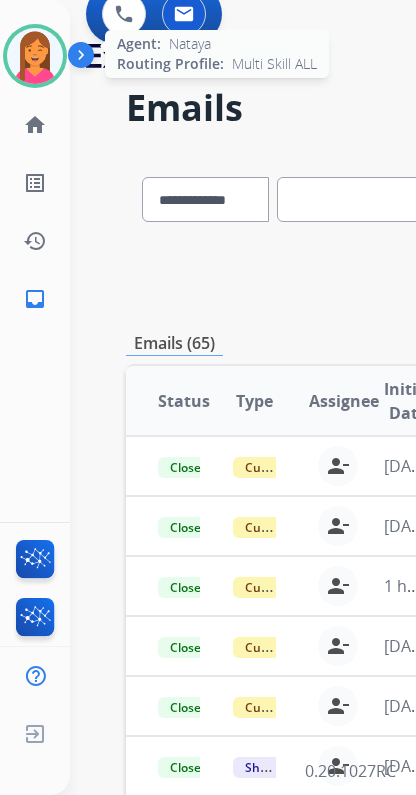 click at bounding box center [35, 56] 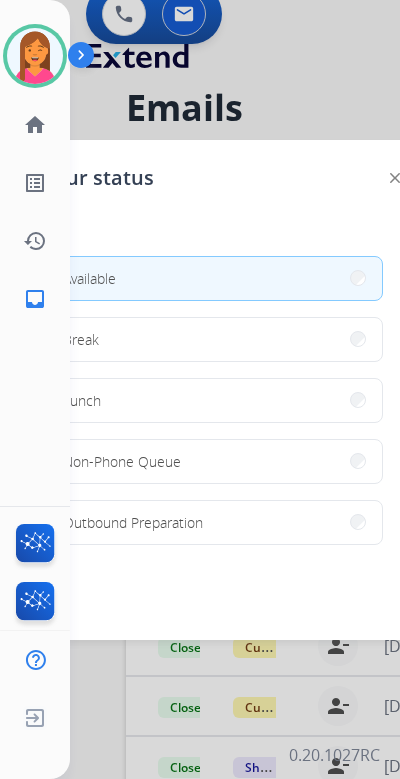 drag, startPoint x: 223, startPoint y: 451, endPoint x: 367, endPoint y: 265, distance: 235.22755 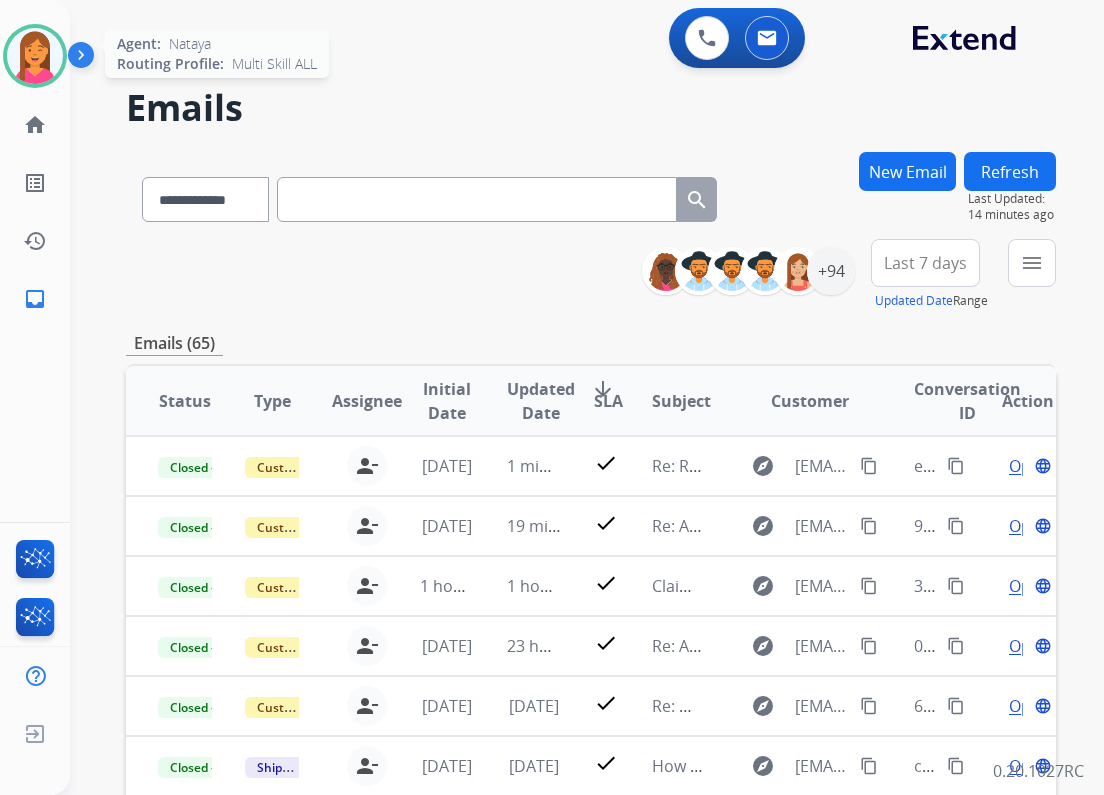 drag, startPoint x: 27, startPoint y: 34, endPoint x: 33, endPoint y: 48, distance: 15.231546 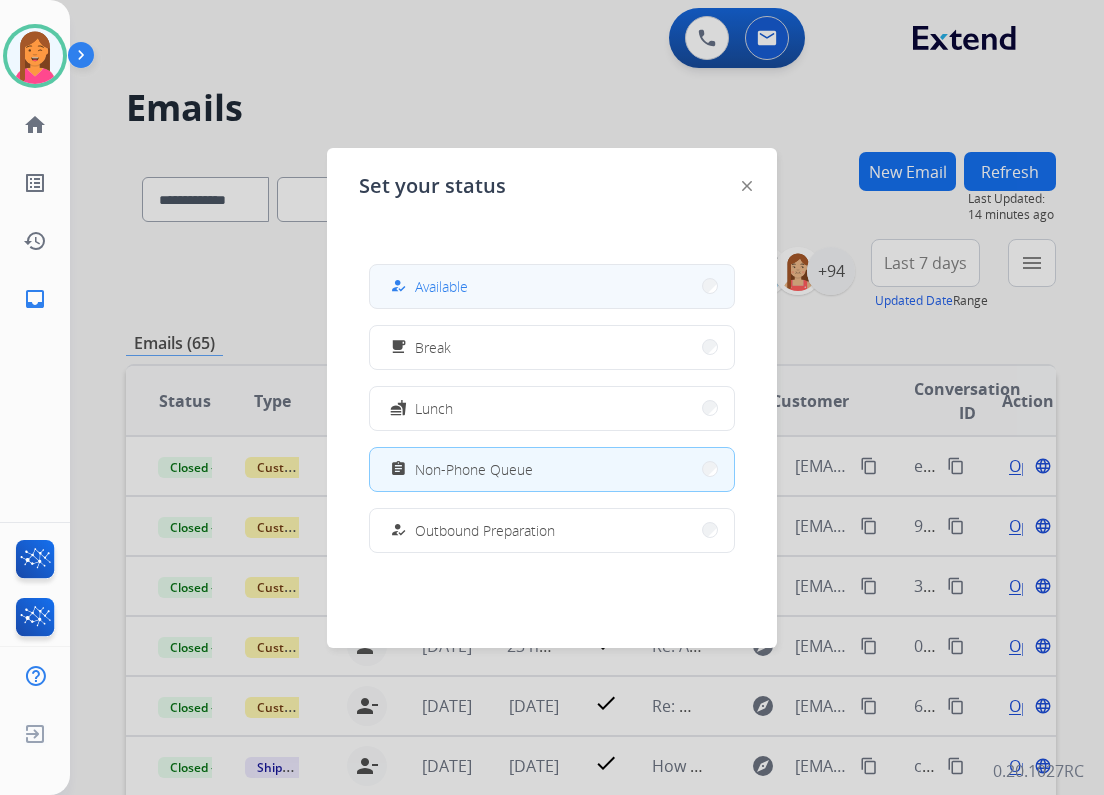 click on "how_to_reg Available" at bounding box center [552, 286] 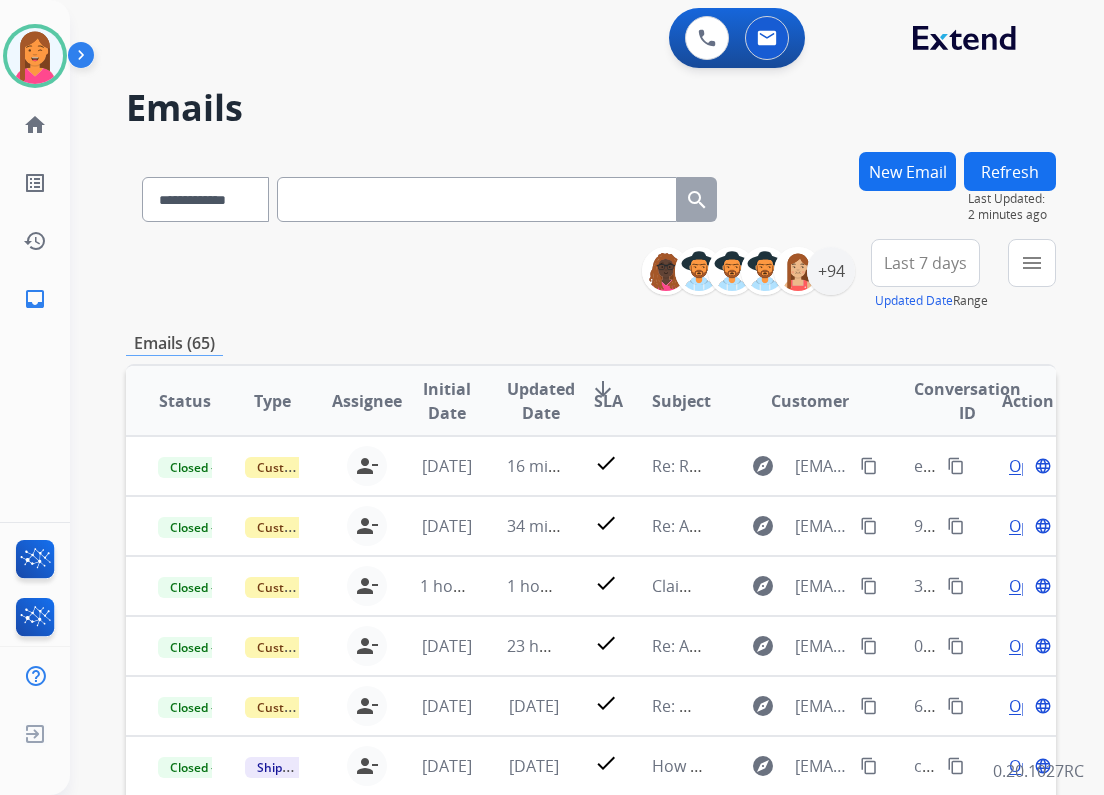 click at bounding box center (477, 199) 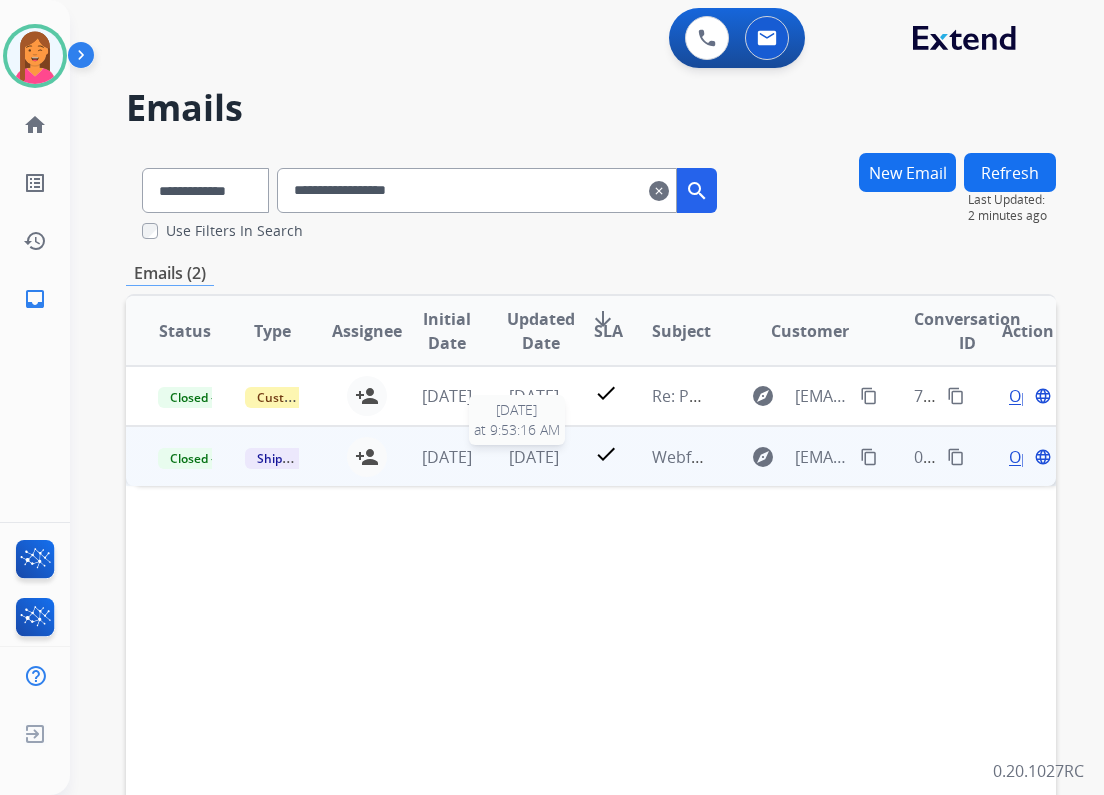 click on "2 weeks ago" at bounding box center [534, 457] 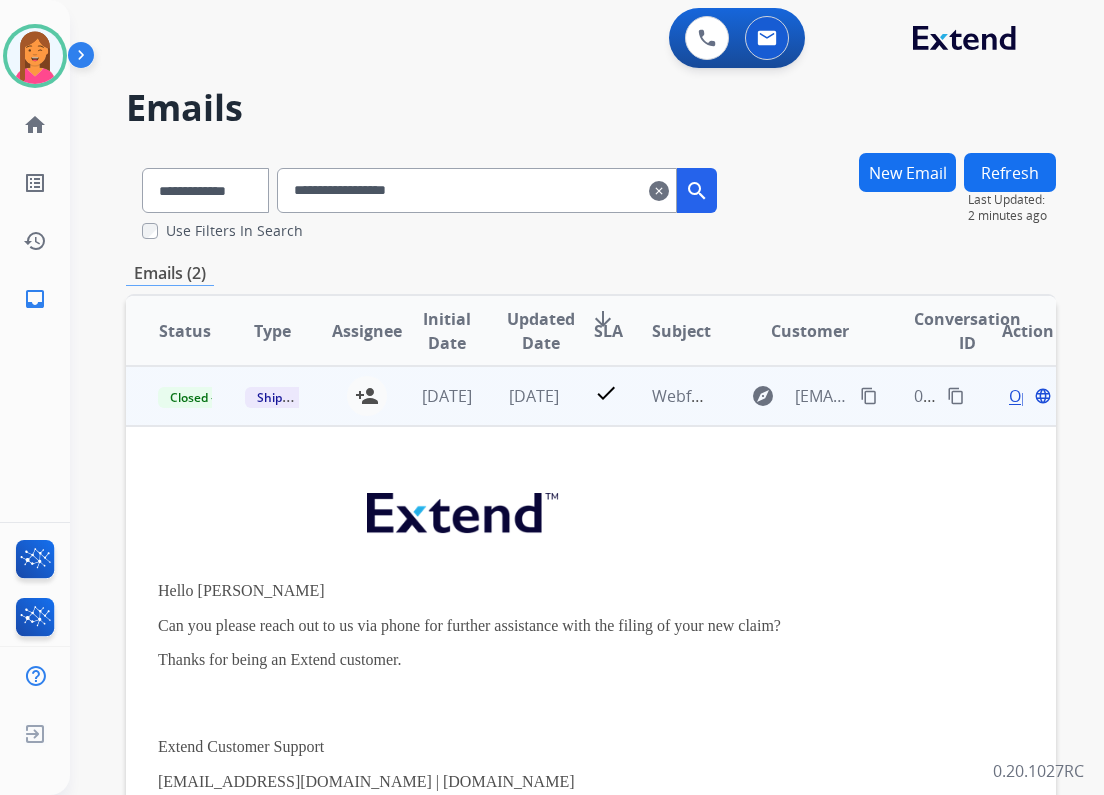 scroll, scrollTop: 123, scrollLeft: 0, axis: vertical 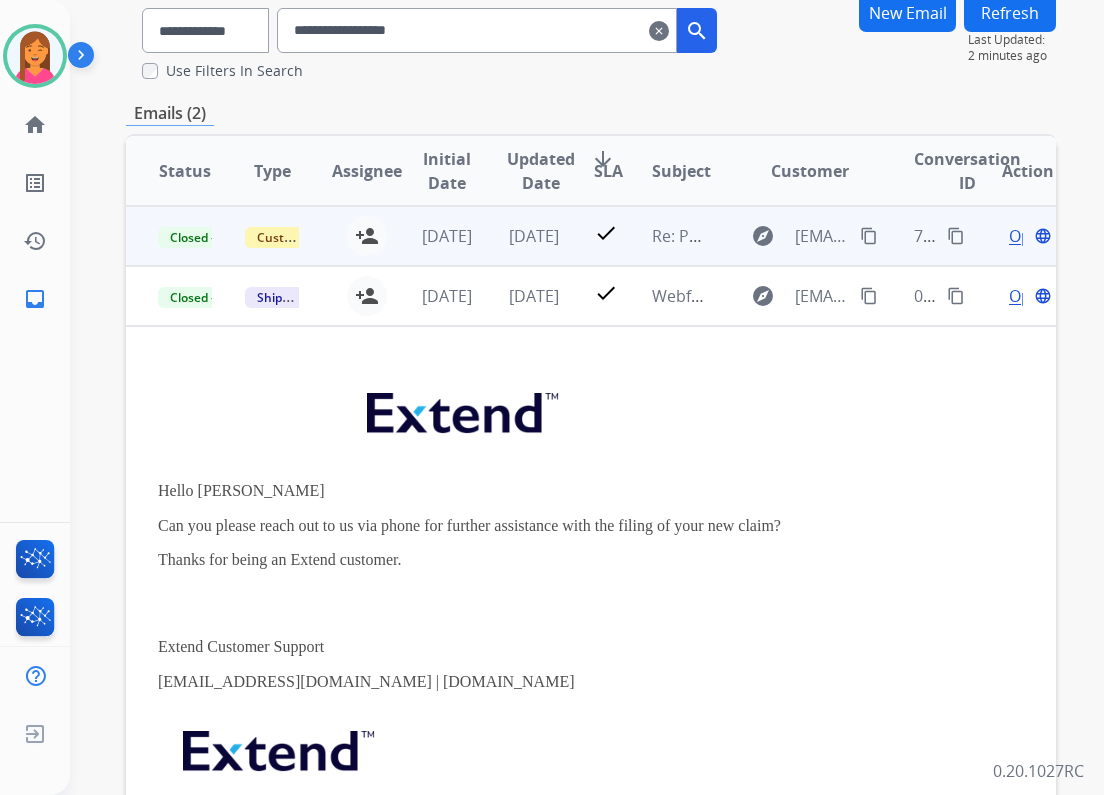 click on "check" at bounding box center [591, 236] 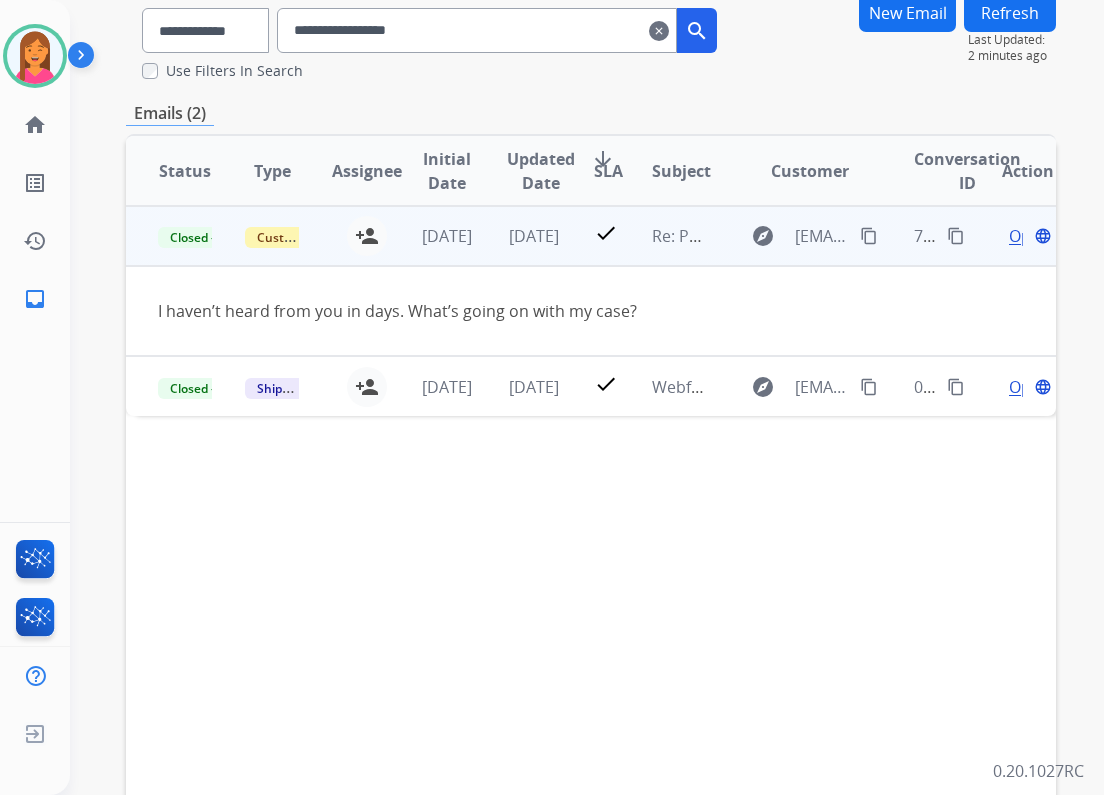 click on "Open" at bounding box center (1029, 236) 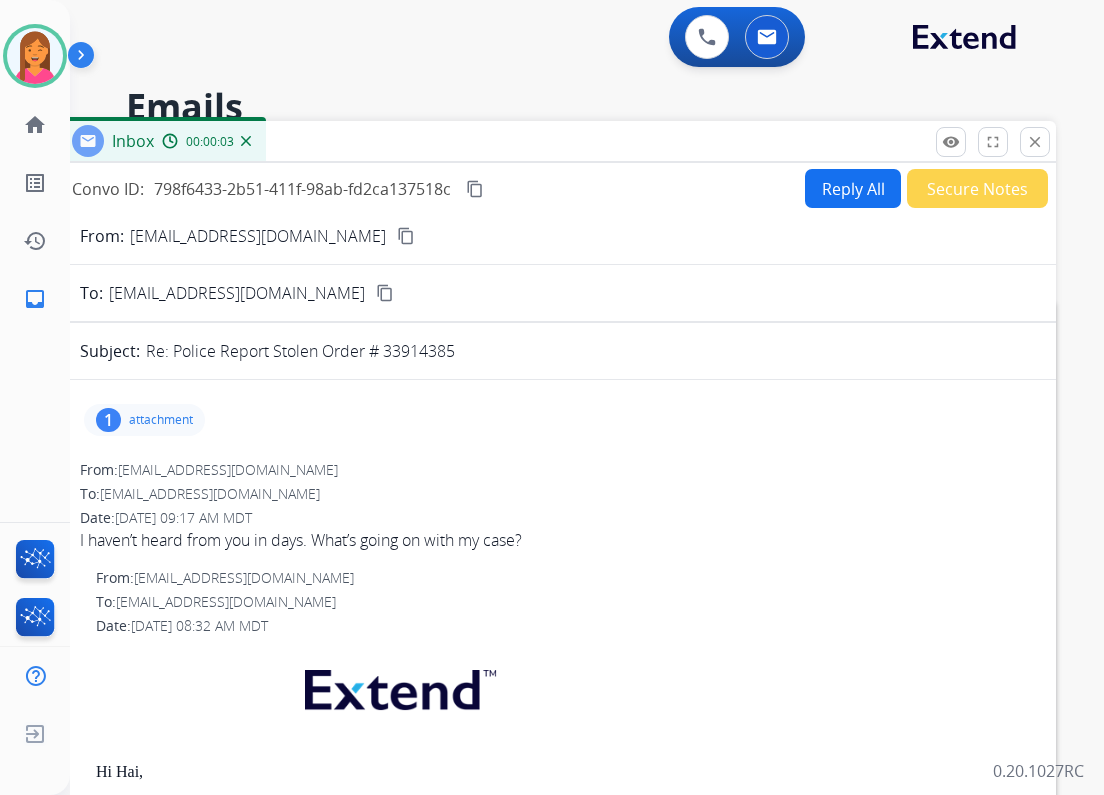 scroll, scrollTop: 0, scrollLeft: 0, axis: both 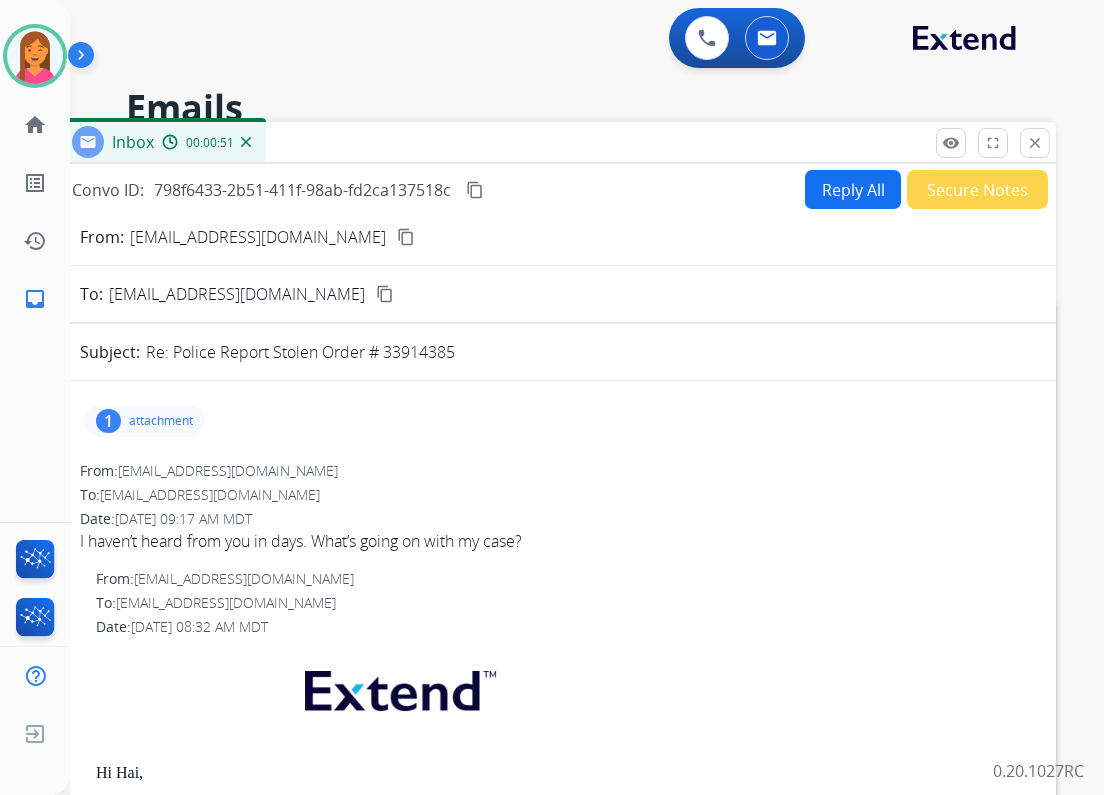 click on "1 attachment" at bounding box center [556, 421] 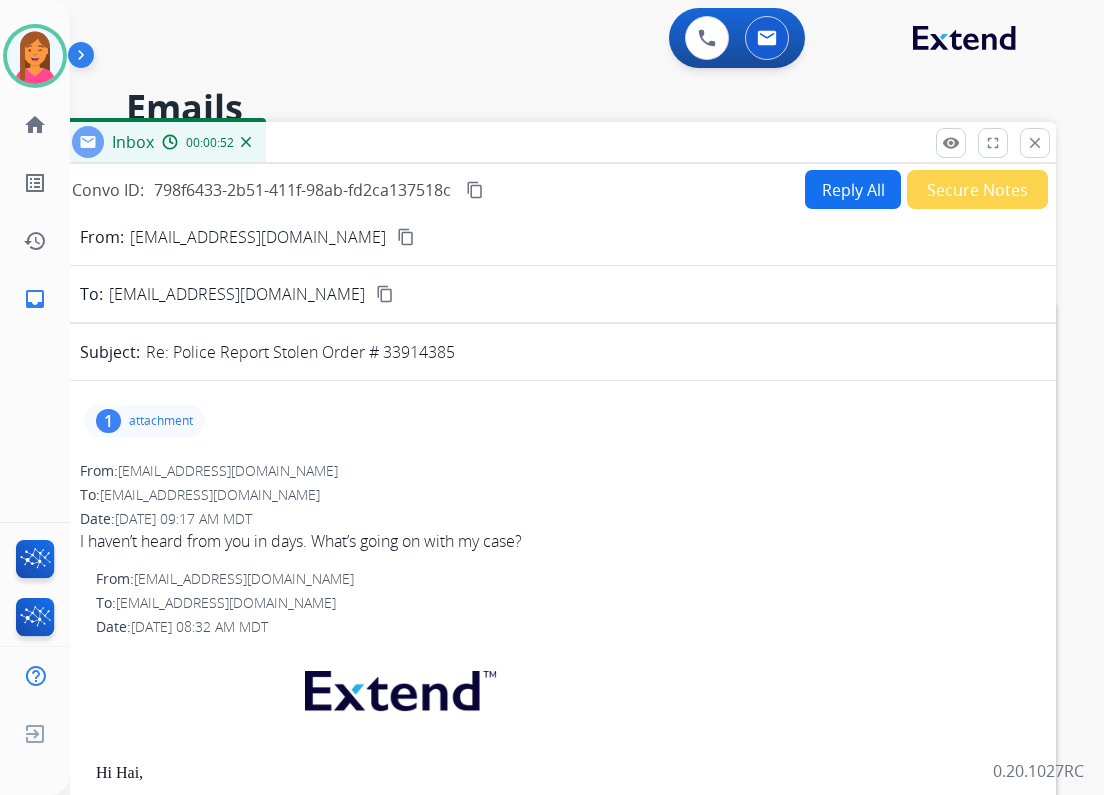 click on "attachment" at bounding box center (161, 421) 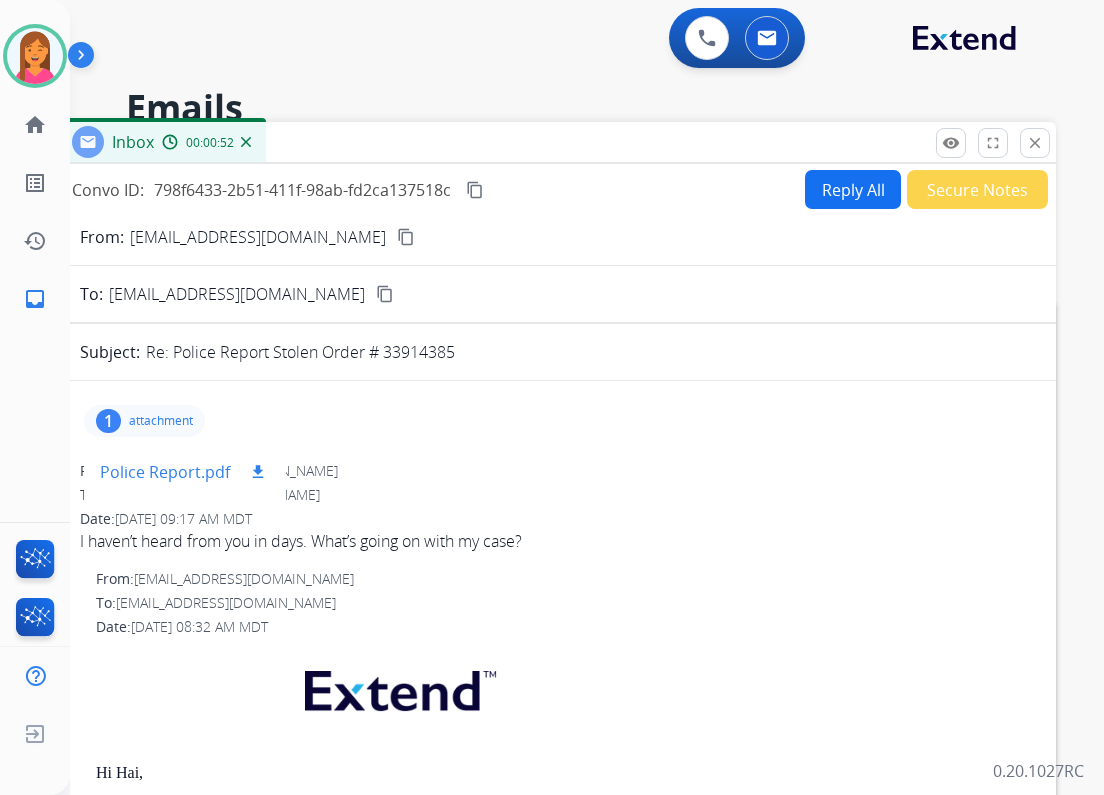 click on "Police Report.pdf" at bounding box center (165, 472) 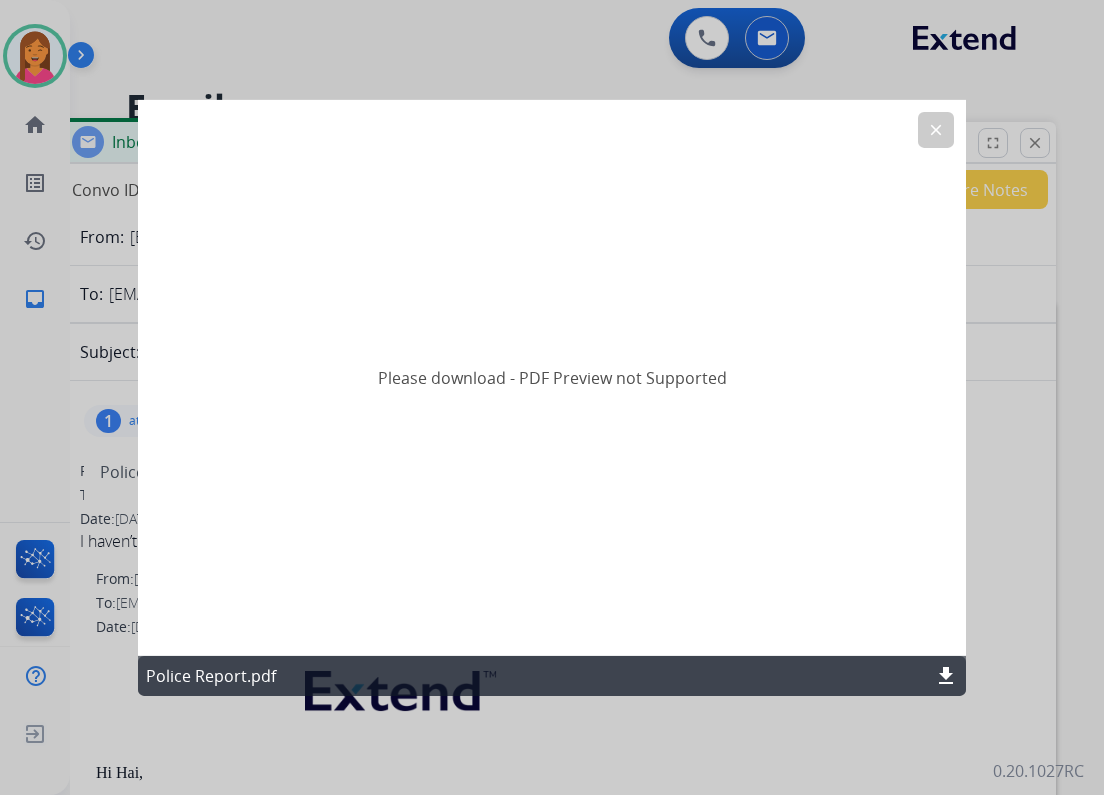 click on "download" 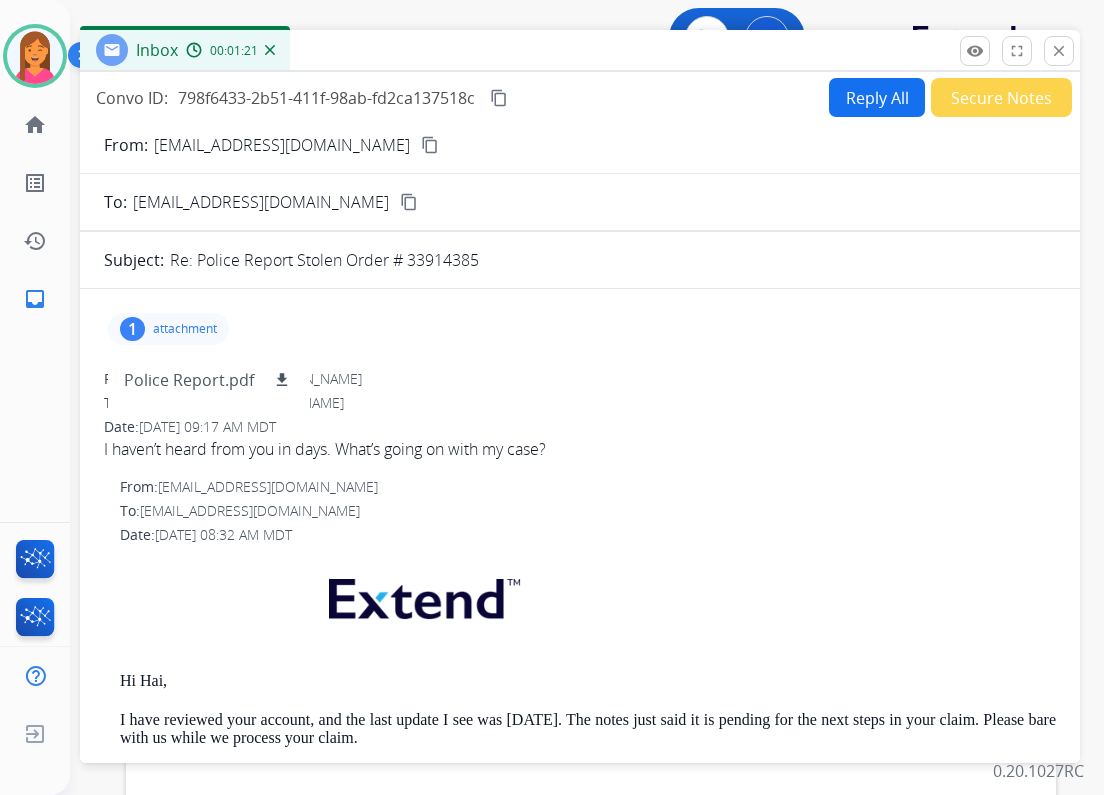 drag, startPoint x: 783, startPoint y: 152, endPoint x: 807, endPoint y: 60, distance: 95.07891 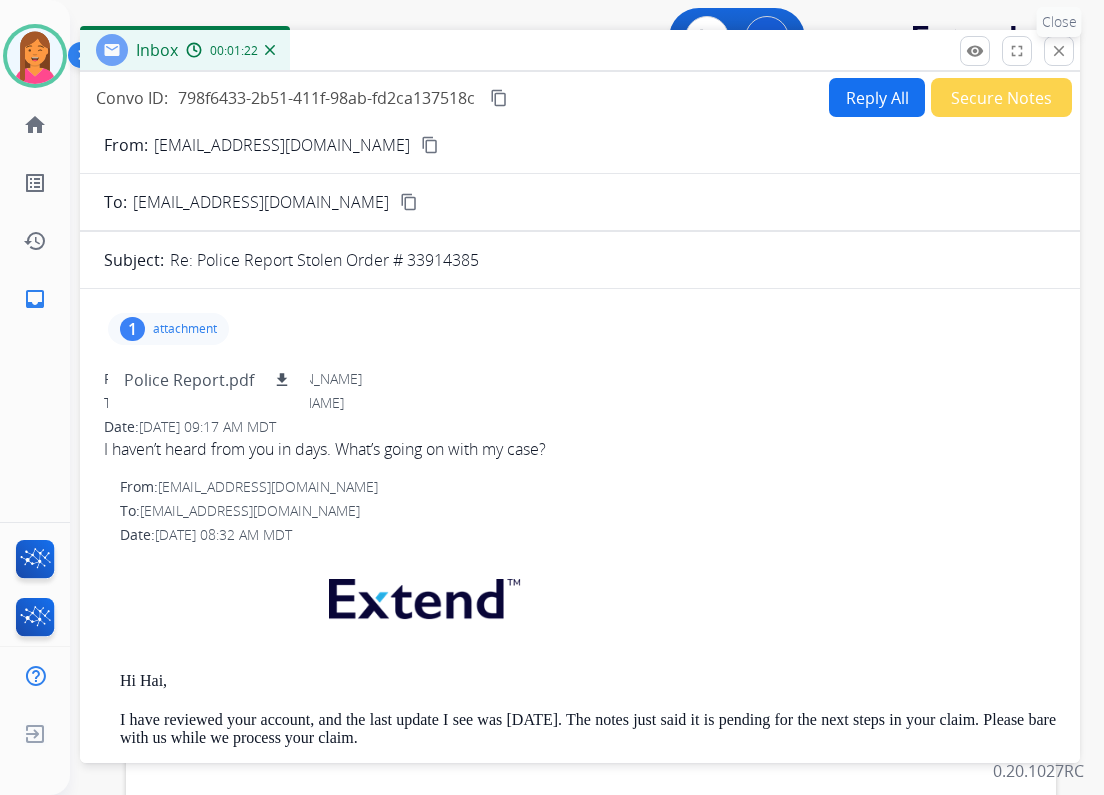 click on "close" at bounding box center [1059, 51] 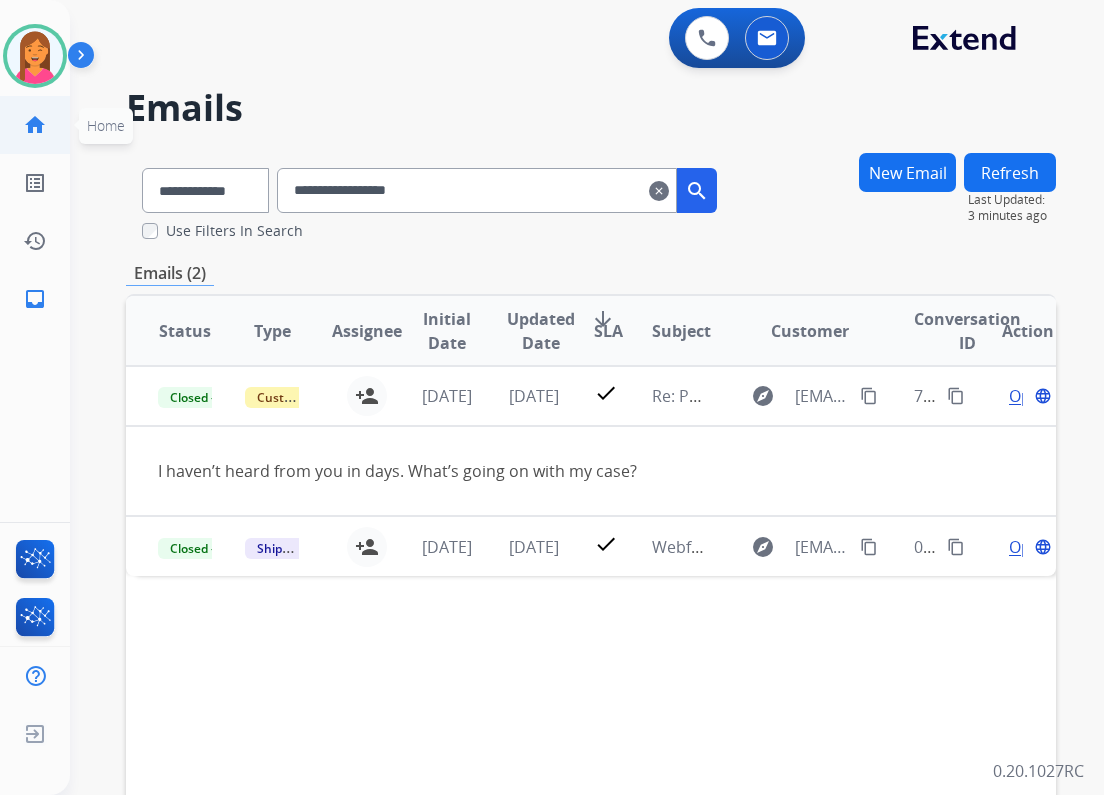 click on "home" 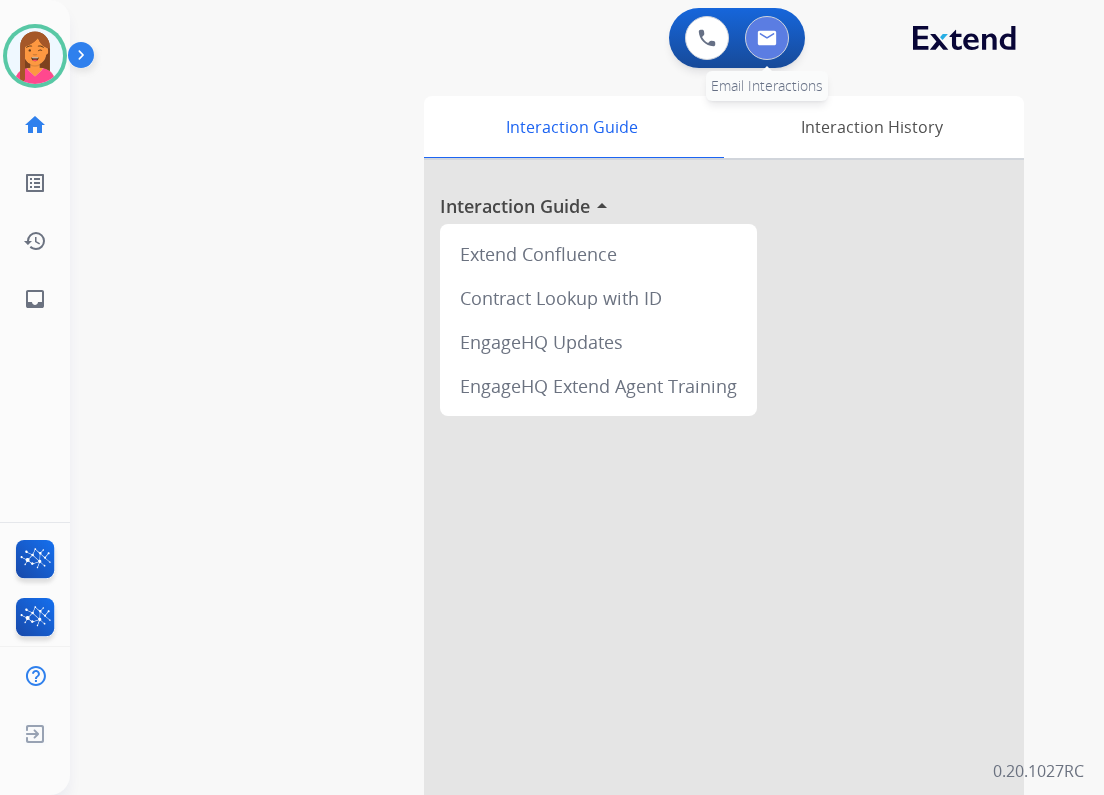 click at bounding box center [767, 38] 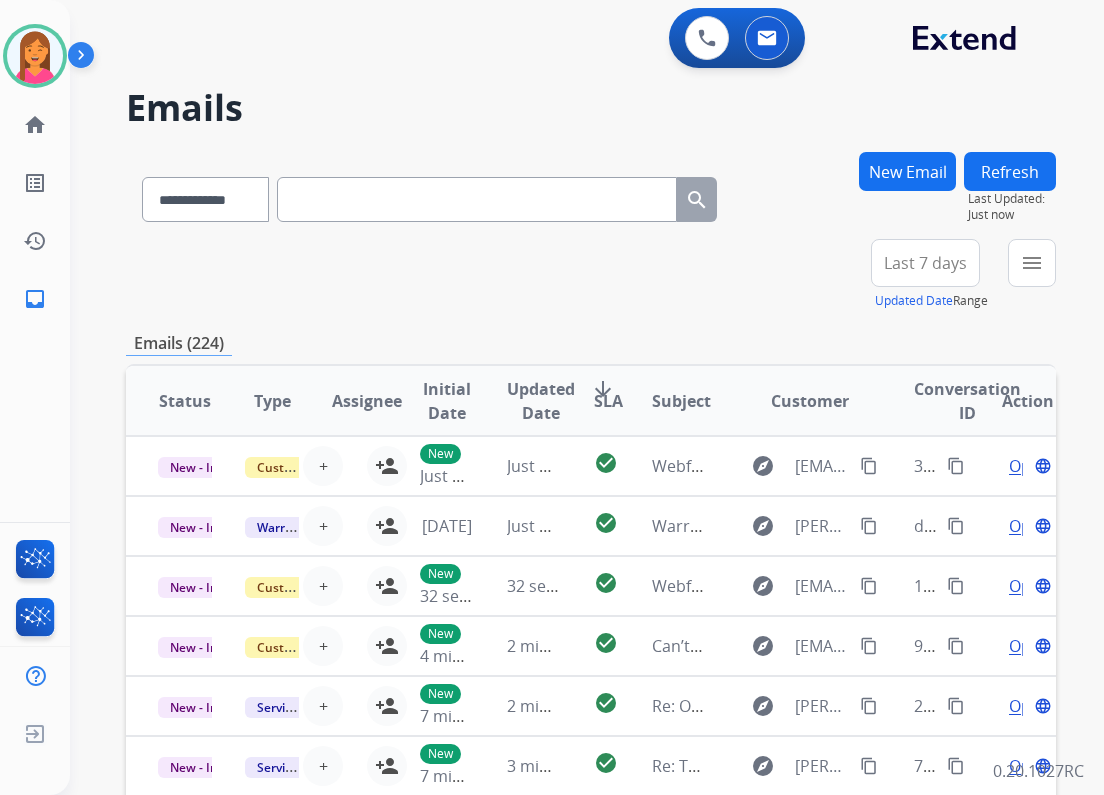 click at bounding box center (477, 199) 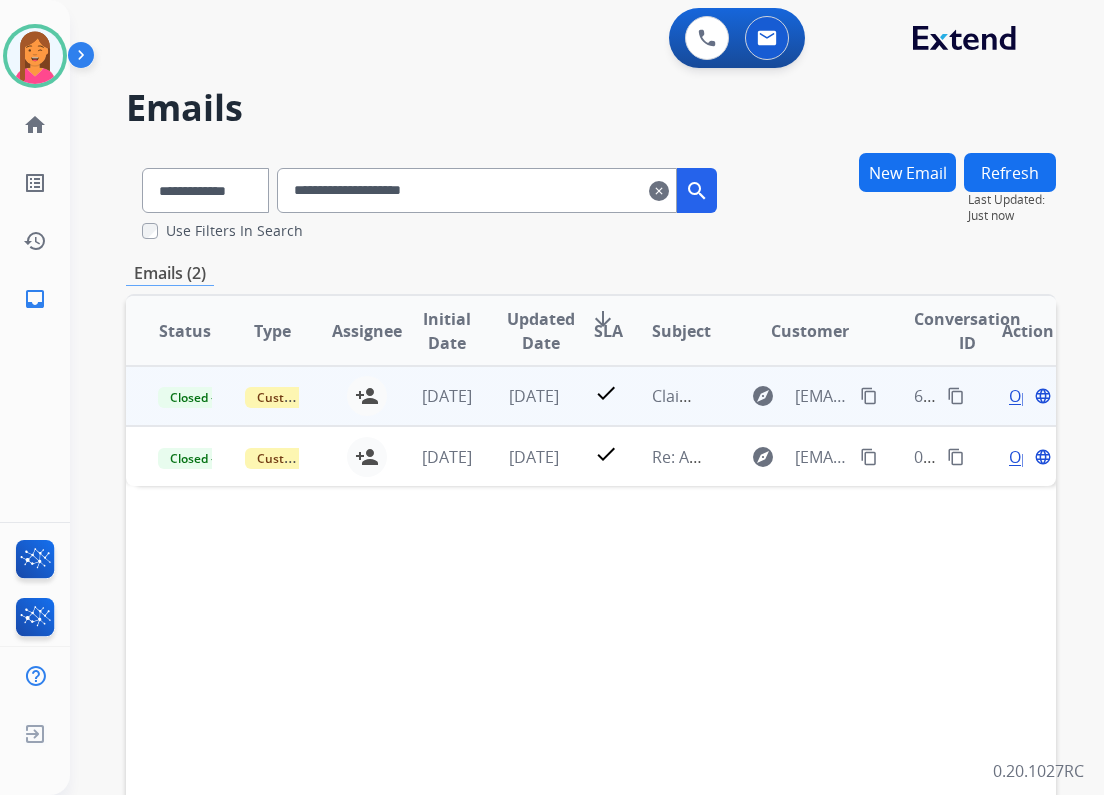click on "Claim Update" at bounding box center (663, 396) 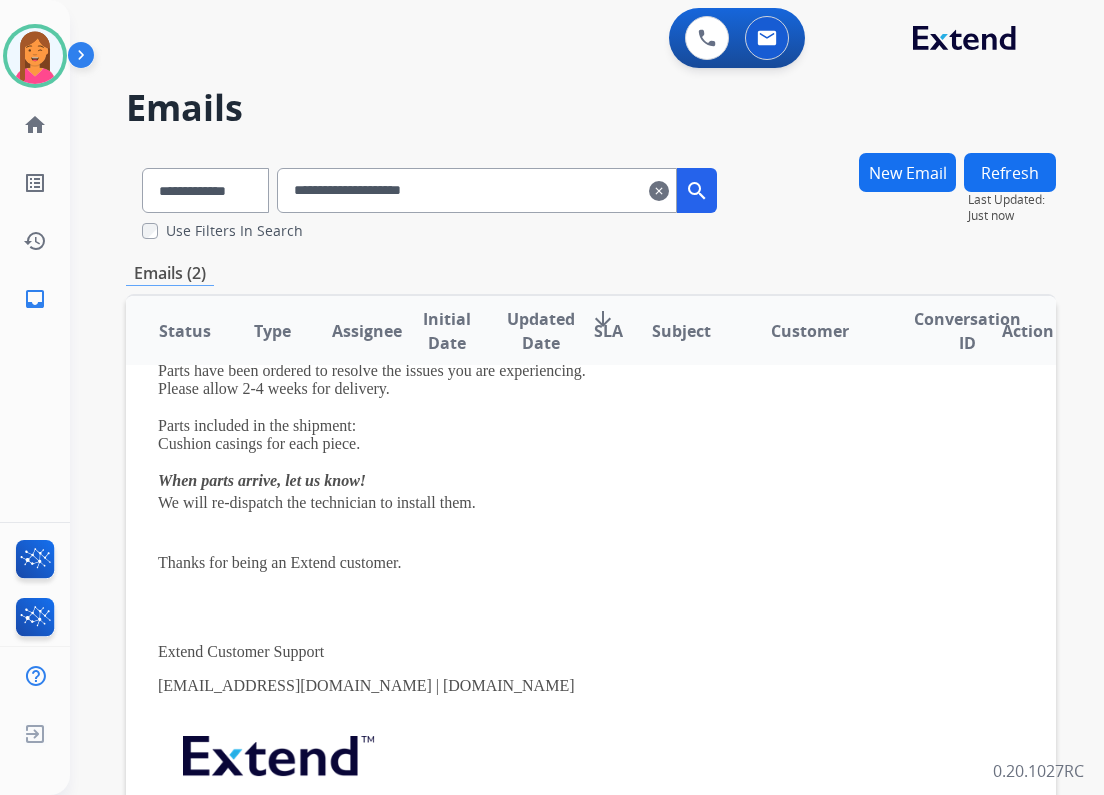 scroll, scrollTop: 320, scrollLeft: 0, axis: vertical 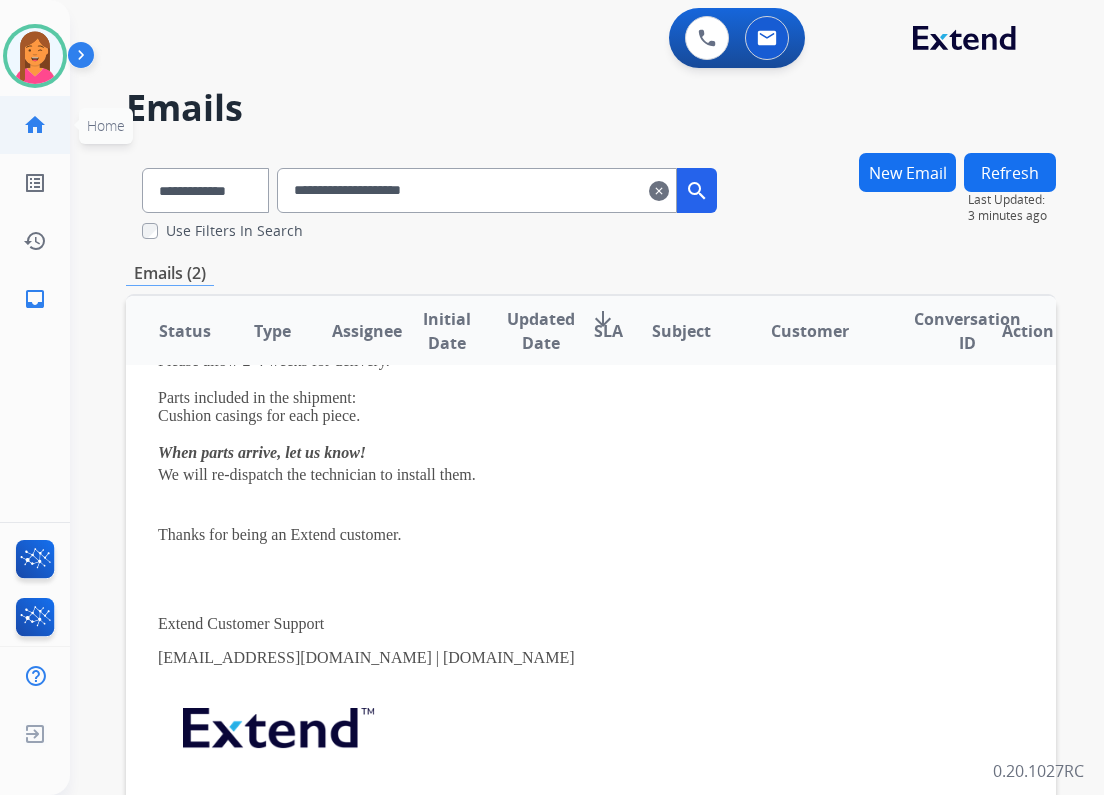 click on "home  Home" 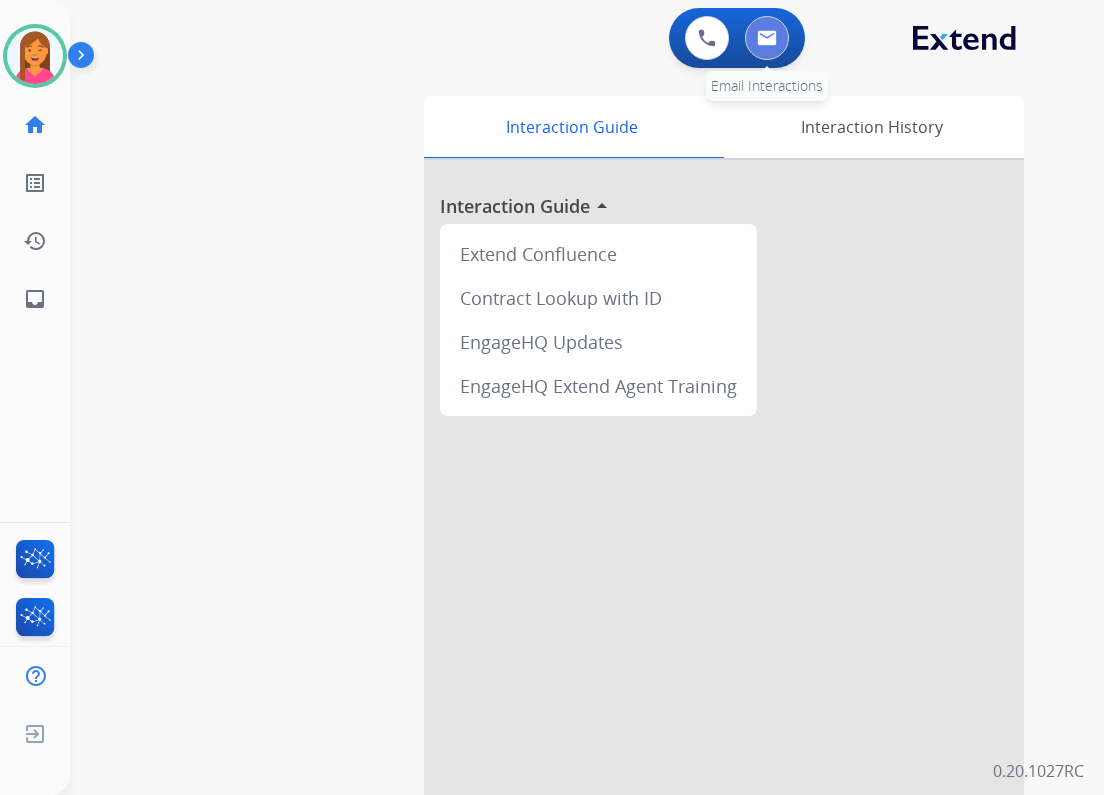click at bounding box center [767, 38] 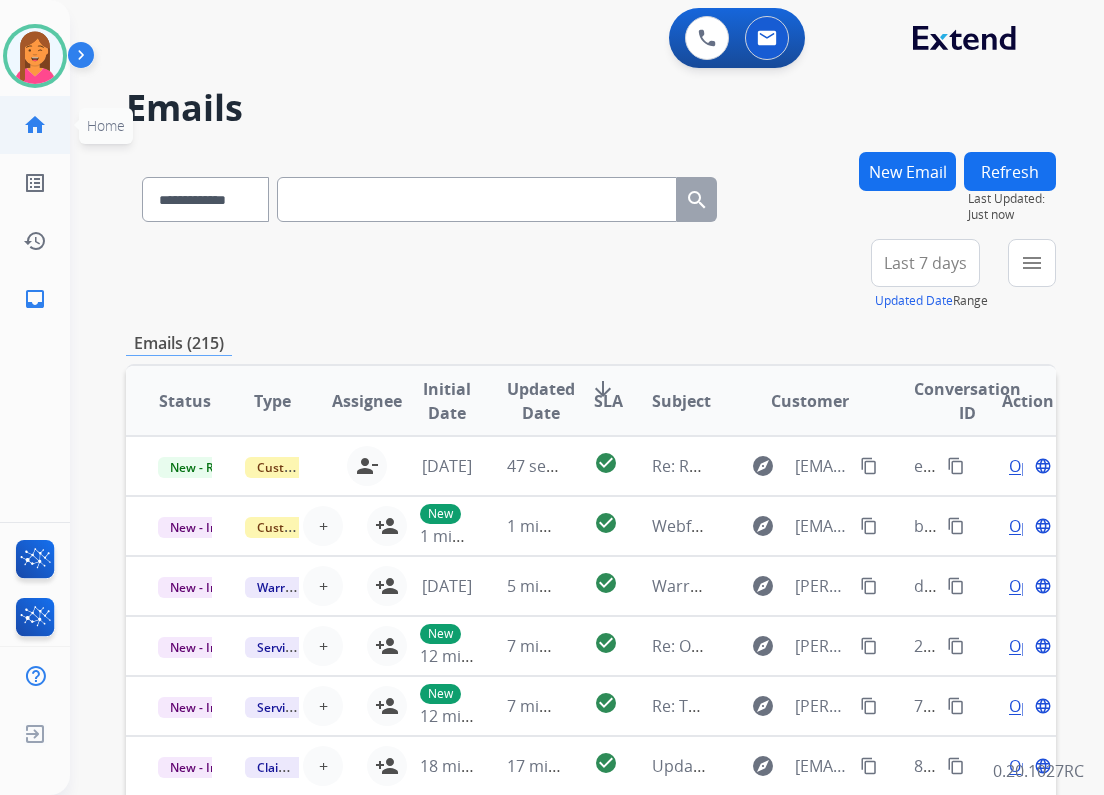 click on "home" 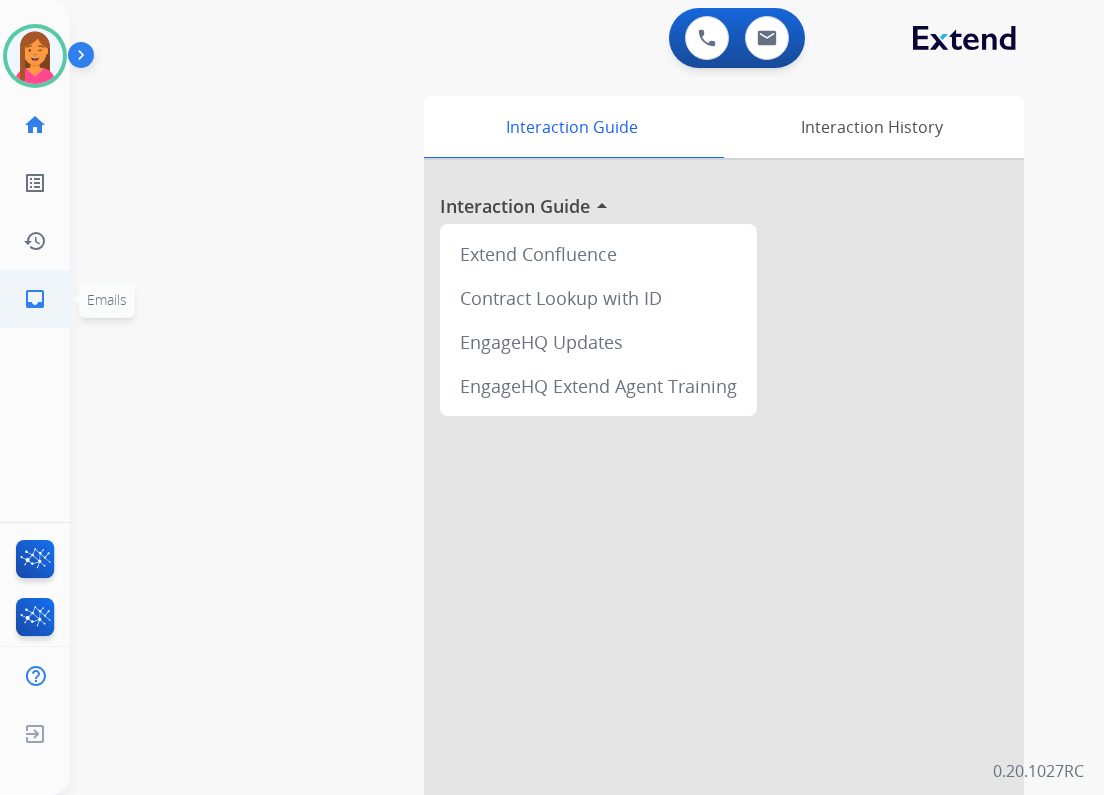 click on "inbox" 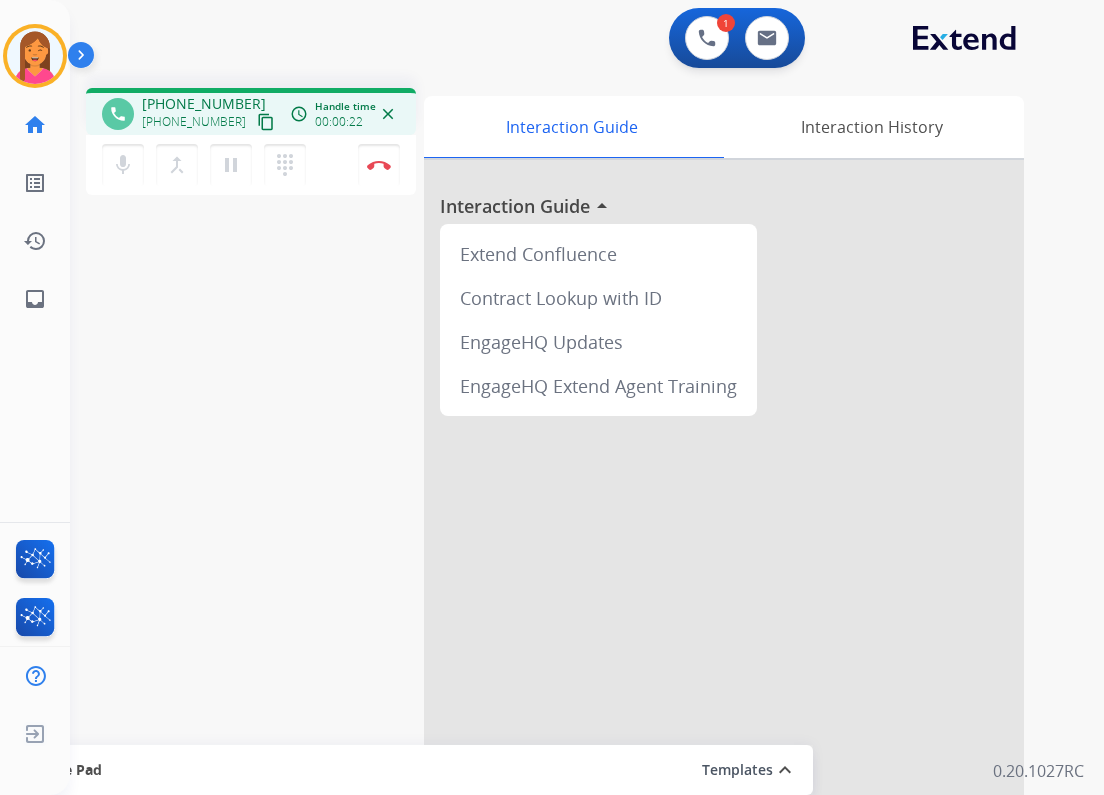 click on "content_copy" at bounding box center [266, 122] 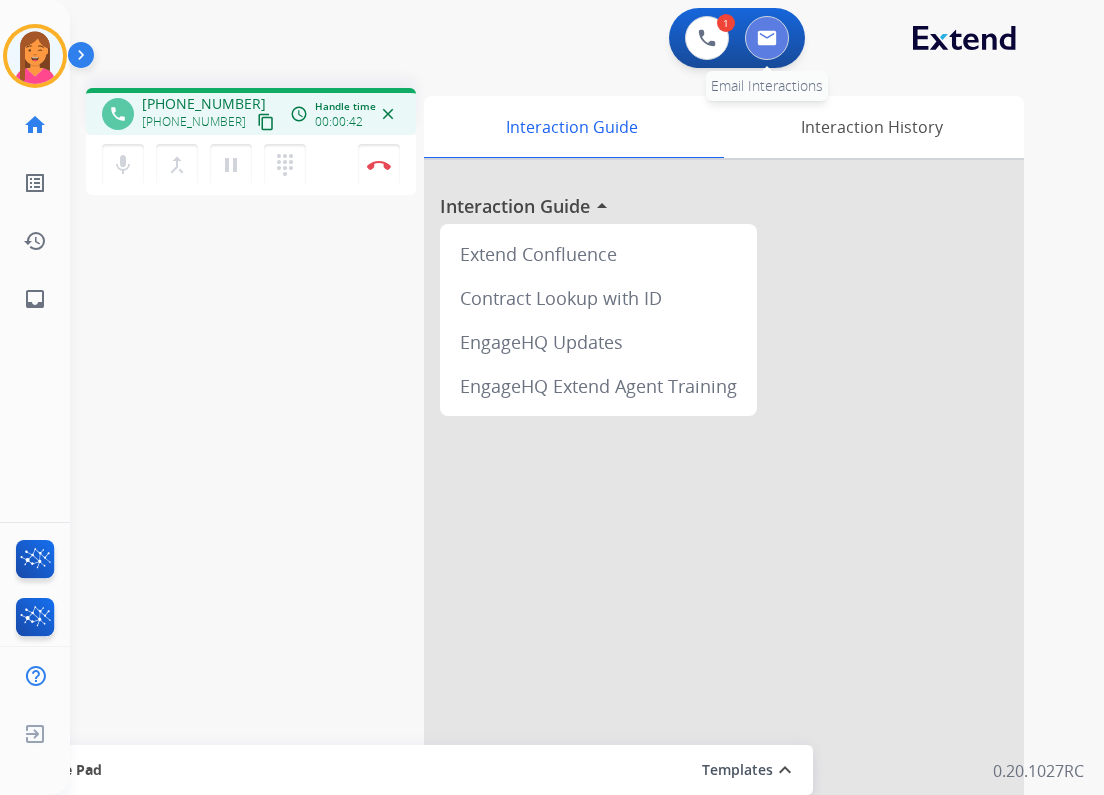 click at bounding box center [767, 38] 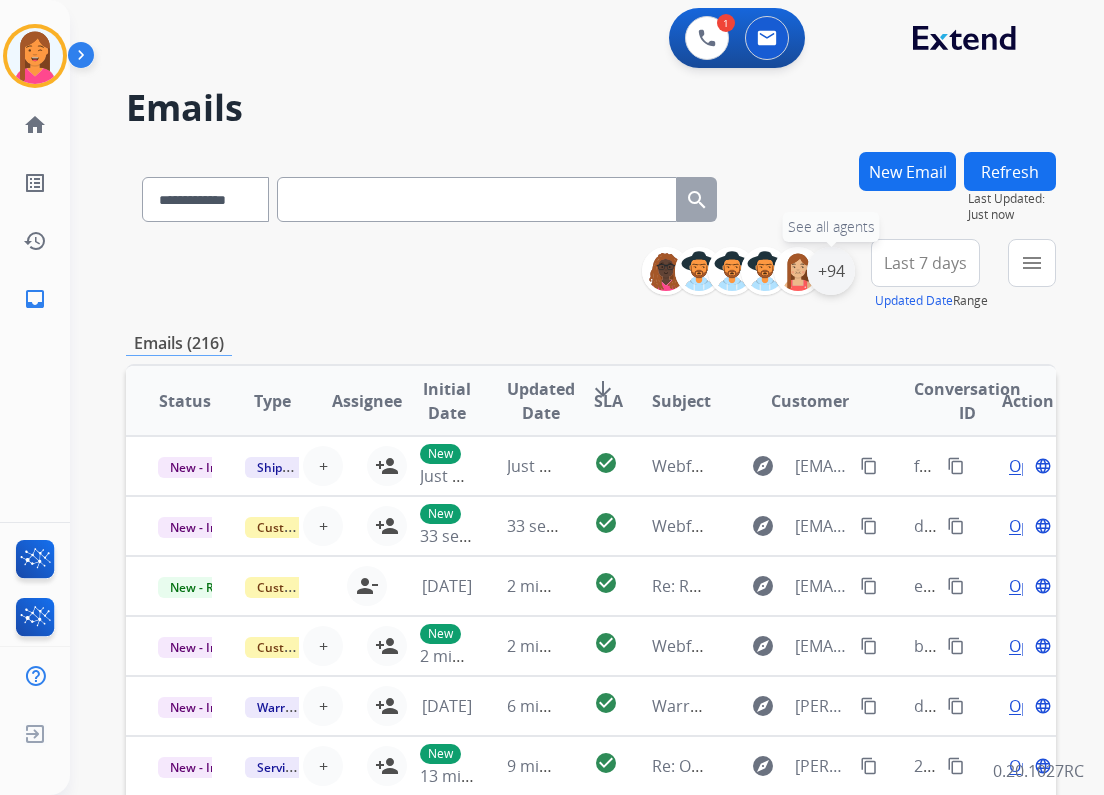 click on "+94" at bounding box center (831, 271) 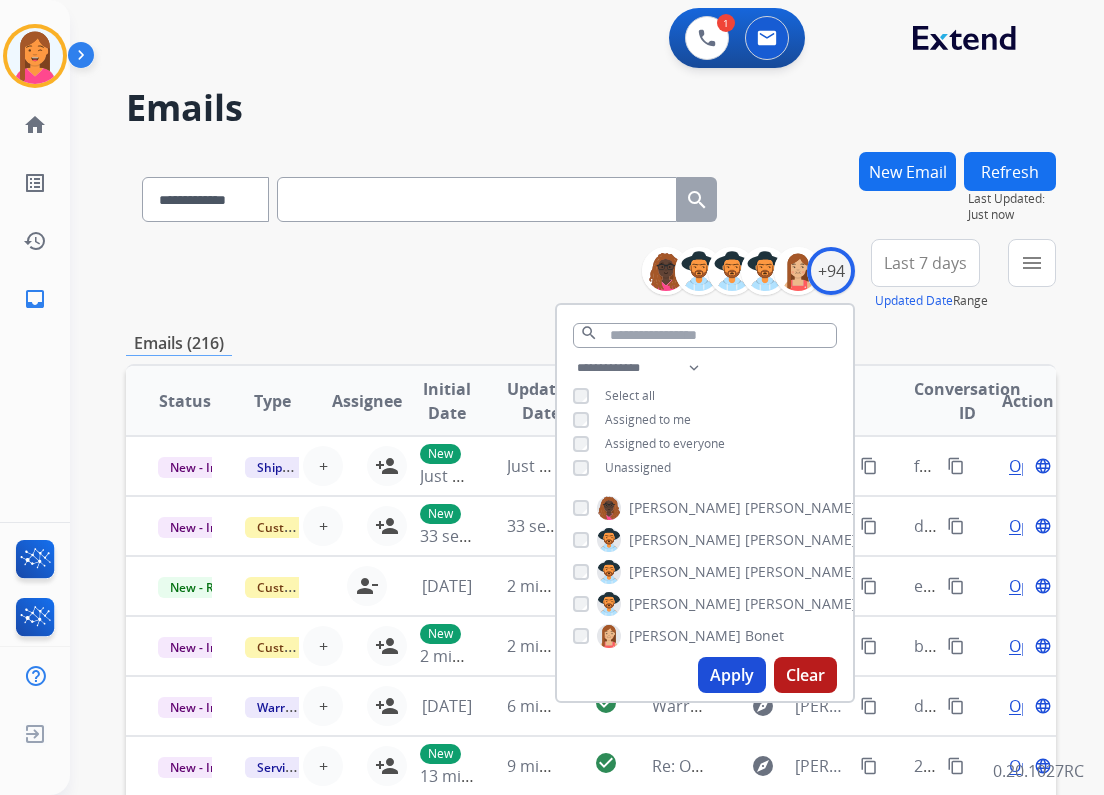 click on "**********" at bounding box center [705, 420] 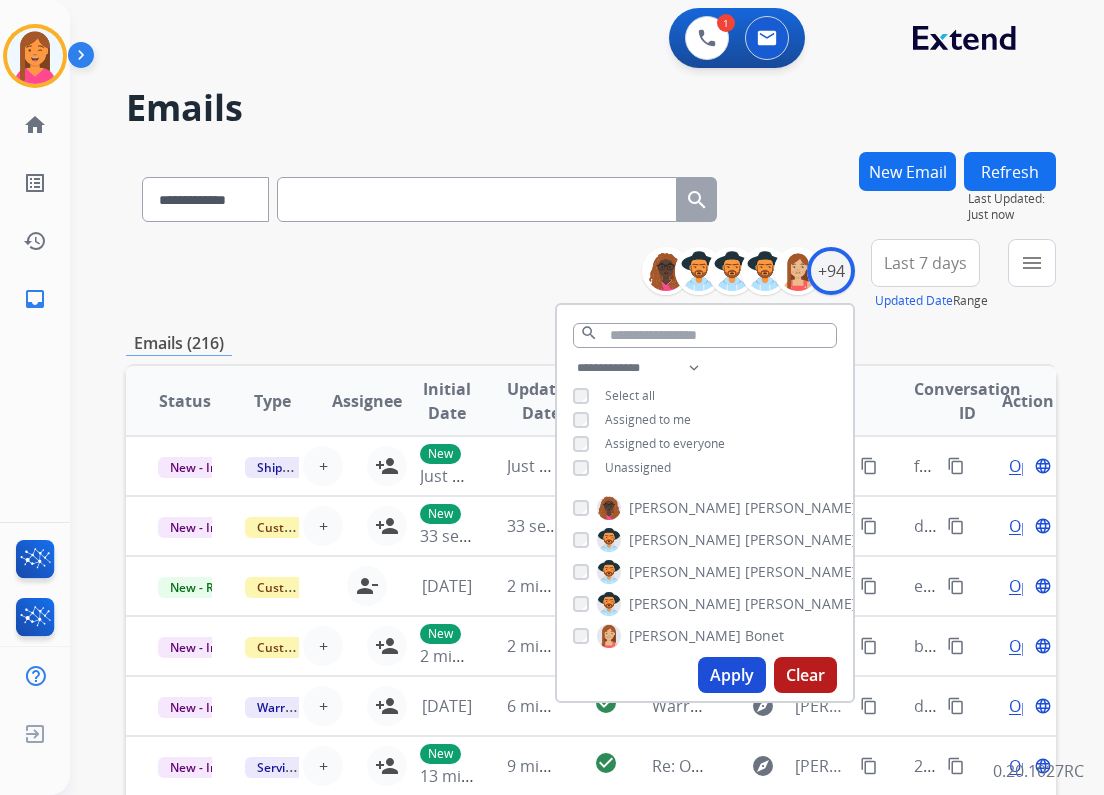 drag, startPoint x: 736, startPoint y: 668, endPoint x: 544, endPoint y: 561, distance: 219.80219 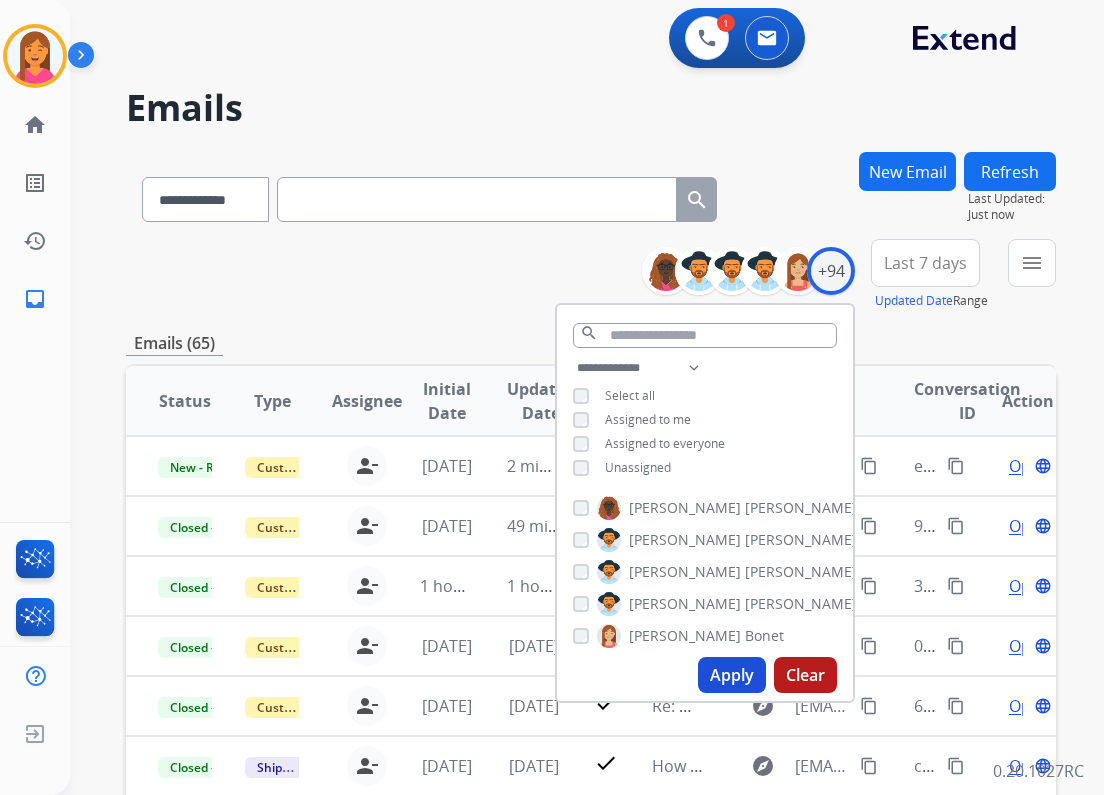 click on "**********" at bounding box center (591, 275) 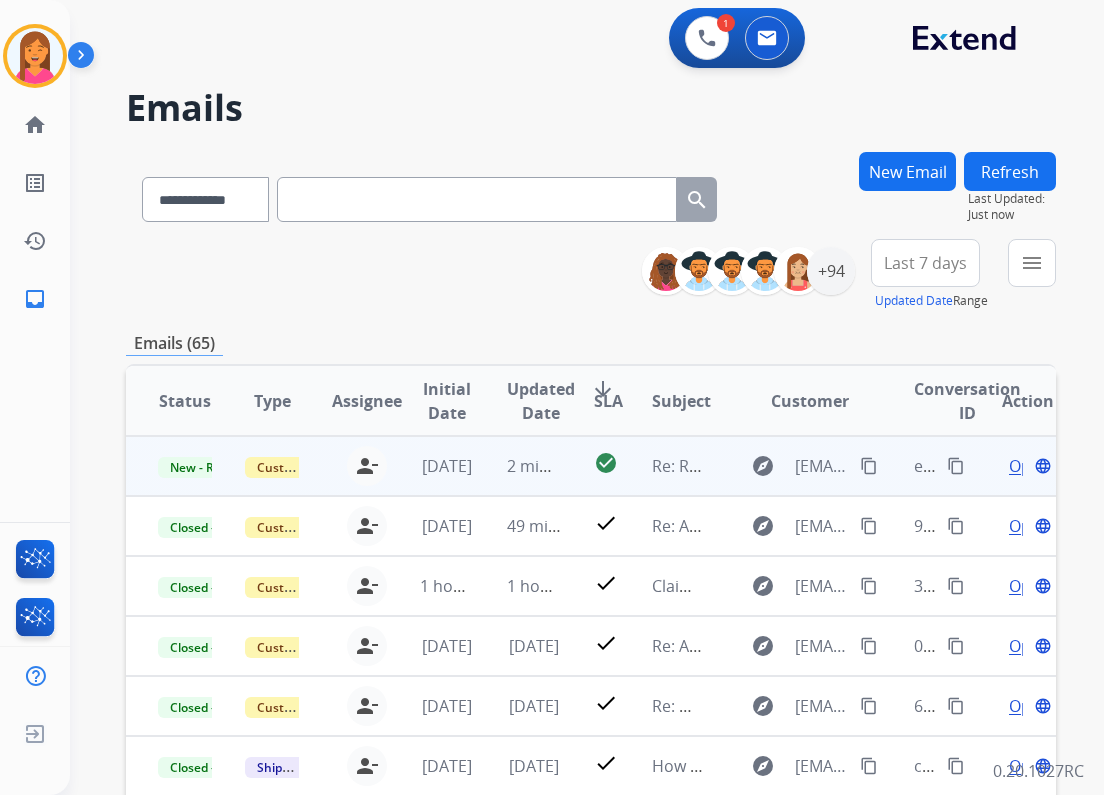 click on "explore [EMAIL_ADDRESS][DOMAIN_NAME] content_copy" at bounding box center [794, 466] 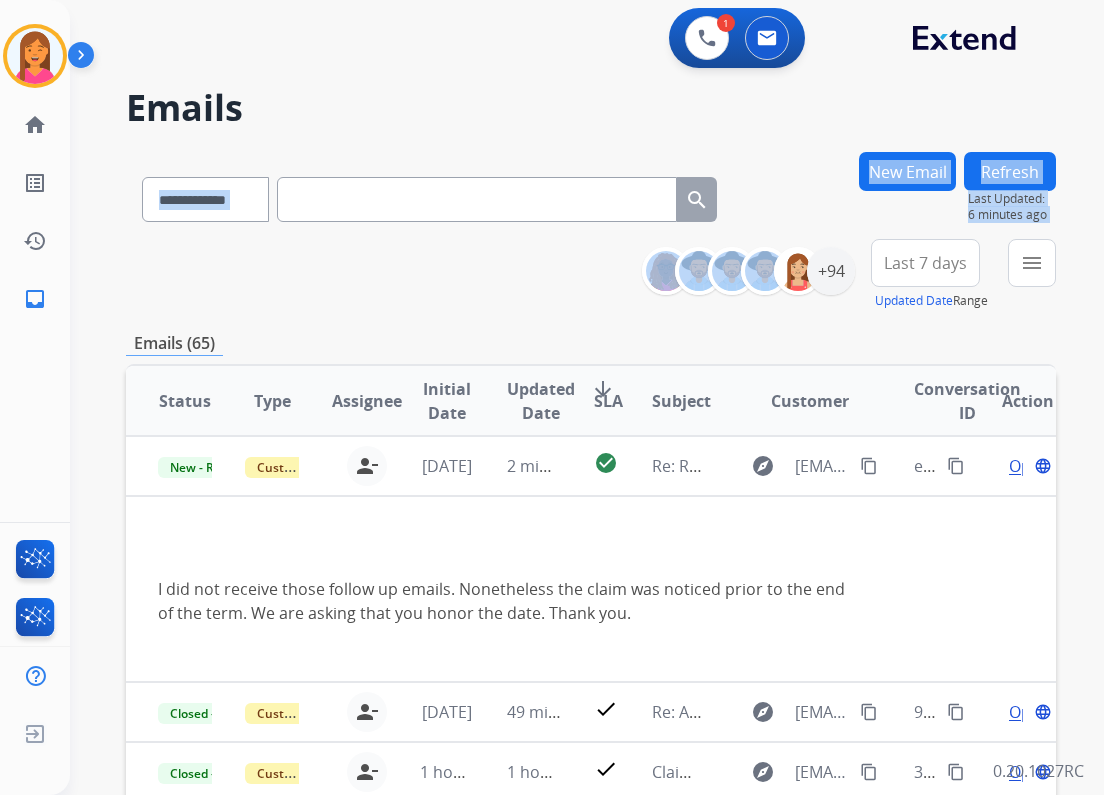 drag, startPoint x: 1, startPoint y: 758, endPoint x: 1132, endPoint y: 76, distance: 1320.7139 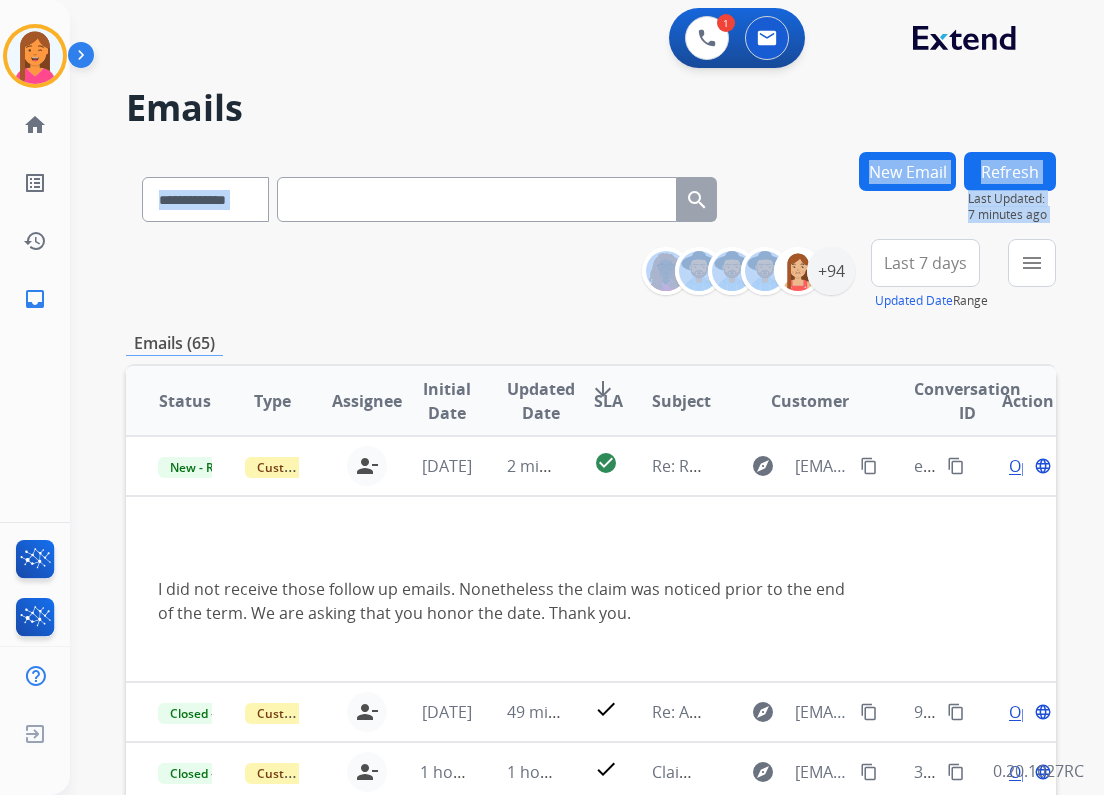 click on "**********" at bounding box center (591, 275) 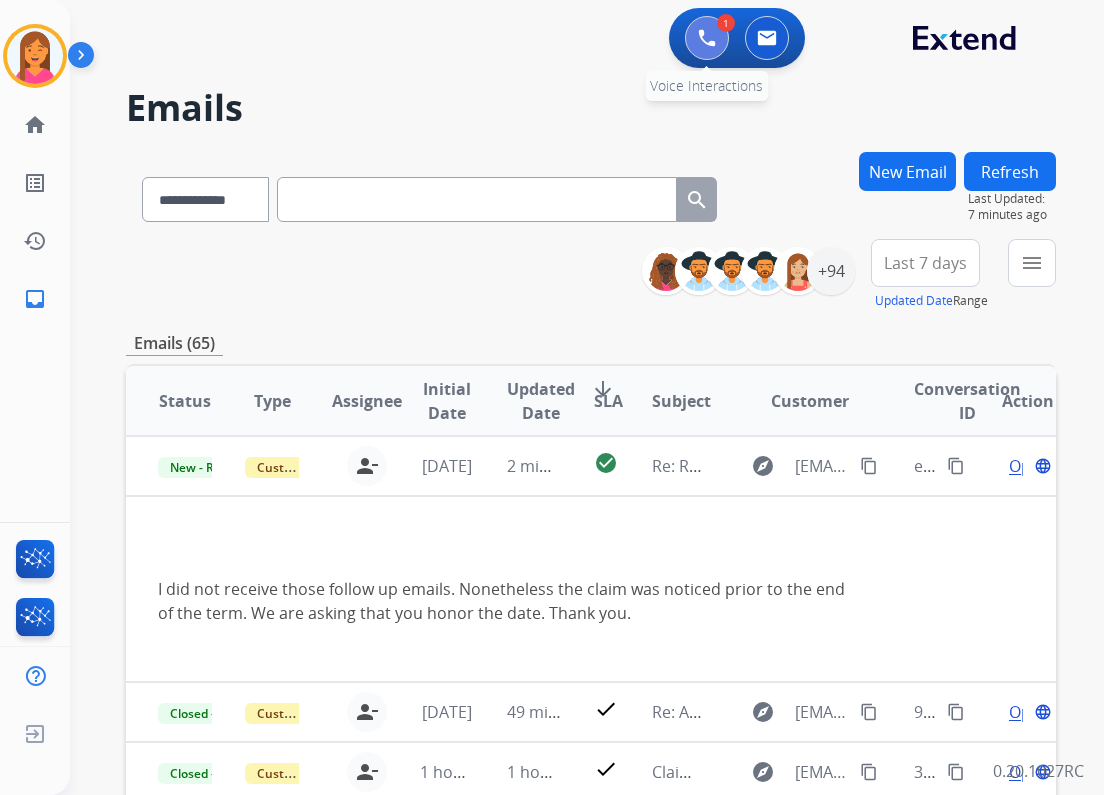 click at bounding box center (707, 38) 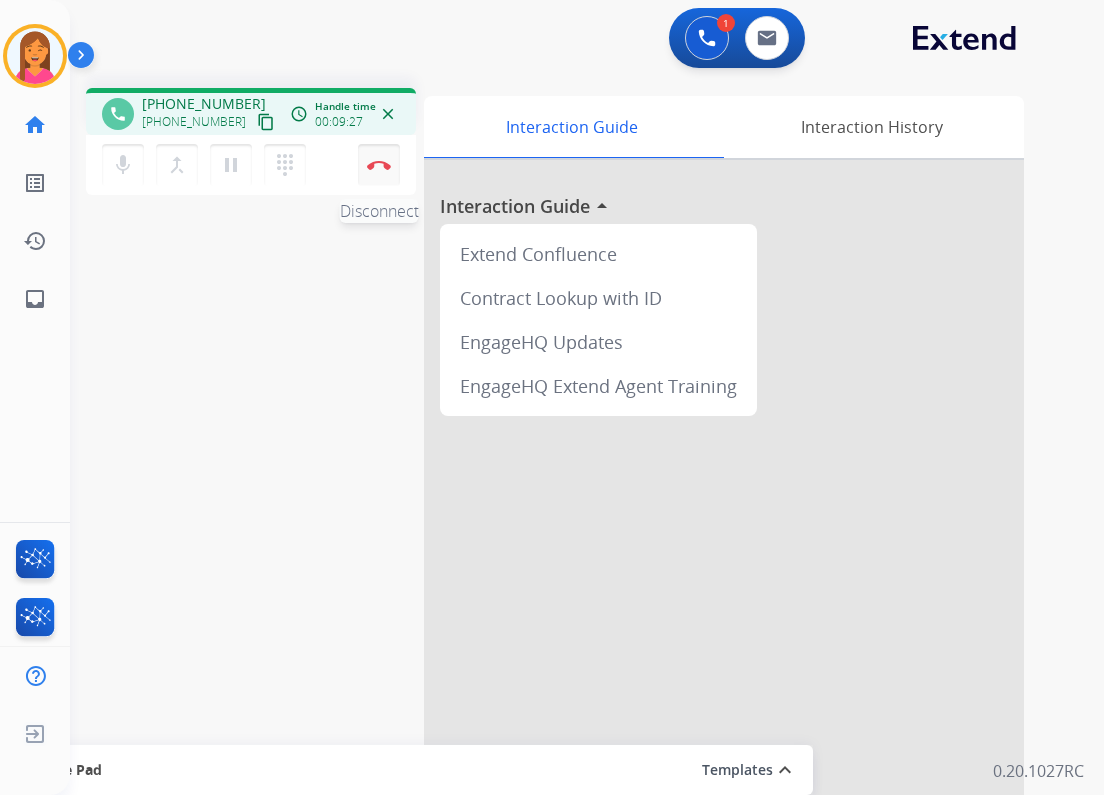 click on "Disconnect" at bounding box center (379, 165) 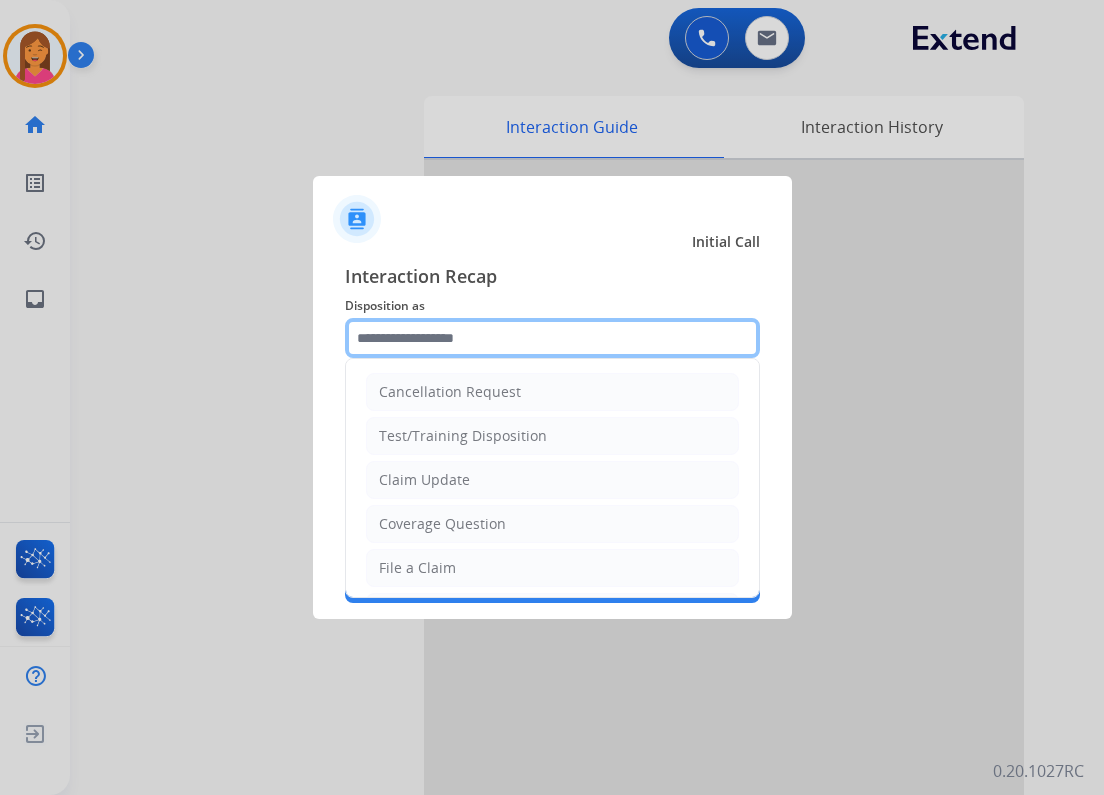 click 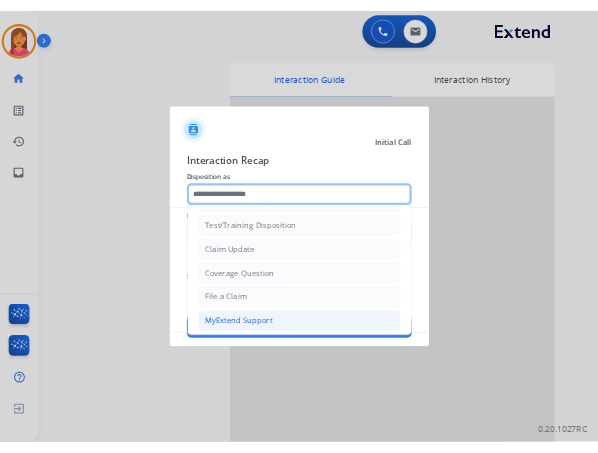 scroll, scrollTop: 80, scrollLeft: 0, axis: vertical 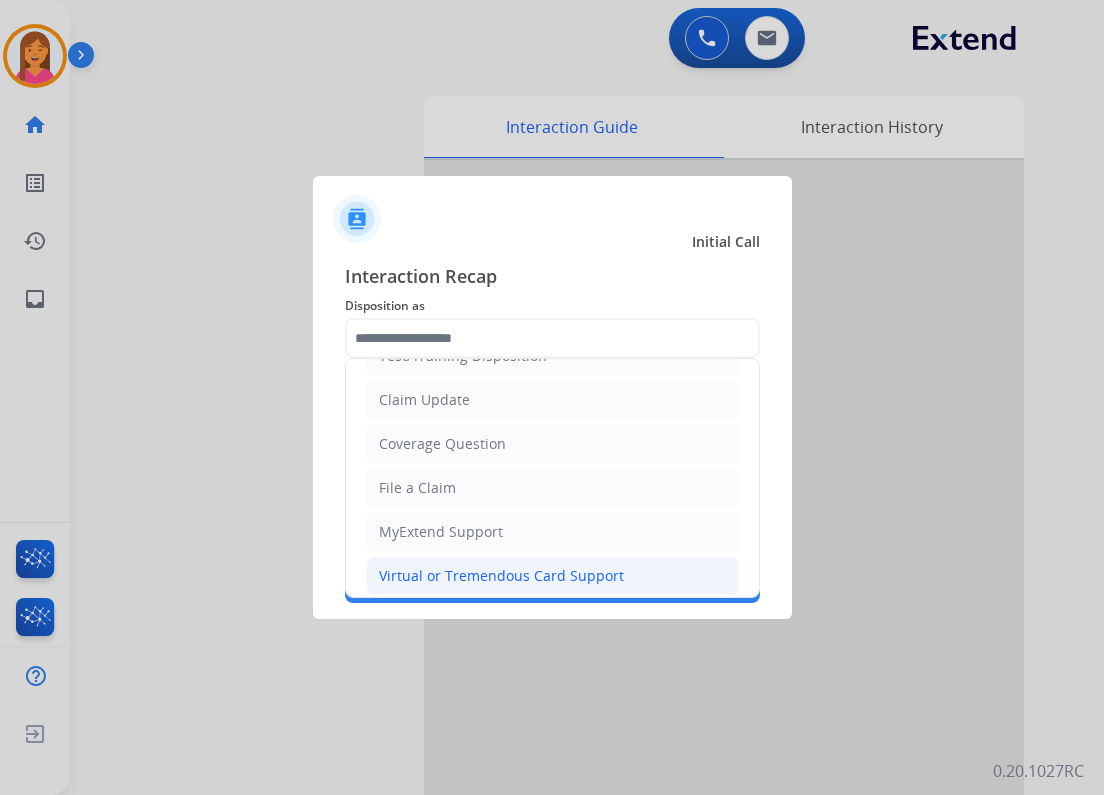click on "Virtual or Tremendous Card Support" 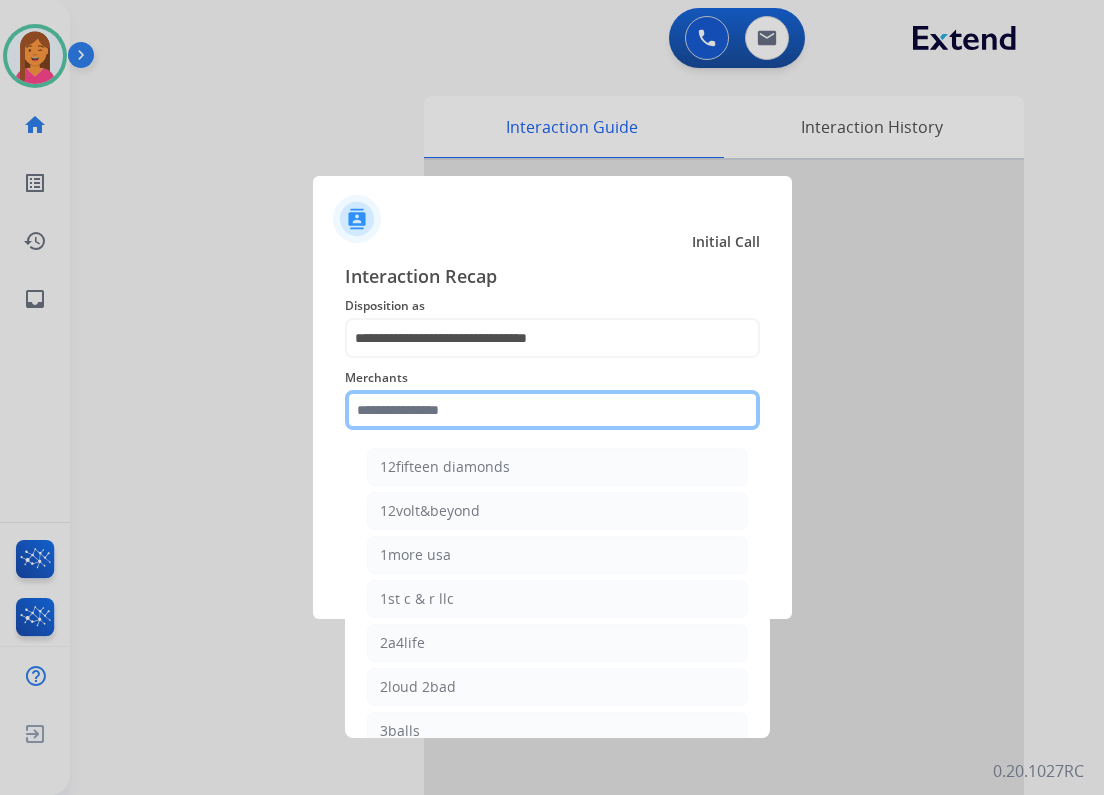 click 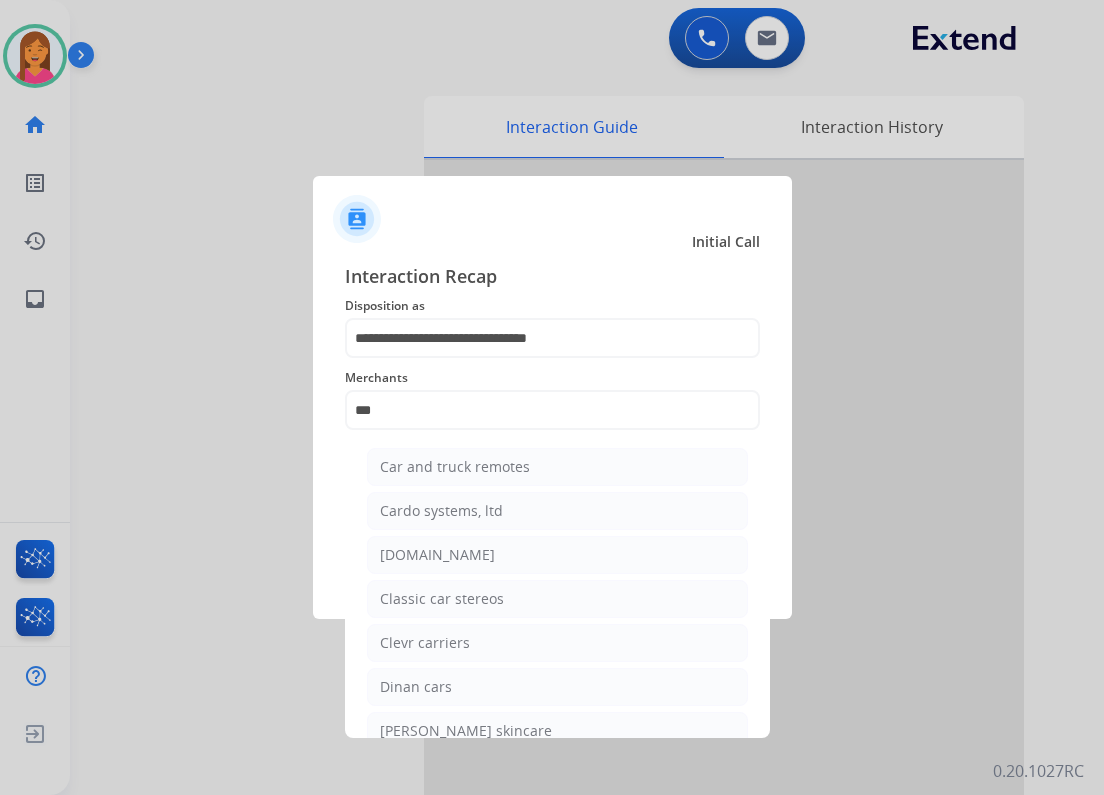 click on "[DOMAIN_NAME]" 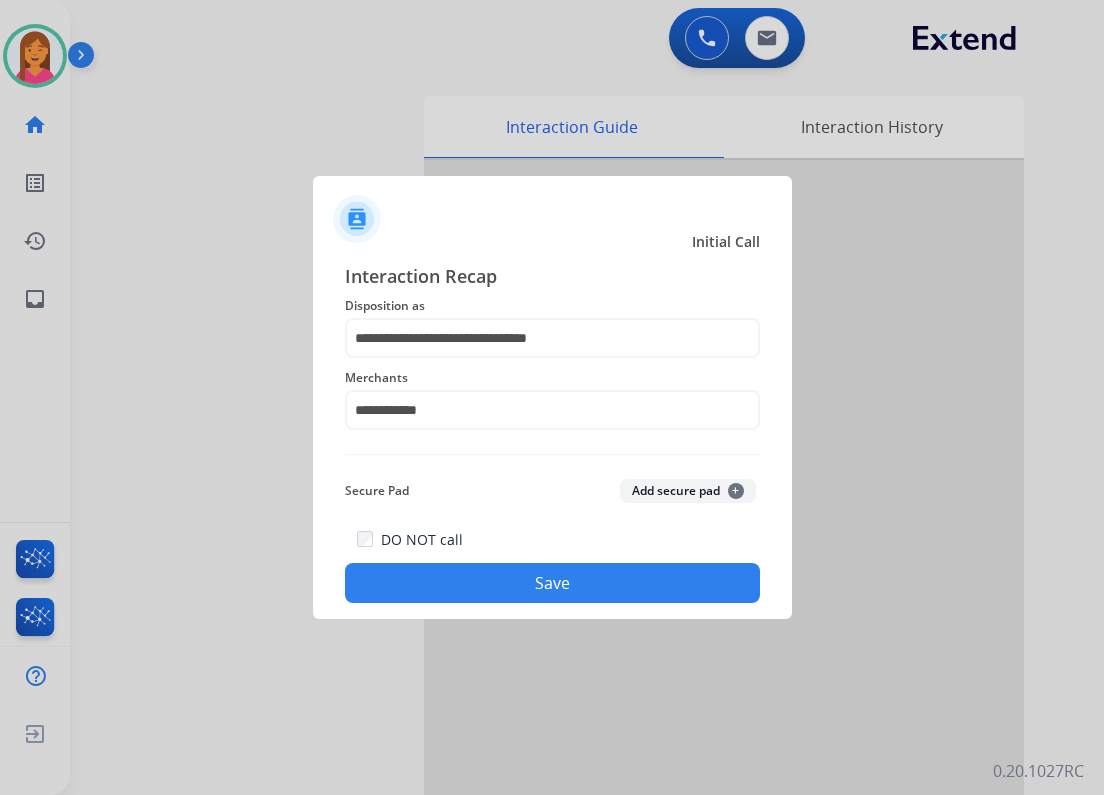 click on "Save" 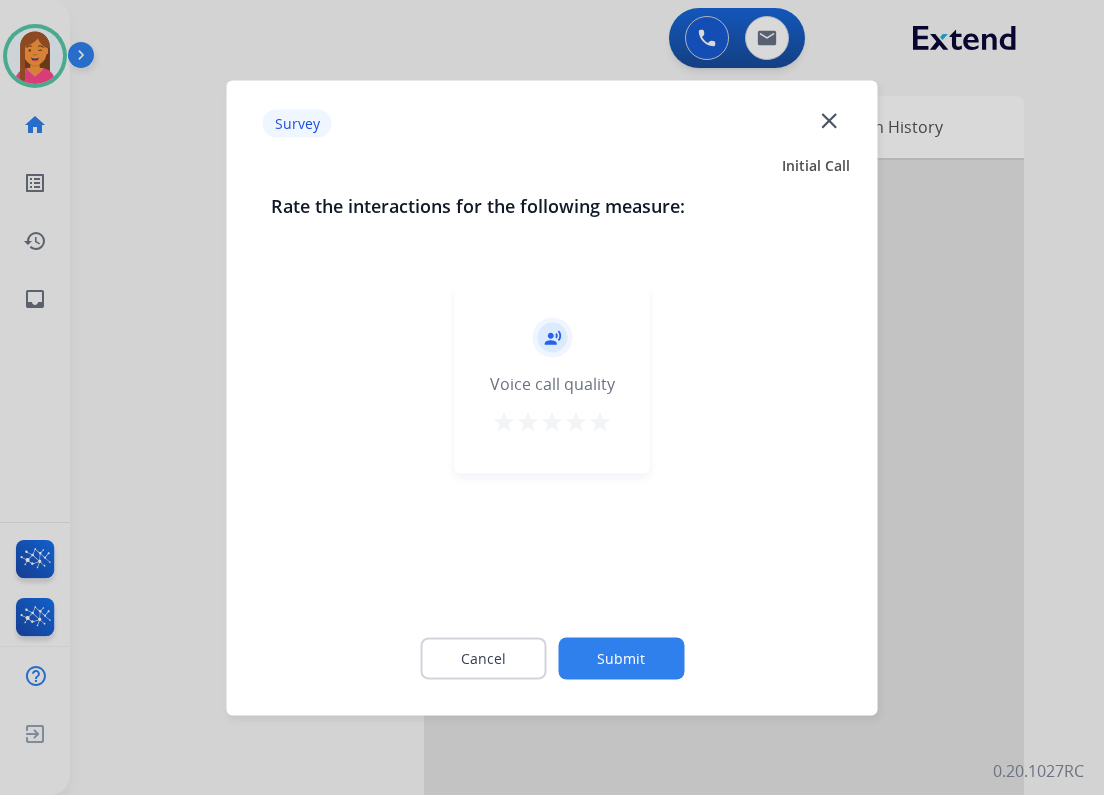 click on "star" at bounding box center (600, 421) 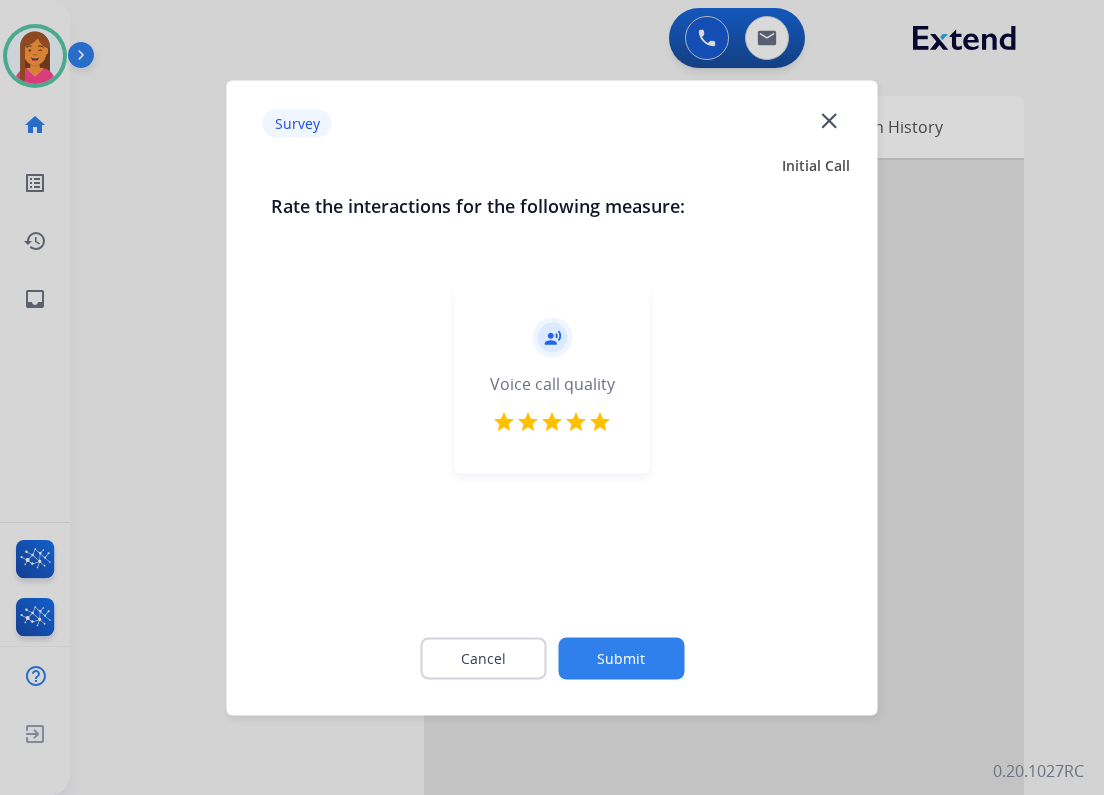 click on "Submit" 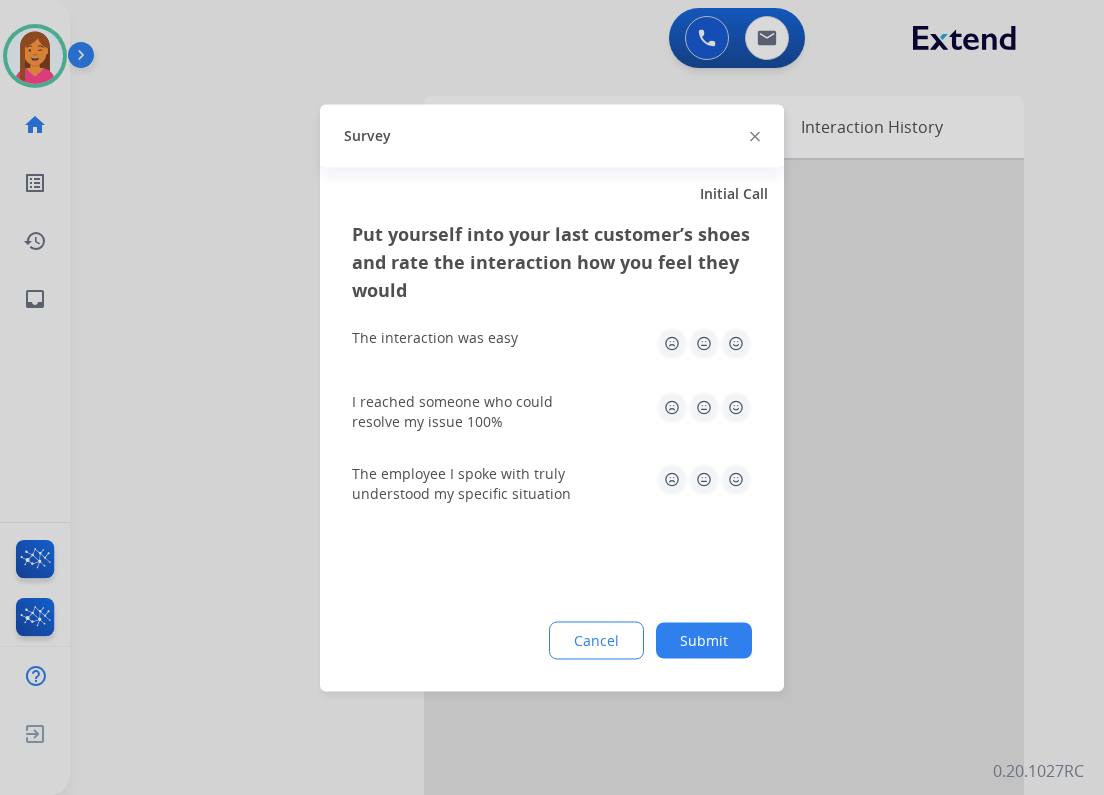 click 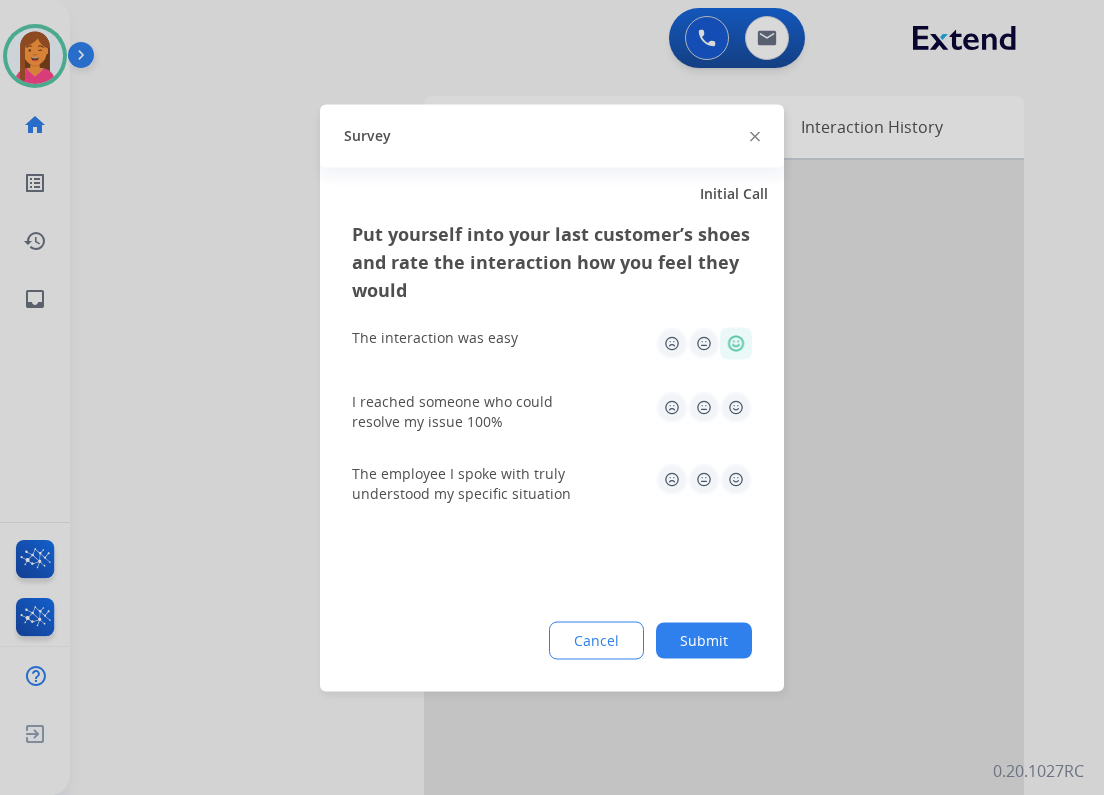 click 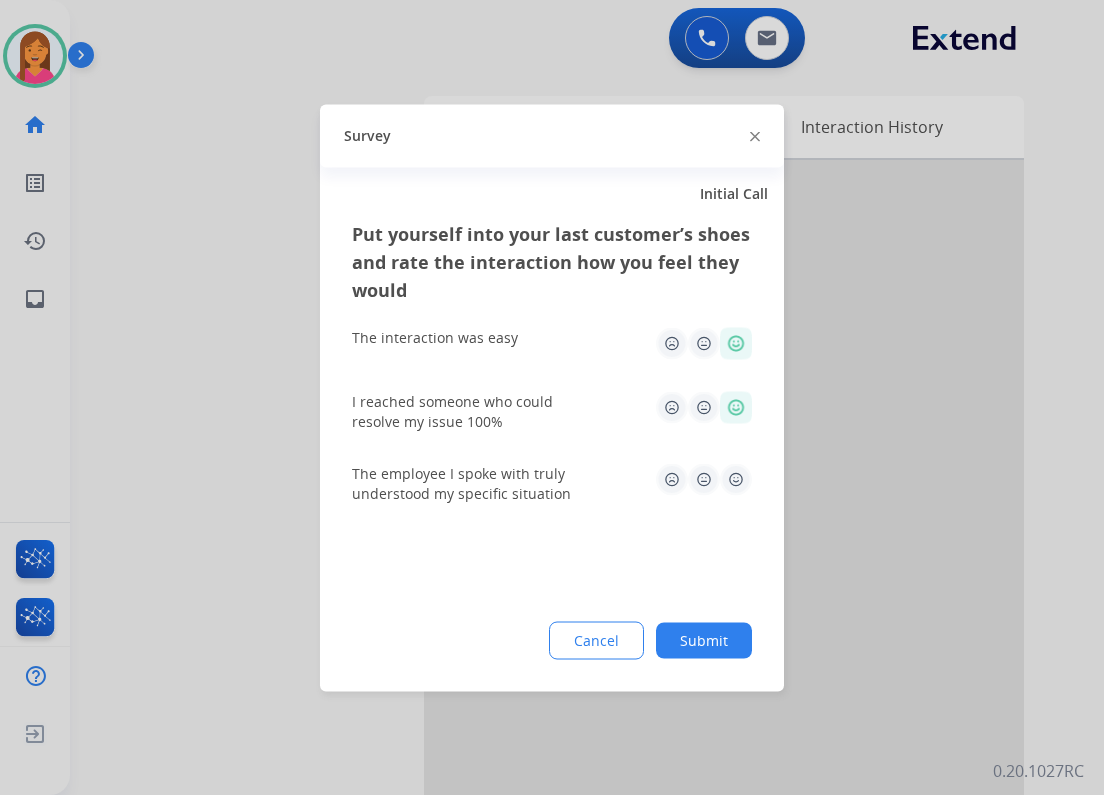 drag, startPoint x: 739, startPoint y: 476, endPoint x: 738, endPoint y: 491, distance: 15.033297 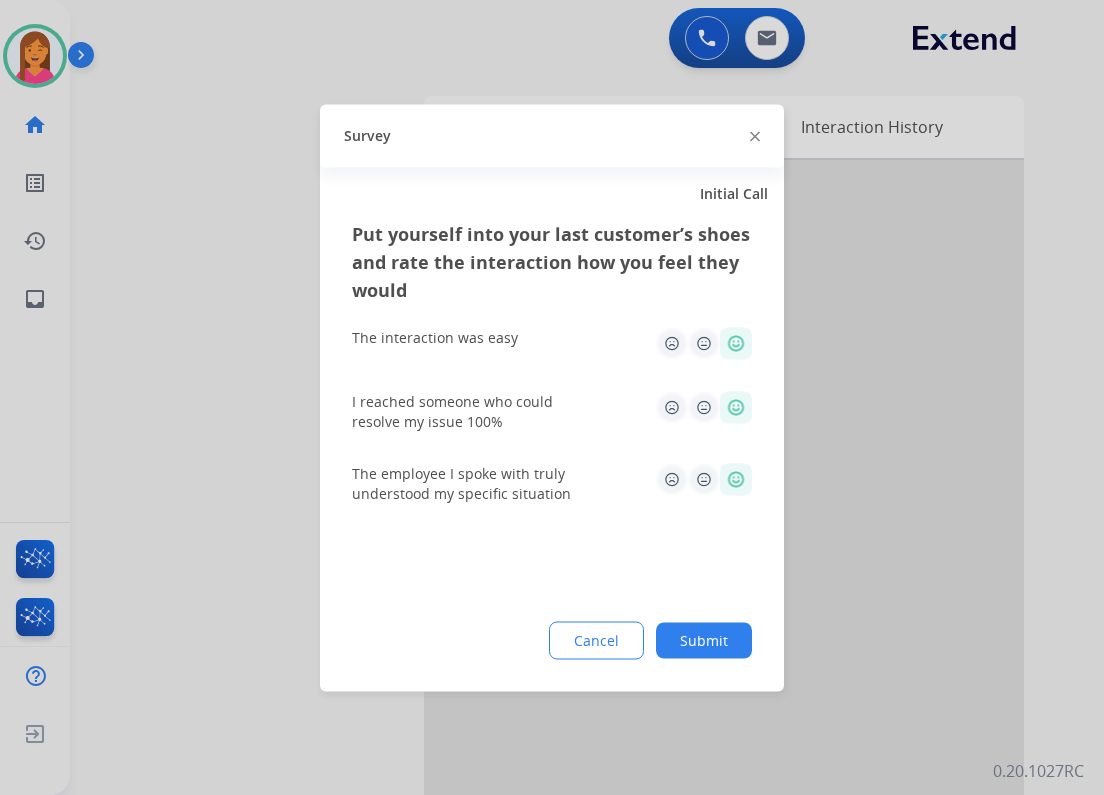 drag, startPoint x: 713, startPoint y: 613, endPoint x: 712, endPoint y: 631, distance: 18.027756 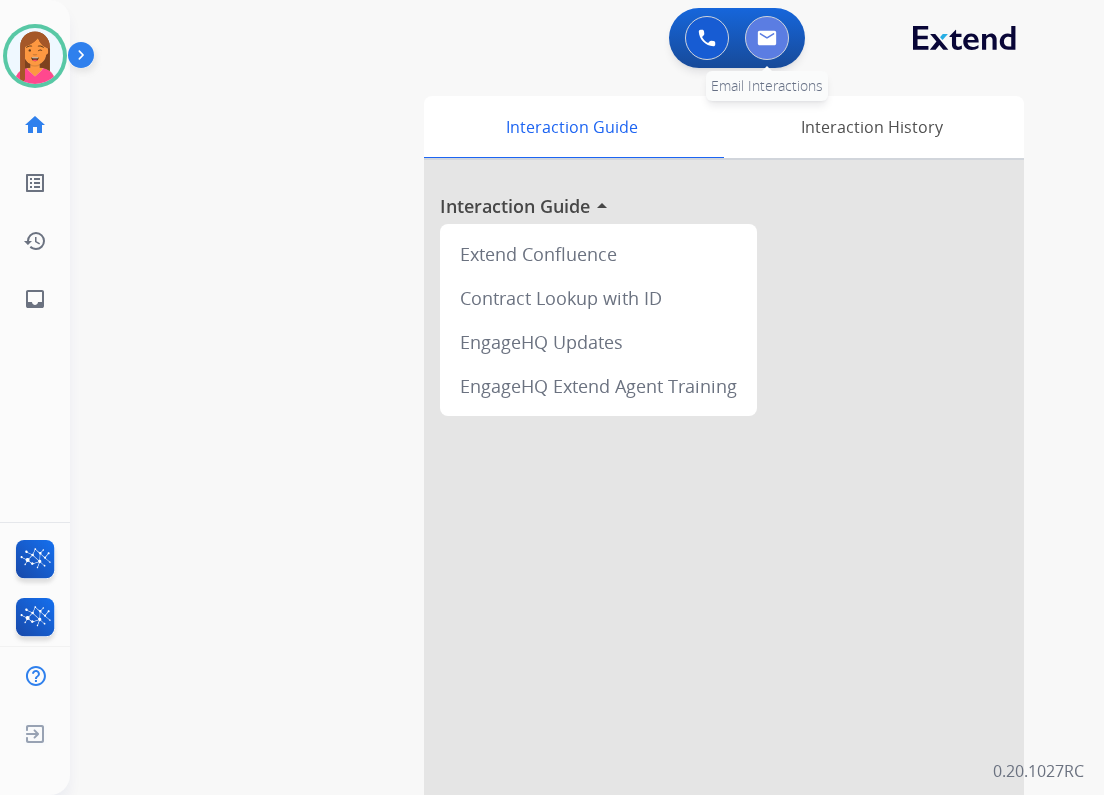 click at bounding box center (767, 38) 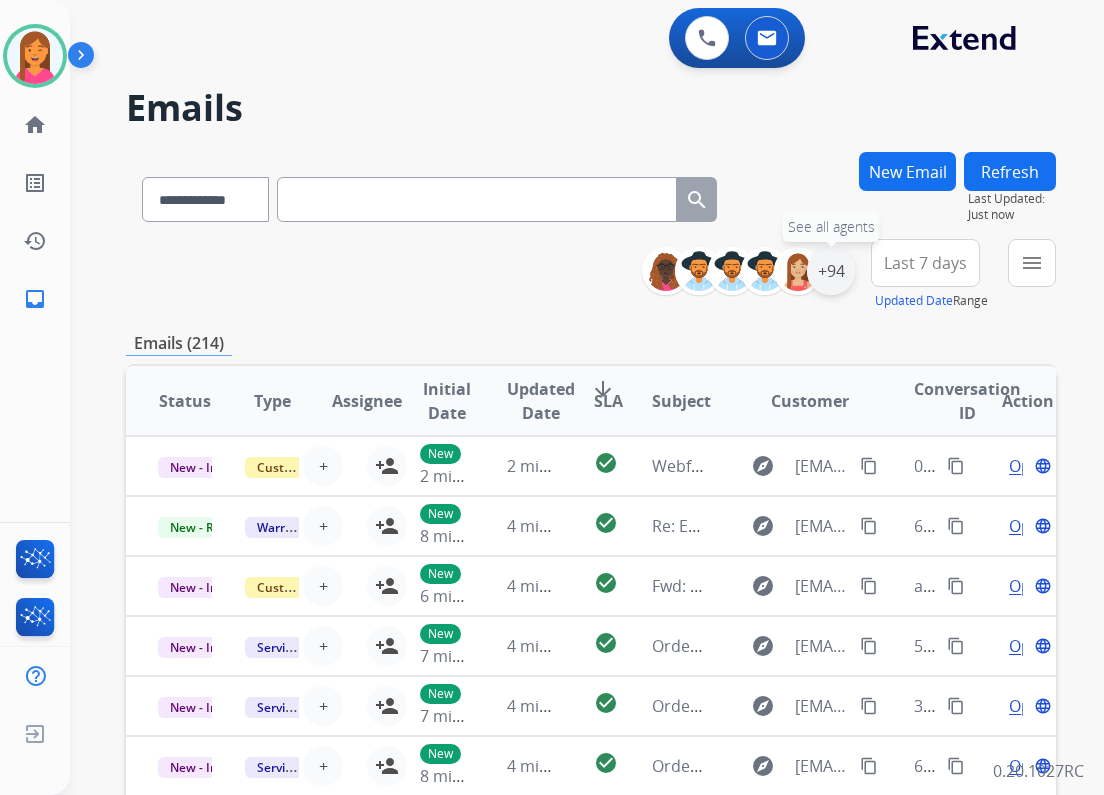 click on "+94" at bounding box center [831, 271] 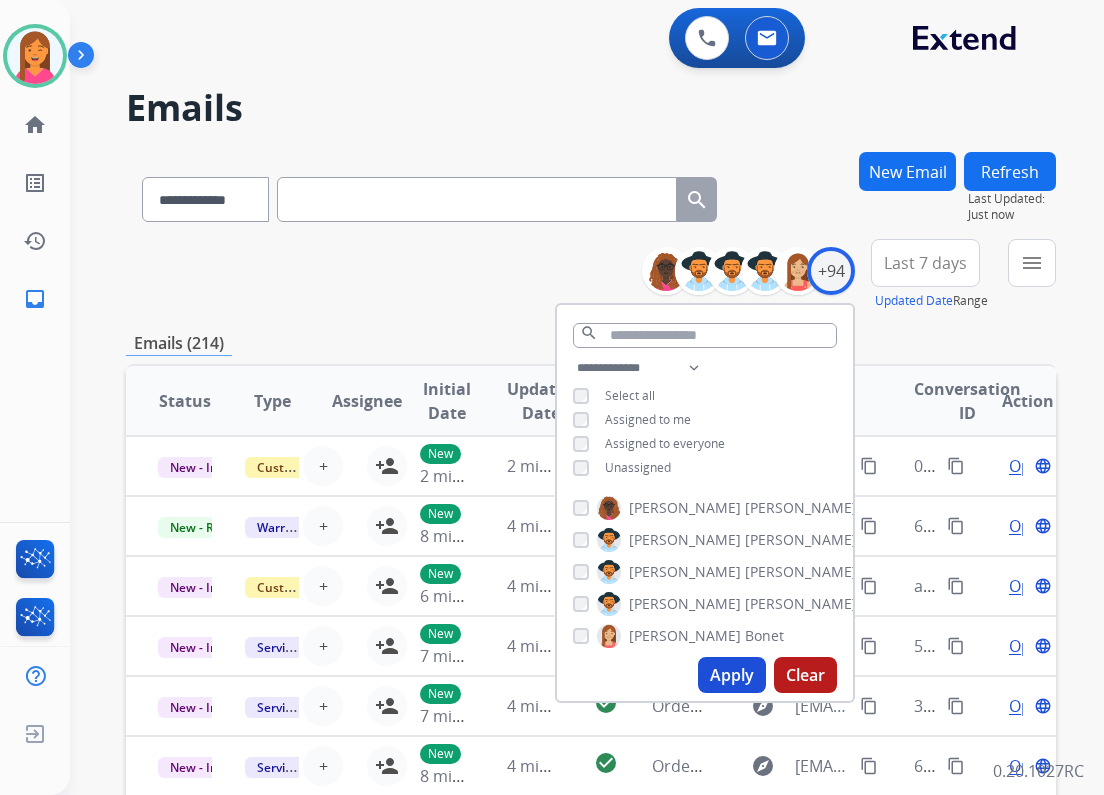 click on "Unassigned" at bounding box center (638, 467) 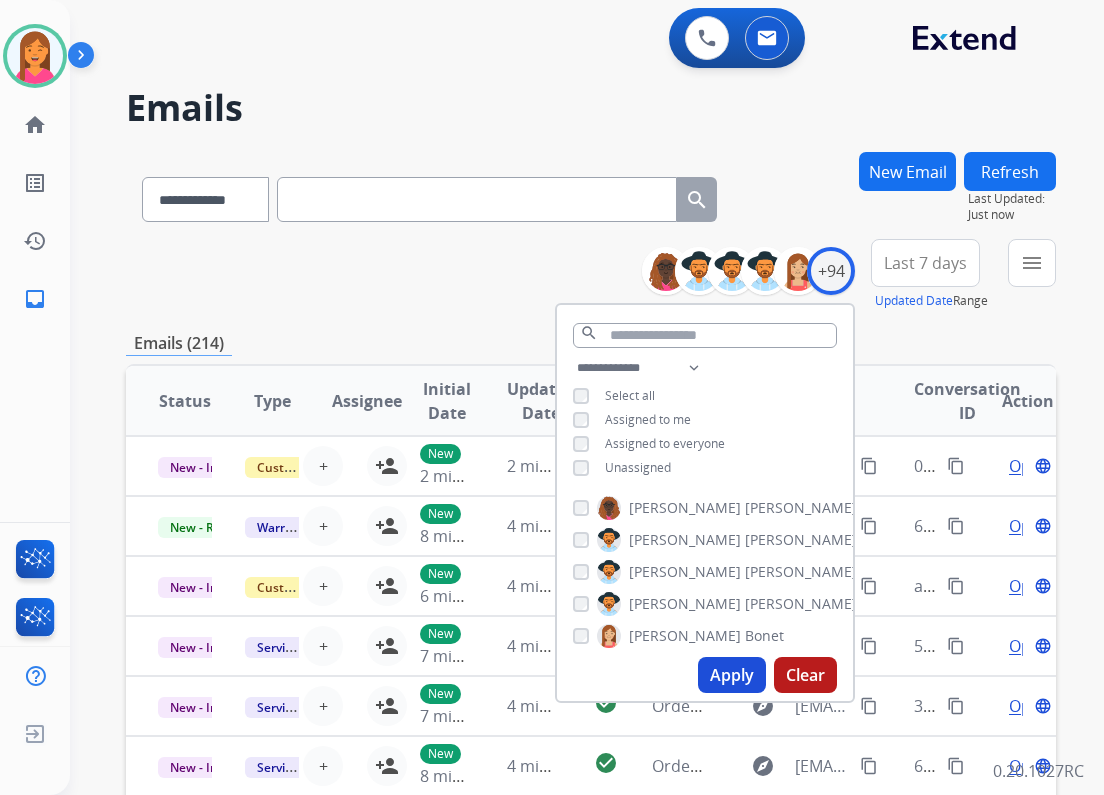 click on "Apply" at bounding box center (732, 675) 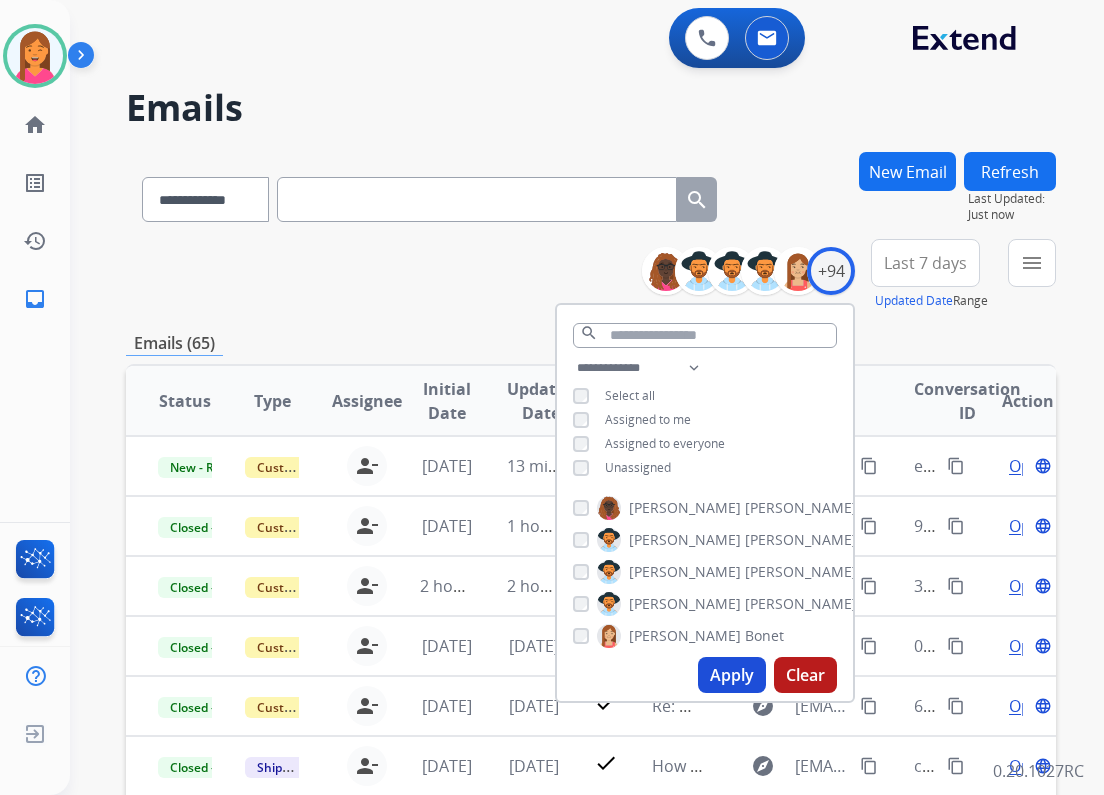 click on "**********" at bounding box center [591, 645] 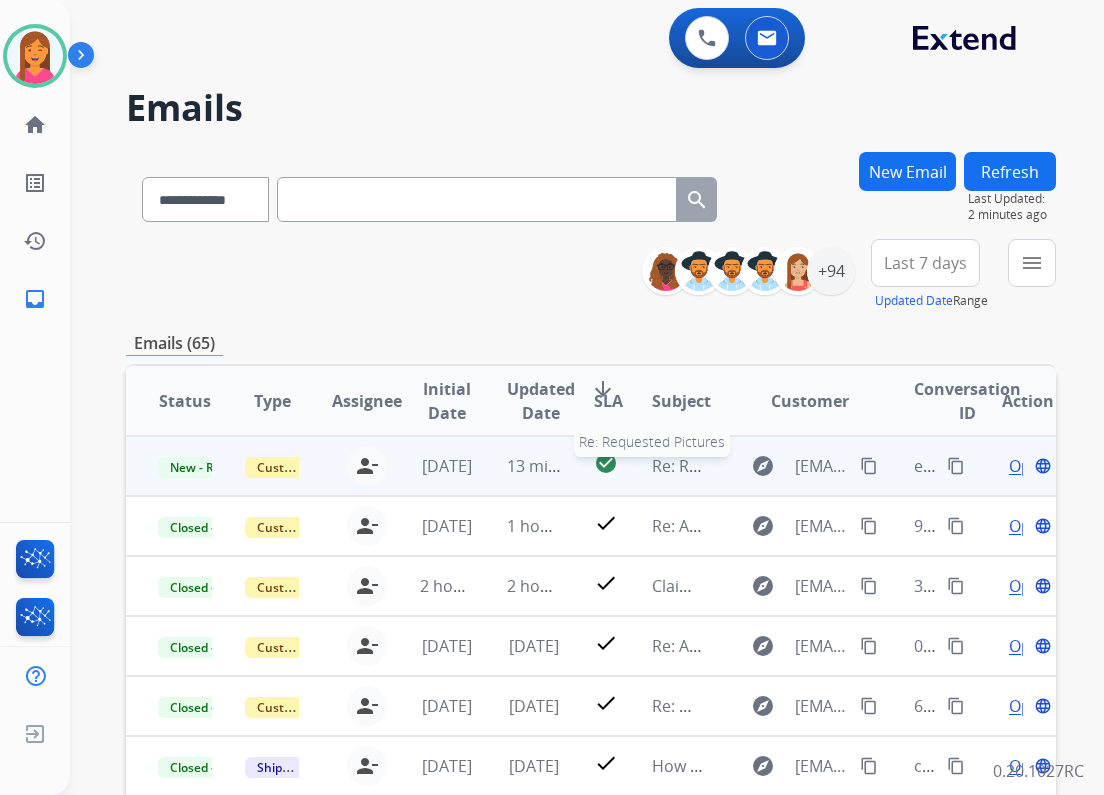 drag, startPoint x: 690, startPoint y: 470, endPoint x: 700, endPoint y: 457, distance: 16.40122 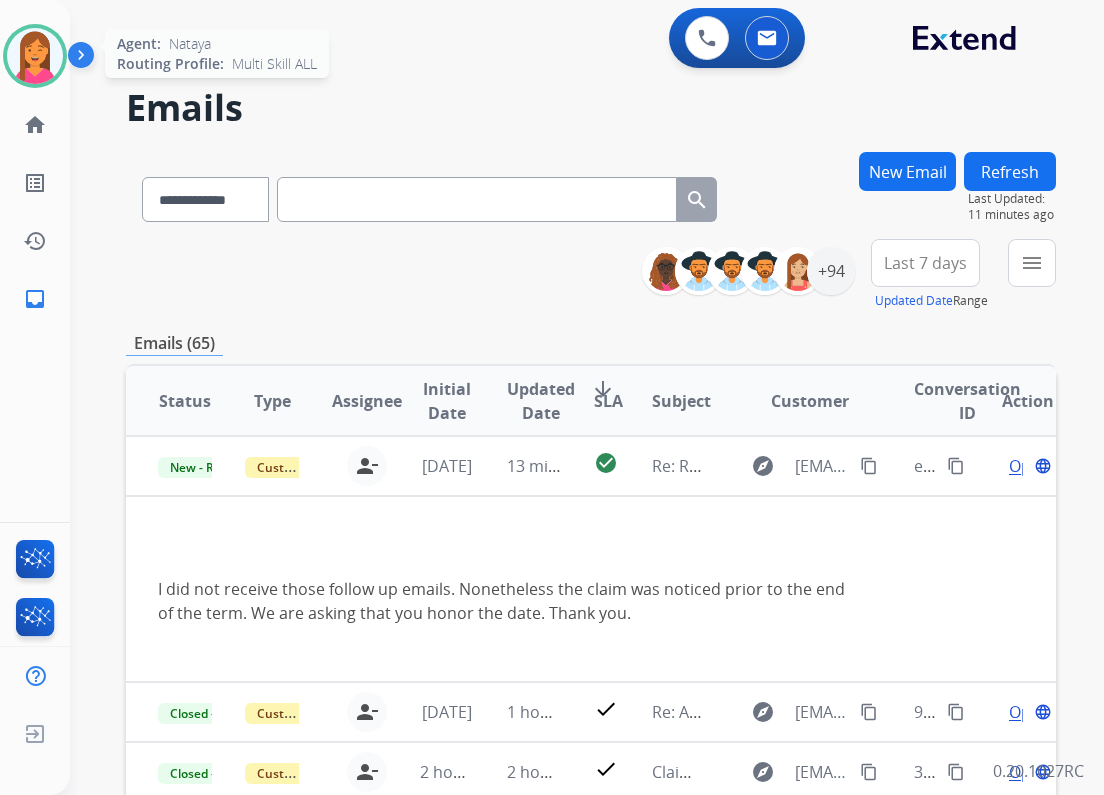 click at bounding box center [35, 56] 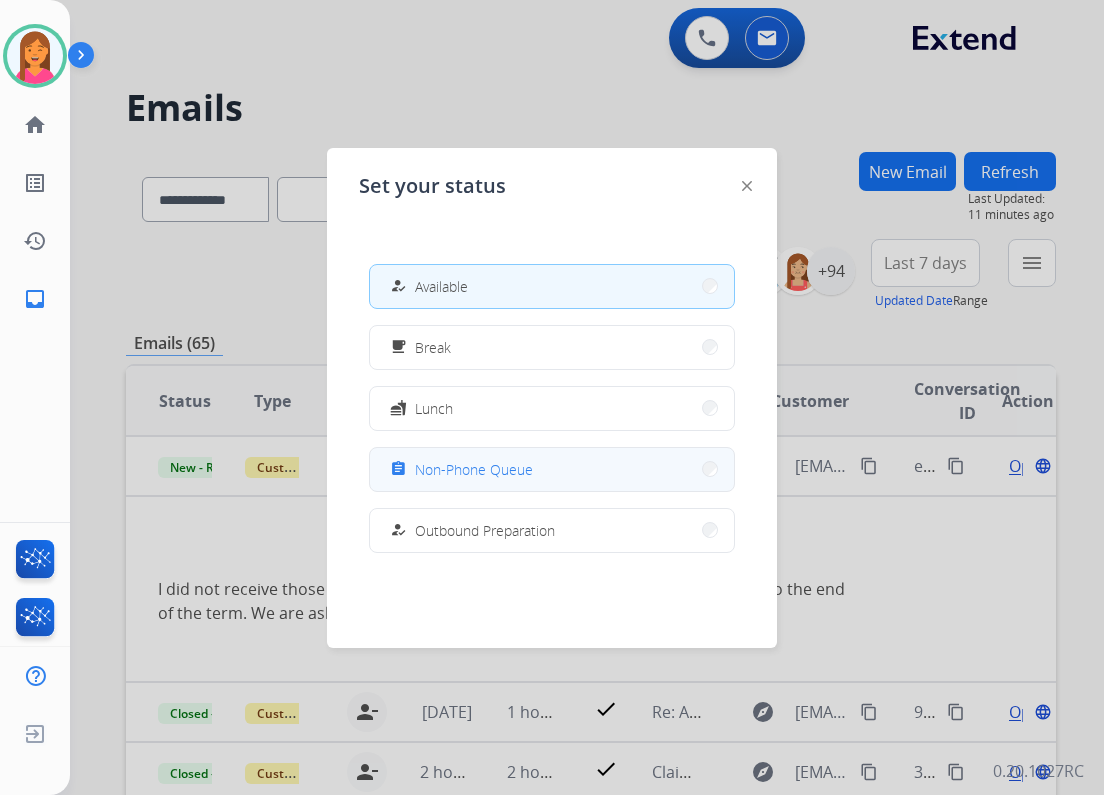 click on "Non-Phone Queue" at bounding box center [474, 469] 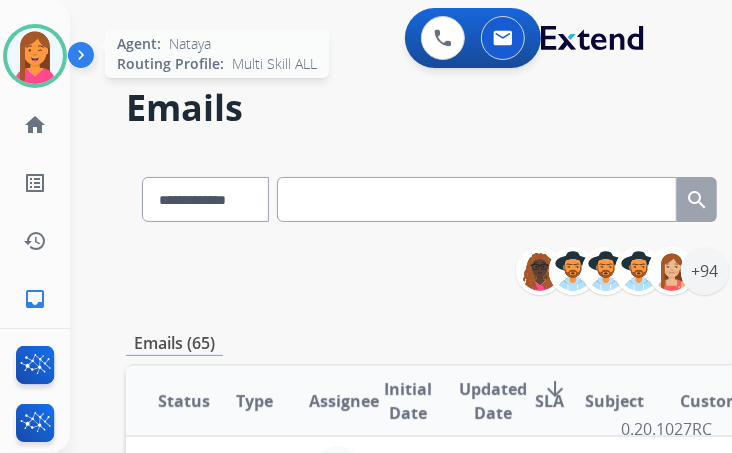 click at bounding box center (35, 56) 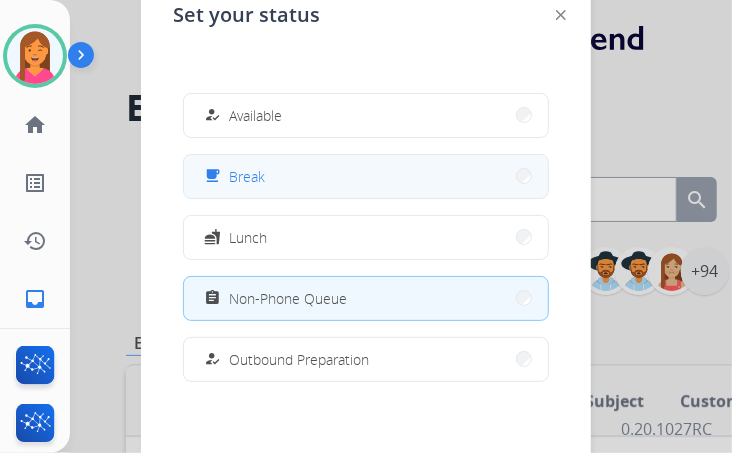 click on "Break" at bounding box center [247, 176] 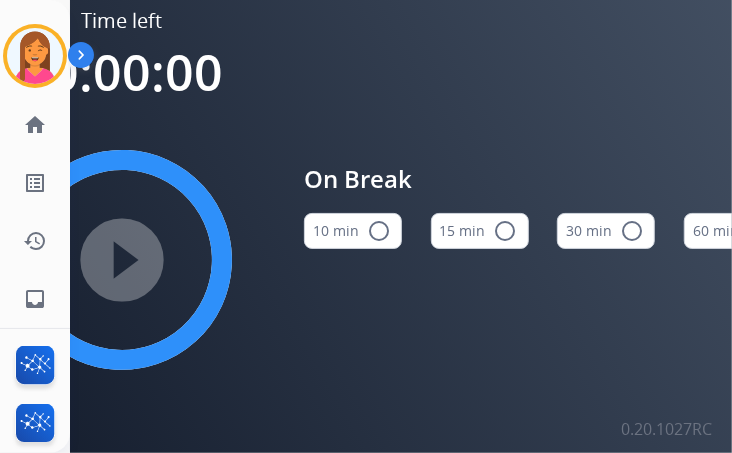 click on "radio_button_unchecked" at bounding box center (506, 231) 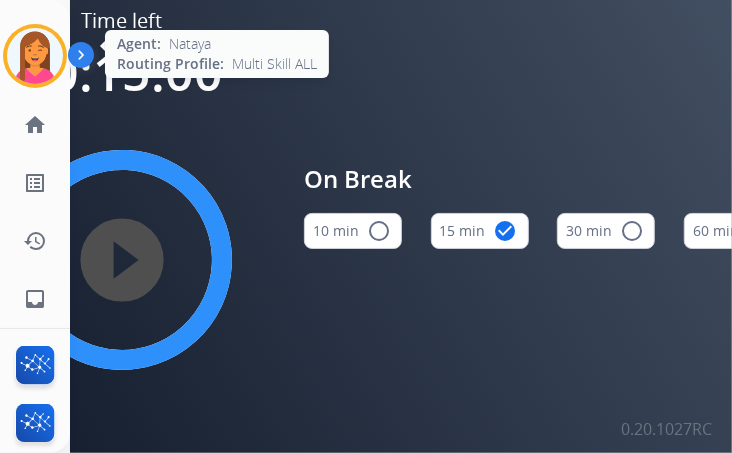 click at bounding box center (35, 56) 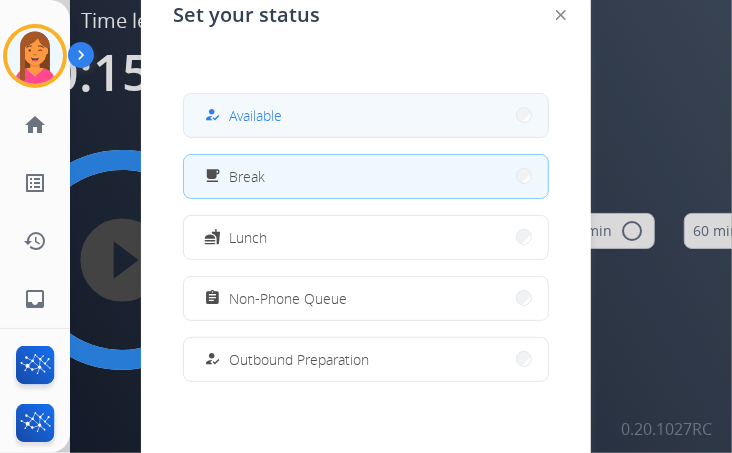 click on "how_to_reg Available" at bounding box center (366, 115) 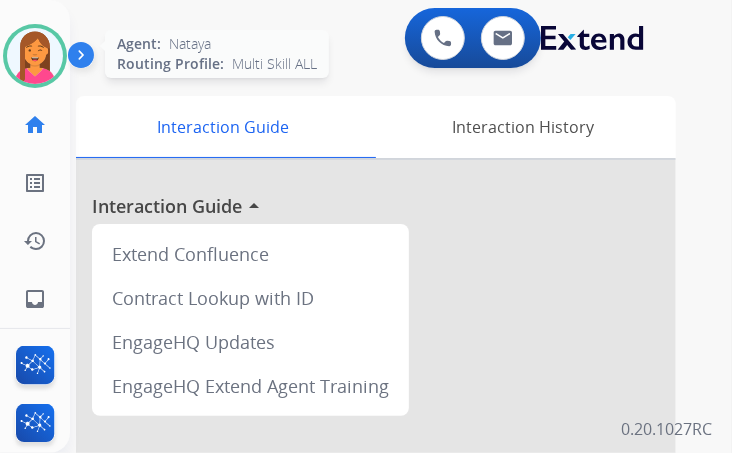 click at bounding box center [35, 56] 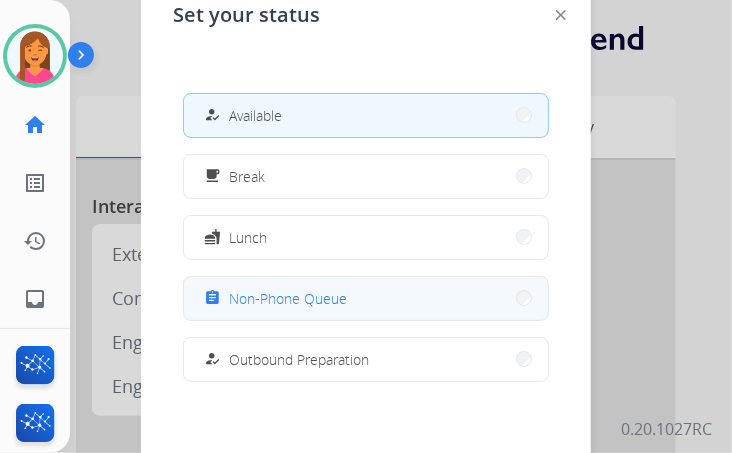 click on "Non-Phone Queue" at bounding box center [288, 298] 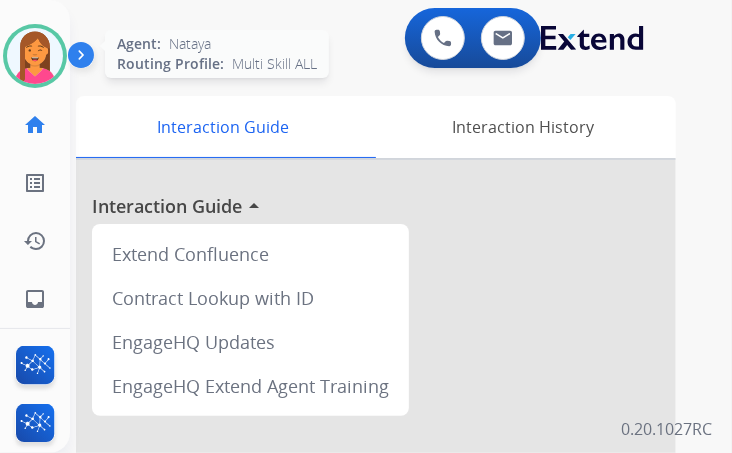 click at bounding box center [35, 56] 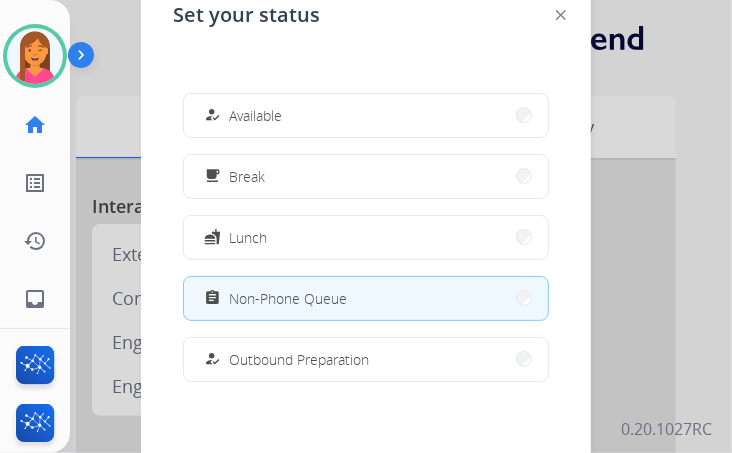 click at bounding box center [366, 226] 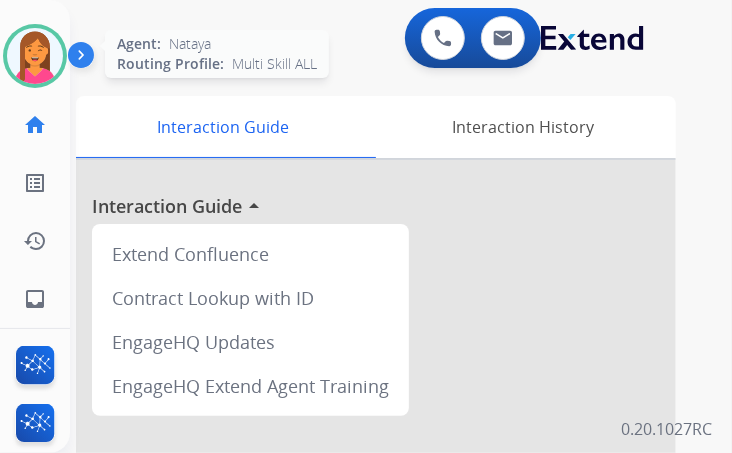 click at bounding box center (35, 56) 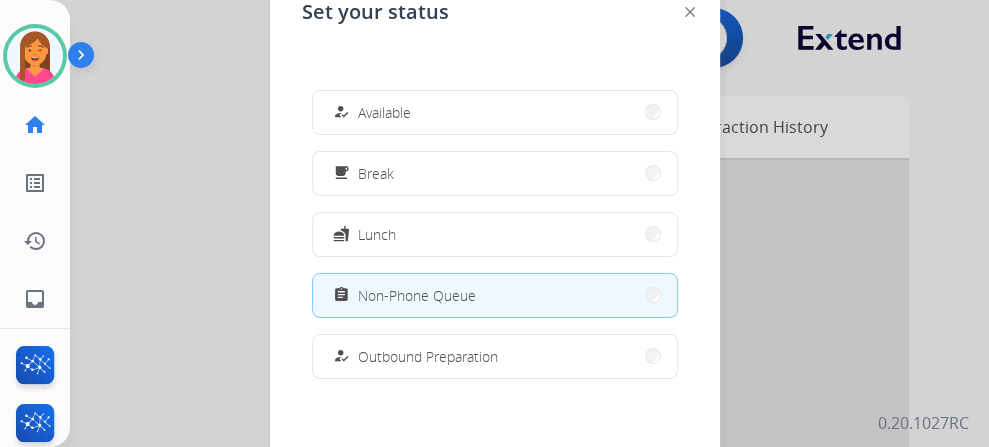 click at bounding box center (494, 223) 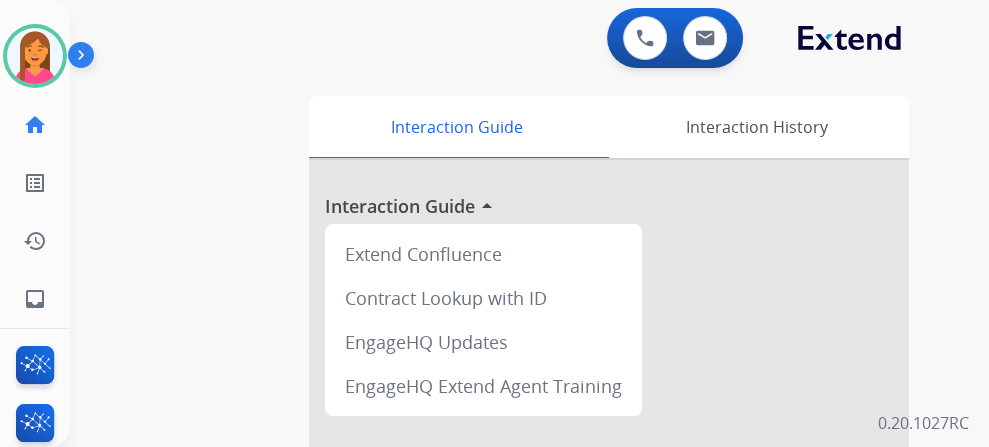 click on "swap_horiz Break voice bridge close_fullscreen Connect 3-Way Call merge_type Separate 3-Way Call  Interaction Guide   Interaction History  Interaction Guide arrow_drop_up  Extend Confluence   Contract Lookup with ID   EngageHQ Updates   EngageHQ Extend Agent Training" at bounding box center (505, 489) 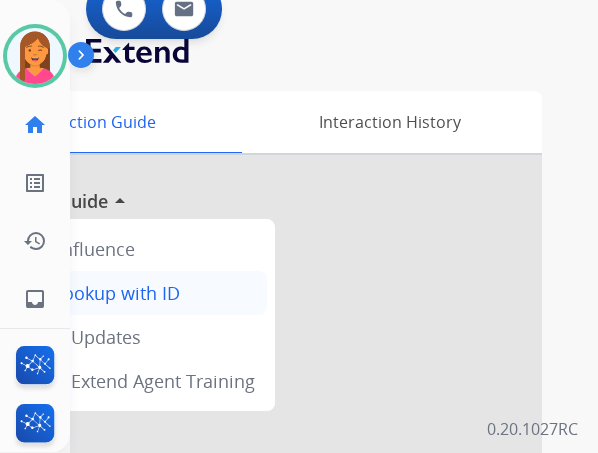 scroll, scrollTop: 0, scrollLeft: 0, axis: both 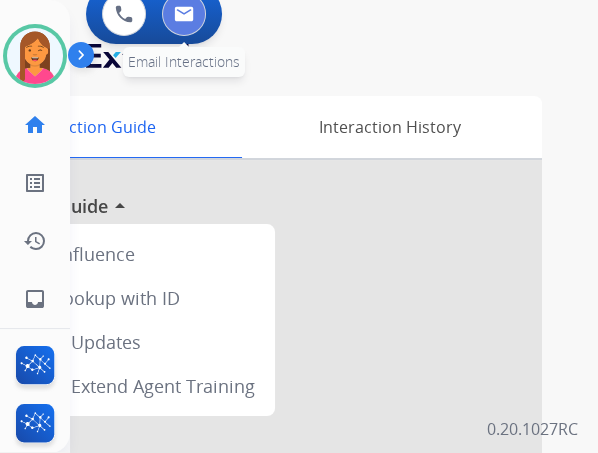 click at bounding box center [184, 14] 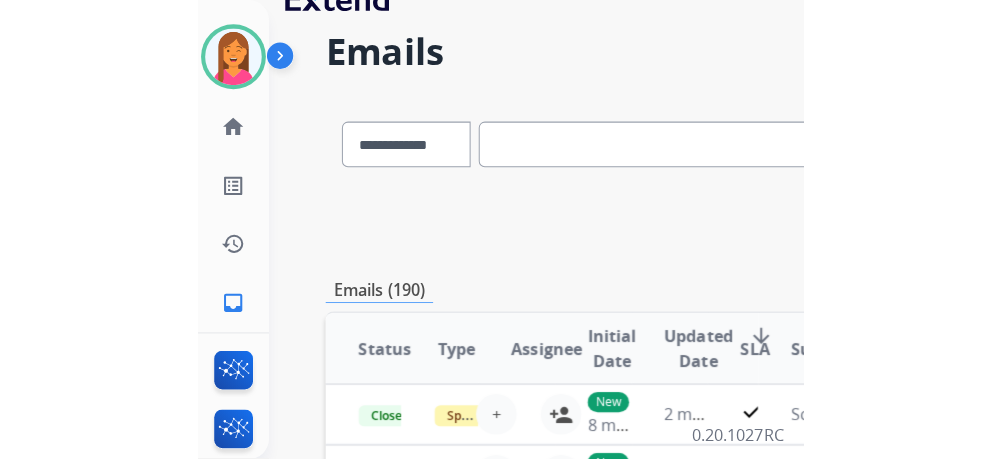 scroll, scrollTop: 0, scrollLeft: 0, axis: both 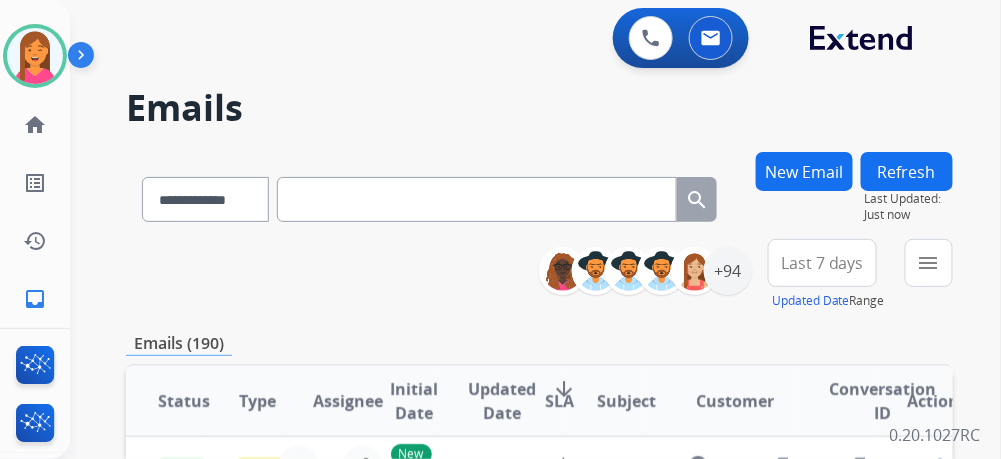 click on "Emails" at bounding box center [539, 108] 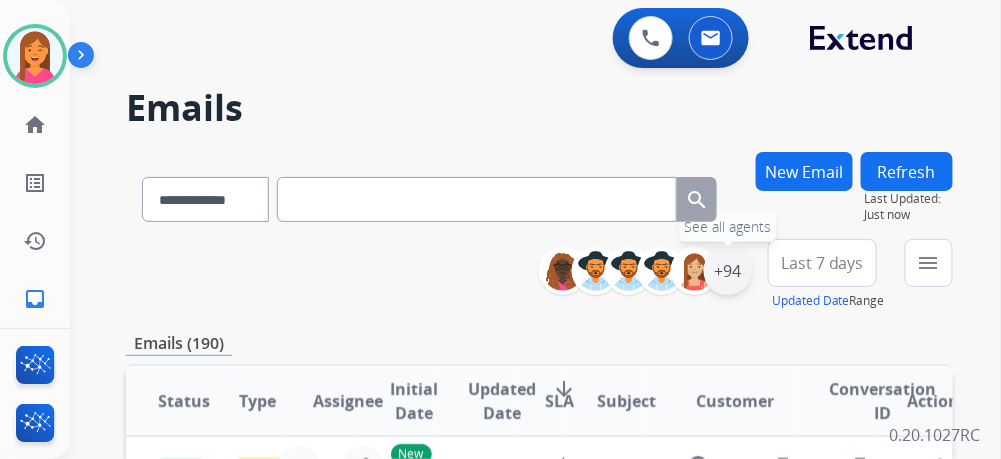 click on "+94" at bounding box center (728, 271) 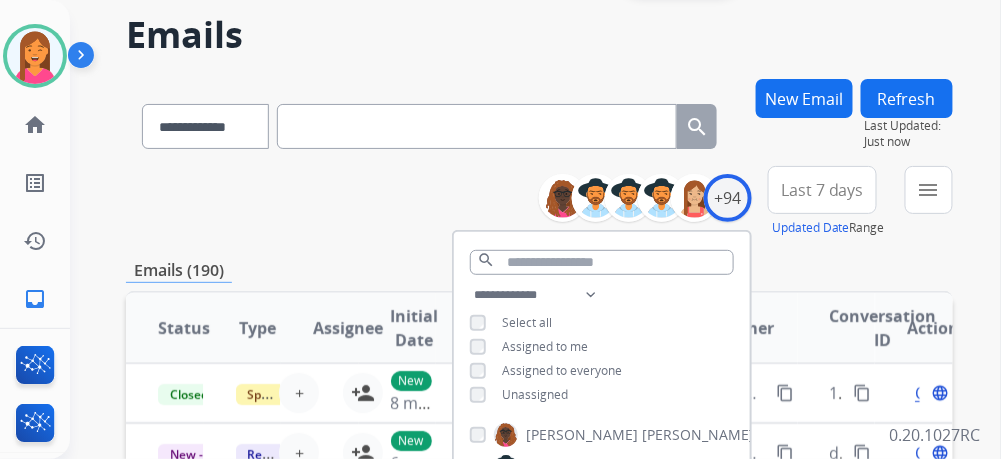 scroll, scrollTop: 240, scrollLeft: 0, axis: vertical 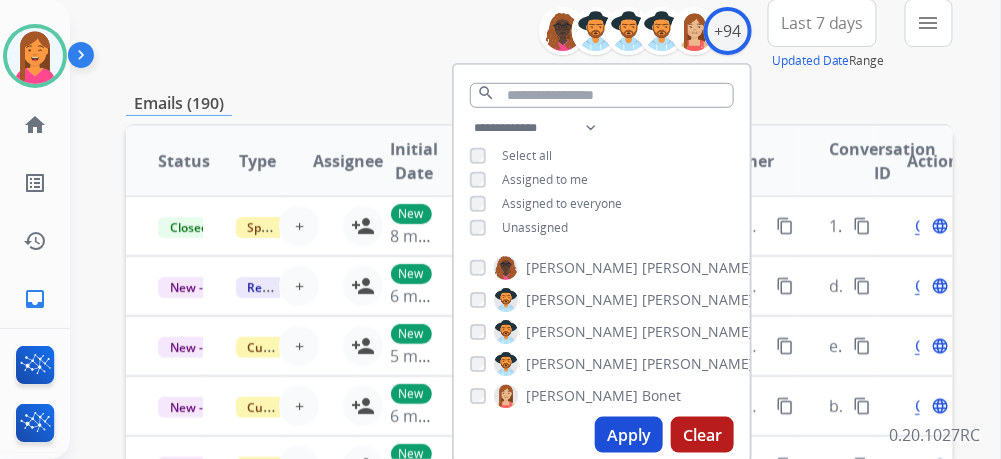 click on "Apply" at bounding box center (629, 435) 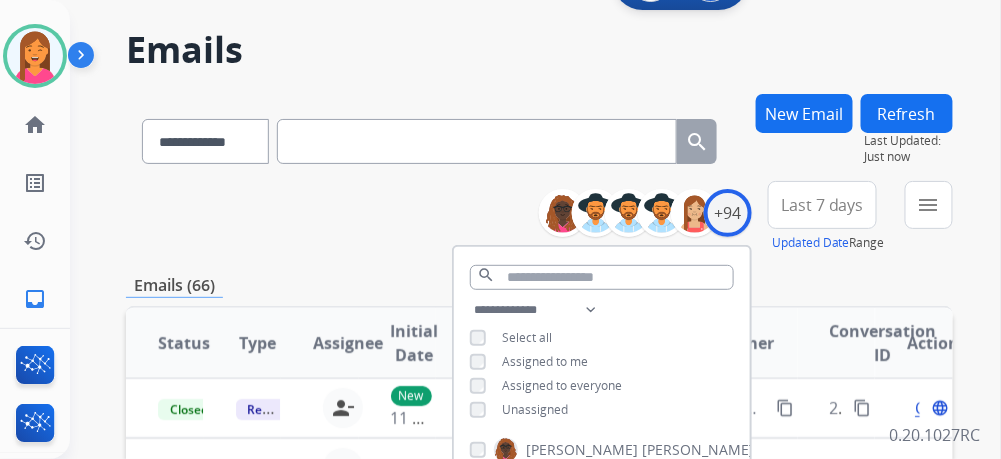 scroll, scrollTop: 240, scrollLeft: 0, axis: vertical 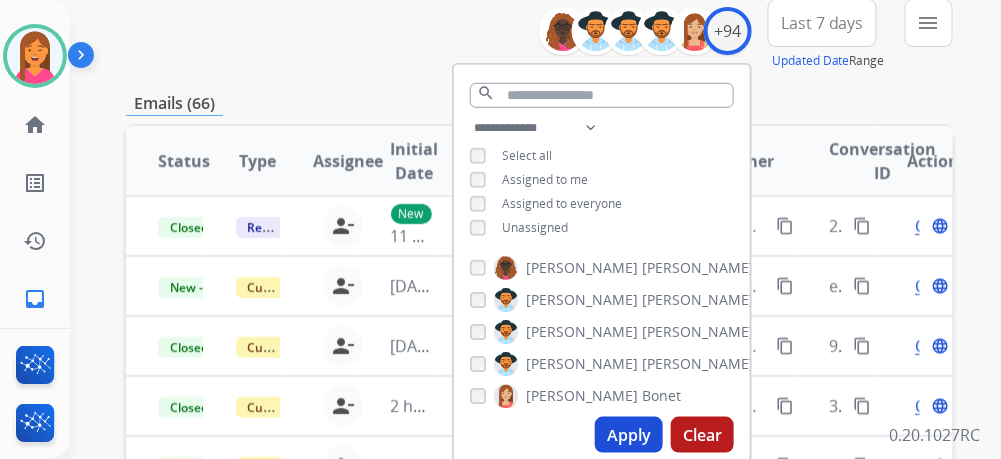 click on "**********" at bounding box center (539, 35) 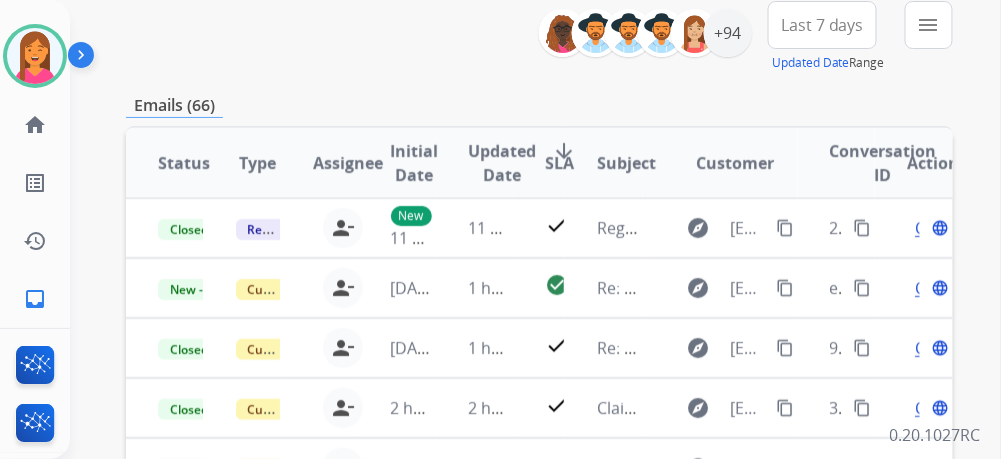 scroll, scrollTop: 240, scrollLeft: 0, axis: vertical 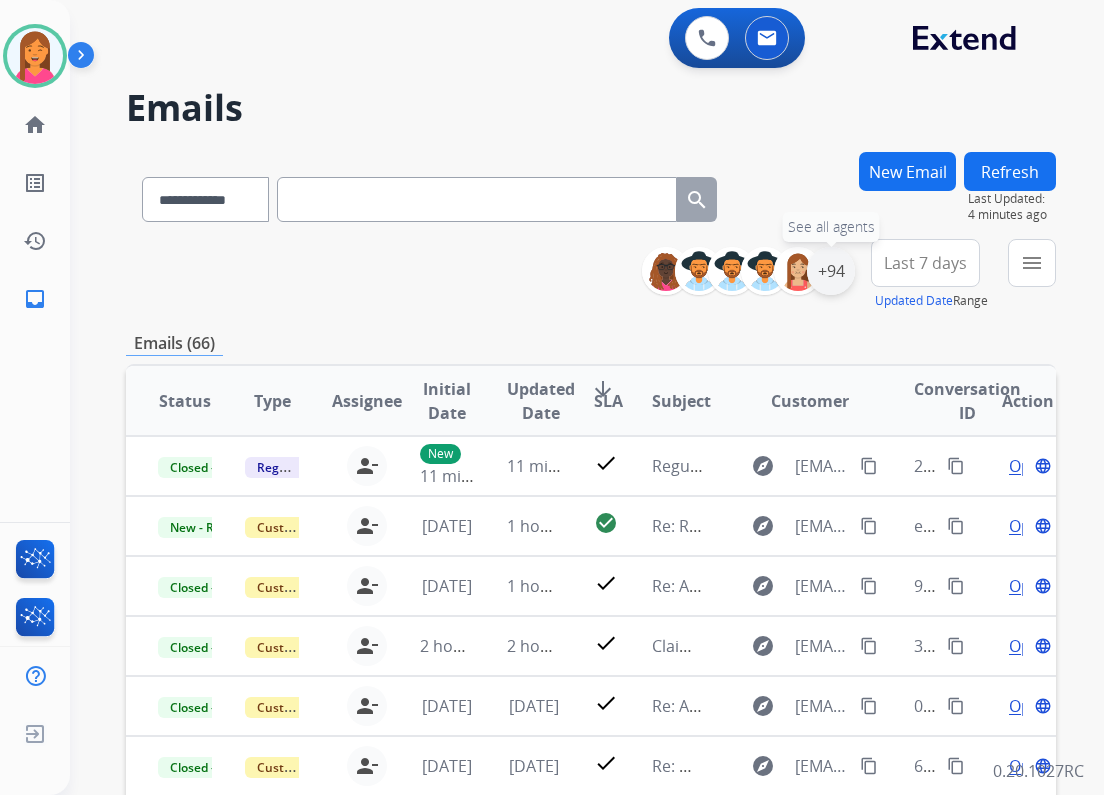 click on "+94" at bounding box center [831, 271] 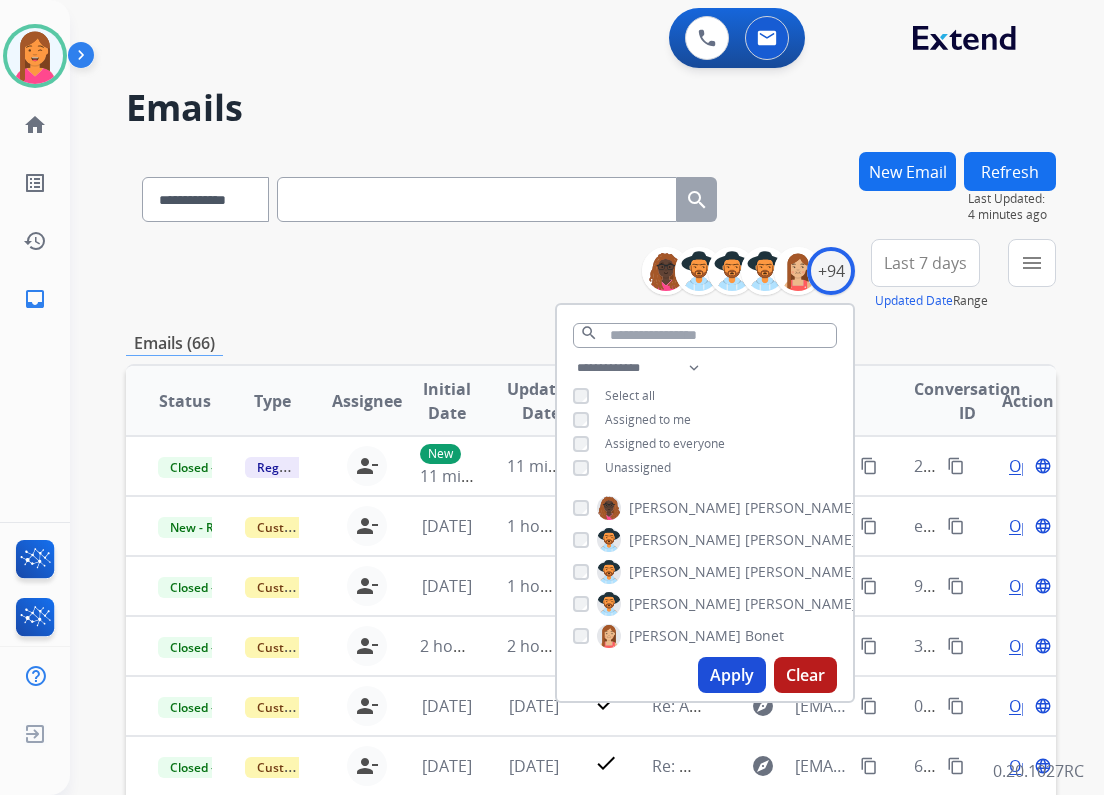 click on "New Email" at bounding box center (907, 171) 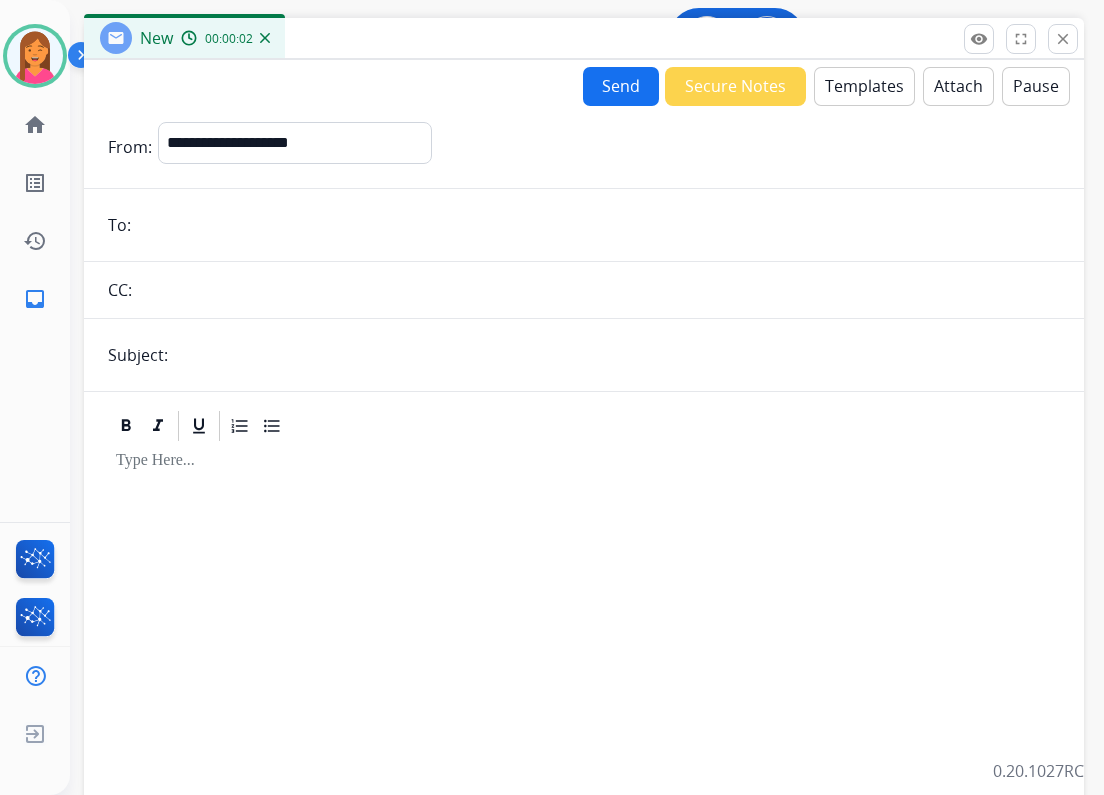 drag, startPoint x: 404, startPoint y: 148, endPoint x: 432, endPoint y: 44, distance: 107.70329 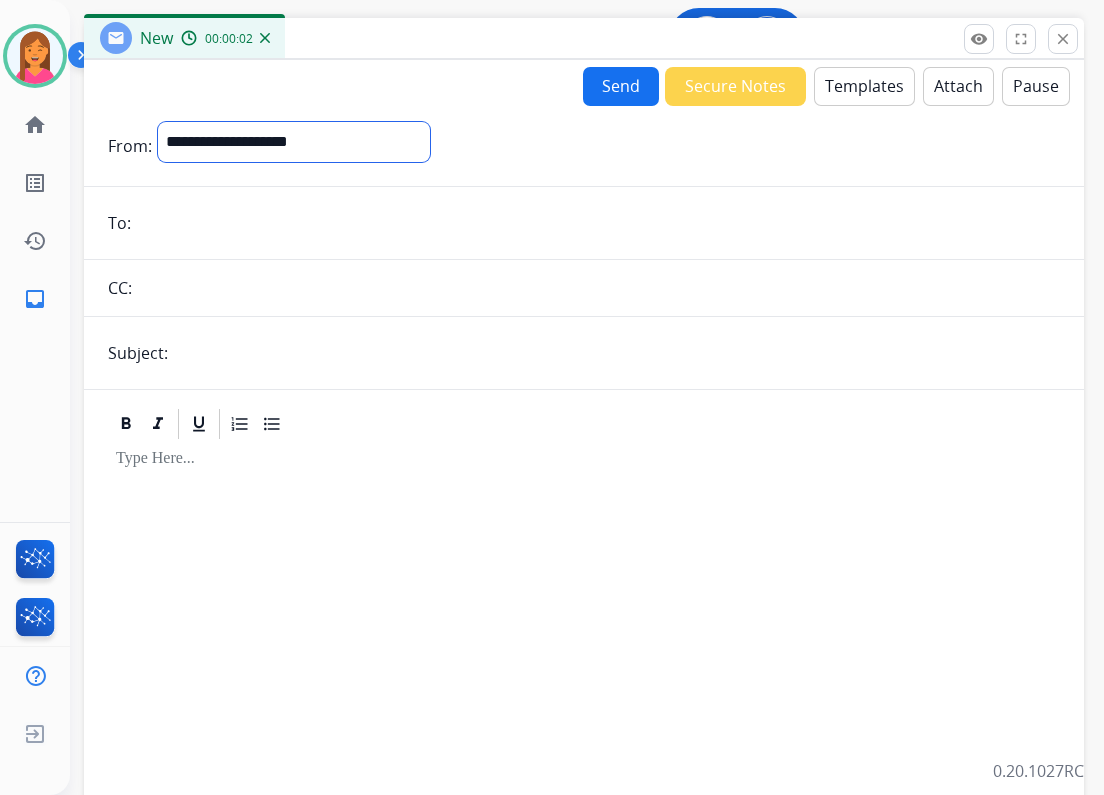 click on "**********" at bounding box center [294, 142] 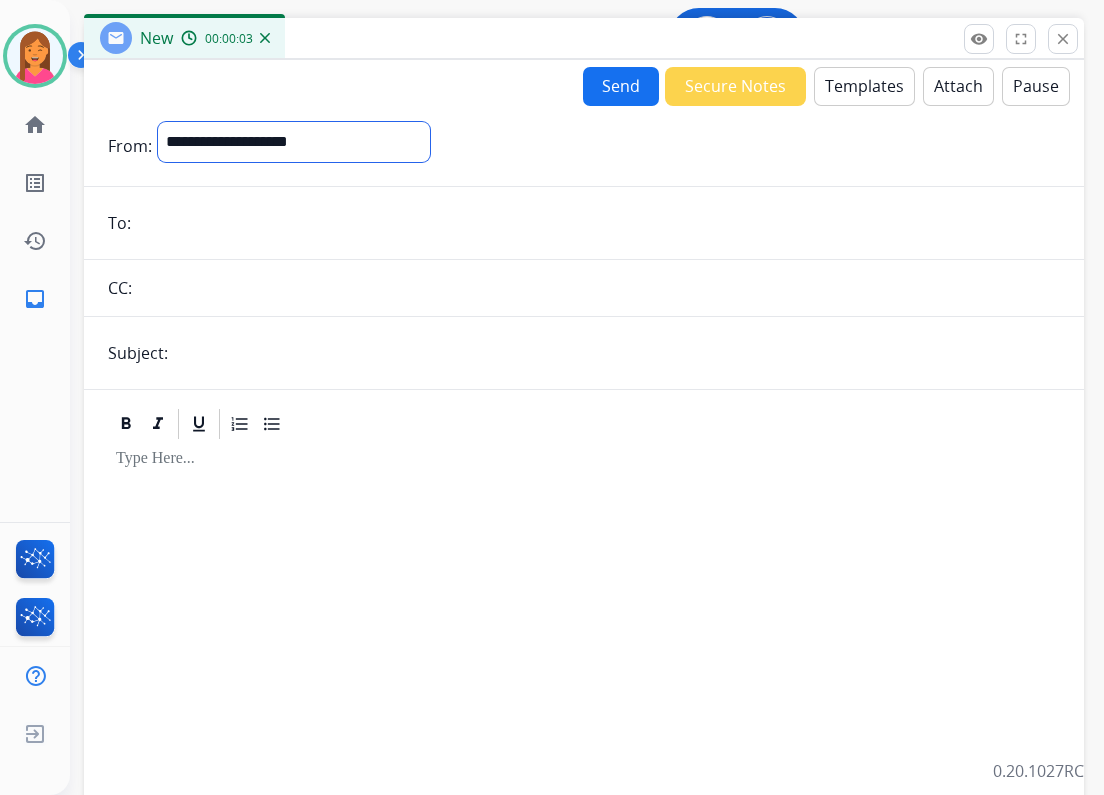 select on "**********" 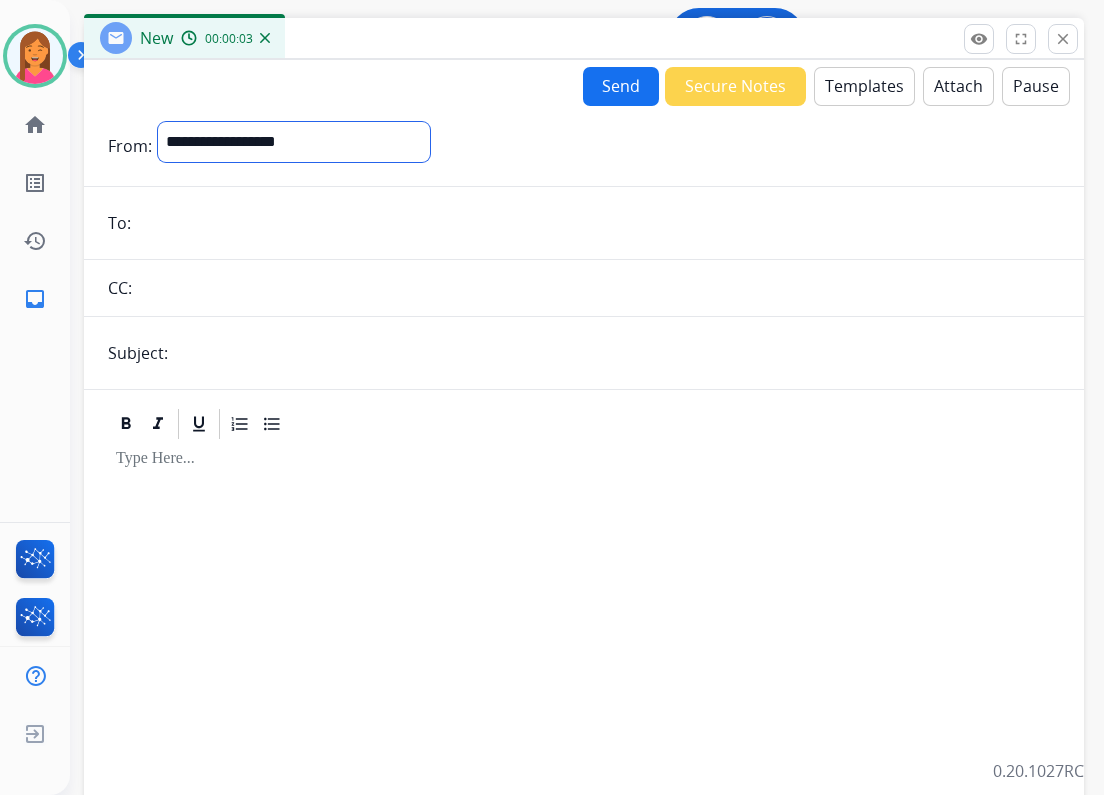 click on "**********" at bounding box center (294, 142) 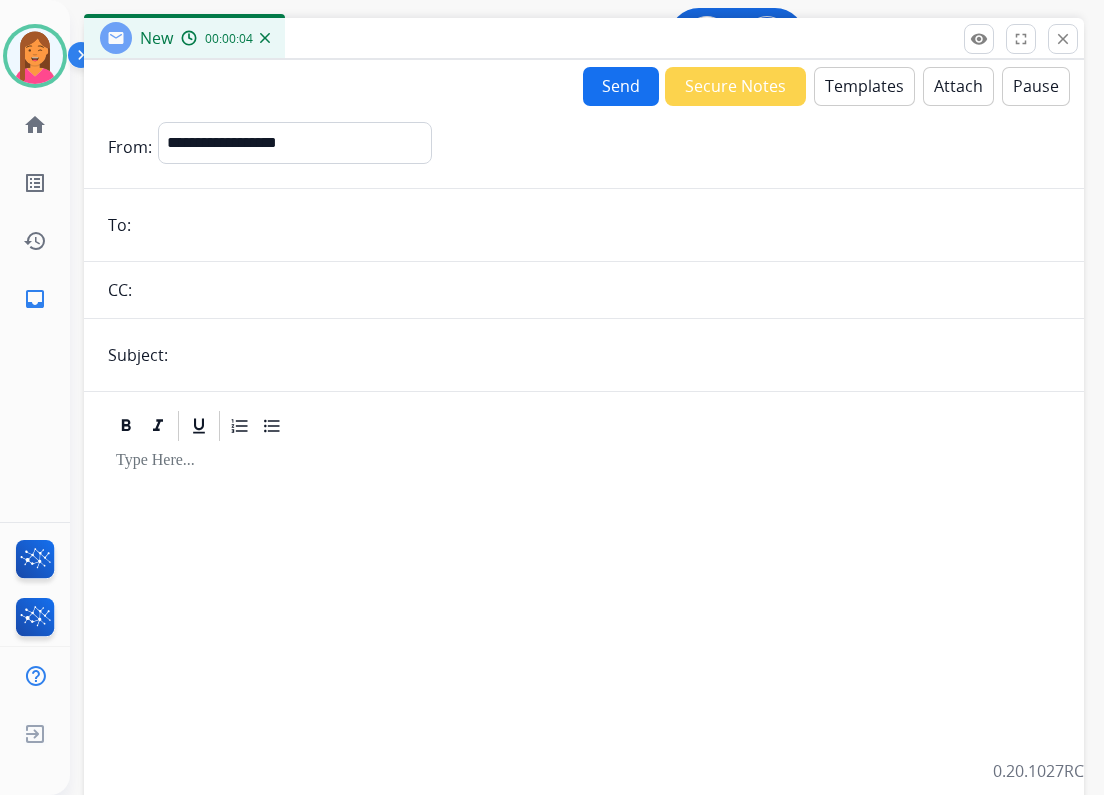 click at bounding box center [598, 225] 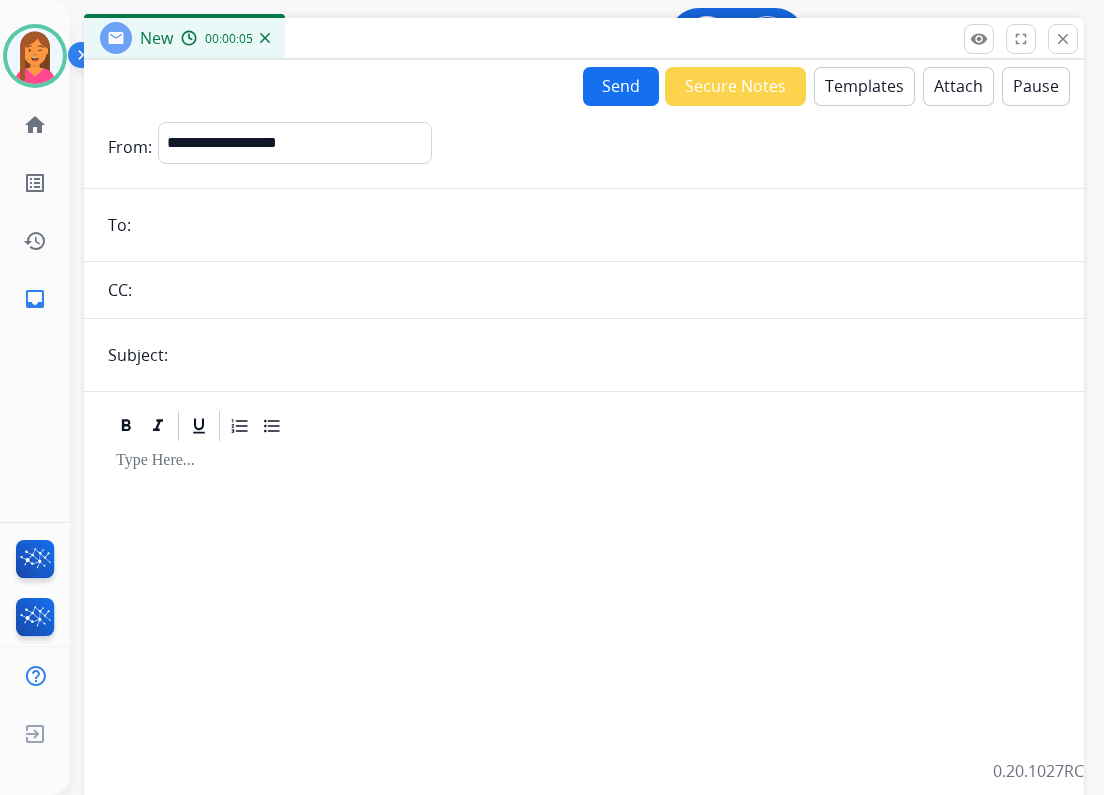 paste on "**********" 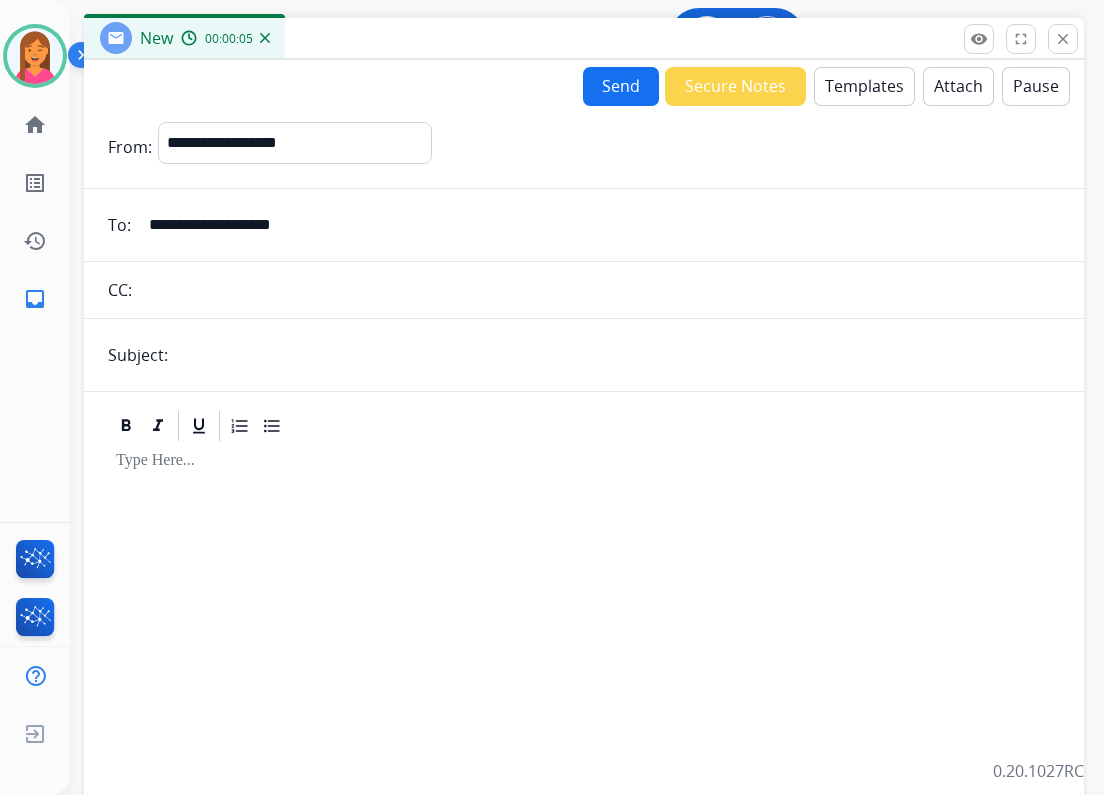 type on "**********" 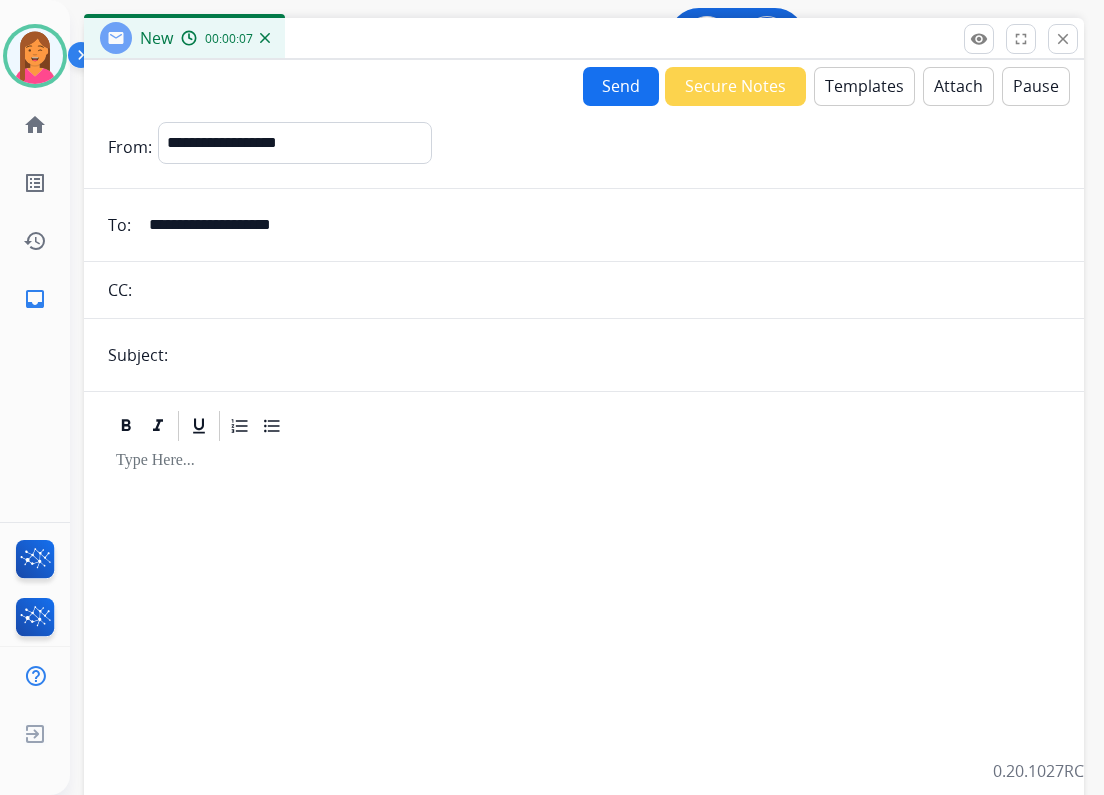 type on "**********" 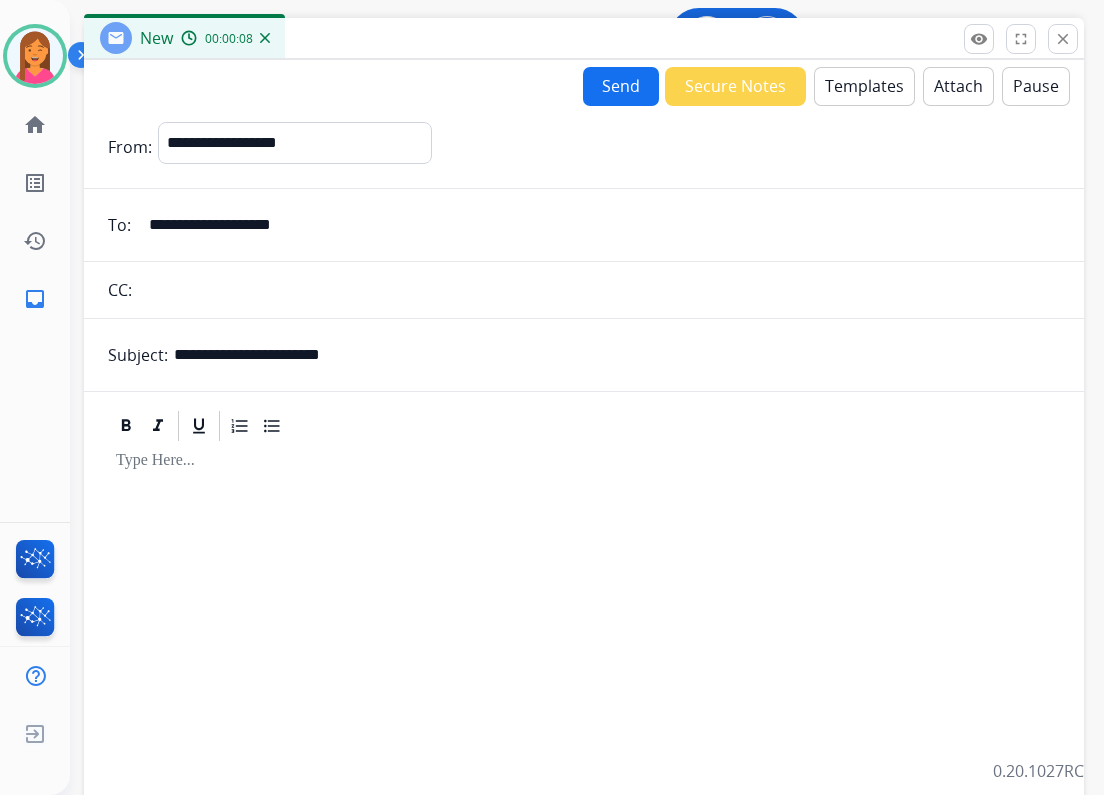 click on "Templates" at bounding box center (864, 86) 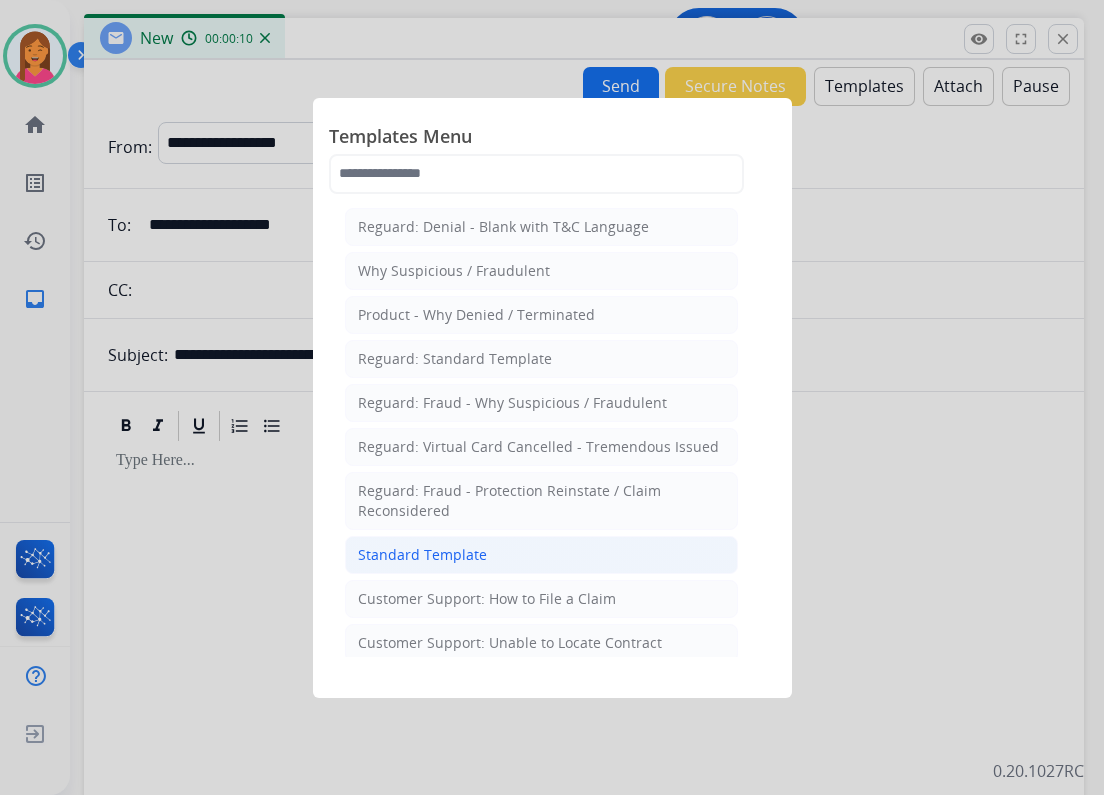 drag, startPoint x: 532, startPoint y: 550, endPoint x: 464, endPoint y: 507, distance: 80.454956 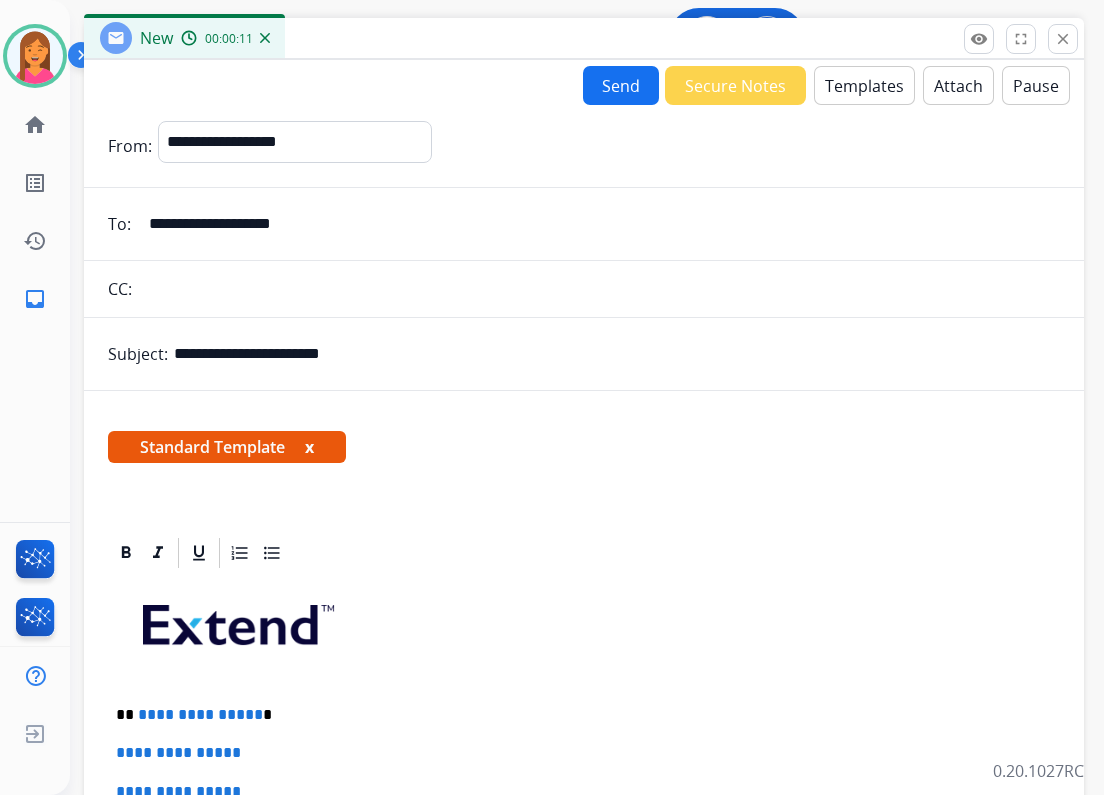 click on "x" at bounding box center [309, 447] 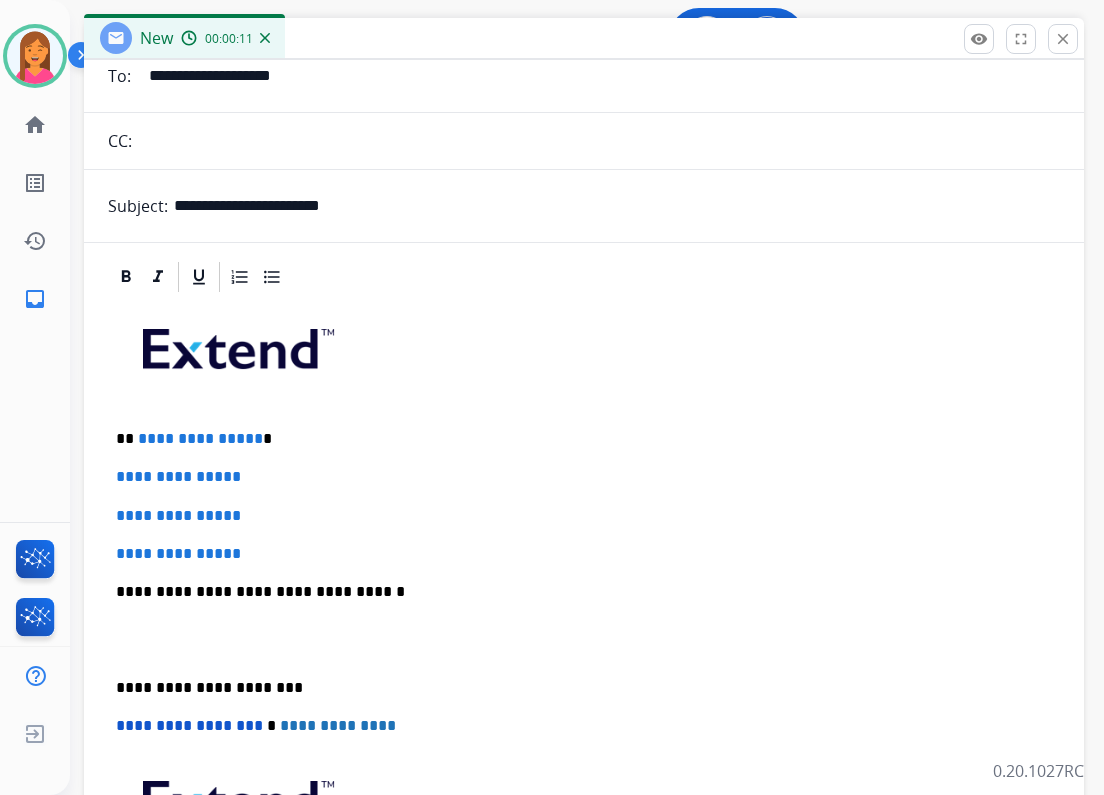 scroll, scrollTop: 160, scrollLeft: 0, axis: vertical 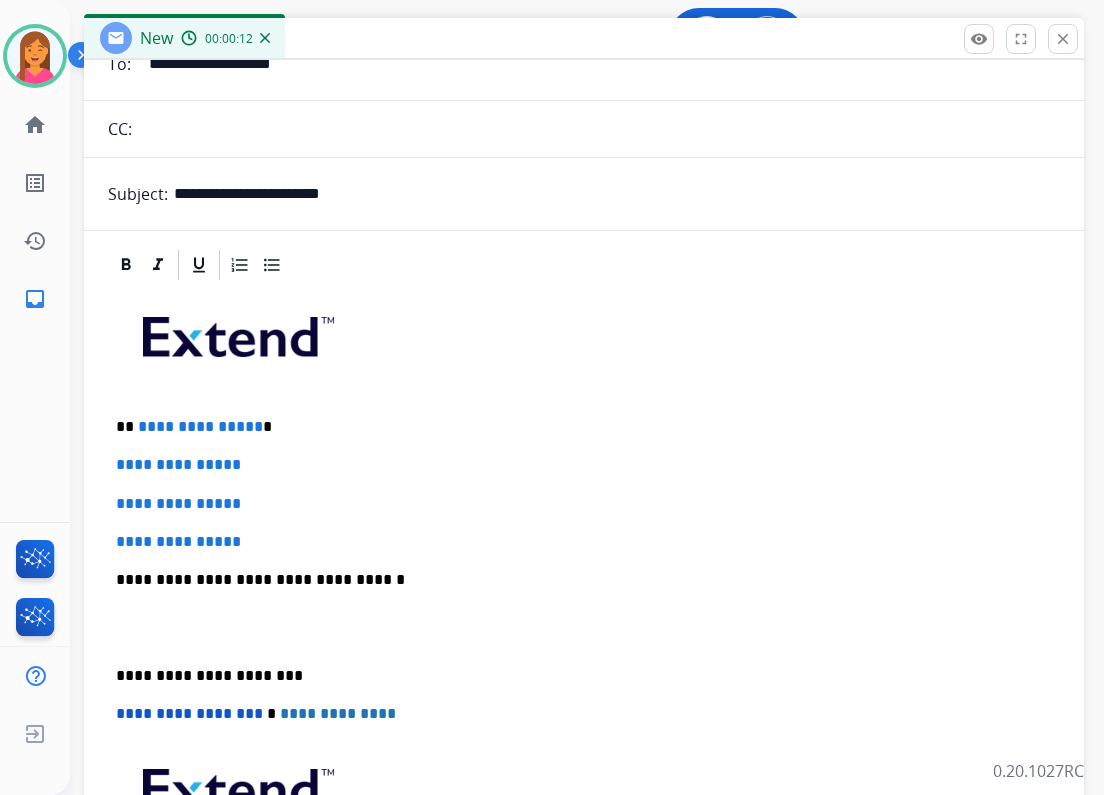 click on "**********" at bounding box center [576, 427] 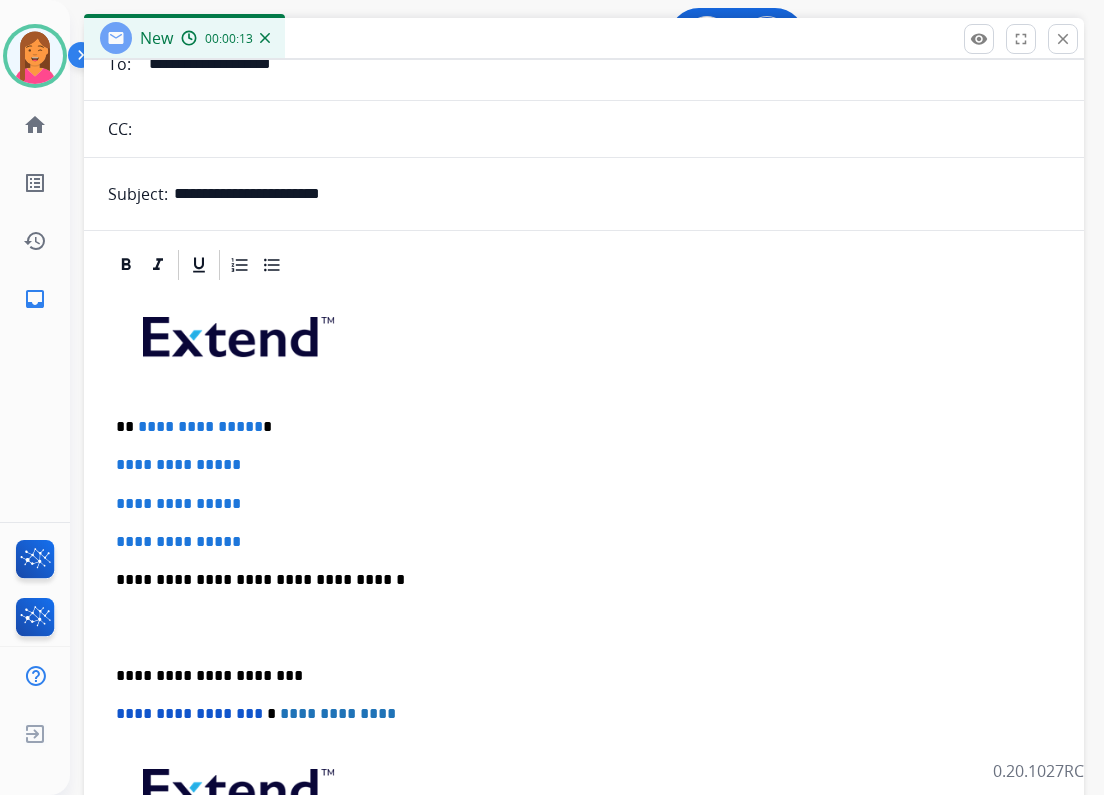 type 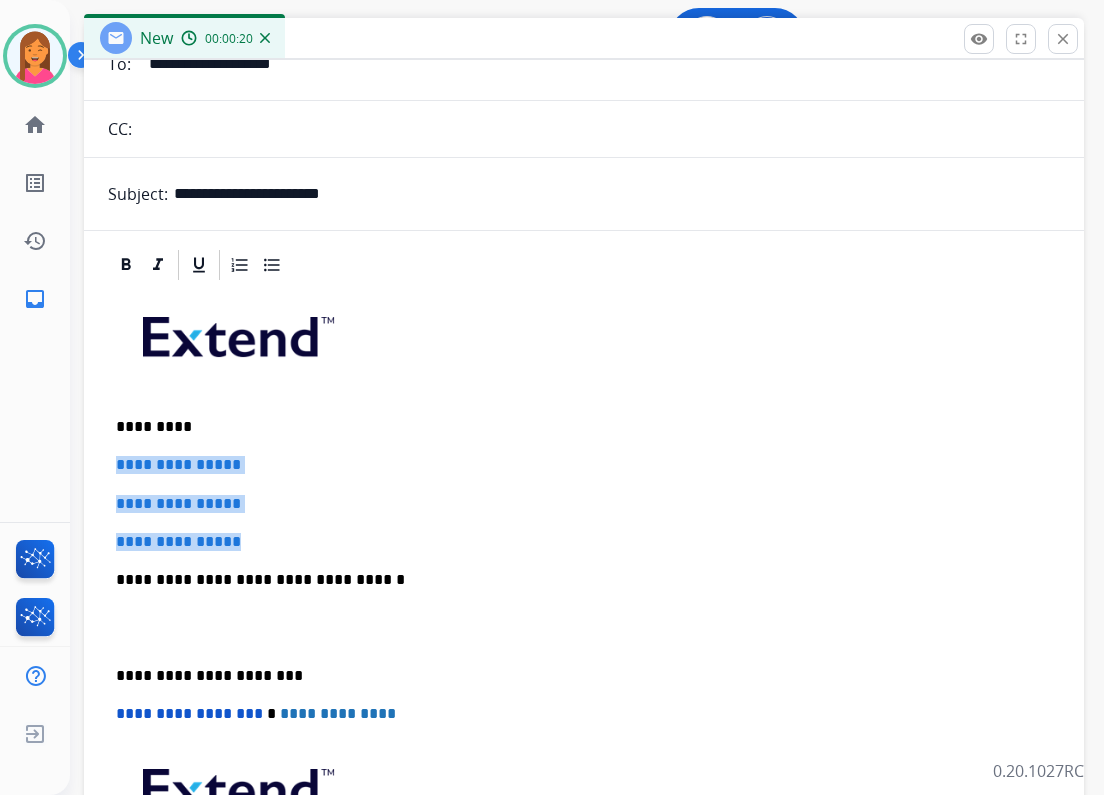 drag, startPoint x: 282, startPoint y: 534, endPoint x: 99, endPoint y: 462, distance: 196.65453 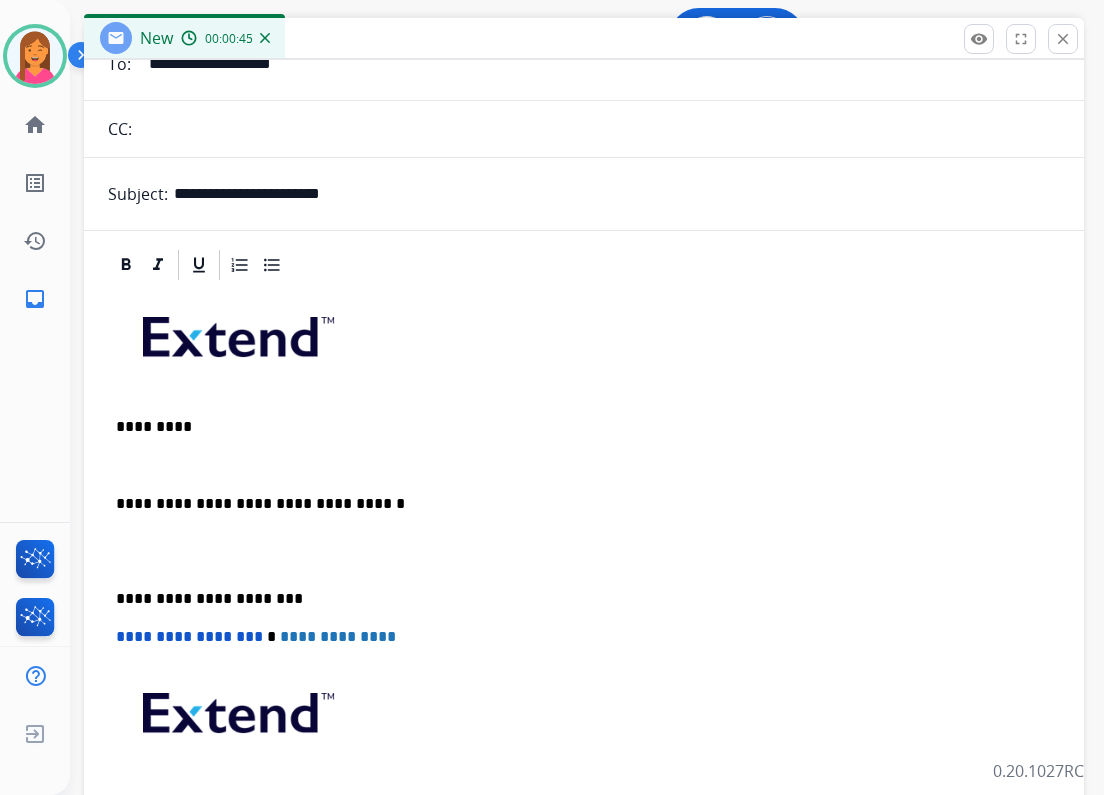 click at bounding box center [584, 465] 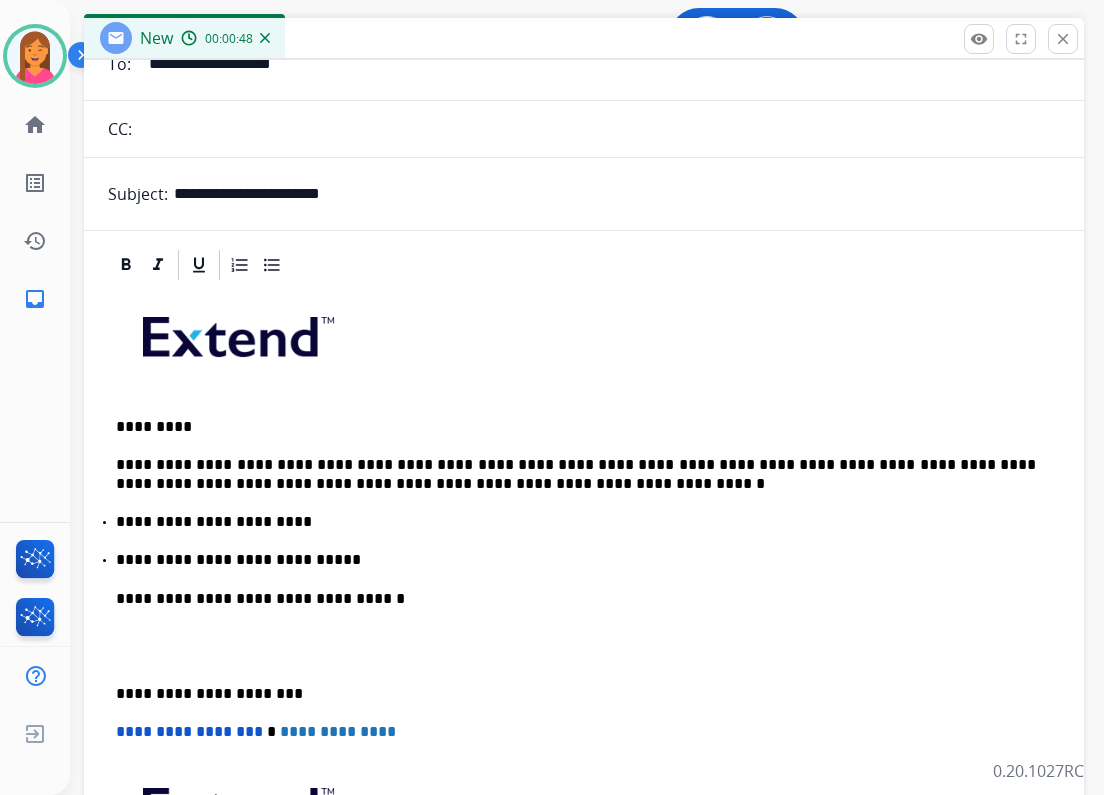 click on "**********" at bounding box center [576, 474] 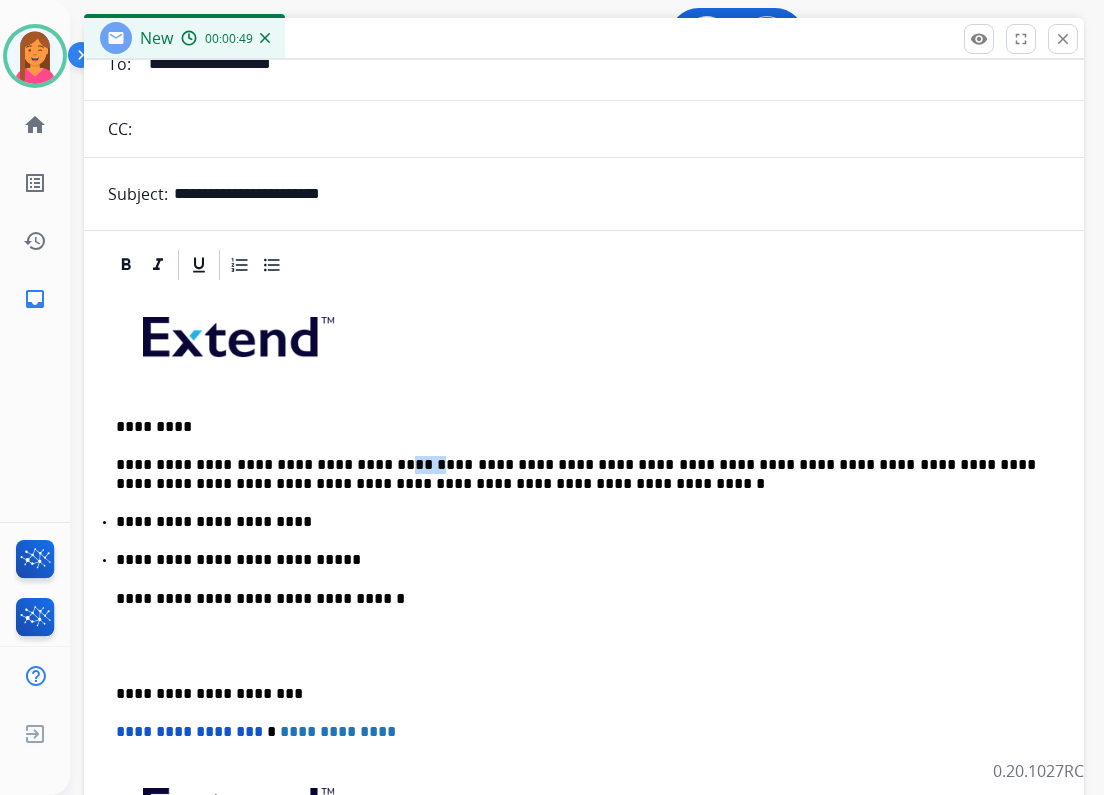 click on "**********" at bounding box center [576, 474] 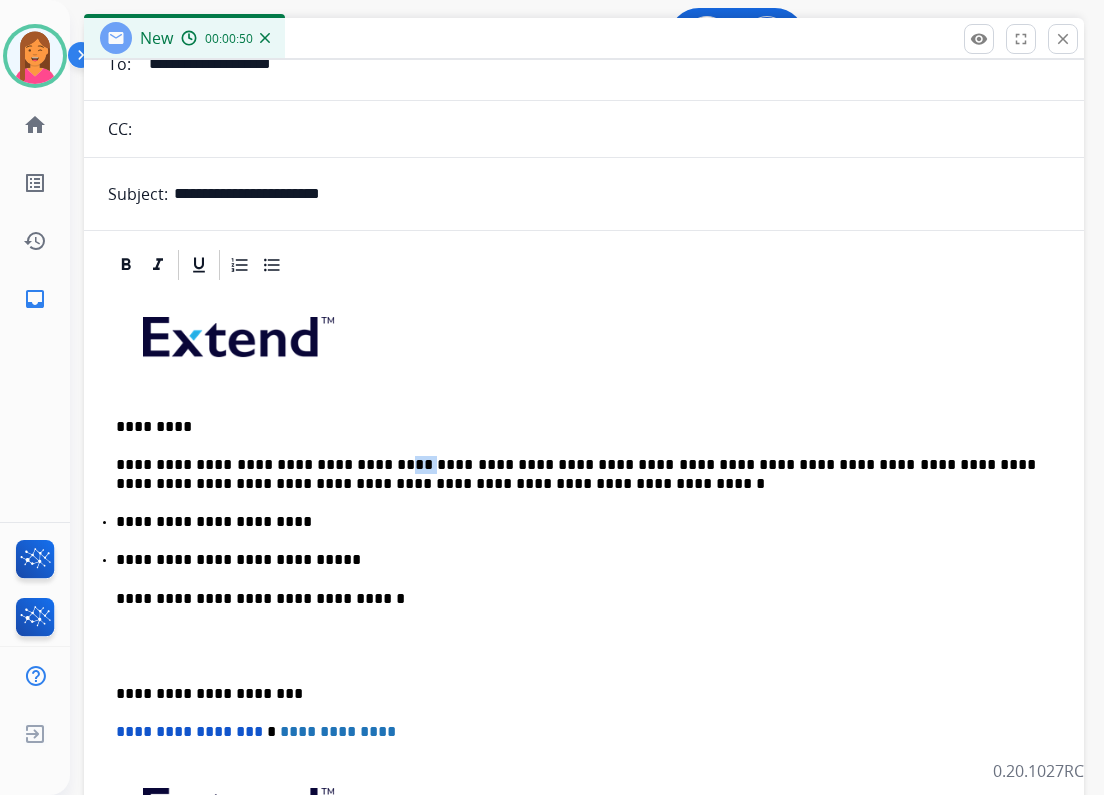 click on "**********" at bounding box center [576, 474] 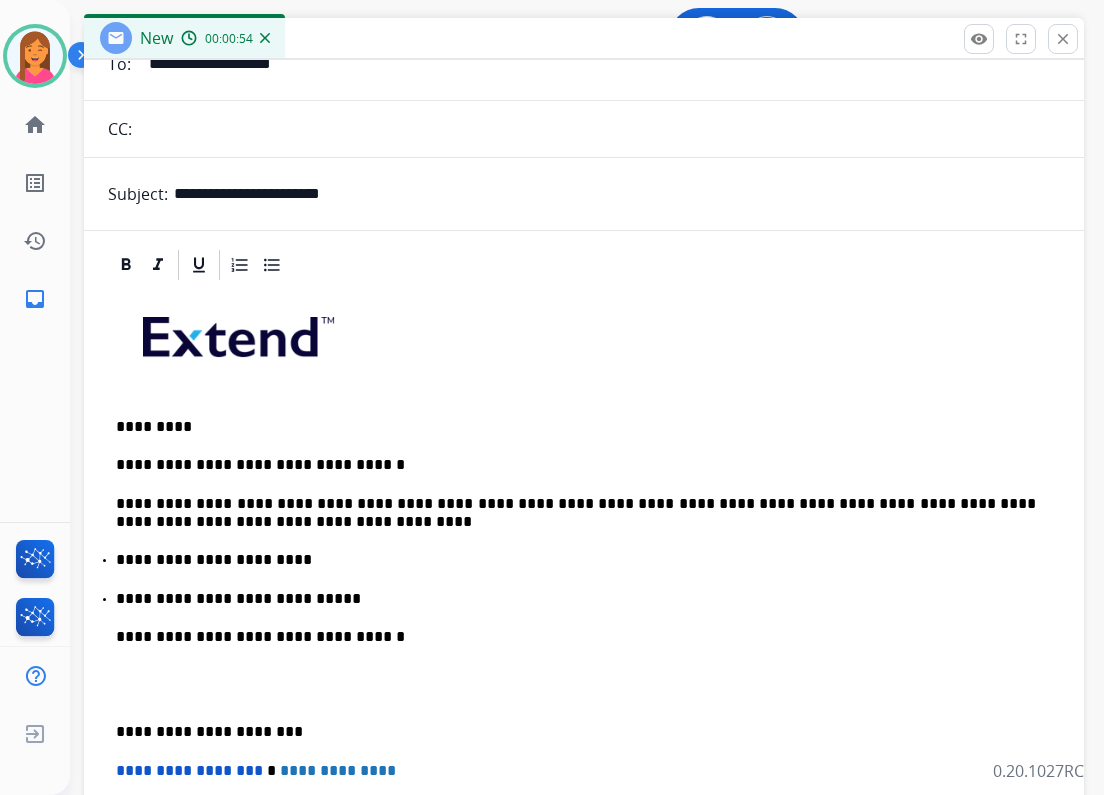click on "**********" at bounding box center (576, 465) 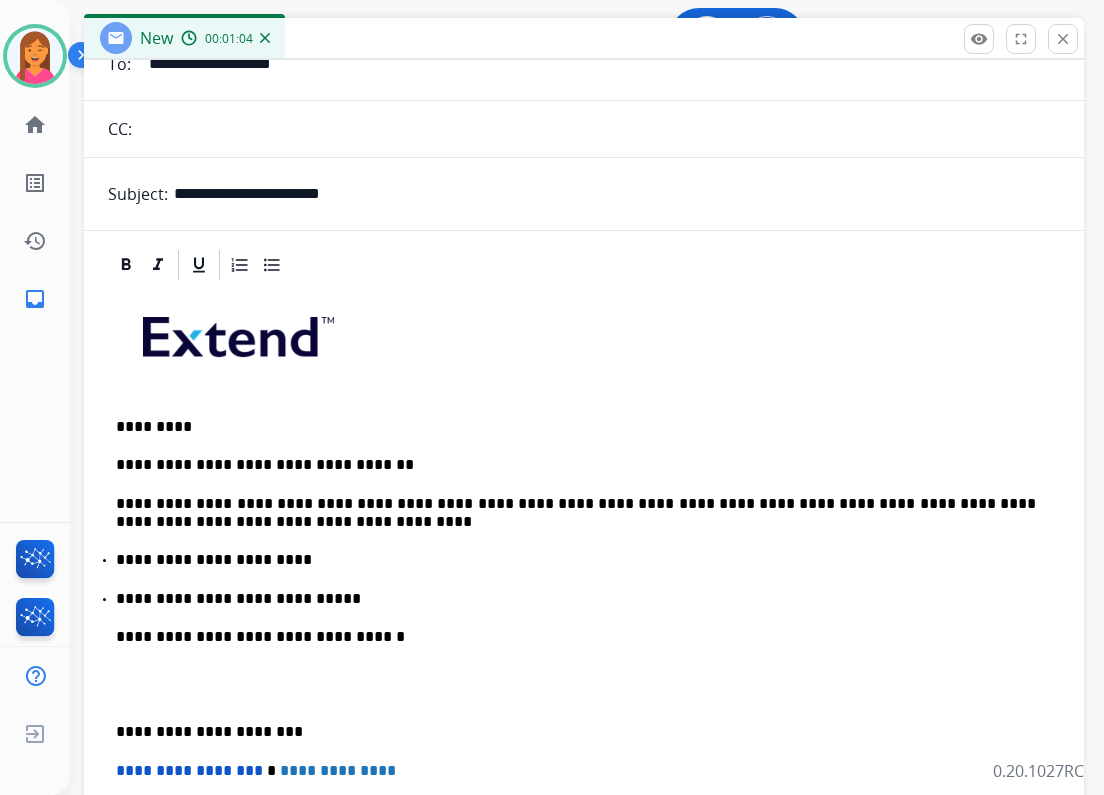 click on "**********" at bounding box center (576, 732) 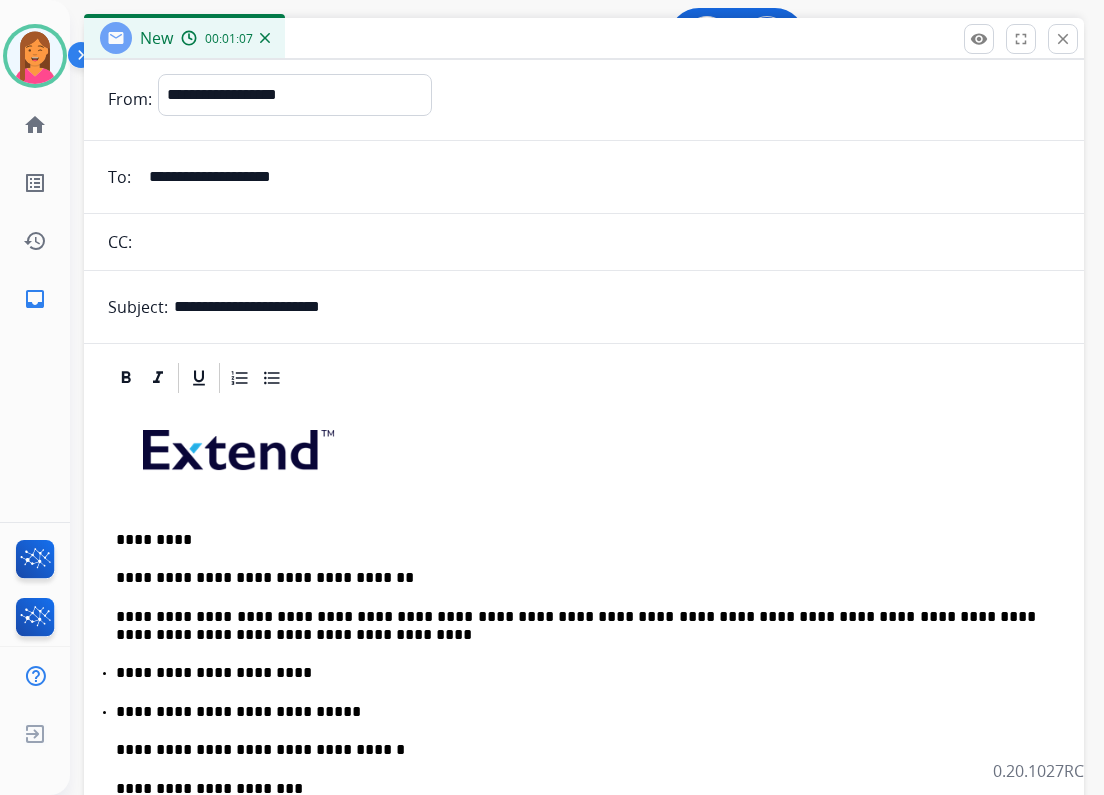 scroll, scrollTop: 0, scrollLeft: 0, axis: both 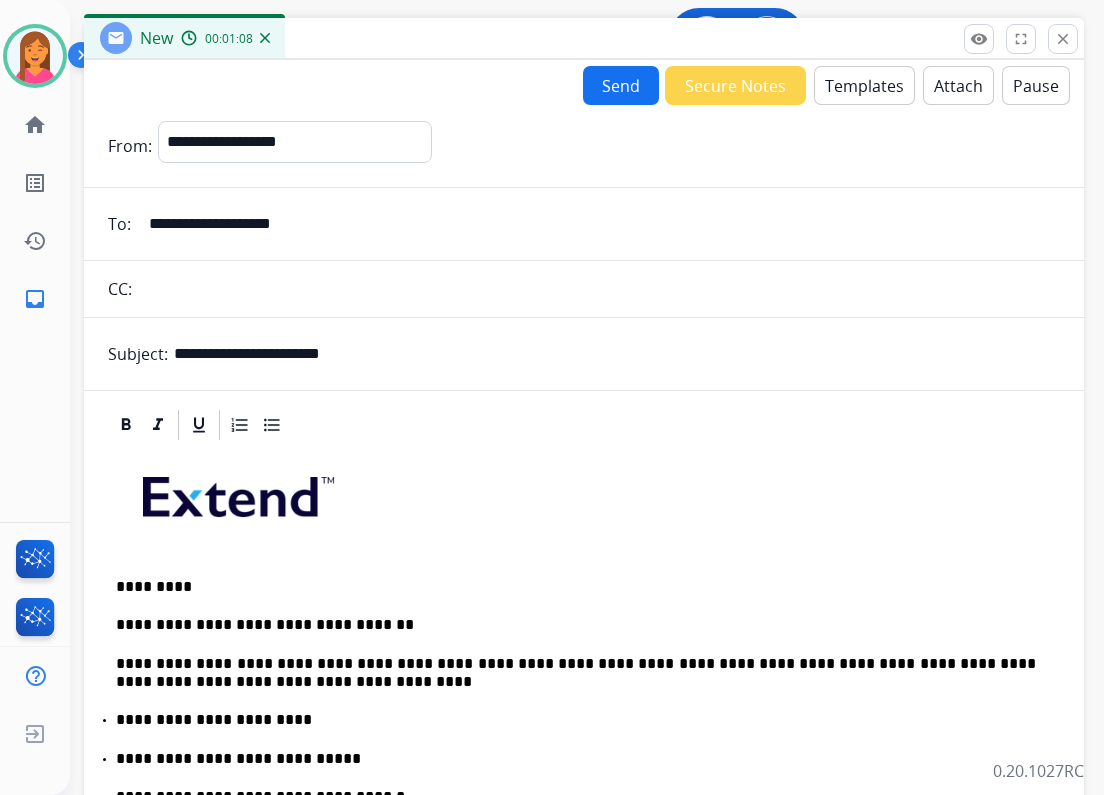 click on "Send" at bounding box center [621, 85] 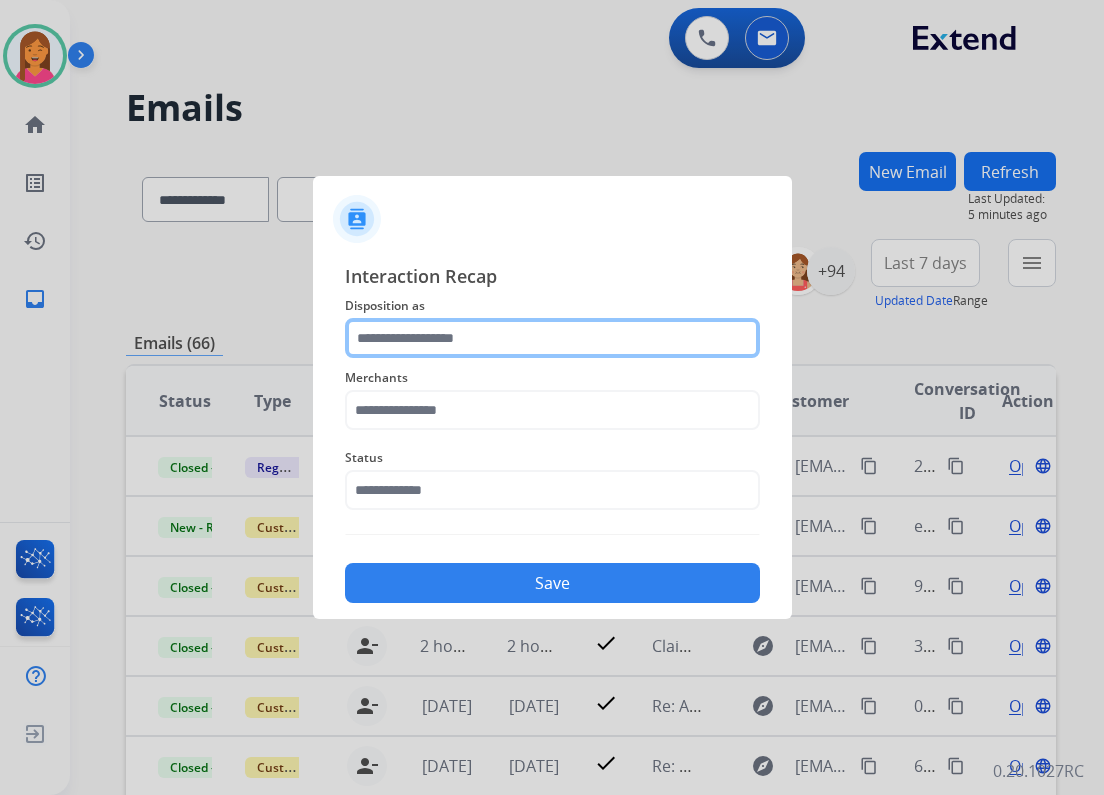 click 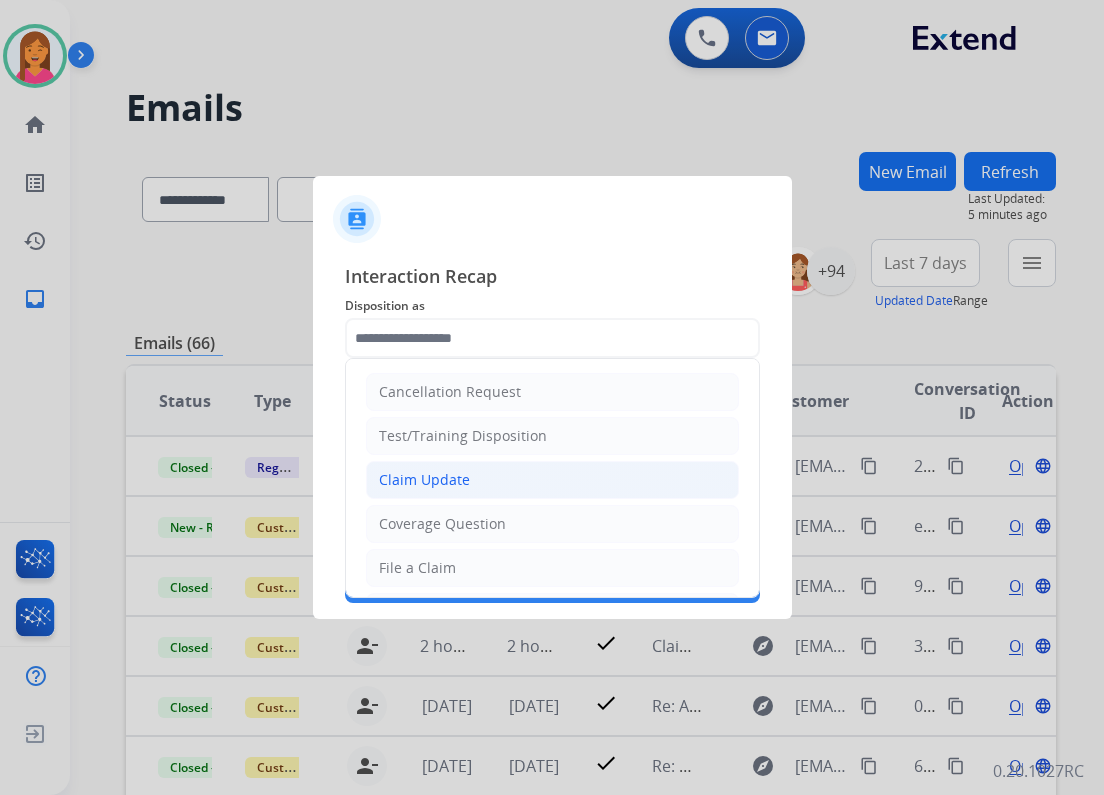 click on "Claim Update" 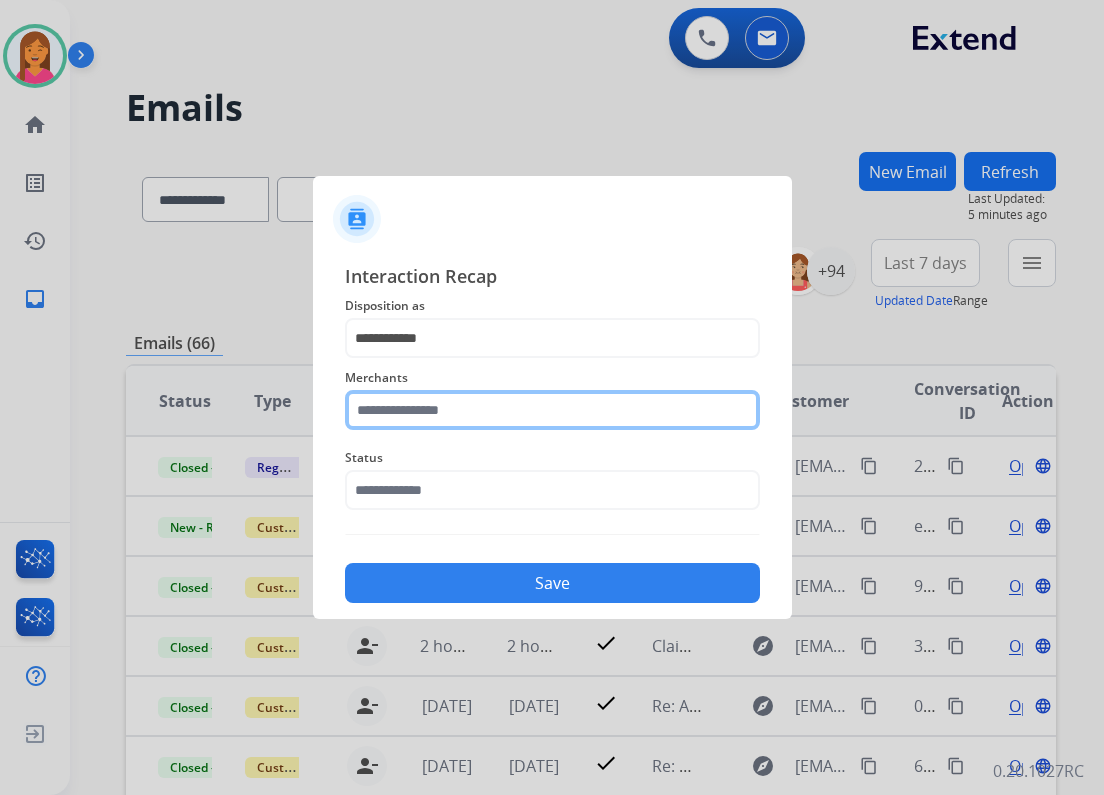 click 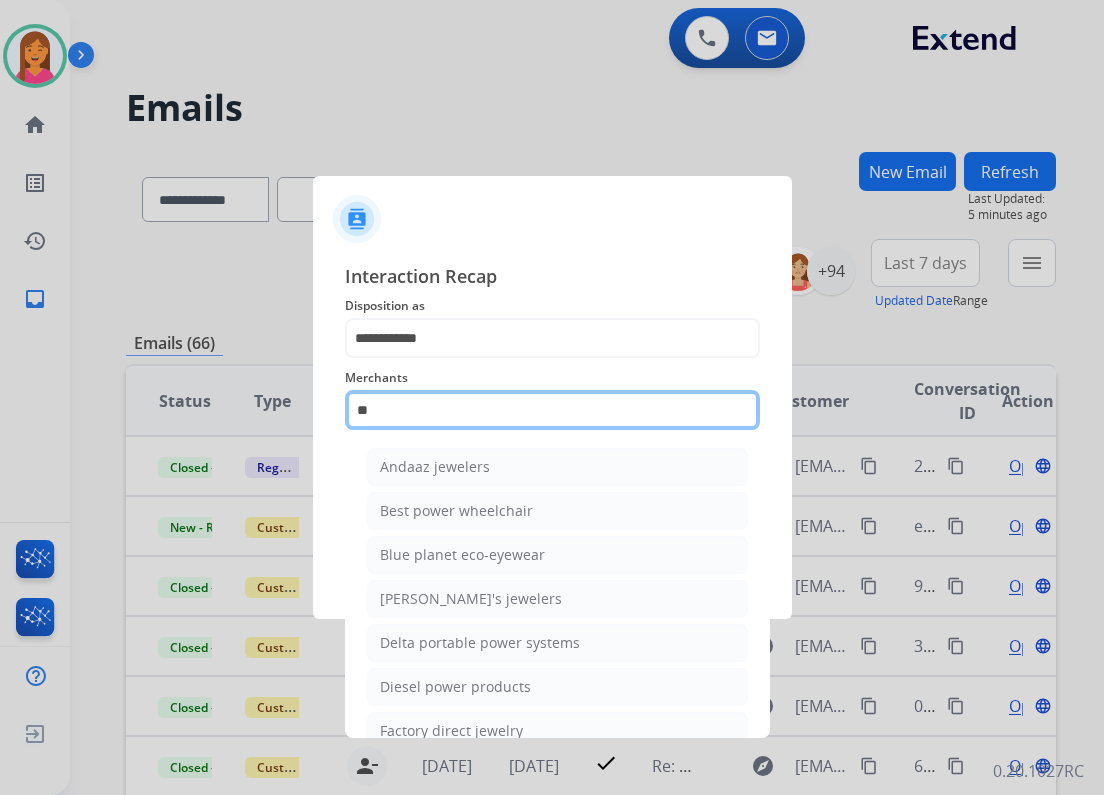 type on "*" 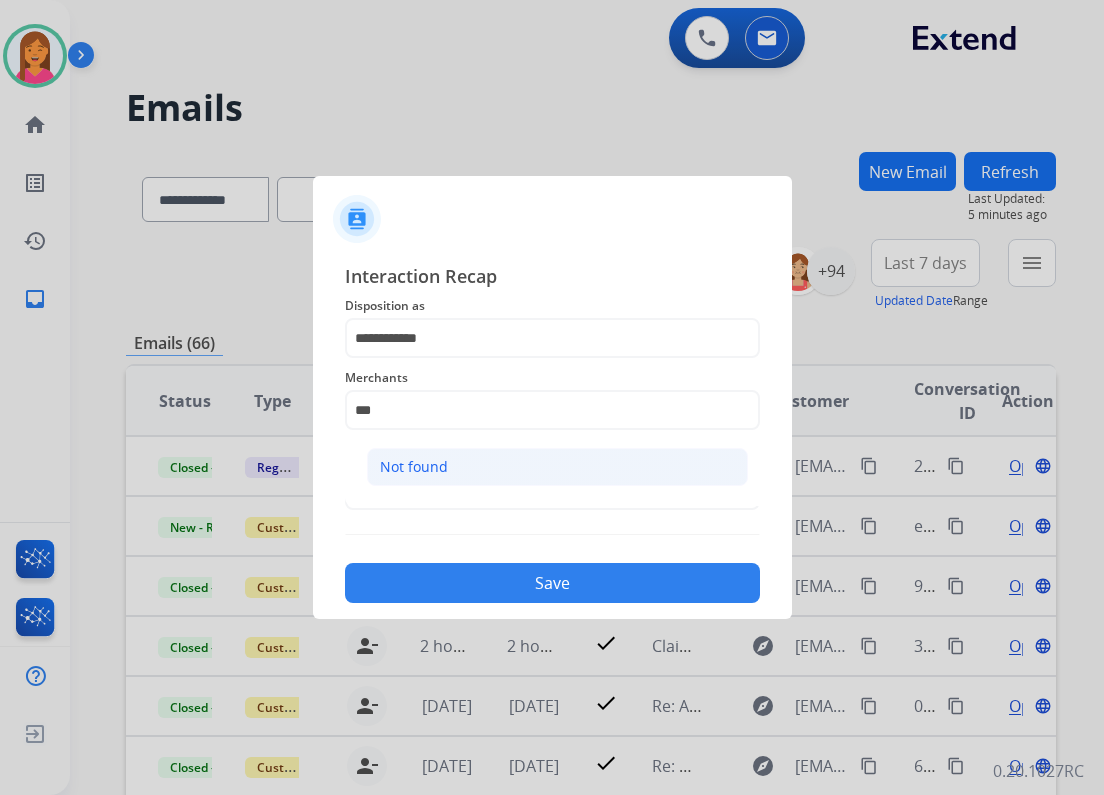 click on "Not found" 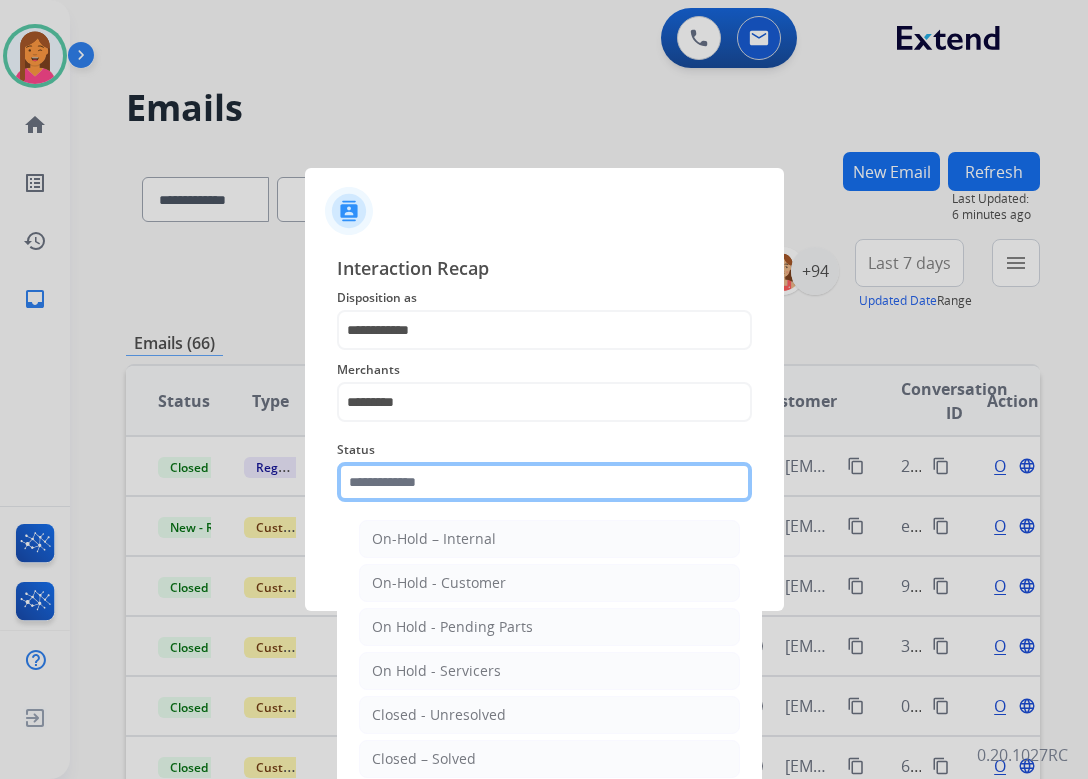click 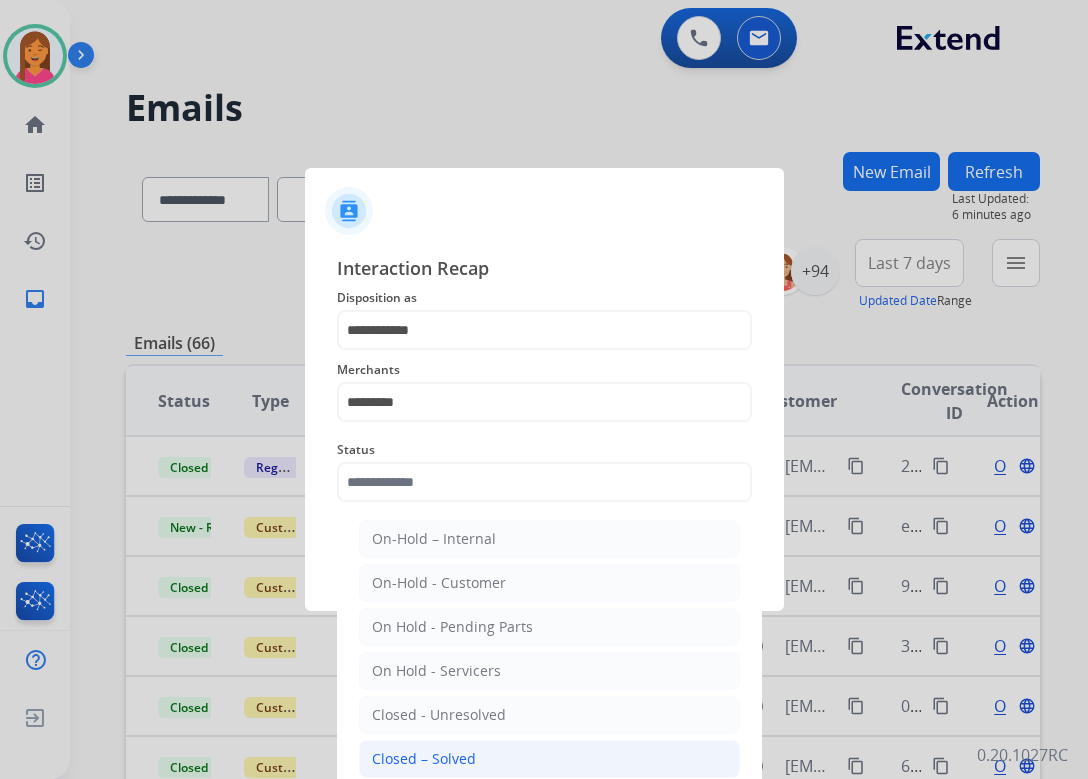 click on "Closed – Solved" 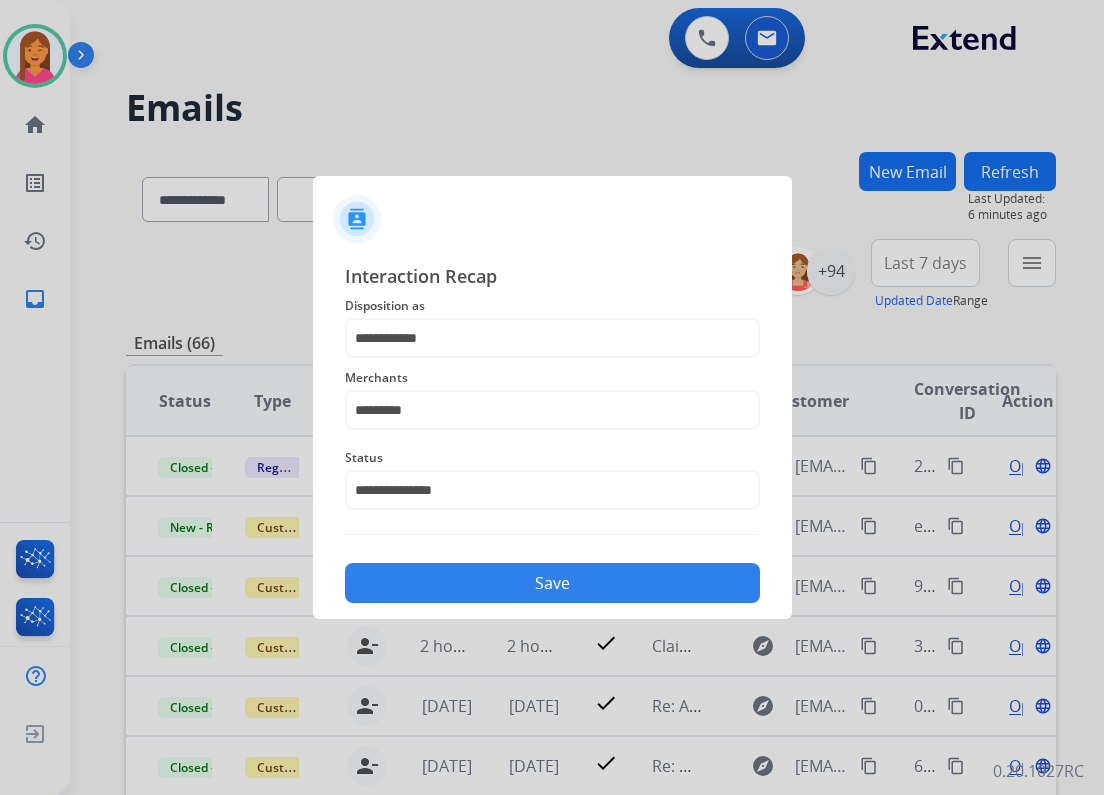 click on "Save" 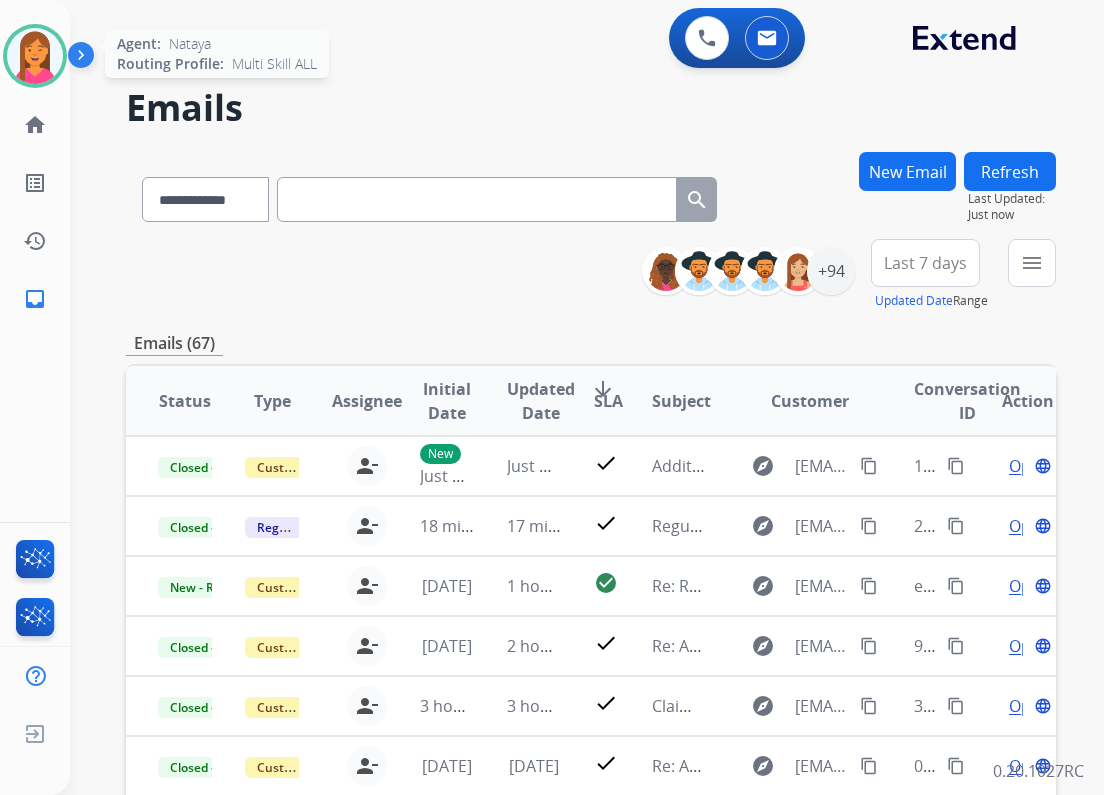 drag, startPoint x: 19, startPoint y: 59, endPoint x: 52, endPoint y: 66, distance: 33.734257 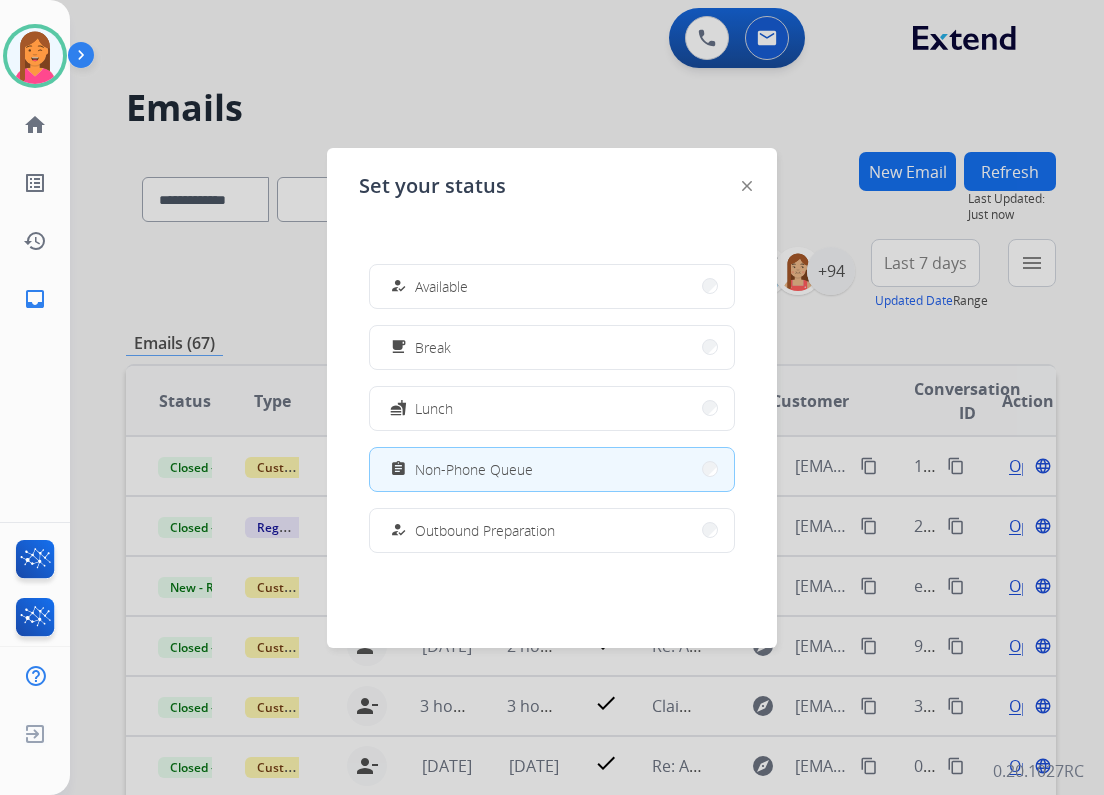 drag, startPoint x: 448, startPoint y: 284, endPoint x: 431, endPoint y: 268, distance: 23.345236 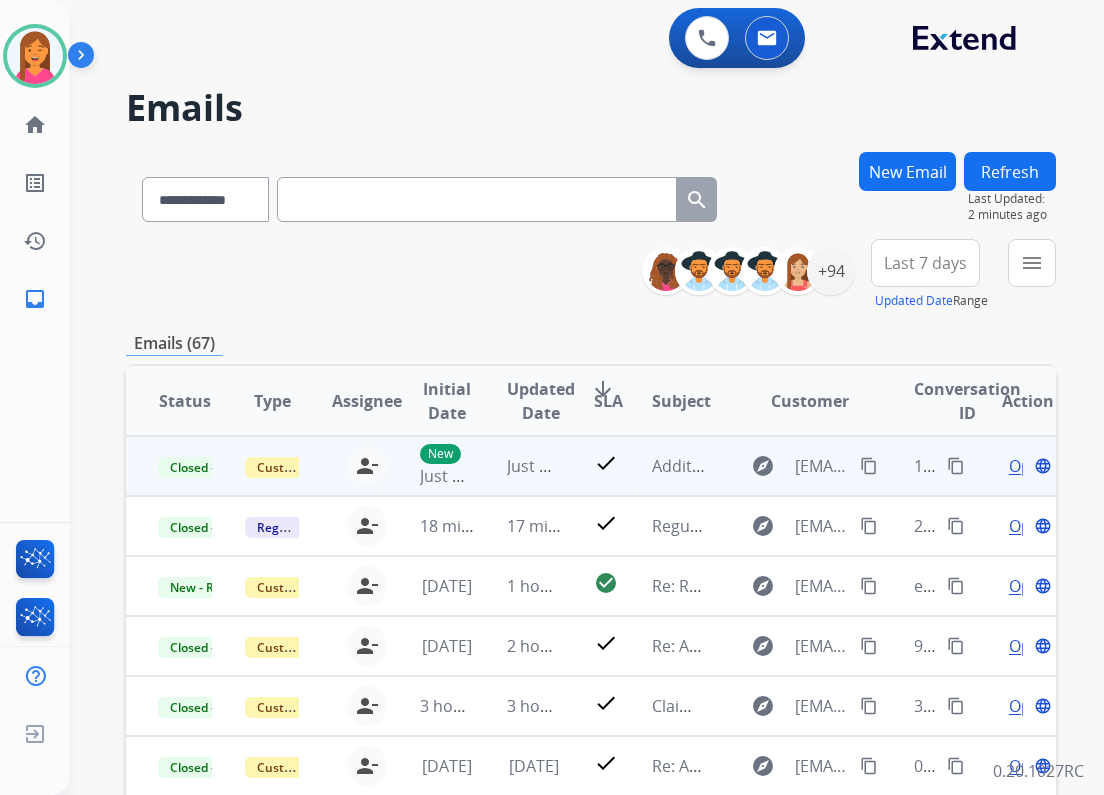 click on "content_copy" at bounding box center (956, 466) 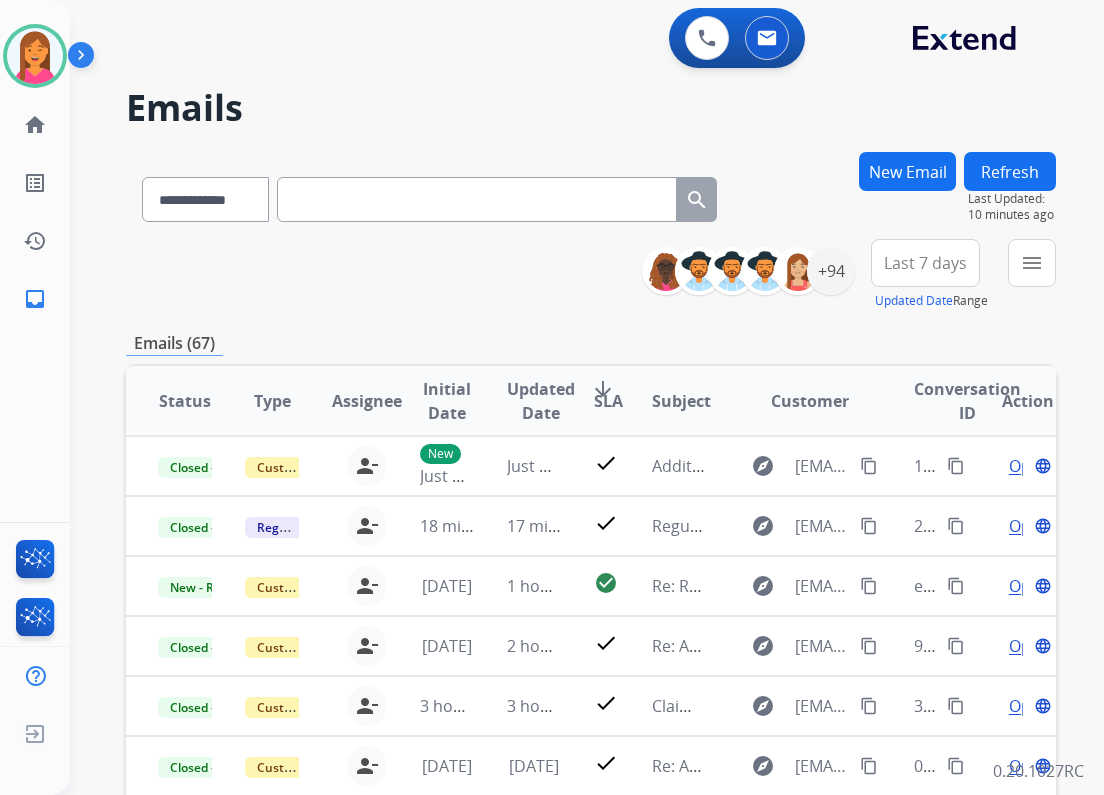 scroll, scrollTop: 1, scrollLeft: 0, axis: vertical 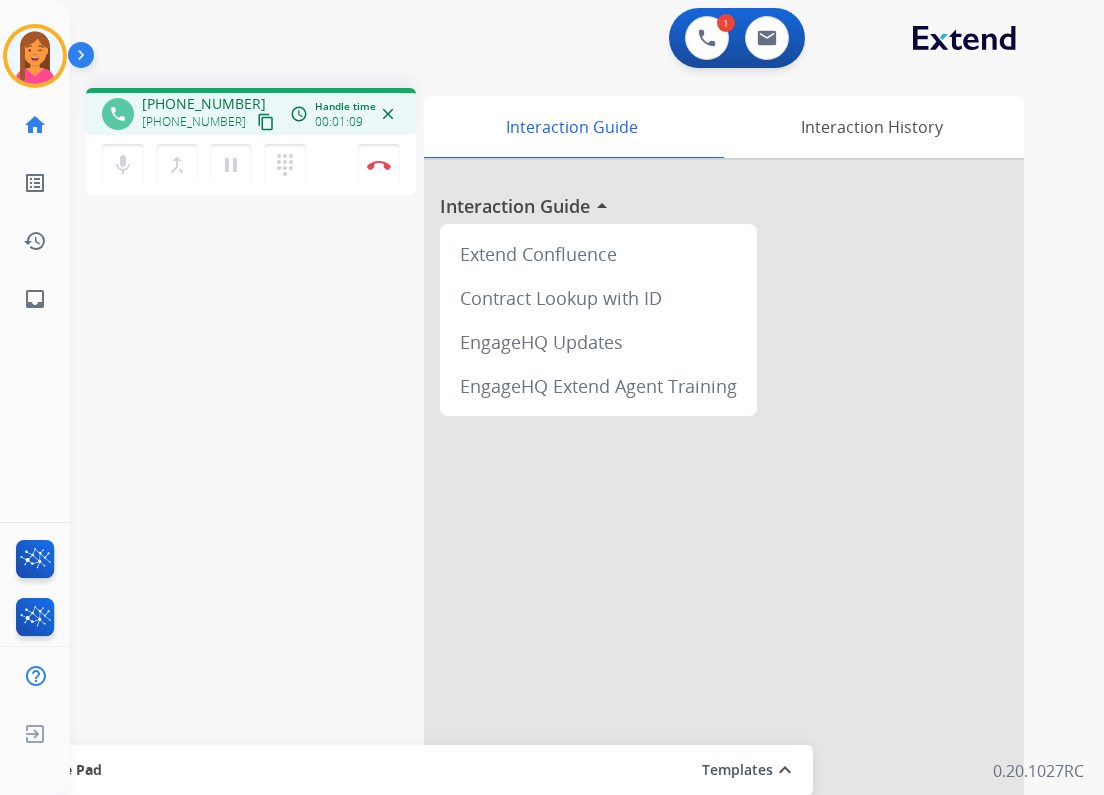 click on "content_copy" at bounding box center [266, 122] 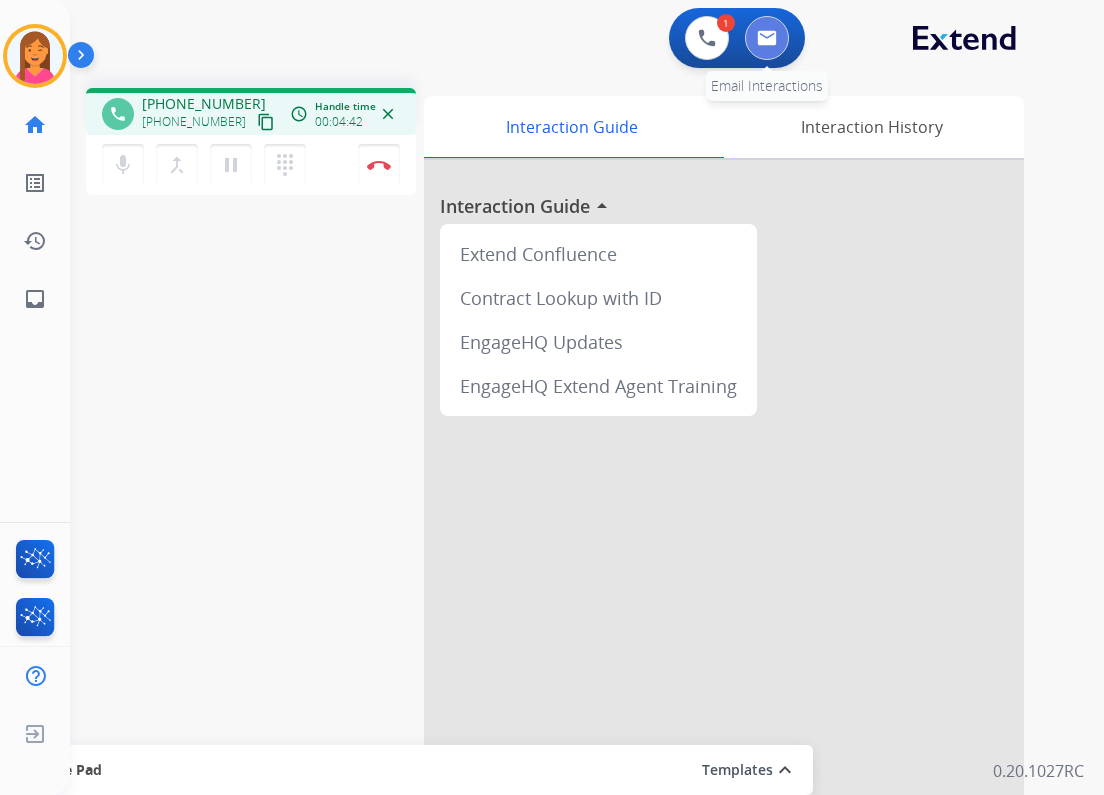 click at bounding box center (767, 38) 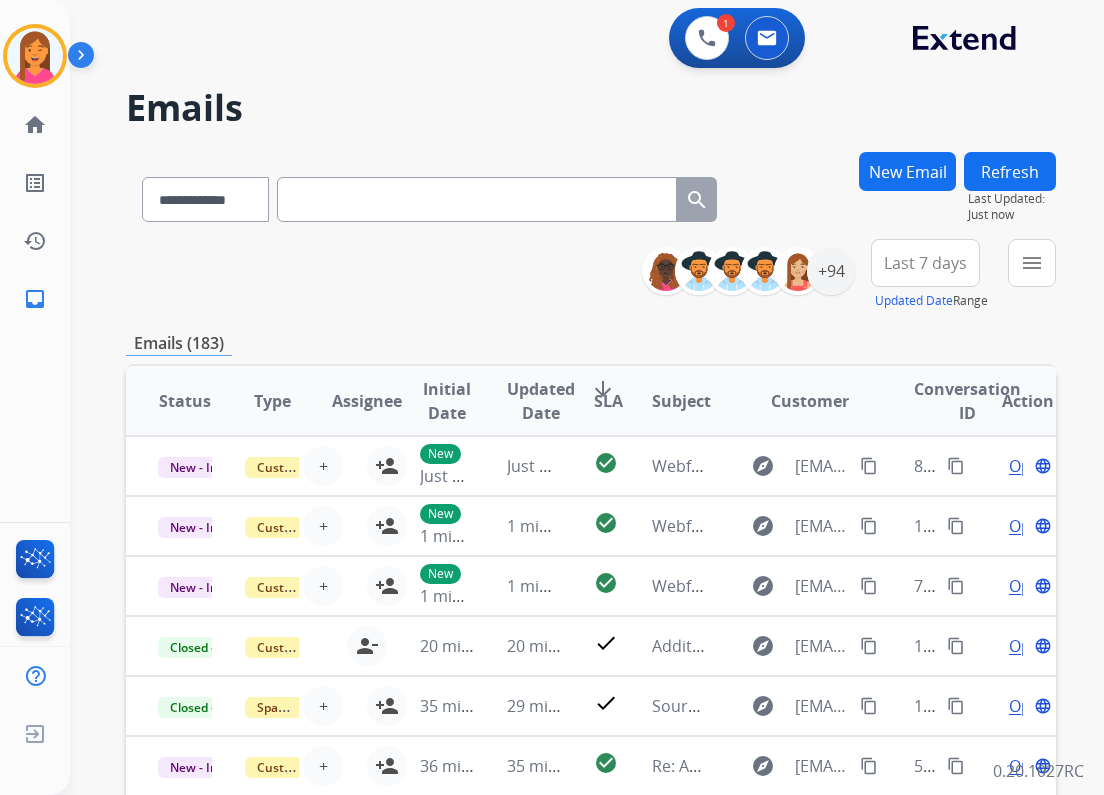 click on "New Email" at bounding box center (907, 171) 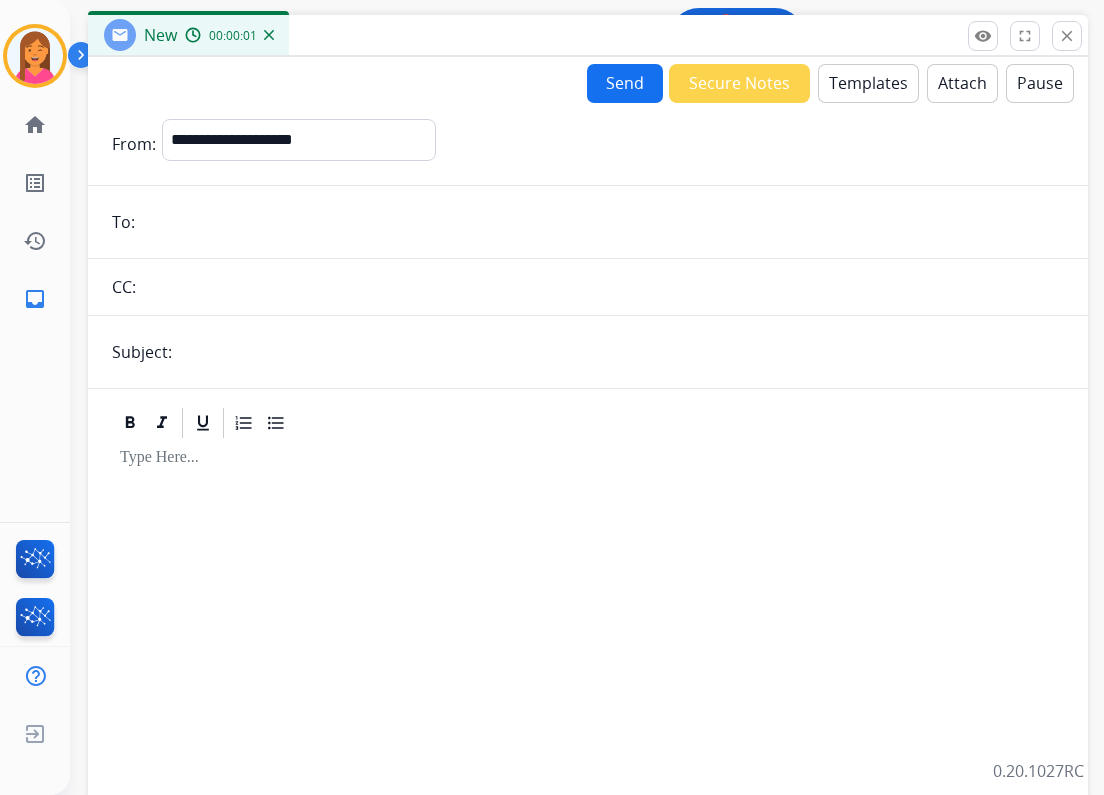 drag, startPoint x: 404, startPoint y: 155, endPoint x: 436, endPoint y: 48, distance: 111.68259 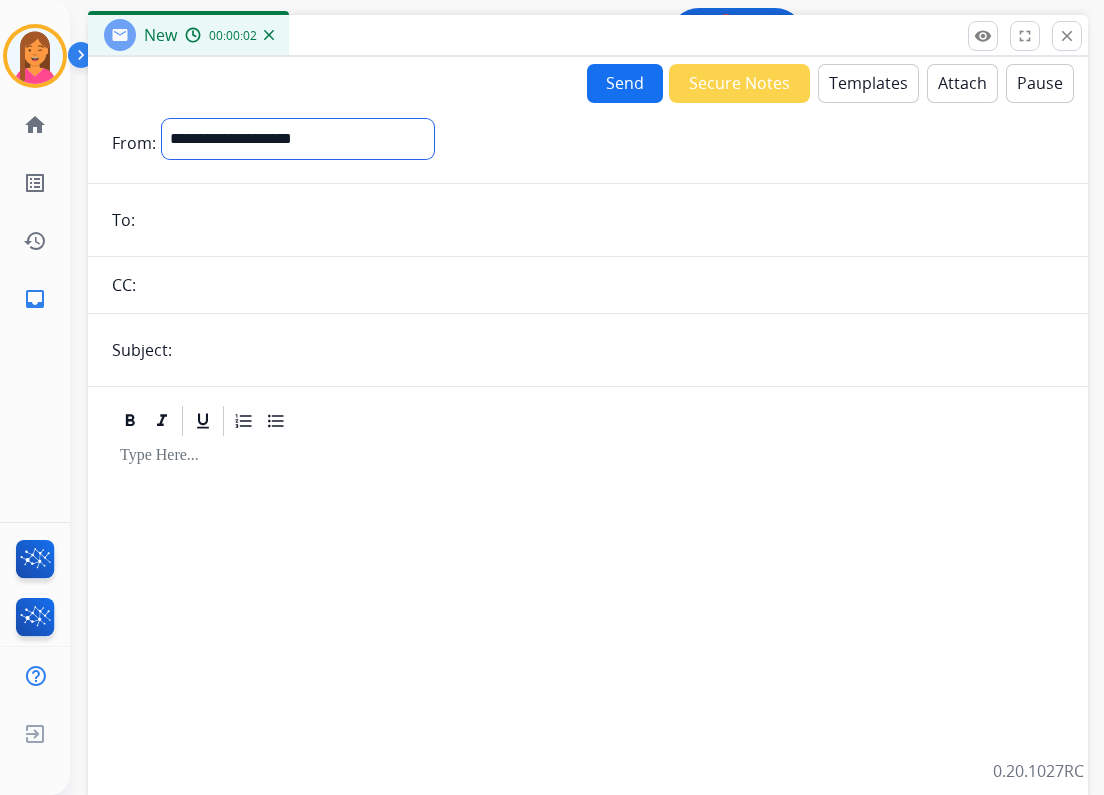 click on "**********" at bounding box center (298, 139) 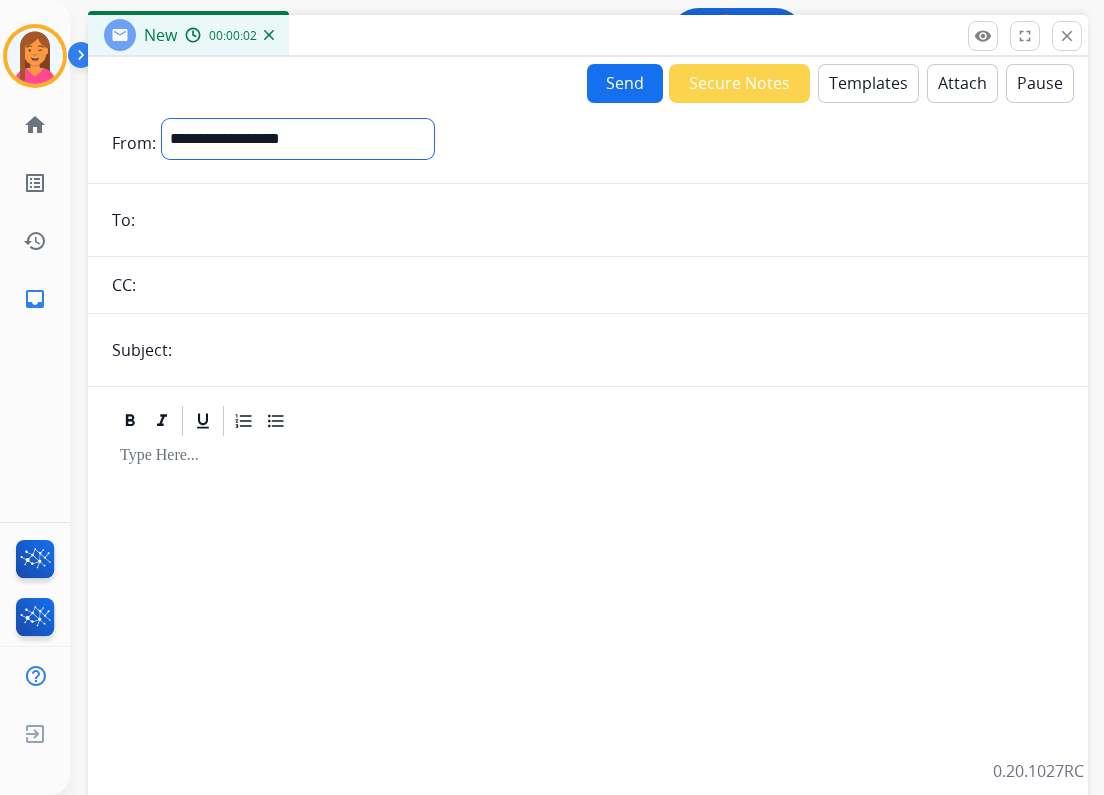 click on "**********" at bounding box center (298, 139) 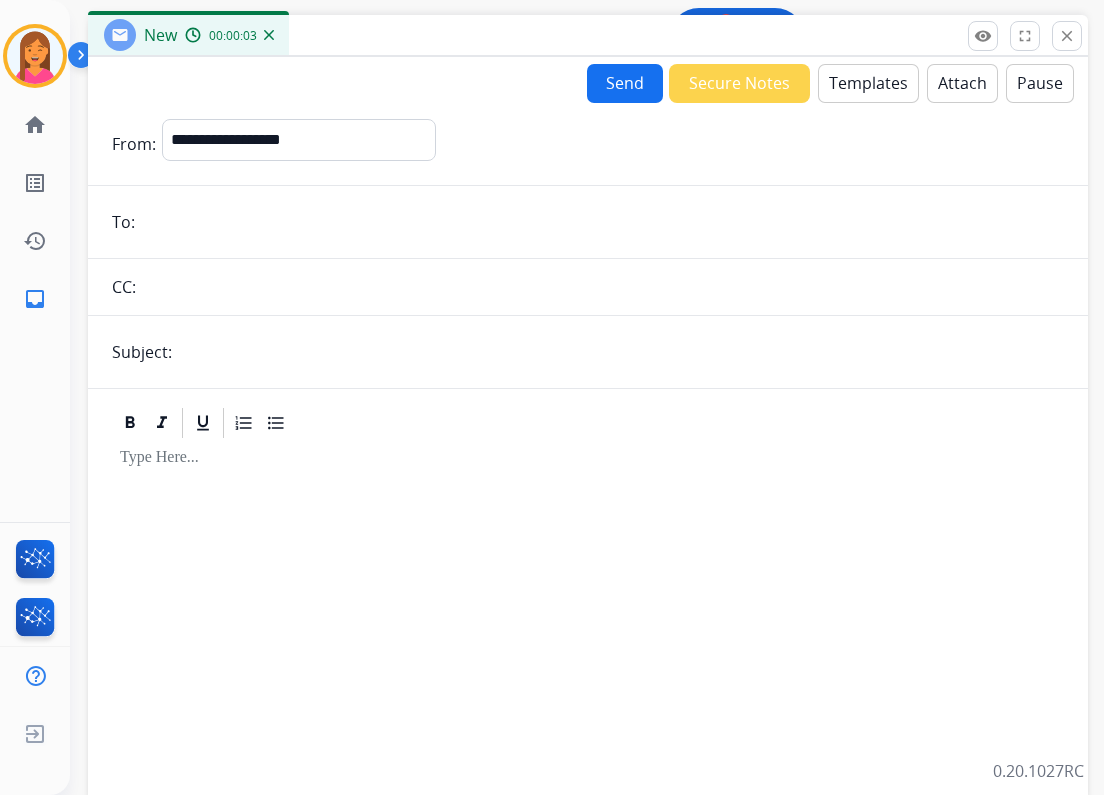 click at bounding box center [602, 222] 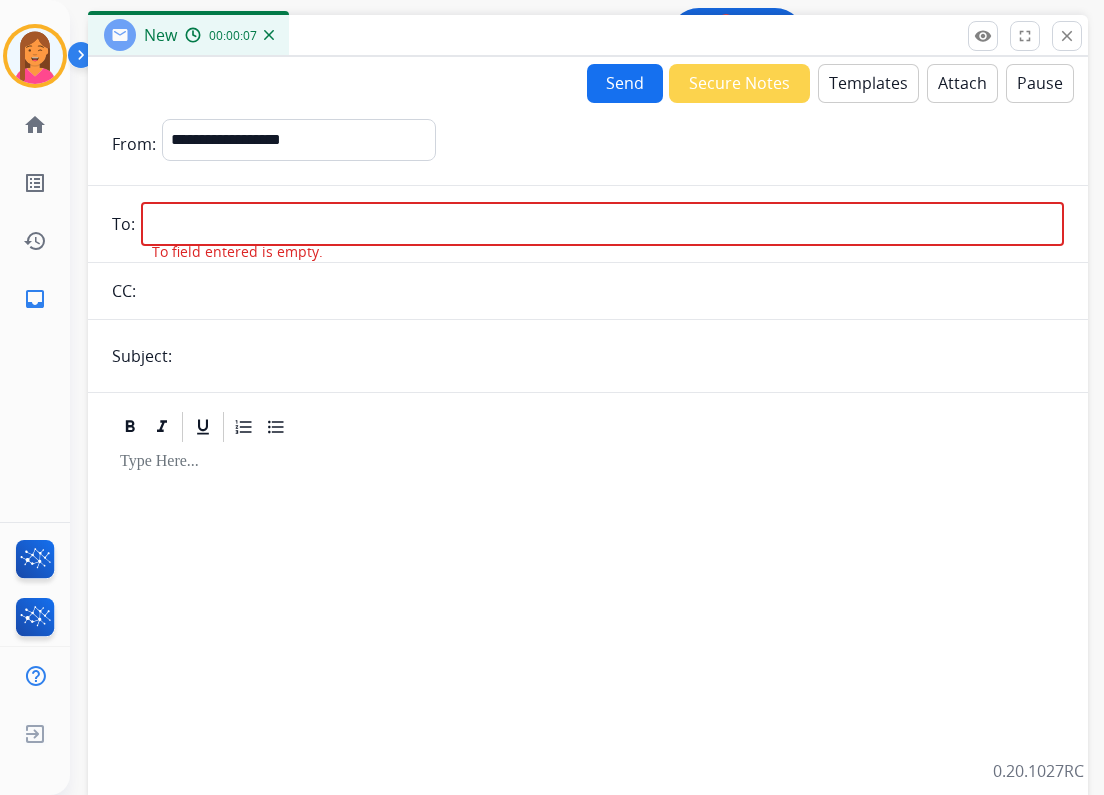 click at bounding box center [602, 224] 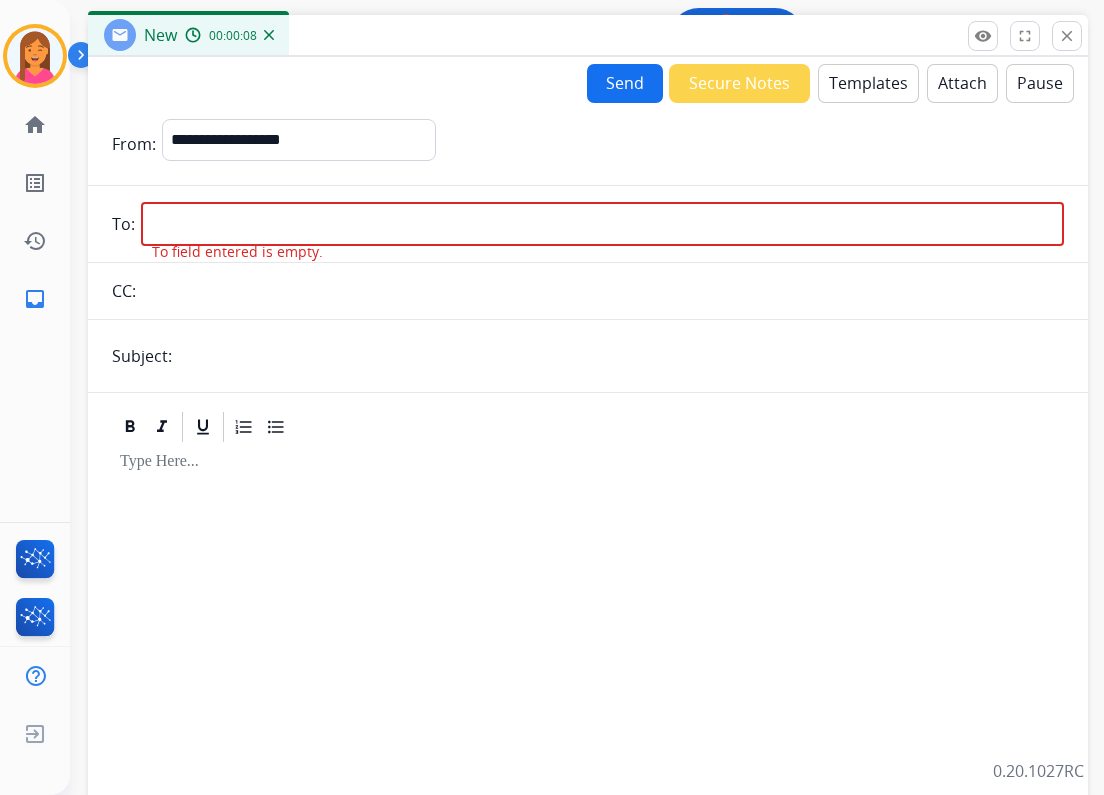 paste on "**********" 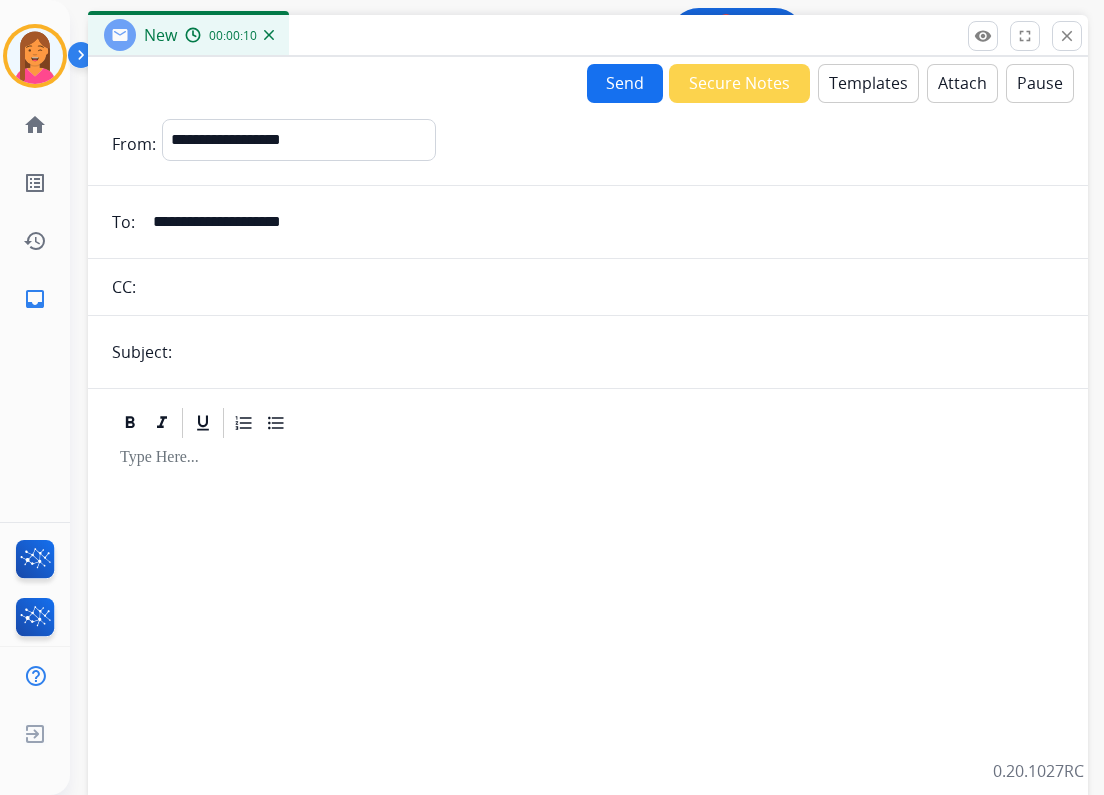 type on "**********" 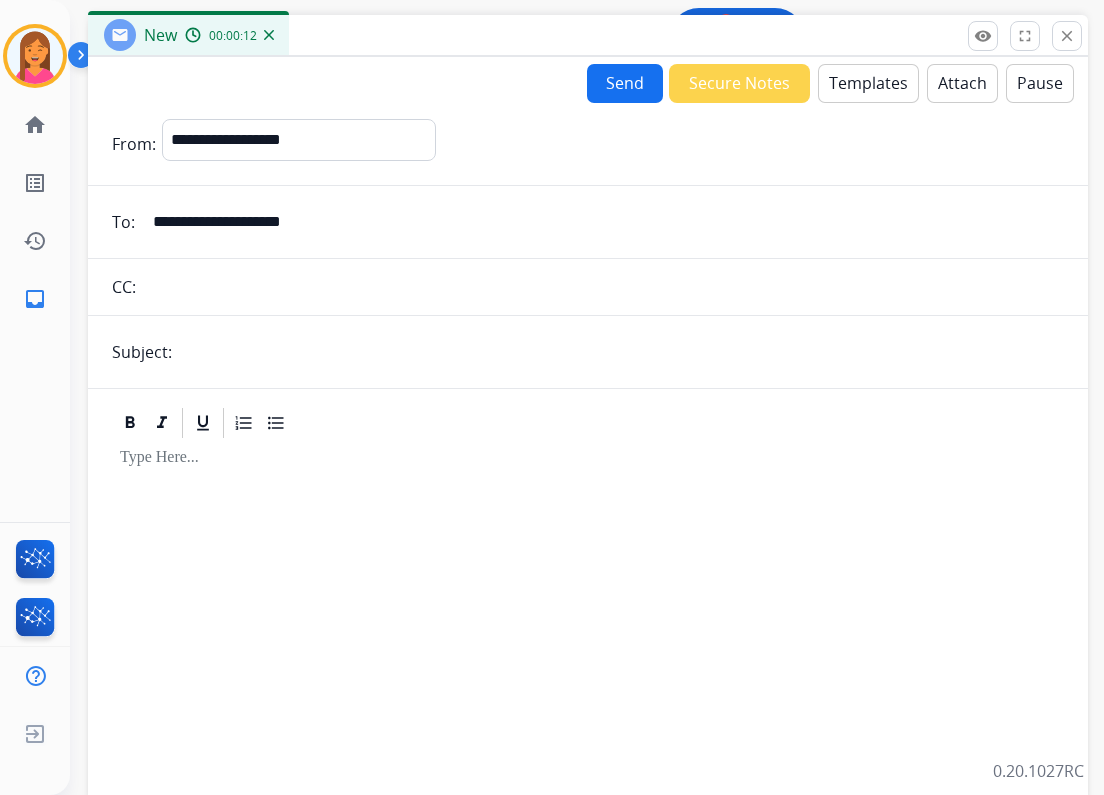 type on "**********" 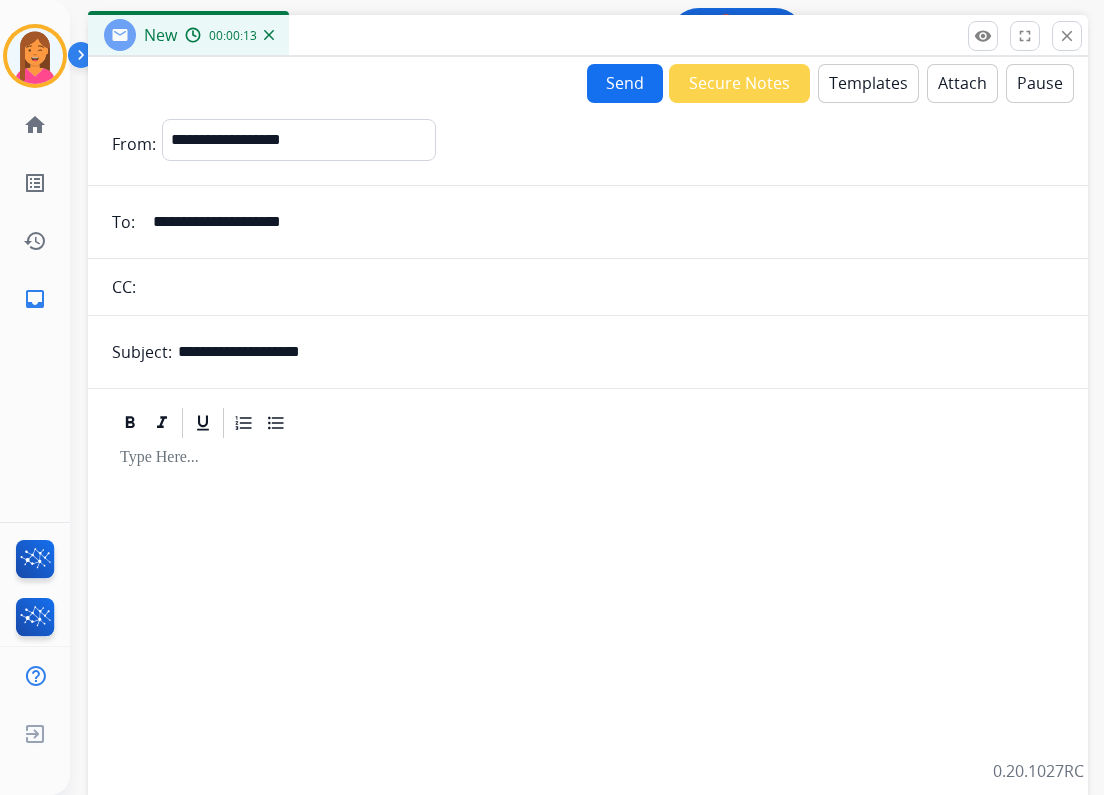 click on "Templates" at bounding box center (868, 83) 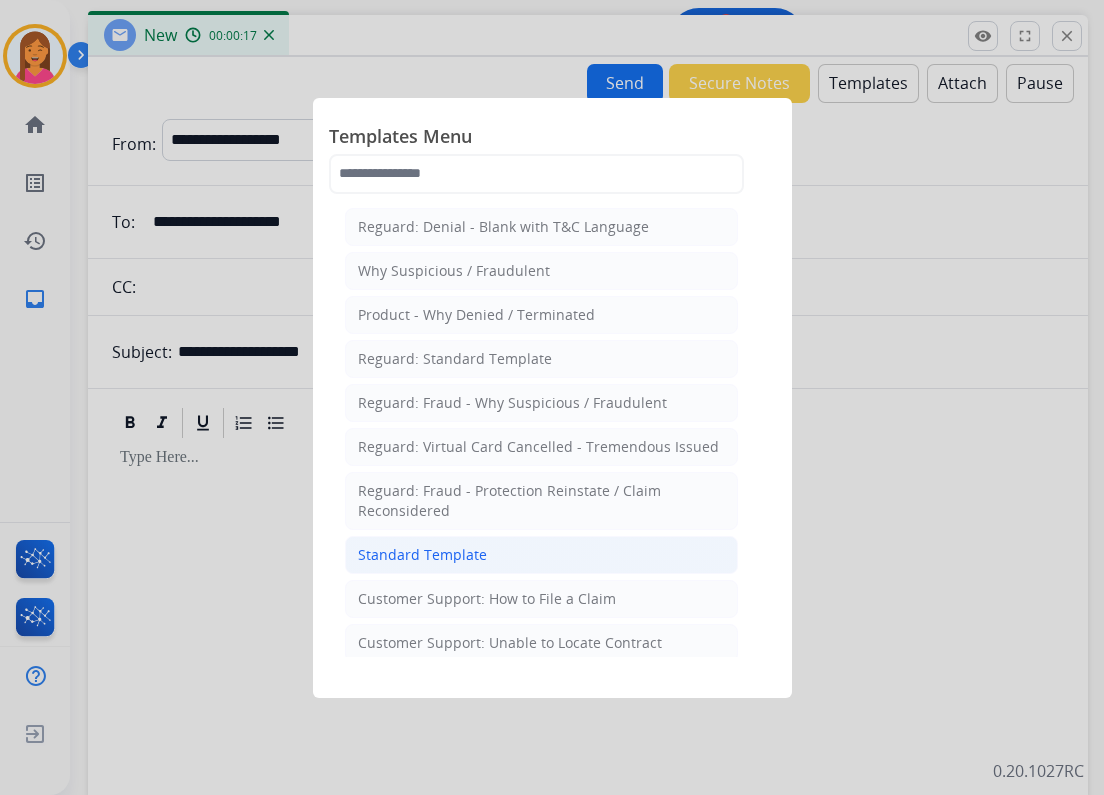 click on "Standard Template" 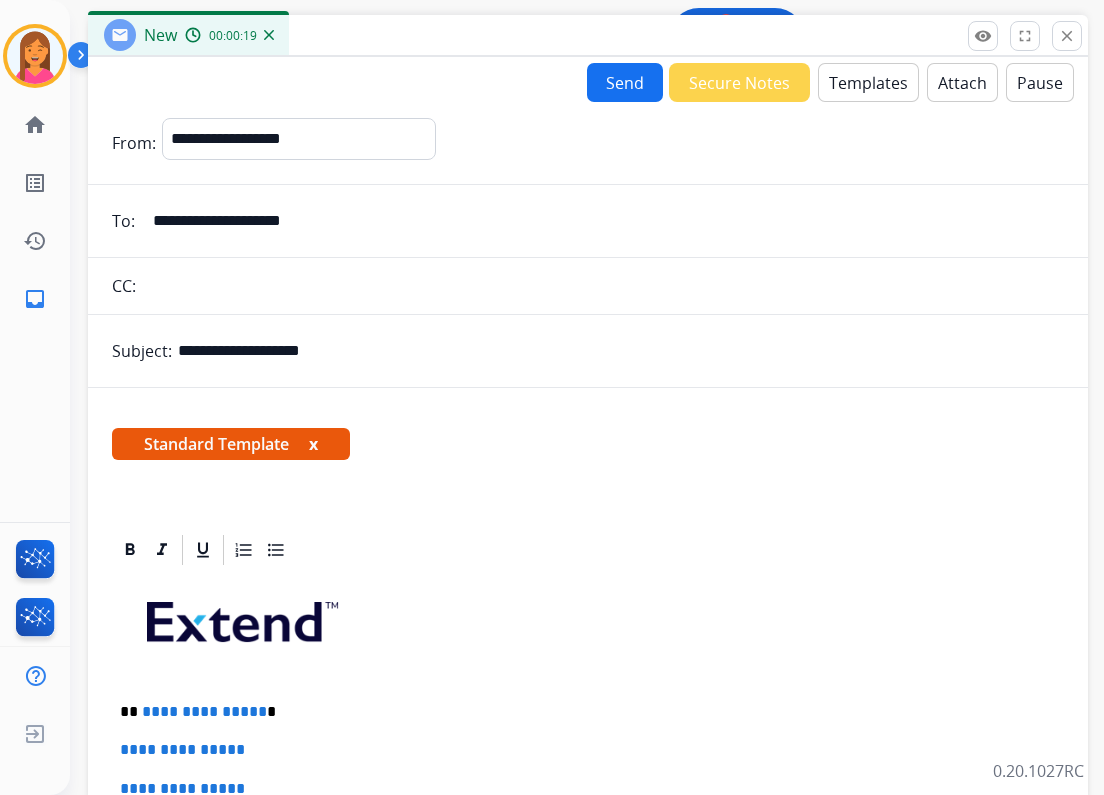 click on "x" at bounding box center (313, 444) 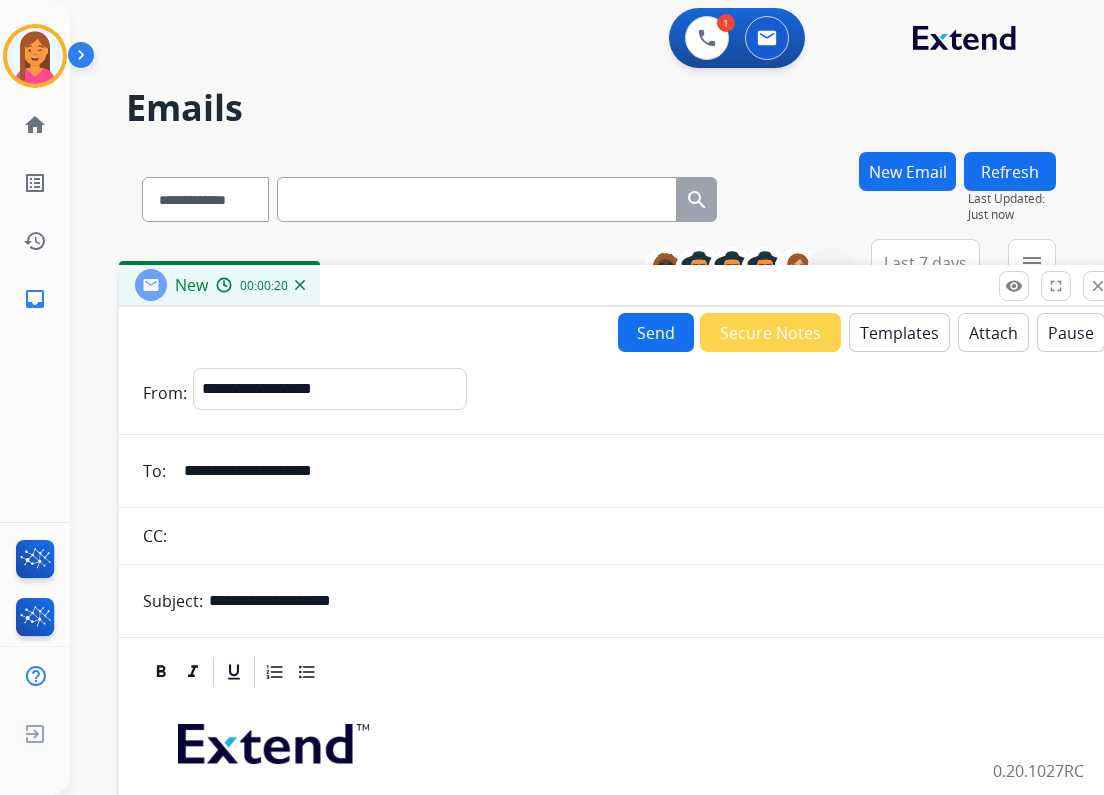 drag, startPoint x: 391, startPoint y: 30, endPoint x: 443, endPoint y: 223, distance: 199.88246 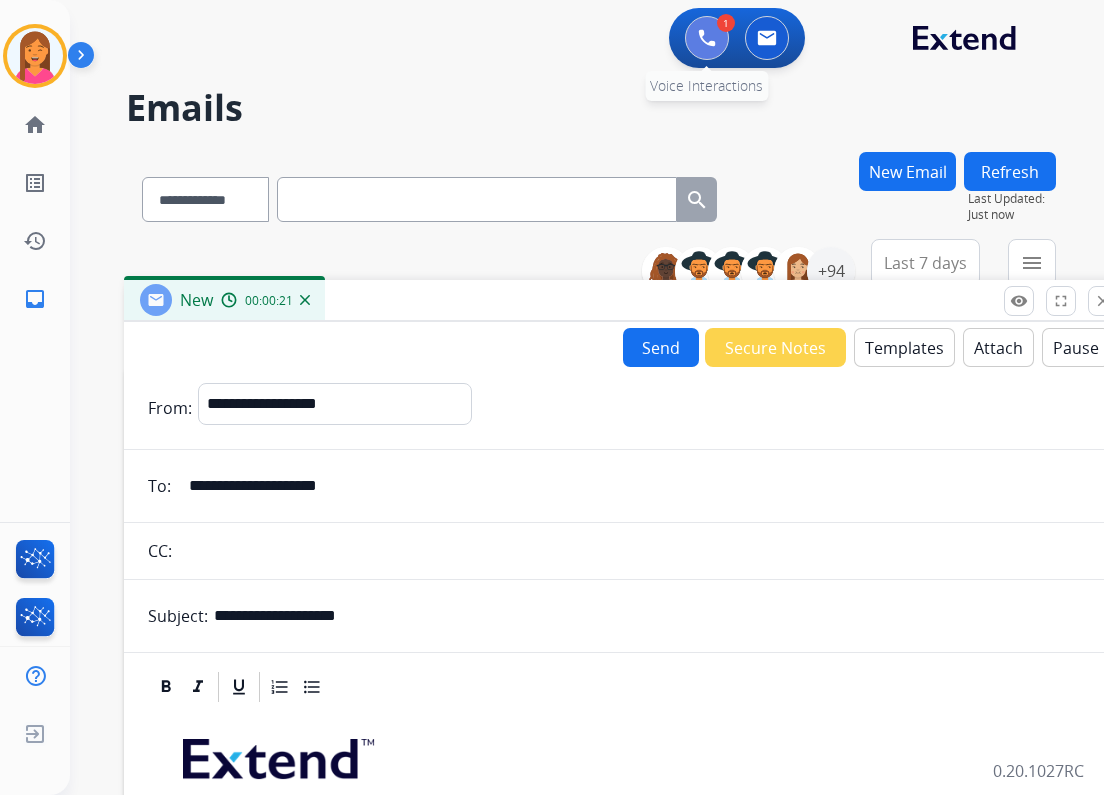 click at bounding box center [707, 38] 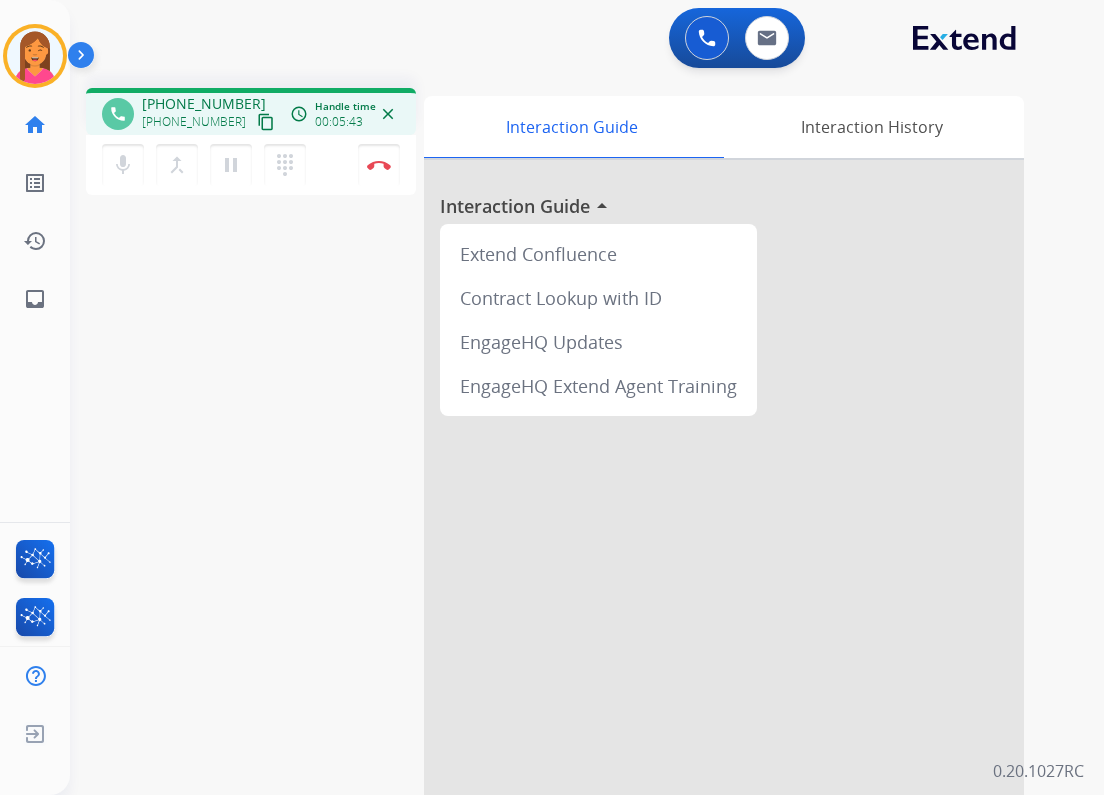 click on "content_copy" at bounding box center [266, 122] 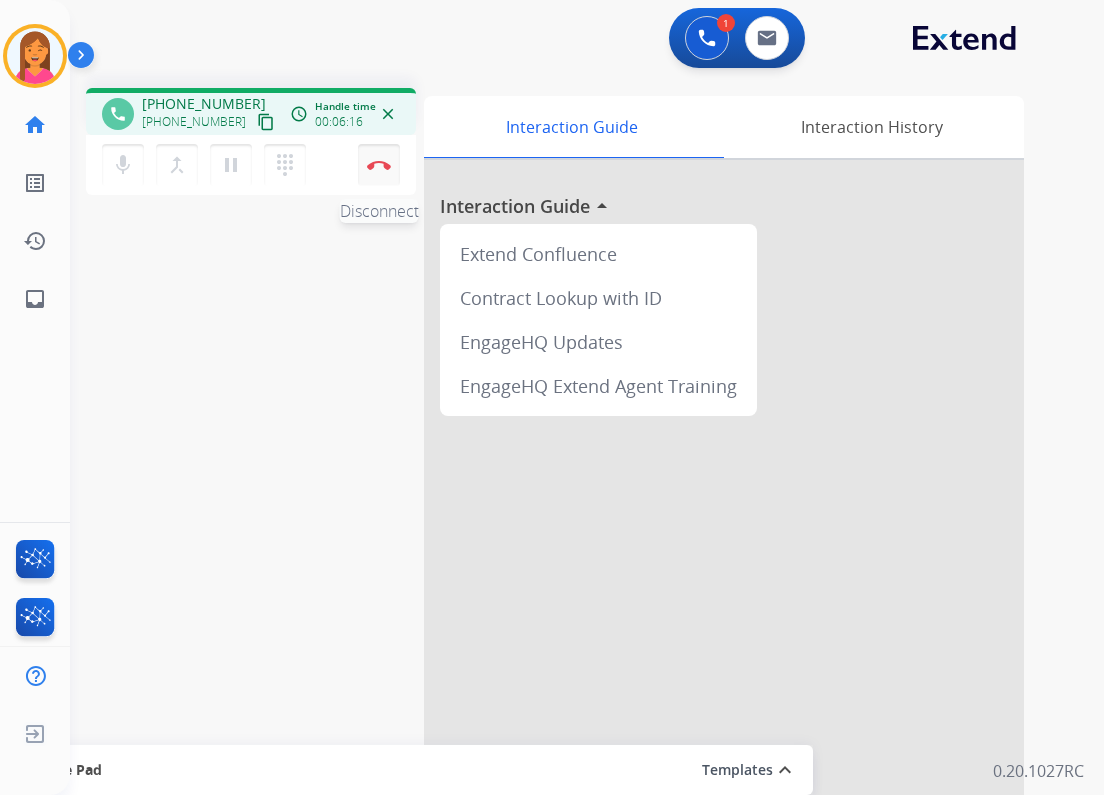 click on "Disconnect" at bounding box center (379, 165) 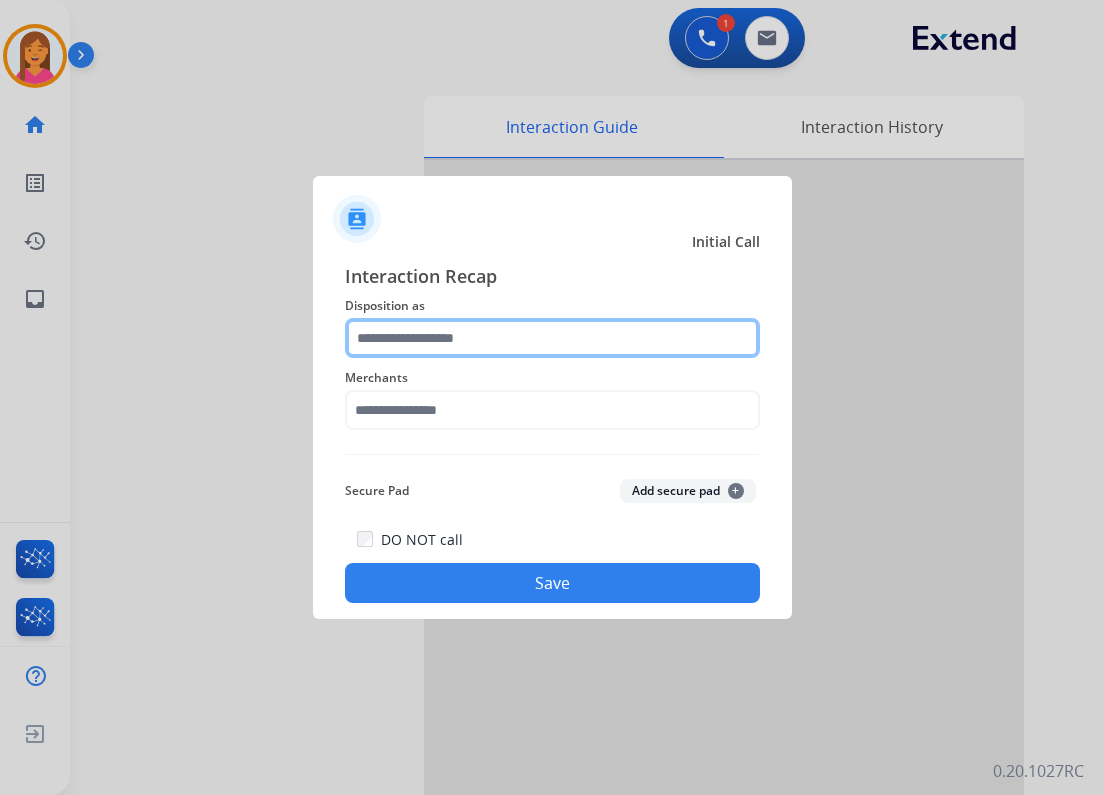 click 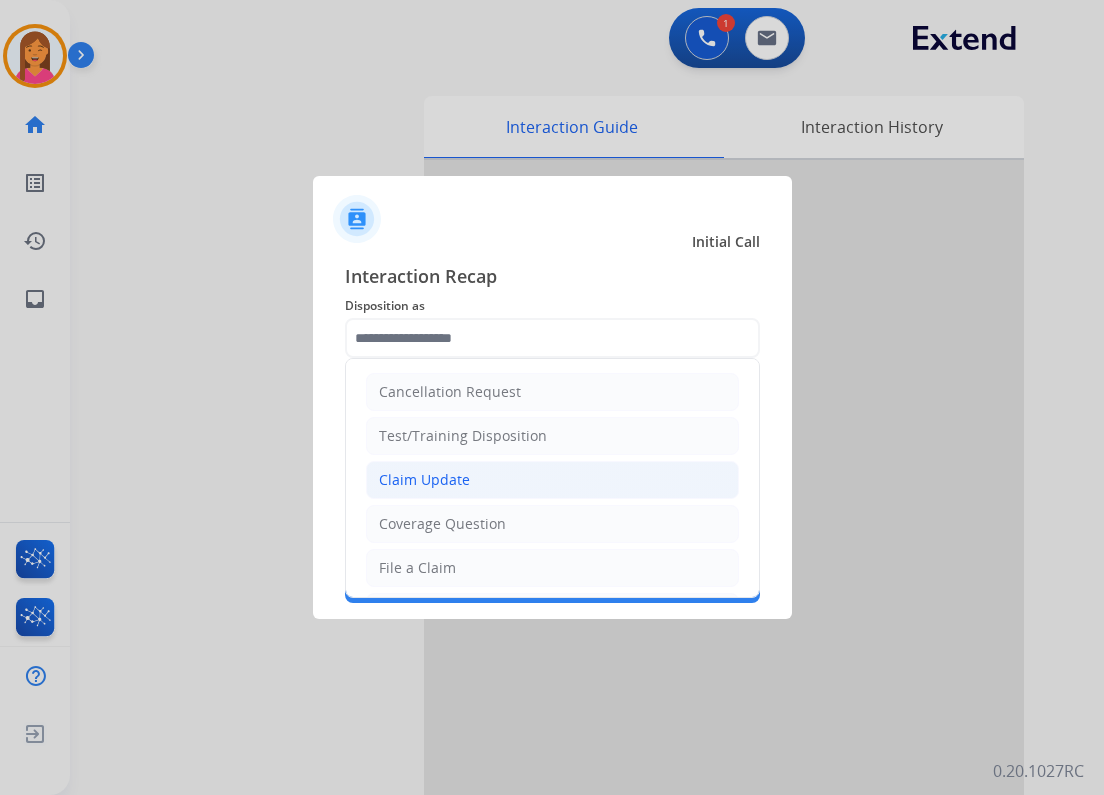 click on "Claim Update" 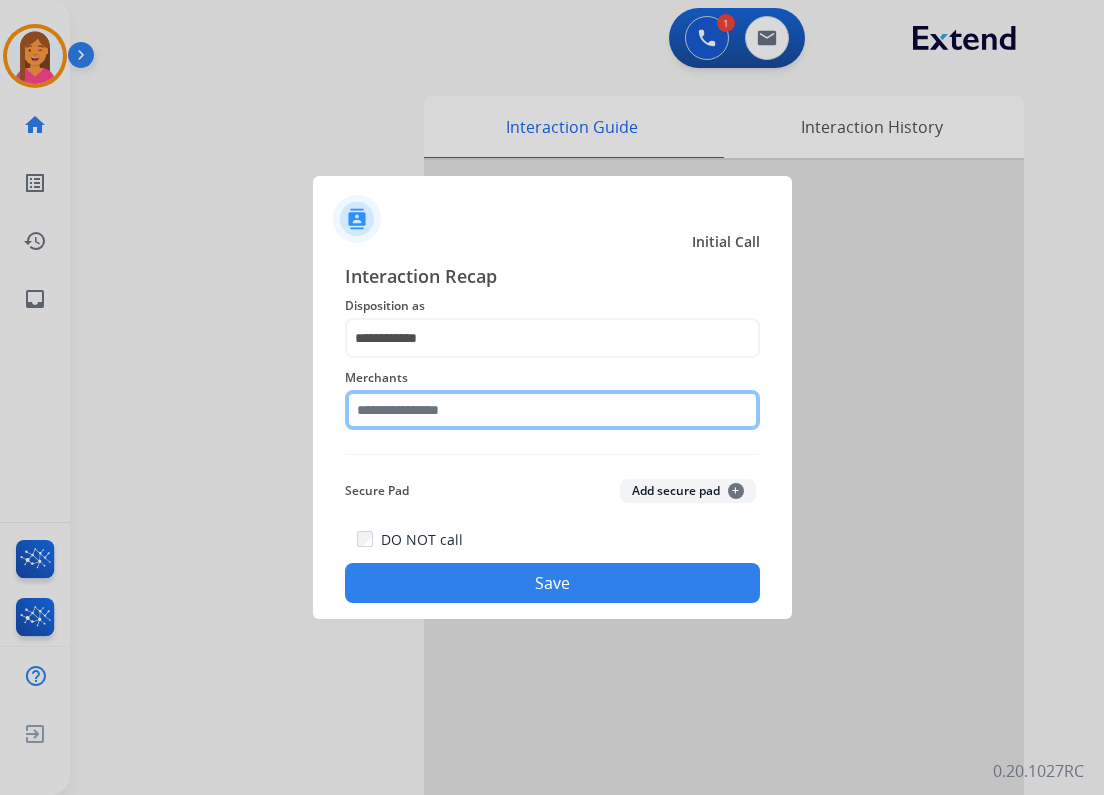 click 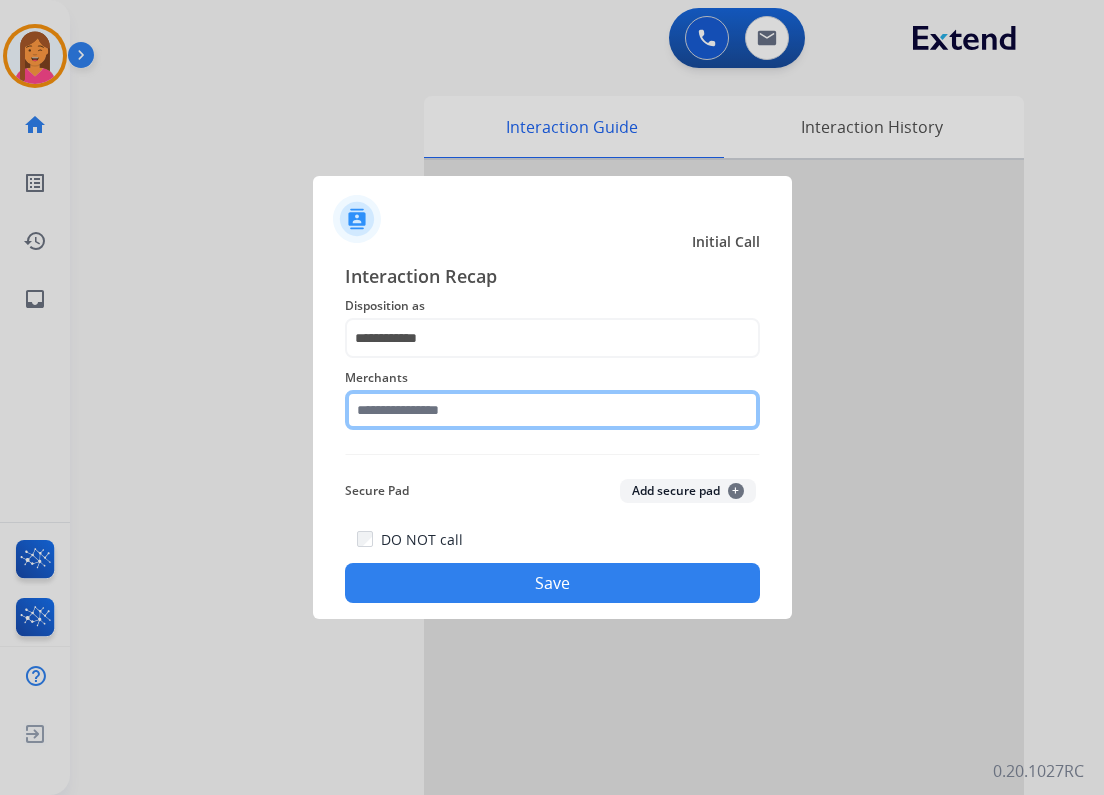 click 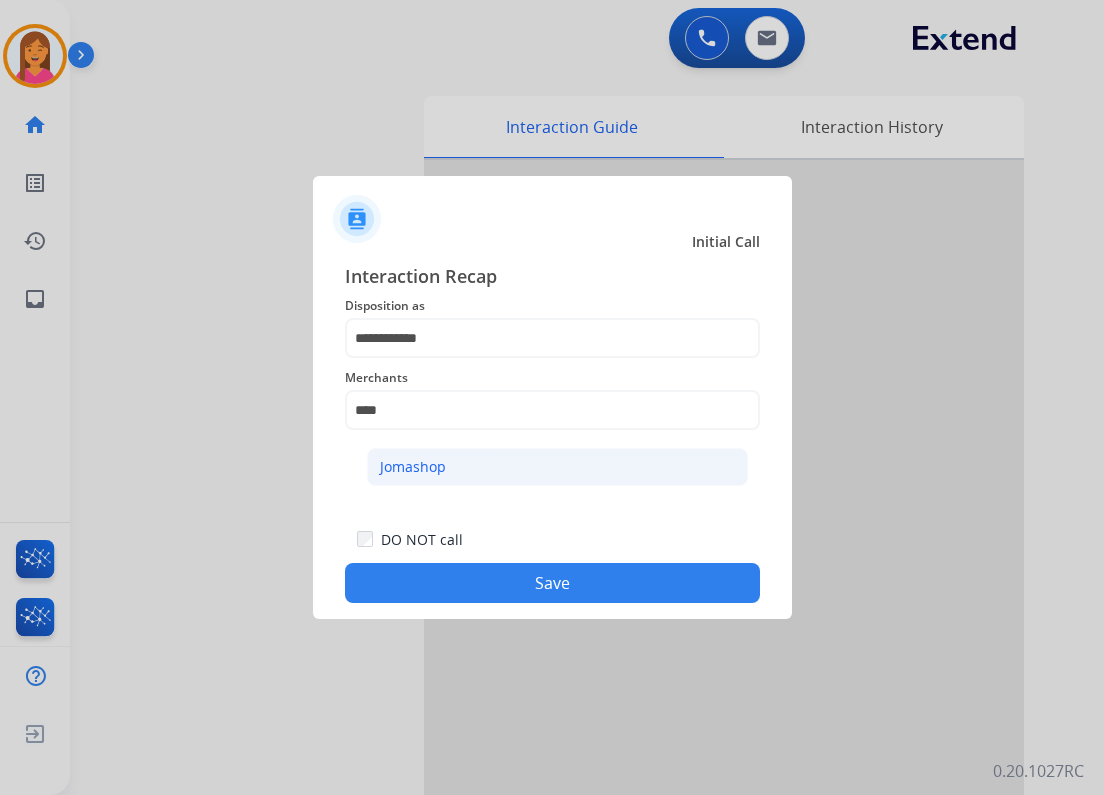 click on "Jomashop" 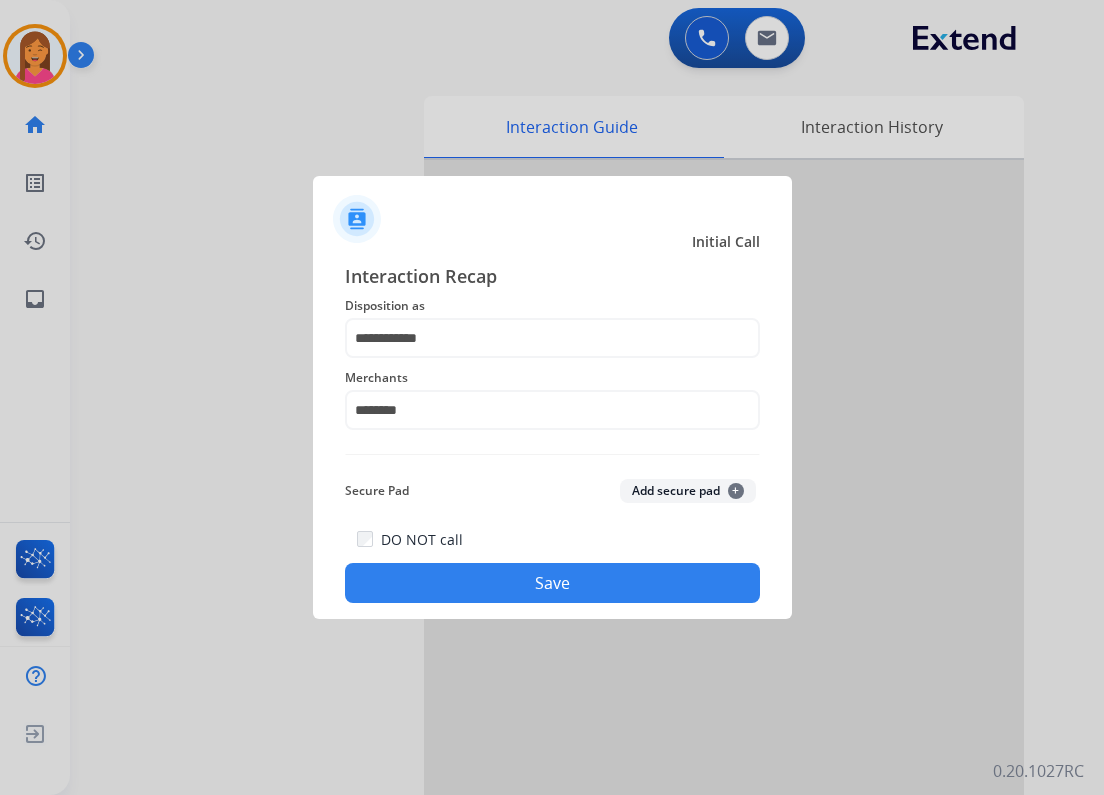 click on "Save" 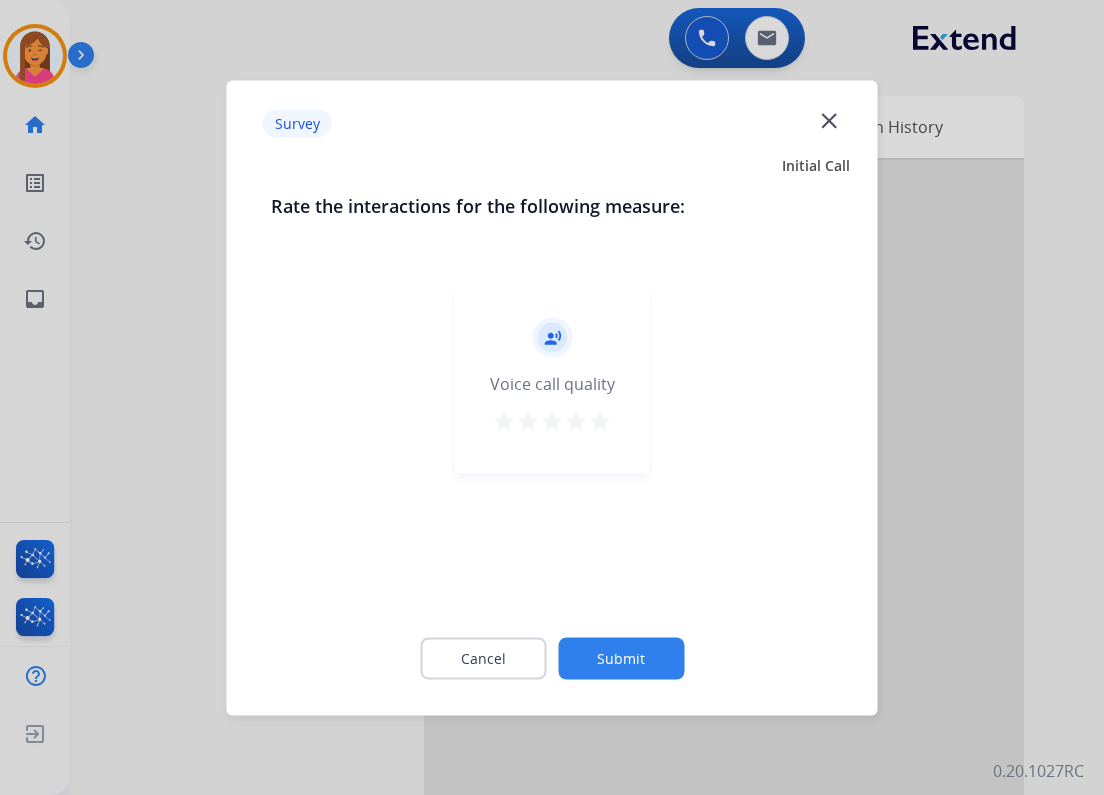 click on "star" at bounding box center (600, 421) 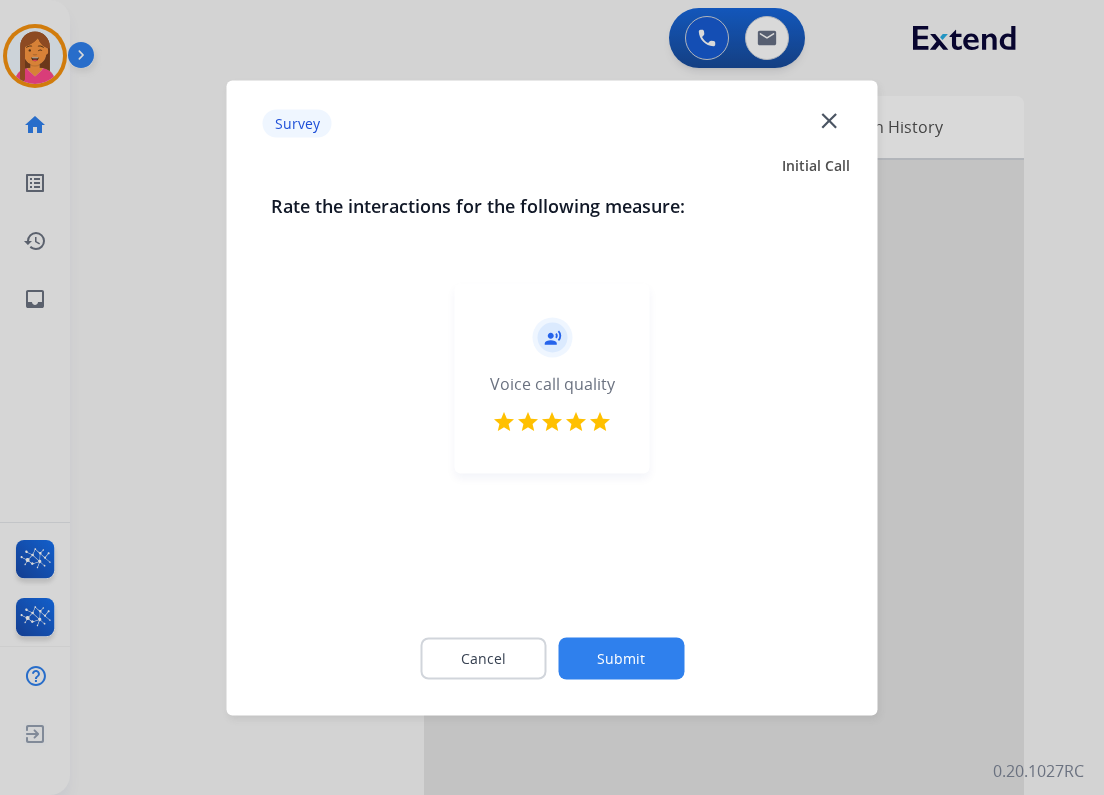click on "Submit" 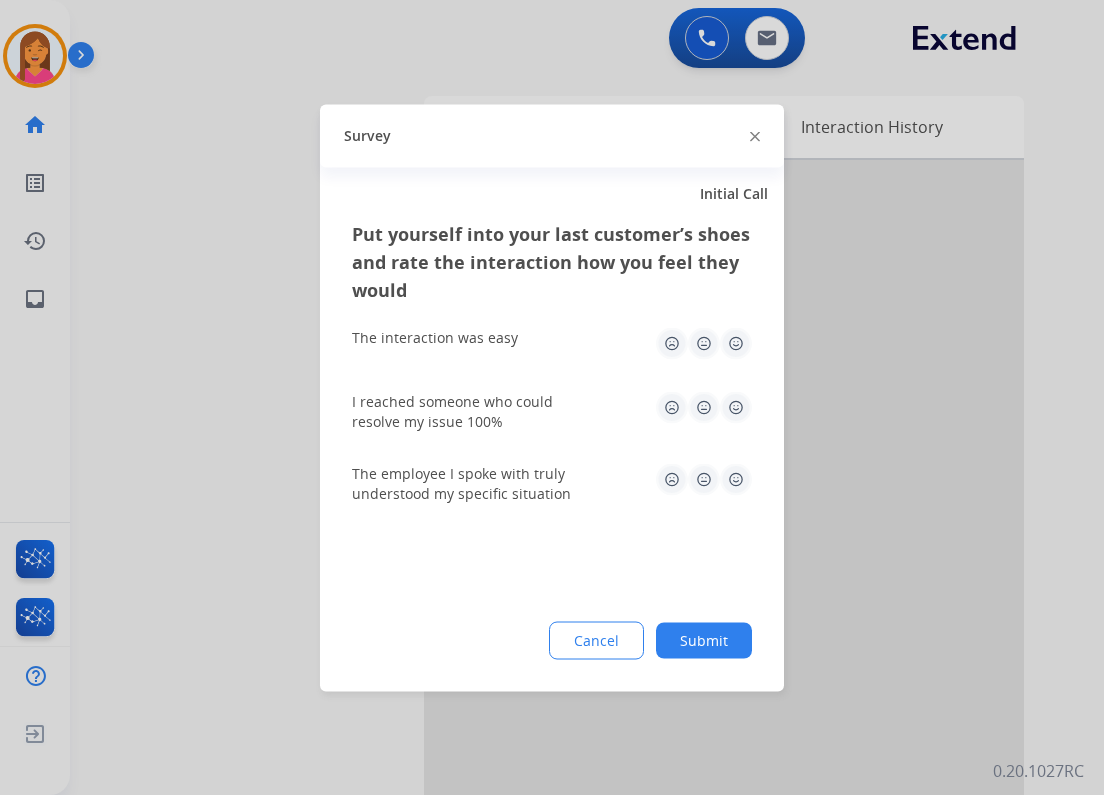 click 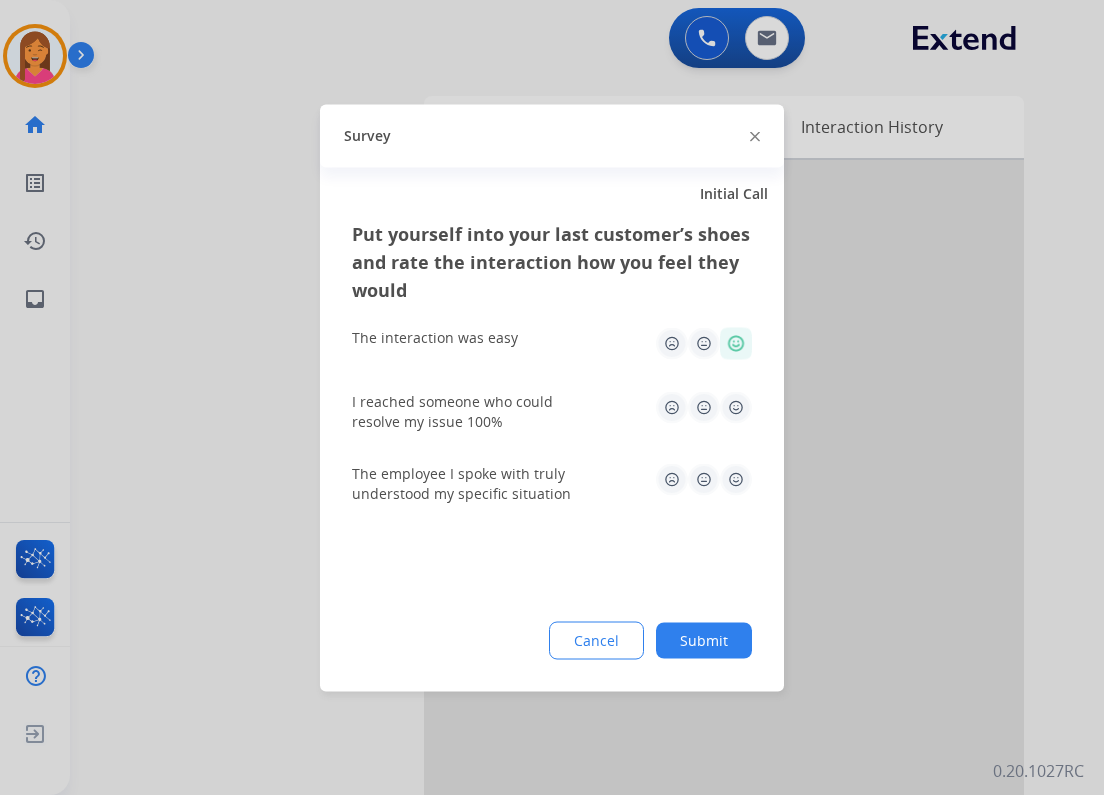 drag, startPoint x: 733, startPoint y: 417, endPoint x: 728, endPoint y: 450, distance: 33.37664 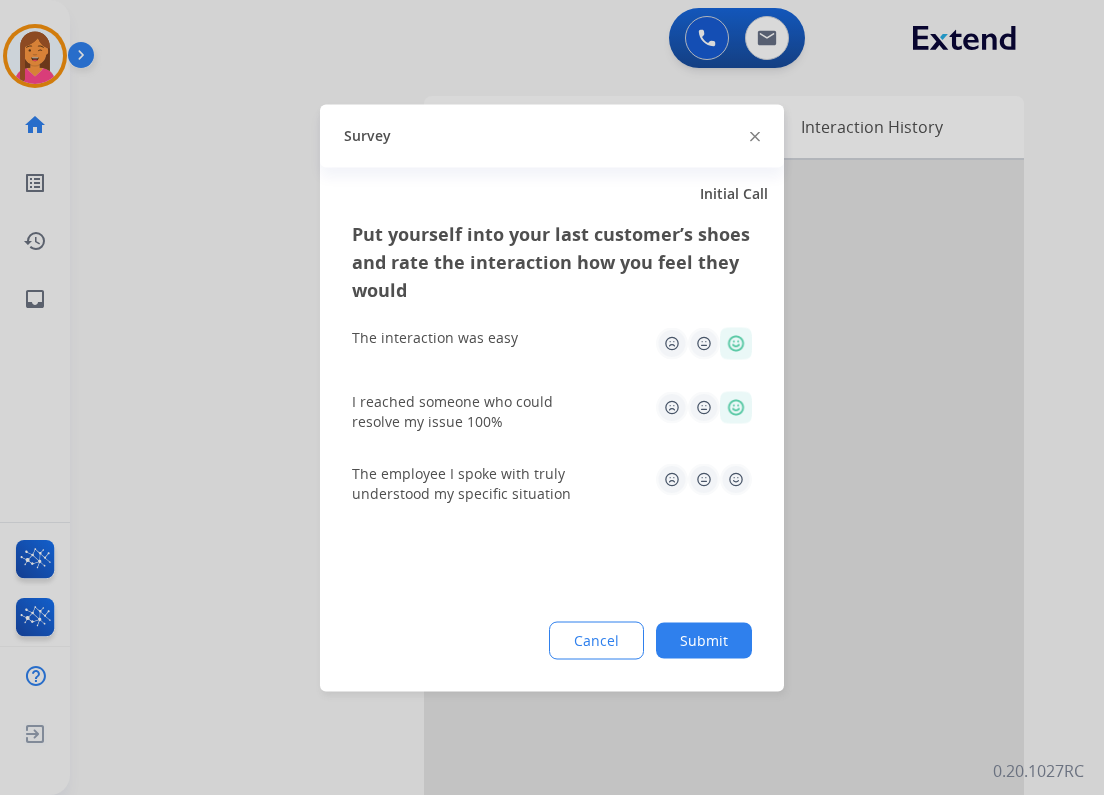 click on "The employee I spoke with truly understood my specific situation" 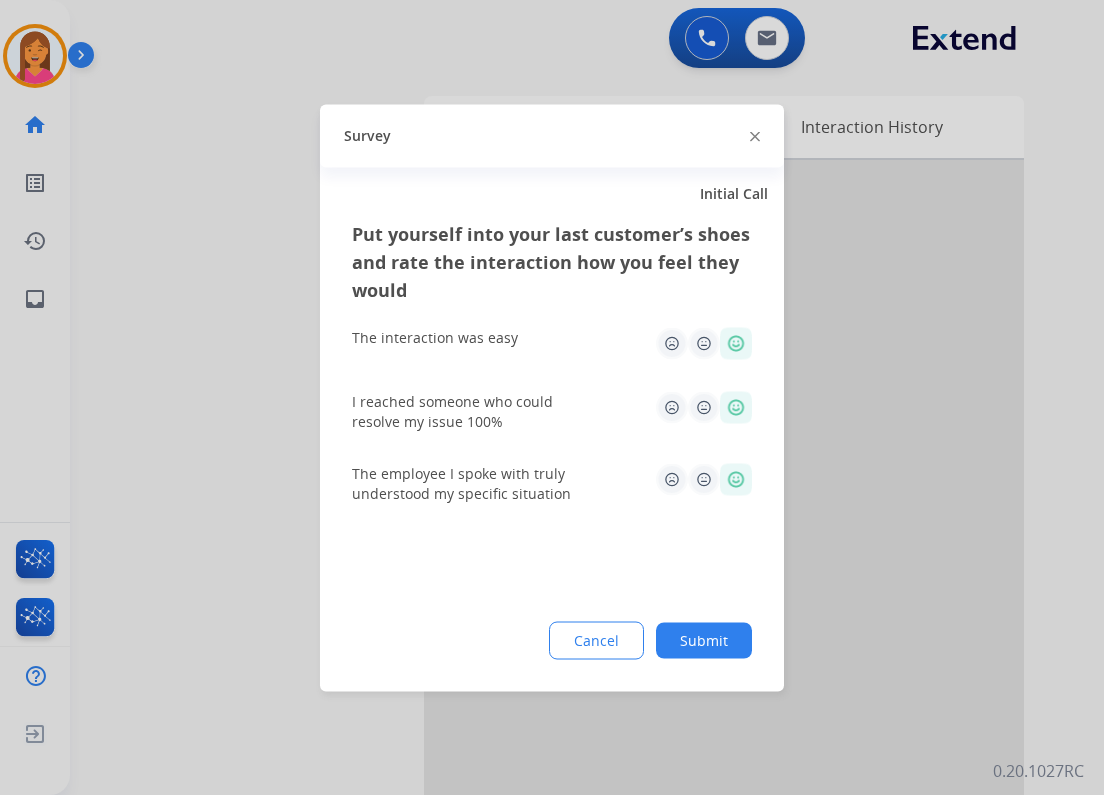 drag, startPoint x: 716, startPoint y: 665, endPoint x: 712, endPoint y: 645, distance: 20.396078 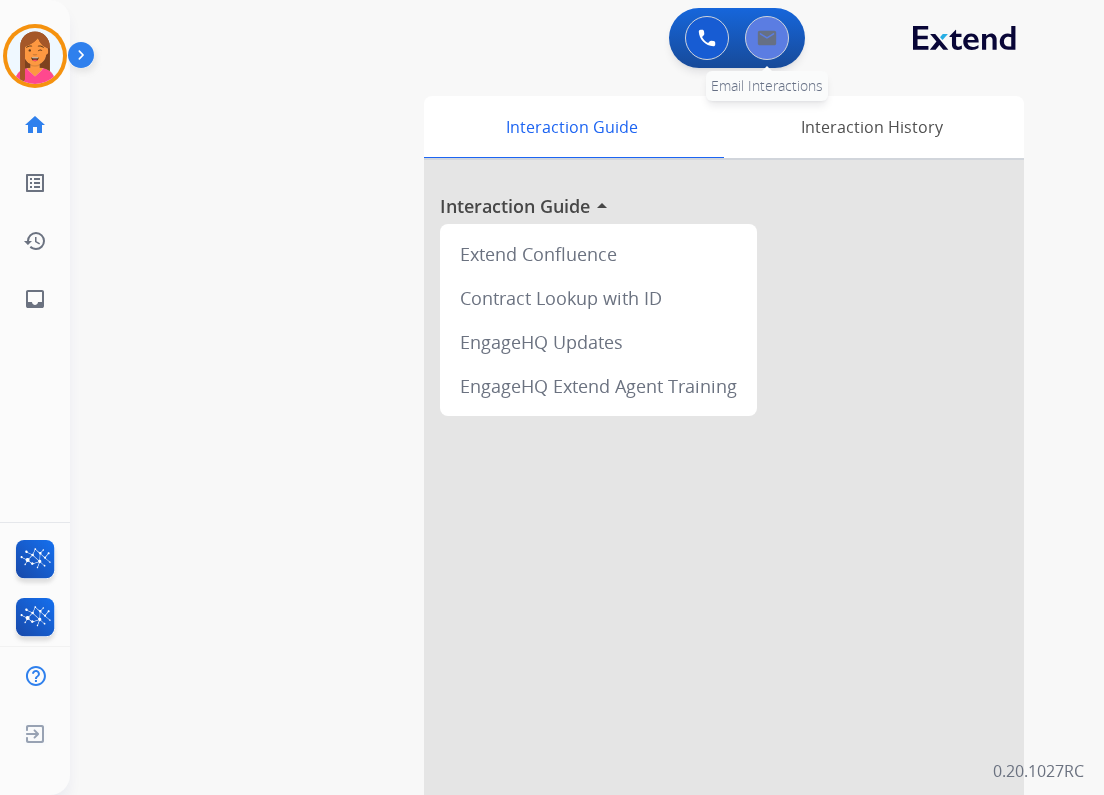 click at bounding box center [767, 38] 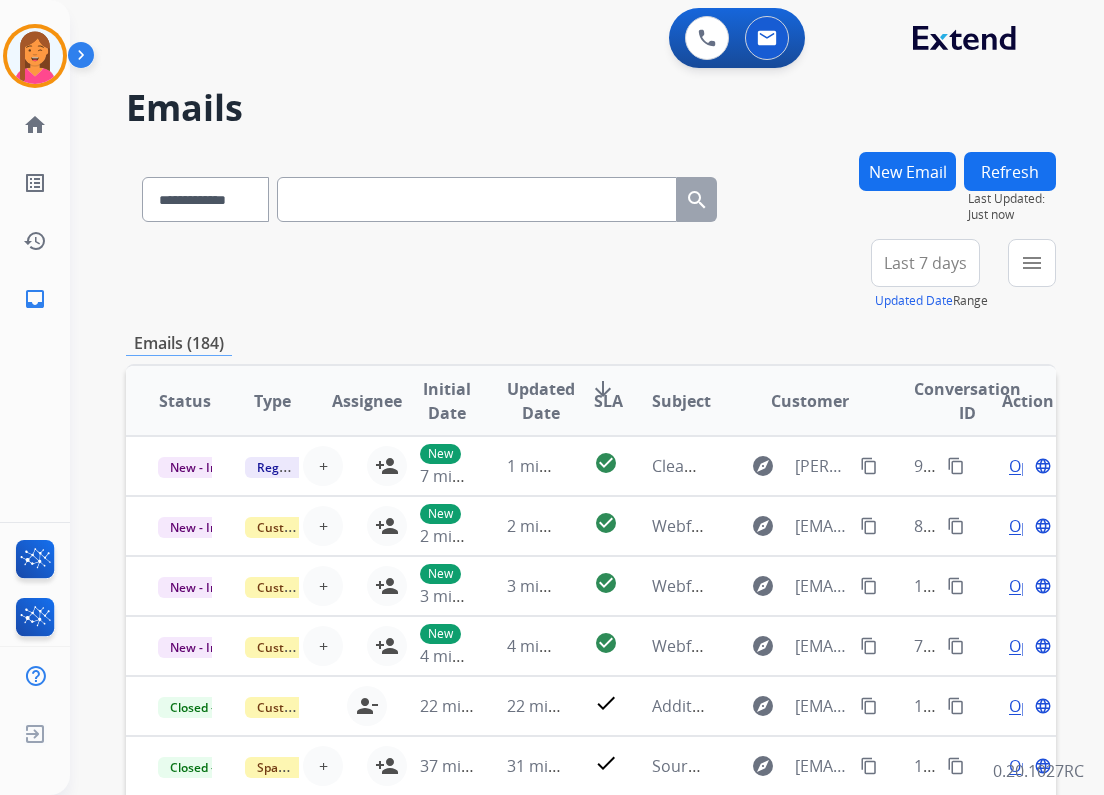 click on "New Email" at bounding box center [907, 171] 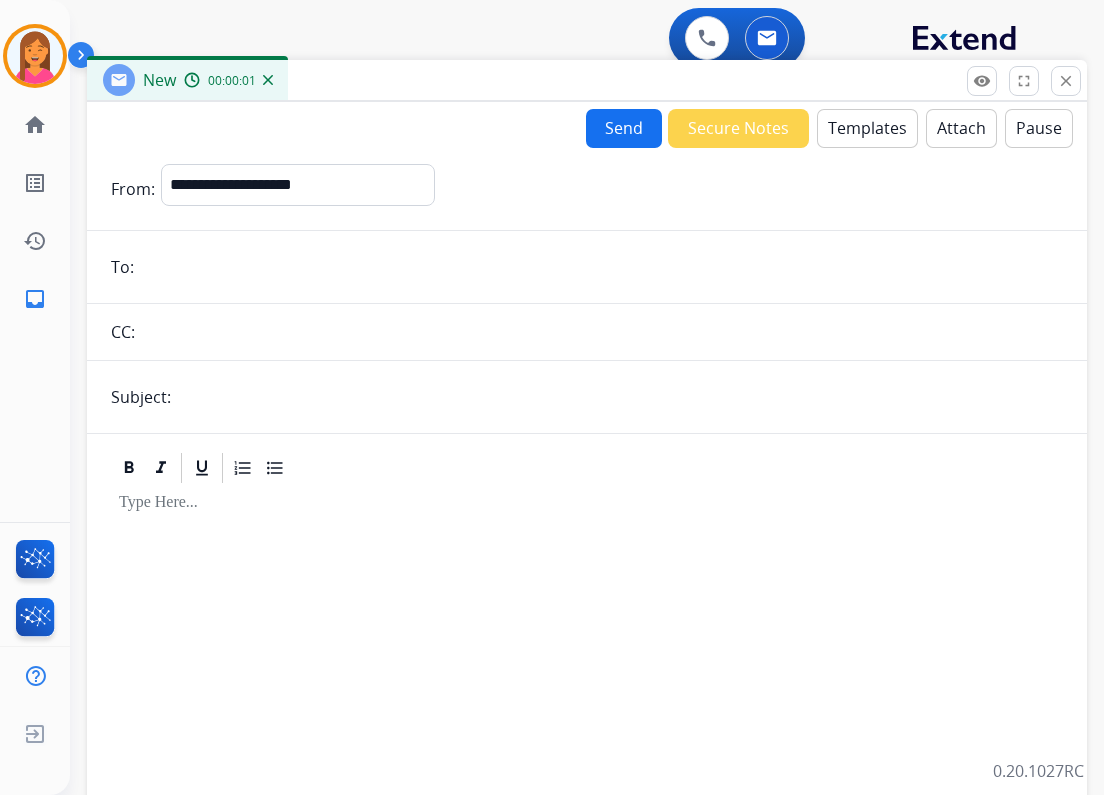 drag, startPoint x: 281, startPoint y: 155, endPoint x: 295, endPoint y: 64, distance: 92.070625 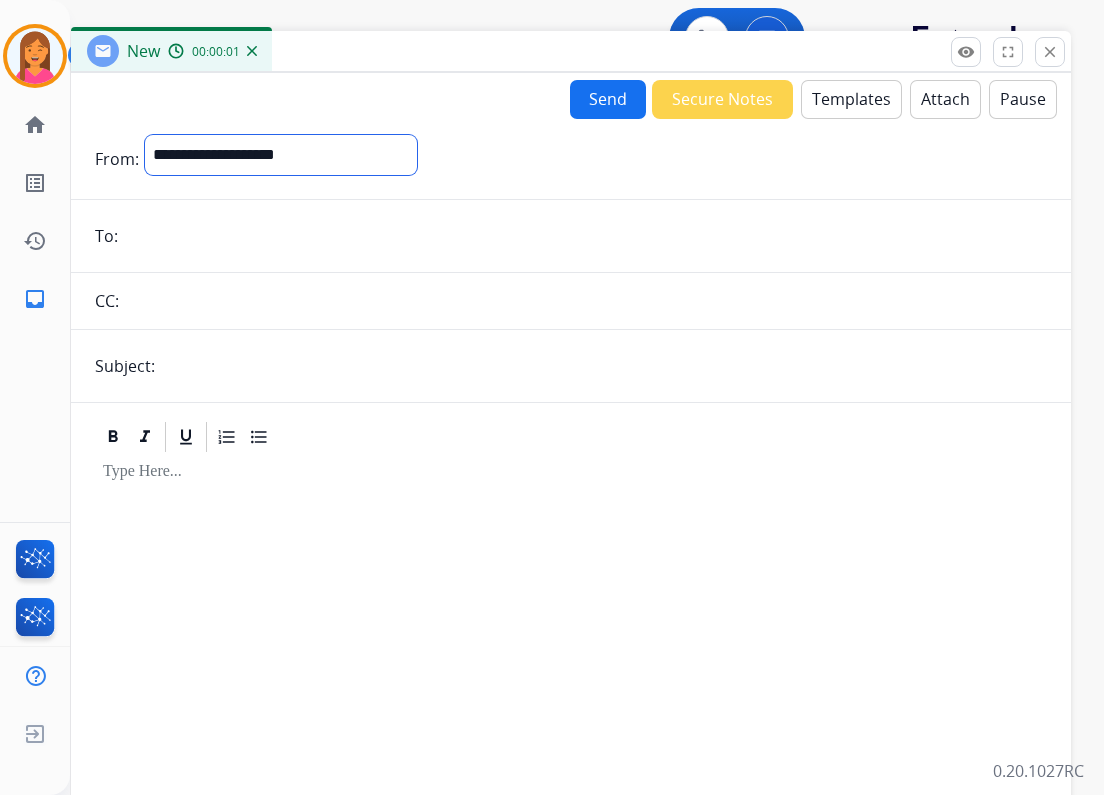 click on "**********" at bounding box center [281, 155] 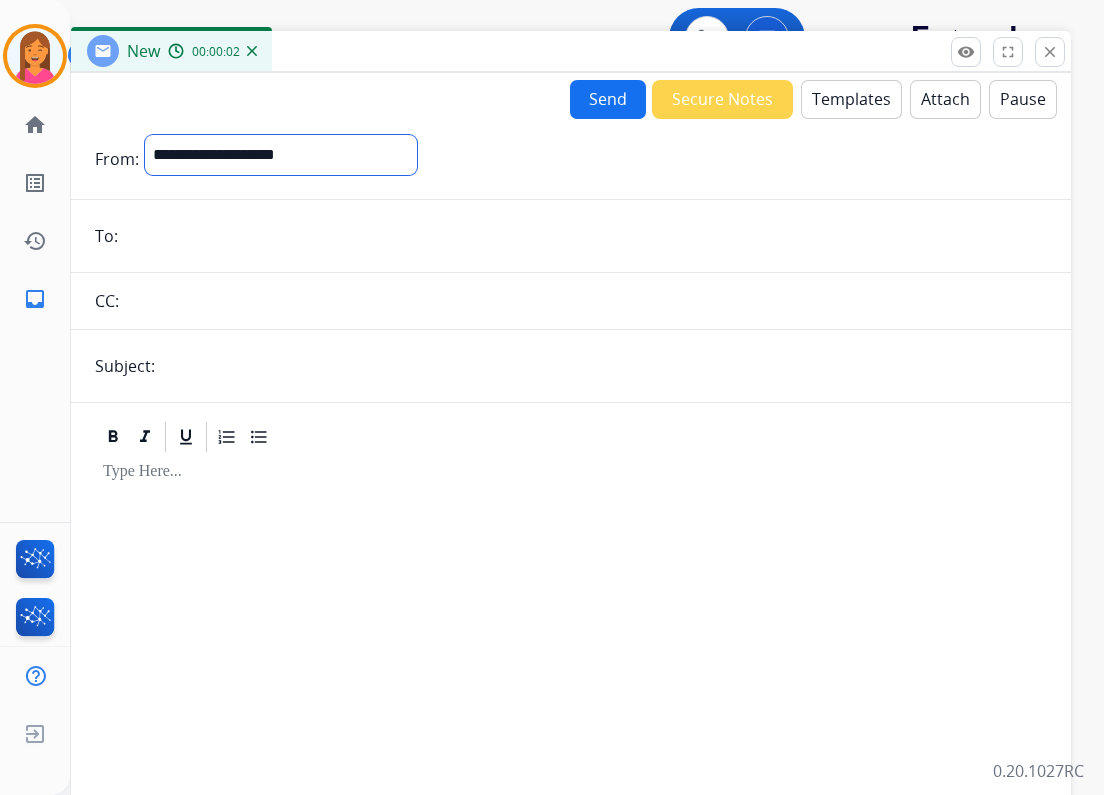 select on "**********" 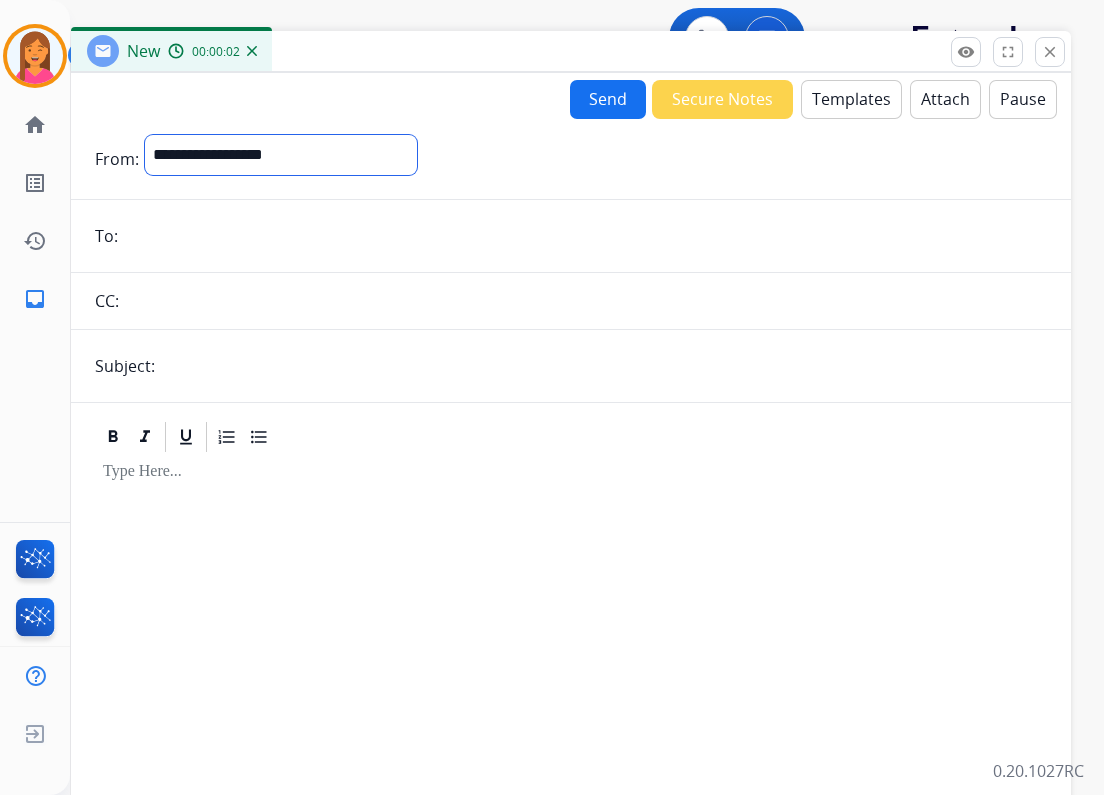 click on "**********" at bounding box center [281, 155] 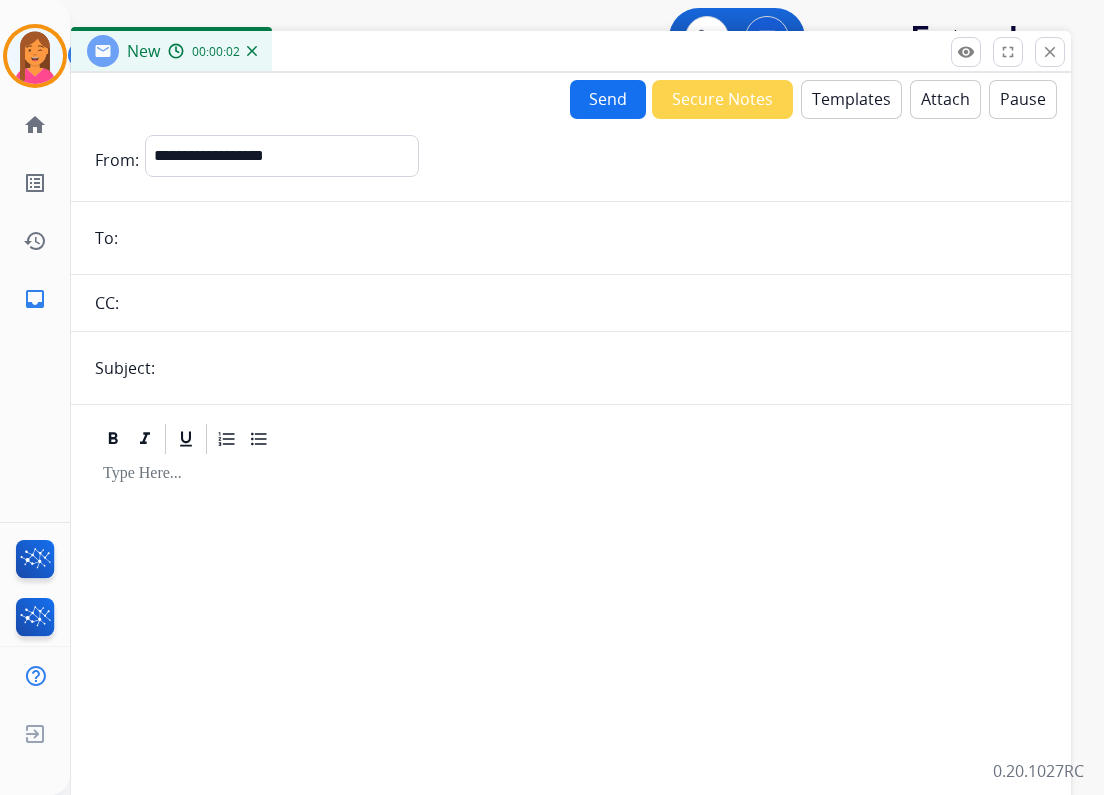 click at bounding box center (585, 238) 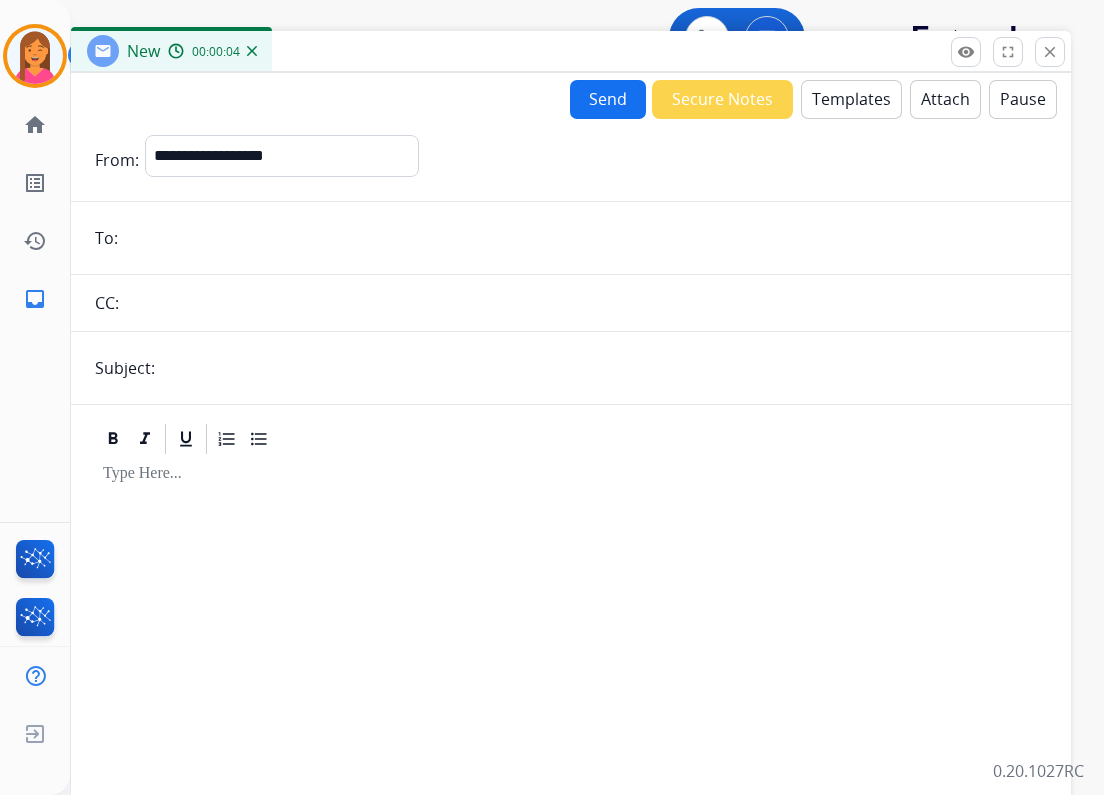 type on "**********" 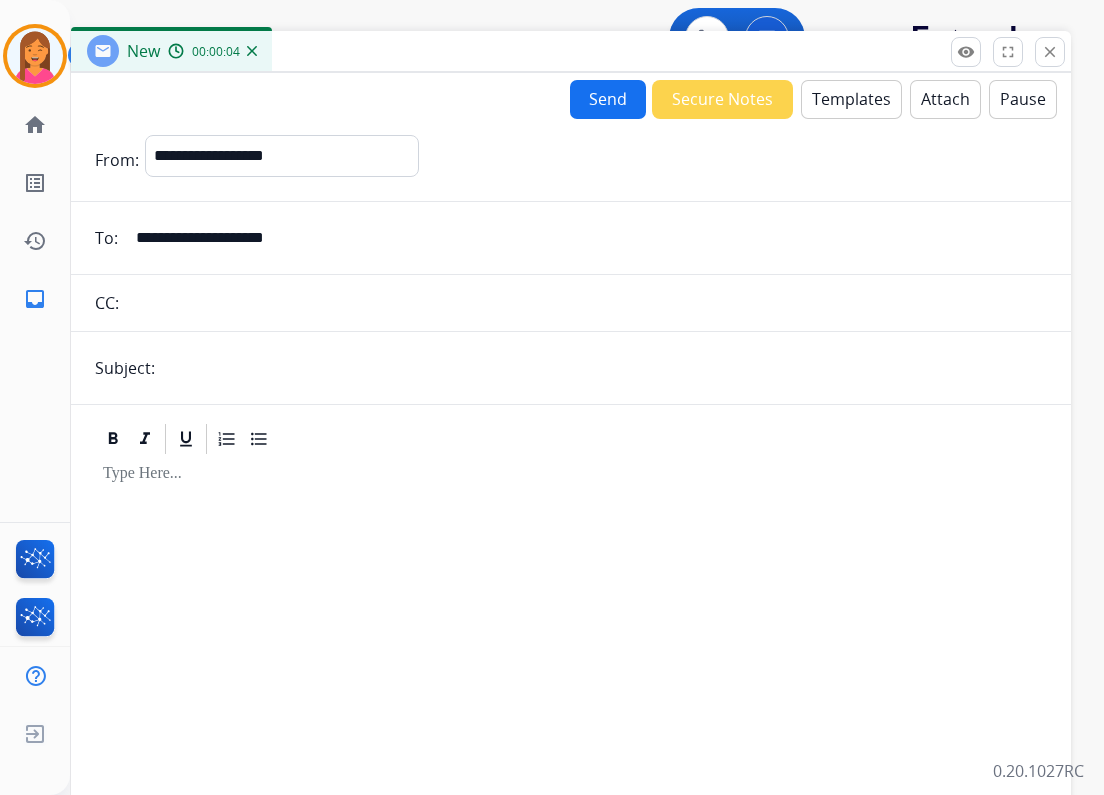 type on "**********" 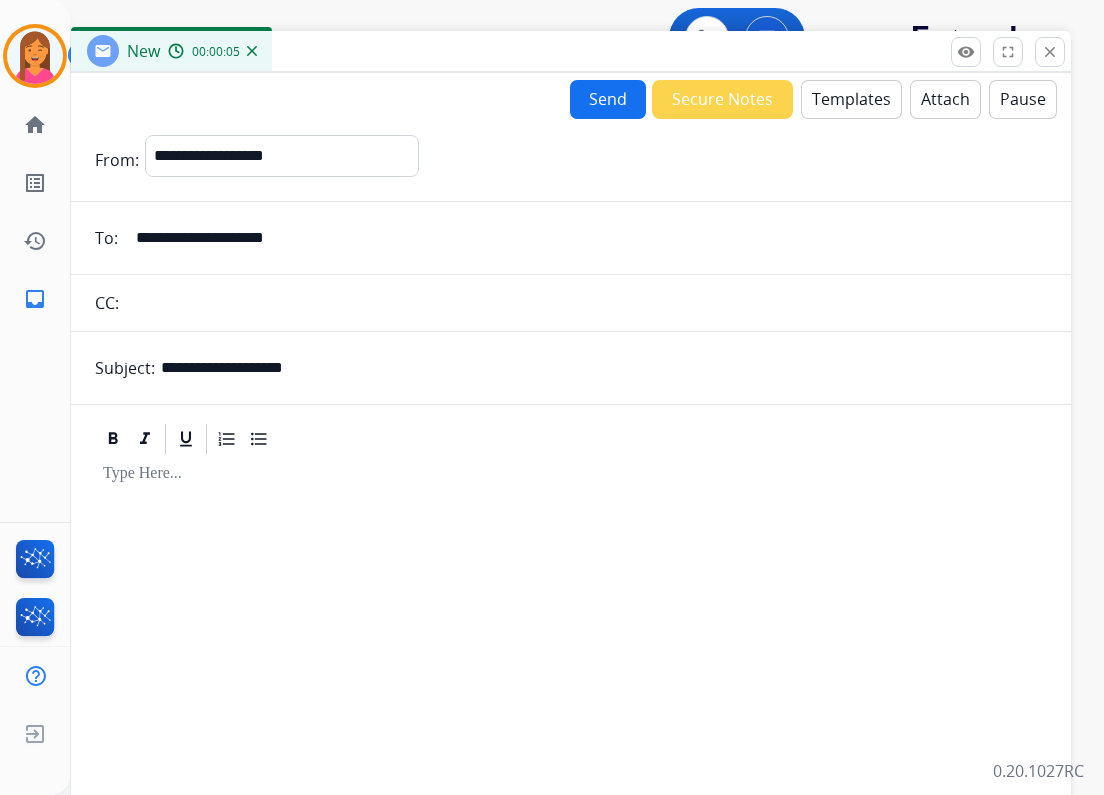 click on "Templates" at bounding box center (851, 99) 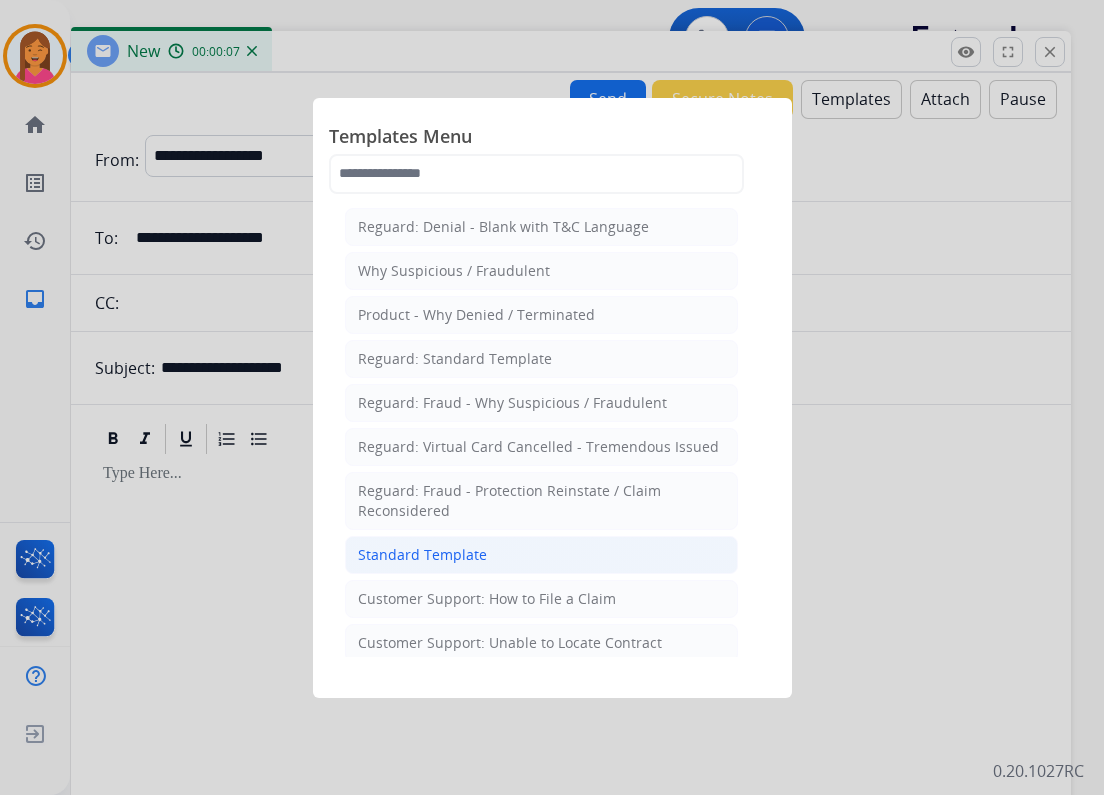 click on "Standard Template" 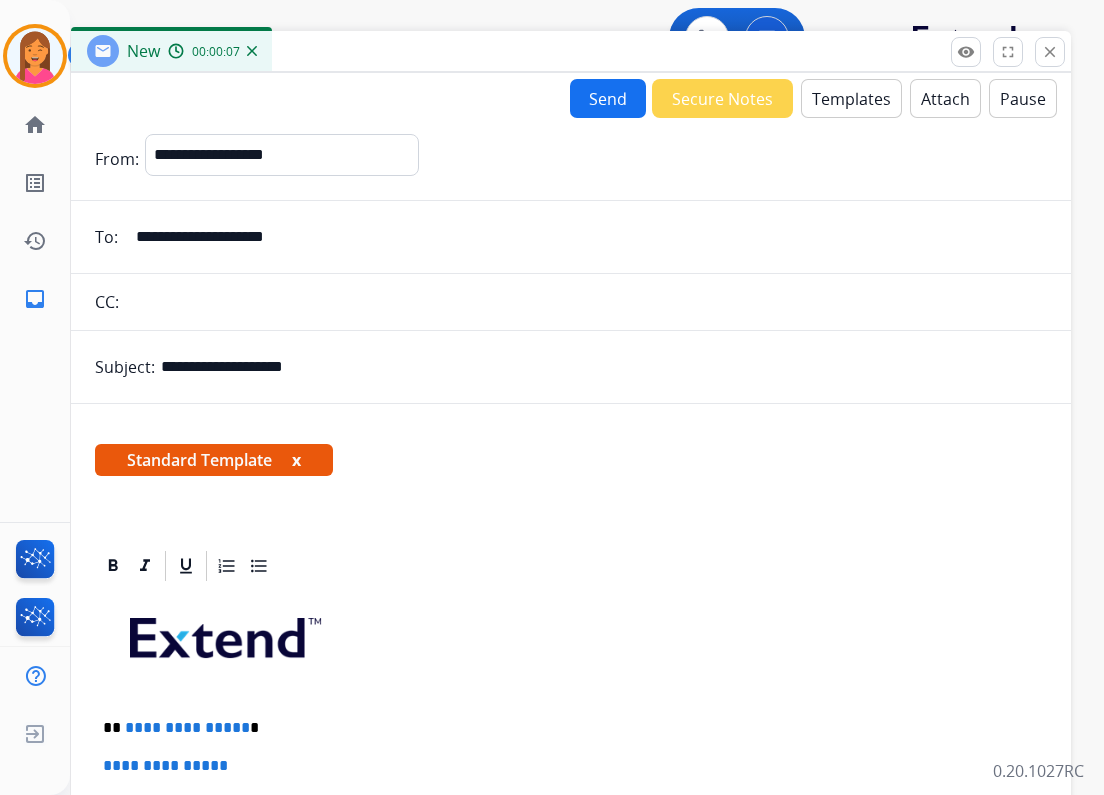 click on "x" at bounding box center (296, 460) 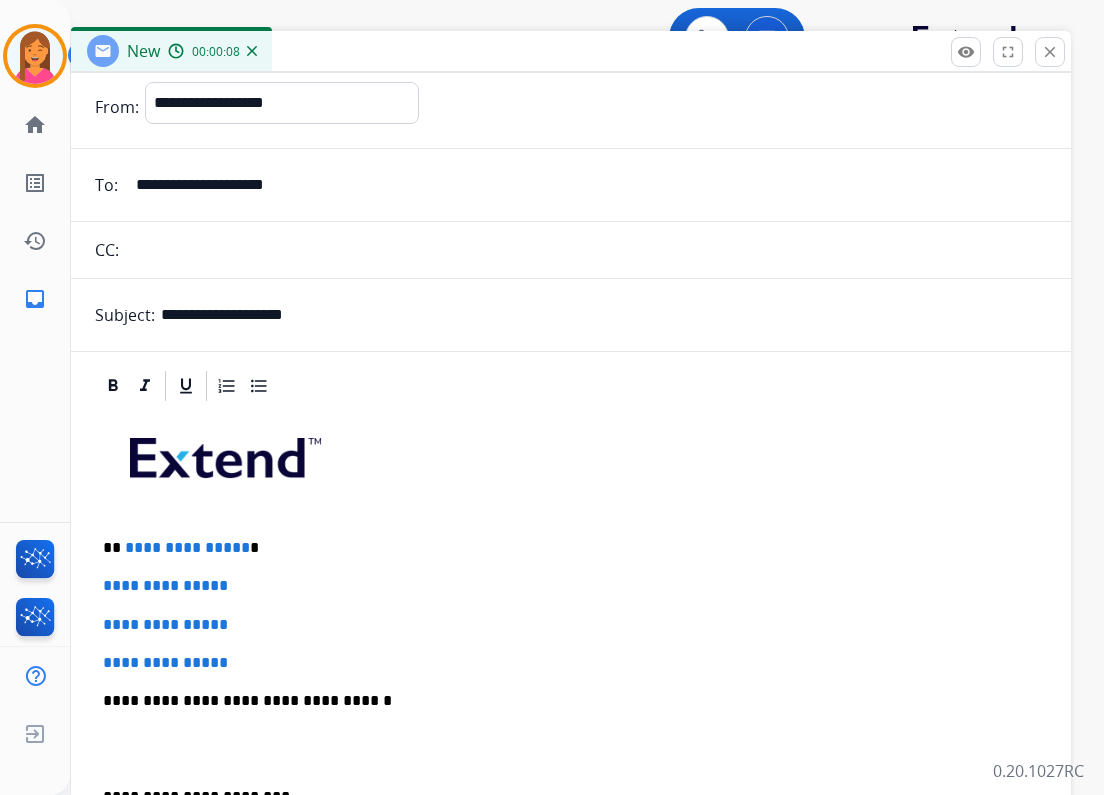 scroll, scrollTop: 80, scrollLeft: 0, axis: vertical 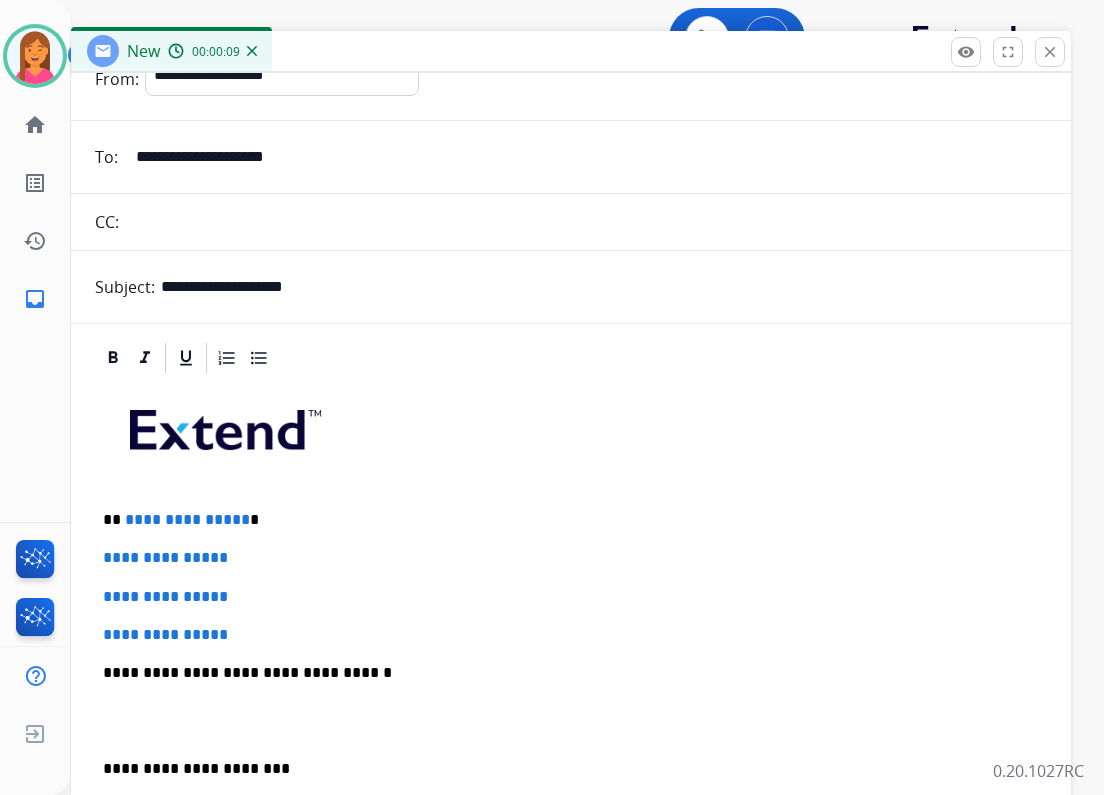 click on "**********" at bounding box center [563, 520] 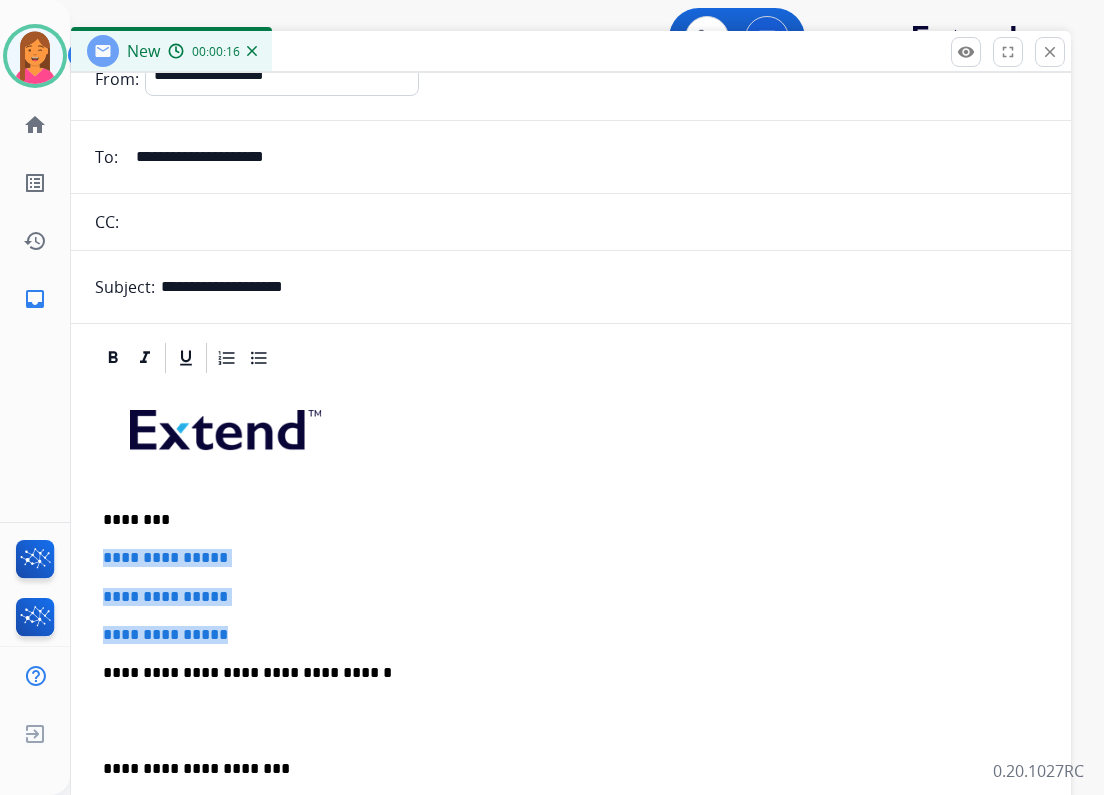drag, startPoint x: 228, startPoint y: 628, endPoint x: 97, endPoint y: 546, distance: 154.54773 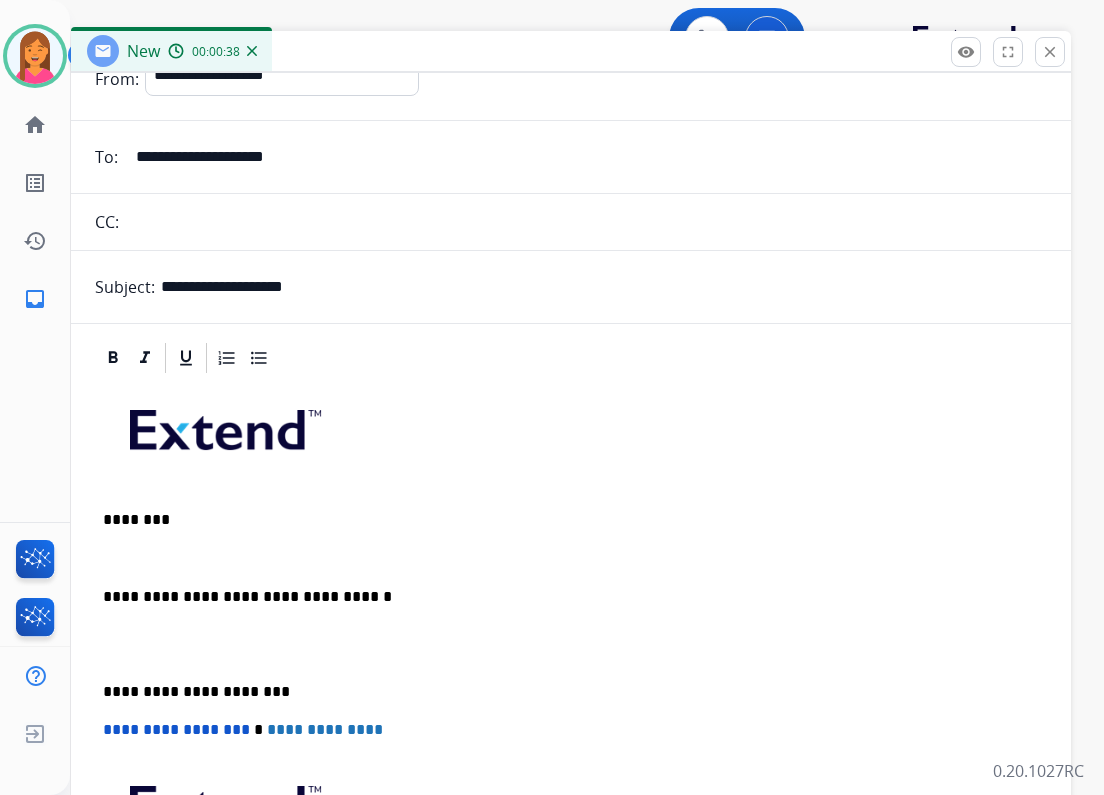 click at bounding box center (571, 558) 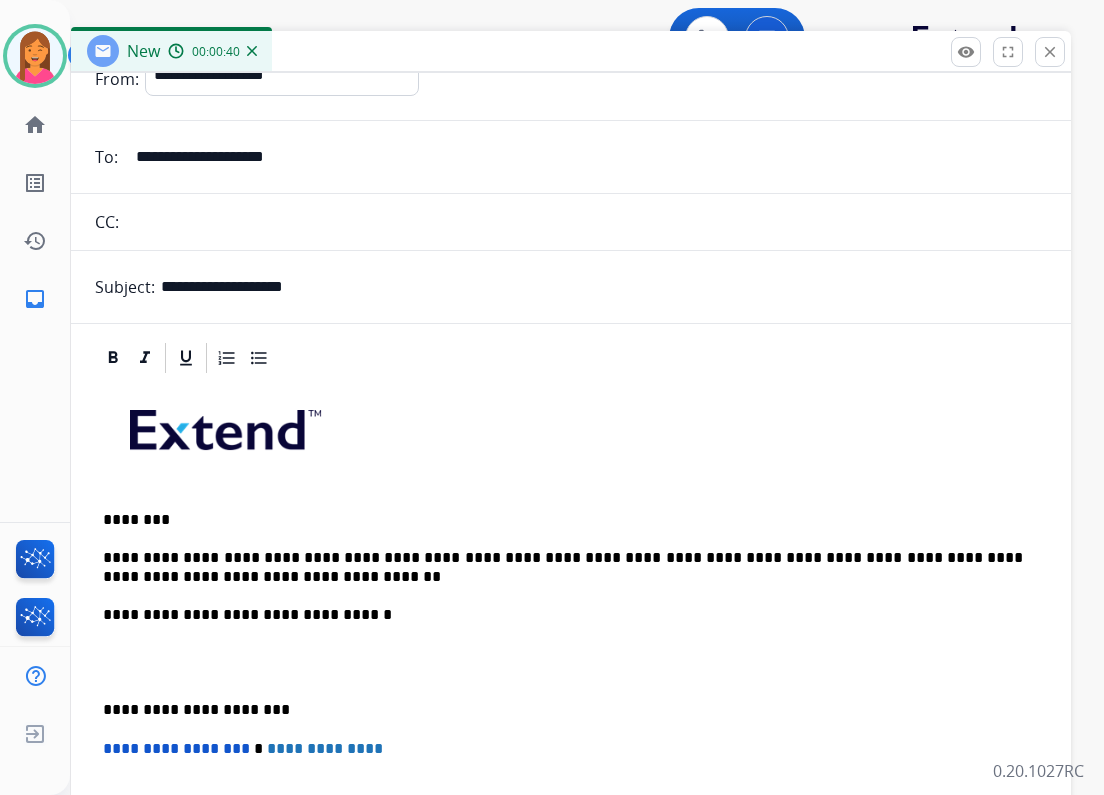 click on "**********" at bounding box center [563, 567] 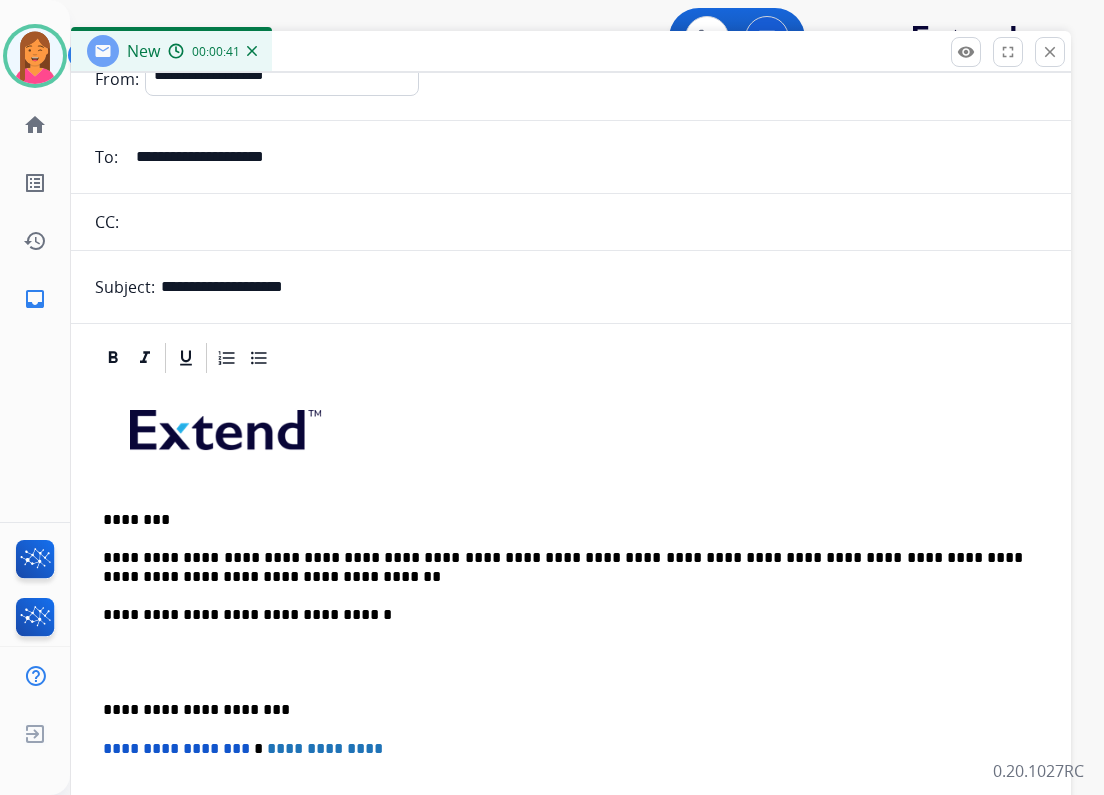 click on "**********" at bounding box center [563, 567] 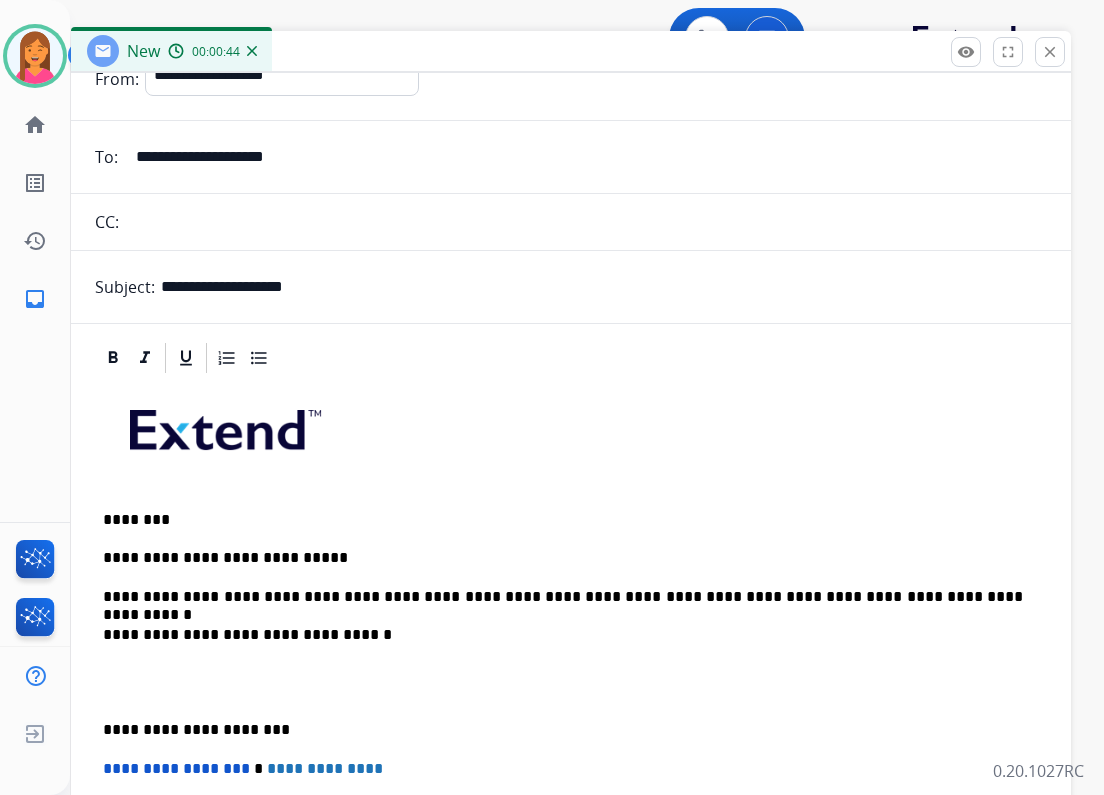 click on "**********" at bounding box center [571, 701] 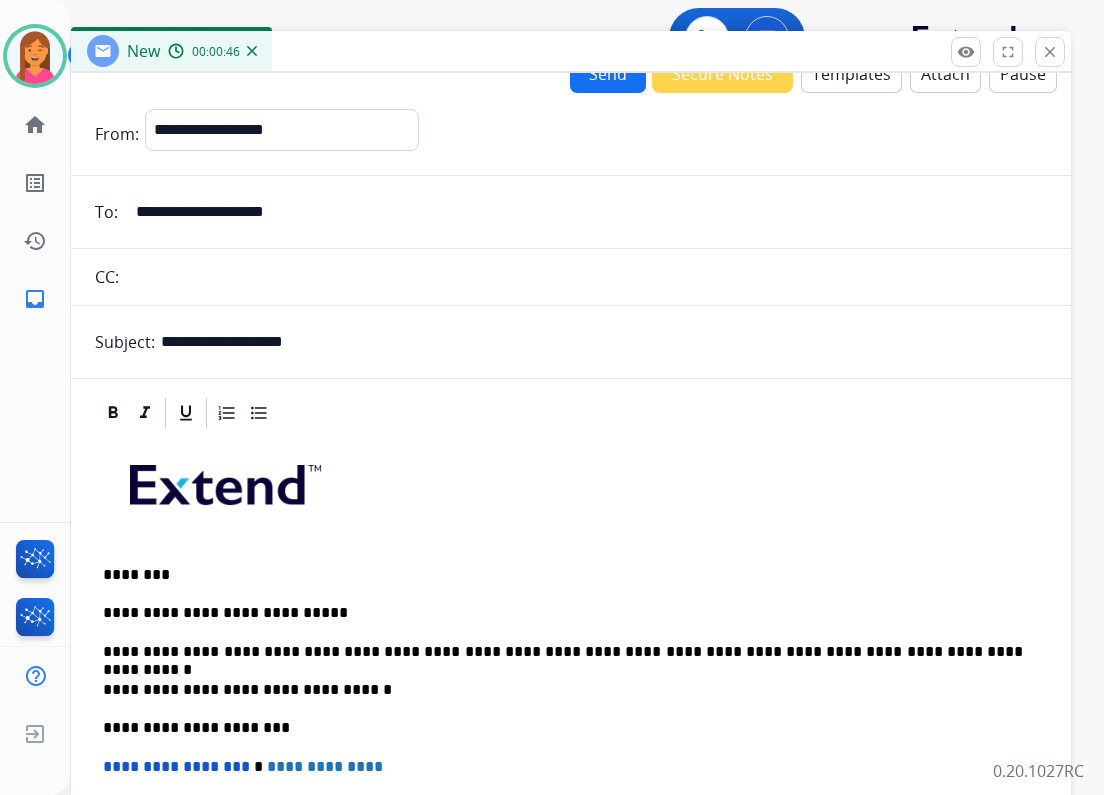 scroll, scrollTop: 0, scrollLeft: 0, axis: both 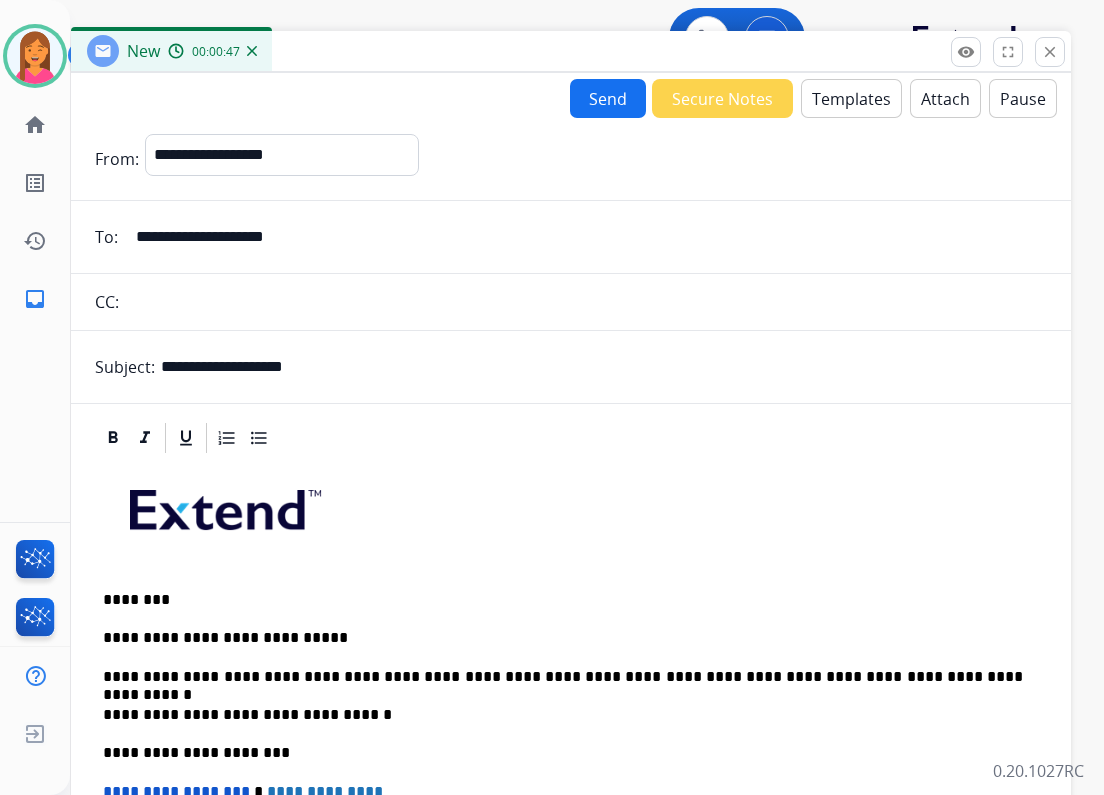 click on "Send" at bounding box center (608, 98) 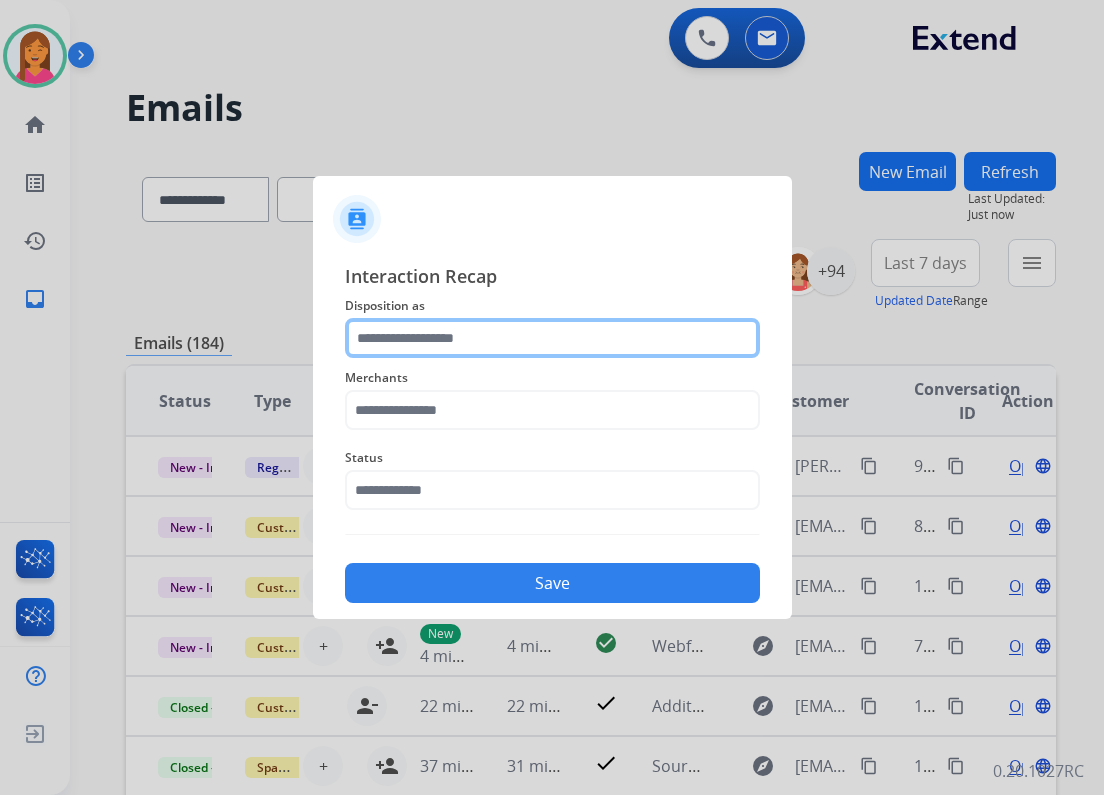 click 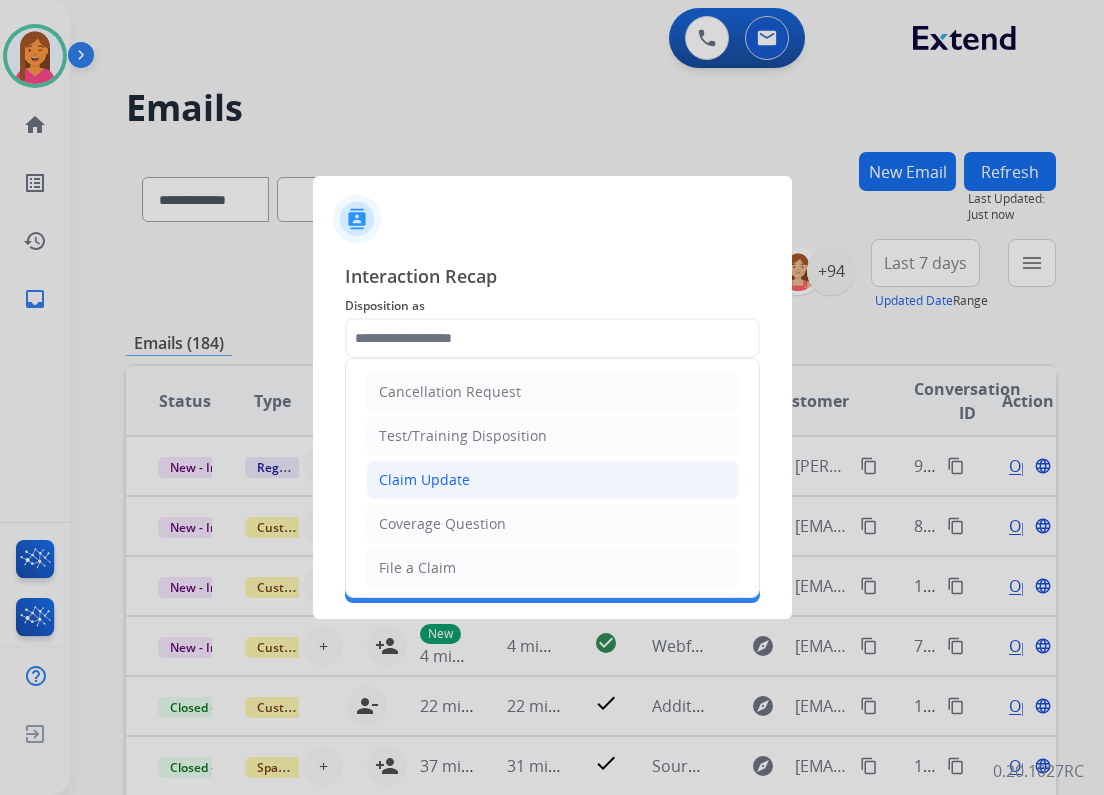click on "Claim Update" 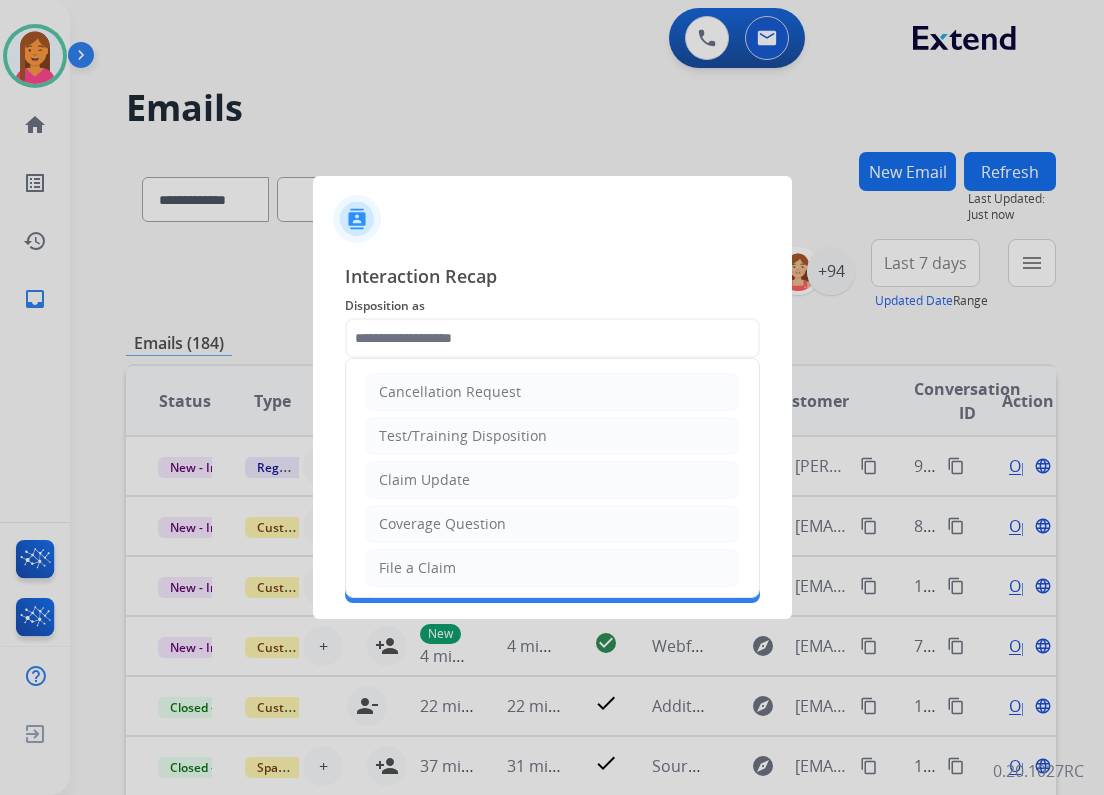 type on "**********" 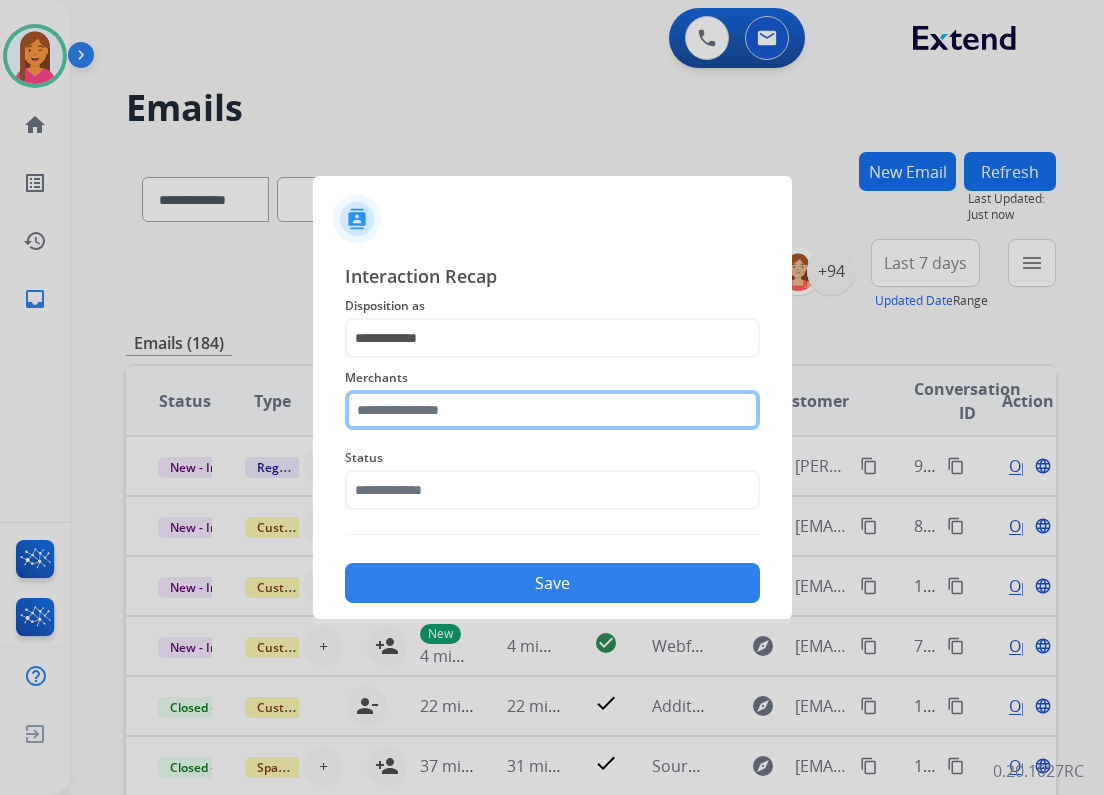 click 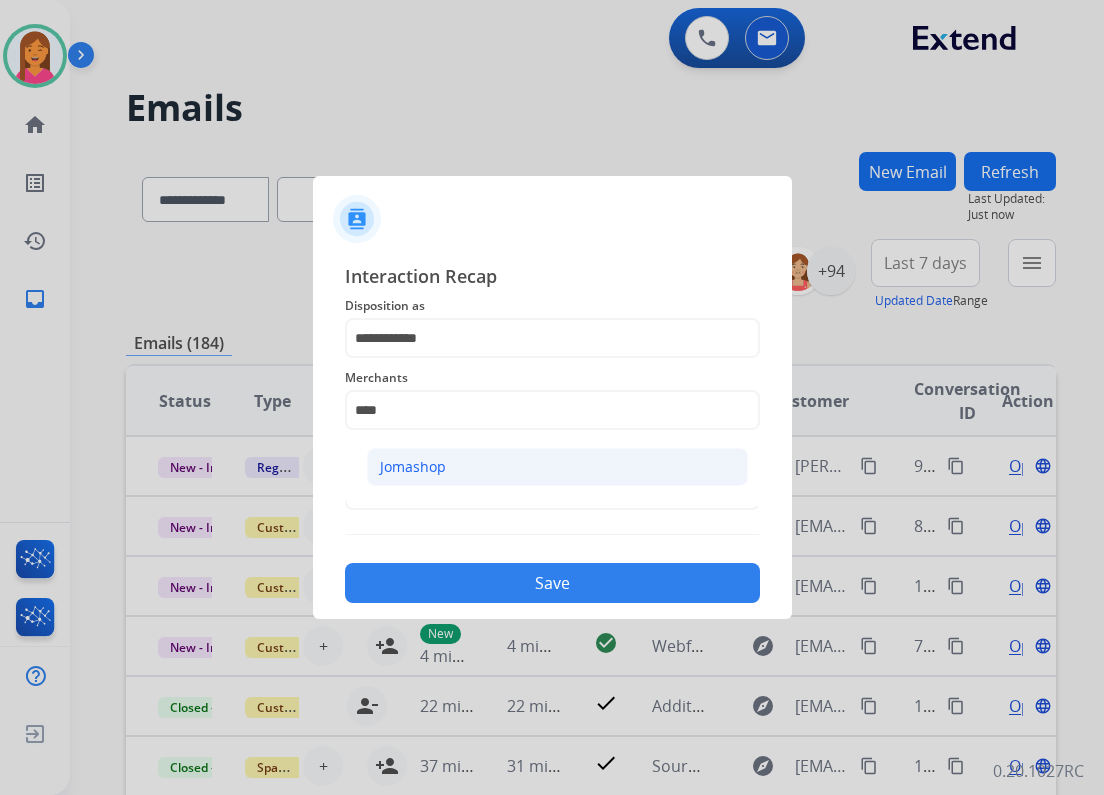 click on "Jomashop" 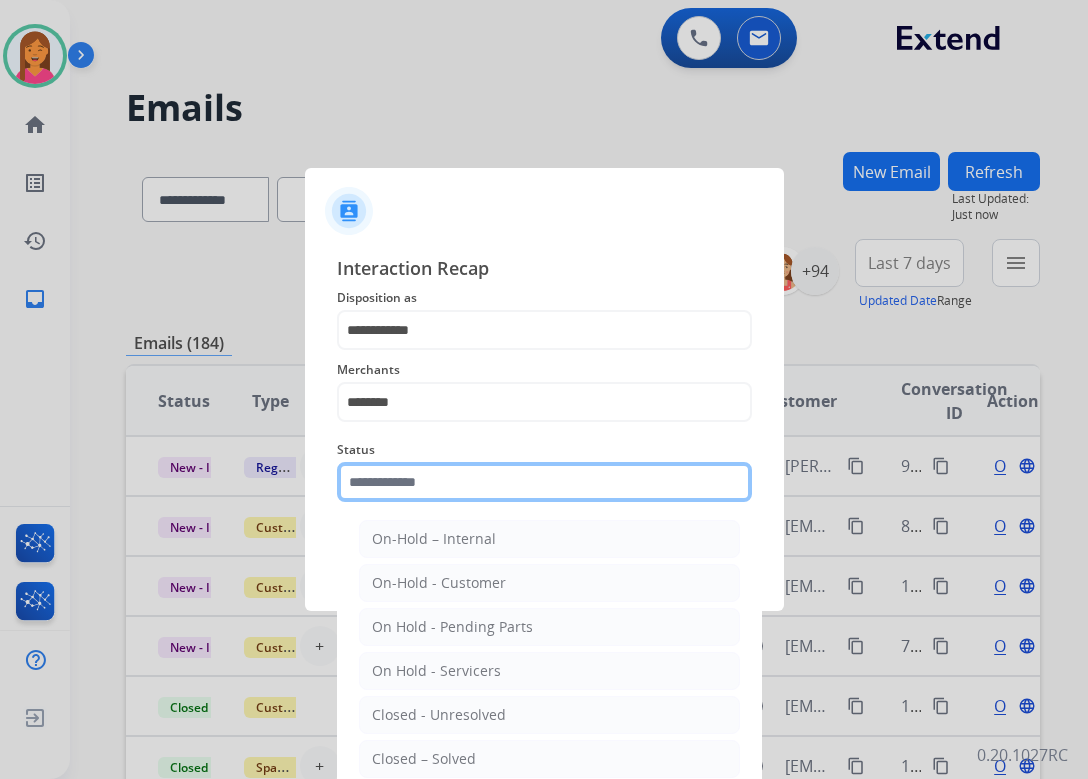 click 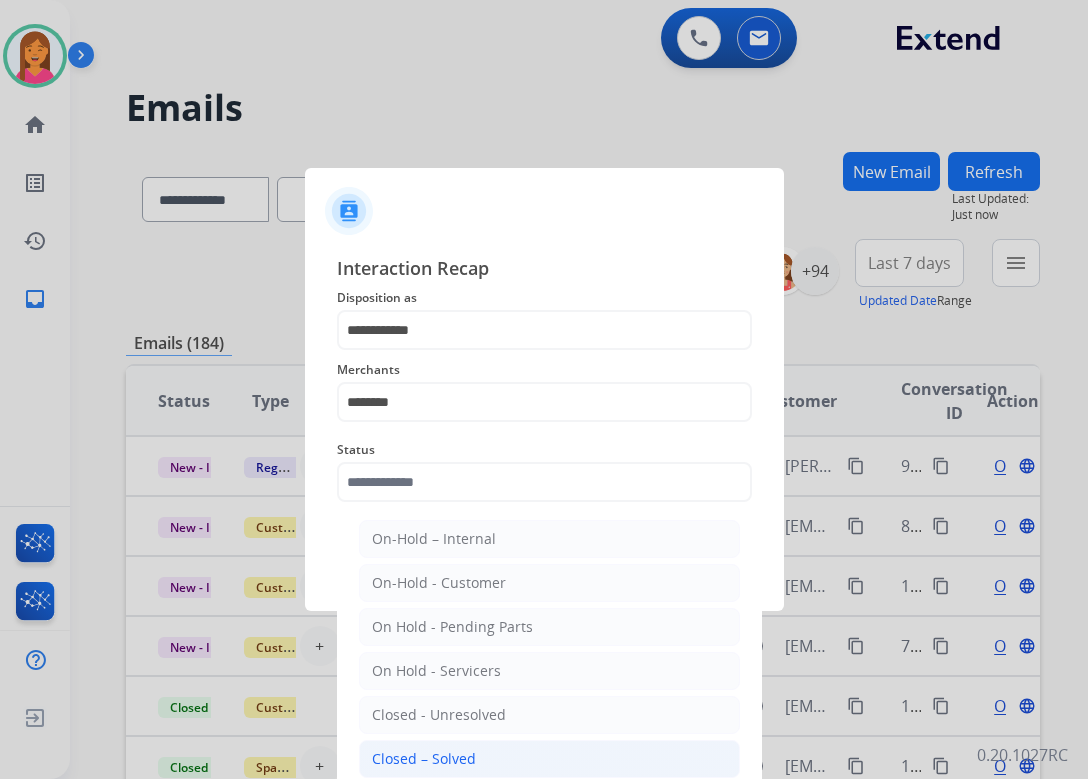 click on "Closed – Solved" 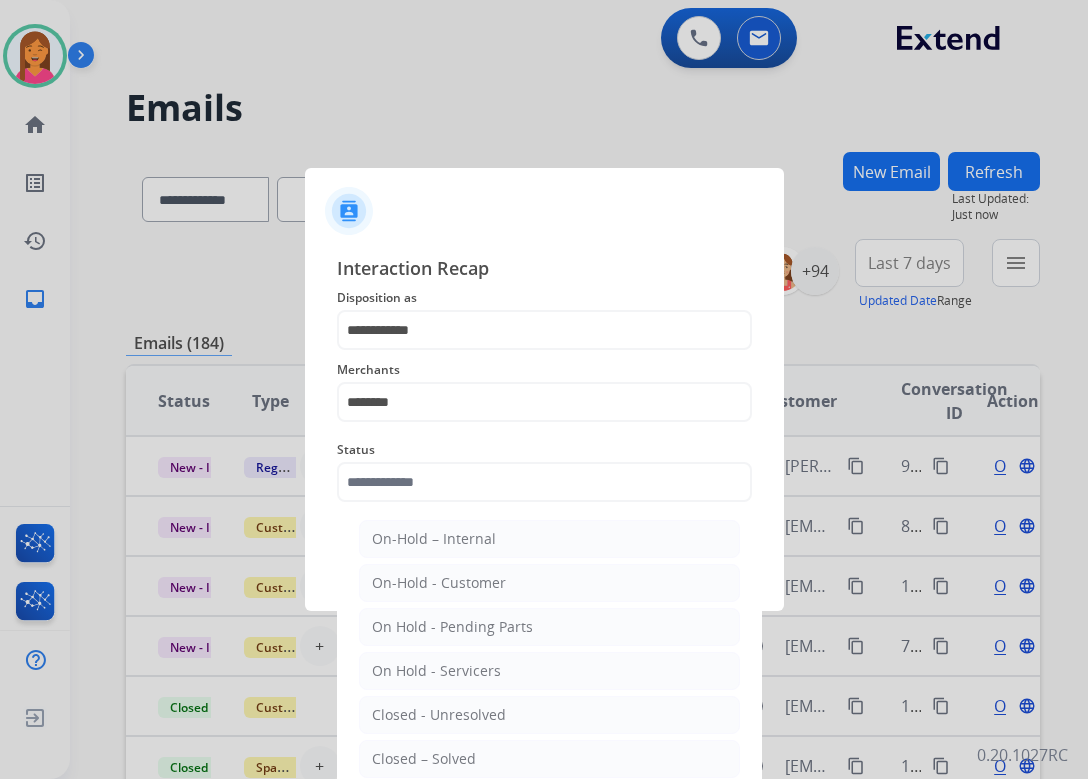 type on "**********" 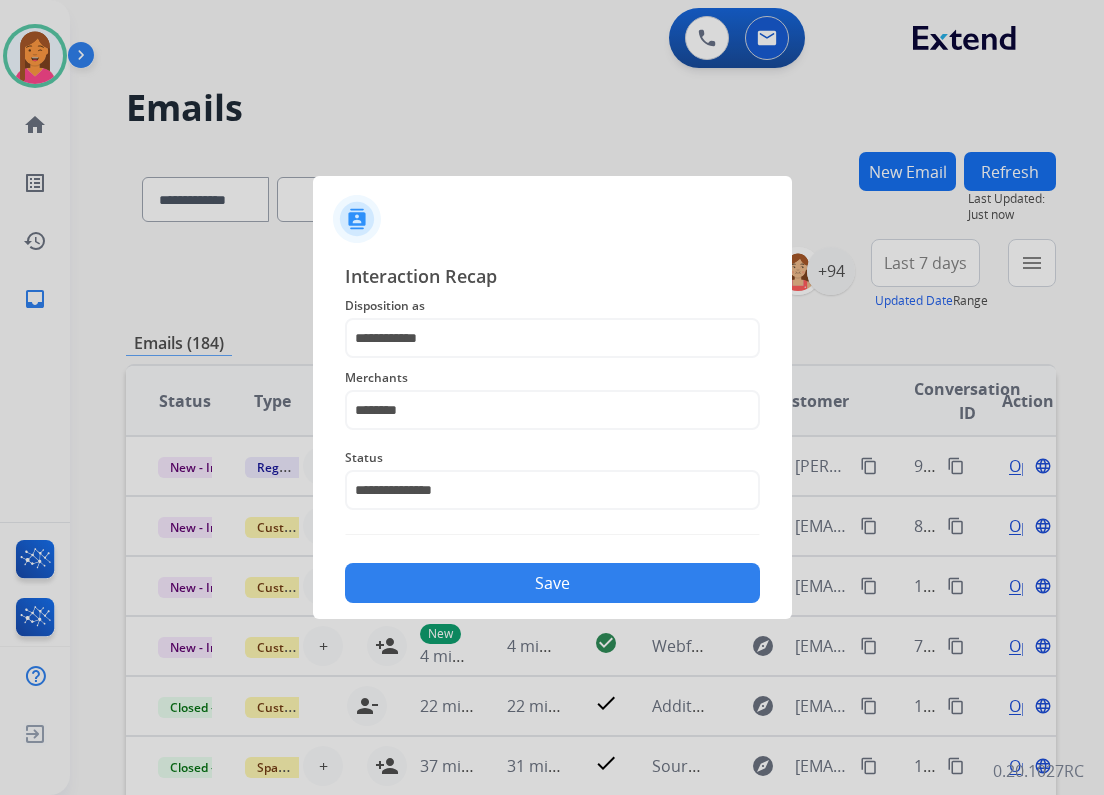 click on "Save" 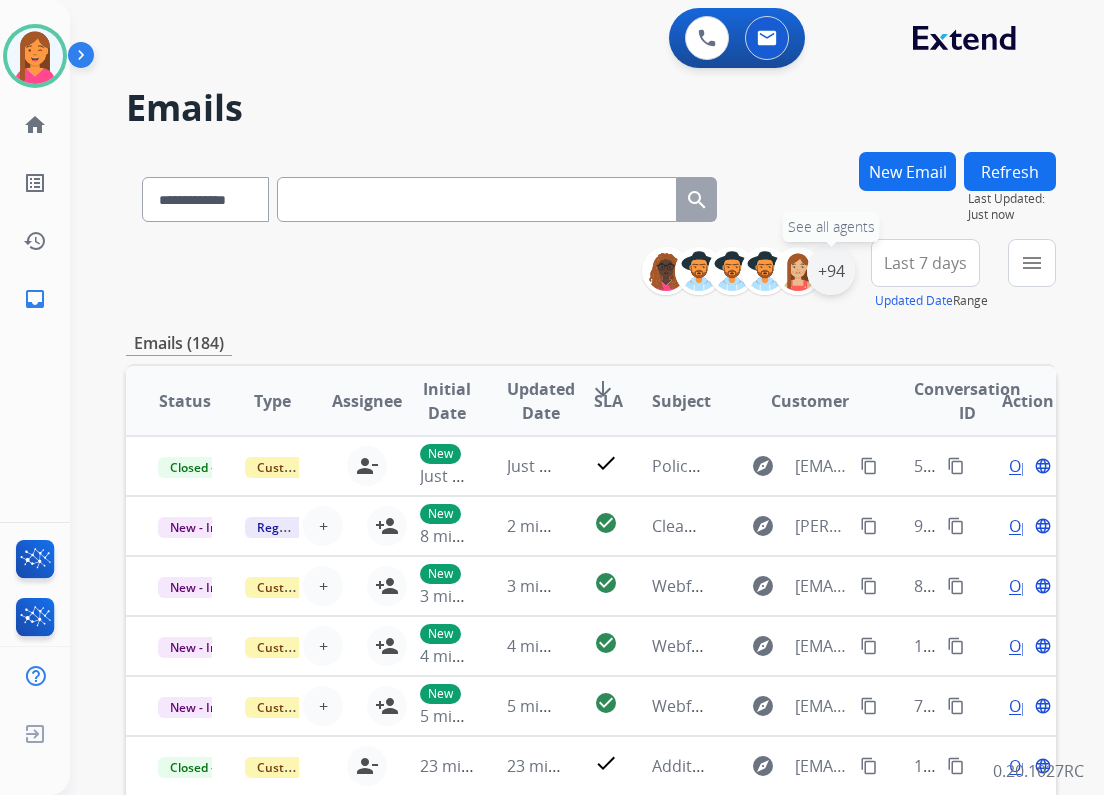 click on "+94" at bounding box center (831, 271) 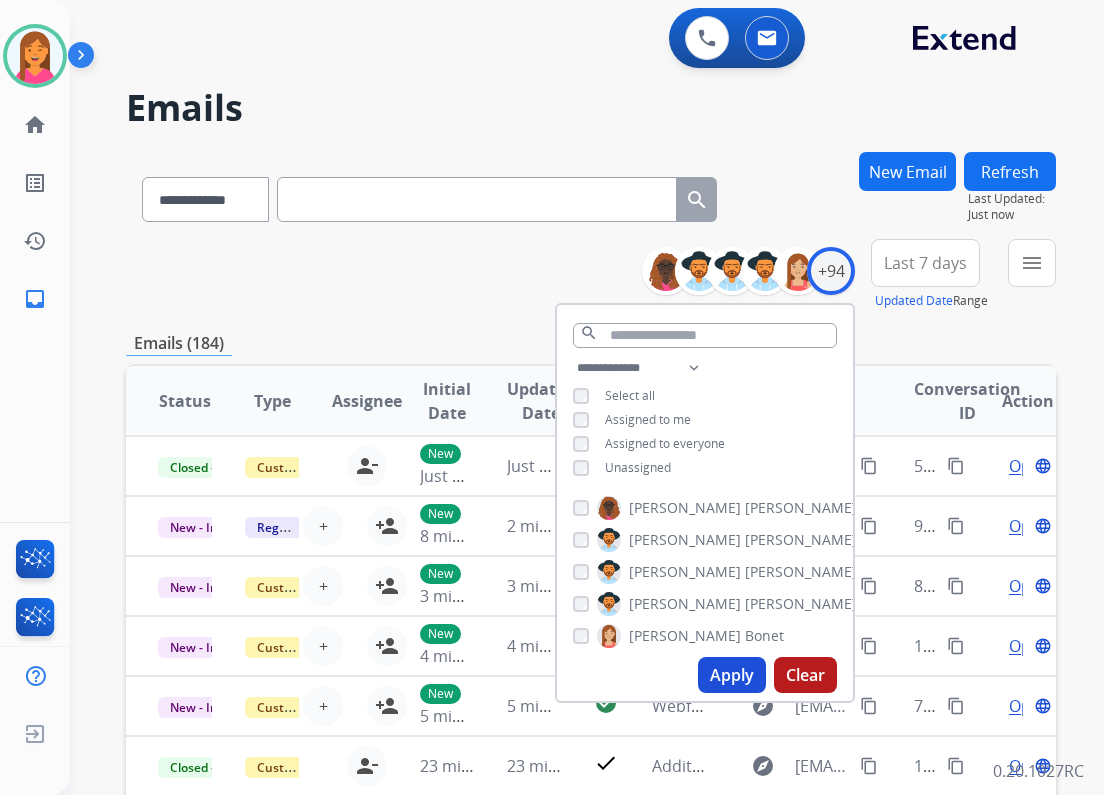drag, startPoint x: 608, startPoint y: 462, endPoint x: 624, endPoint y: 474, distance: 20 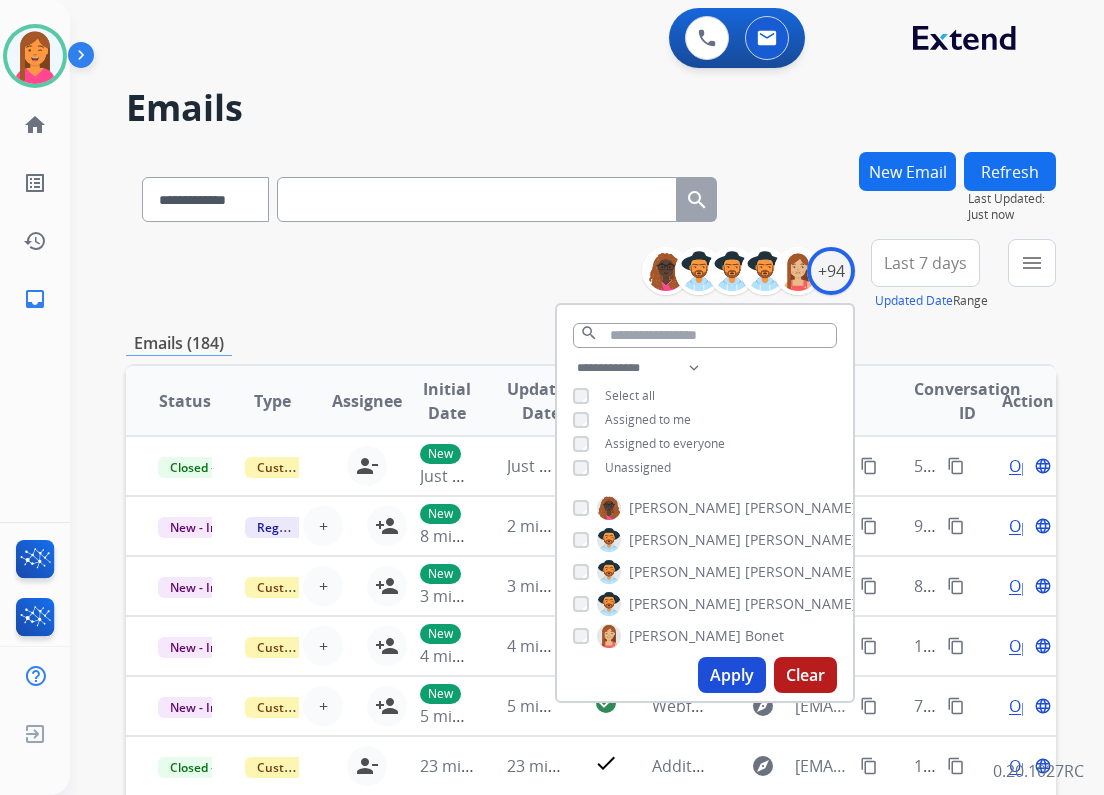 click on "Apply" at bounding box center (732, 675) 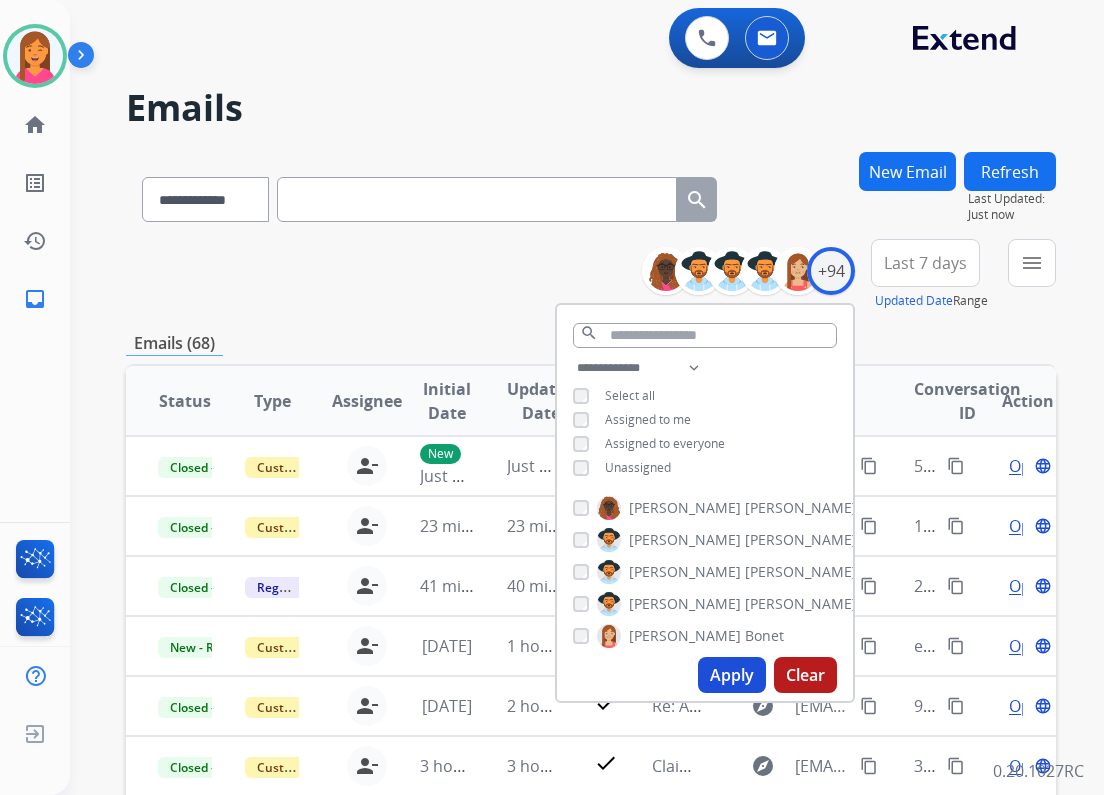 click on "**********" at bounding box center [591, 275] 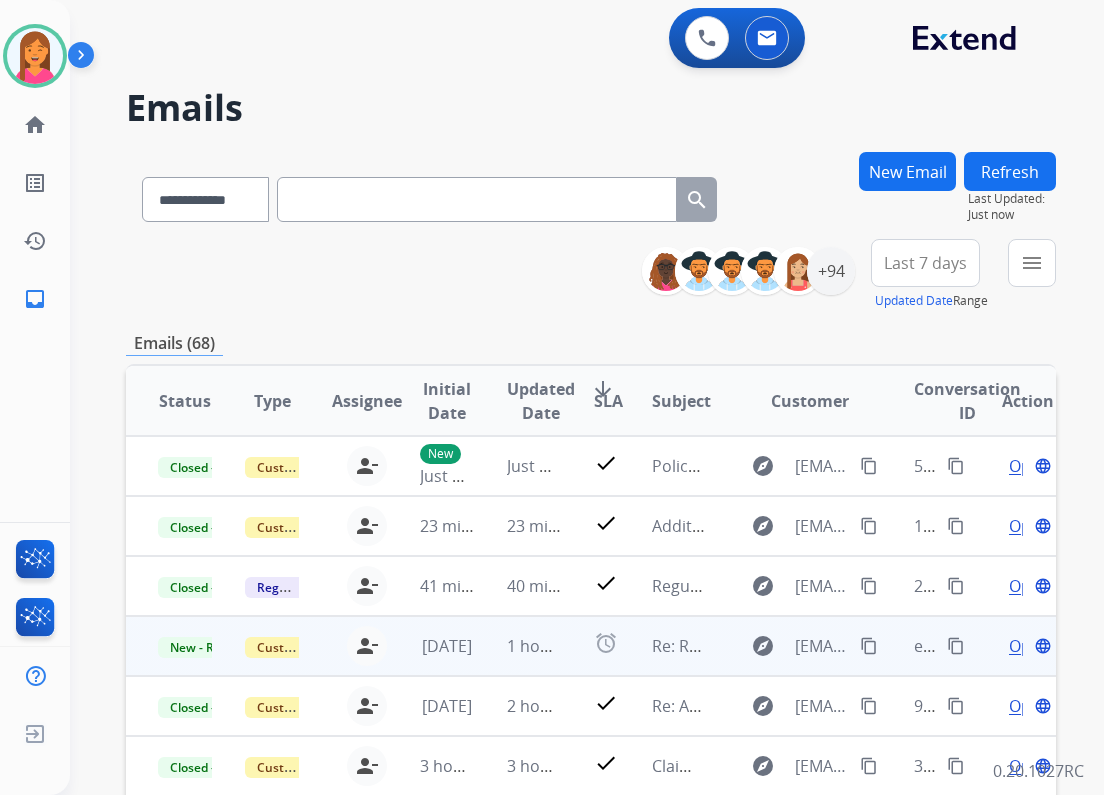 click on "Re: Requested Pictures" at bounding box center (663, 646) 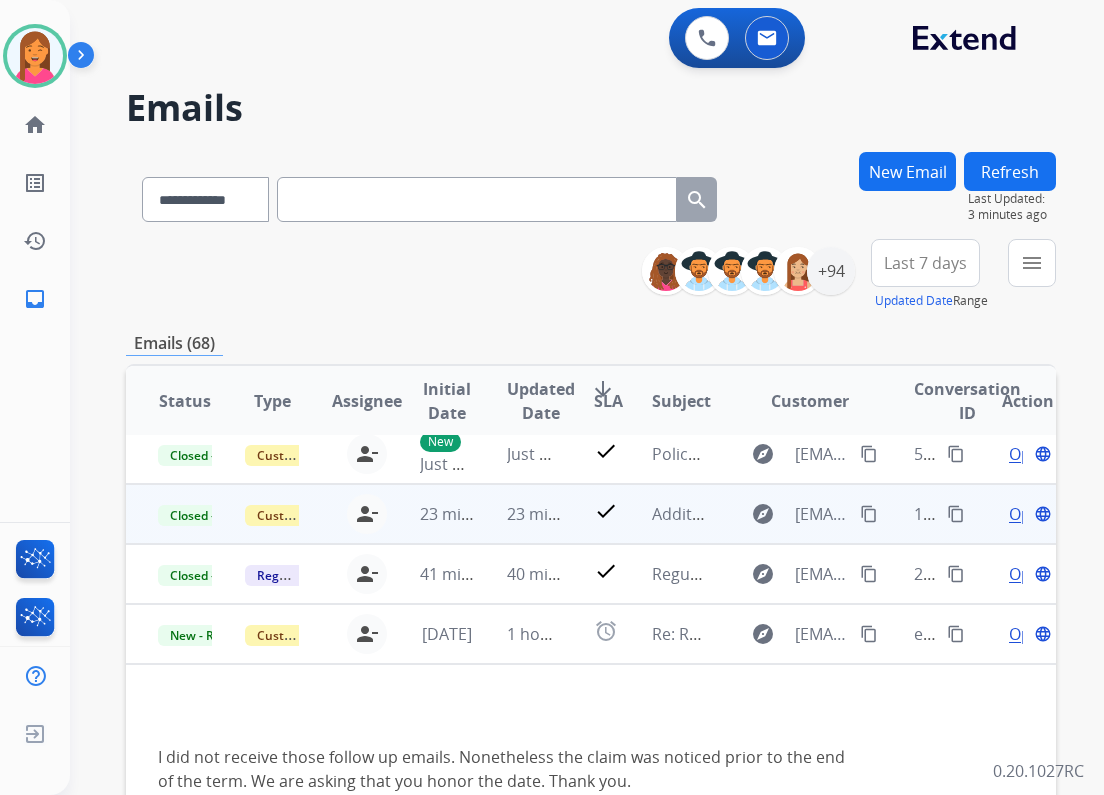 scroll, scrollTop: 0, scrollLeft: 0, axis: both 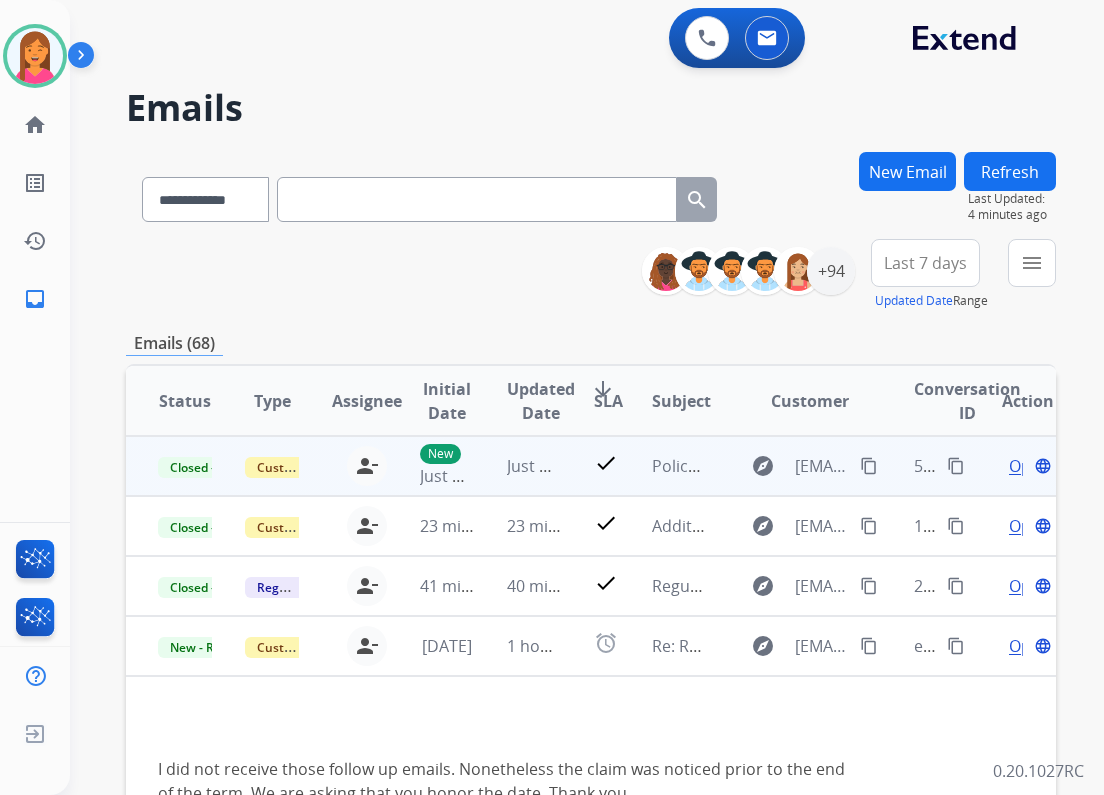 click on "content_copy" at bounding box center [956, 466] 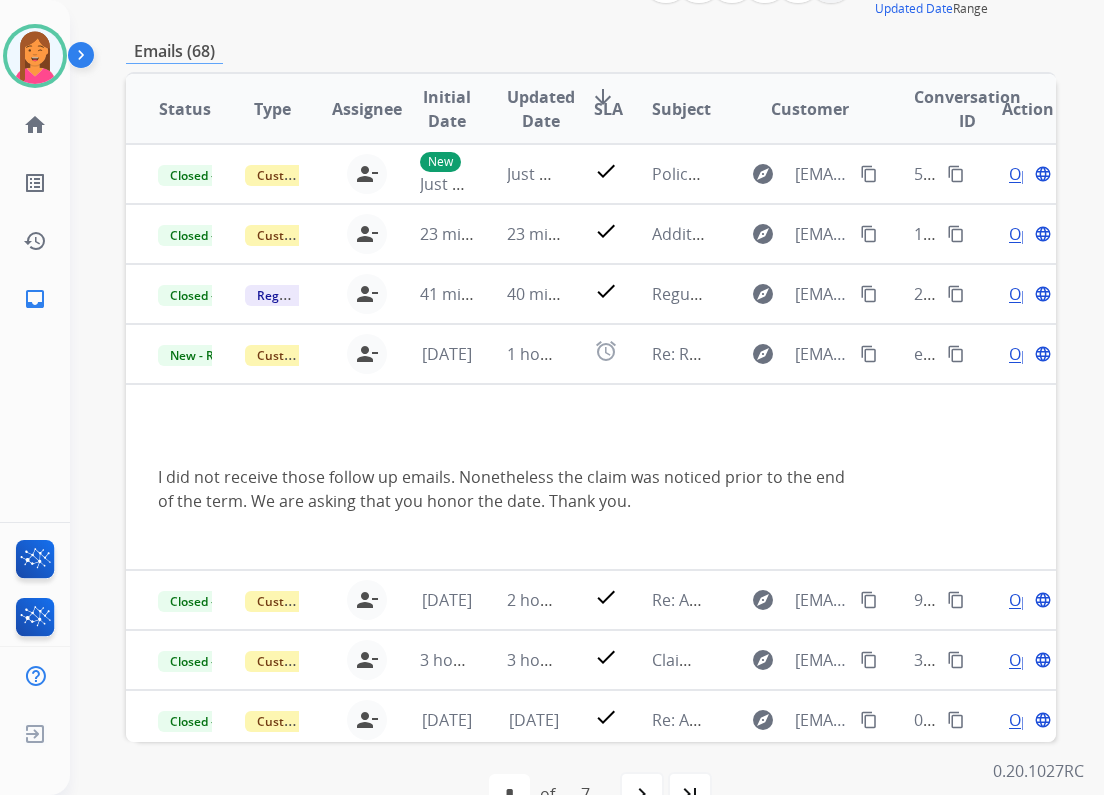 scroll, scrollTop: 320, scrollLeft: 0, axis: vertical 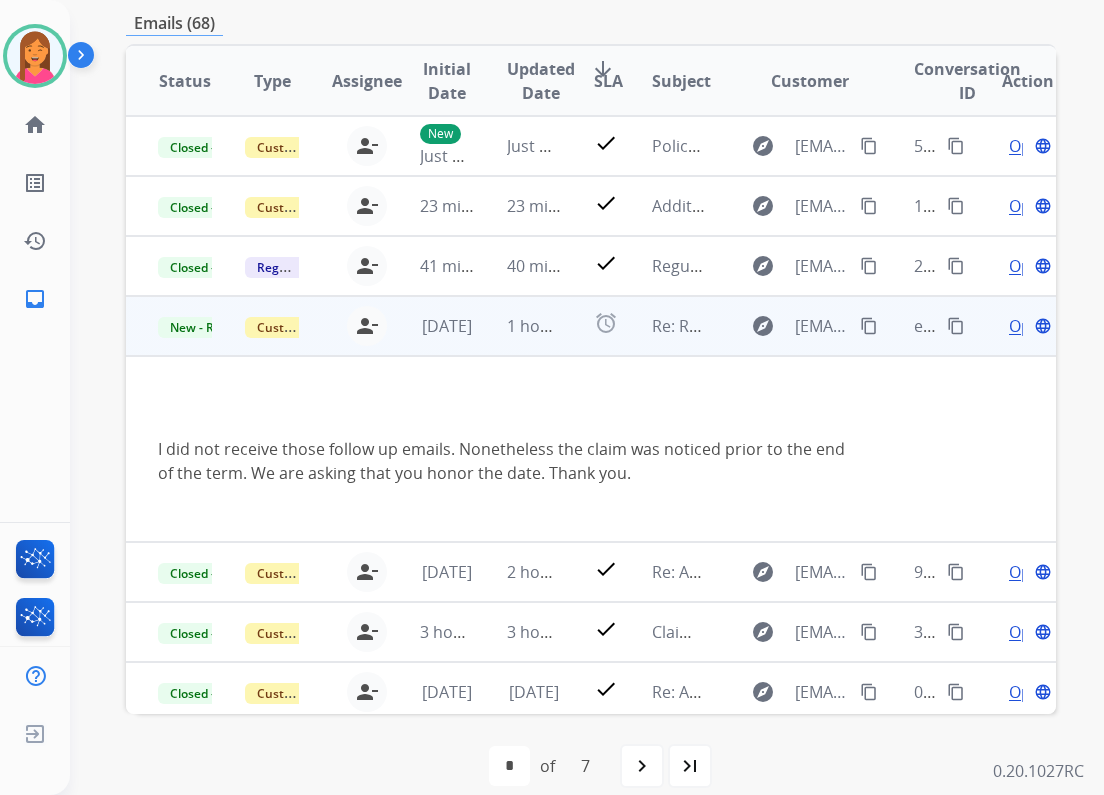 click on "Re: Requested Pictures" at bounding box center (663, 326) 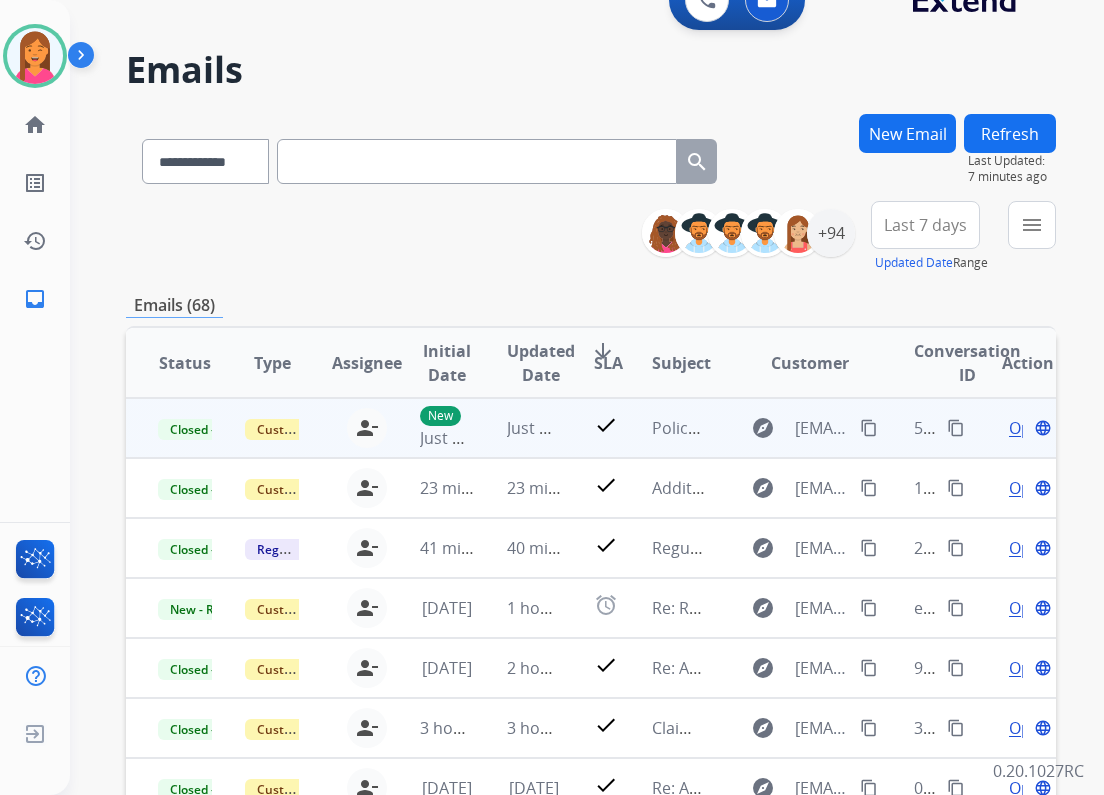 scroll, scrollTop: 0, scrollLeft: 0, axis: both 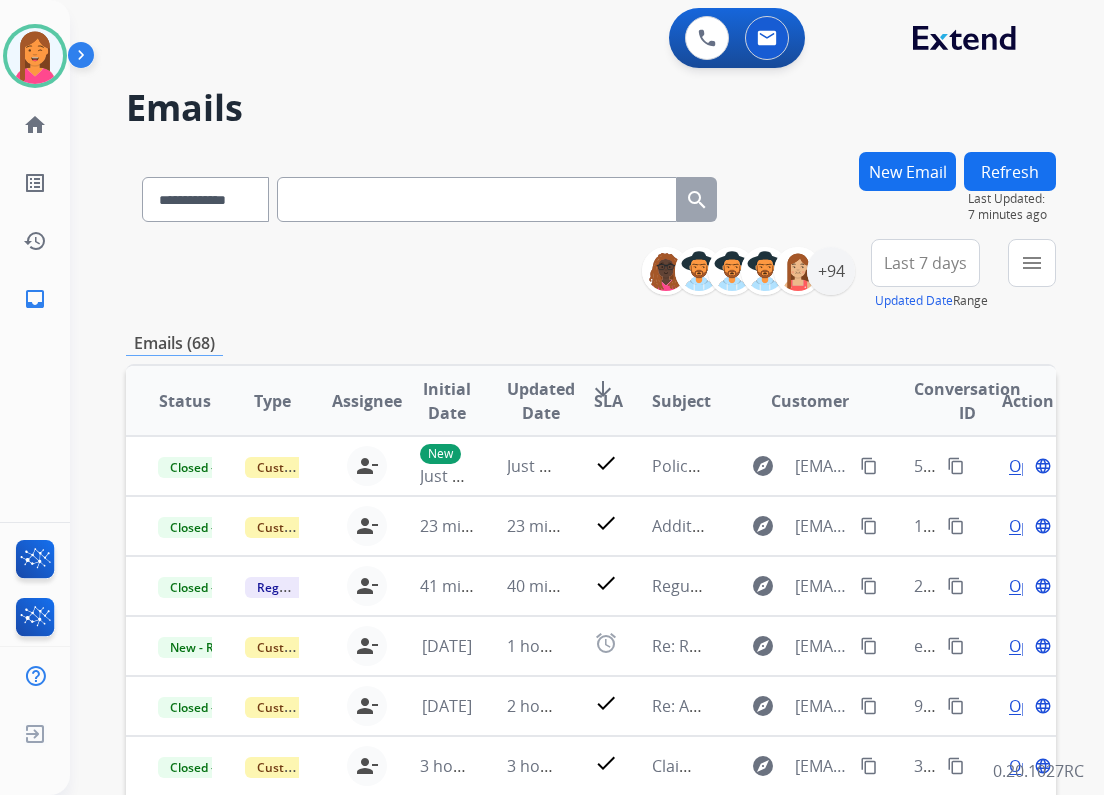 click on "New Email" at bounding box center [907, 171] 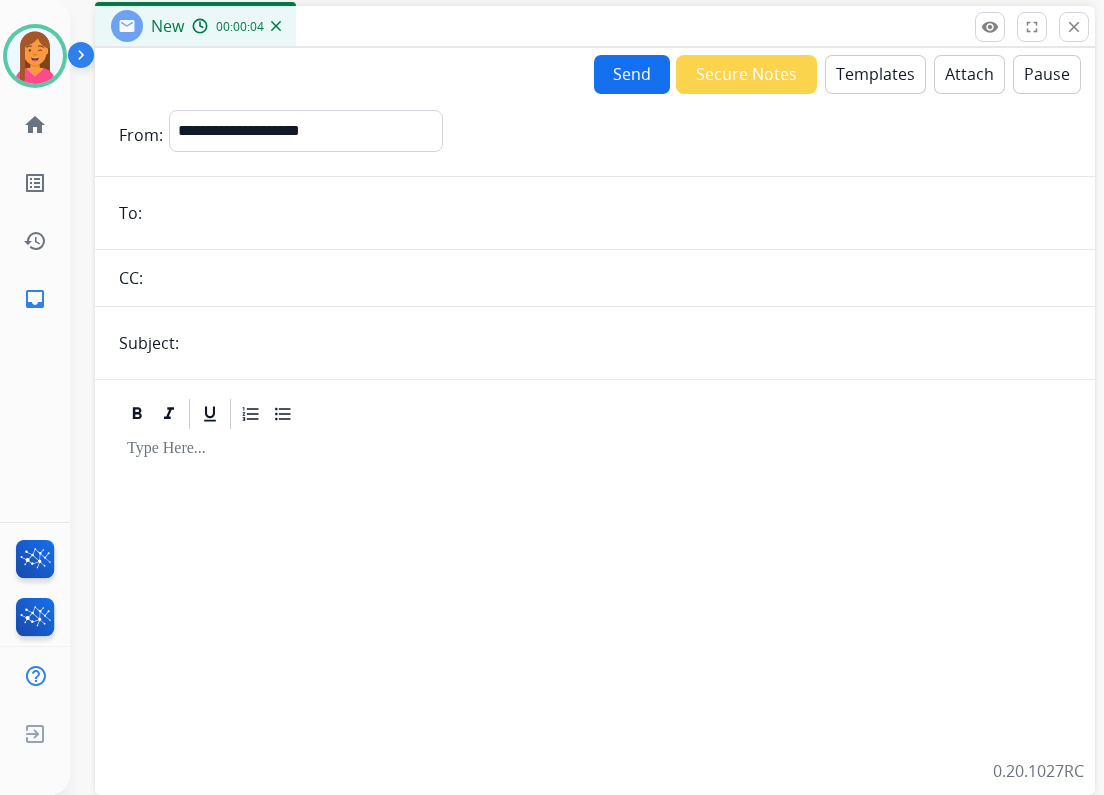 drag, startPoint x: 441, startPoint y: 144, endPoint x: 480, endPoint y: 28, distance: 122.380554 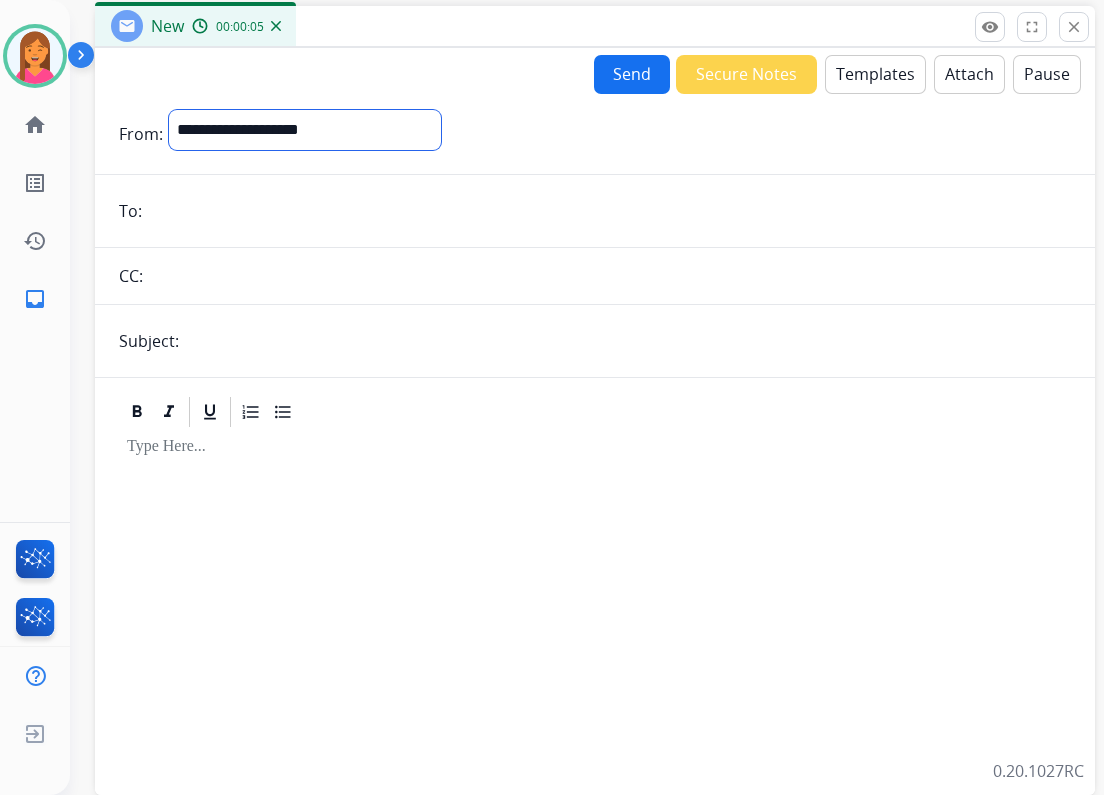 click on "**********" at bounding box center [305, 130] 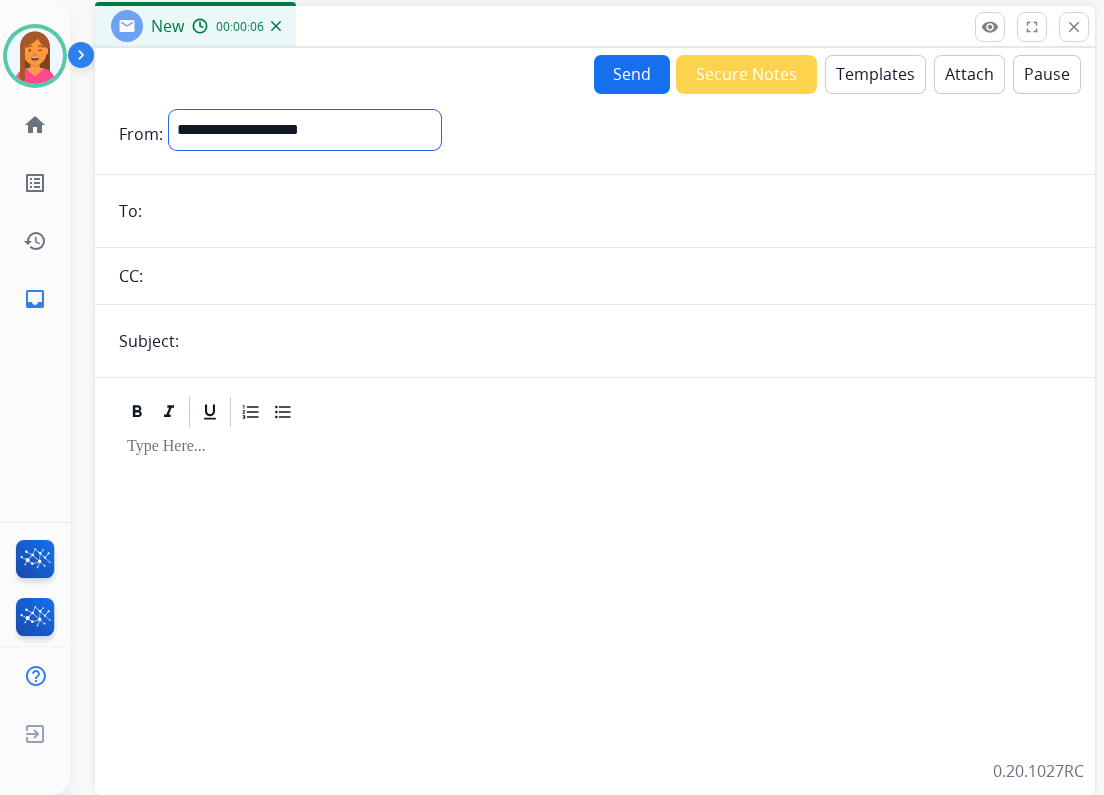 select on "**********" 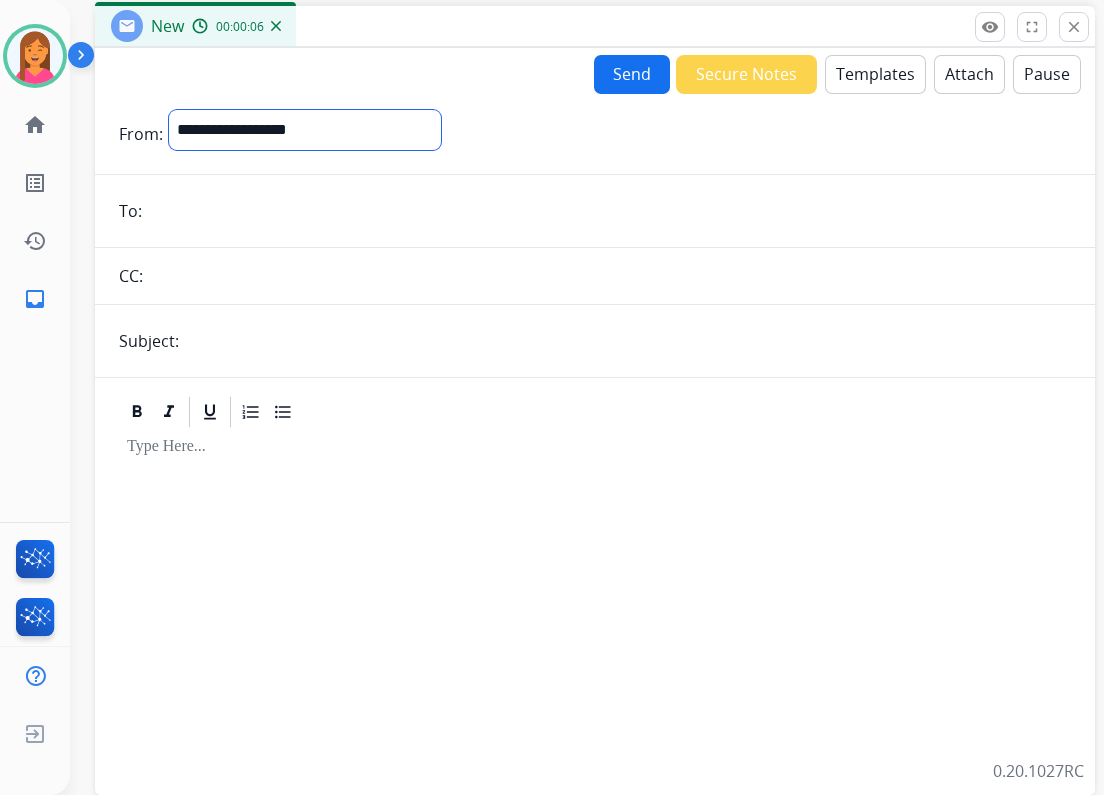 click on "**********" at bounding box center (305, 130) 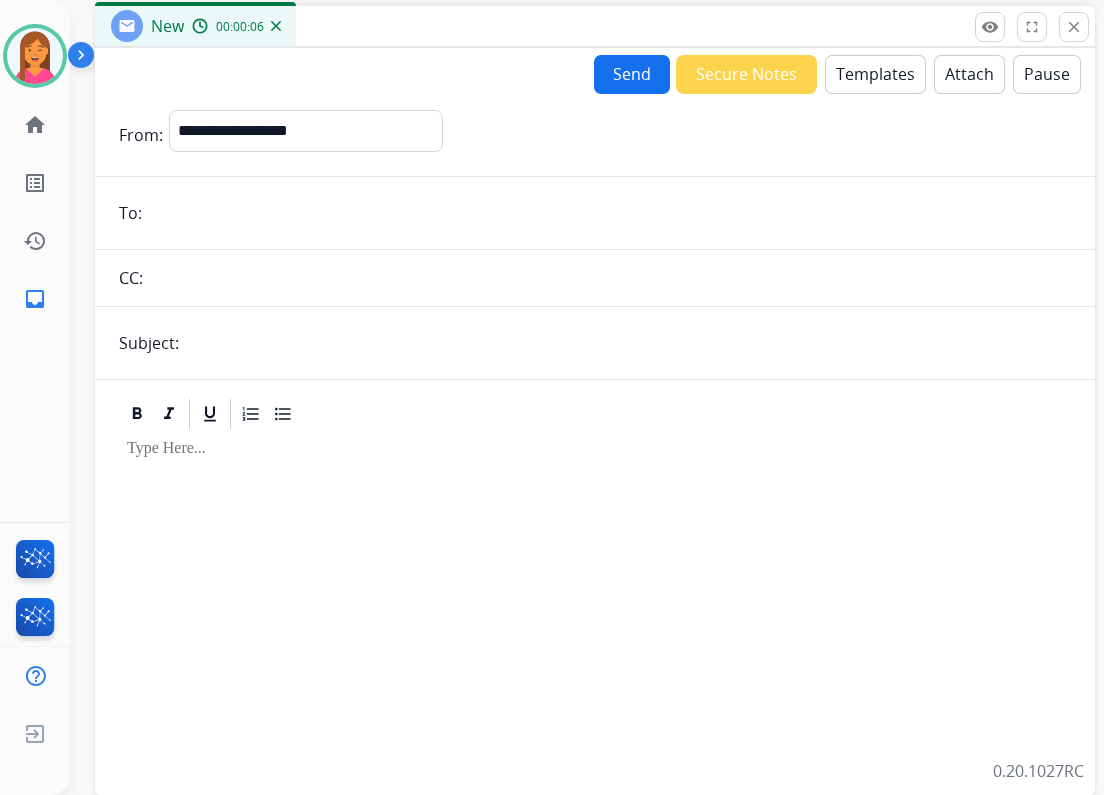 click at bounding box center [609, 213] 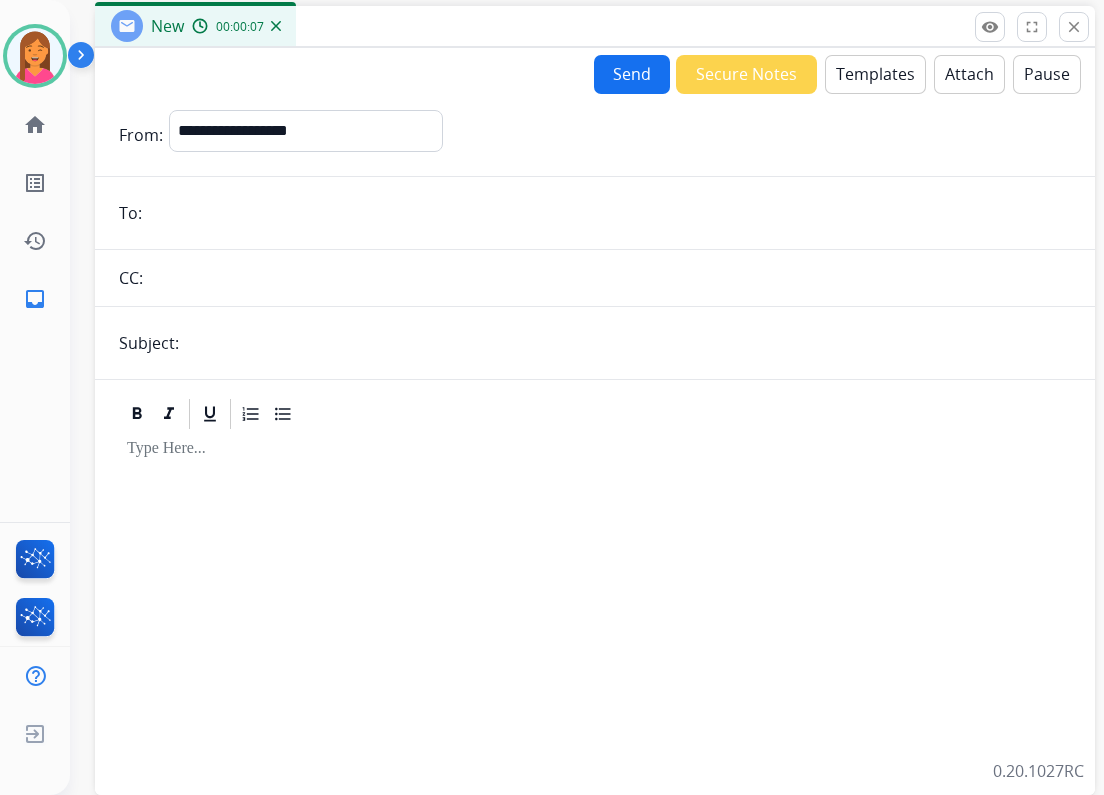 paste on "**********" 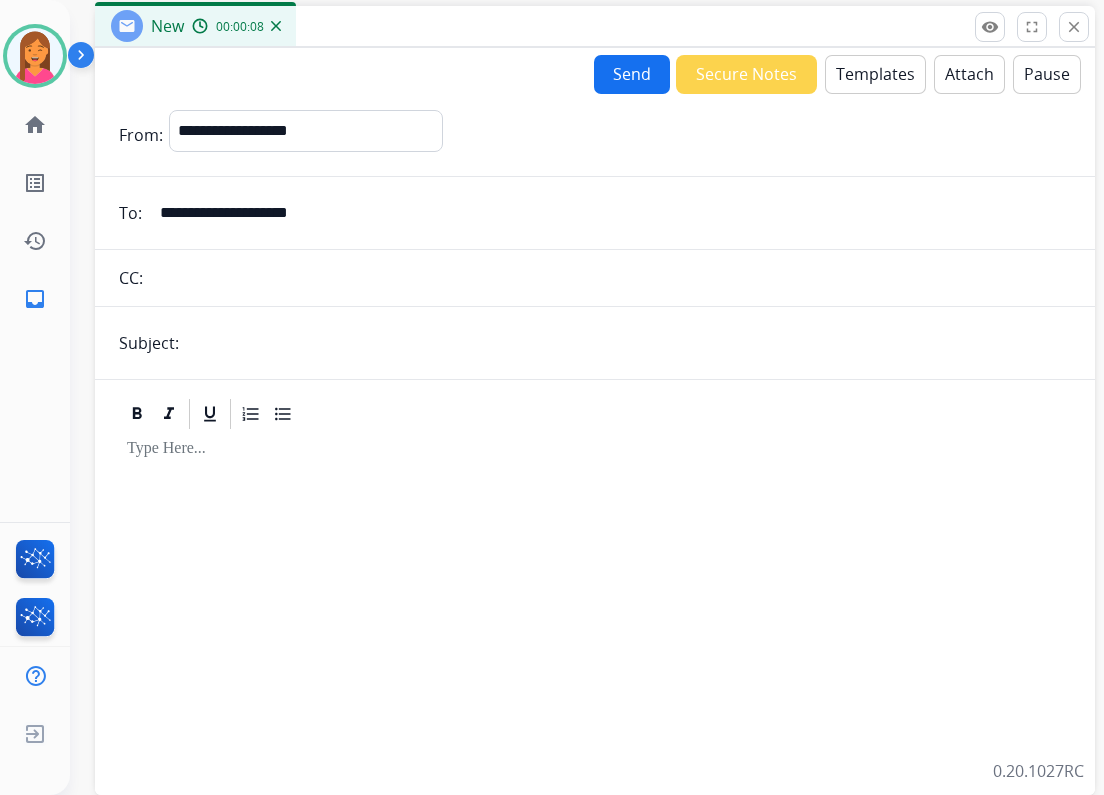 type on "**********" 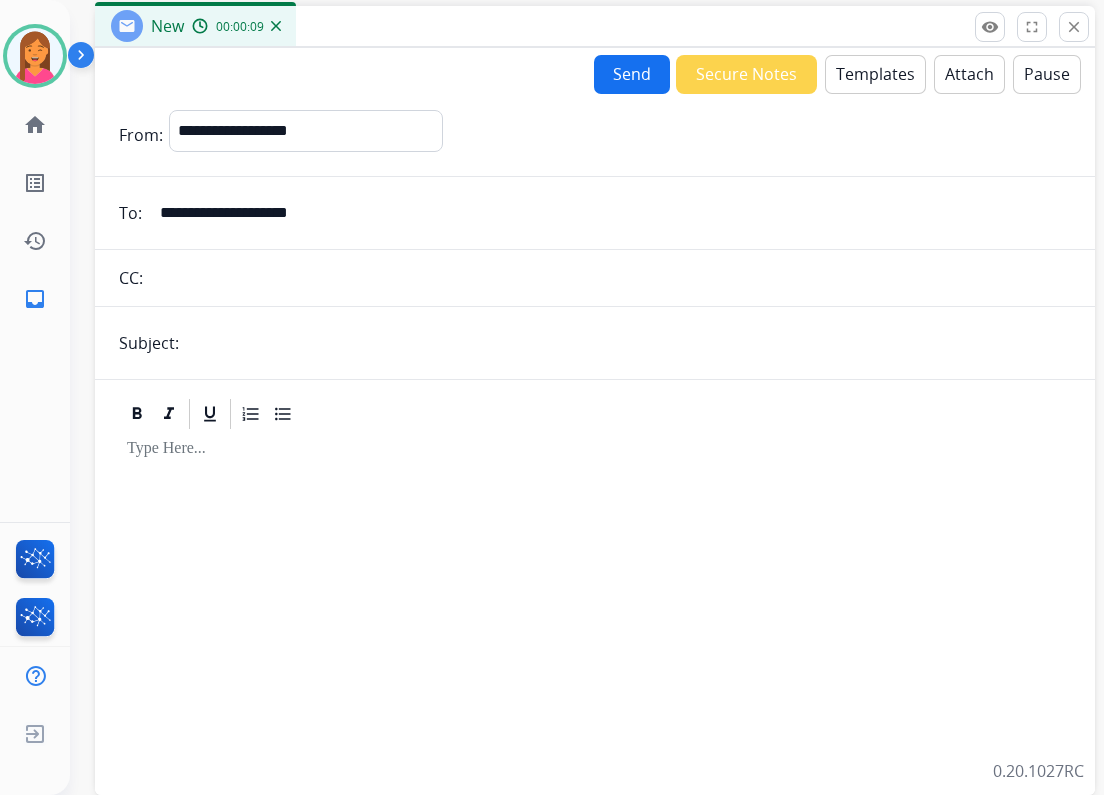 type on "**********" 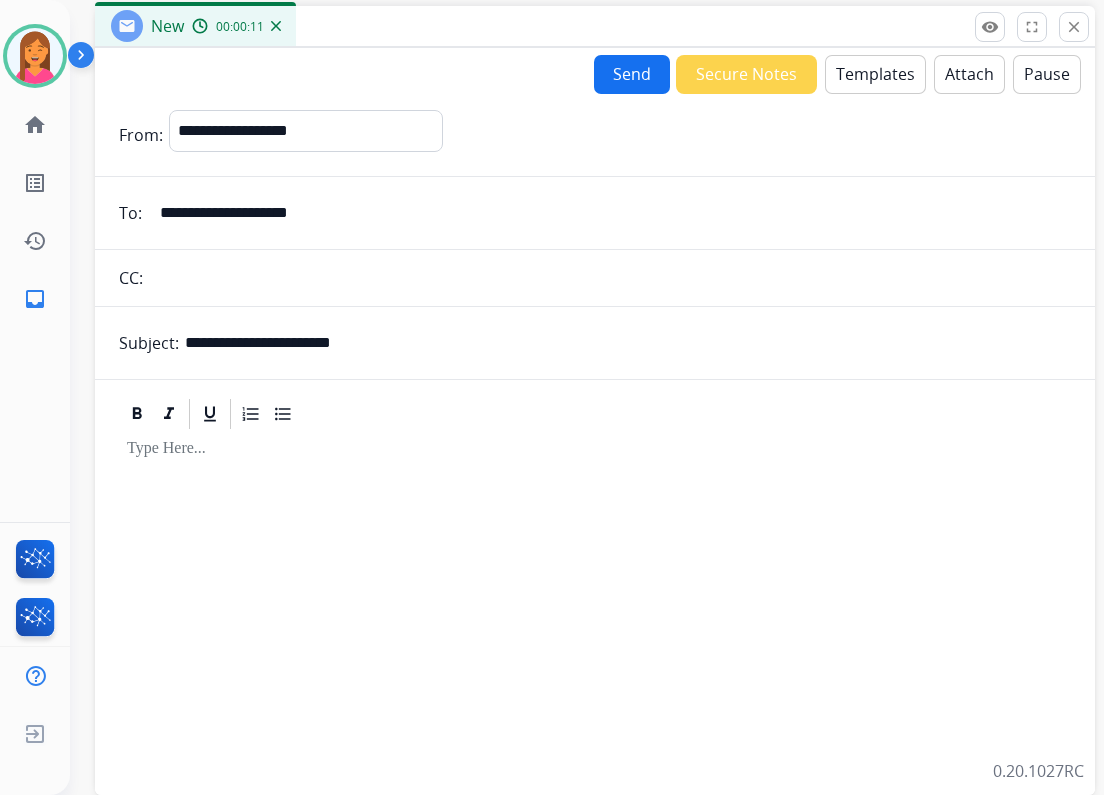 click on "Templates" at bounding box center [875, 74] 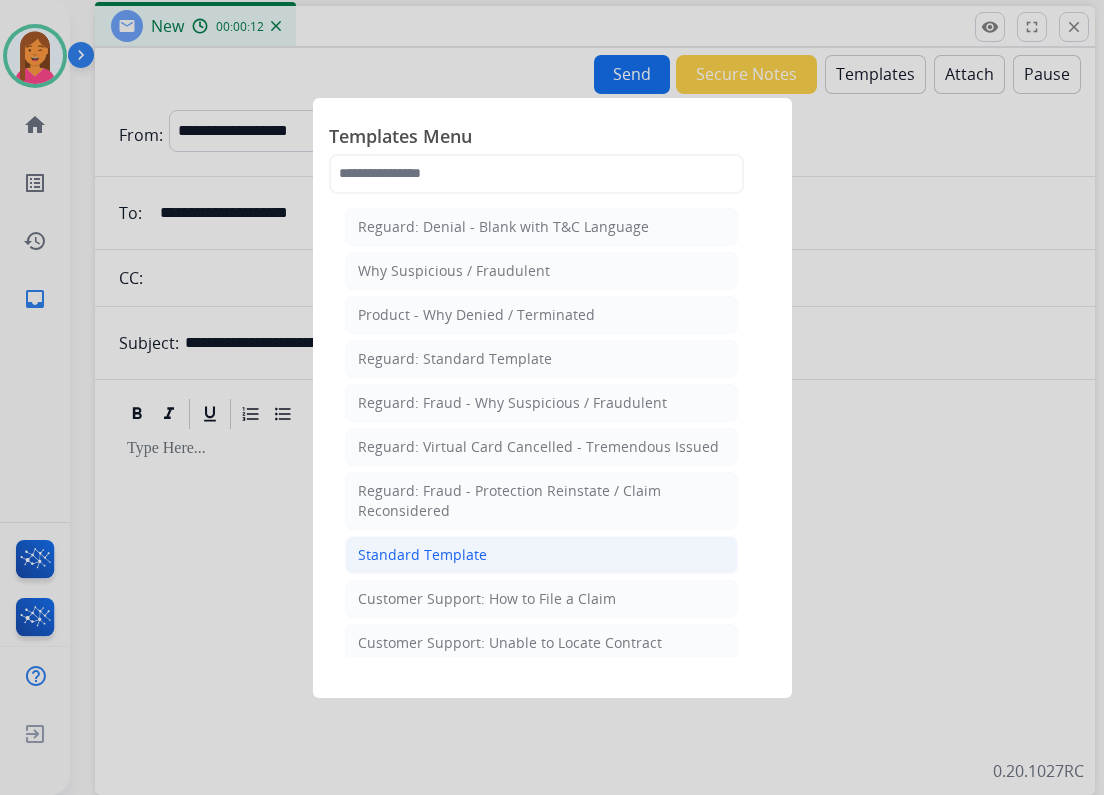 drag, startPoint x: 408, startPoint y: 570, endPoint x: 387, endPoint y: 550, distance: 29 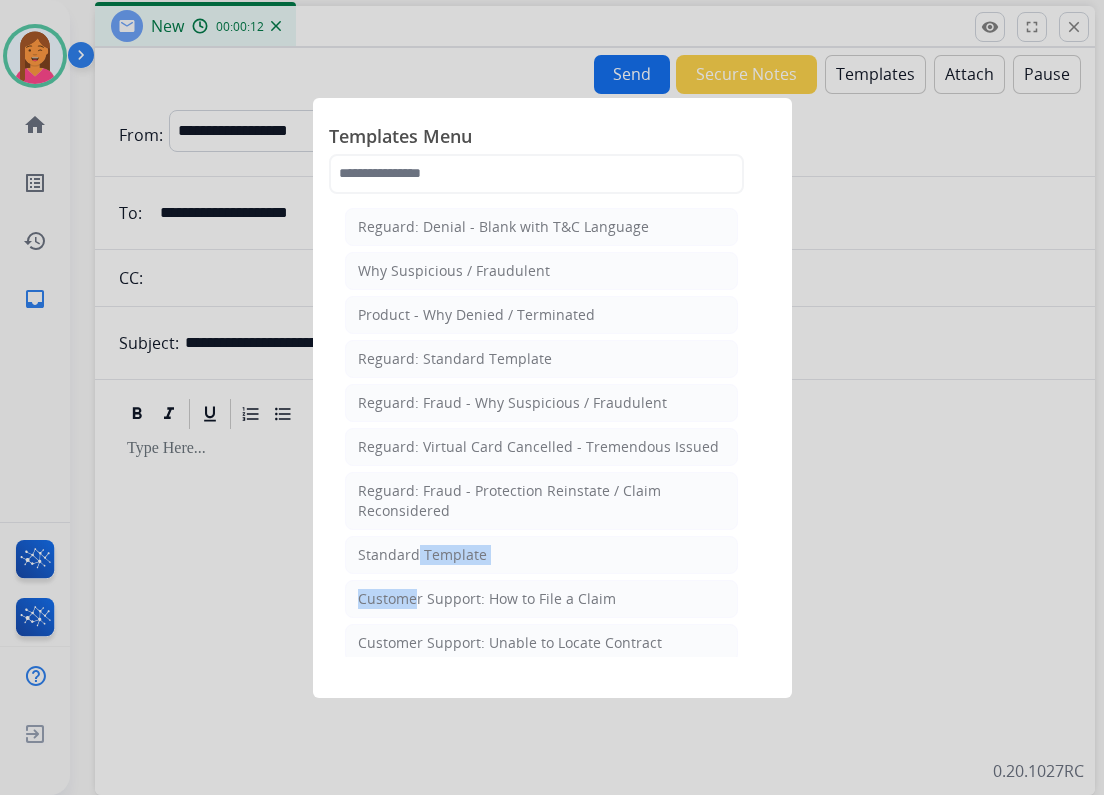 drag, startPoint x: 387, startPoint y: 550, endPoint x: 430, endPoint y: 537, distance: 44.922153 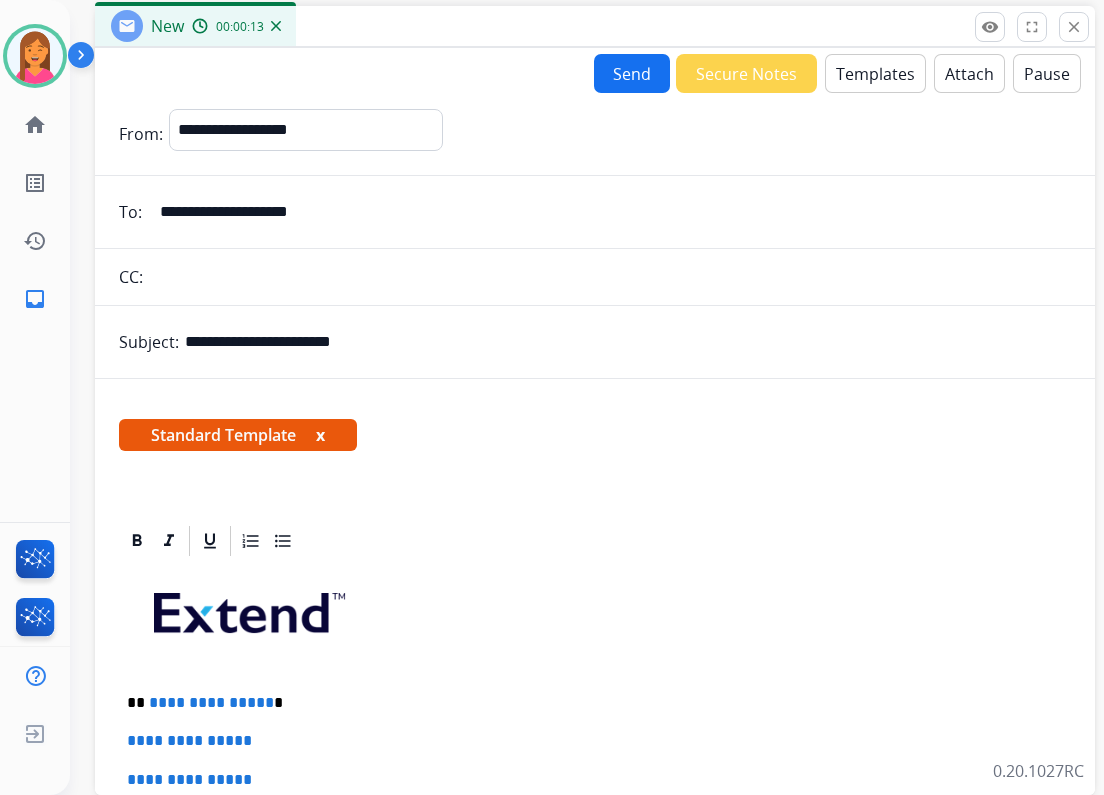 click on "x" at bounding box center [320, 435] 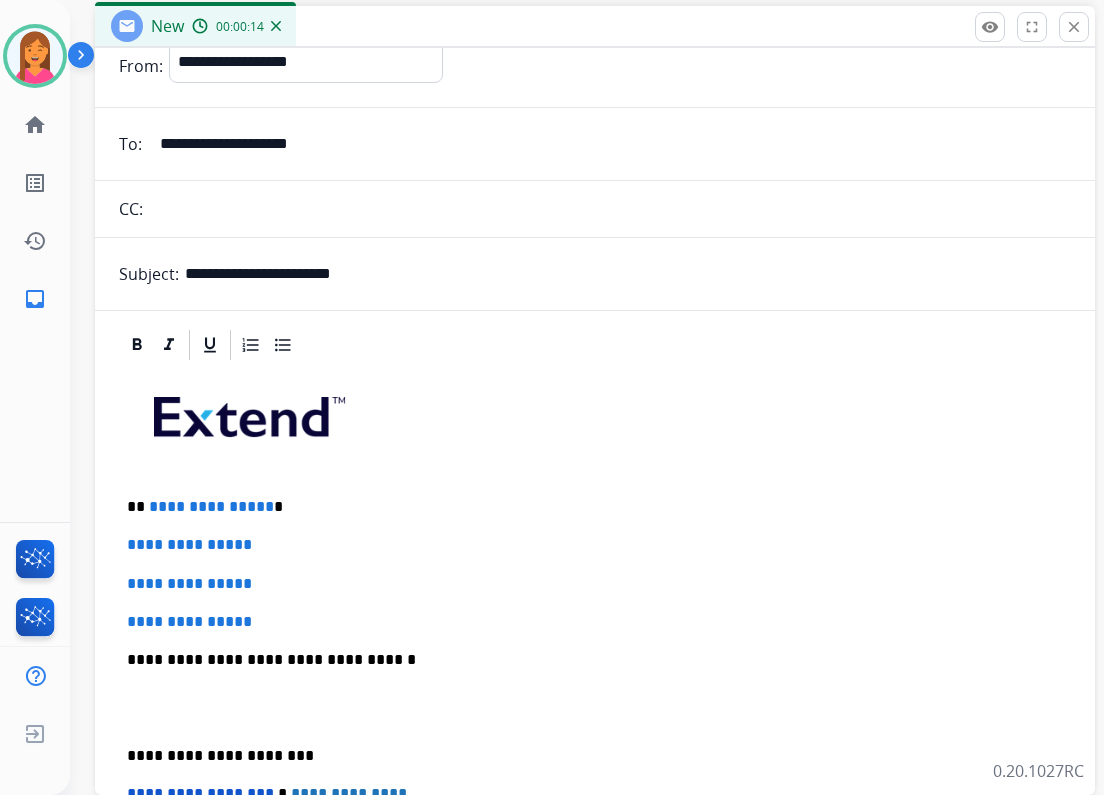 scroll, scrollTop: 160, scrollLeft: 0, axis: vertical 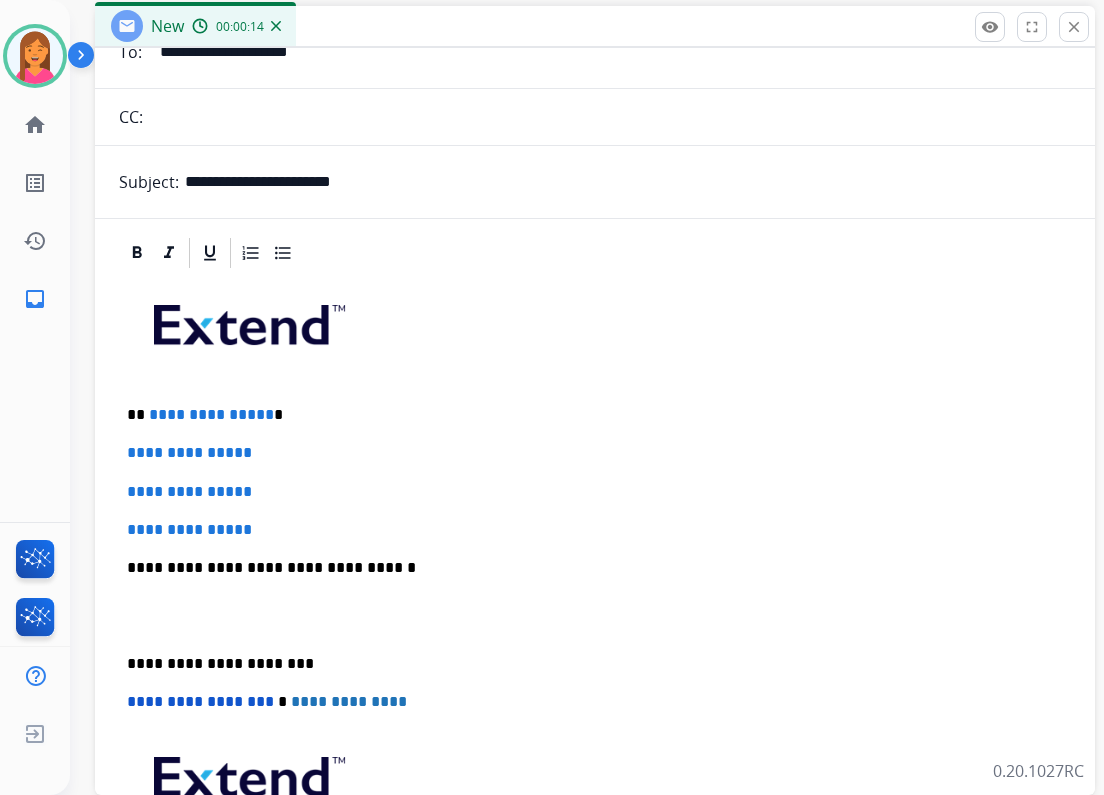 click on "**********" at bounding box center (587, 415) 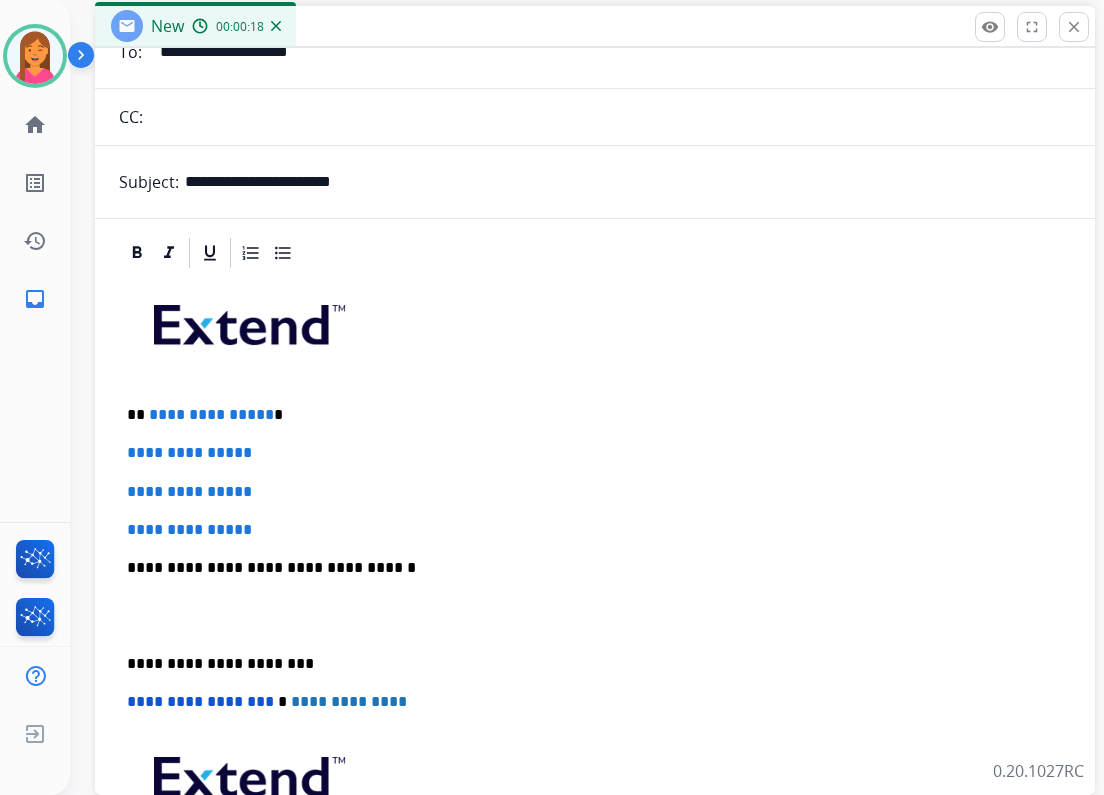 type 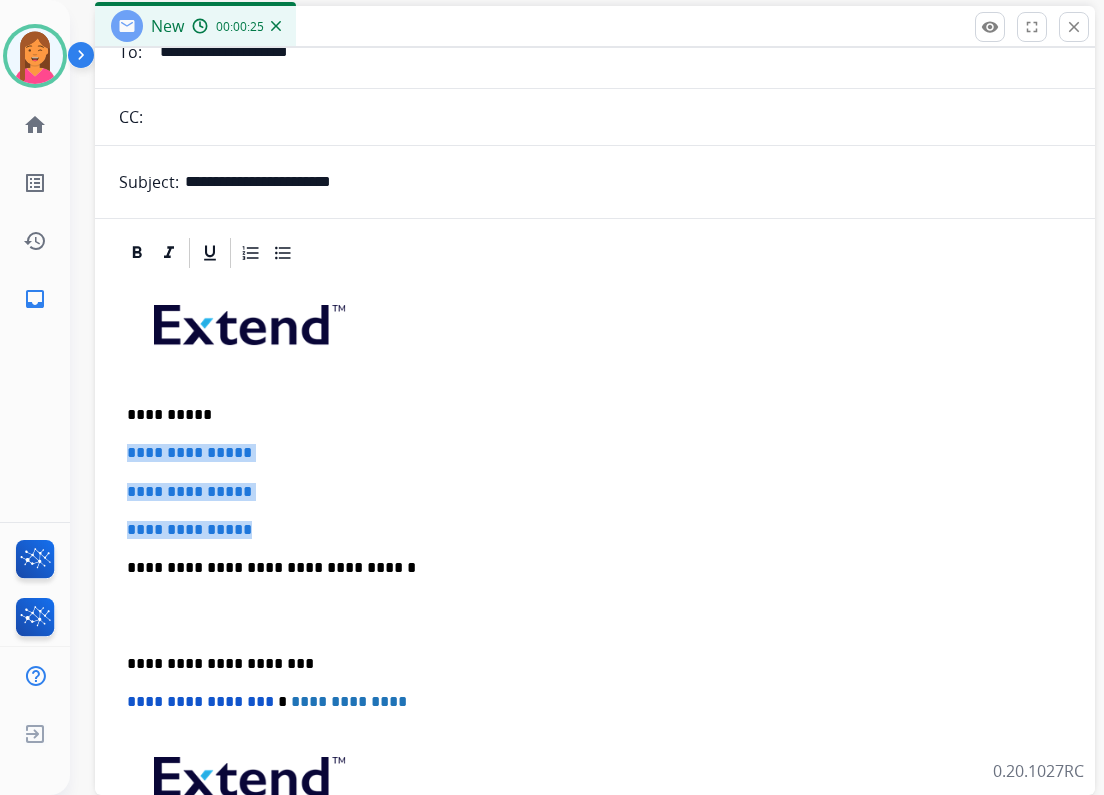 drag, startPoint x: 283, startPoint y: 532, endPoint x: 120, endPoint y: 458, distance: 179.01117 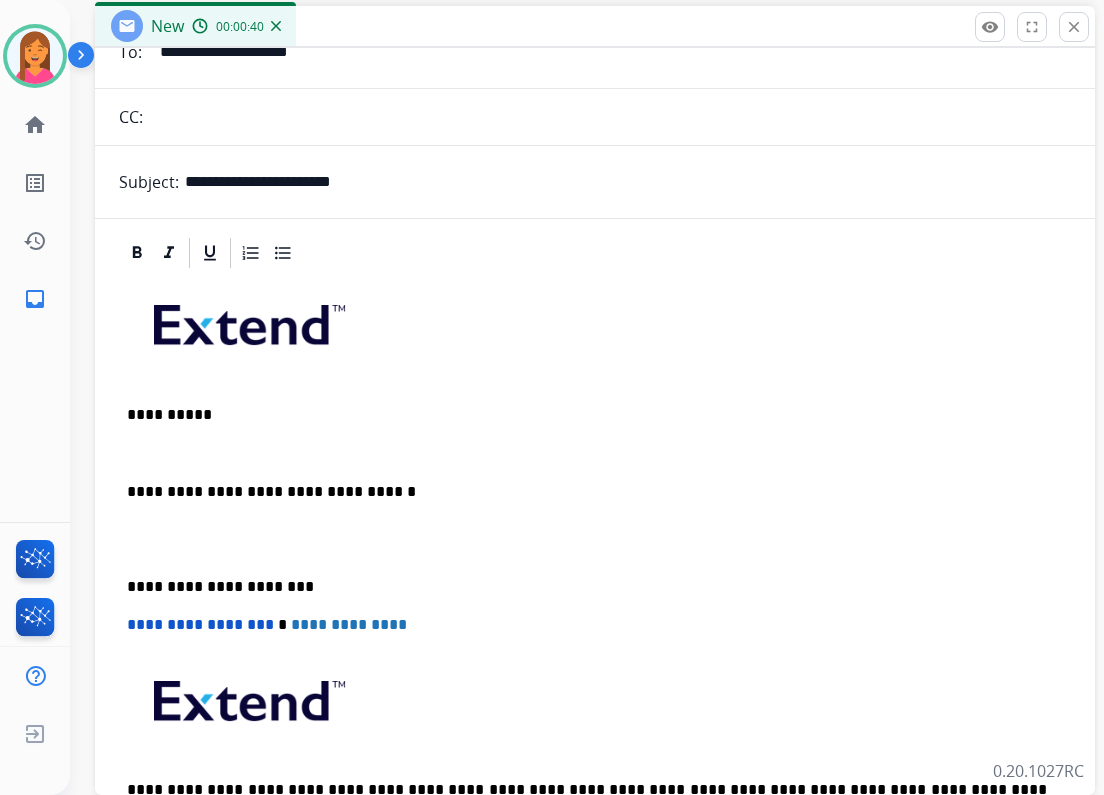 click at bounding box center (595, 453) 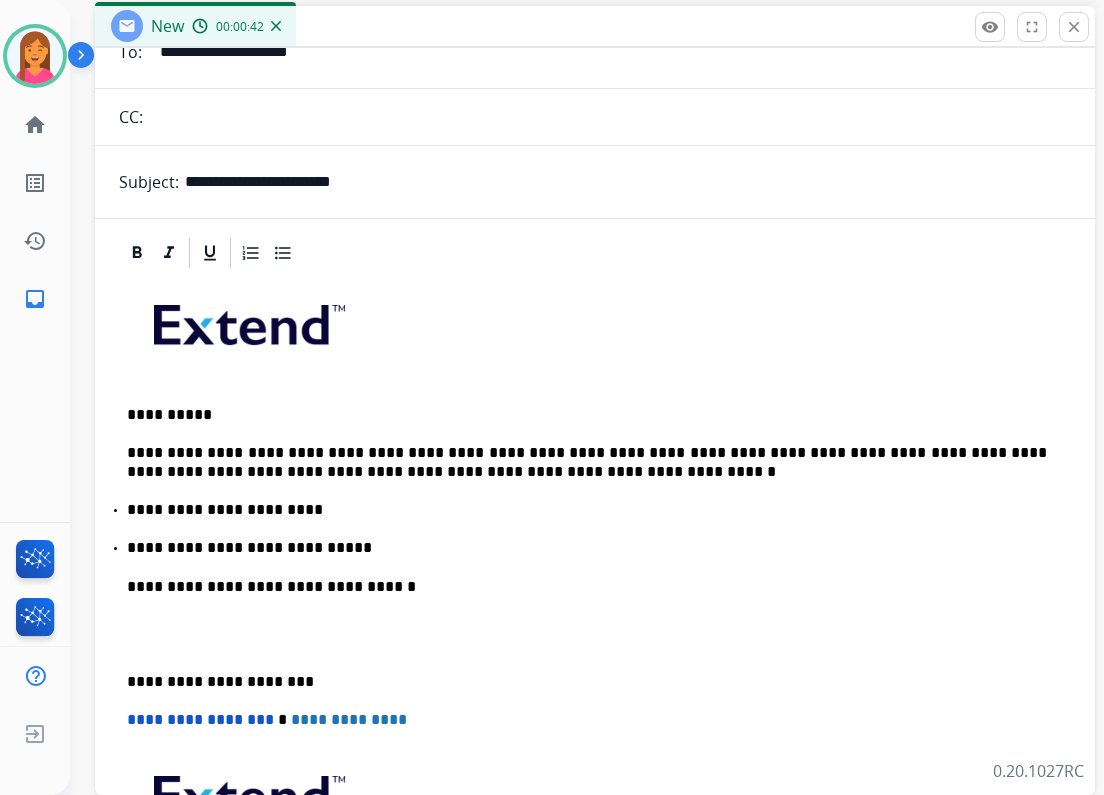 click on "**********" at bounding box center [587, 462] 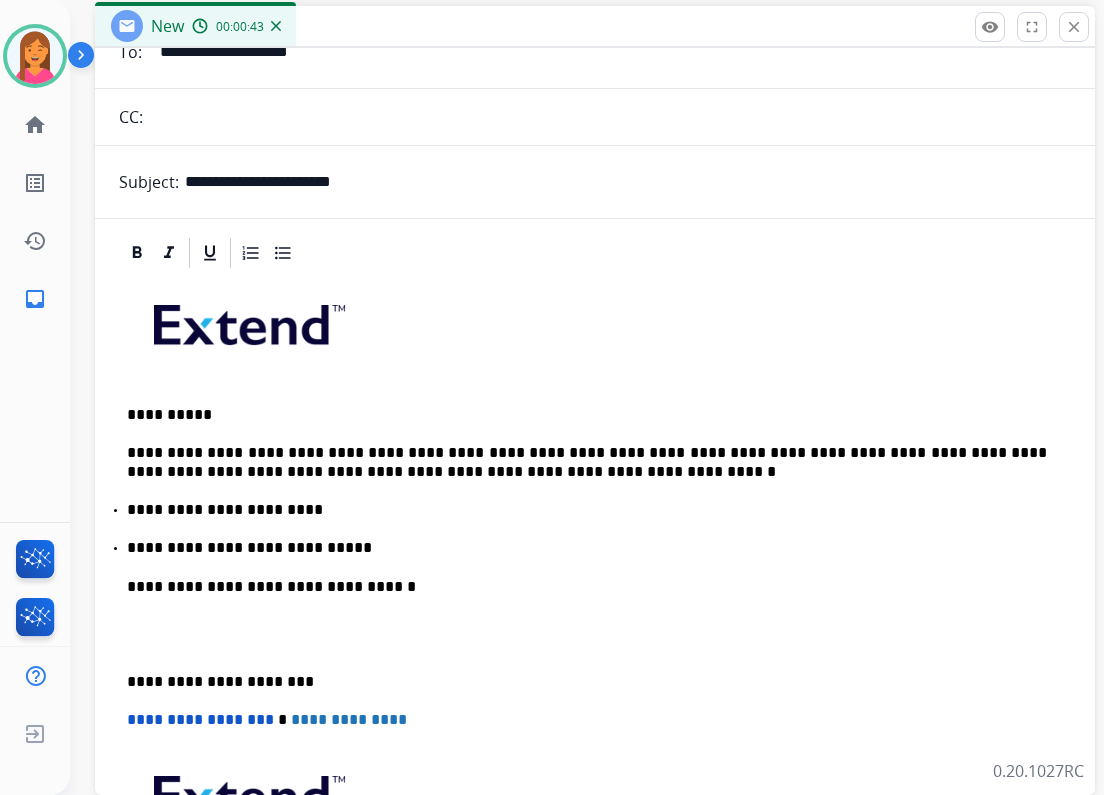 click on "**********" at bounding box center [587, 462] 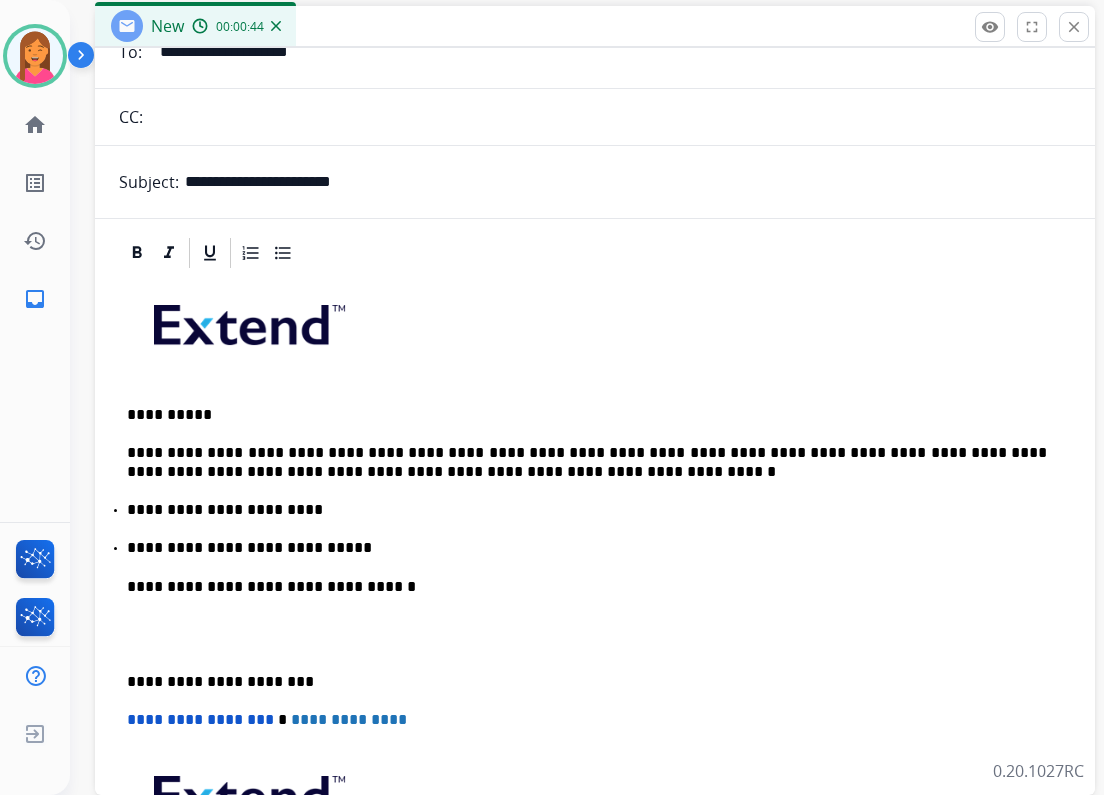 click on "**********" at bounding box center (587, 462) 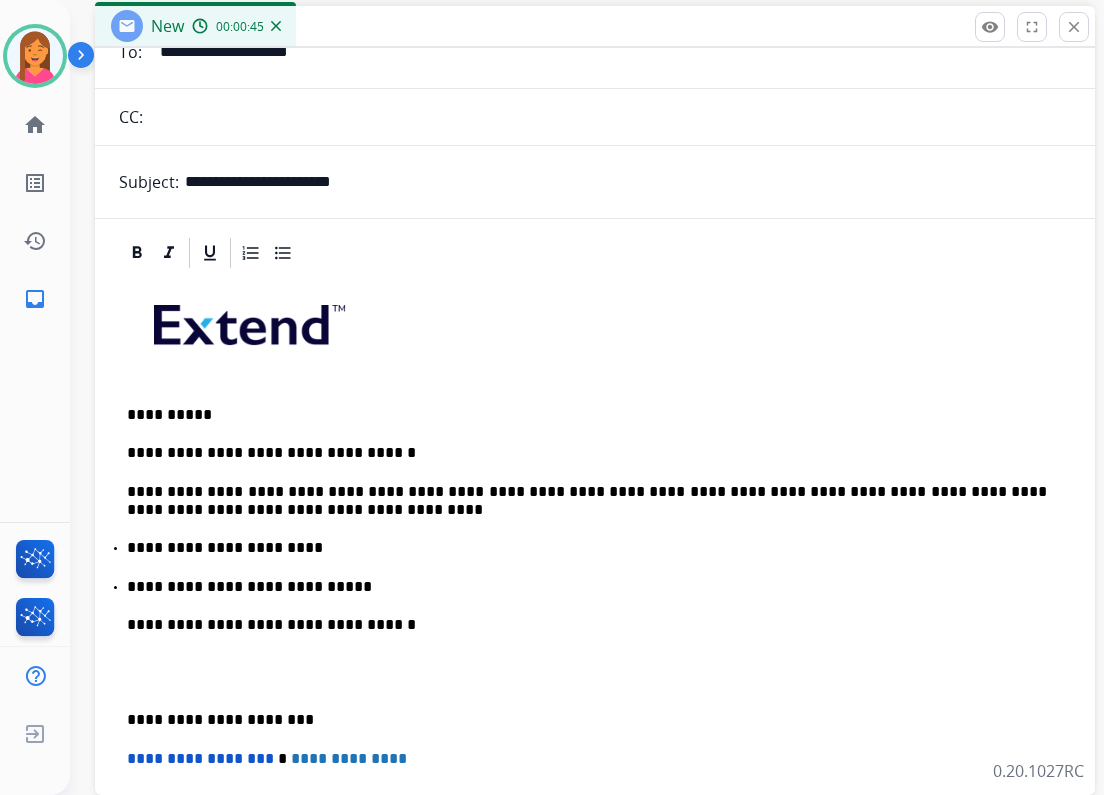 click on "**********" at bounding box center [587, 453] 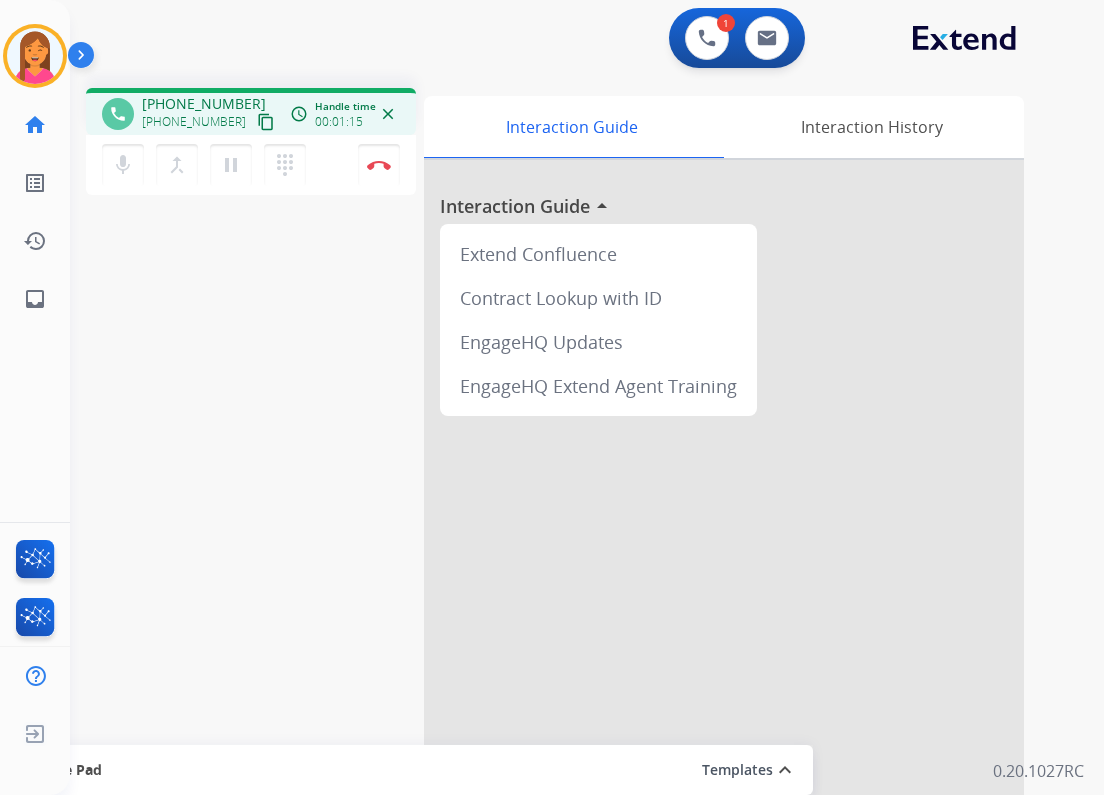 drag, startPoint x: 244, startPoint y: 120, endPoint x: 226, endPoint y: 128, distance: 19.697716 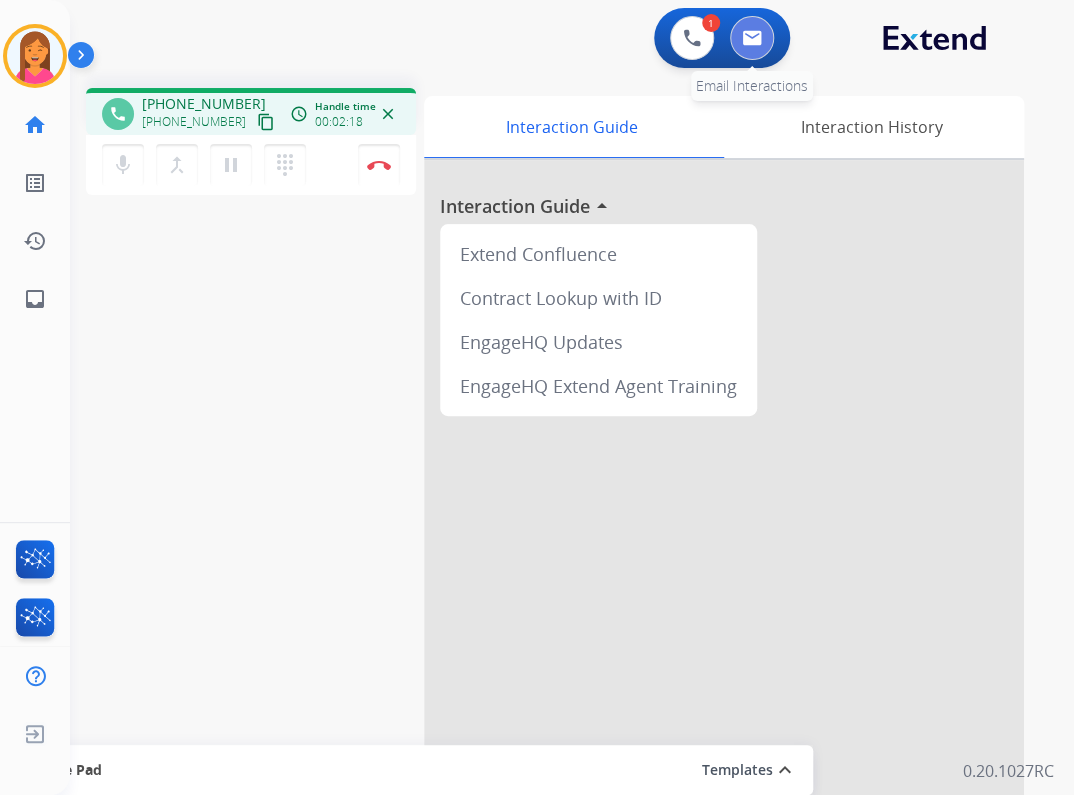 click at bounding box center [752, 38] 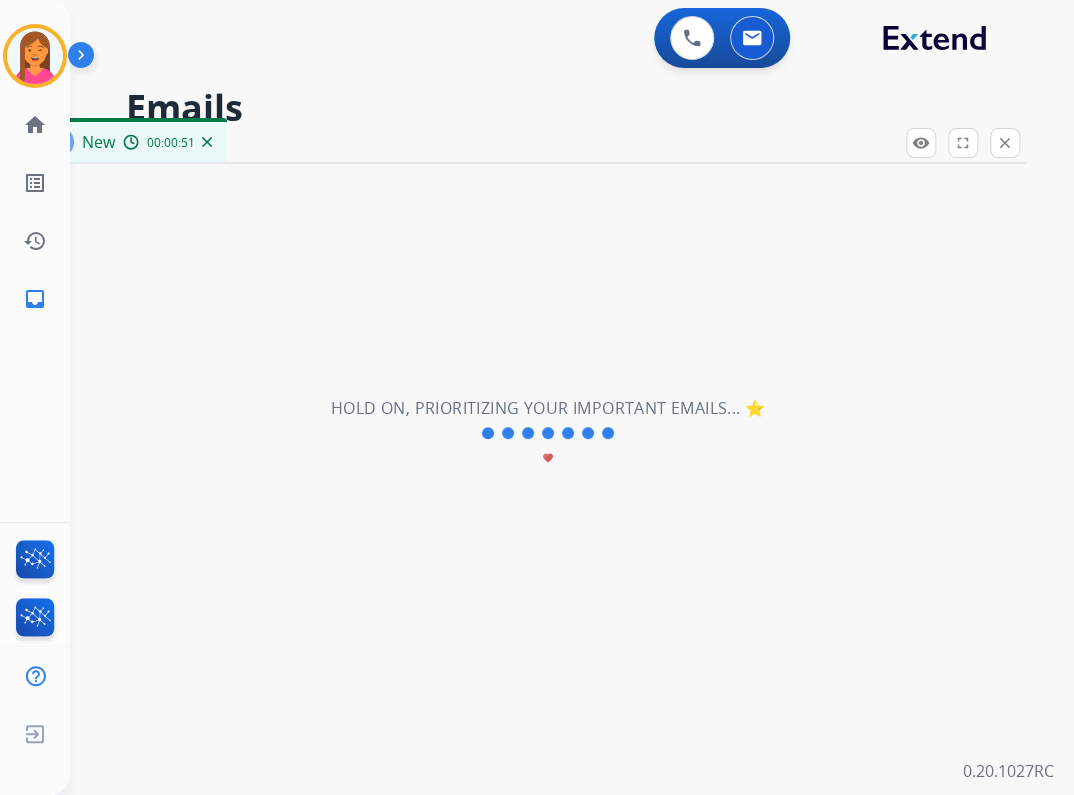 select on "**********" 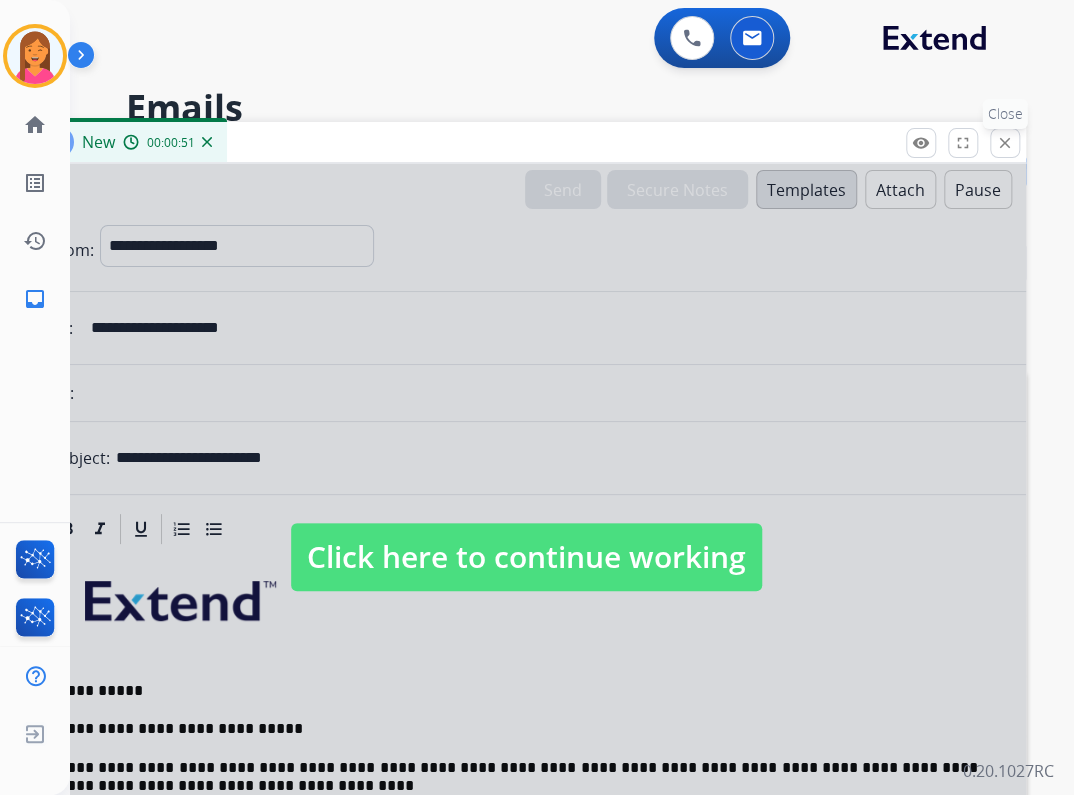 click on "close Close" at bounding box center [1005, 143] 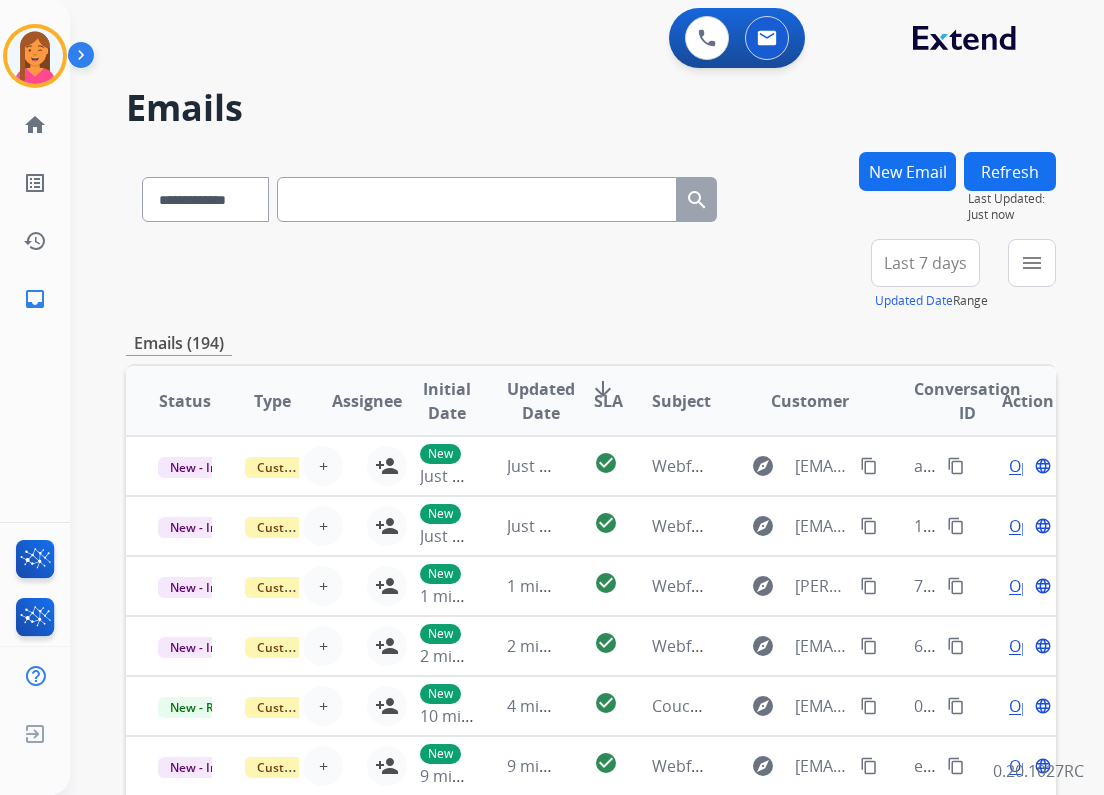 click on "New Email" at bounding box center [907, 171] 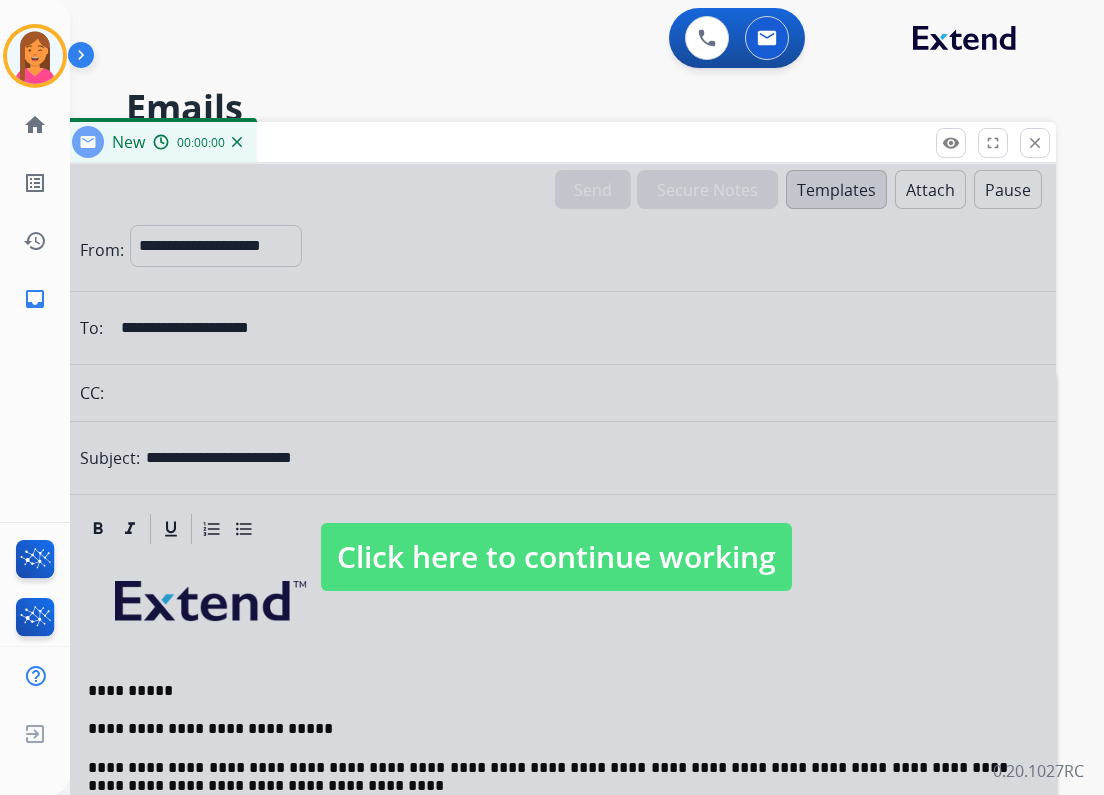 select on "**********" 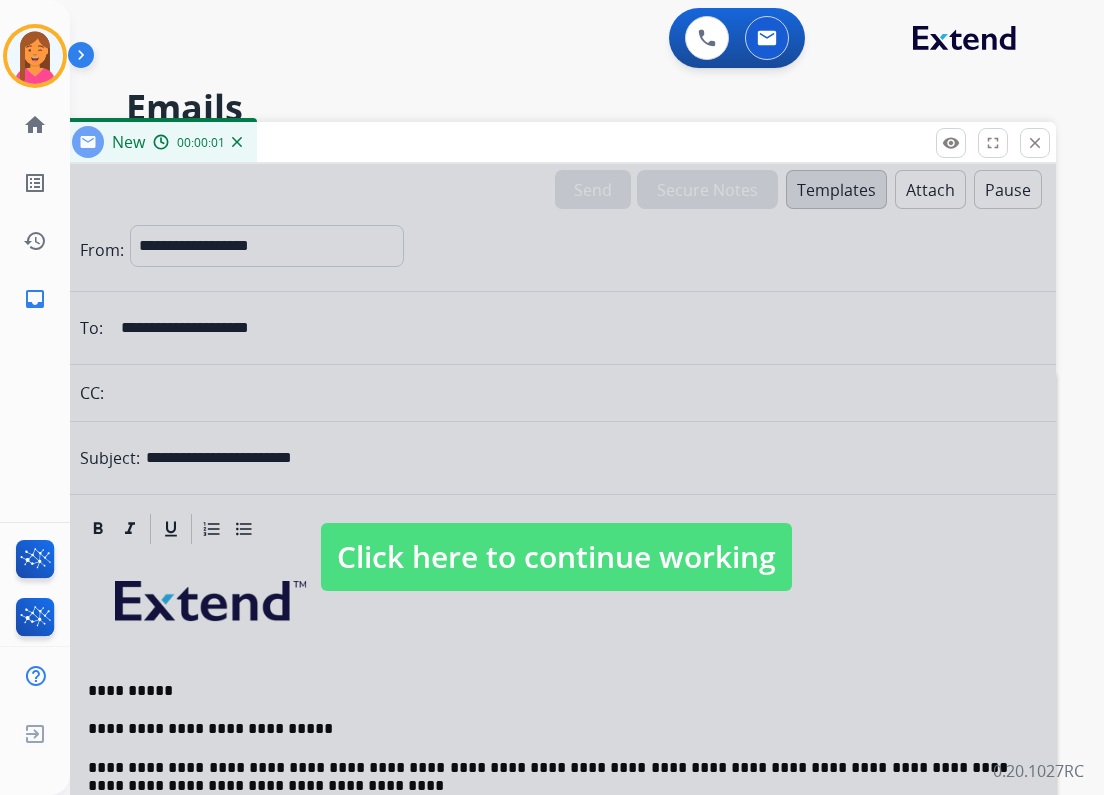 drag, startPoint x: 407, startPoint y: 559, endPoint x: 624, endPoint y: 433, distance: 250.92828 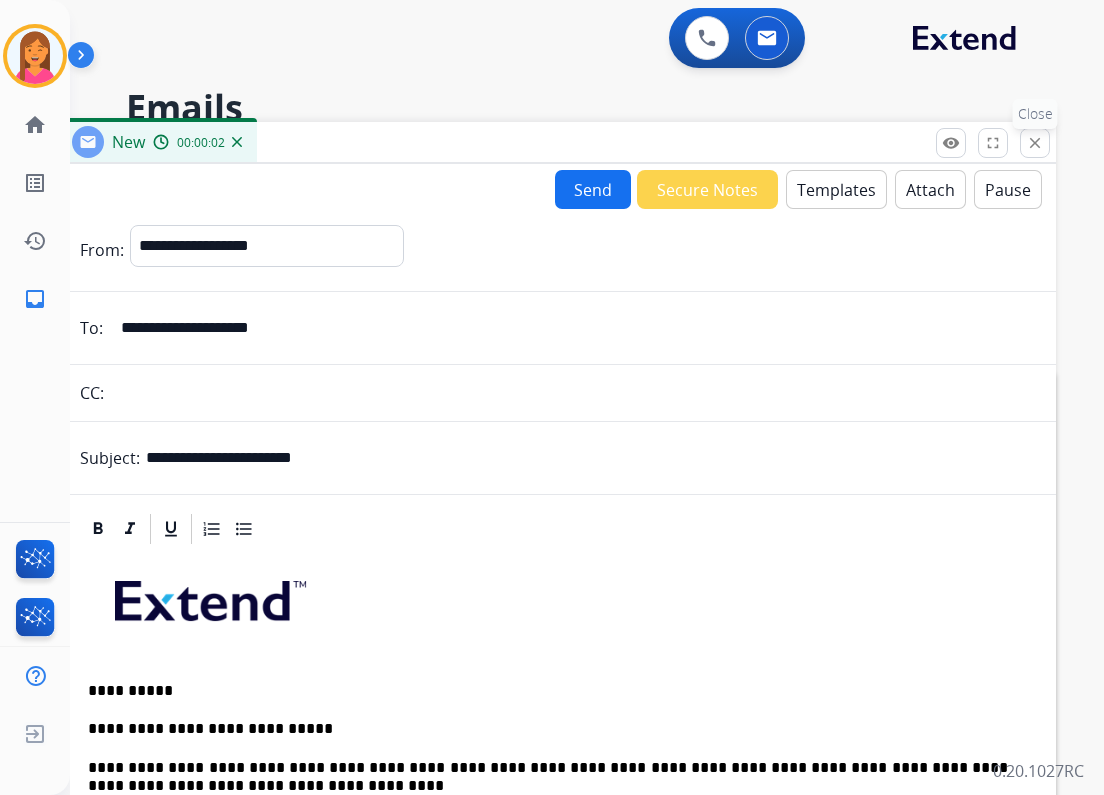 click on "close" at bounding box center (1035, 143) 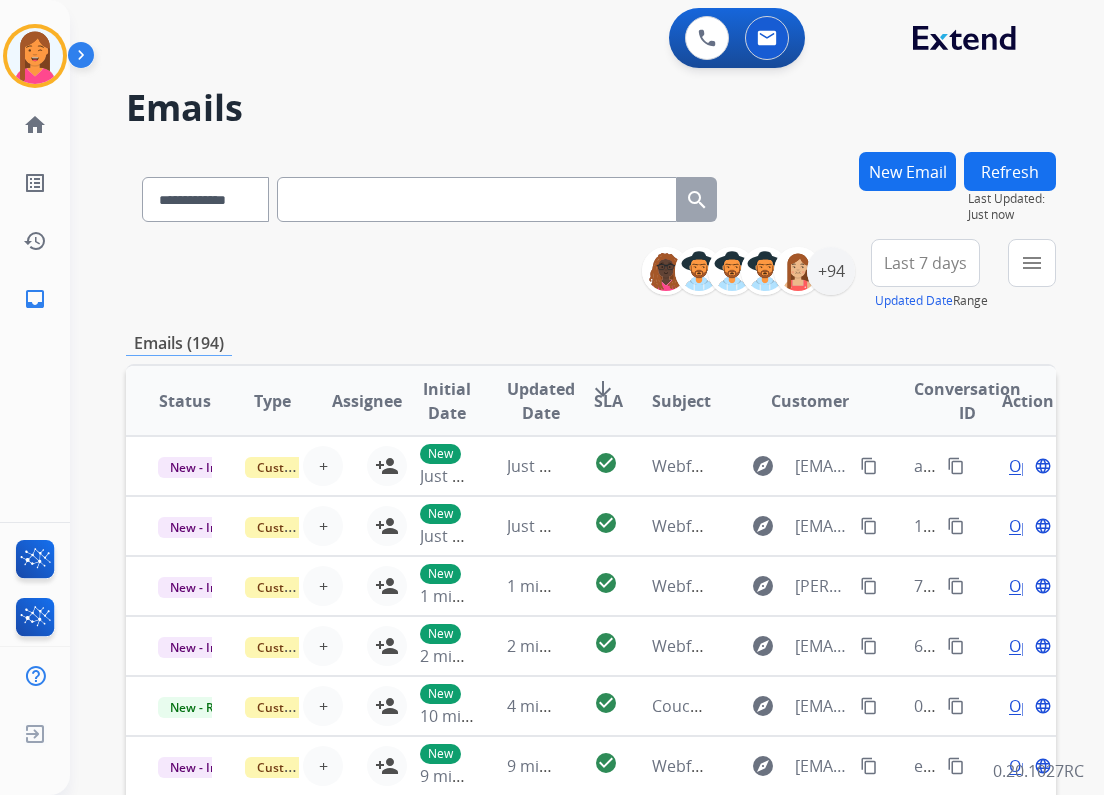 click on "New Email" at bounding box center [907, 171] 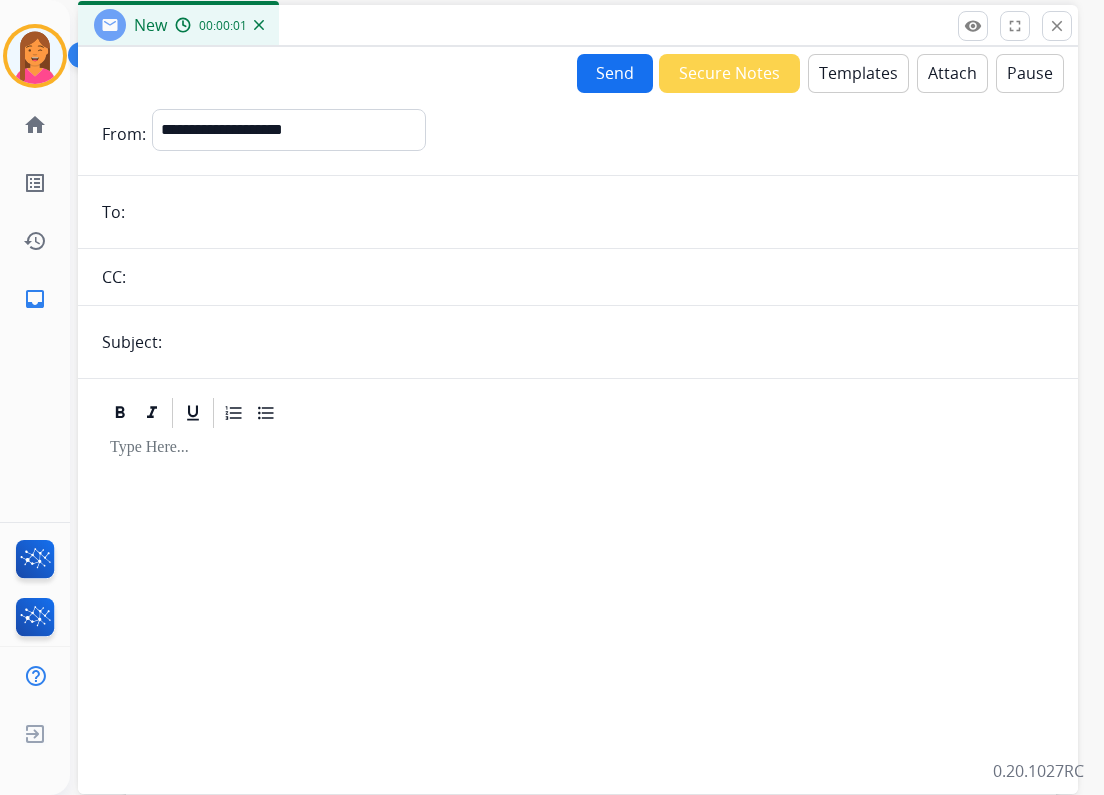 drag, startPoint x: 522, startPoint y: 145, endPoint x: 543, endPoint y: 28, distance: 118.869675 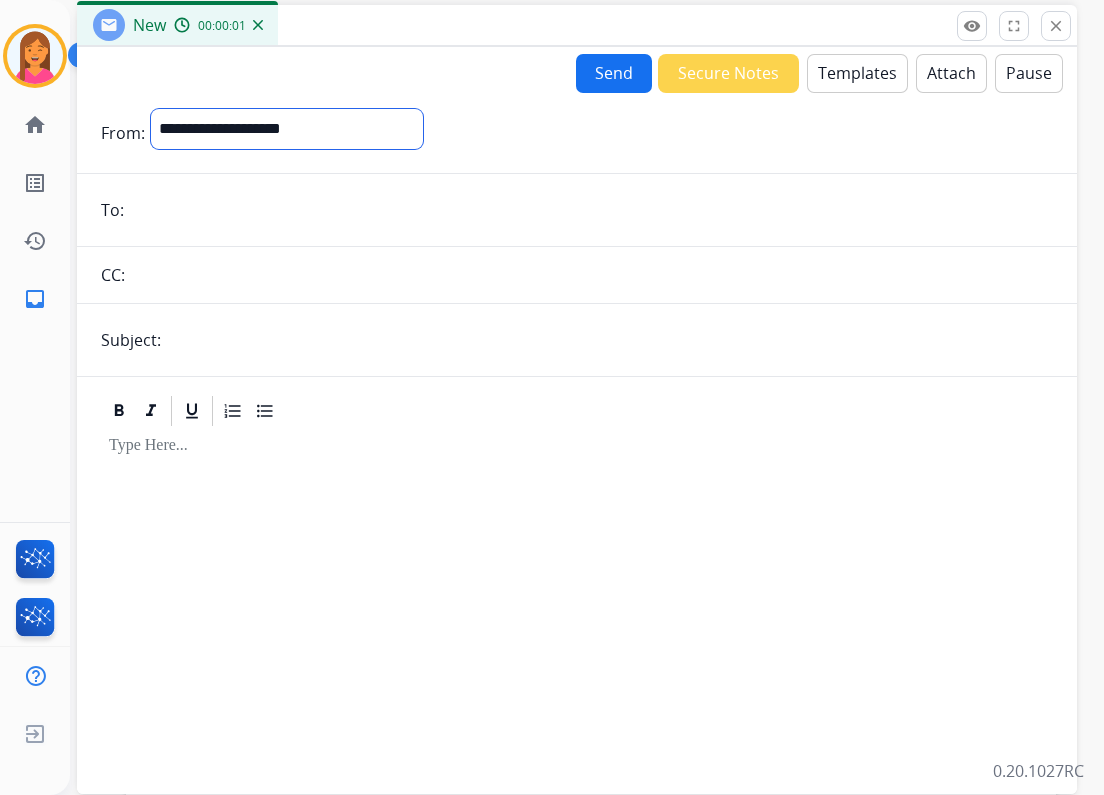 click on "**********" at bounding box center [287, 129] 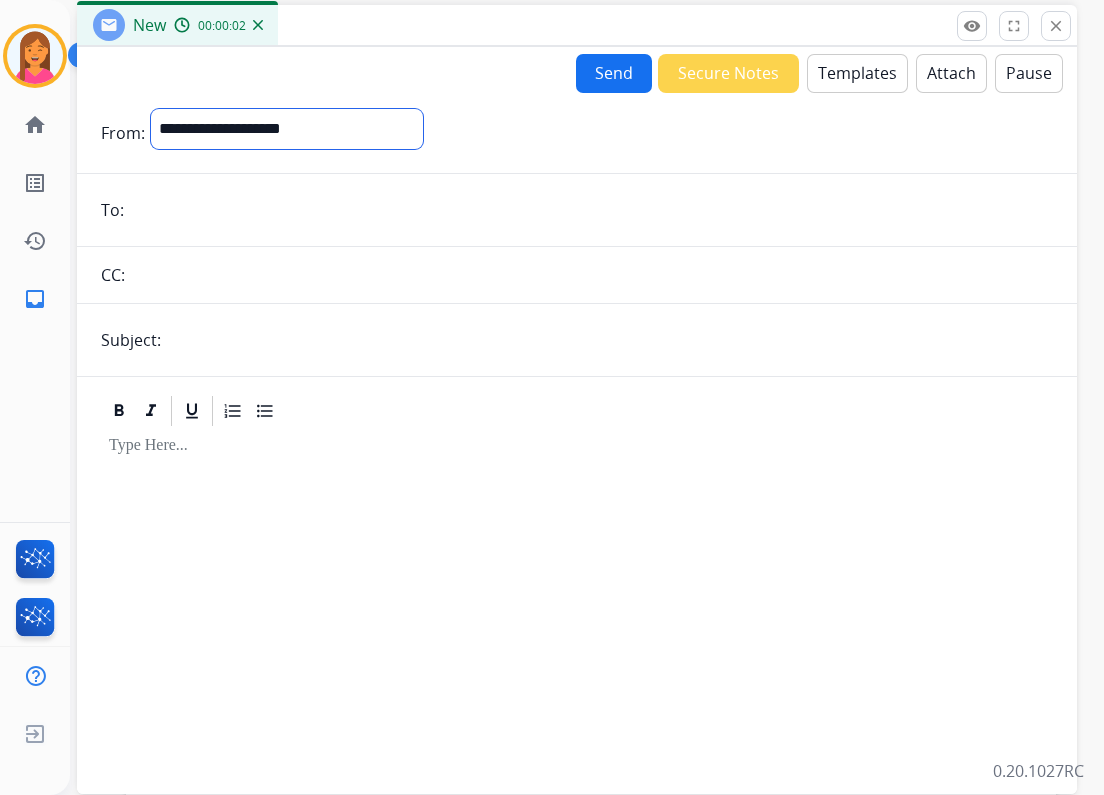 select on "**********" 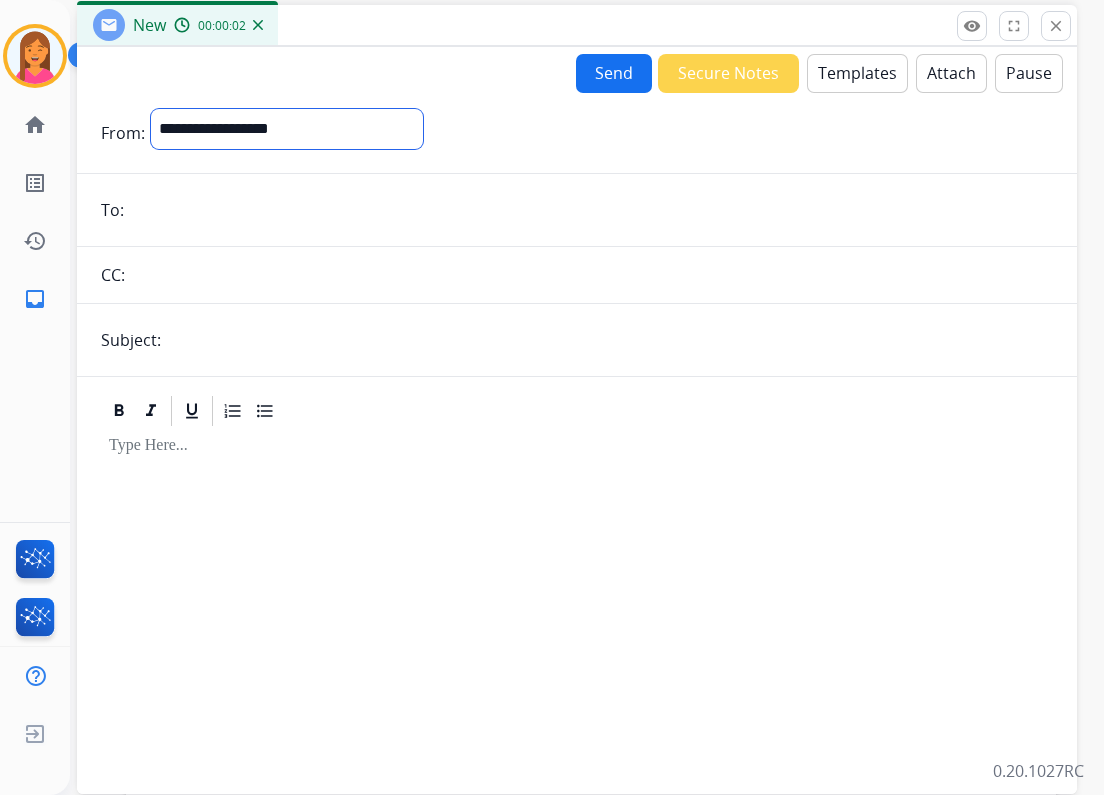 click on "**********" at bounding box center [287, 129] 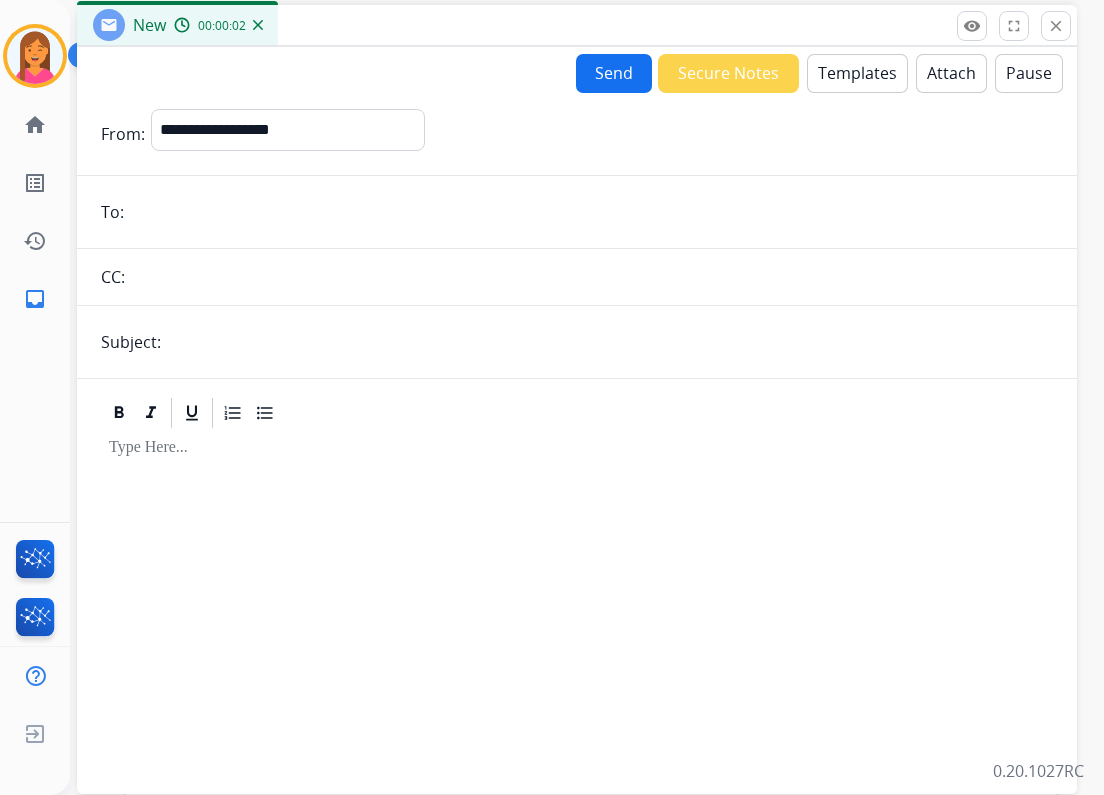 click at bounding box center (591, 212) 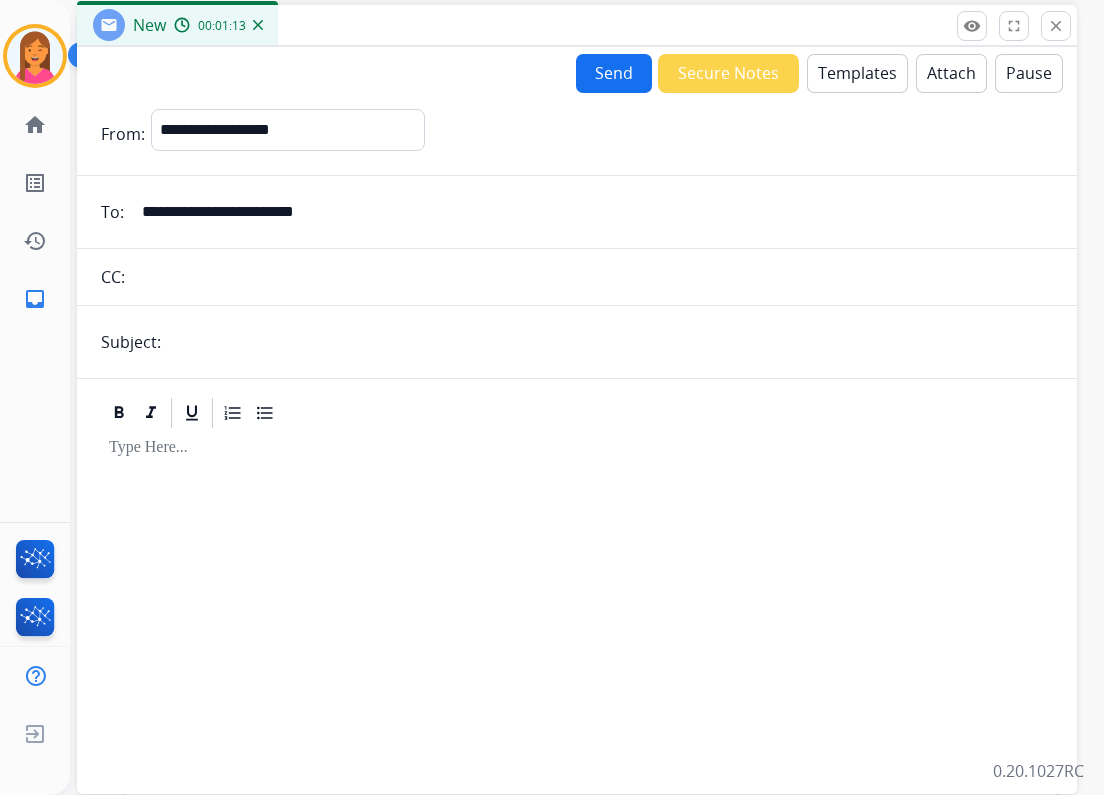 type on "**********" 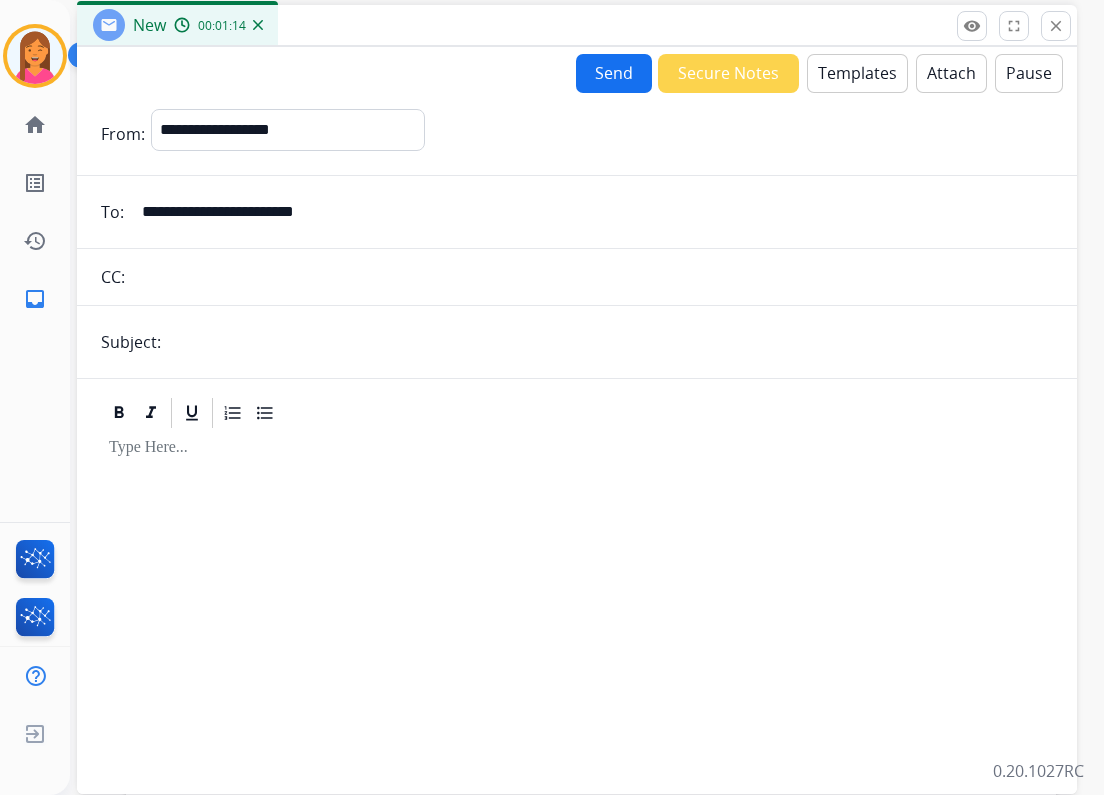 type on "**********" 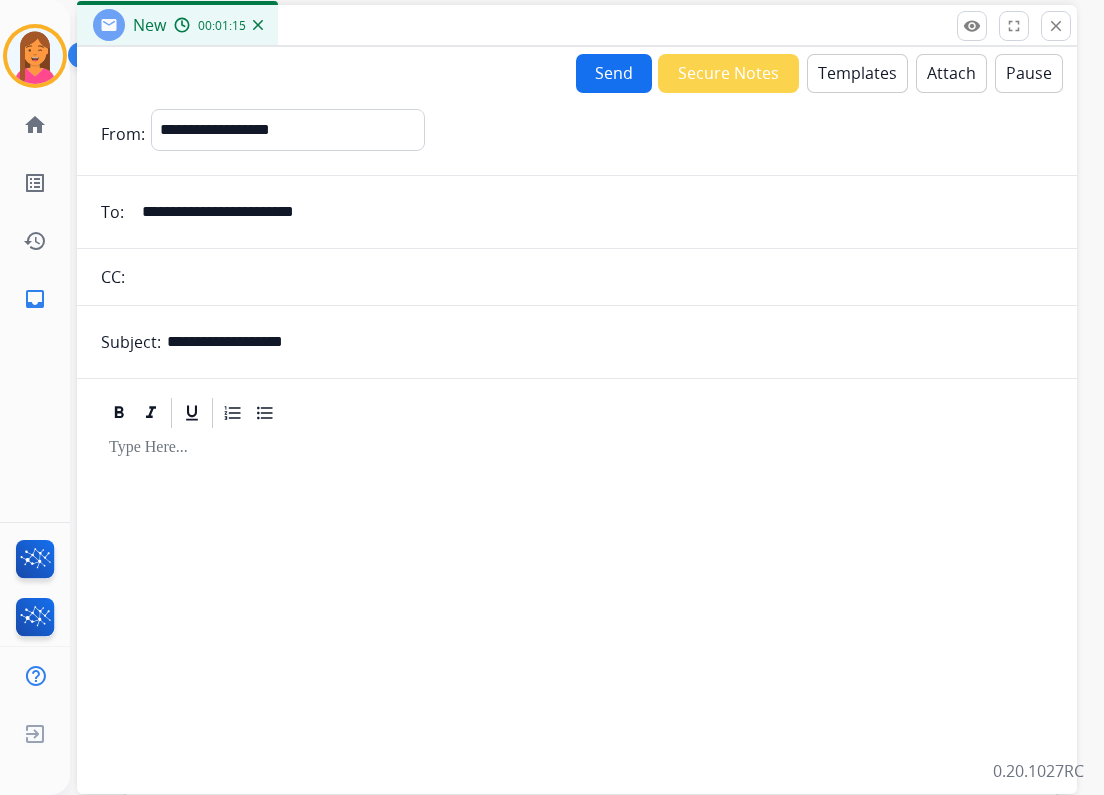click on "Templates" at bounding box center [857, 73] 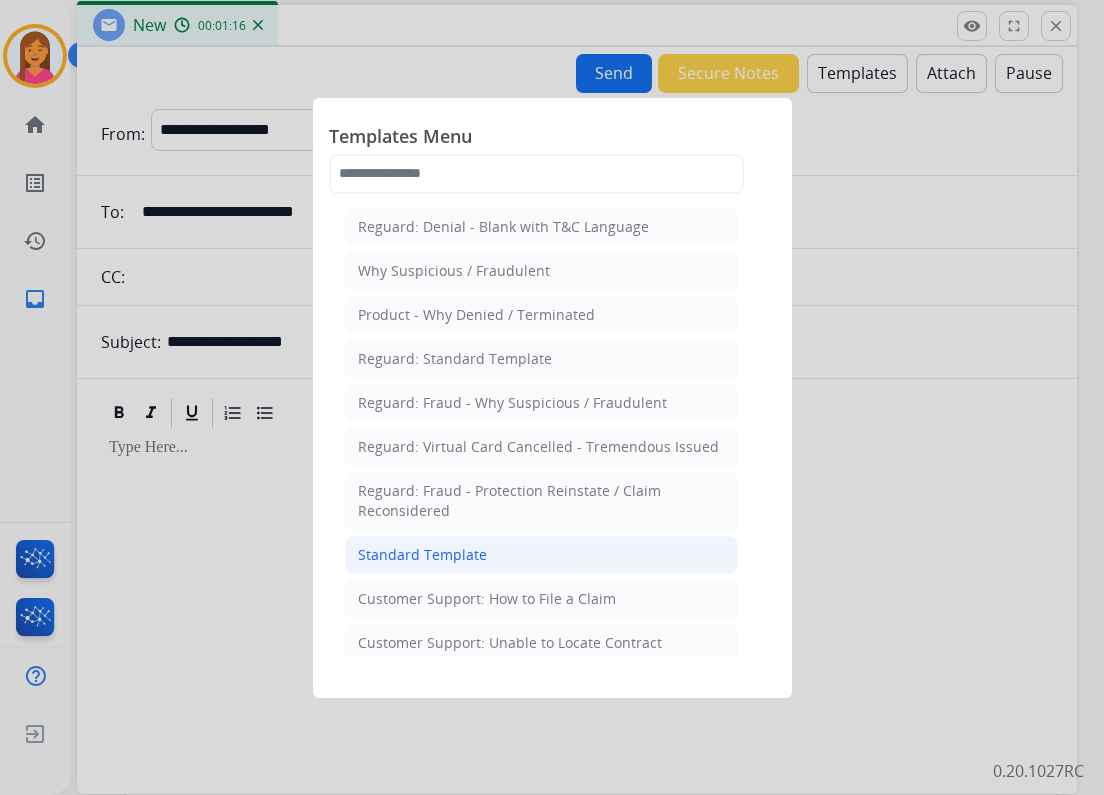 click on "Standard Template" 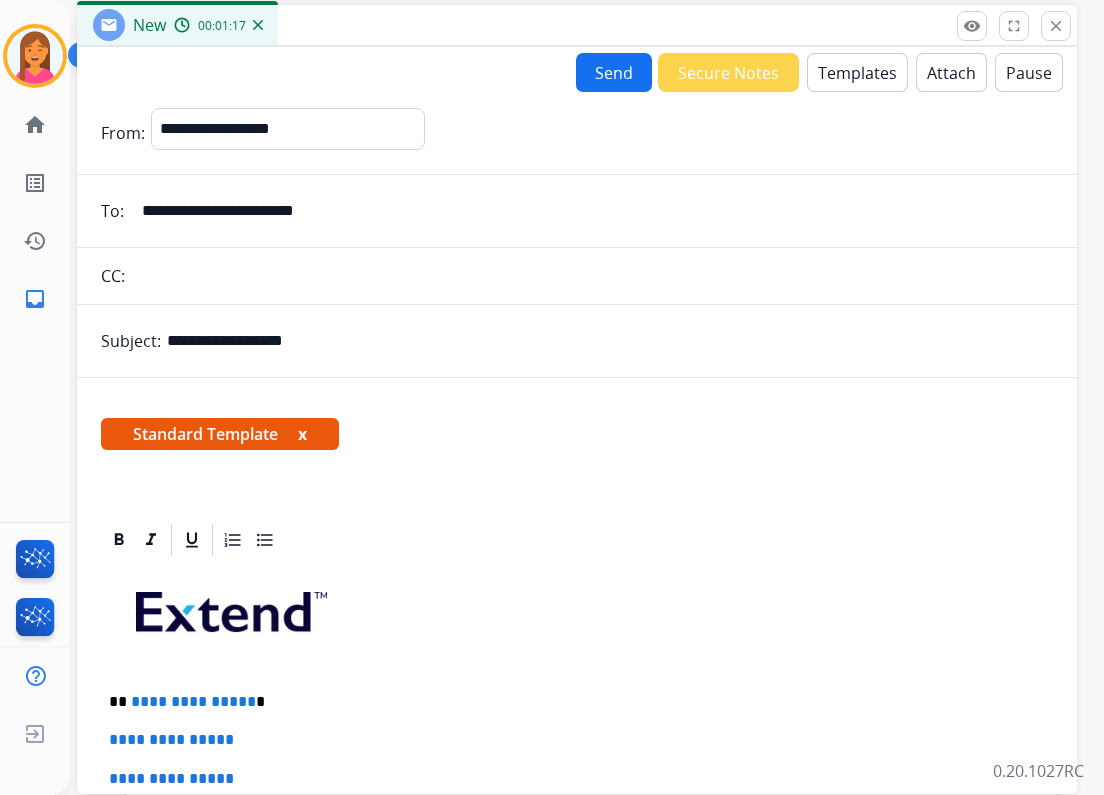 click on "x" at bounding box center [302, 434] 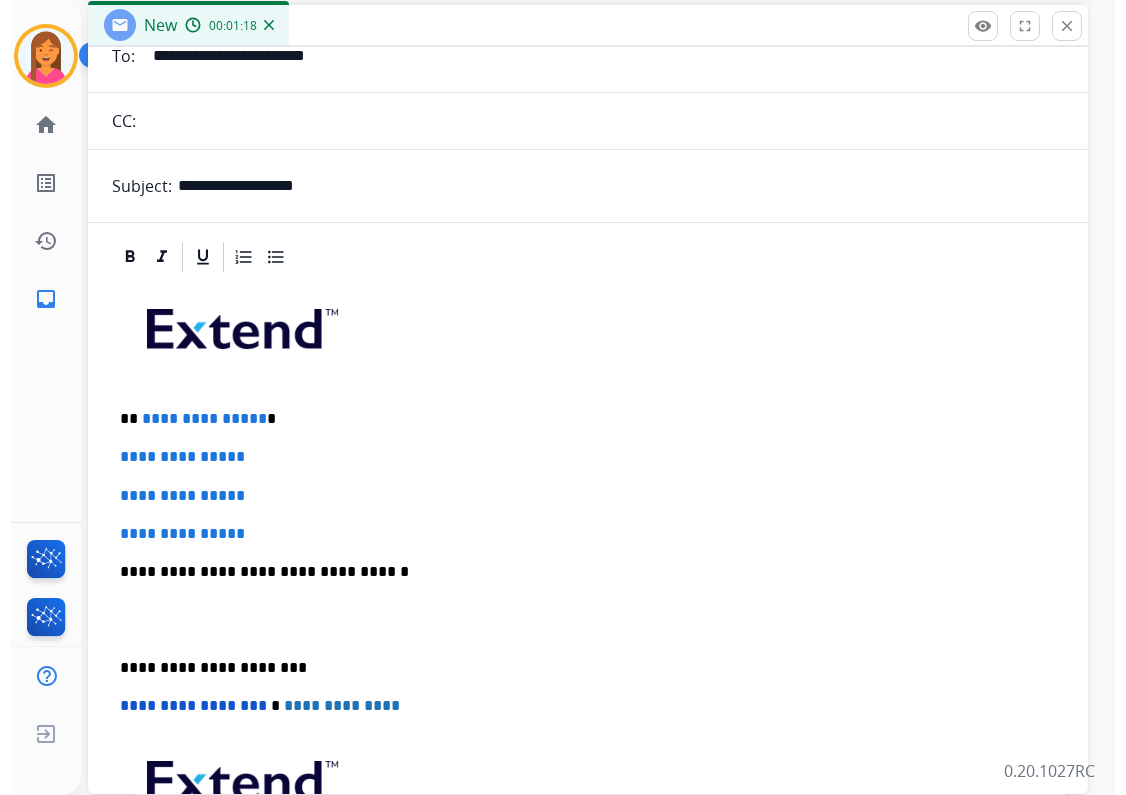 scroll, scrollTop: 160, scrollLeft: 0, axis: vertical 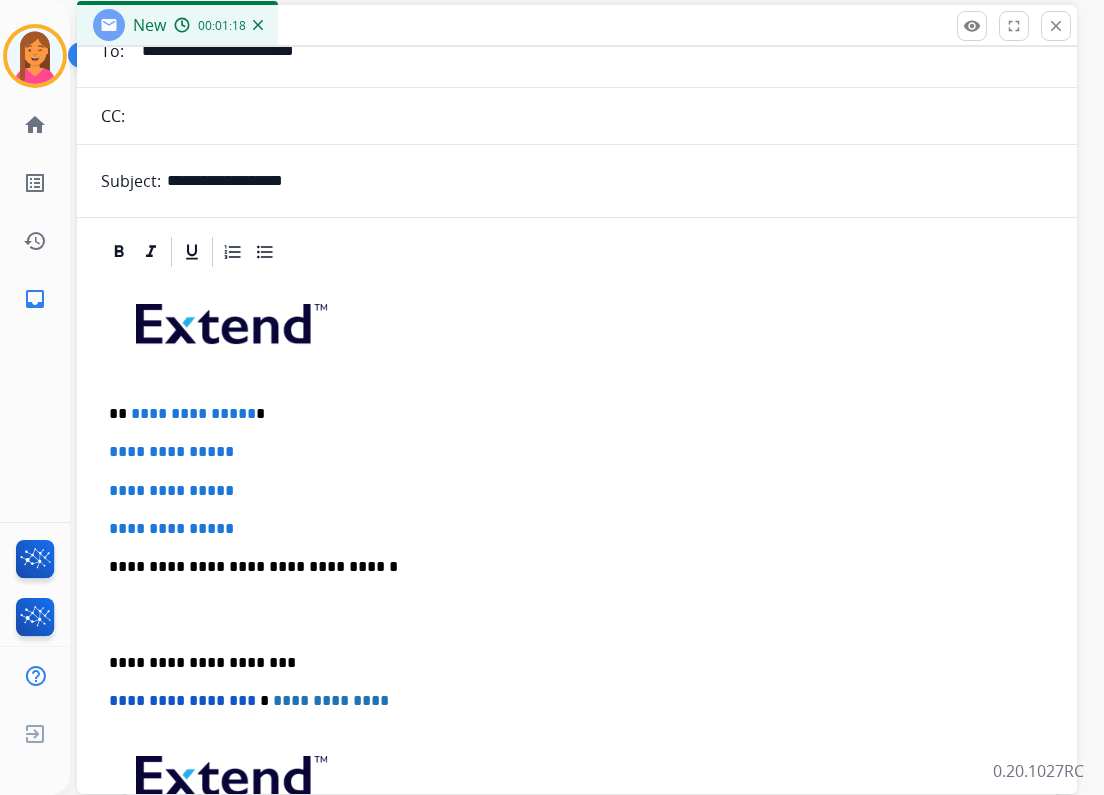 click on "**********" at bounding box center [569, 414] 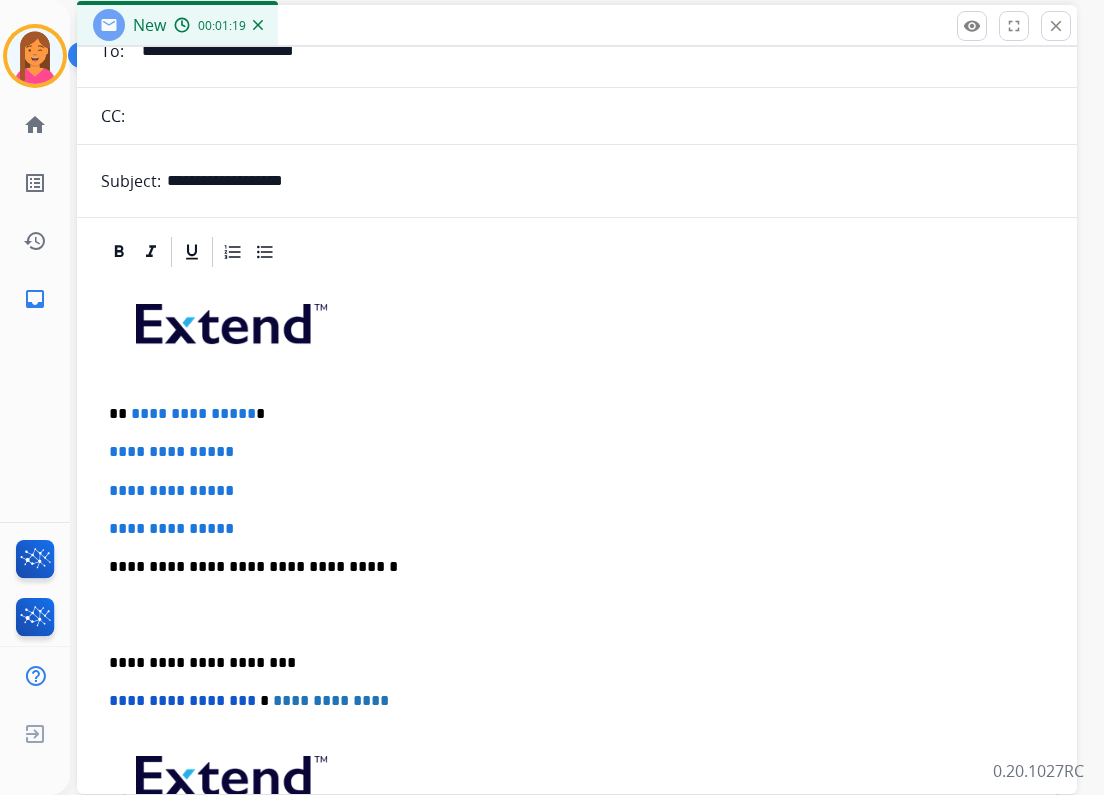 type 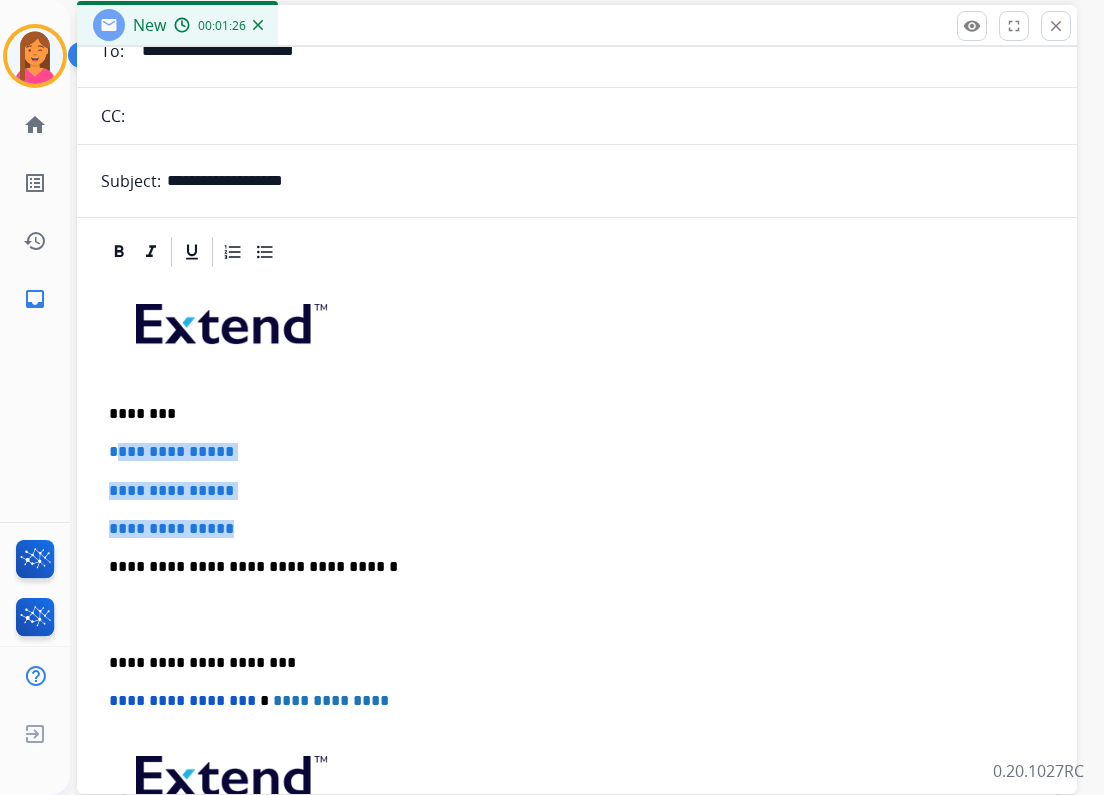 drag, startPoint x: 180, startPoint y: 534, endPoint x: 125, endPoint y: 444, distance: 105.47511 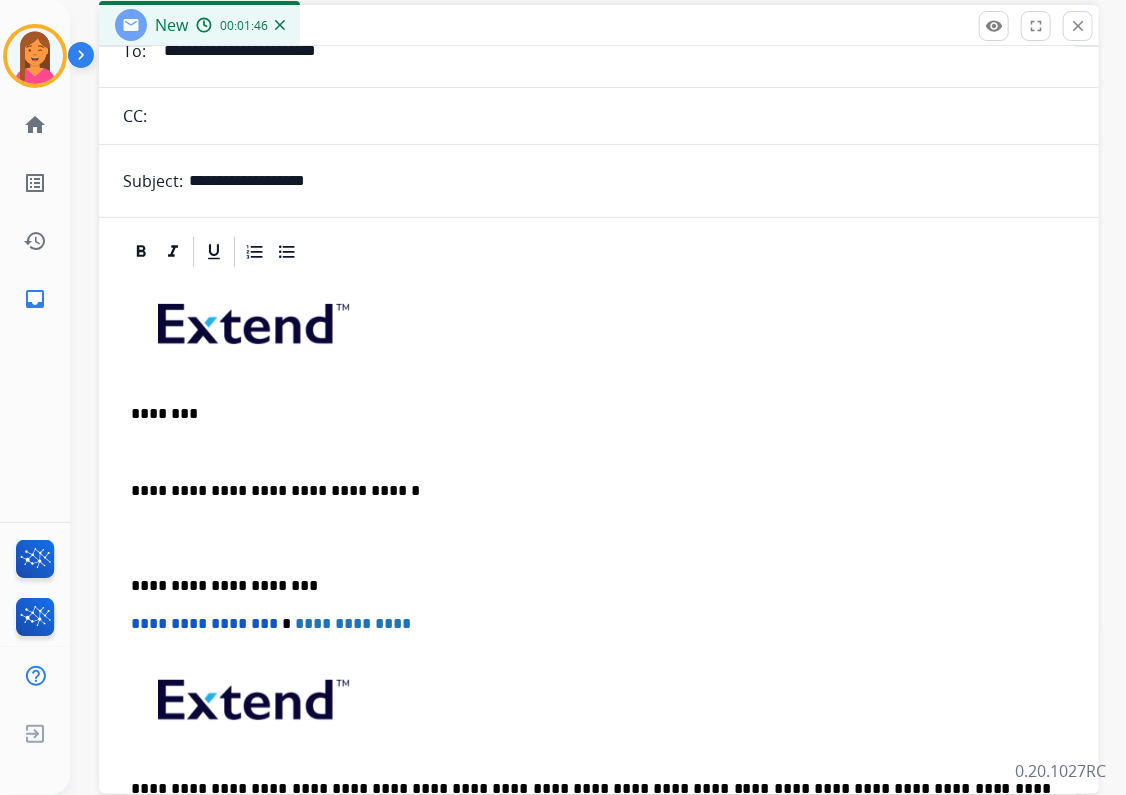 click at bounding box center [599, 452] 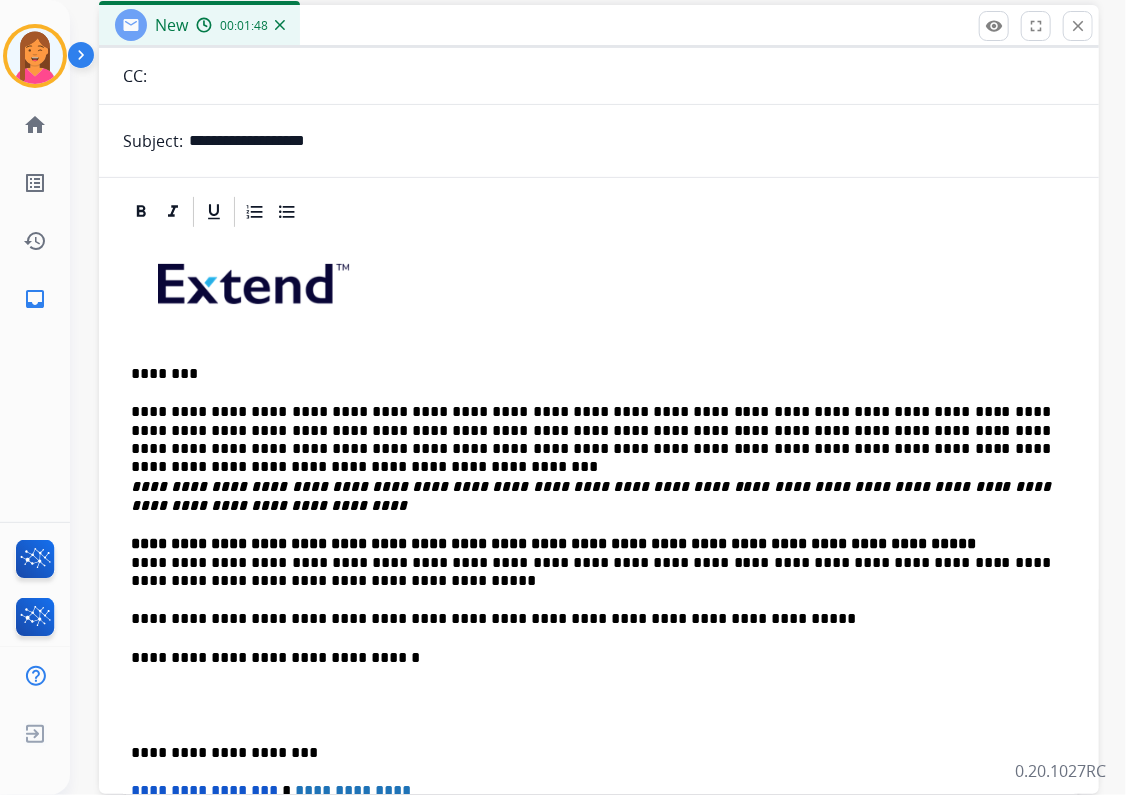 scroll, scrollTop: 240, scrollLeft: 0, axis: vertical 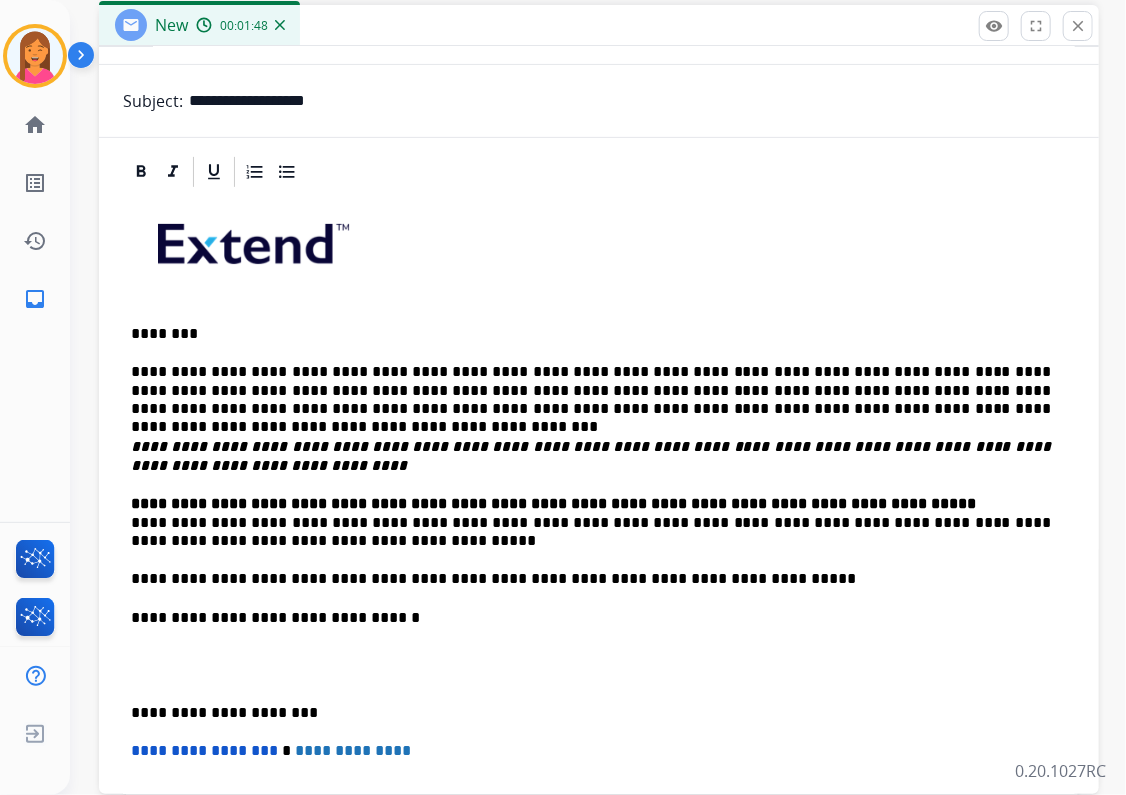 click on "**********" at bounding box center [599, 599] 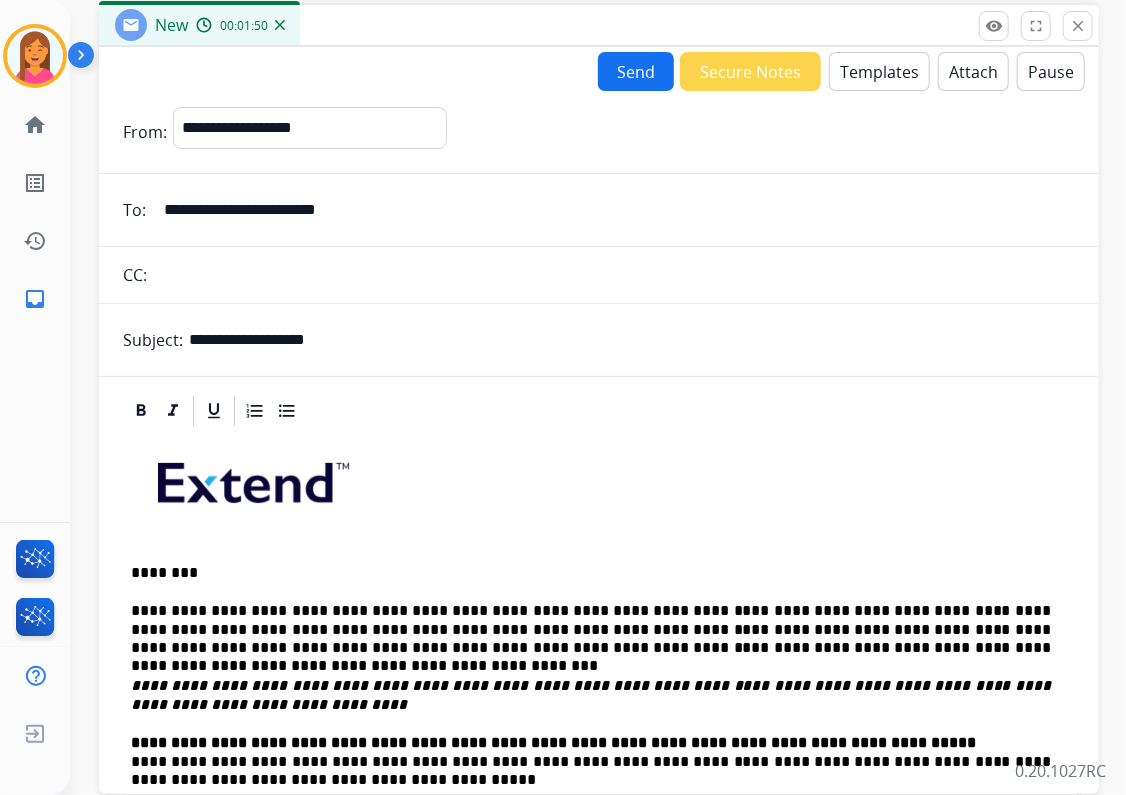 scroll, scrollTop: 0, scrollLeft: 0, axis: both 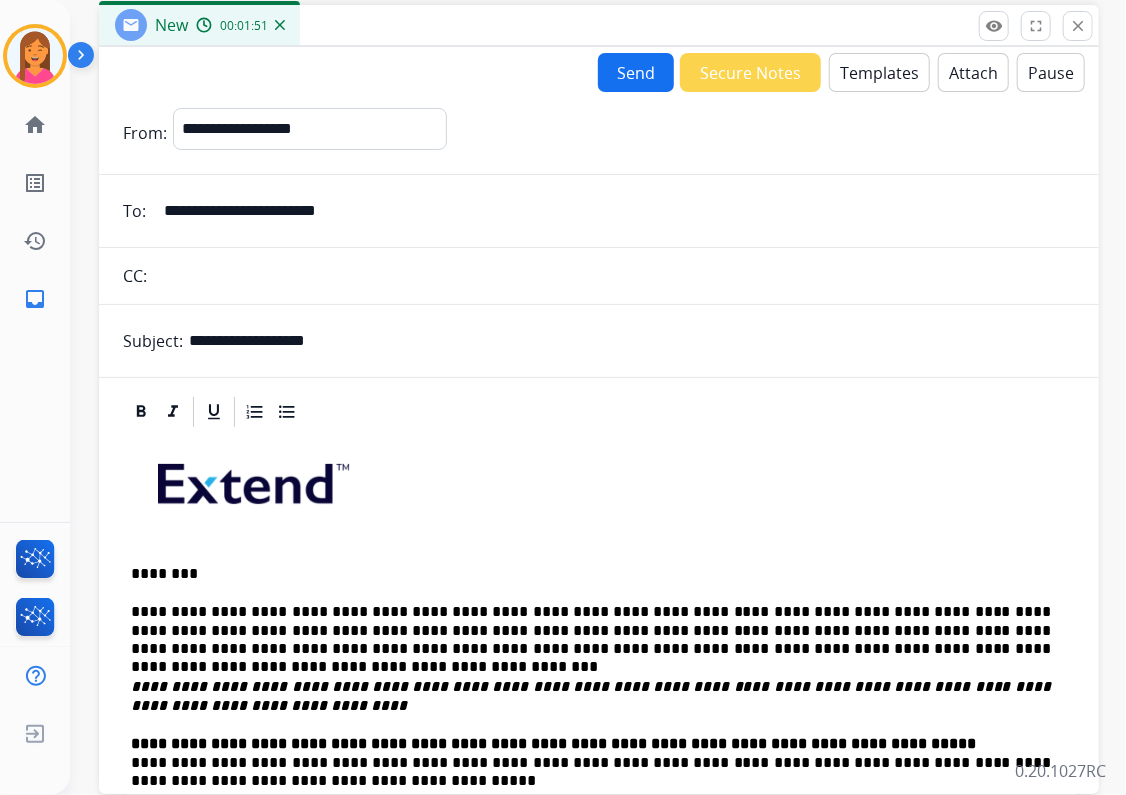click on "Send" at bounding box center [636, 72] 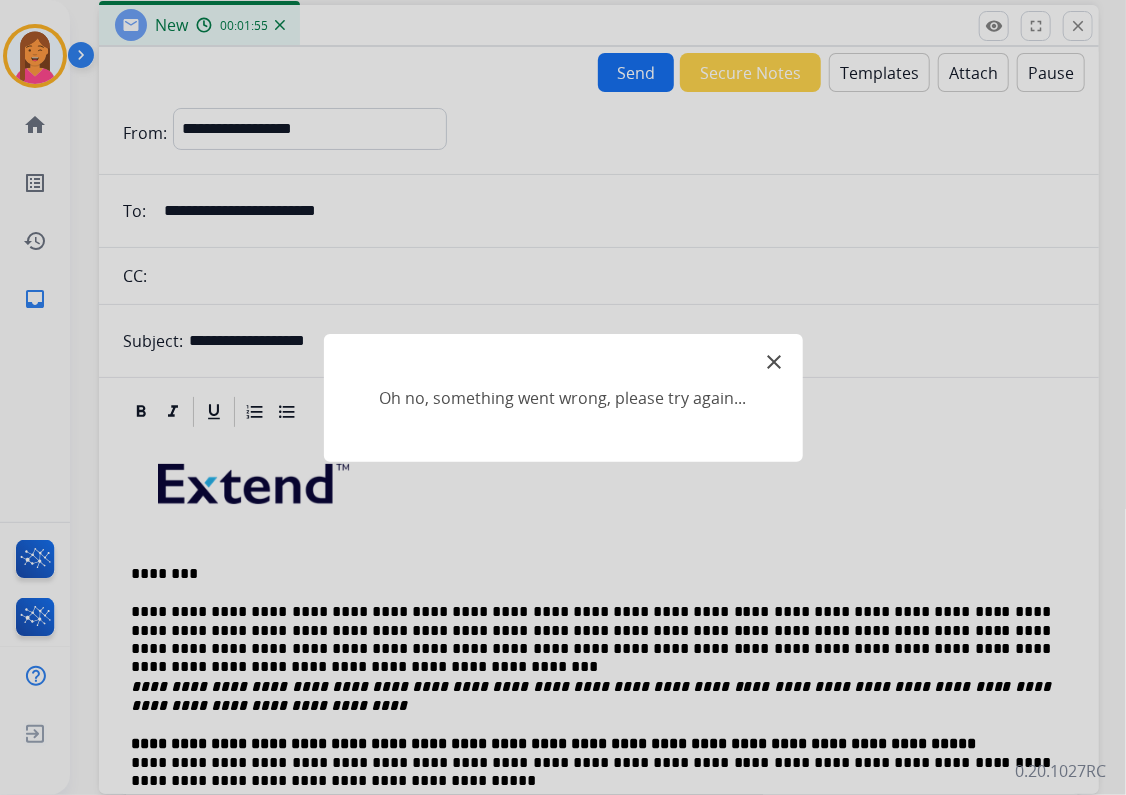 click on "close" 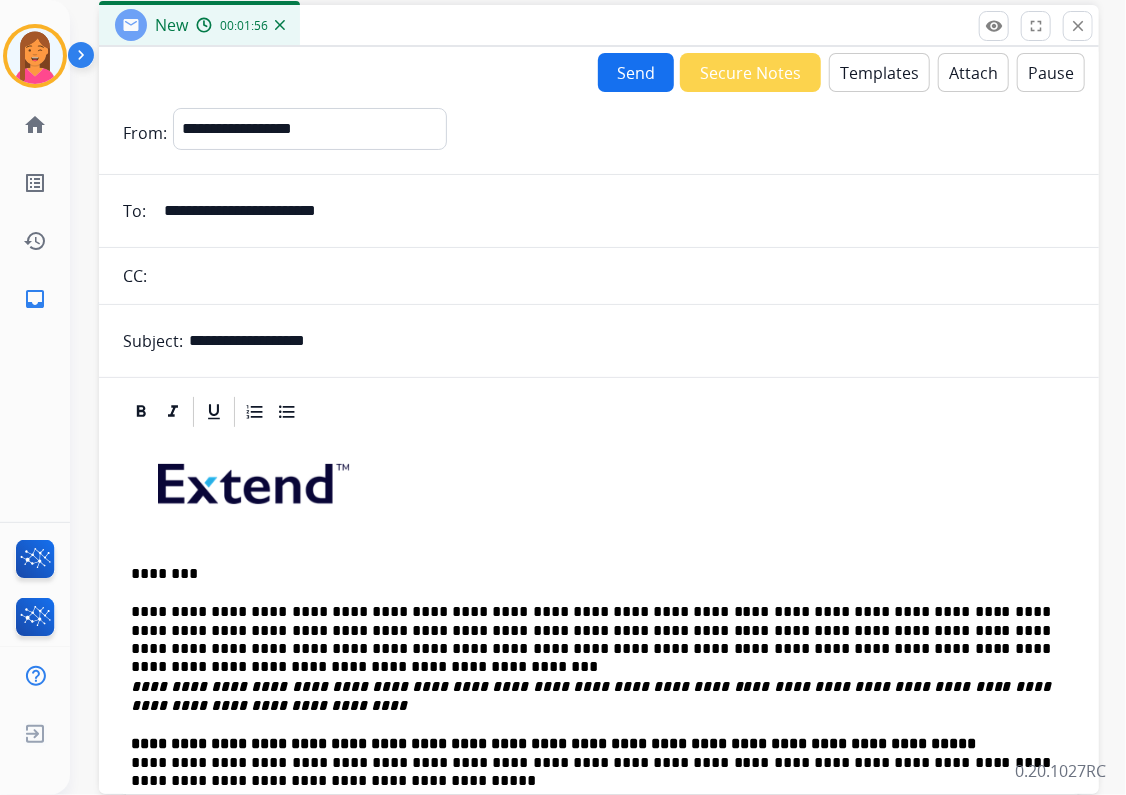click on "Send" at bounding box center (636, 72) 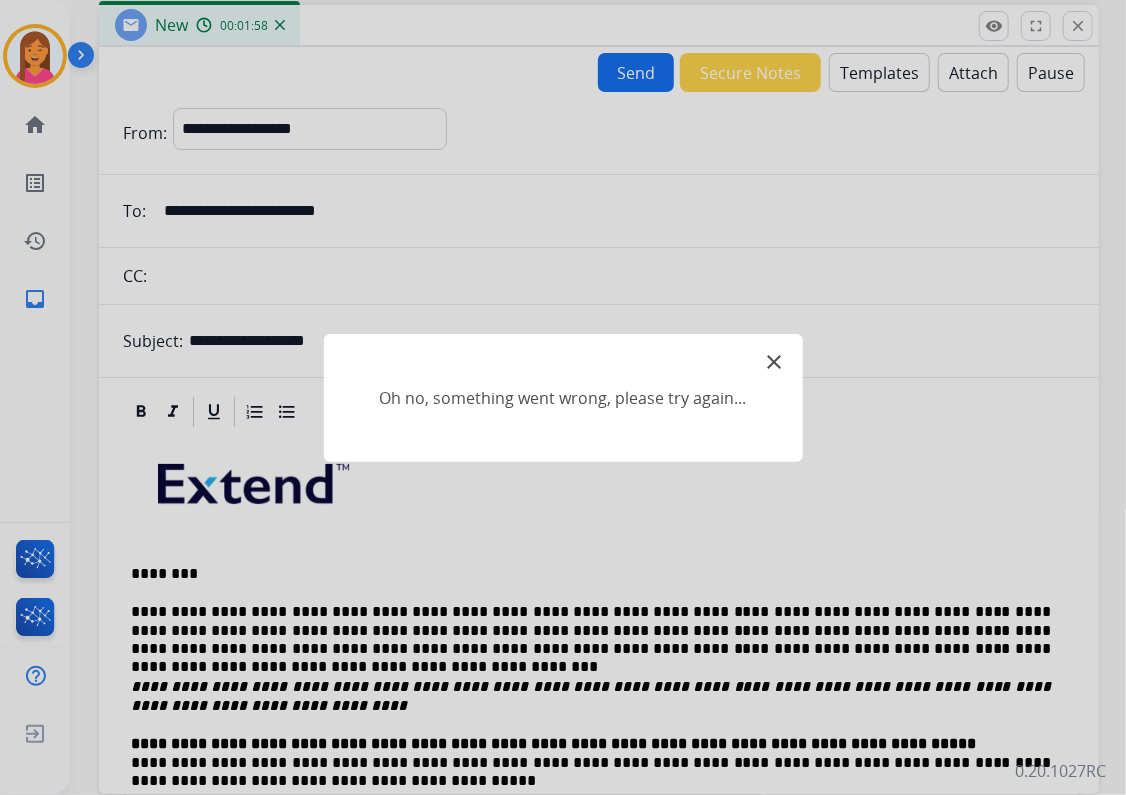 click on "close" 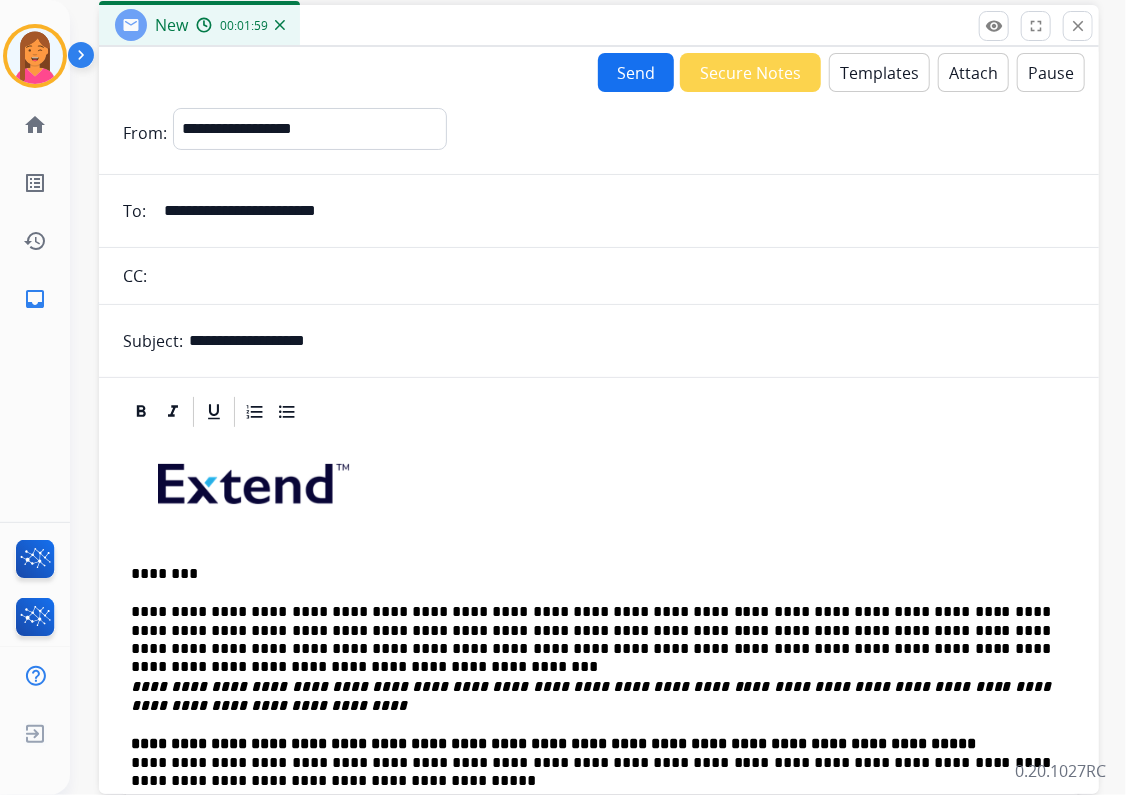 click on "New  00:01:59" at bounding box center (599, 26) 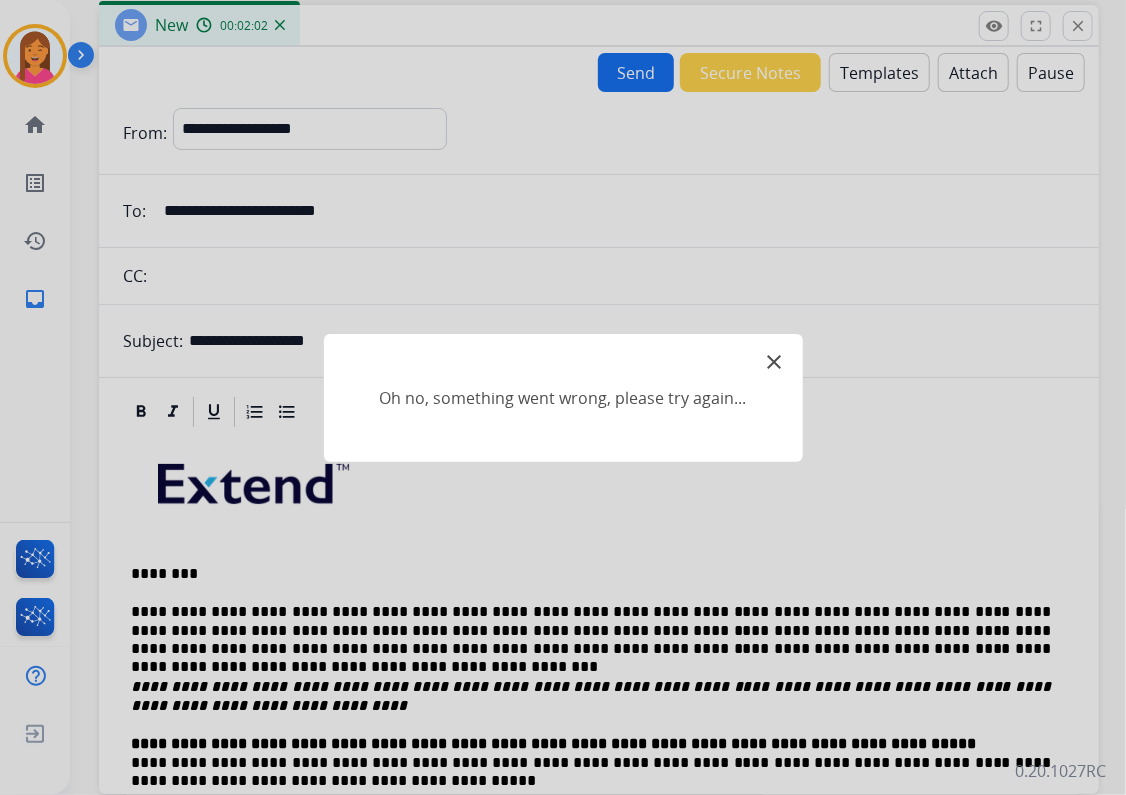 click on "close  Oh no, something went wrong, please try again..." 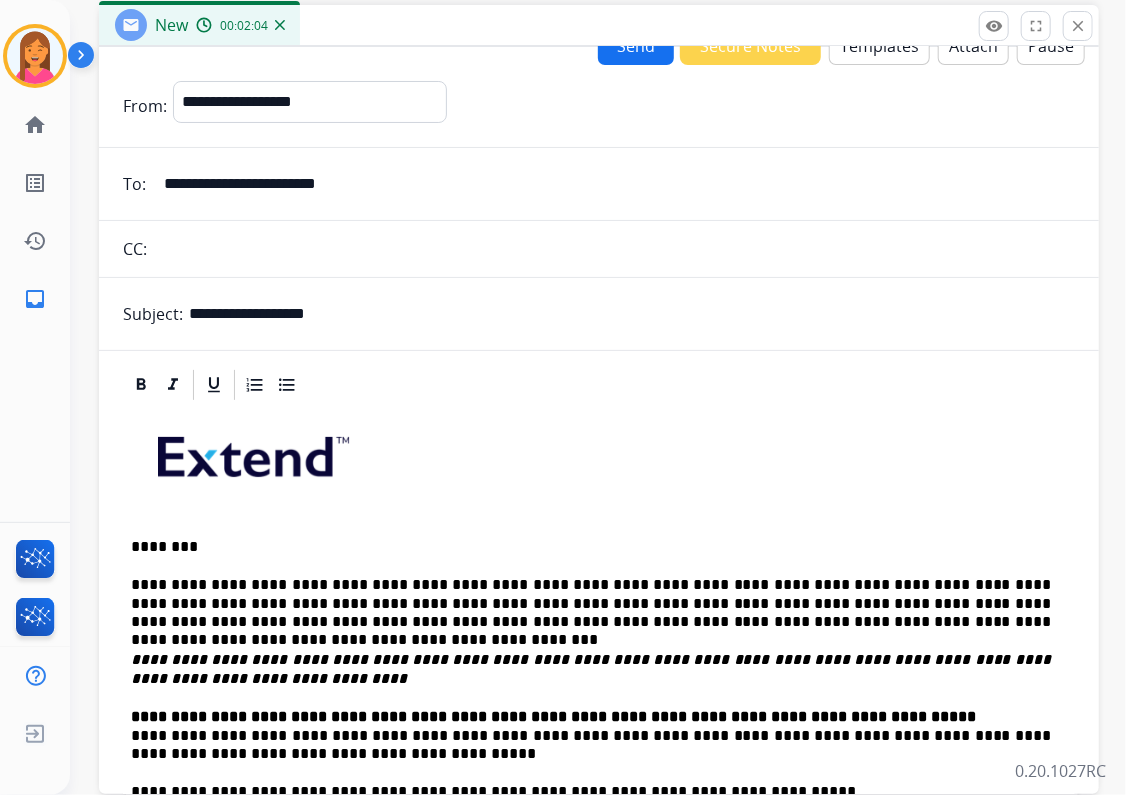 scroll, scrollTop: 0, scrollLeft: 0, axis: both 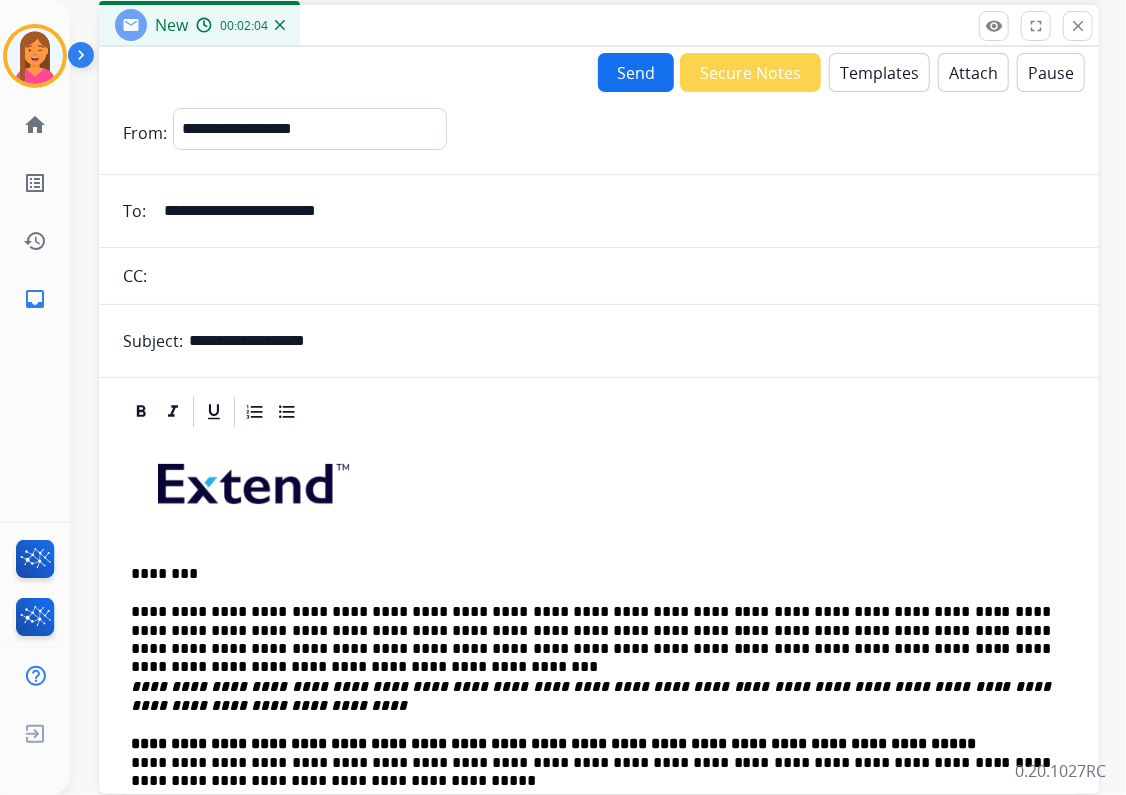 click on "Send" at bounding box center [636, 72] 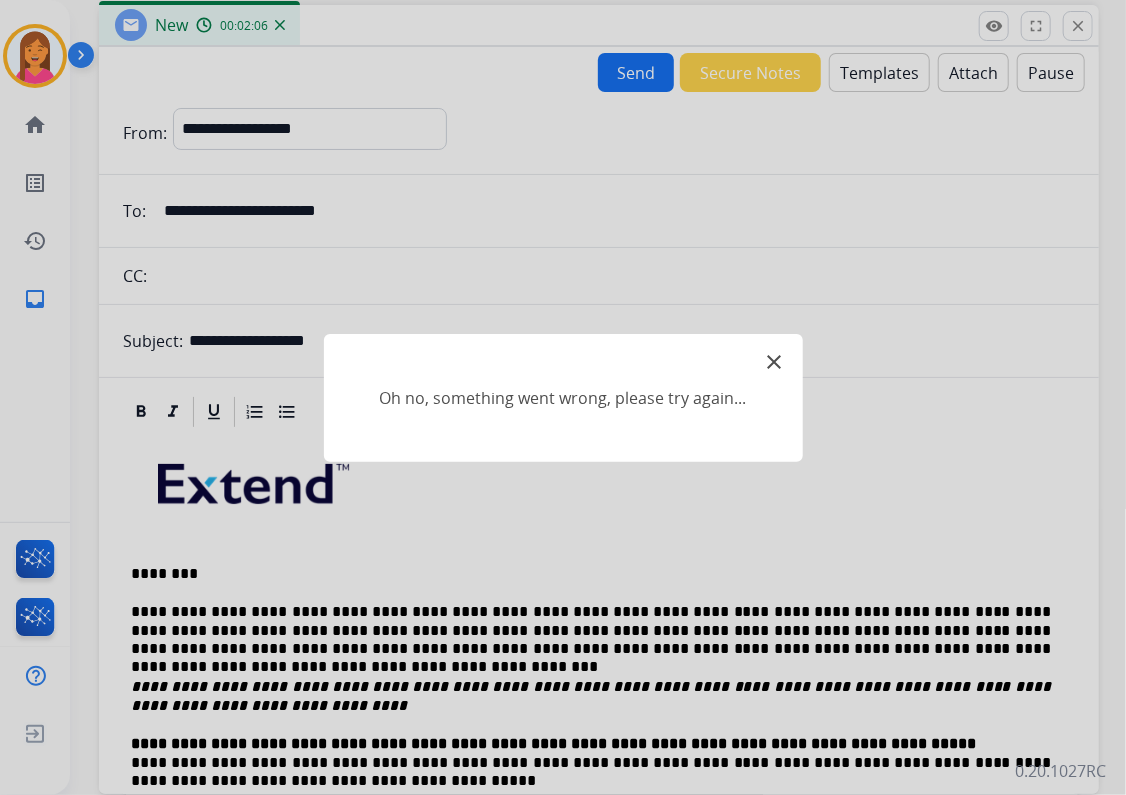 click on "close" 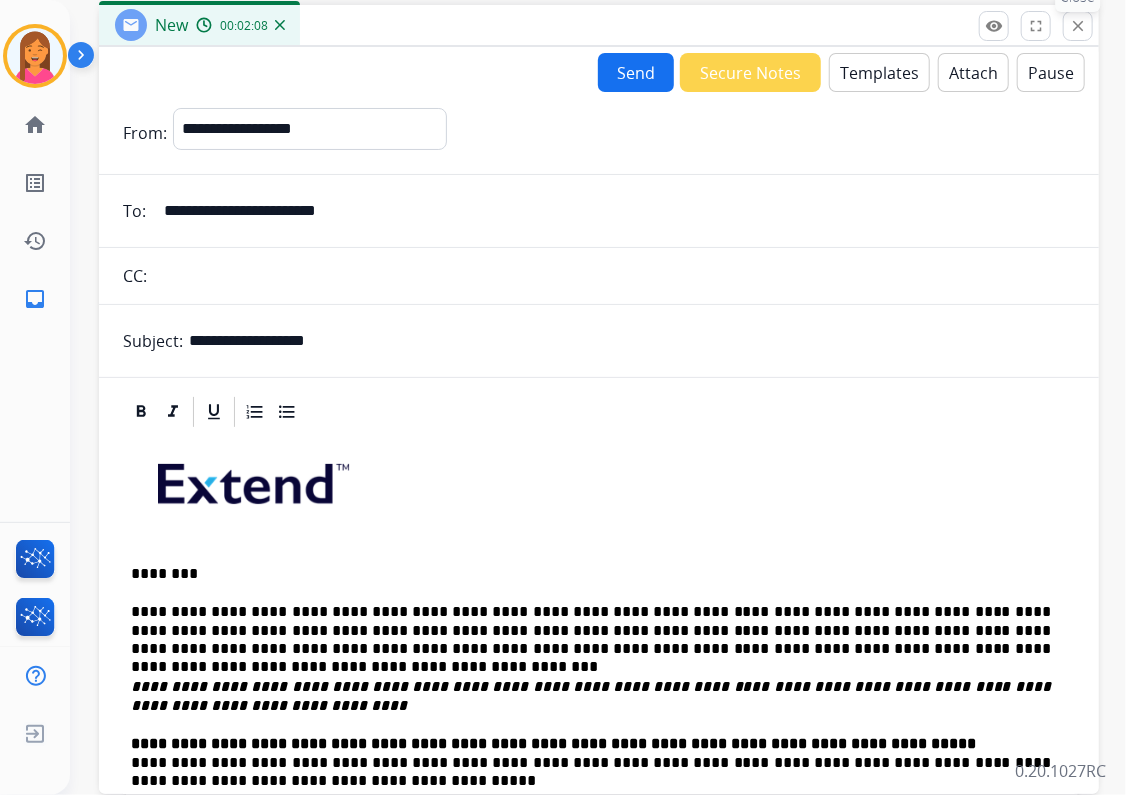 click on "close" at bounding box center (1078, 26) 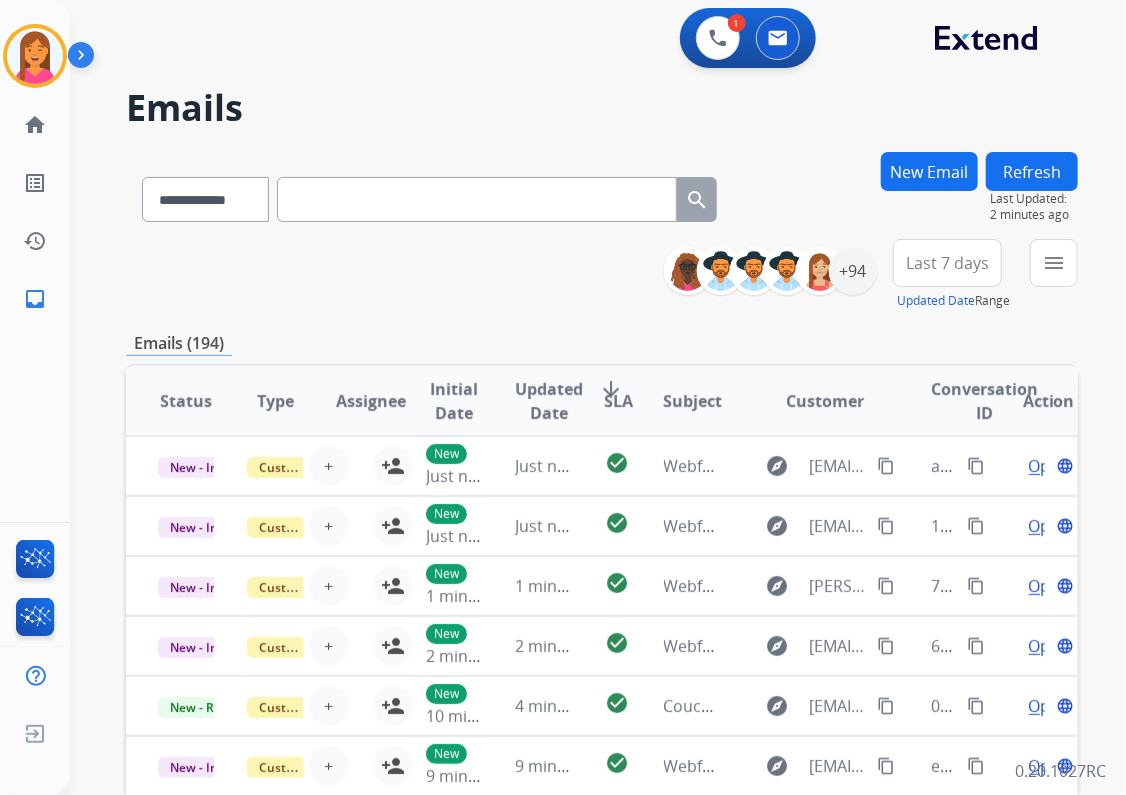 click on "New Email" at bounding box center (929, 171) 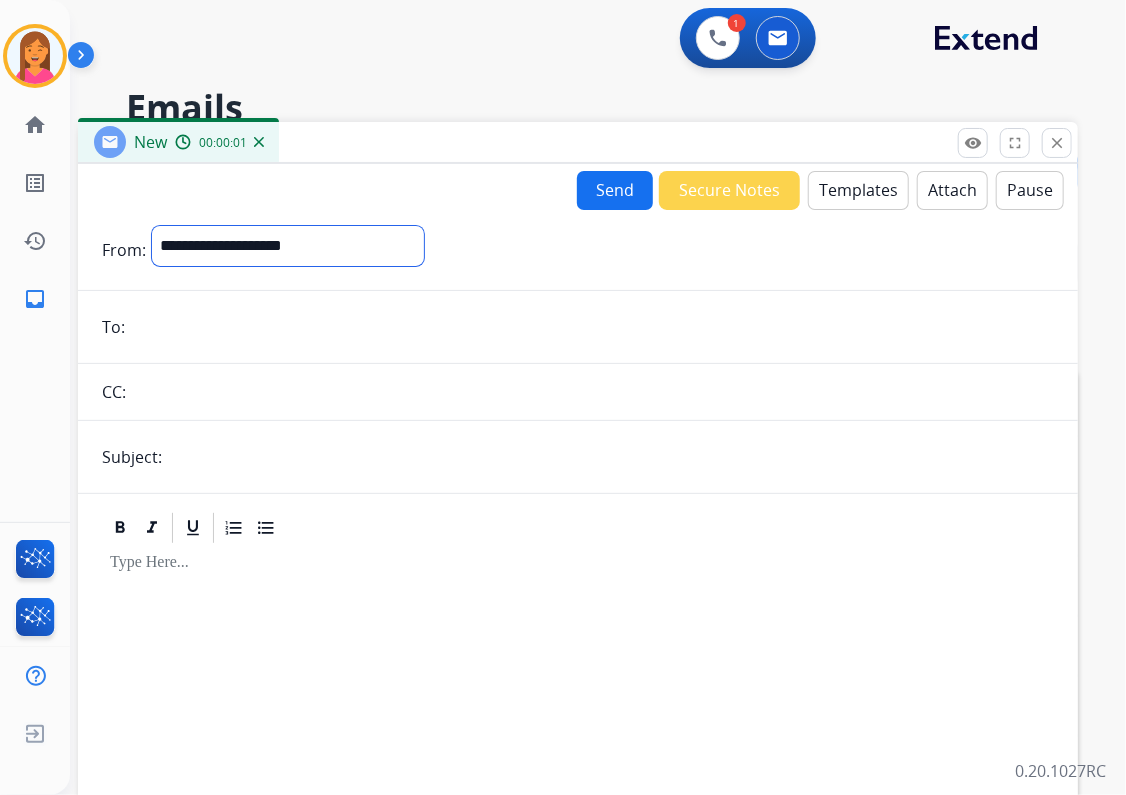 drag, startPoint x: 265, startPoint y: 236, endPoint x: 265, endPoint y: 212, distance: 24 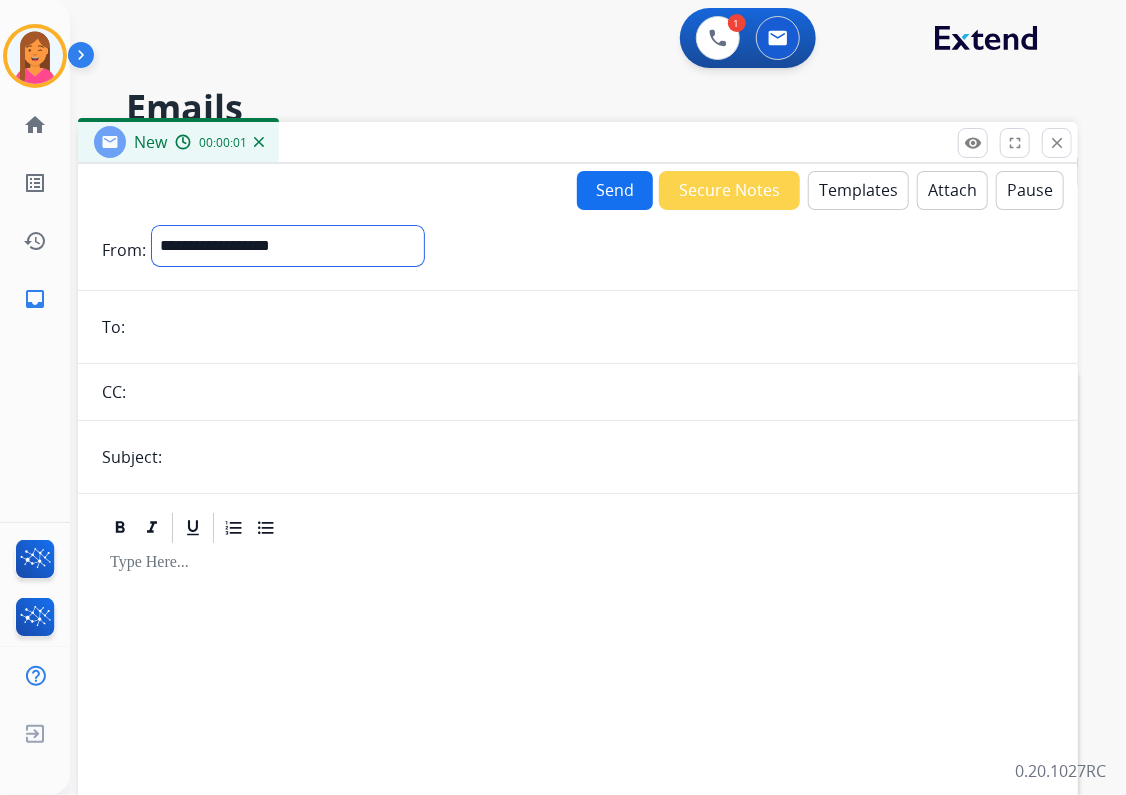 click on "**********" at bounding box center (288, 246) 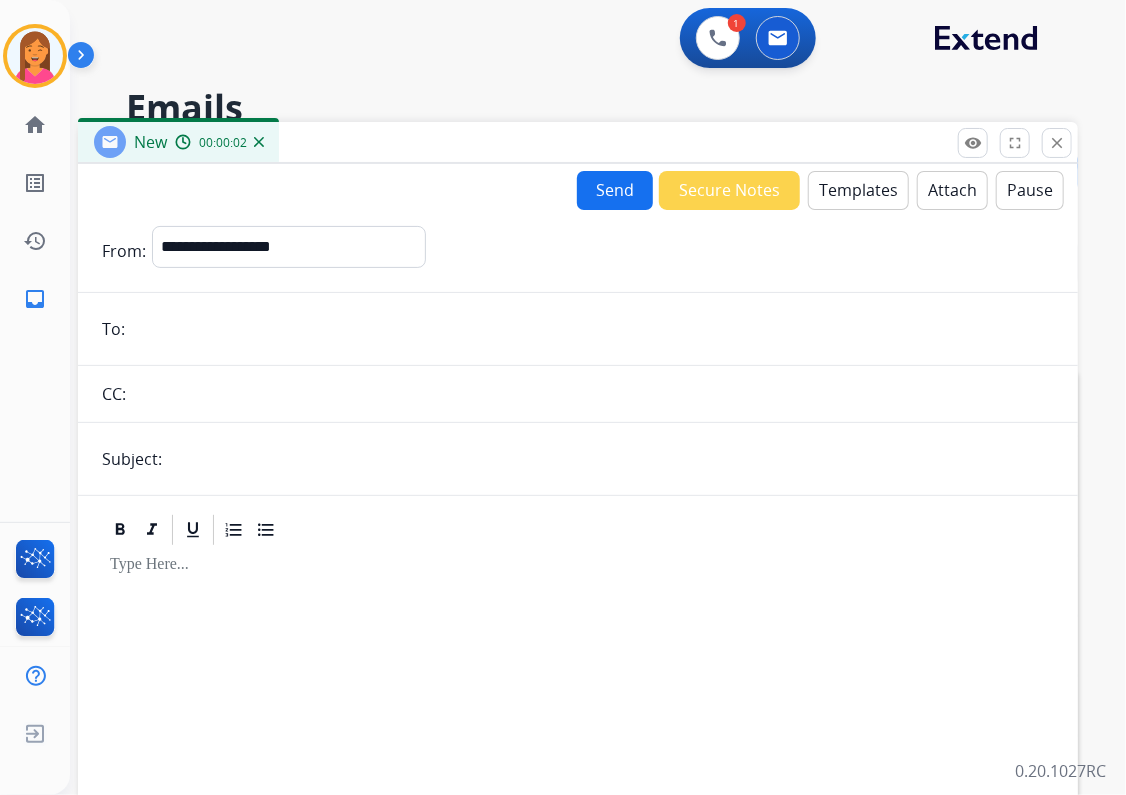 click at bounding box center [592, 329] 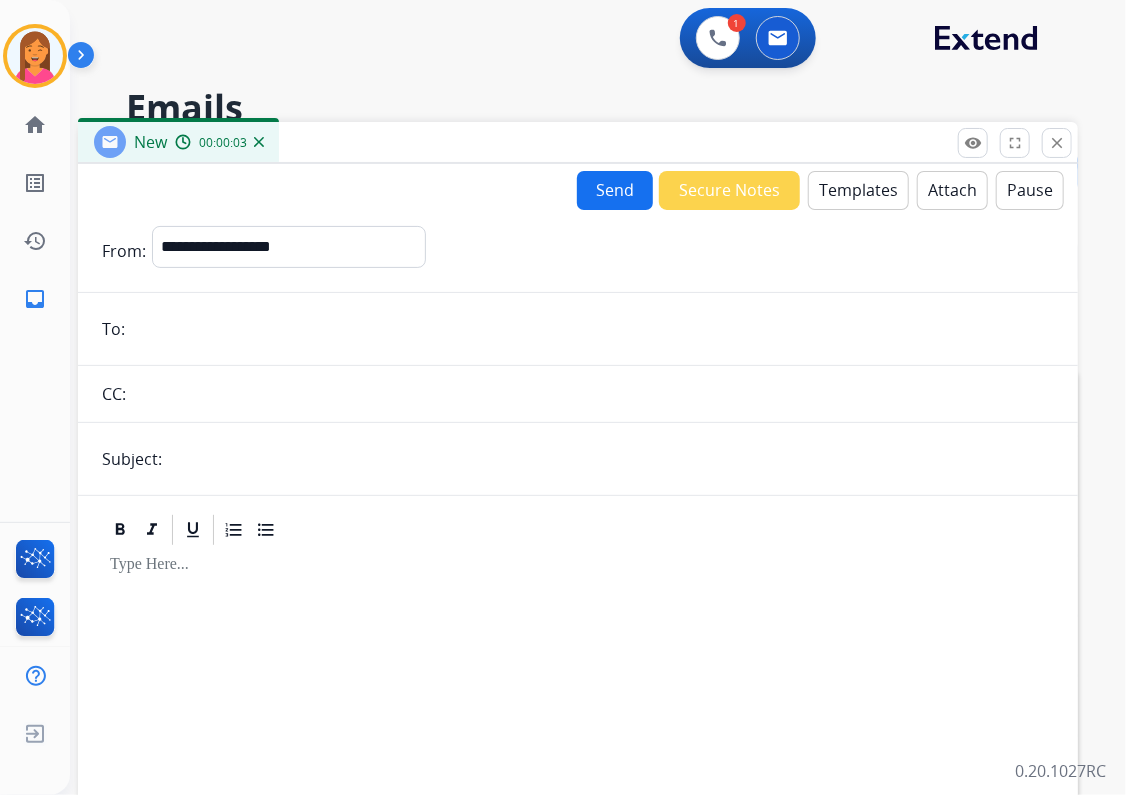 paste on "**********" 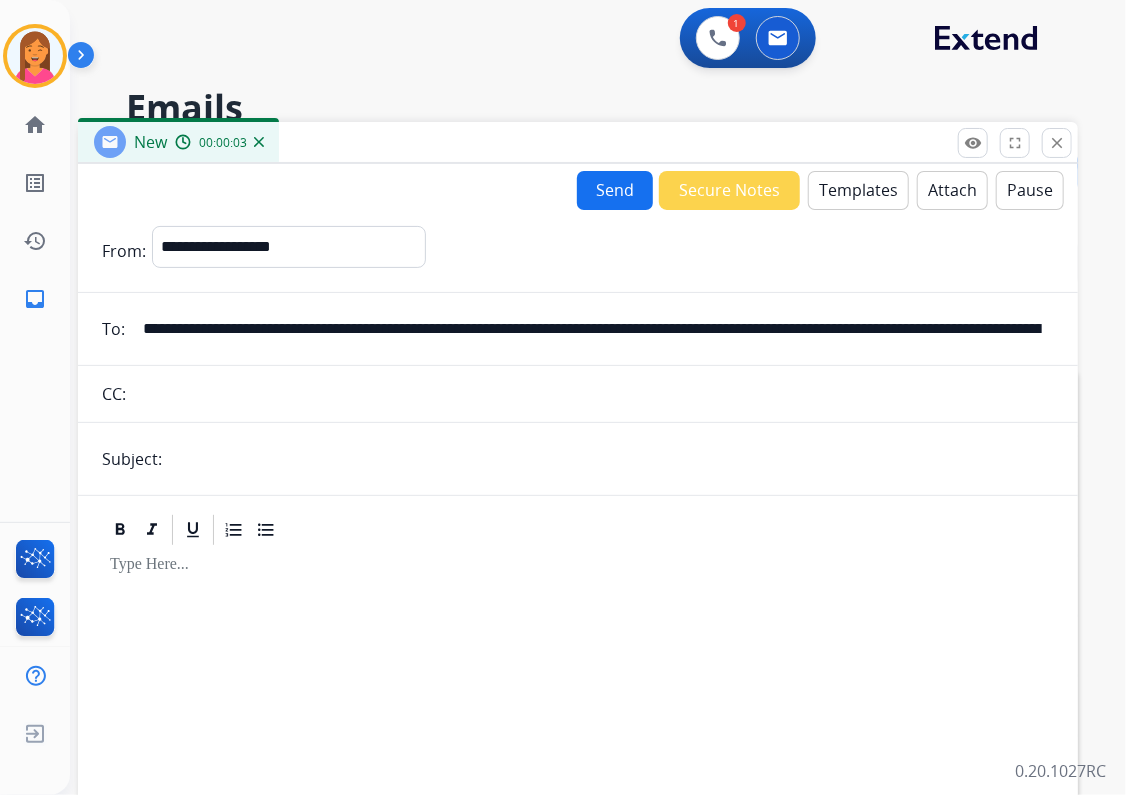 scroll, scrollTop: 0, scrollLeft: 5925, axis: horizontal 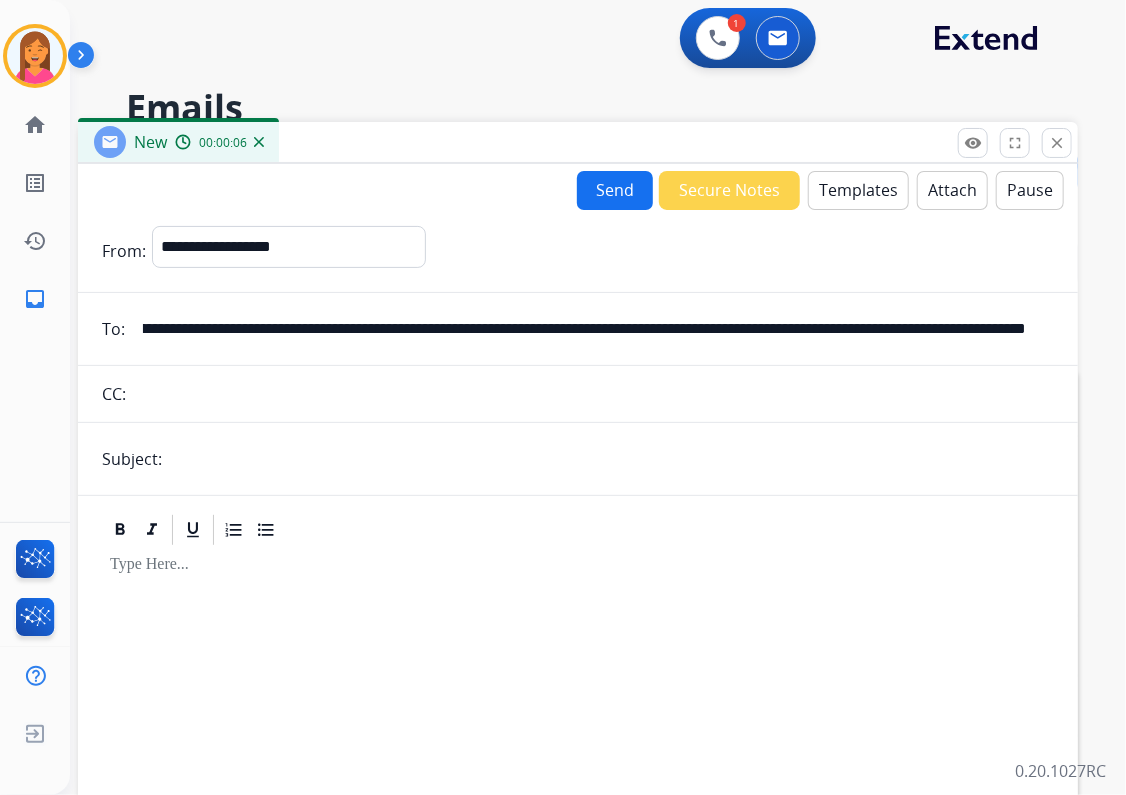 type on "**********" 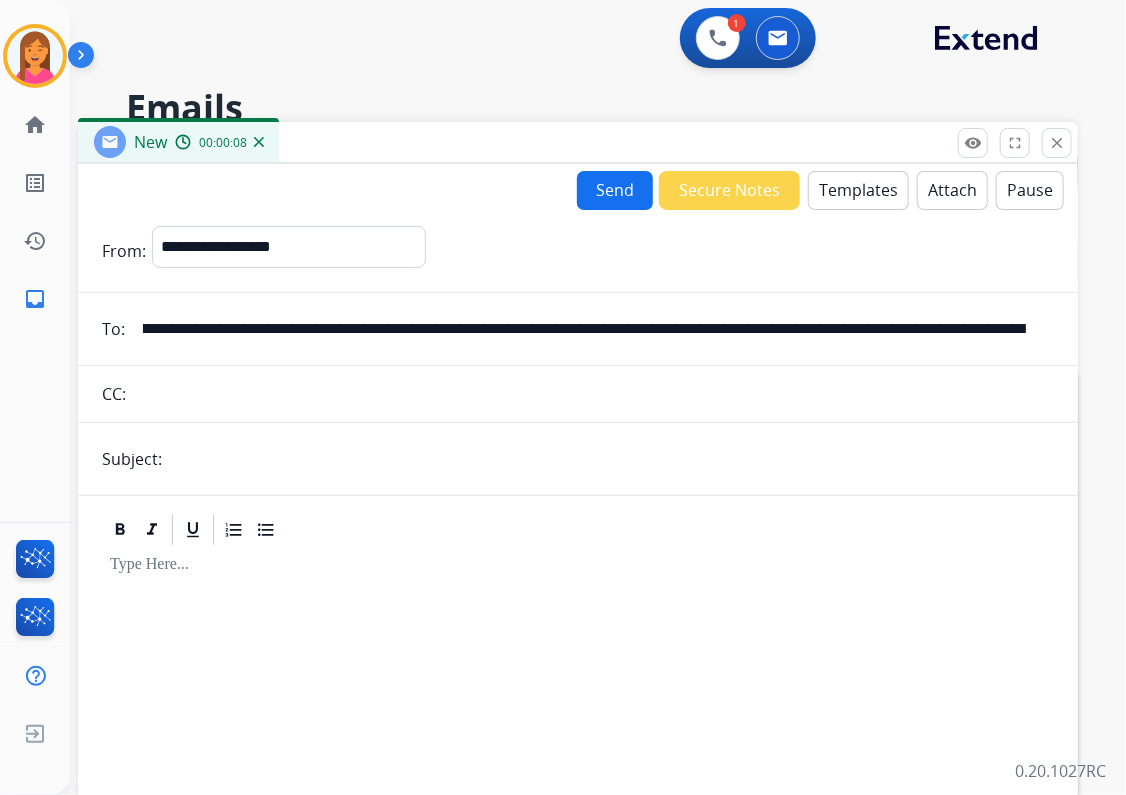 scroll, scrollTop: 0, scrollLeft: 0, axis: both 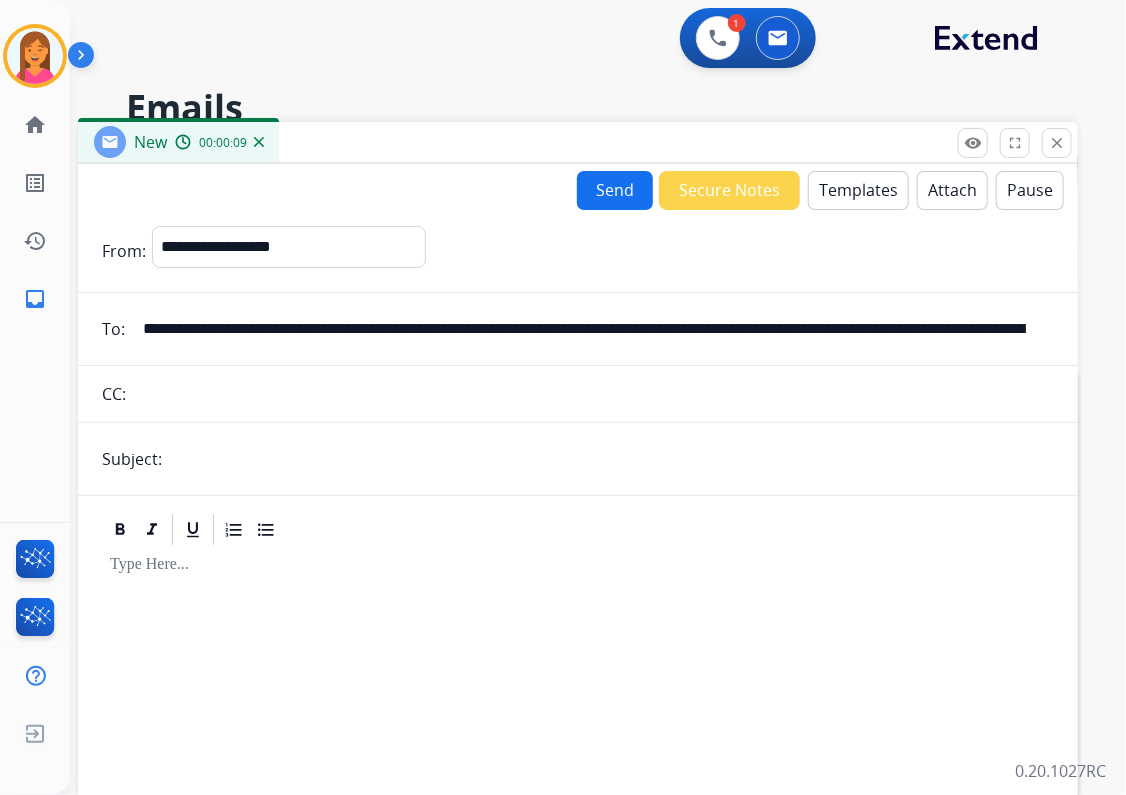 drag, startPoint x: 1030, startPoint y: 328, endPoint x: -241, endPoint y: 338, distance: 1271.0393 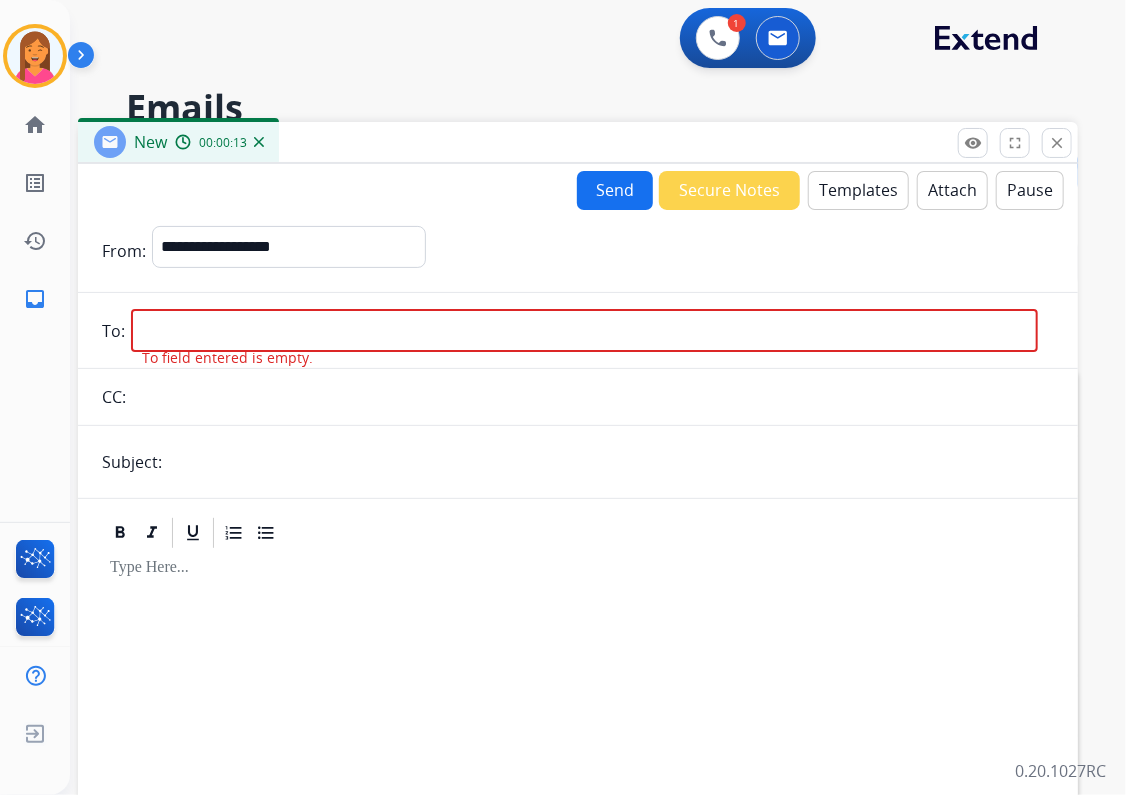 click at bounding box center [584, 330] 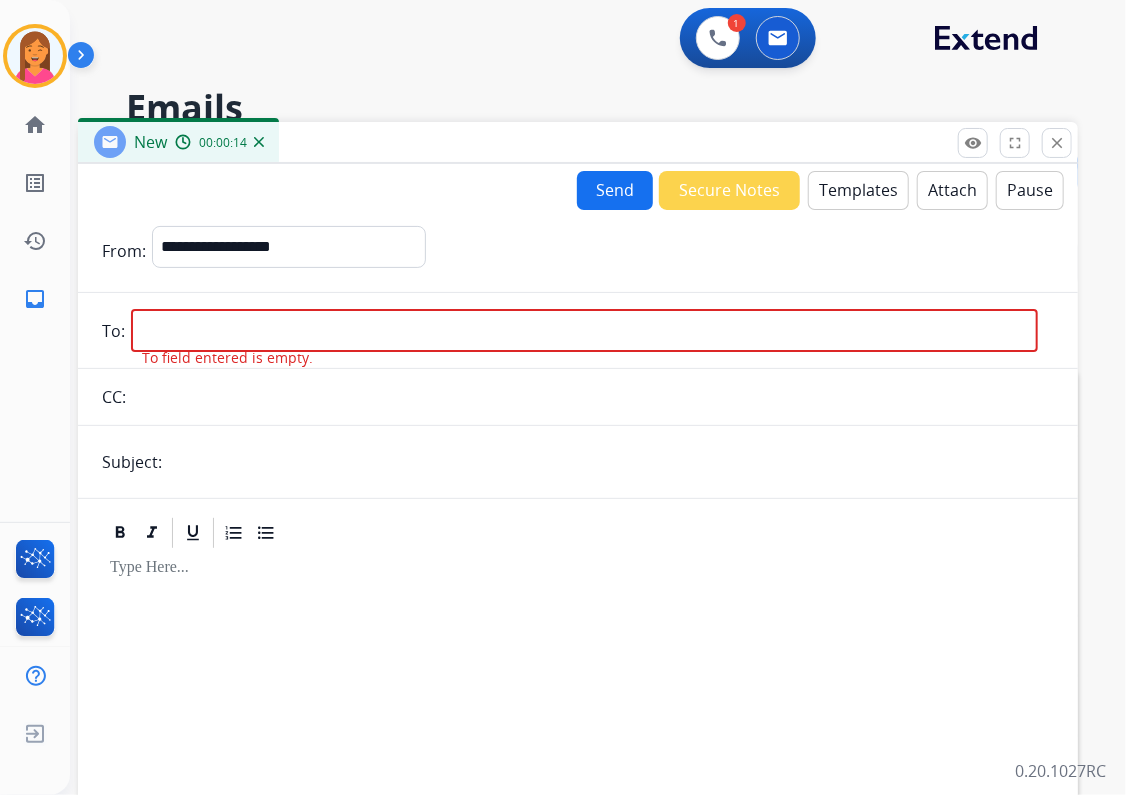 paste on "**********" 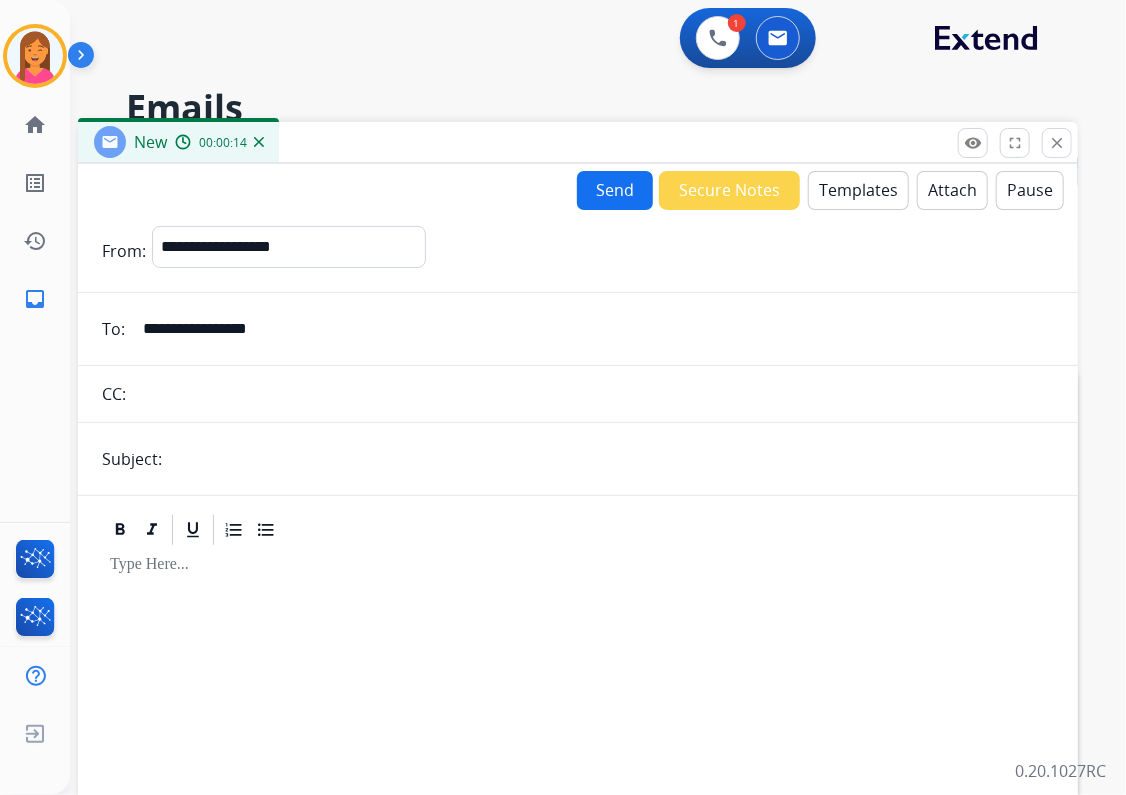 type on "**********" 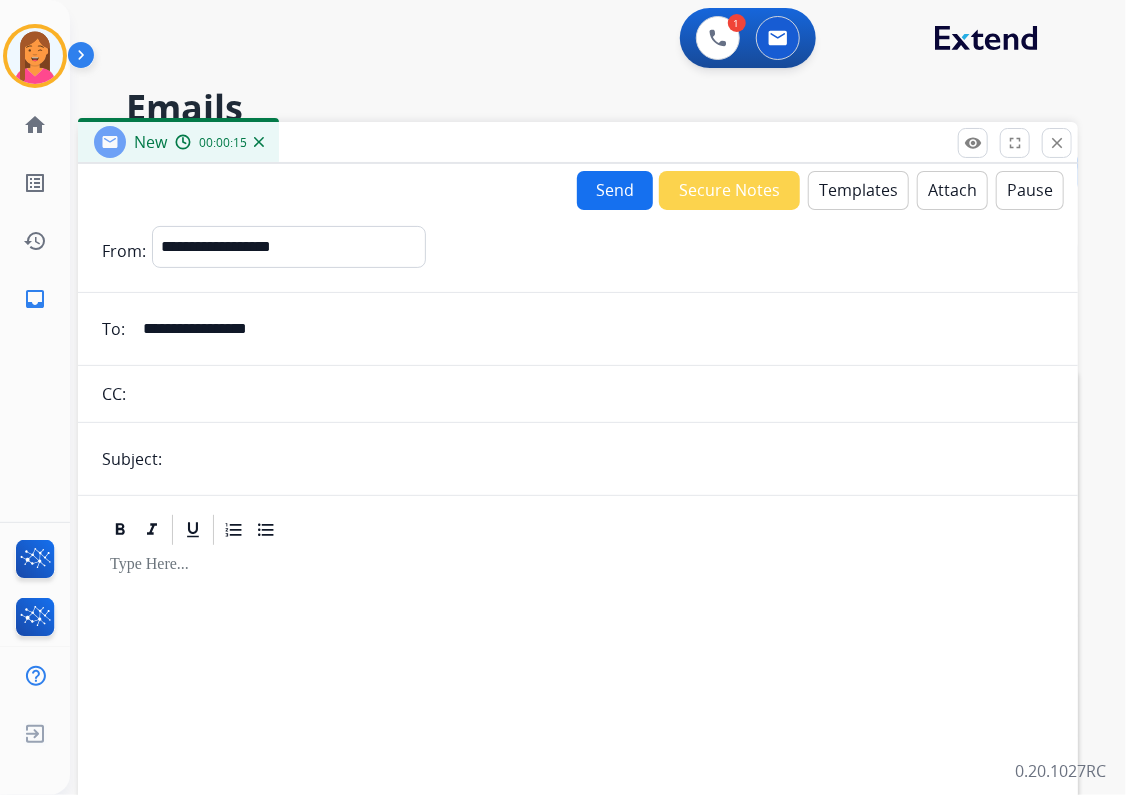 click at bounding box center [611, 459] 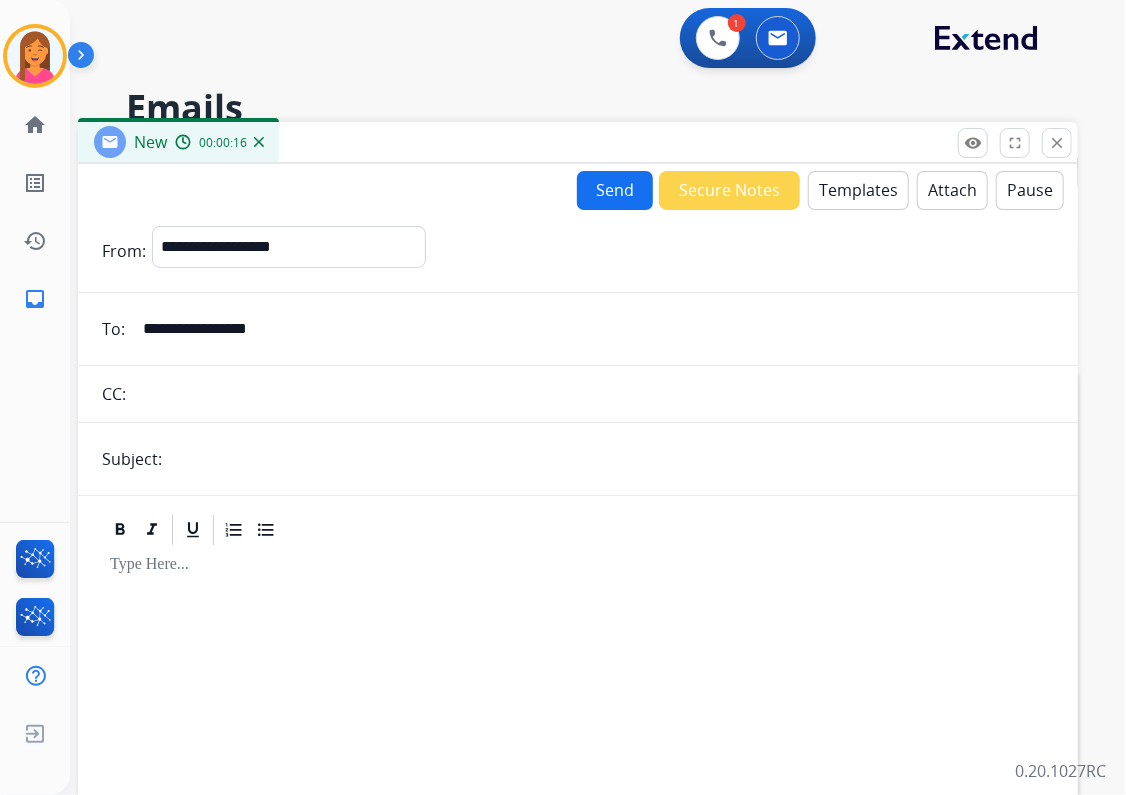 type on "**********" 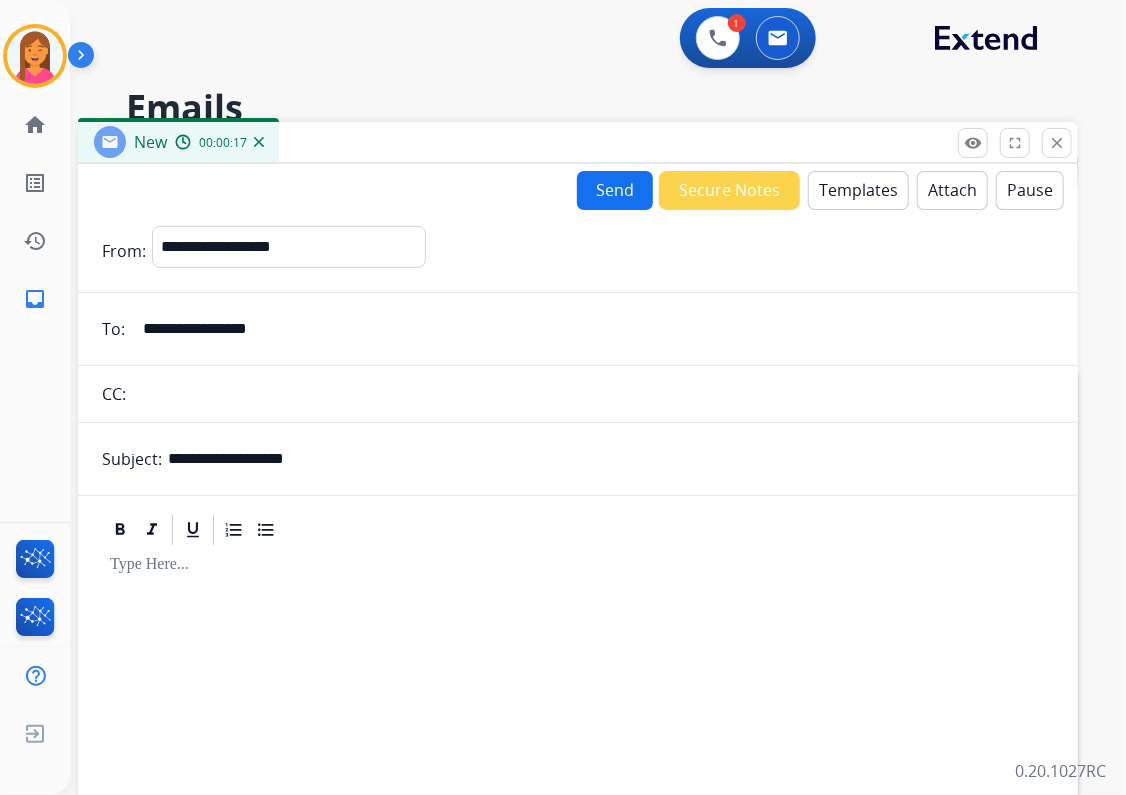 click on "Templates" at bounding box center (858, 190) 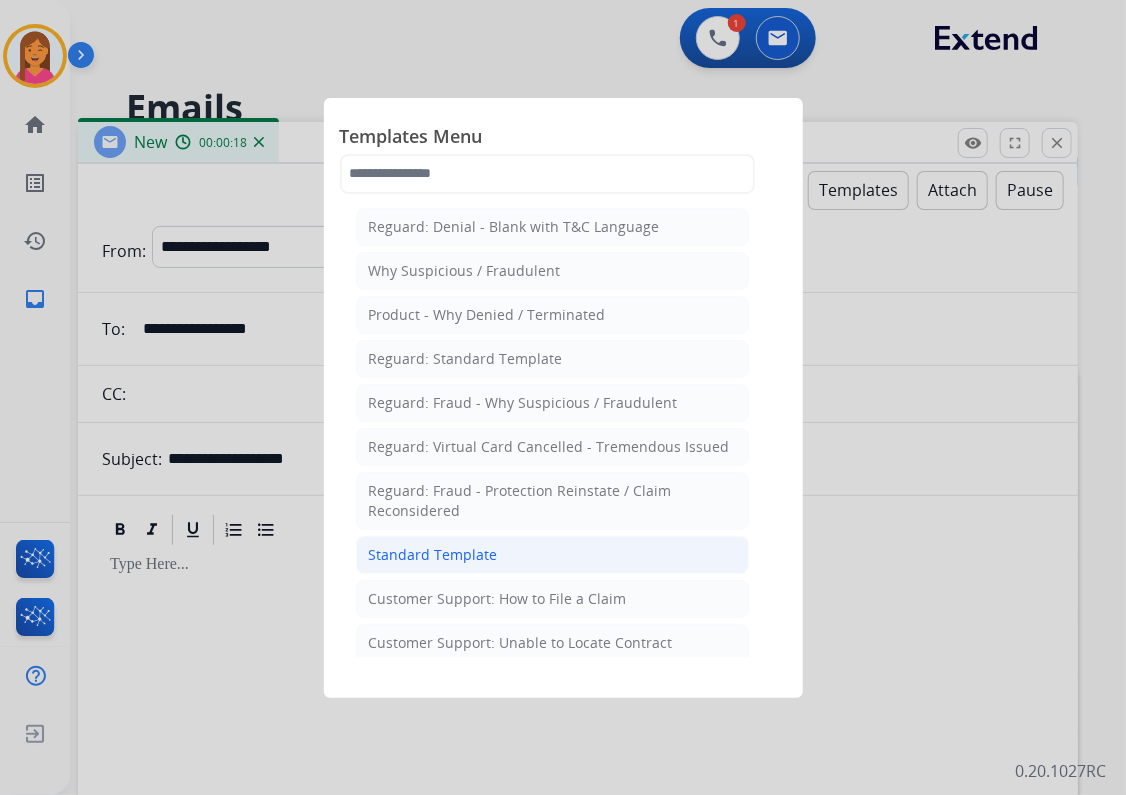 click on "Standard Template" 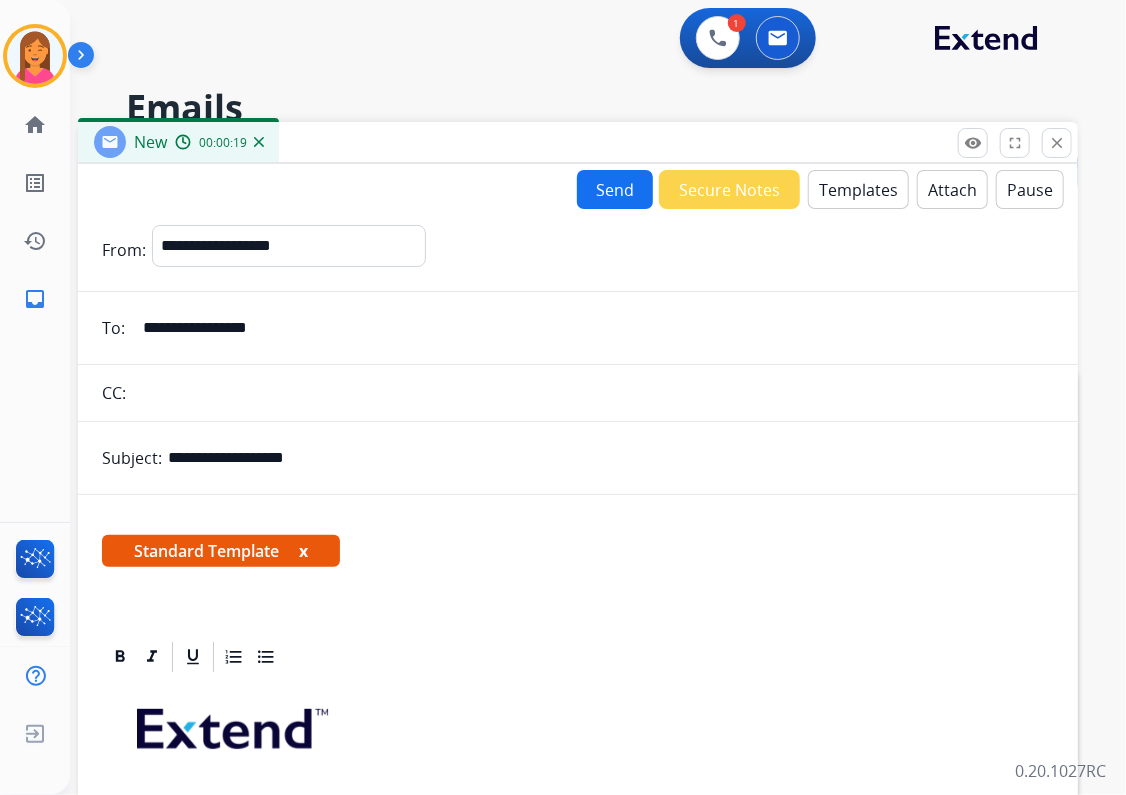 click on "Standard Template   x" at bounding box center (221, 551) 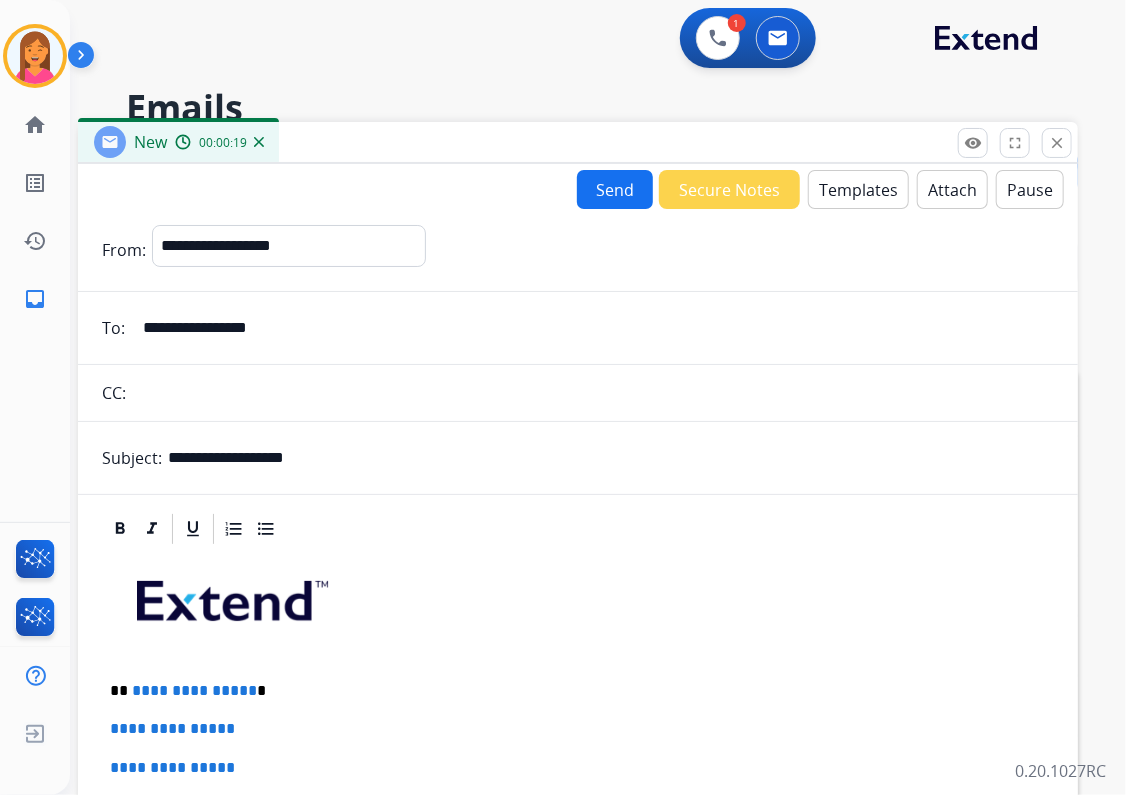 scroll, scrollTop: 160, scrollLeft: 0, axis: vertical 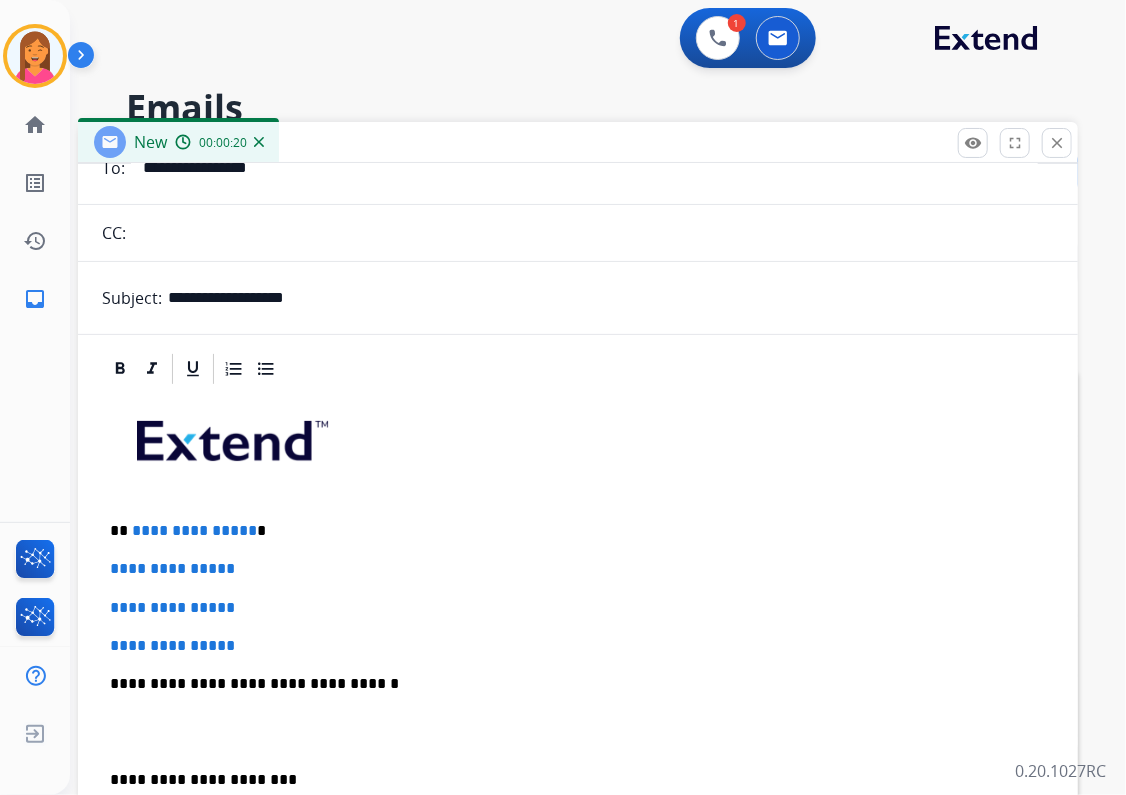 drag, startPoint x: 275, startPoint y: 523, endPoint x: 276, endPoint y: 509, distance: 14.035668 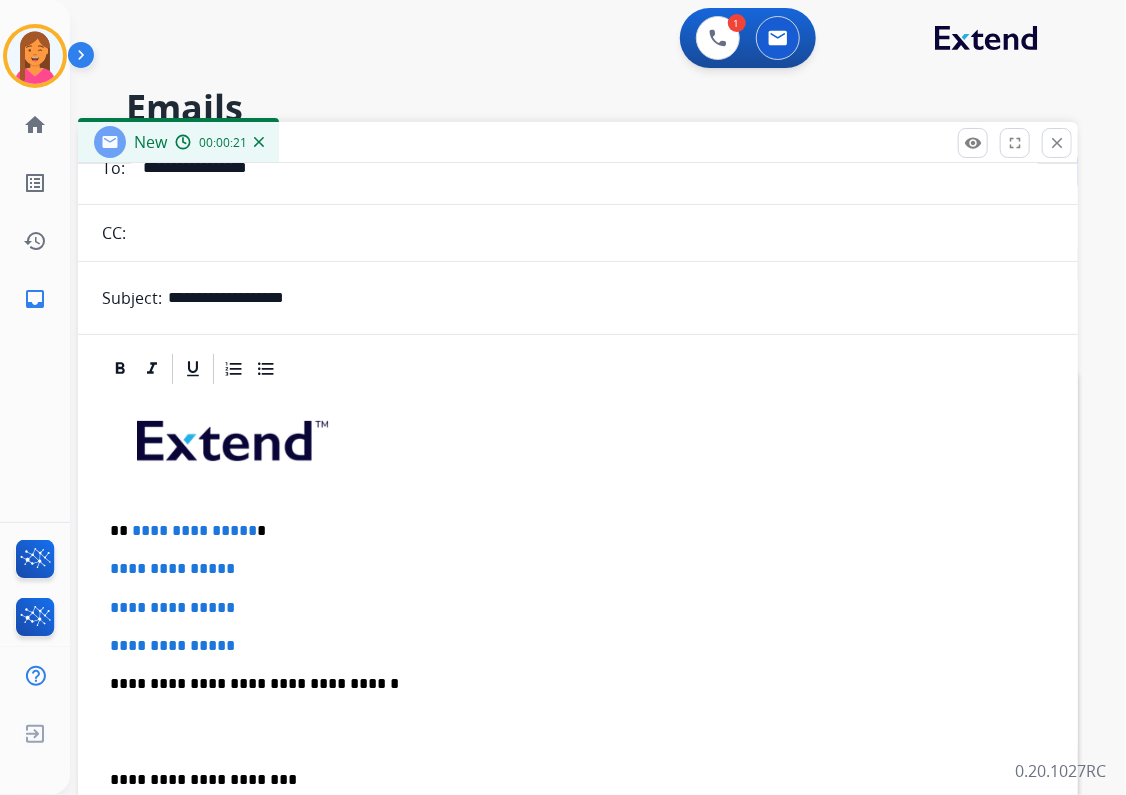 type 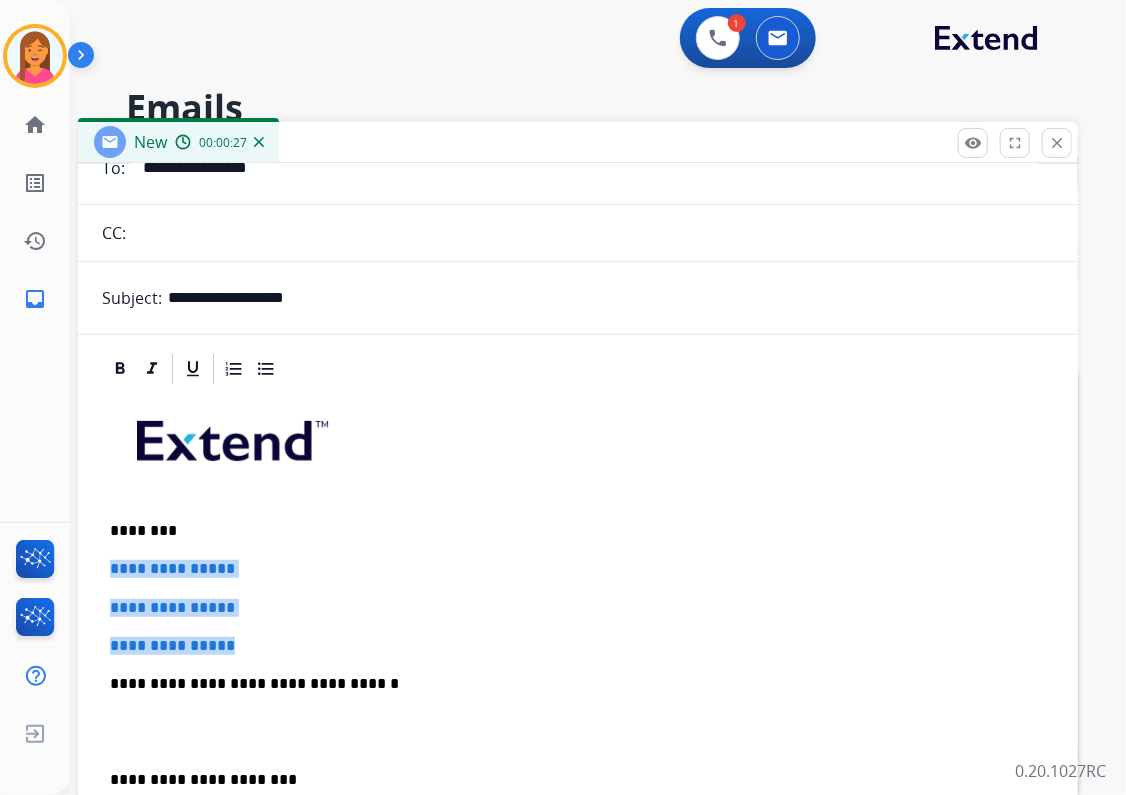 drag, startPoint x: 266, startPoint y: 645, endPoint x: 103, endPoint y: 560, distance: 183.83145 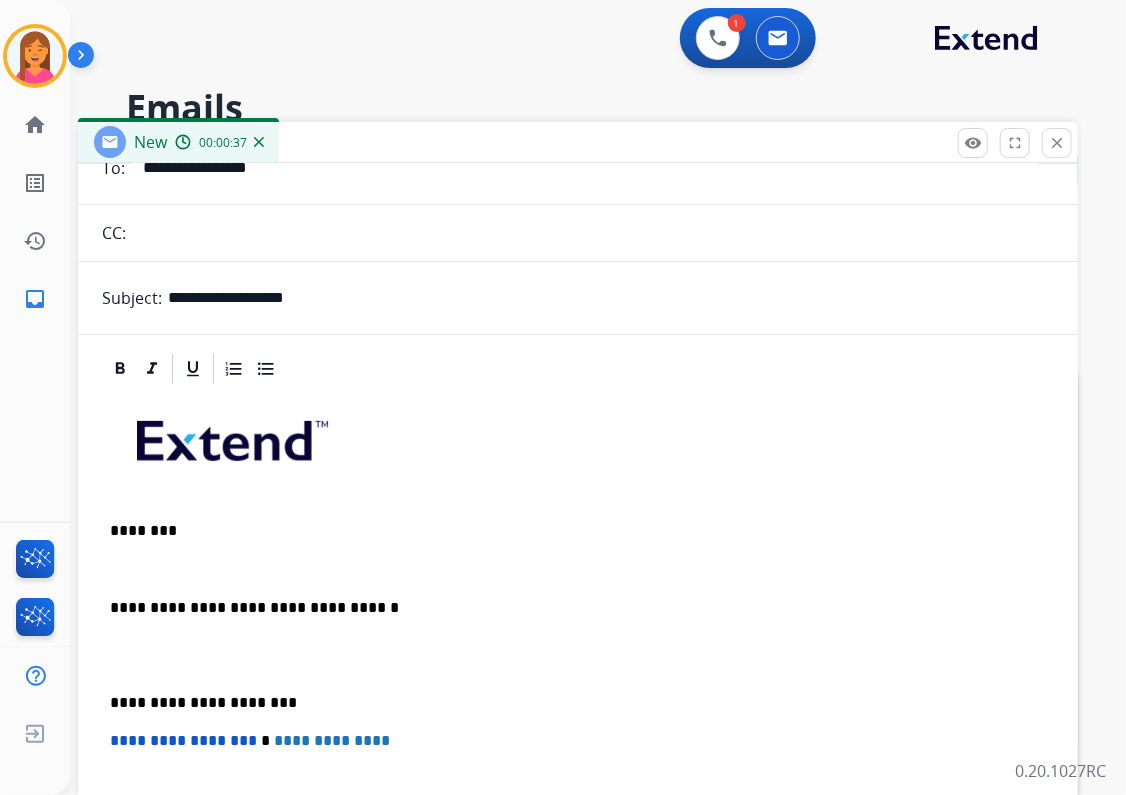 click at bounding box center [578, 569] 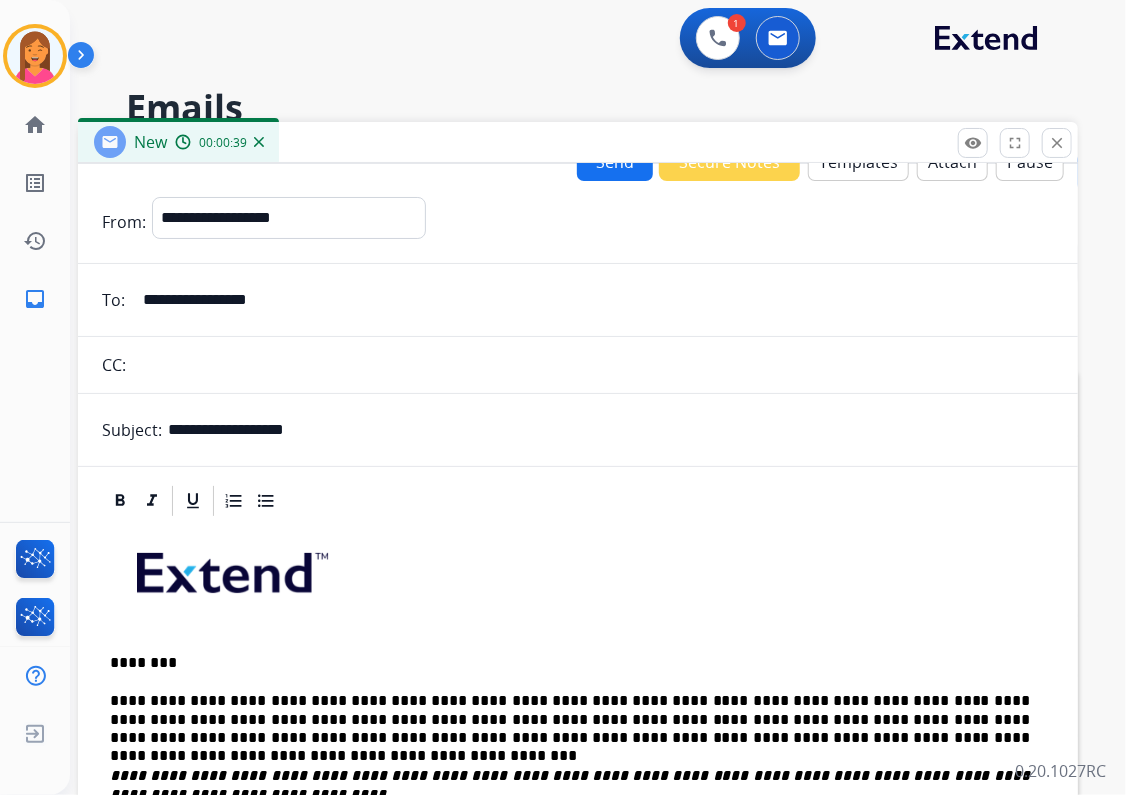 scroll, scrollTop: 0, scrollLeft: 0, axis: both 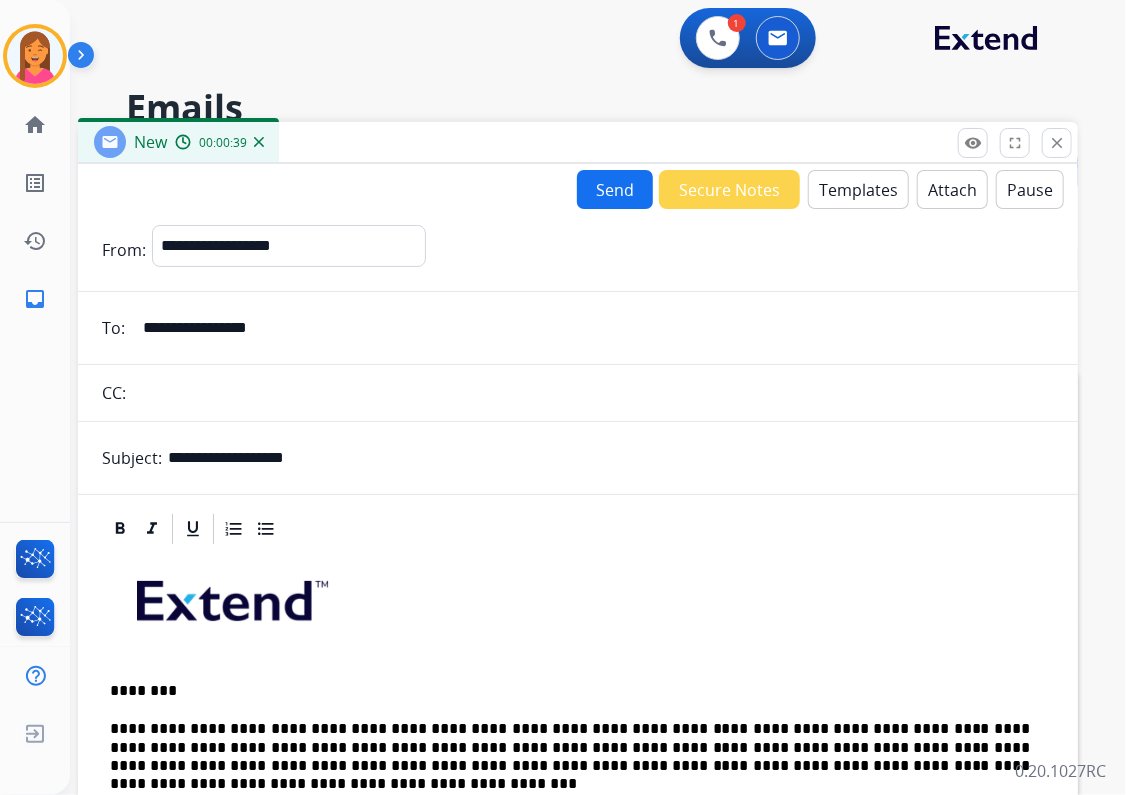 click on "**********" at bounding box center (584, 328) 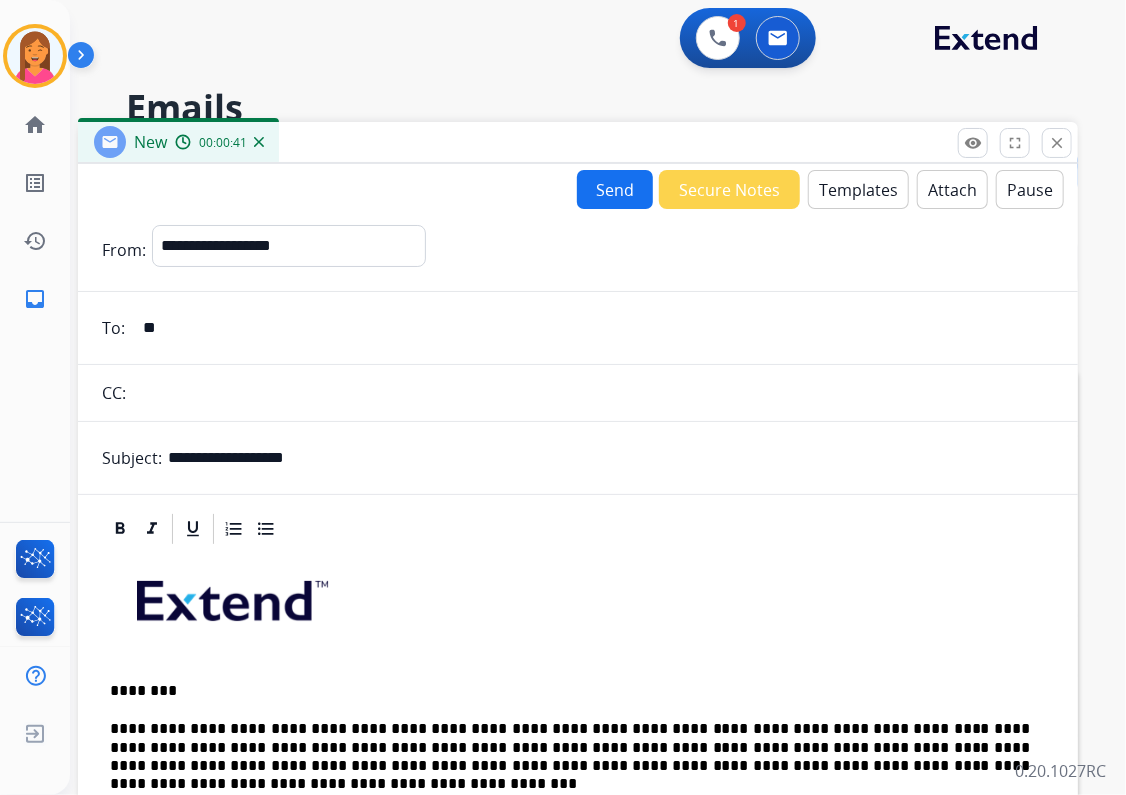 type on "*" 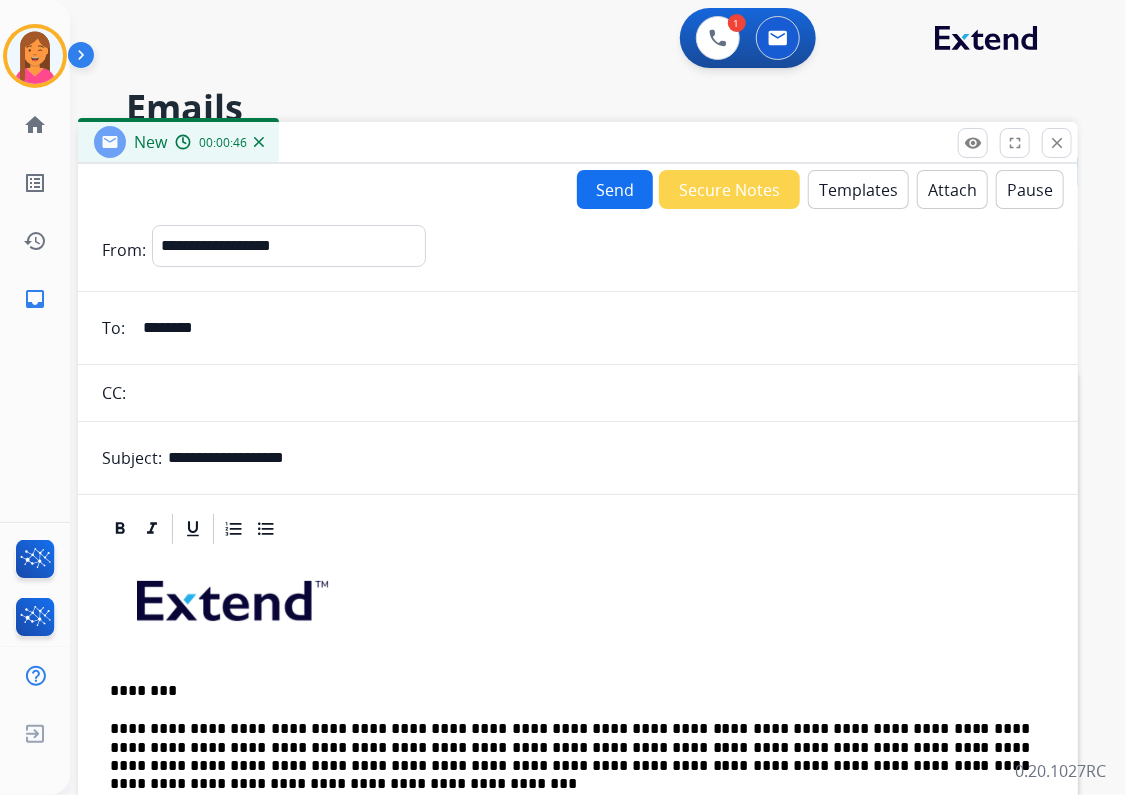 type on "**********" 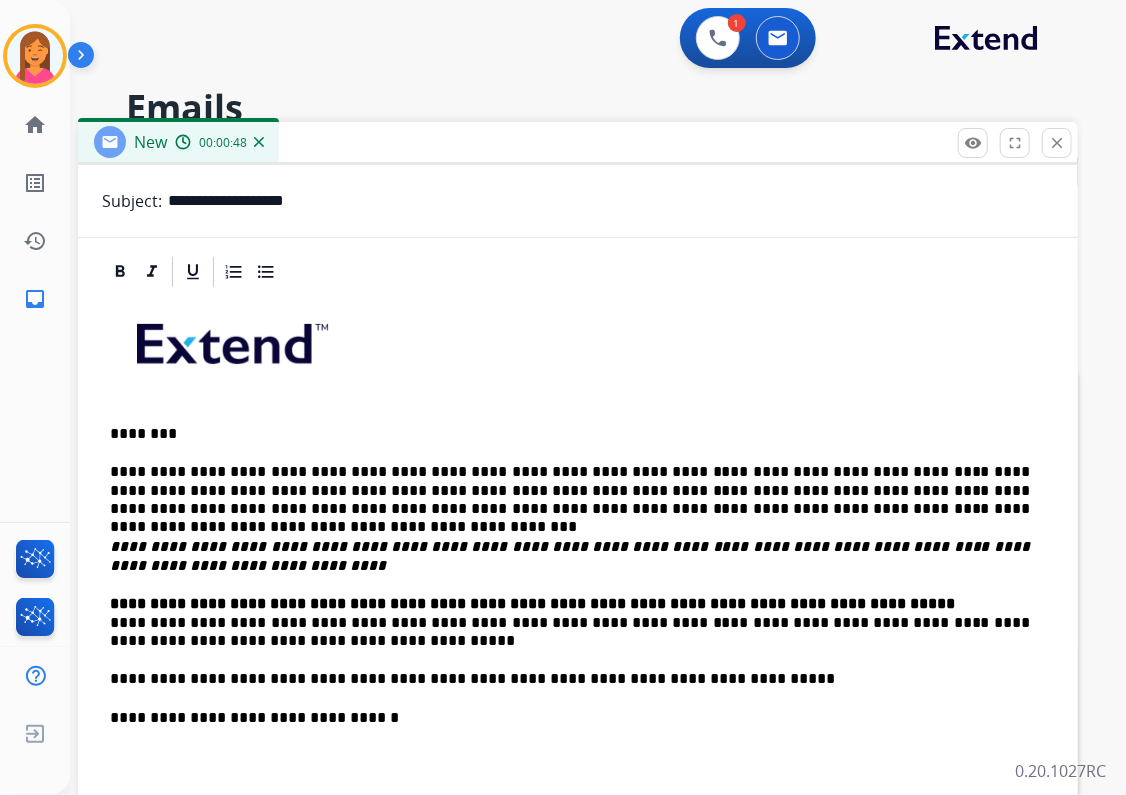 scroll, scrollTop: 400, scrollLeft: 0, axis: vertical 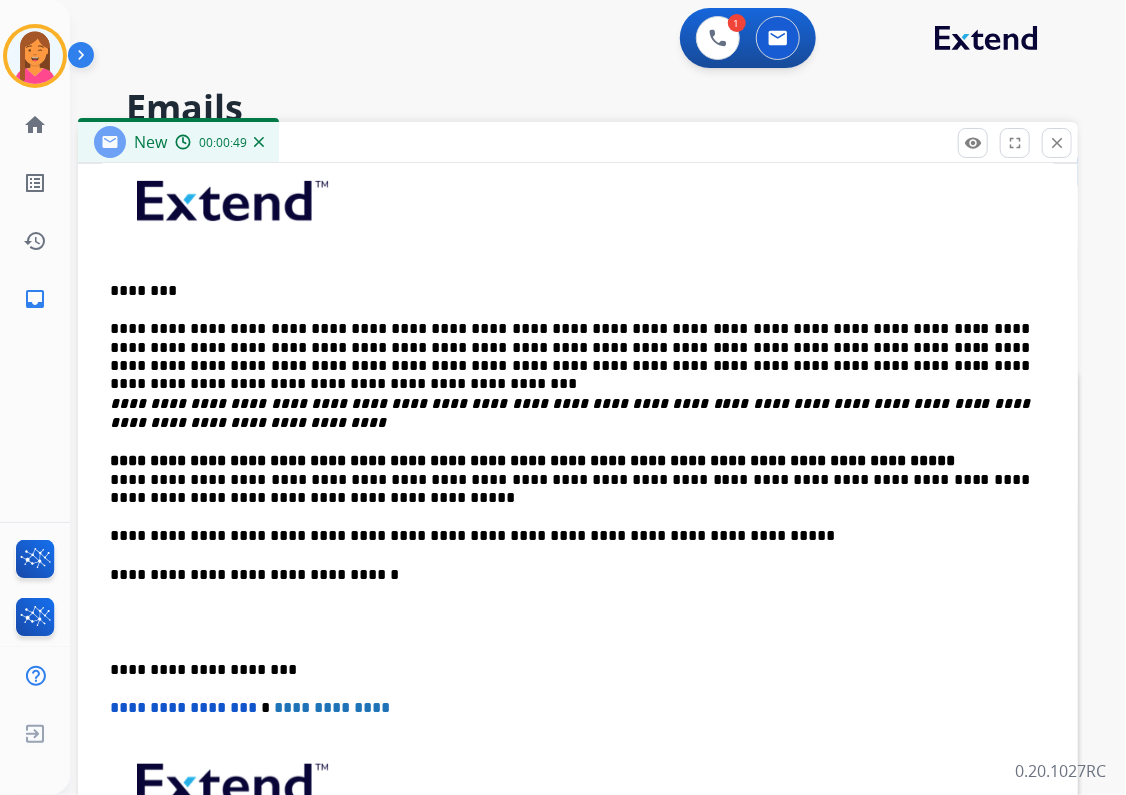 click on "**********" at bounding box center (578, 556) 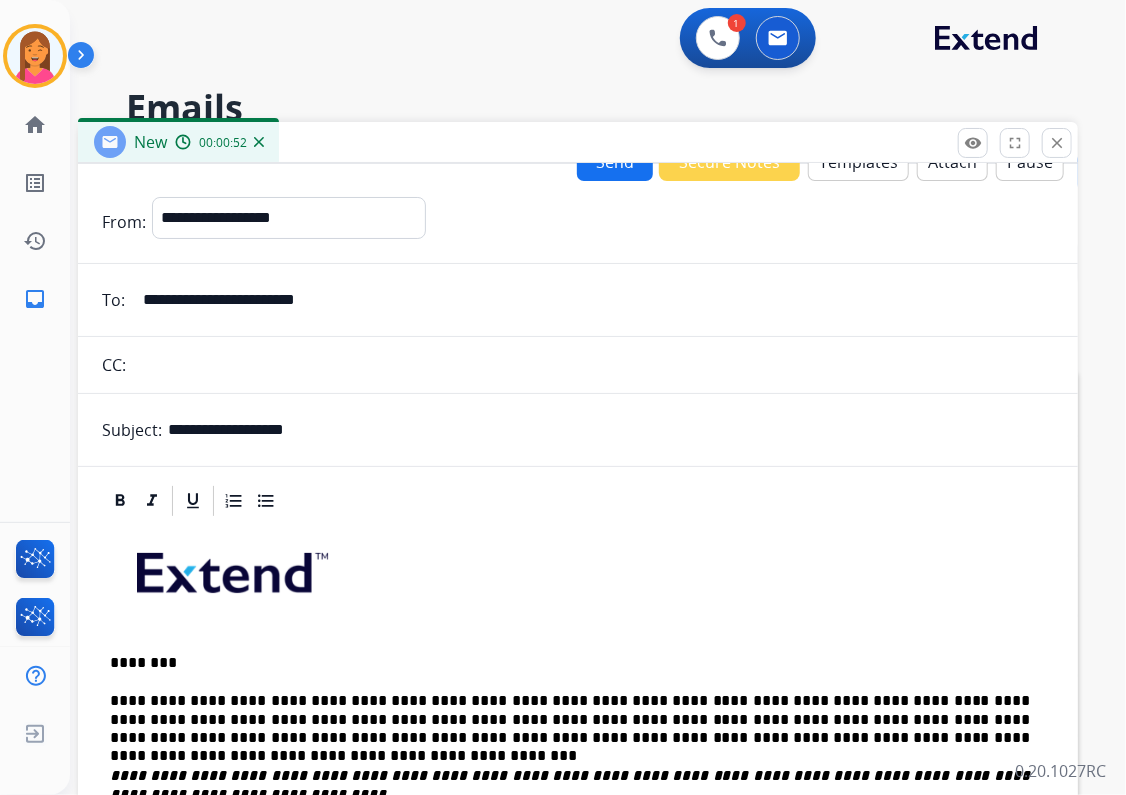 scroll, scrollTop: 0, scrollLeft: 0, axis: both 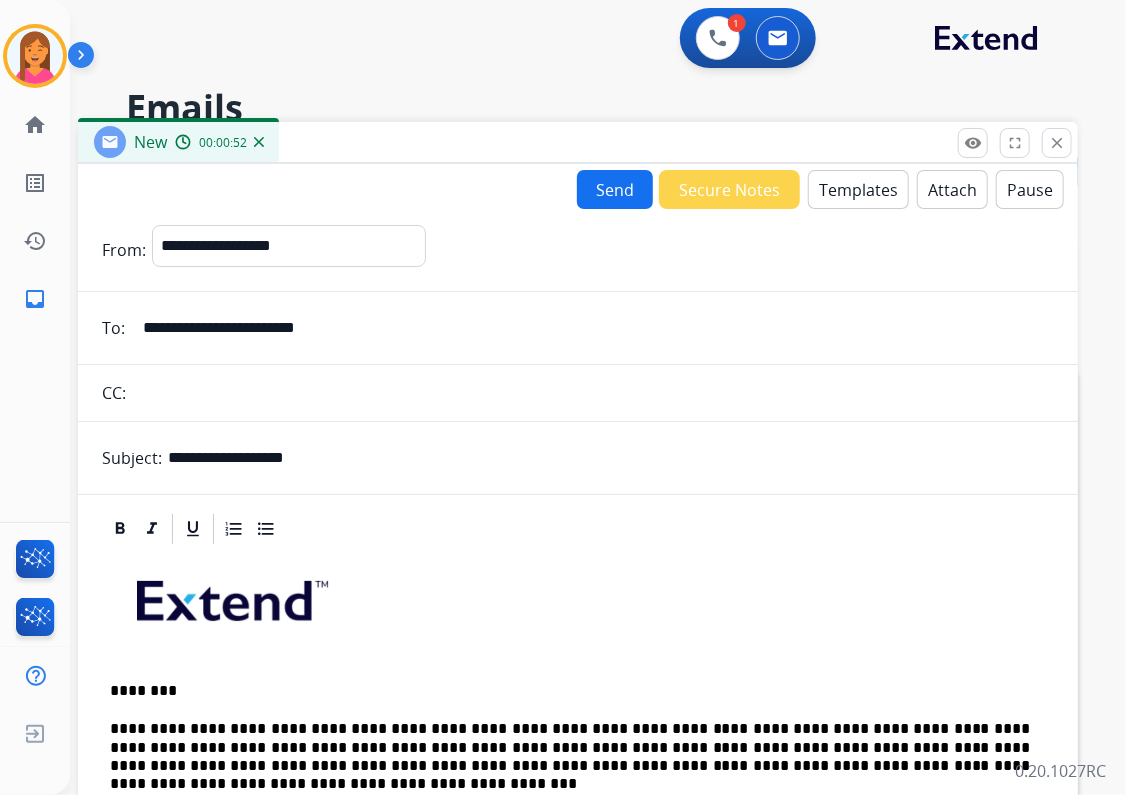click on "Send" at bounding box center (615, 189) 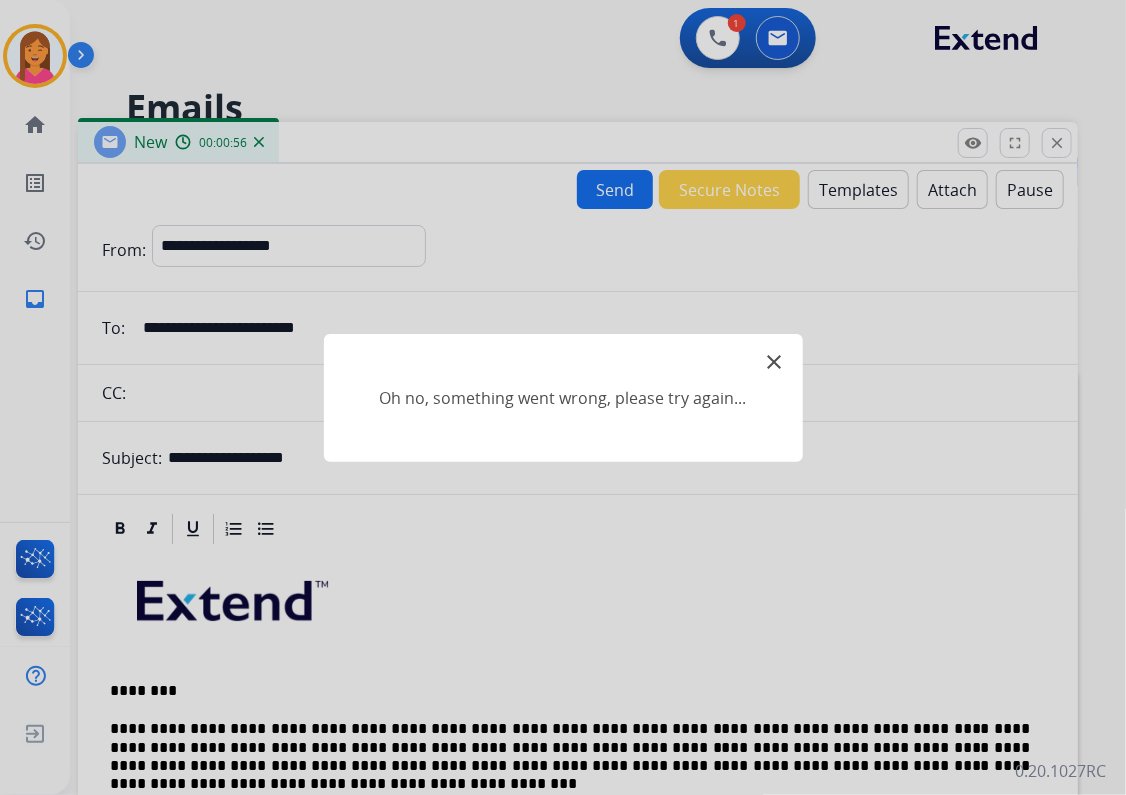 click on "close" 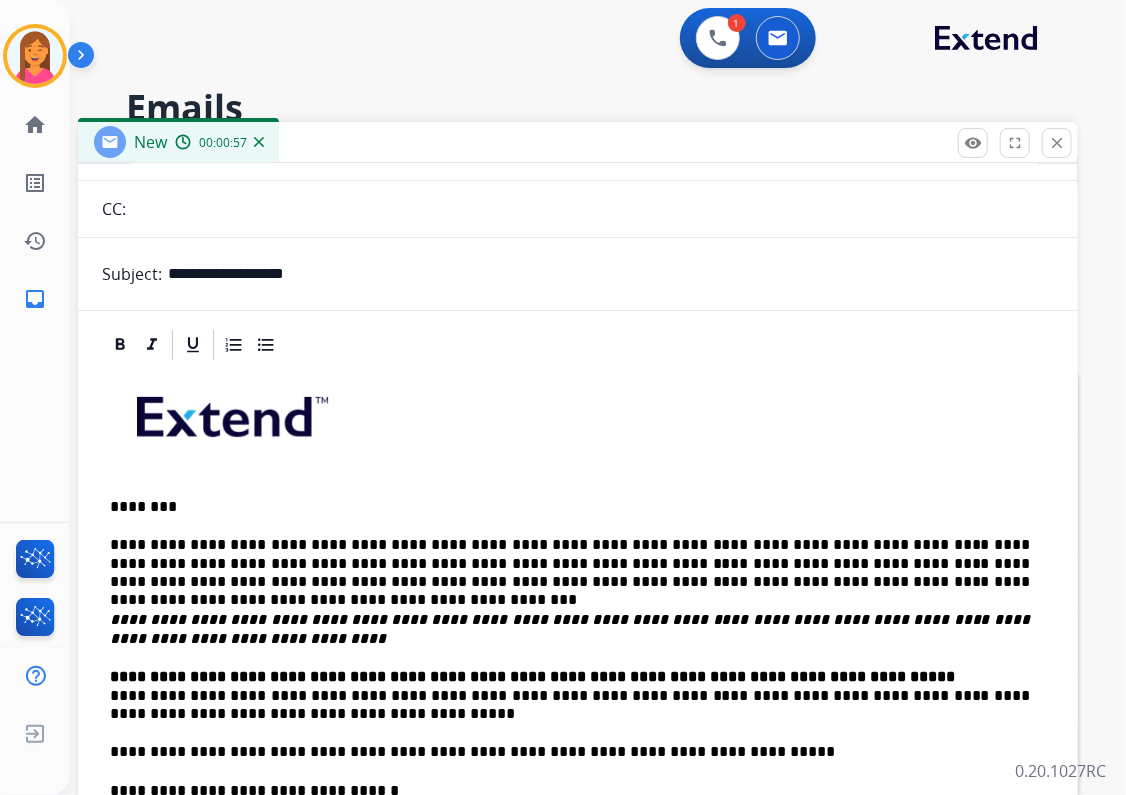 scroll, scrollTop: 0, scrollLeft: 0, axis: both 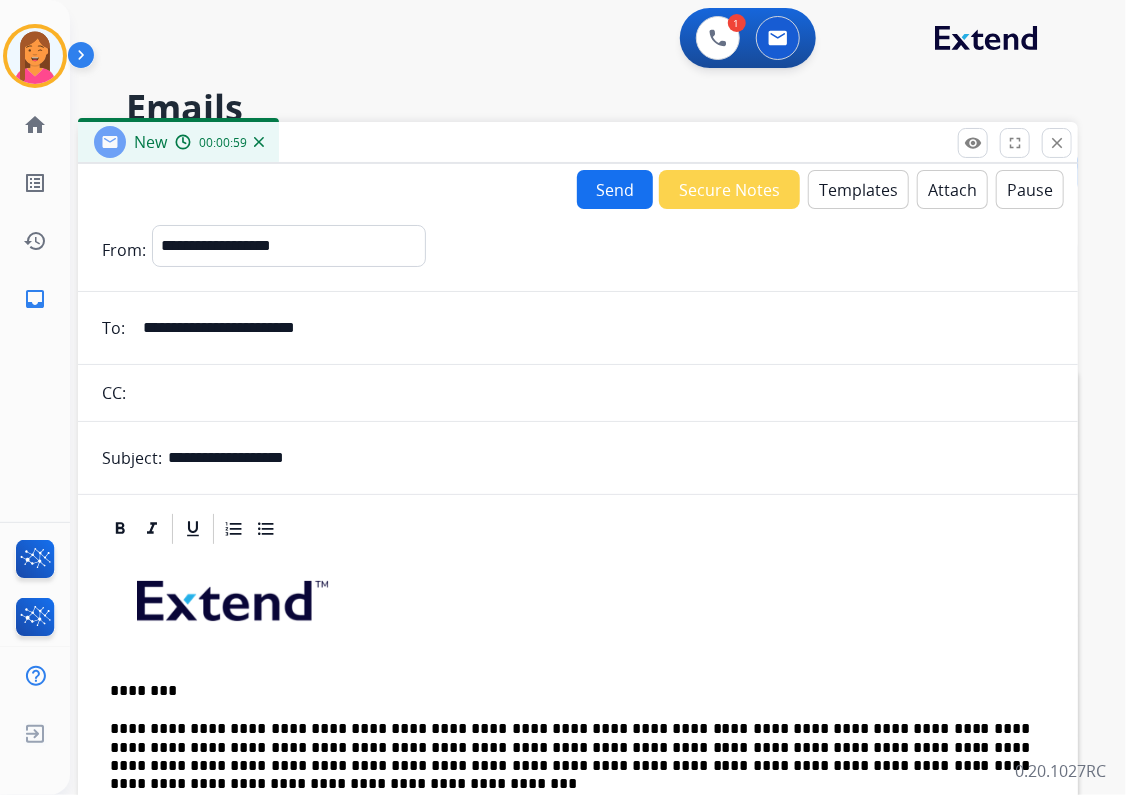 click on "Send" at bounding box center (615, 189) 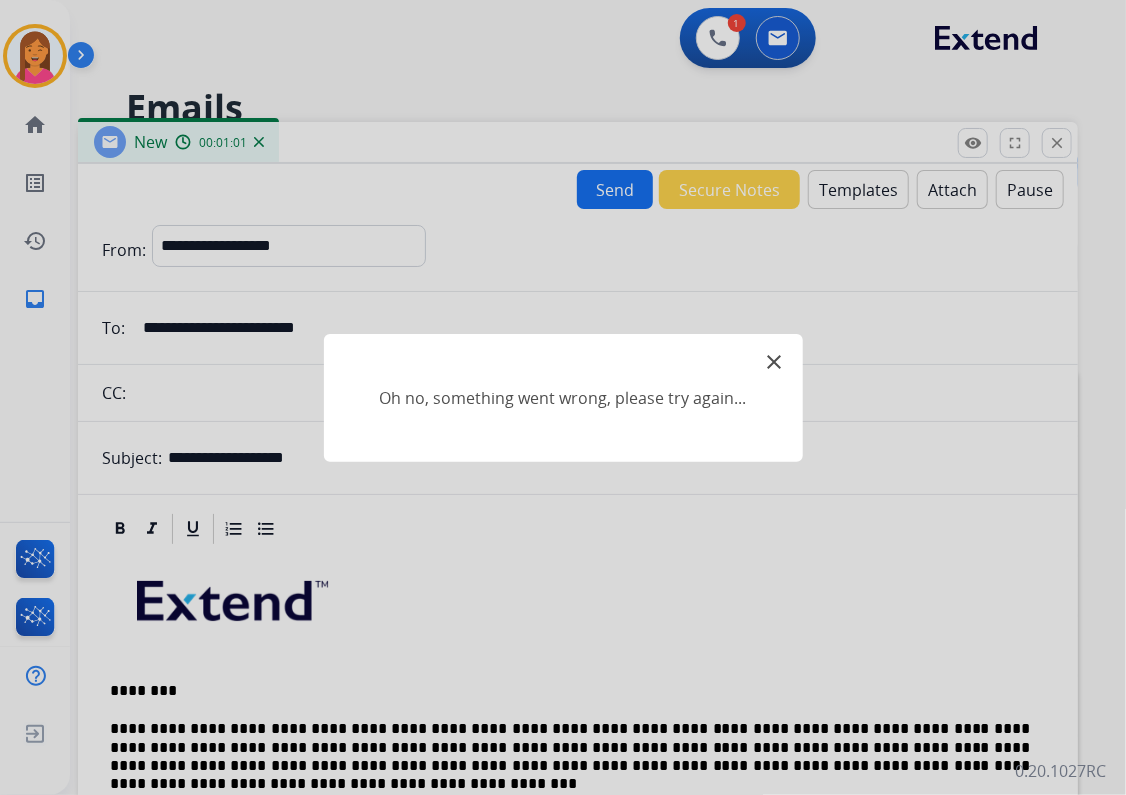 click on "close" 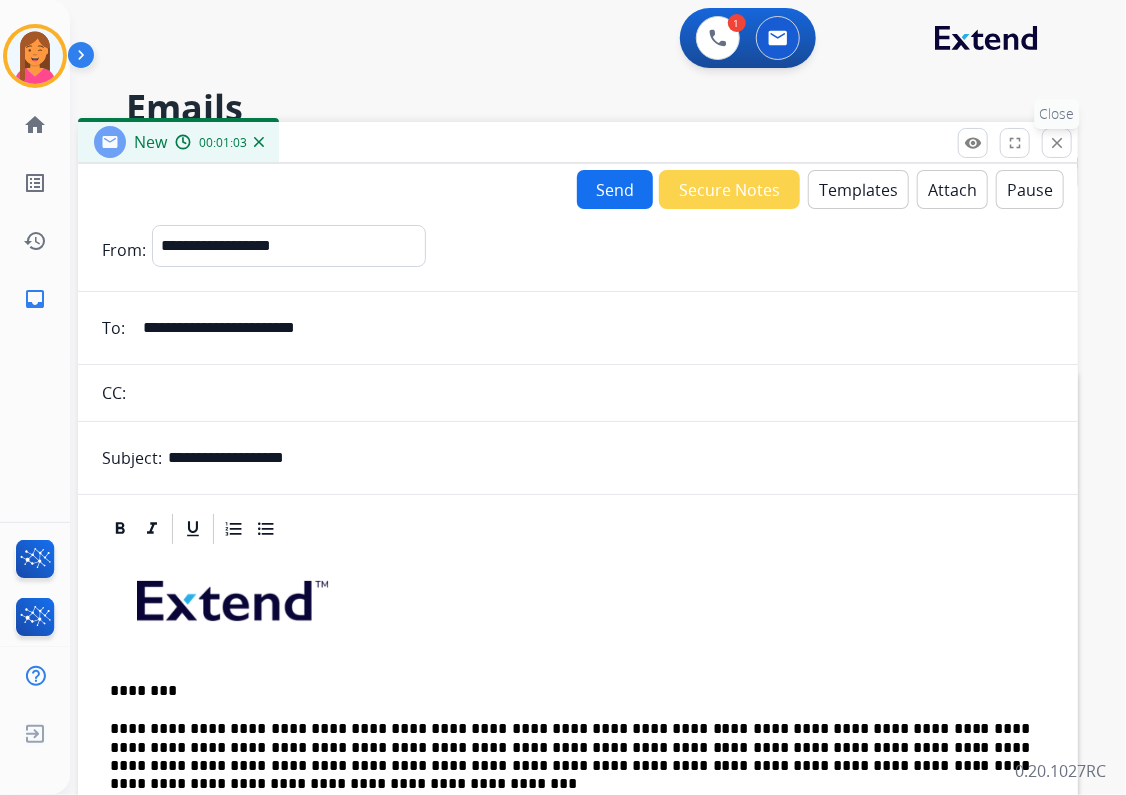 click on "close" at bounding box center [1057, 143] 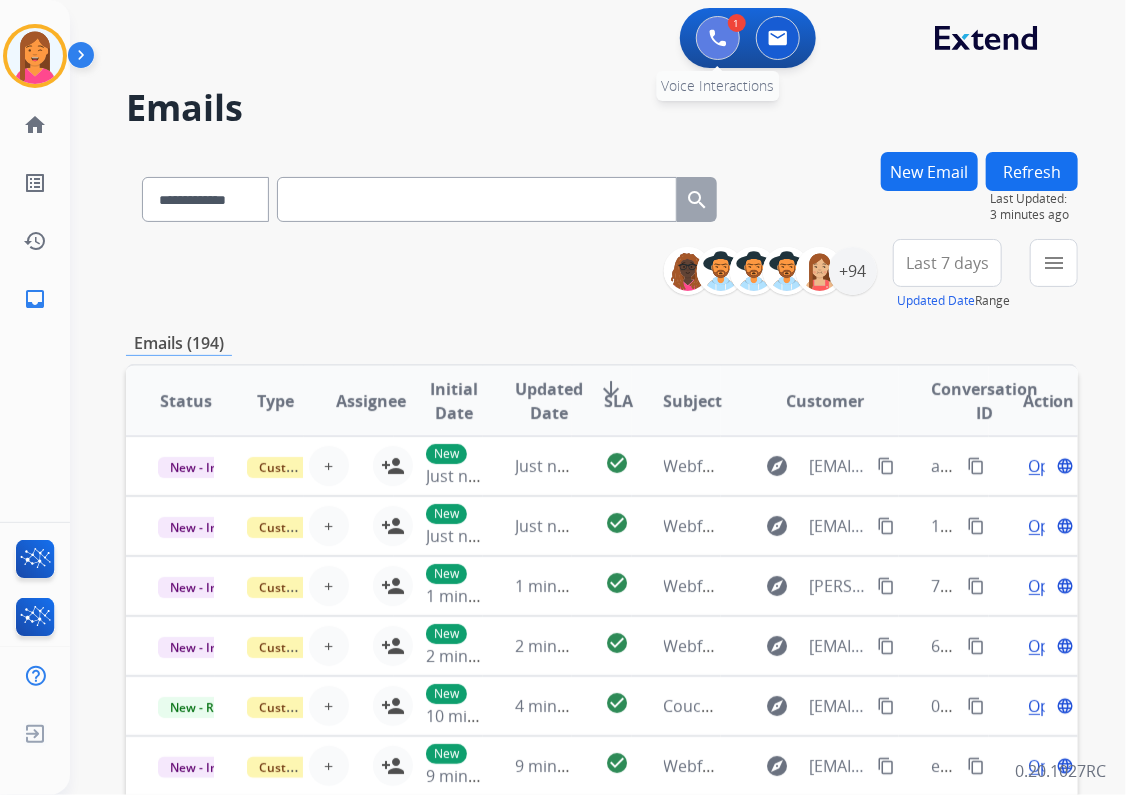 click at bounding box center [718, 38] 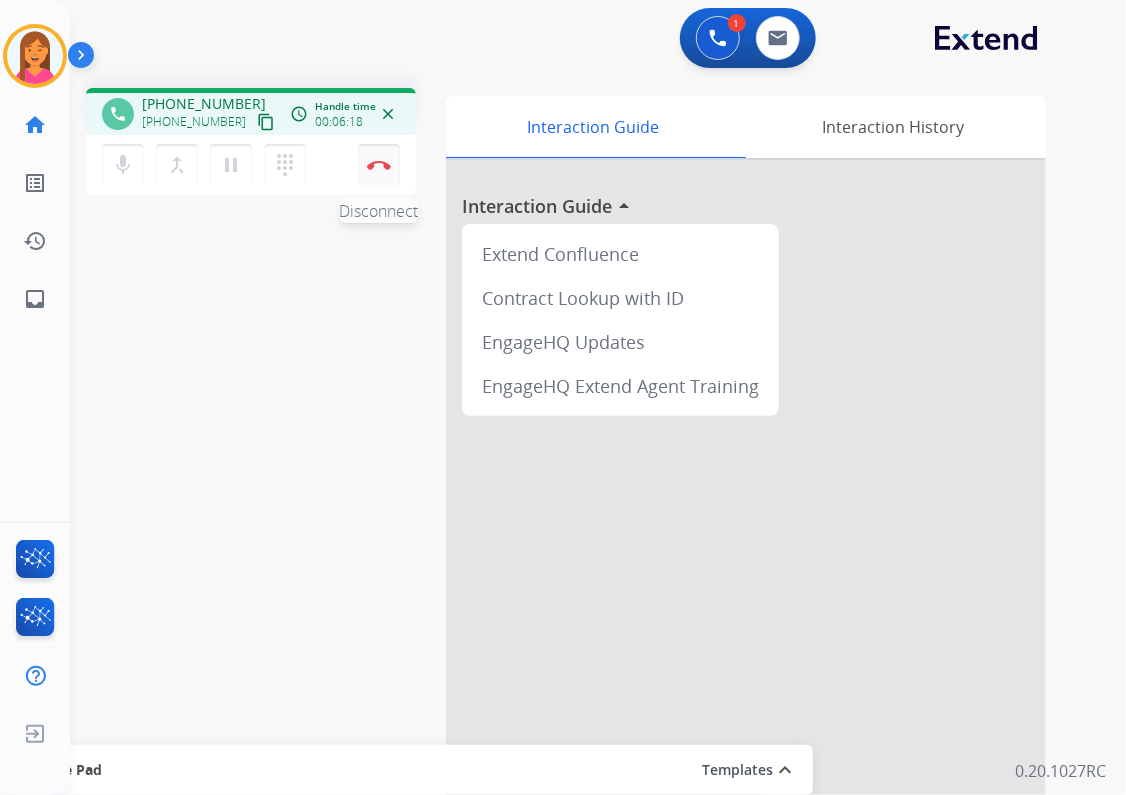 click on "Disconnect" at bounding box center [379, 165] 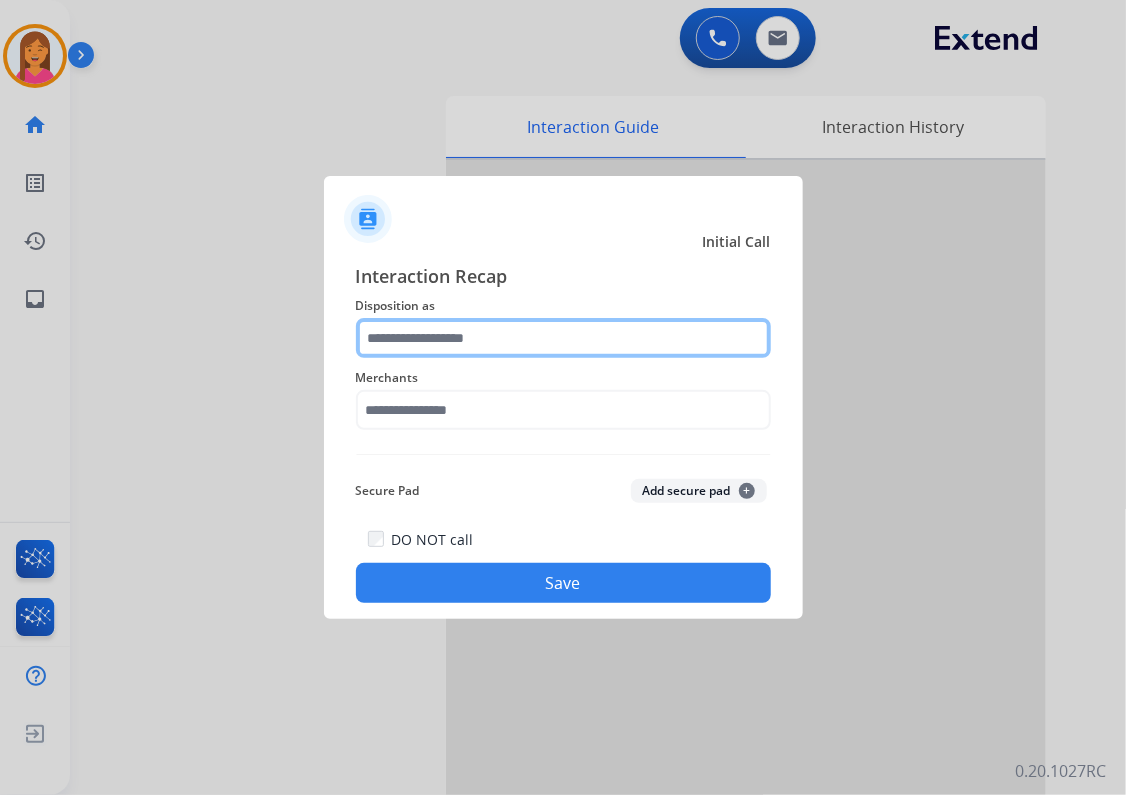 click 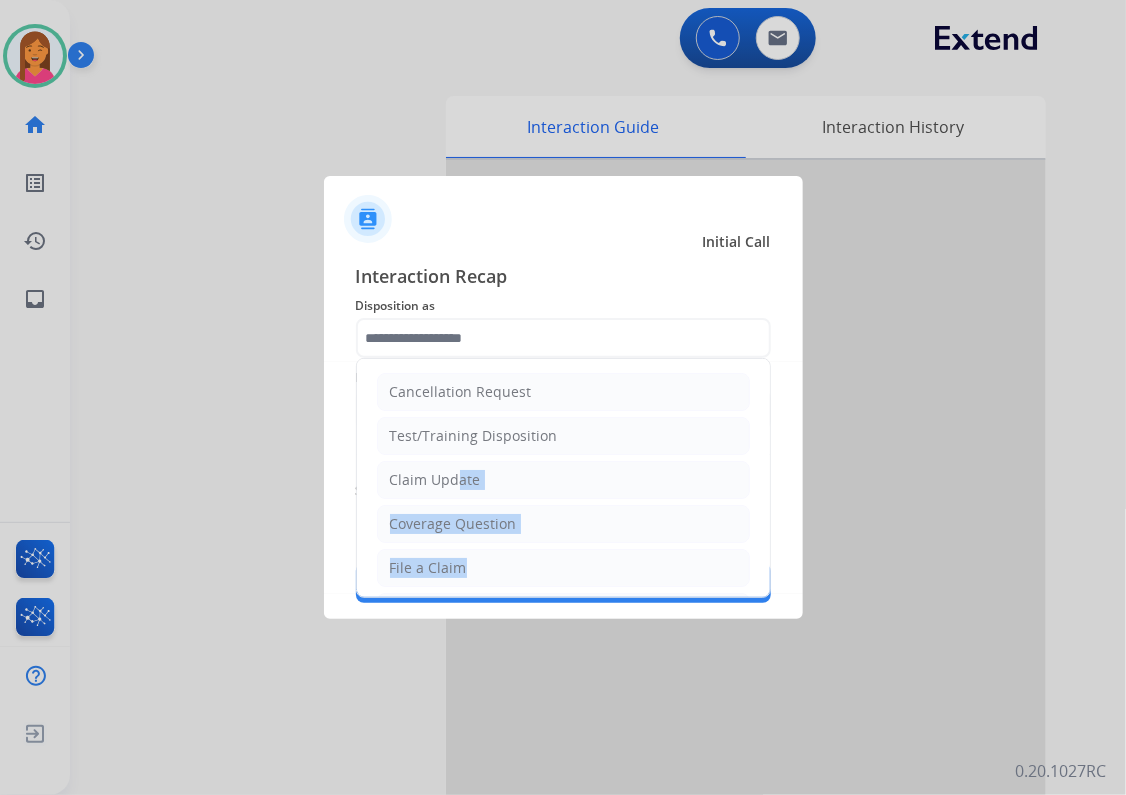 drag, startPoint x: 444, startPoint y: 483, endPoint x: 454, endPoint y: 545, distance: 62.801273 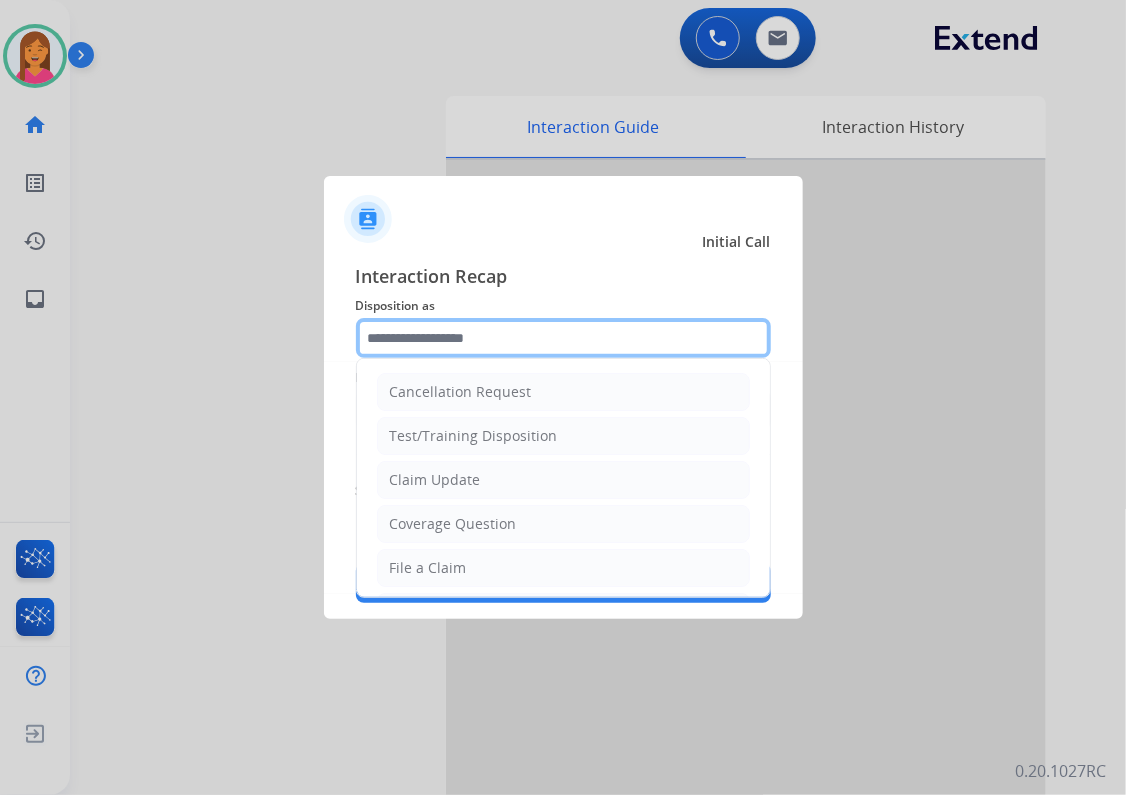 drag, startPoint x: 454, startPoint y: 545, endPoint x: 471, endPoint y: 339, distance: 206.70027 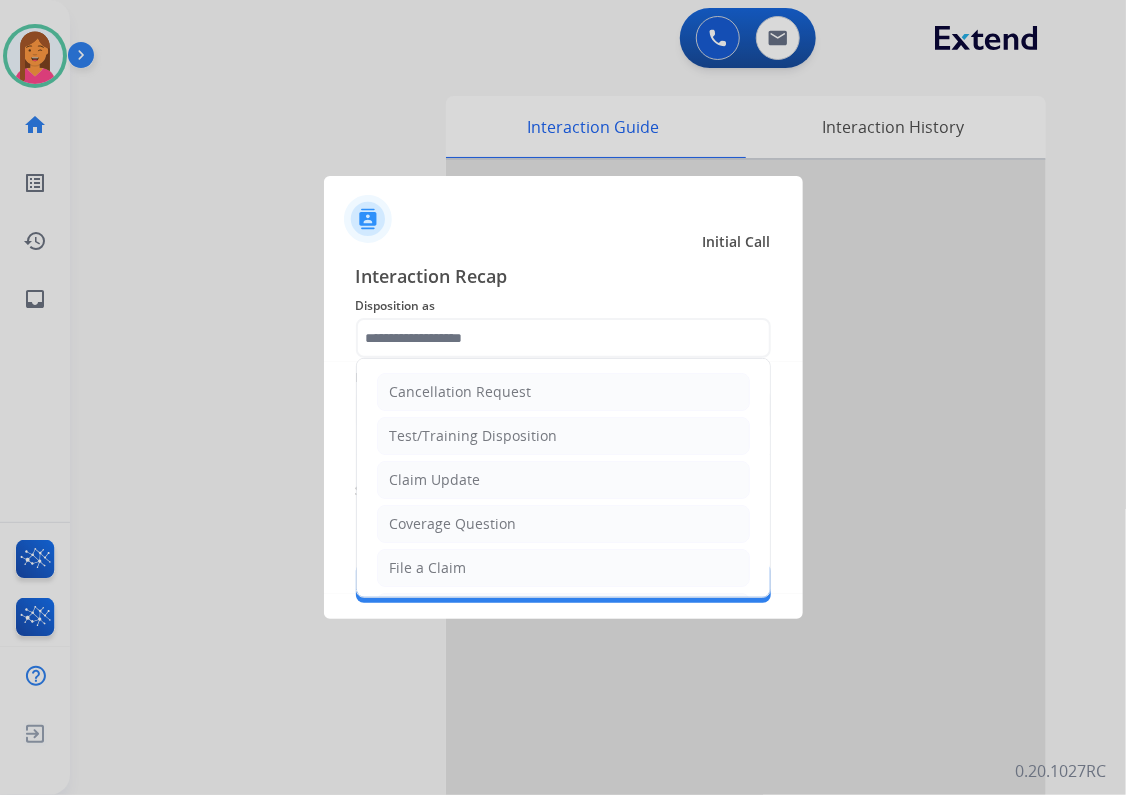 drag, startPoint x: 463, startPoint y: 558, endPoint x: 449, endPoint y: 544, distance: 19.79899 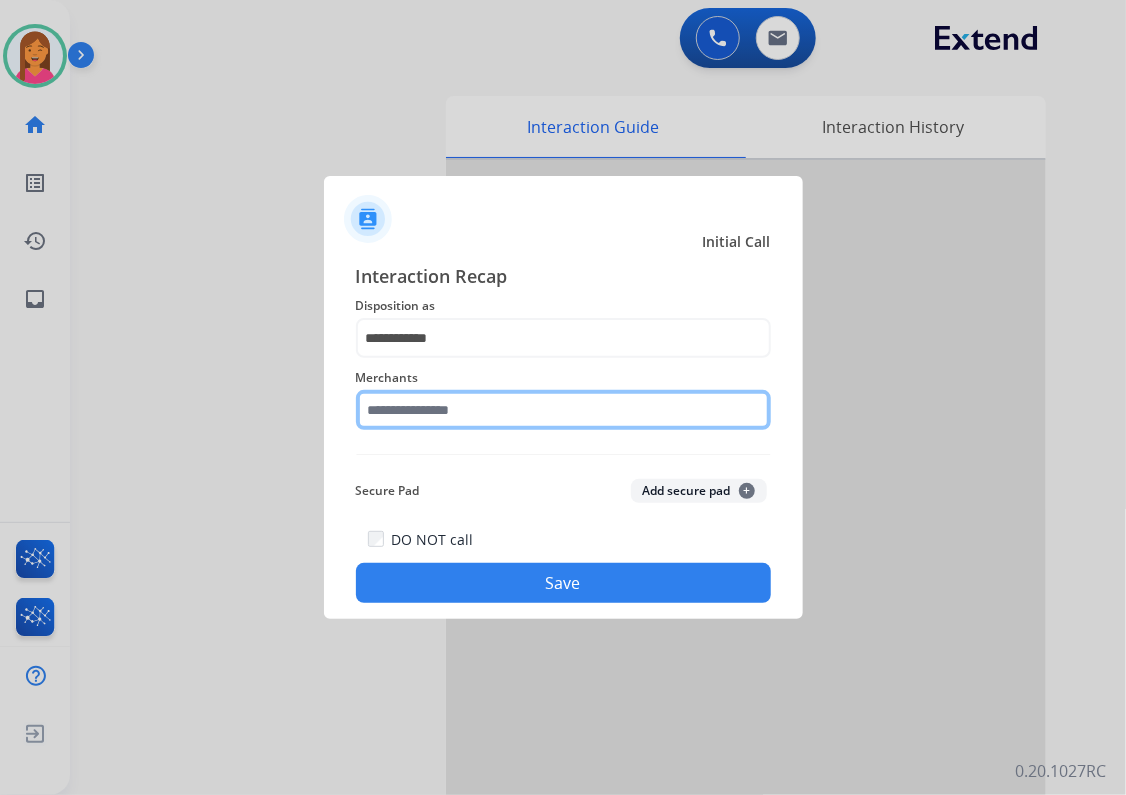 click 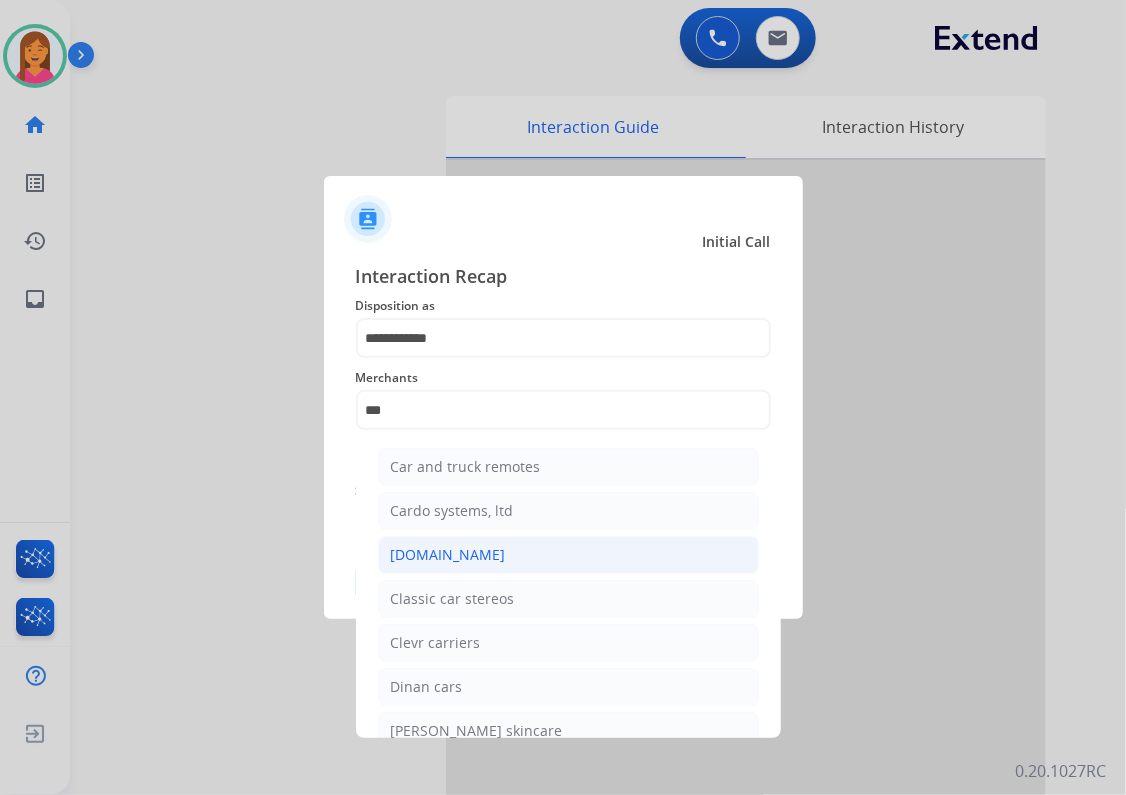 click on "[DOMAIN_NAME]" 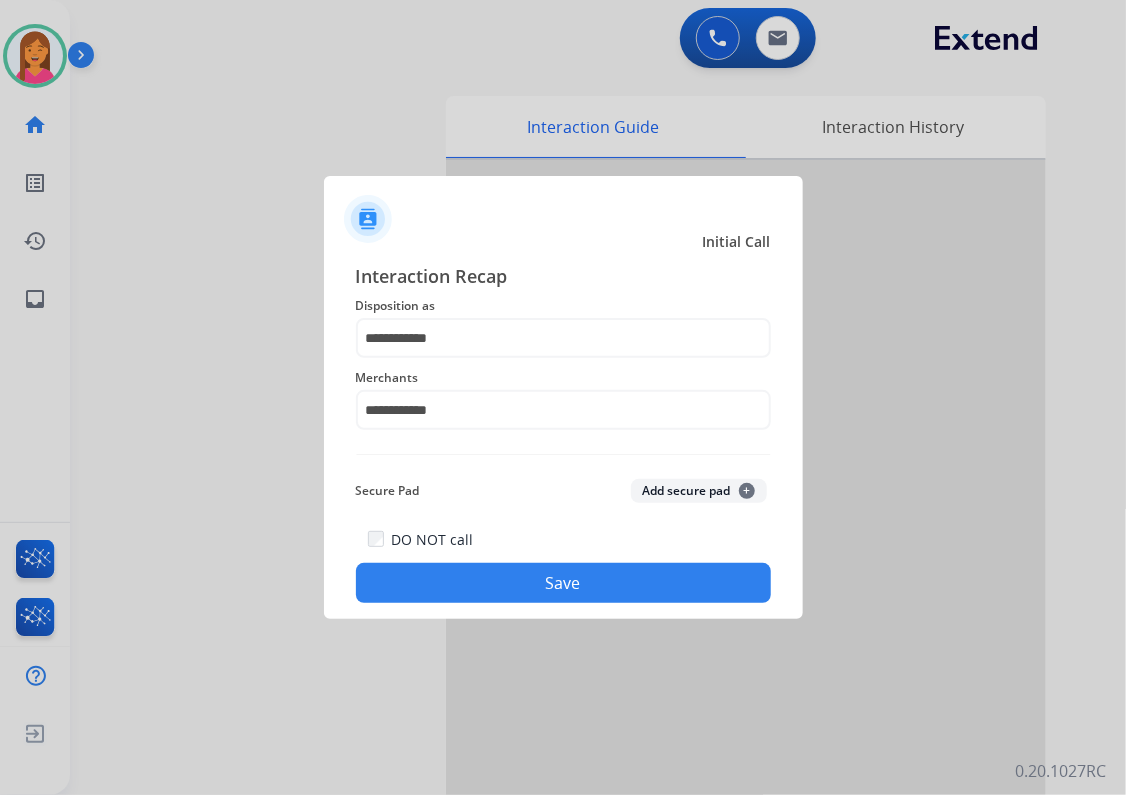 click on "Save" 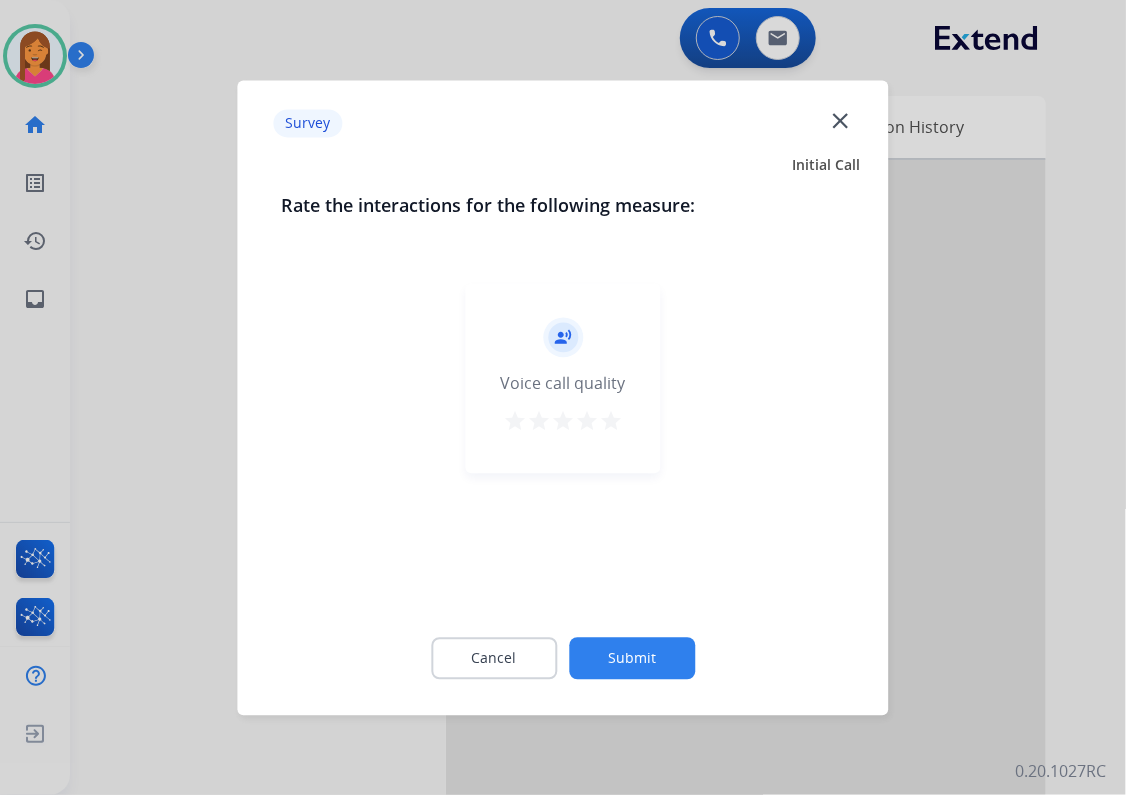 click on "star" at bounding box center (611, 421) 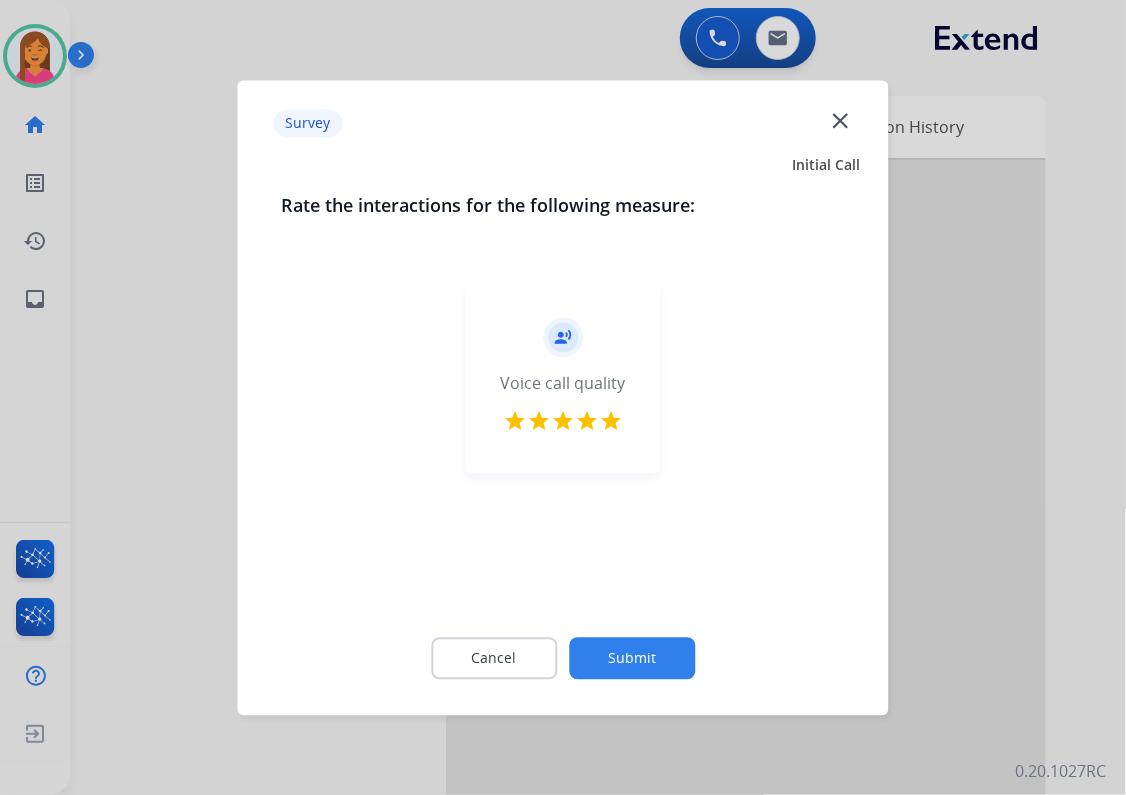 click on "Submit" 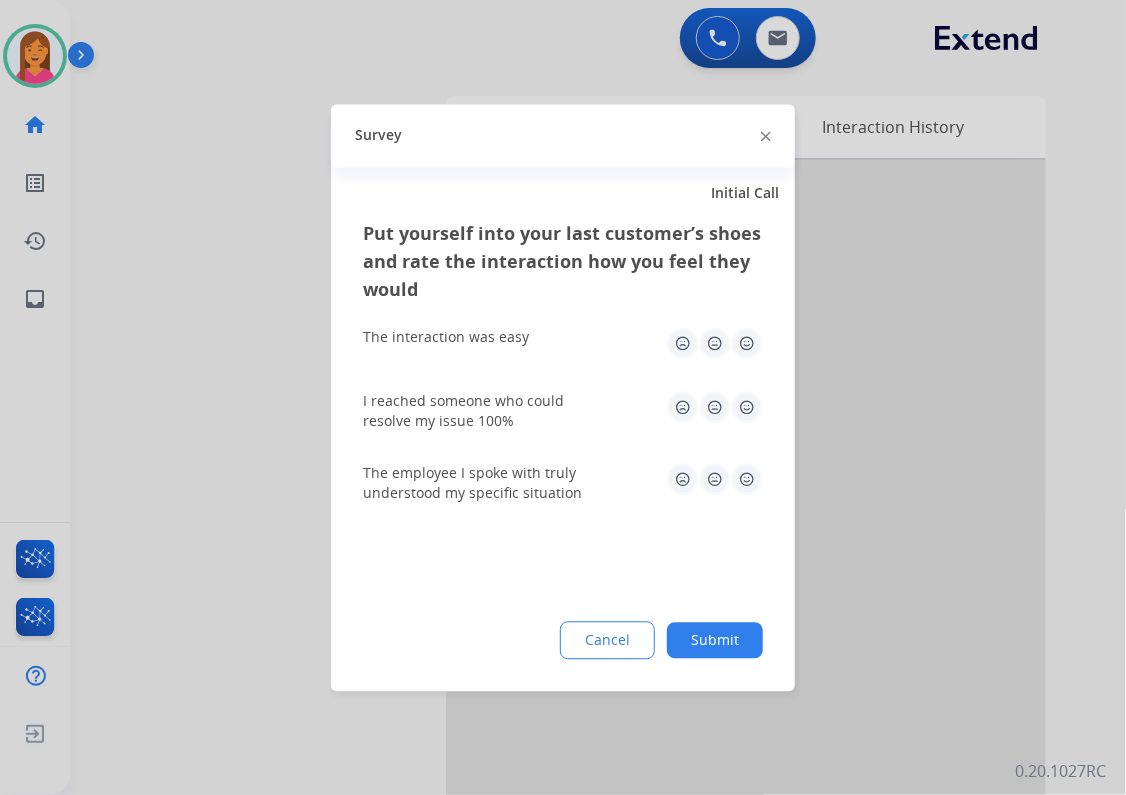 drag, startPoint x: 746, startPoint y: 341, endPoint x: 735, endPoint y: 362, distance: 23.70654 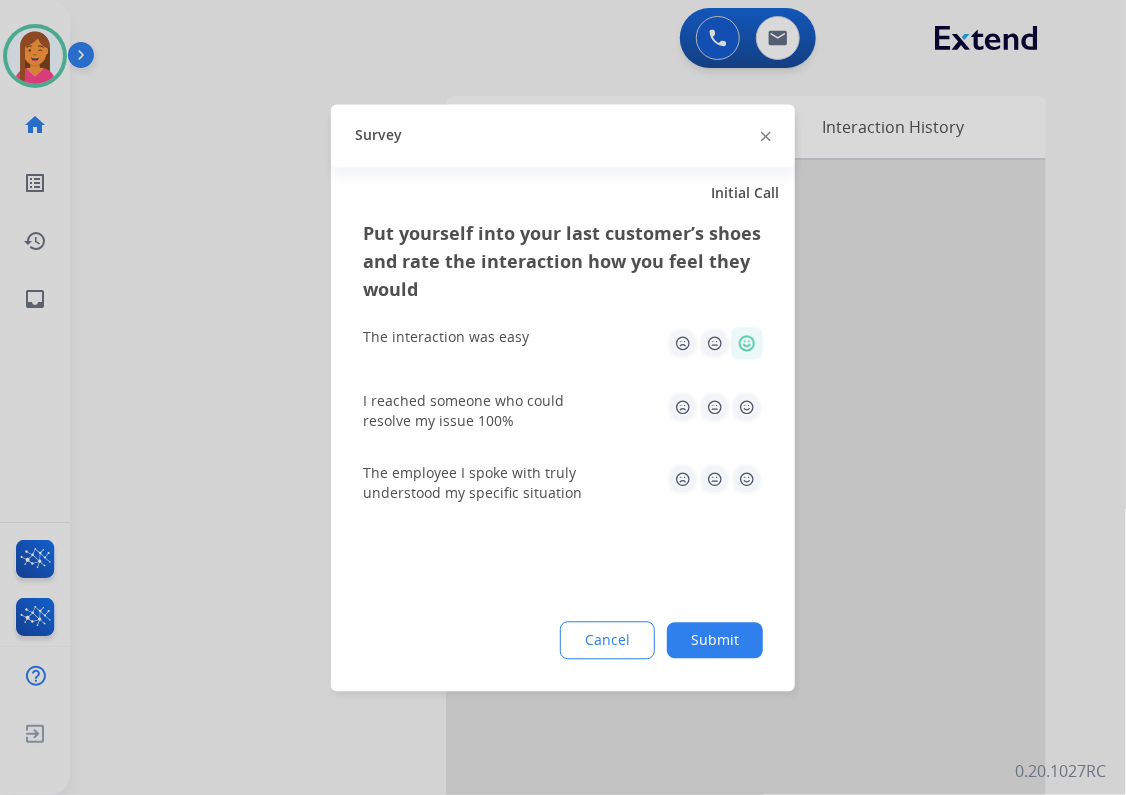 click 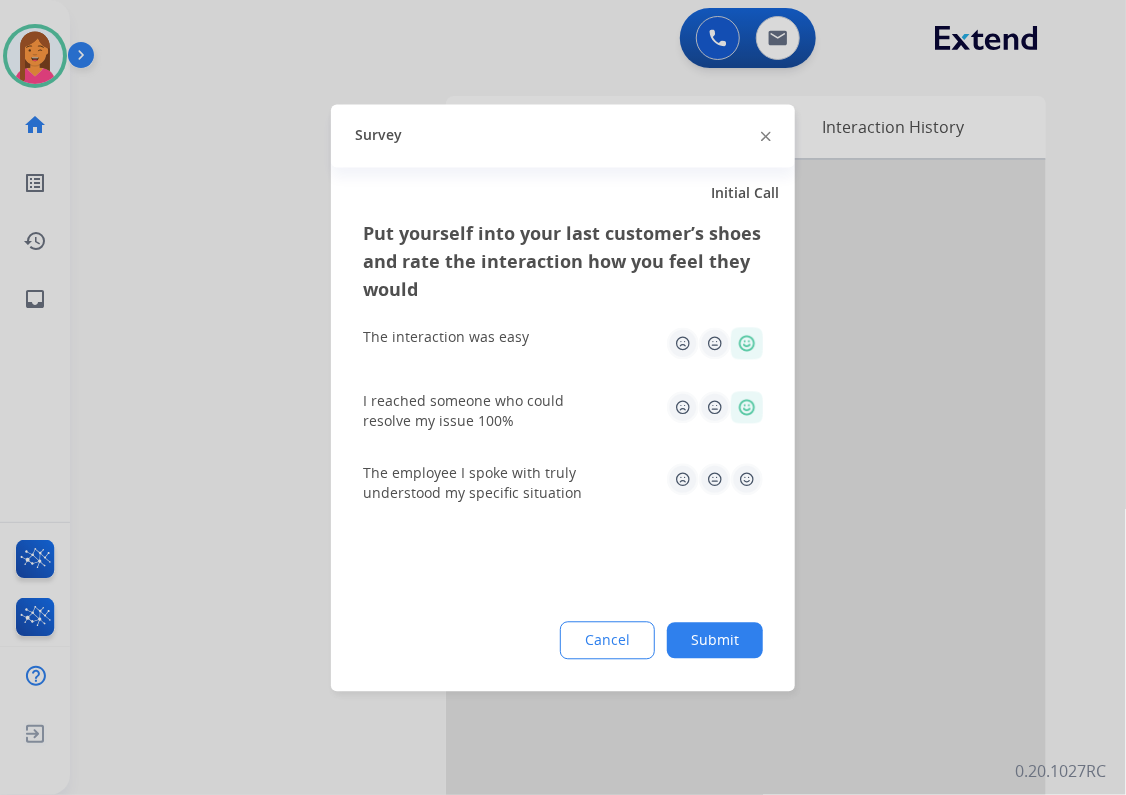 click on "The employee I spoke with truly understood my specific situation" 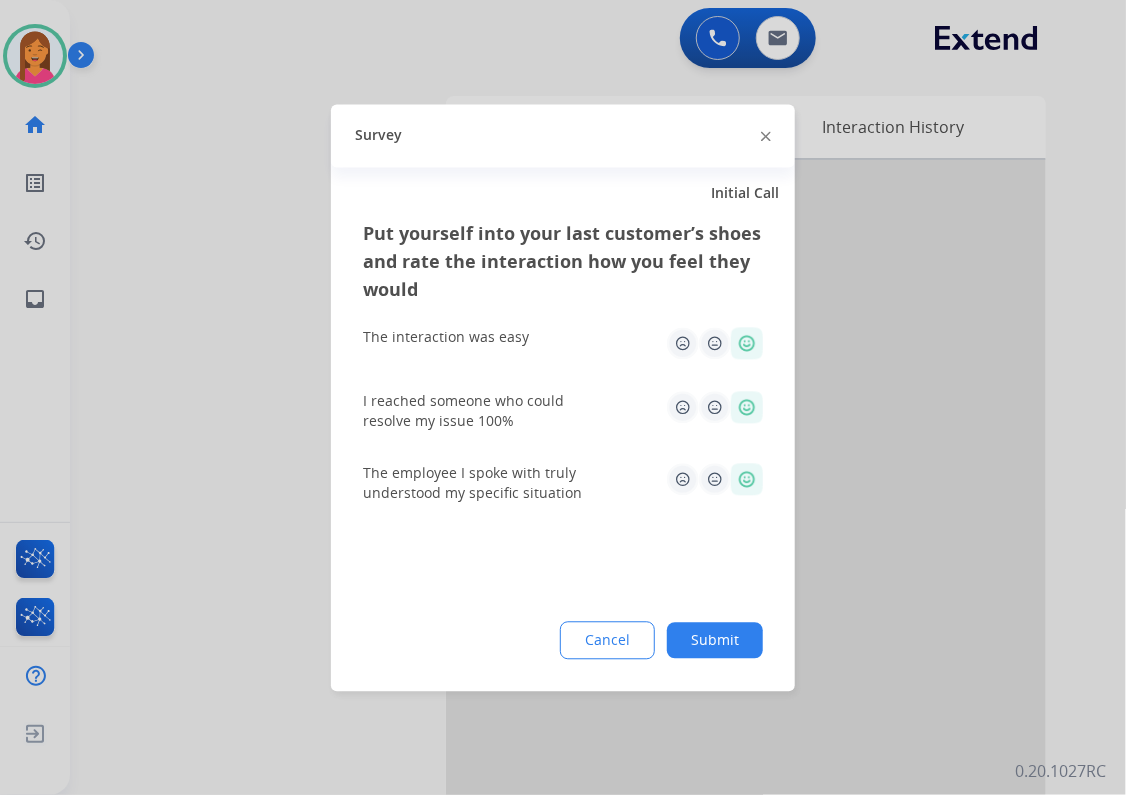 click on "Submit" 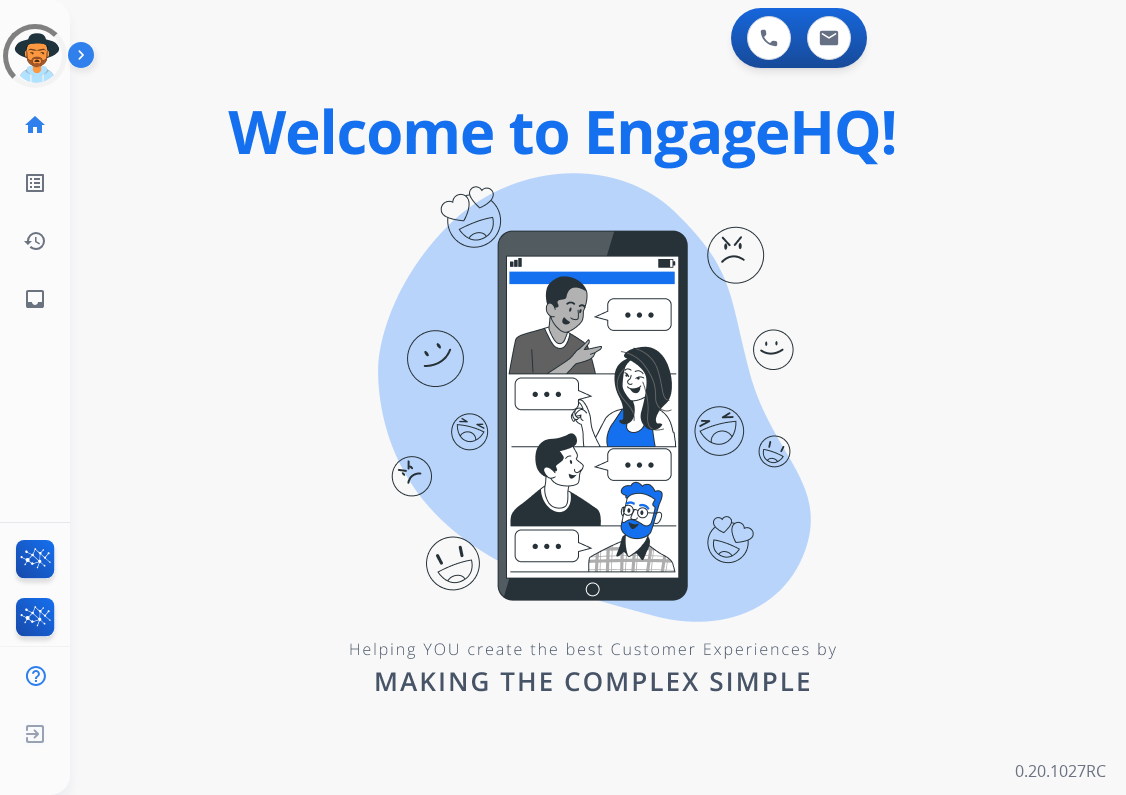 scroll, scrollTop: 0, scrollLeft: 0, axis: both 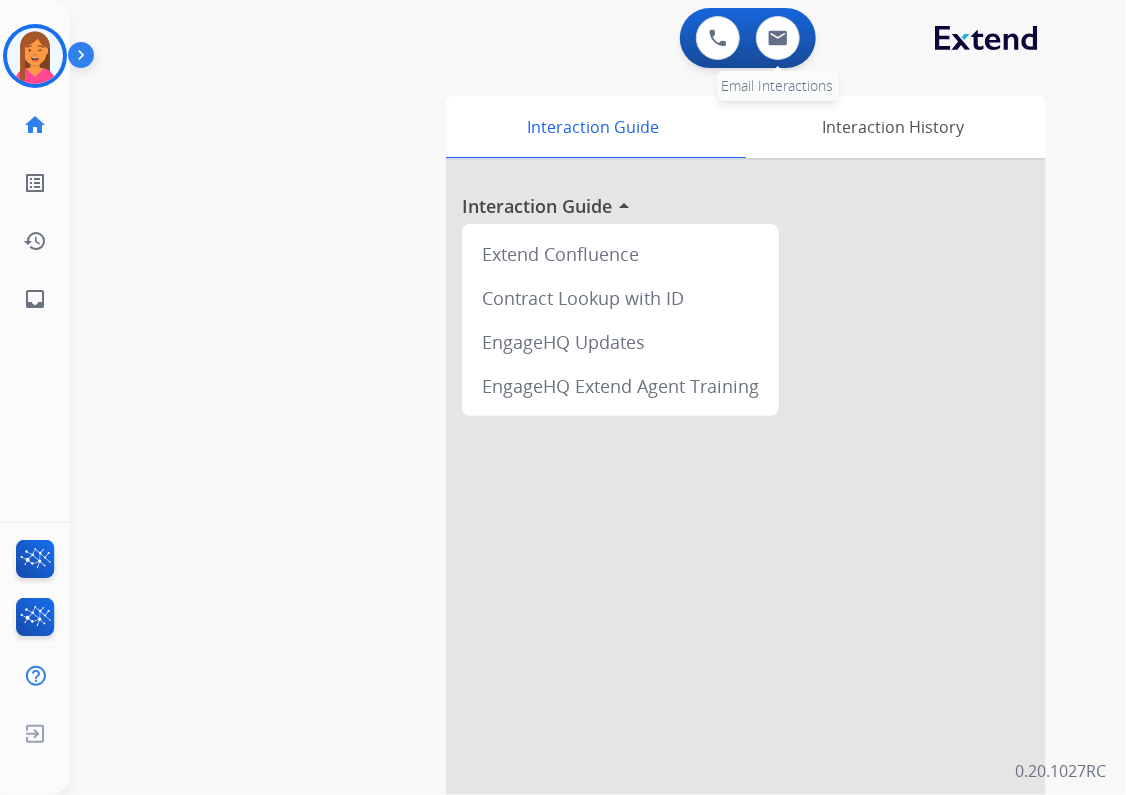 click on "0  Email Interactions" at bounding box center [778, 38] 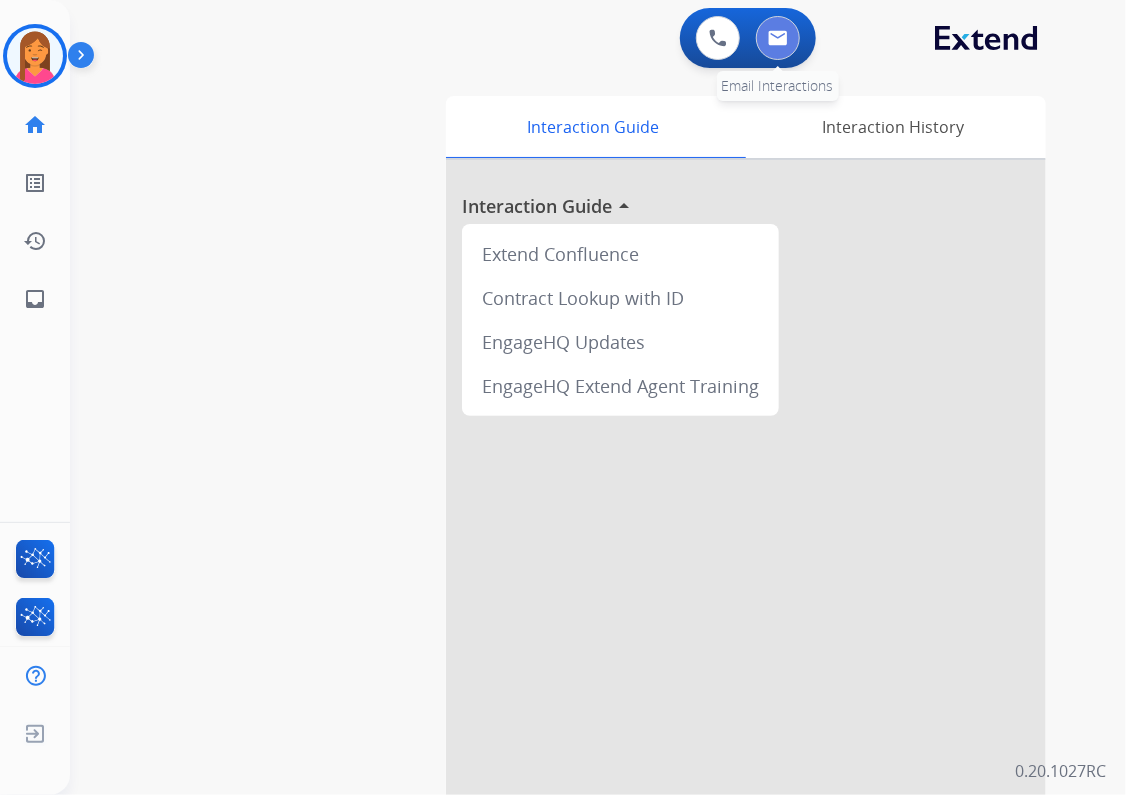 click at bounding box center [778, 38] 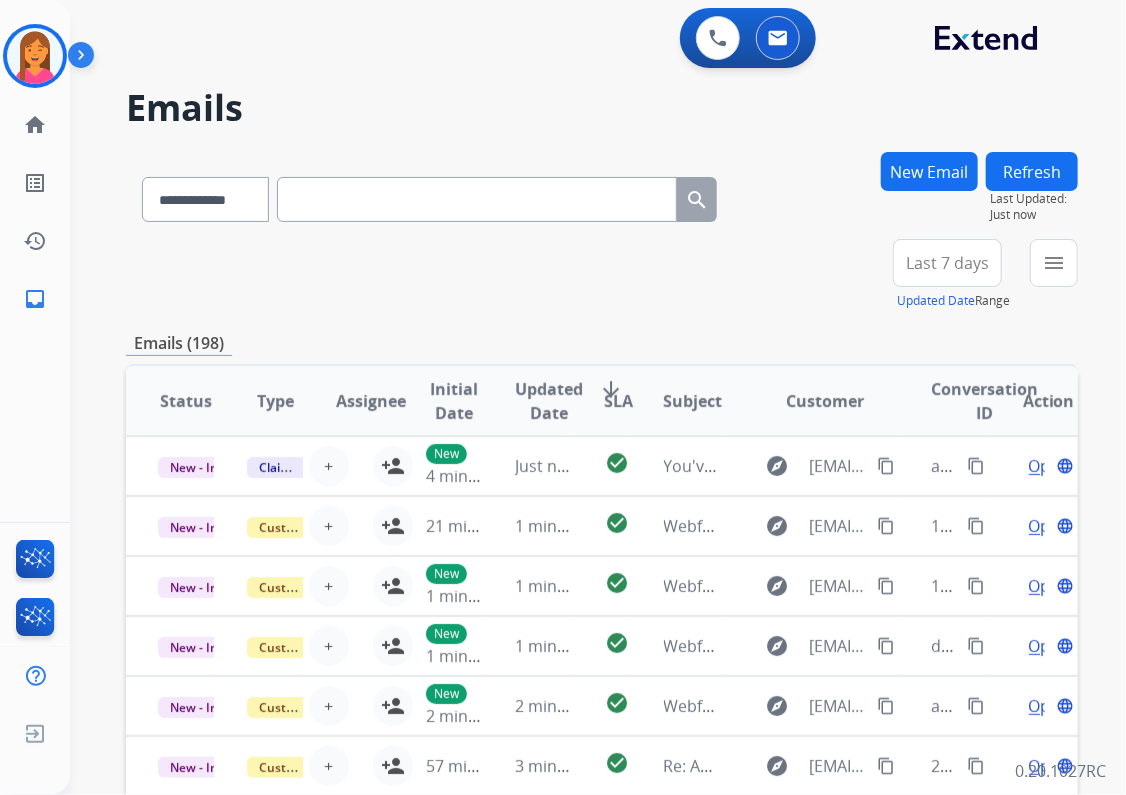 click on "New Email" at bounding box center [929, 171] 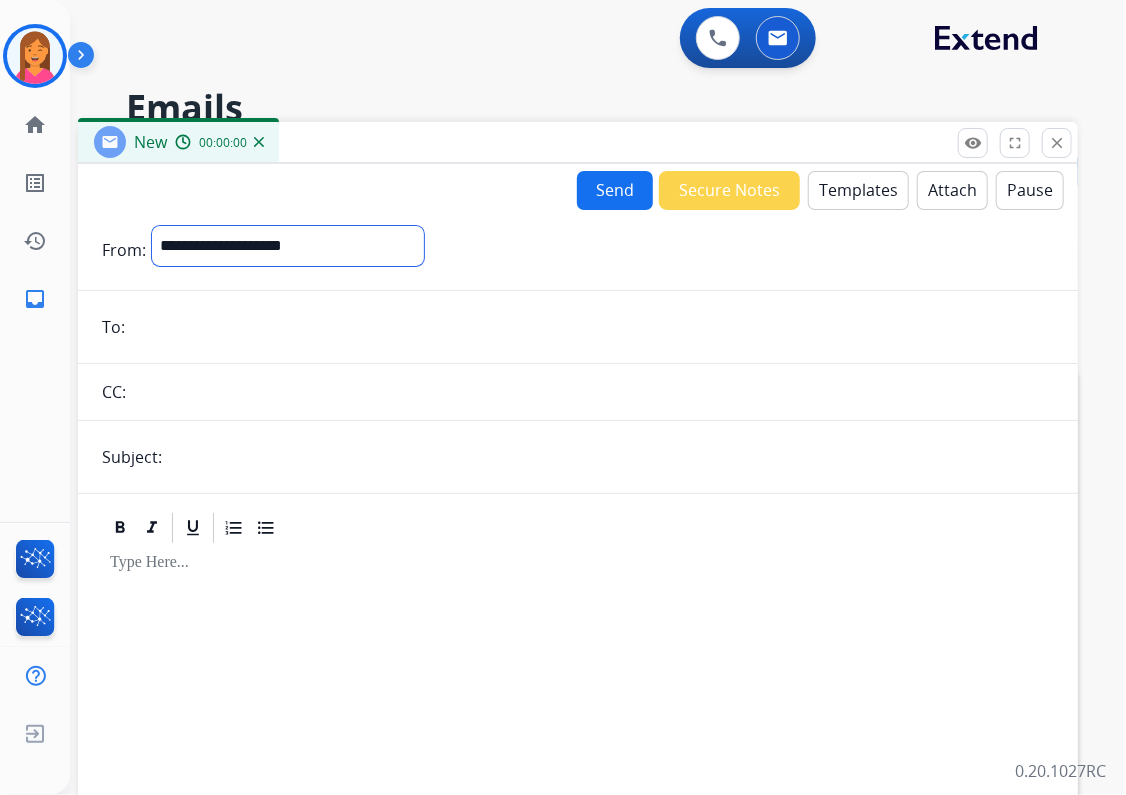 click on "**********" at bounding box center (288, 246) 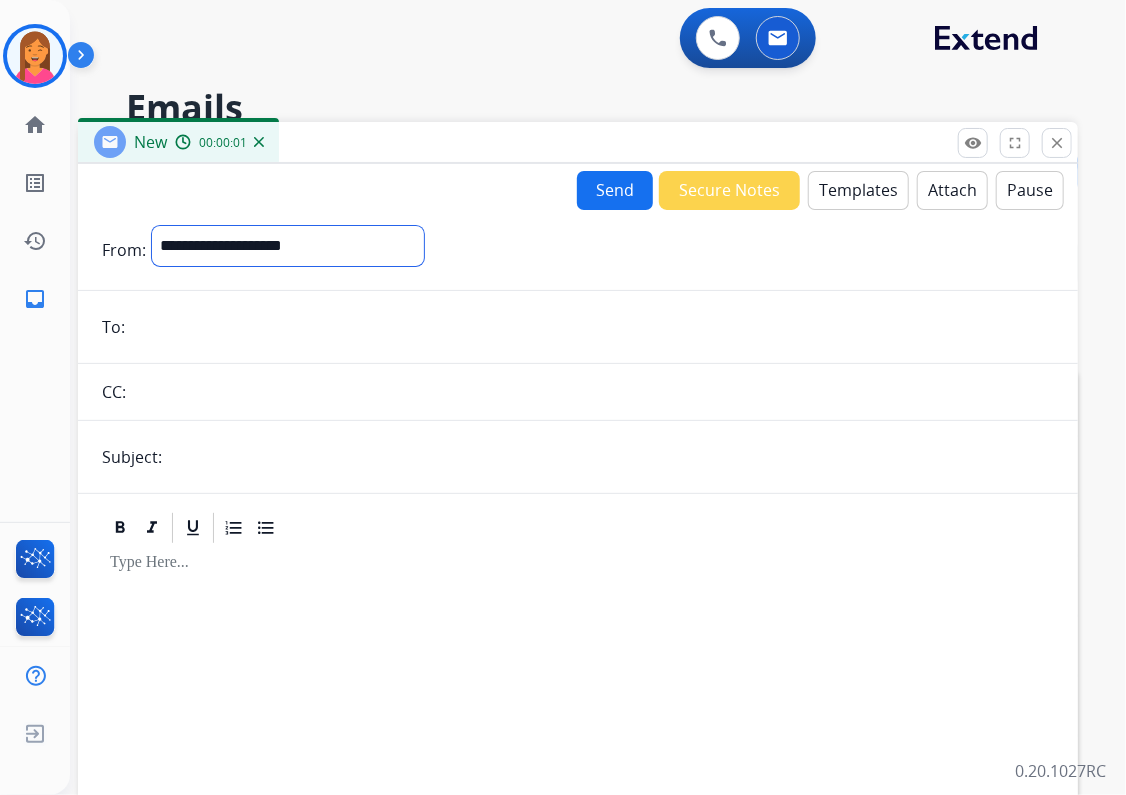 select on "**********" 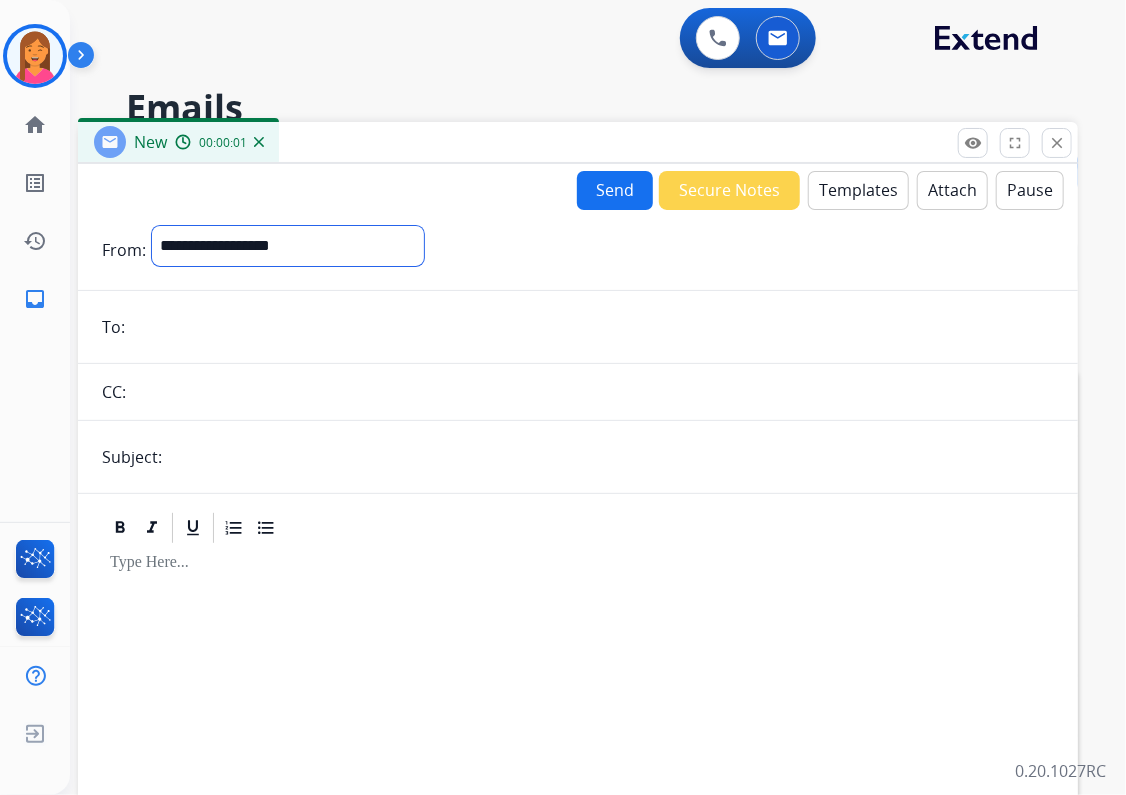 click on "**********" at bounding box center [288, 246] 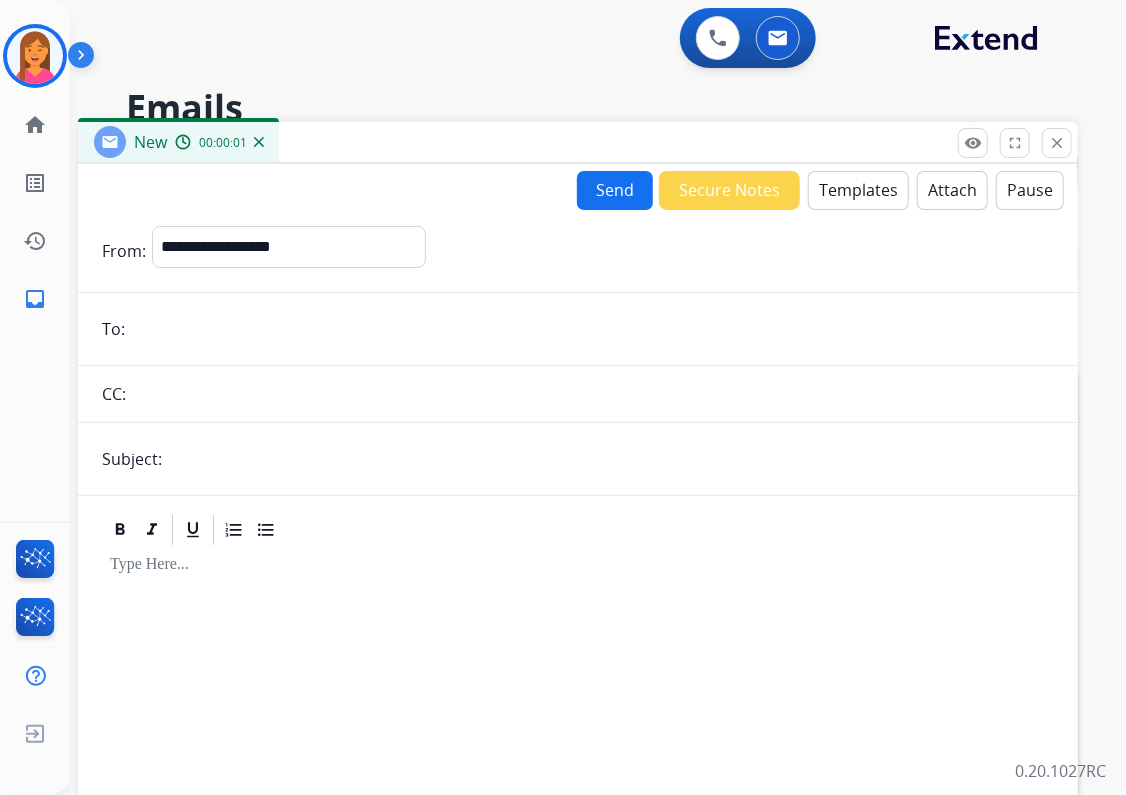 click at bounding box center [592, 329] 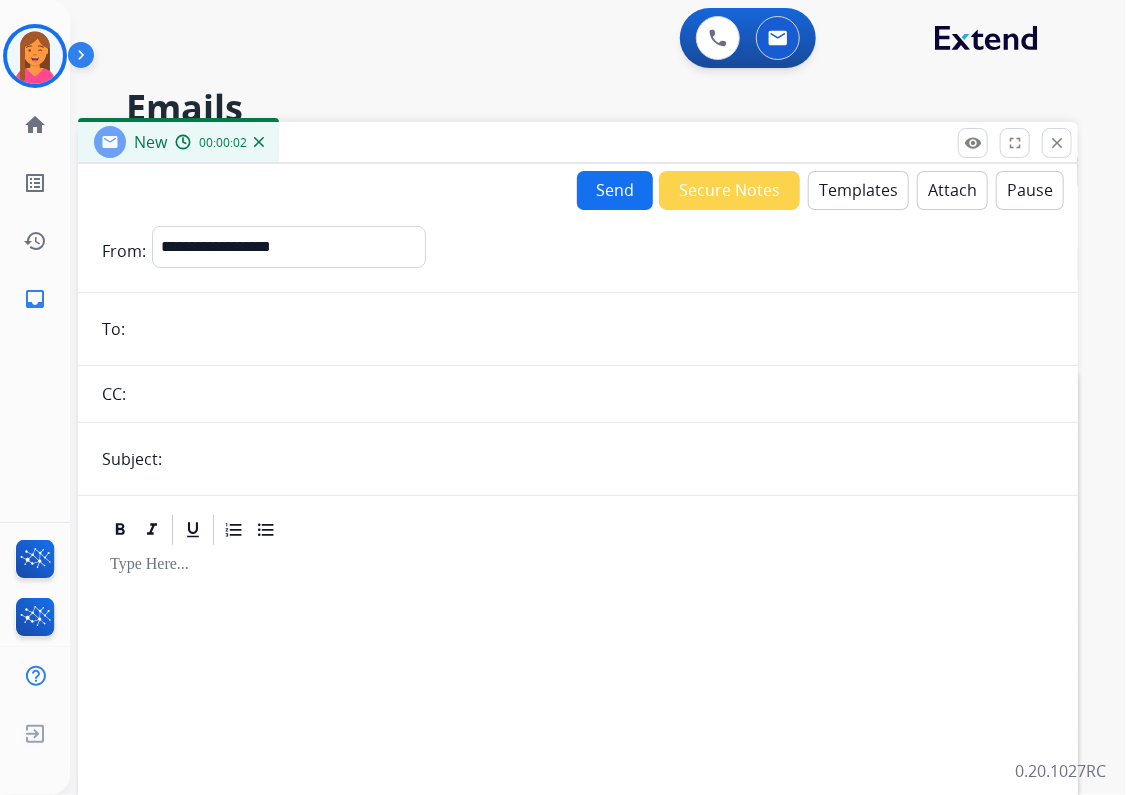 type on "**********" 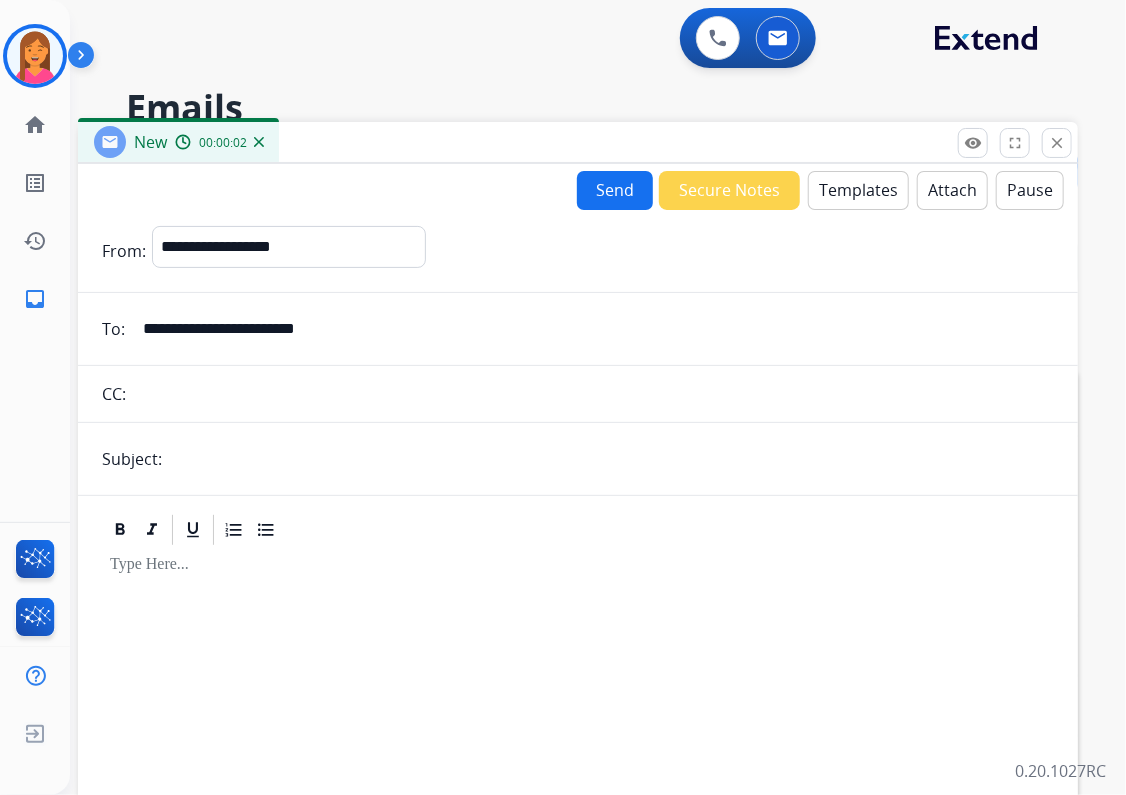 type on "**********" 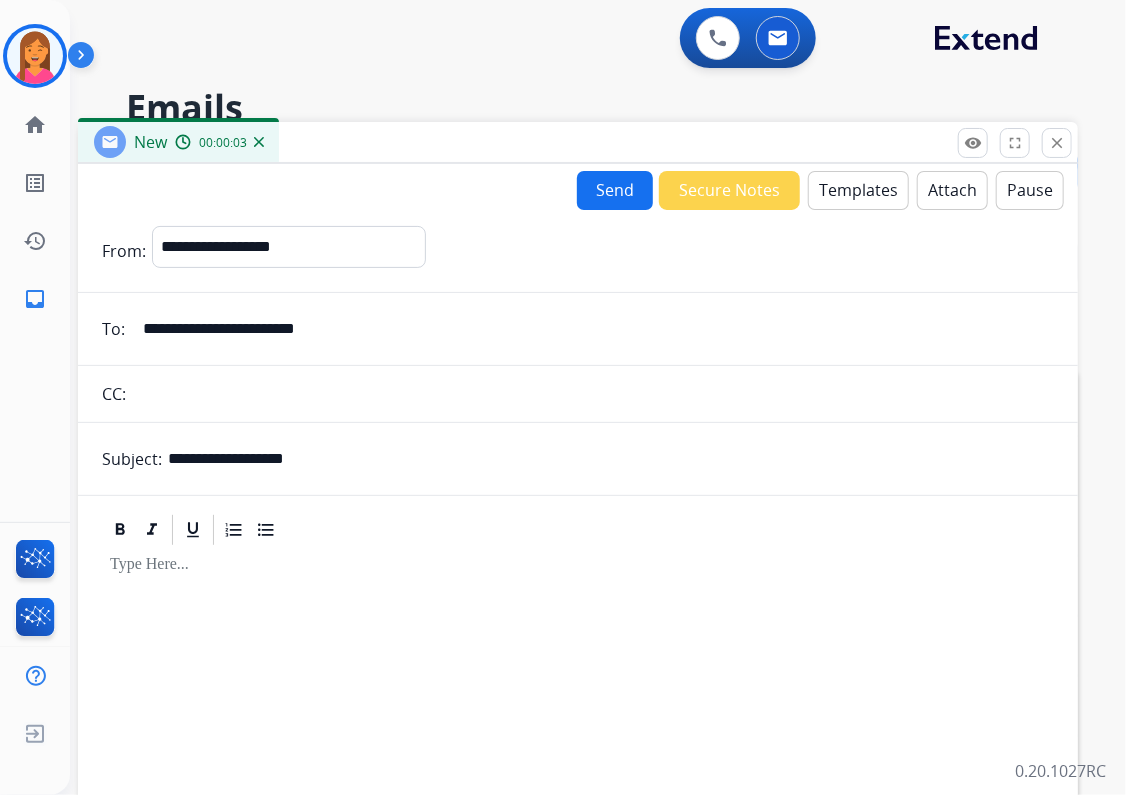 click on "Templates" at bounding box center (858, 190) 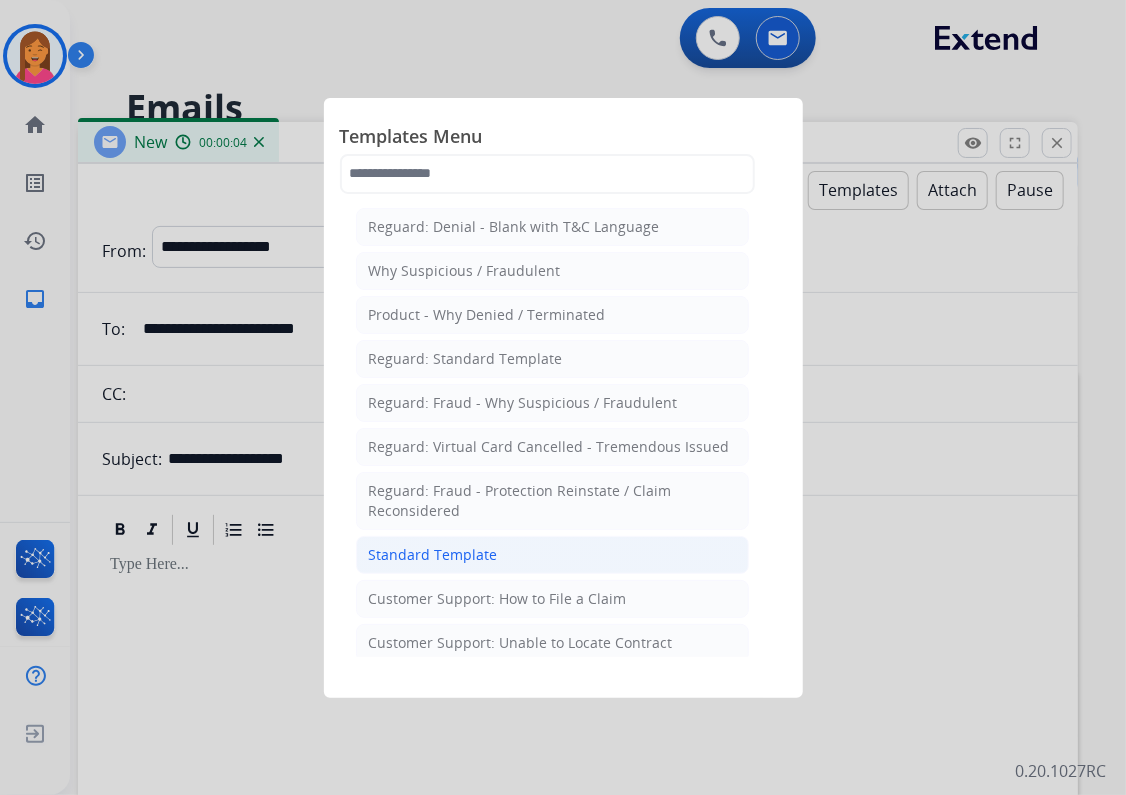 click on "Standard Template" 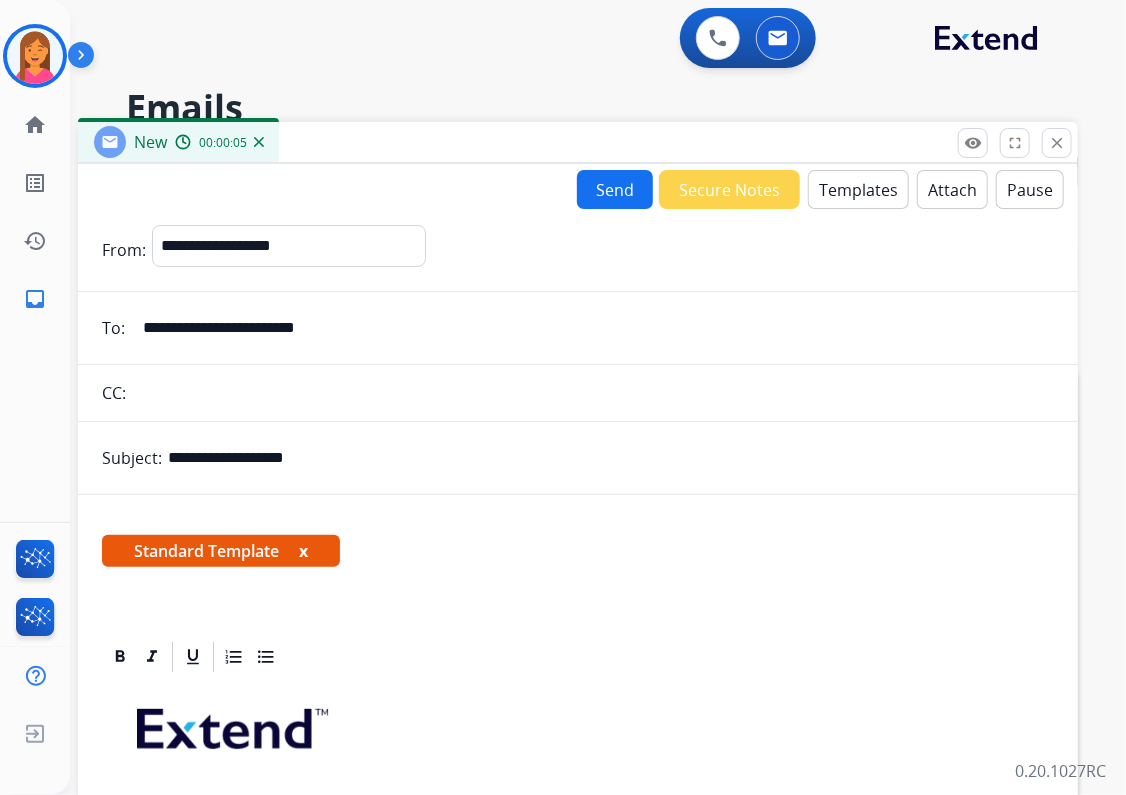 click on "x" at bounding box center [303, 551] 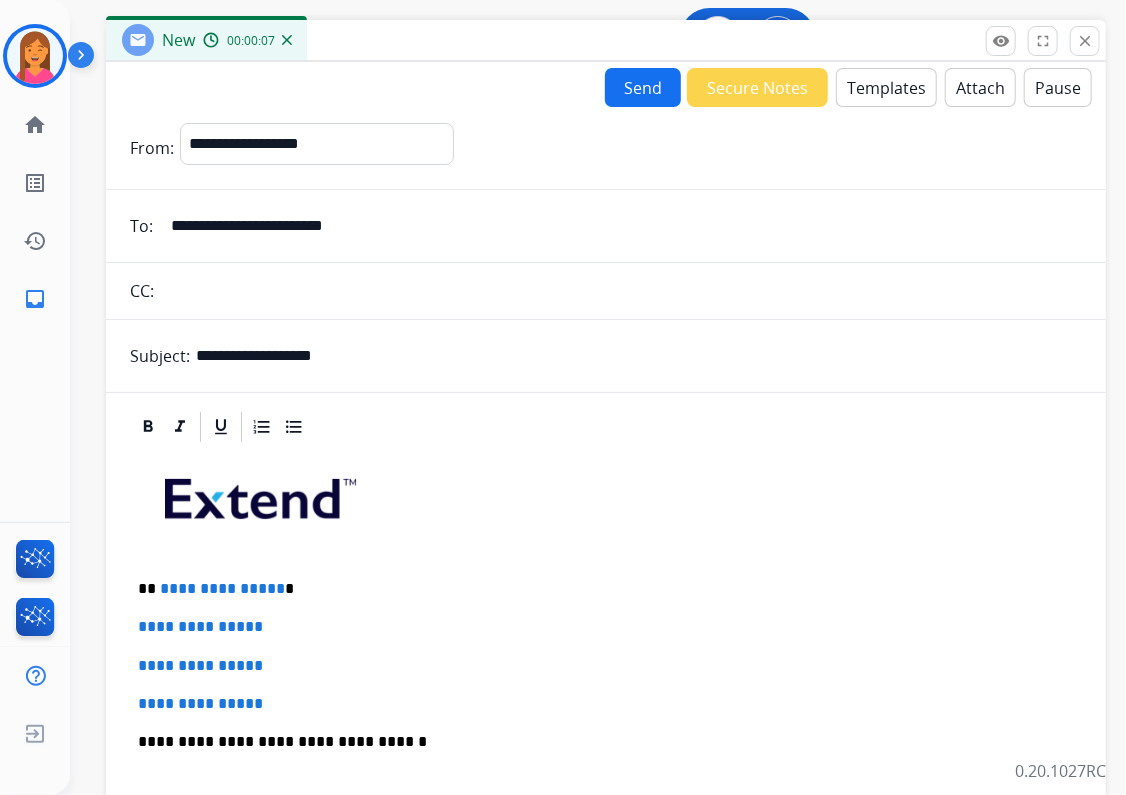 drag, startPoint x: 460, startPoint y: 147, endPoint x: 488, endPoint y: 45, distance: 105.773346 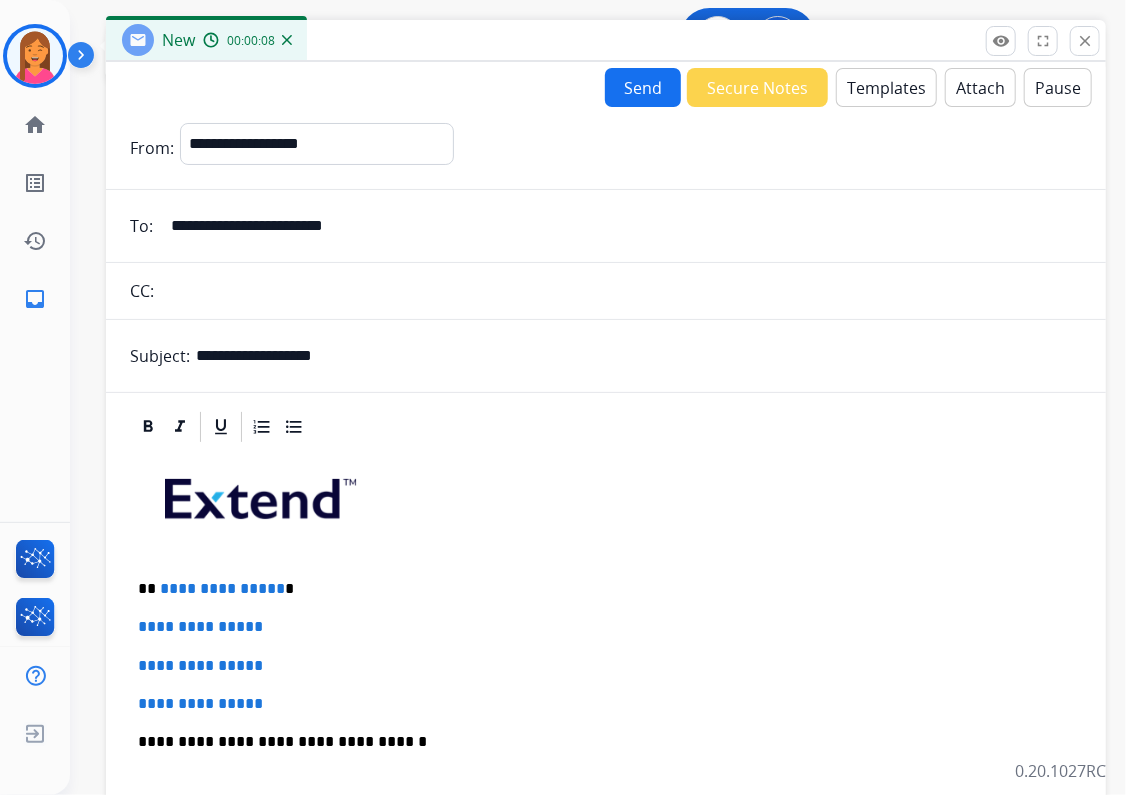 click at bounding box center [35, 56] 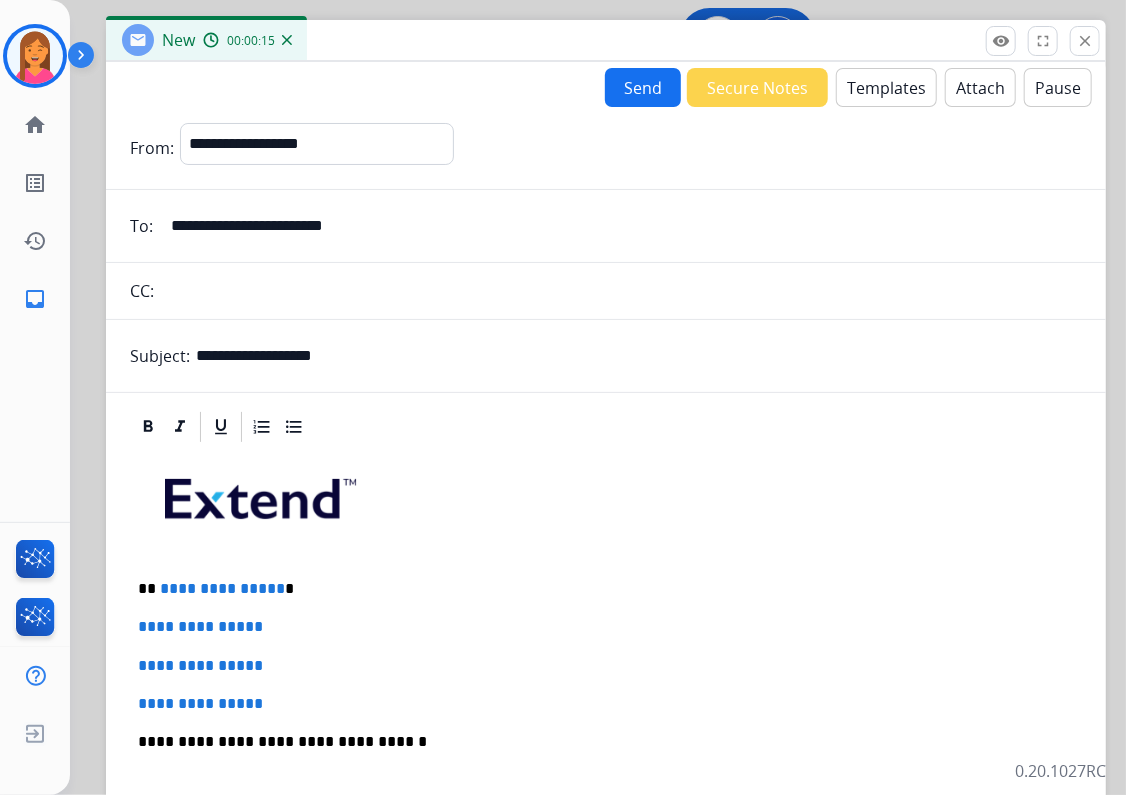 drag, startPoint x: 288, startPoint y: 588, endPoint x: 298, endPoint y: 575, distance: 16.40122 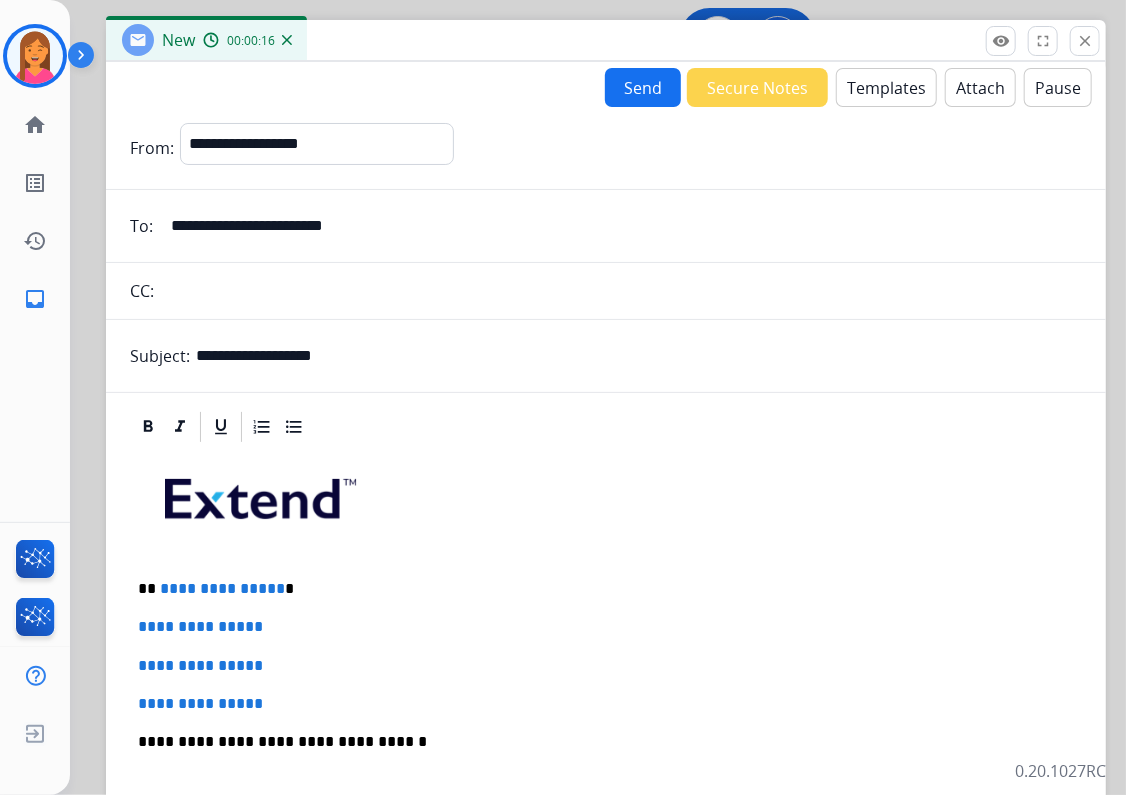 type 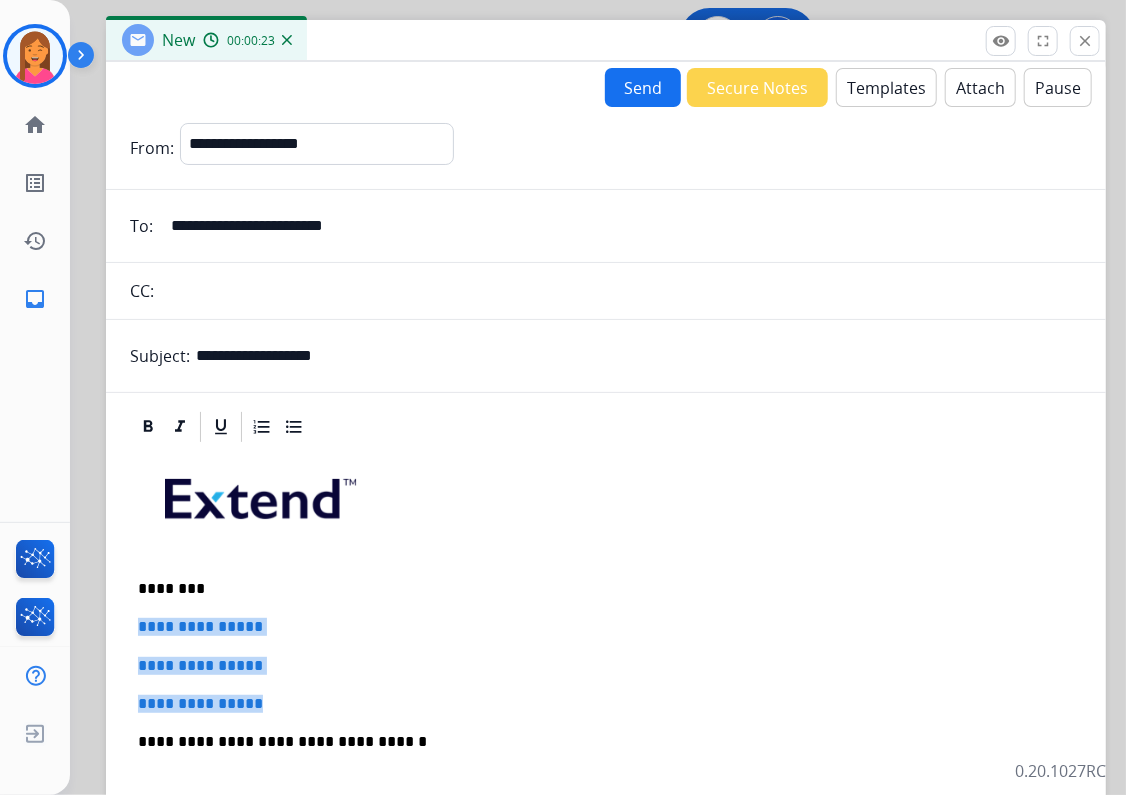 drag, startPoint x: 287, startPoint y: 701, endPoint x: 124, endPoint y: 623, distance: 180.70142 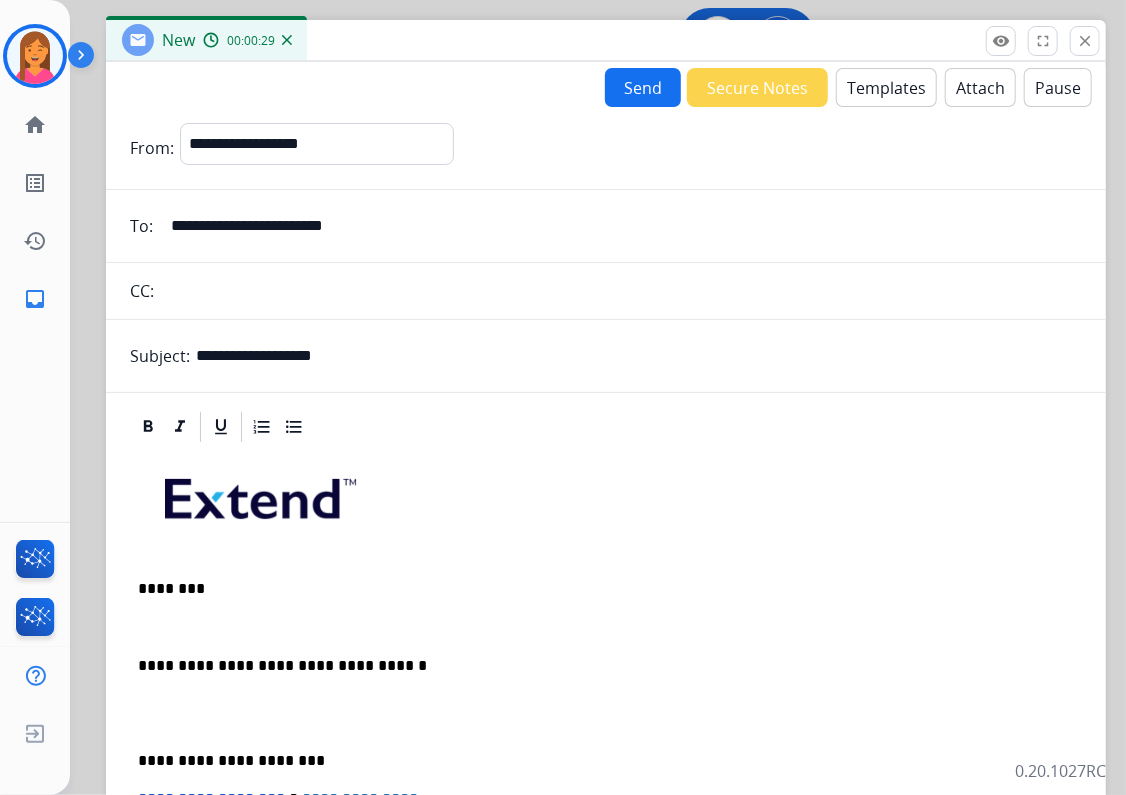 click at bounding box center [606, 627] 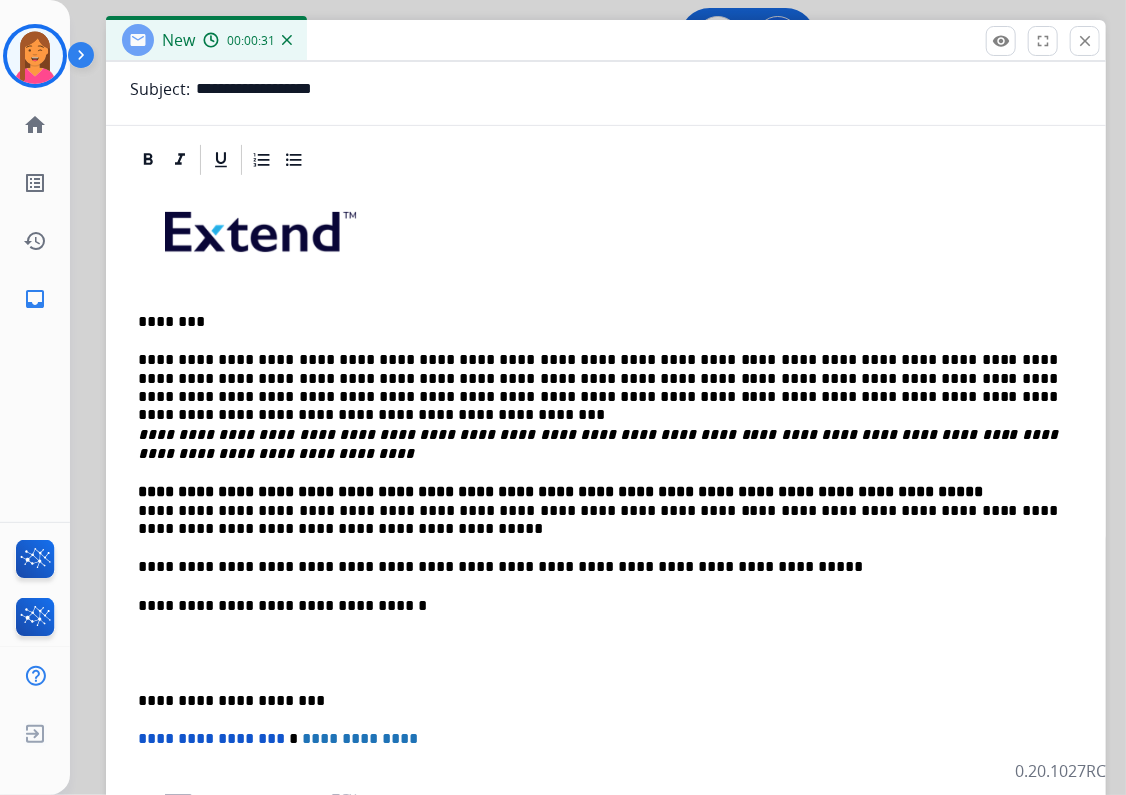 scroll, scrollTop: 320, scrollLeft: 0, axis: vertical 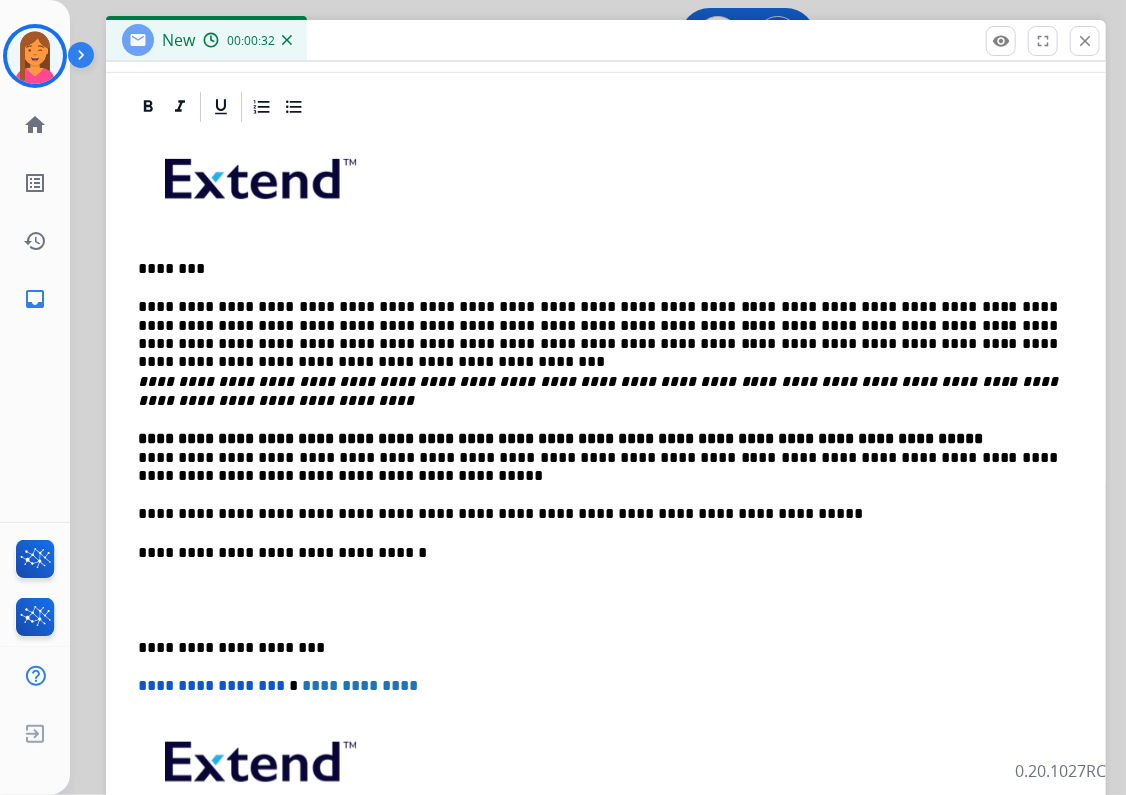 click on "**********" at bounding box center [606, 534] 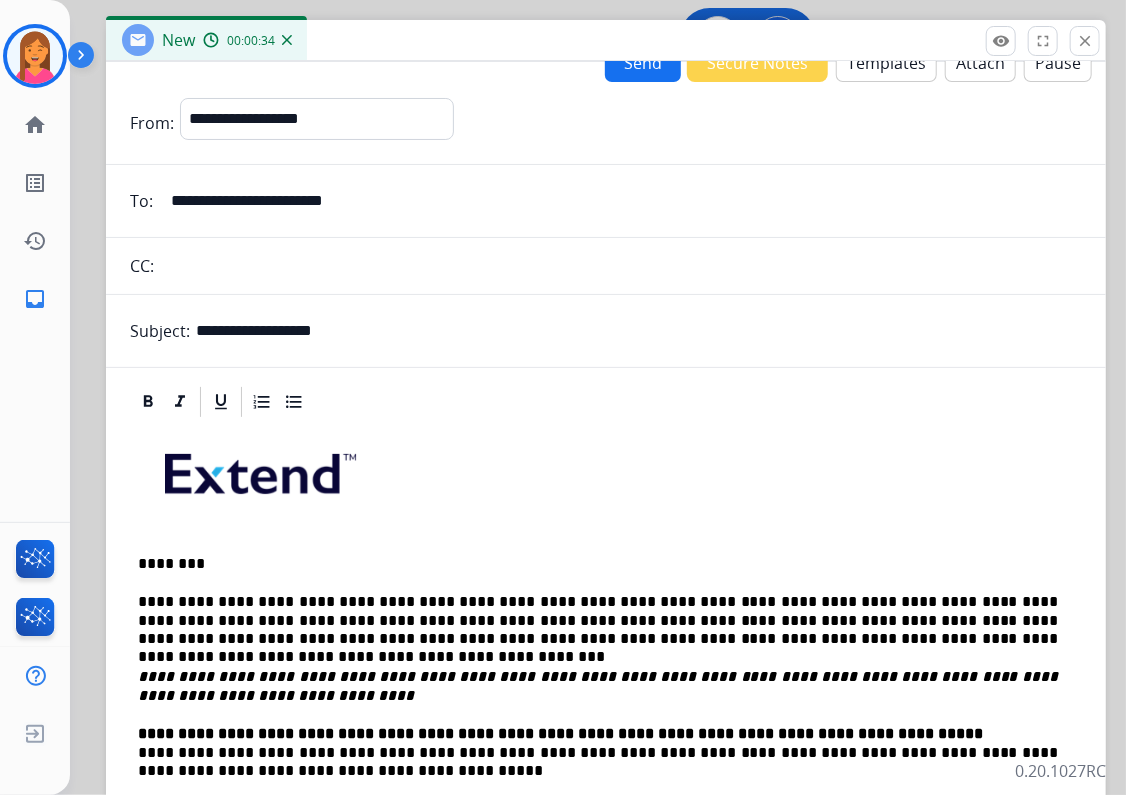 scroll, scrollTop: 0, scrollLeft: 0, axis: both 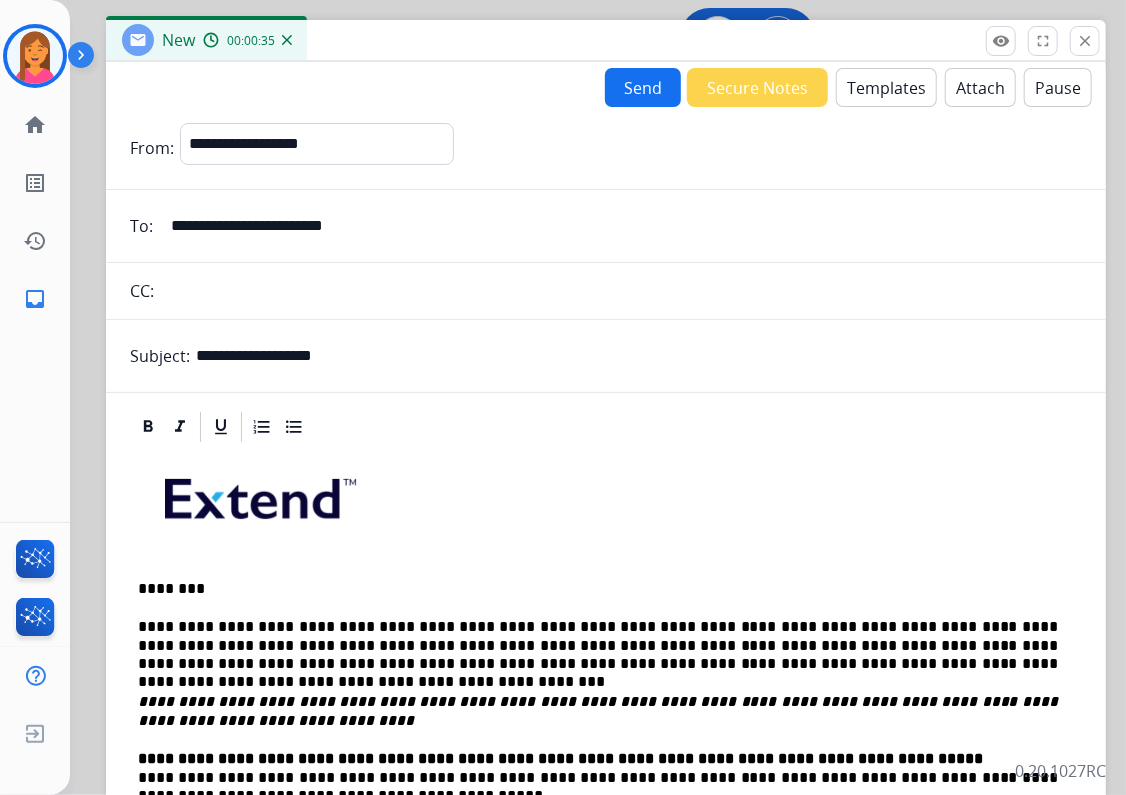 click on "Send" at bounding box center [643, 87] 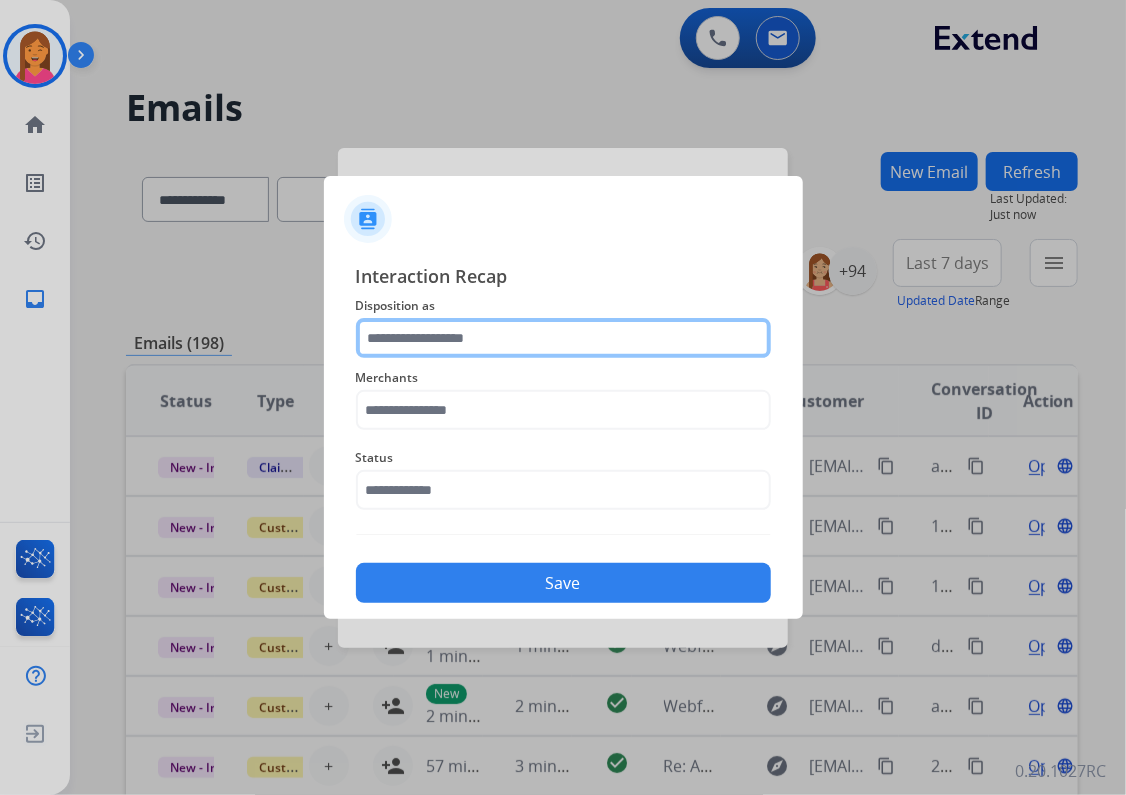 click 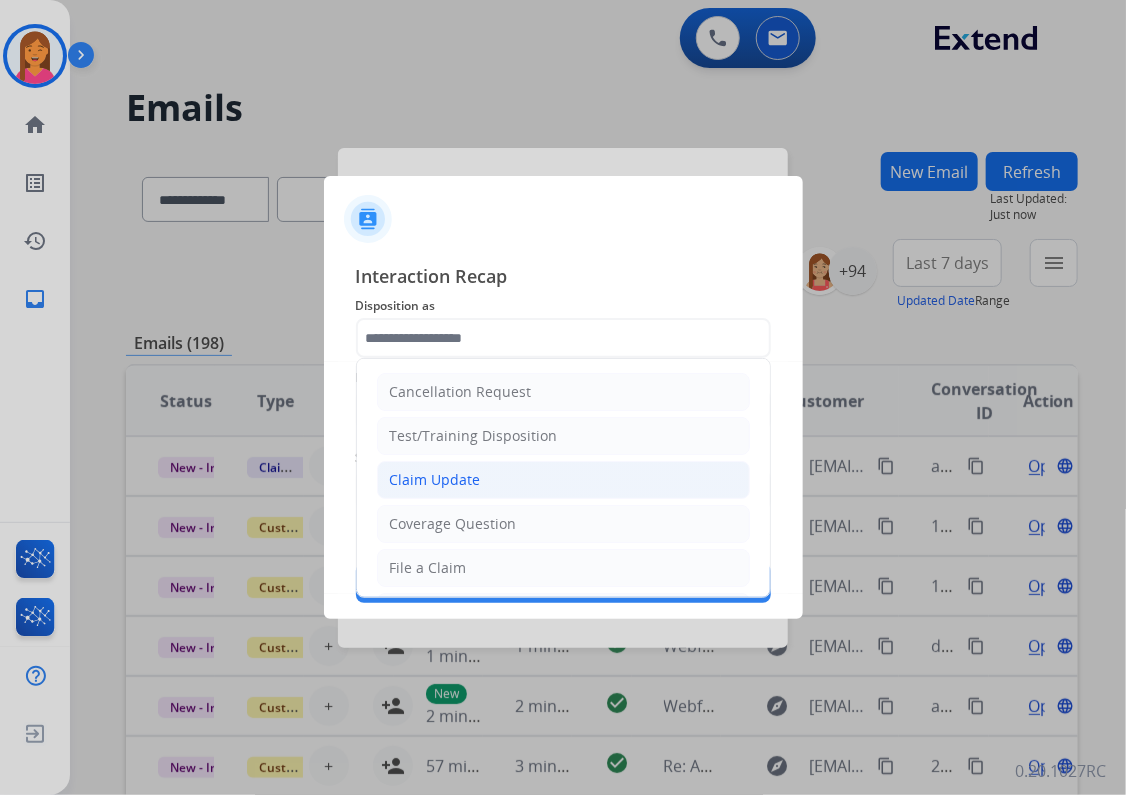 click on "Claim Update" 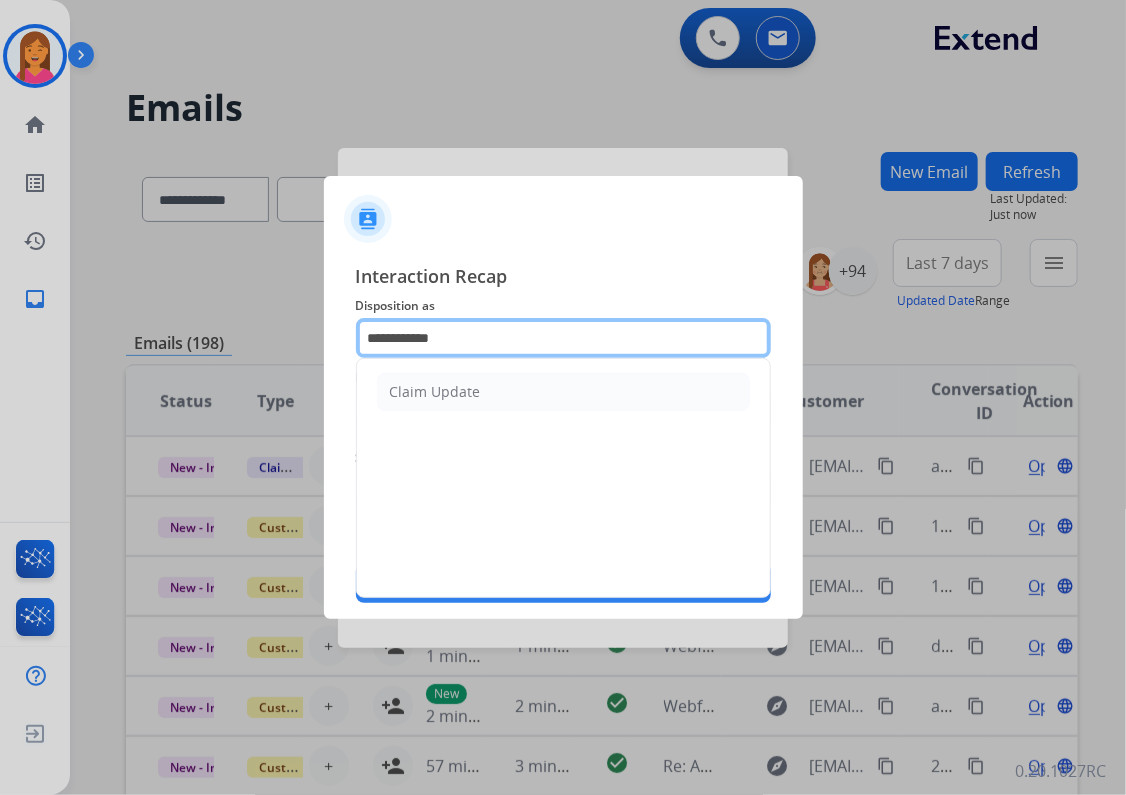 drag, startPoint x: 468, startPoint y: 339, endPoint x: 181, endPoint y: 340, distance: 287.00174 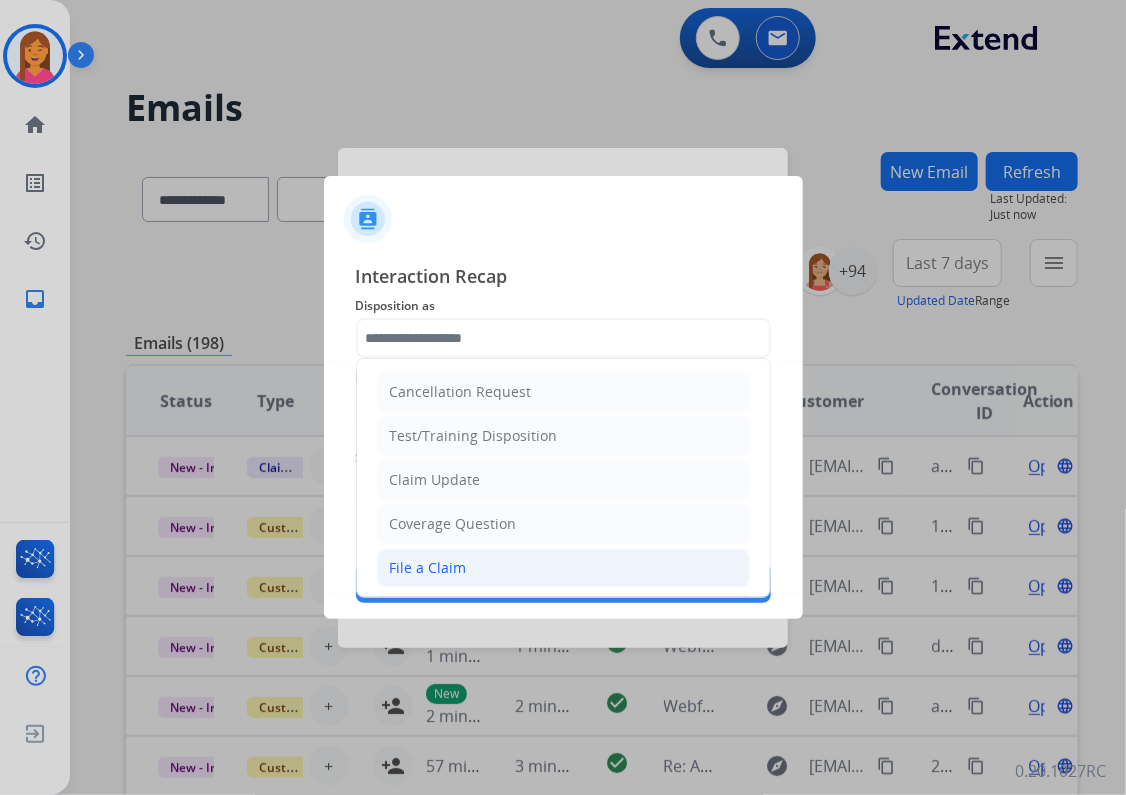 click on "File a Claim" 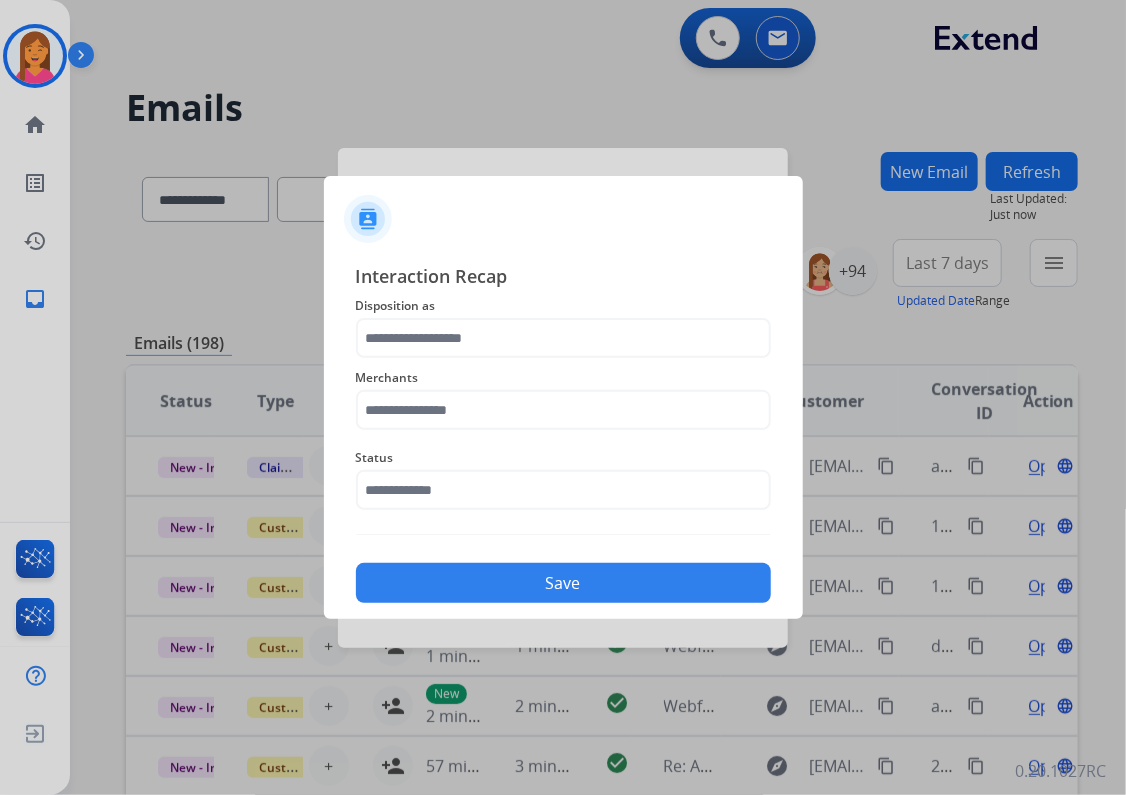 type on "**********" 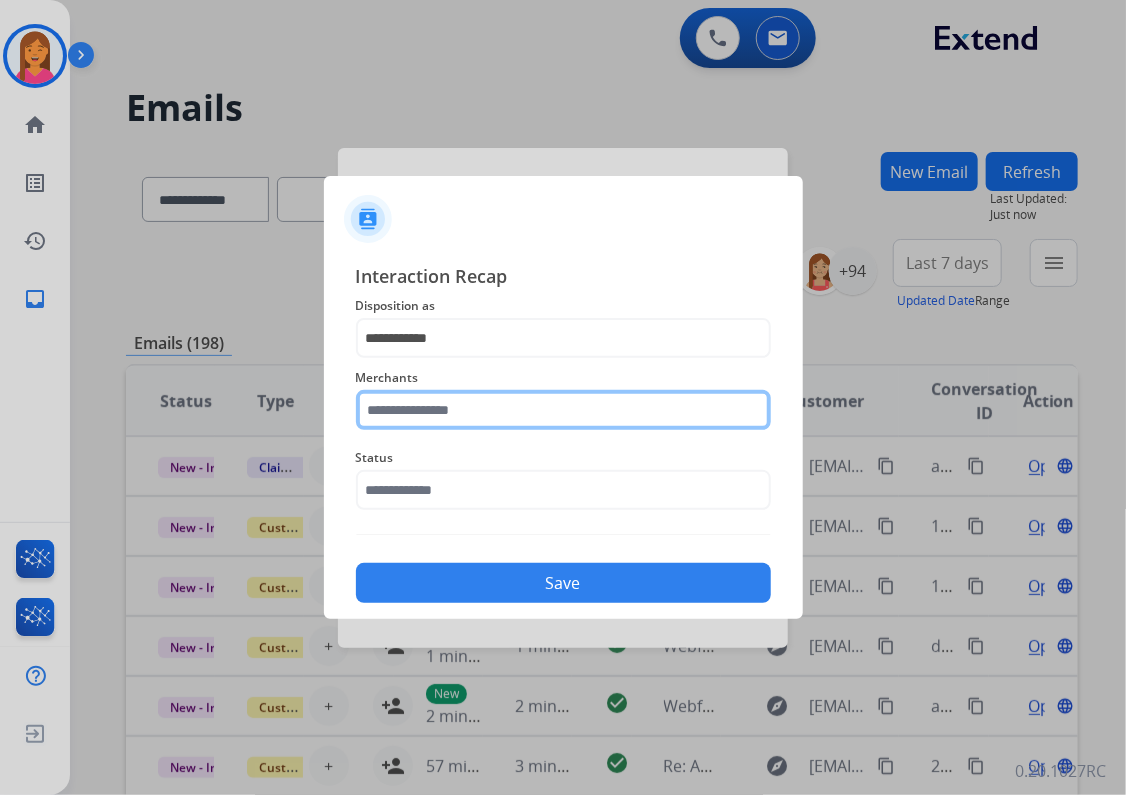 click 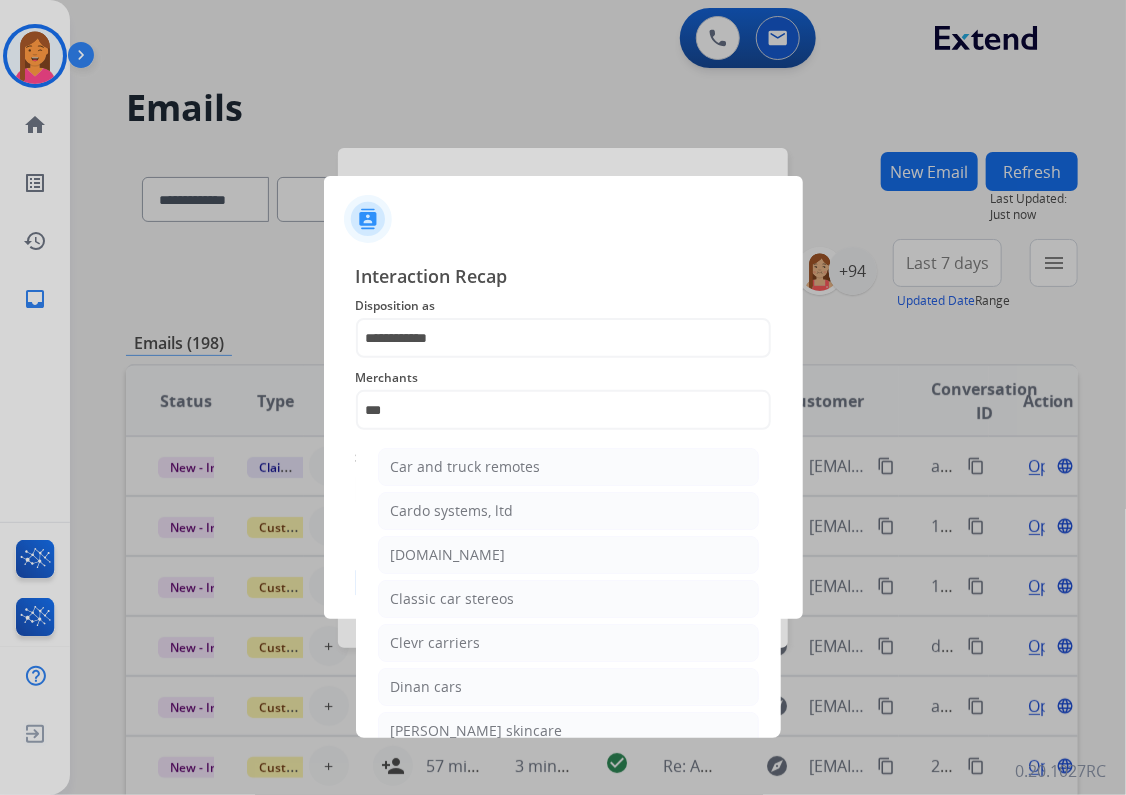 click on "[DOMAIN_NAME]" 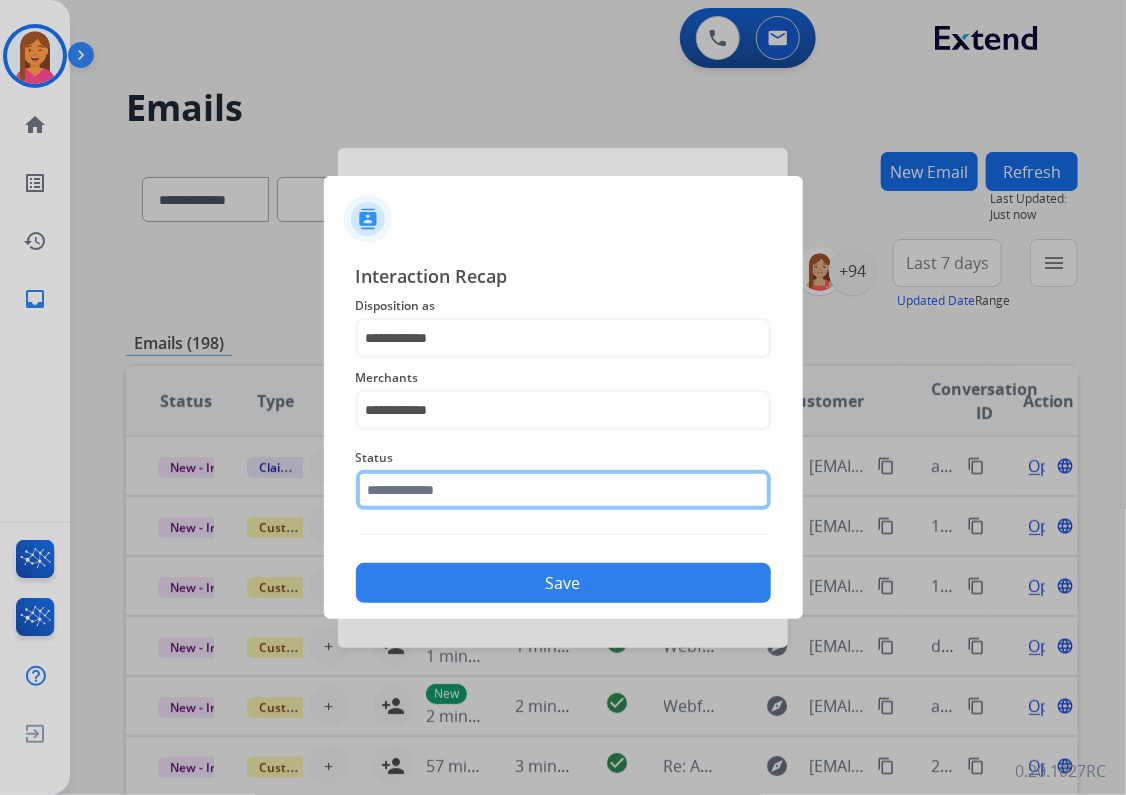 click 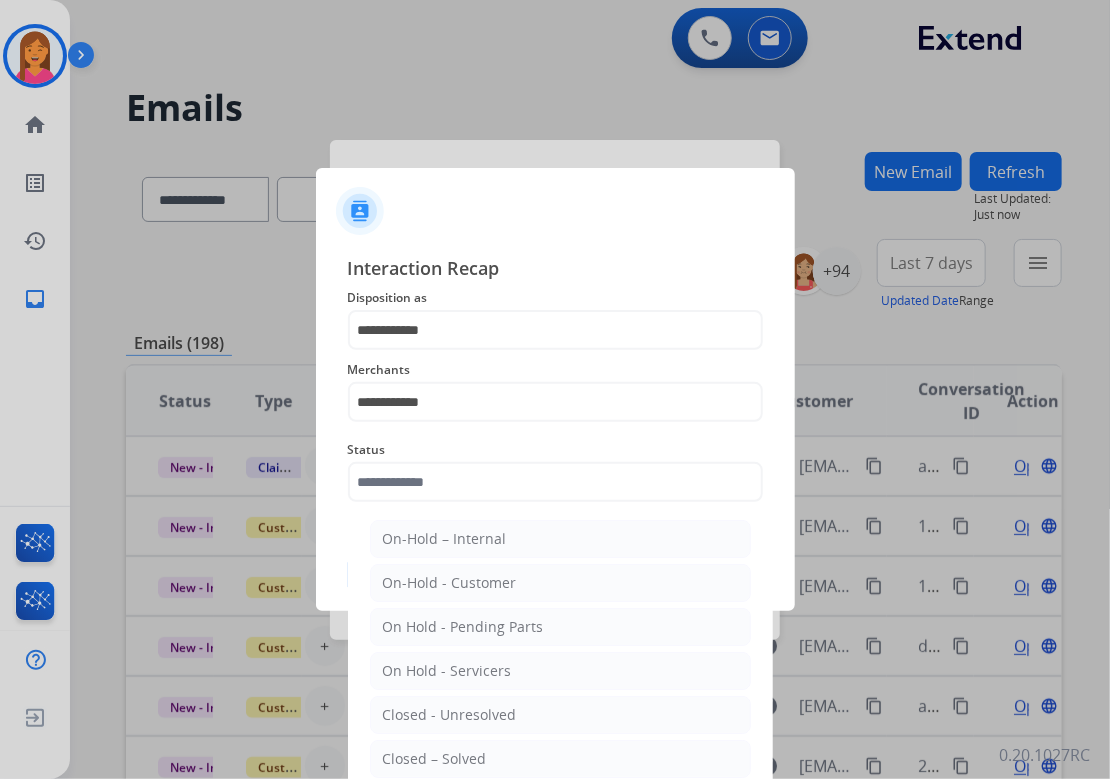 drag, startPoint x: 453, startPoint y: 749, endPoint x: 505, endPoint y: 633, distance: 127.12199 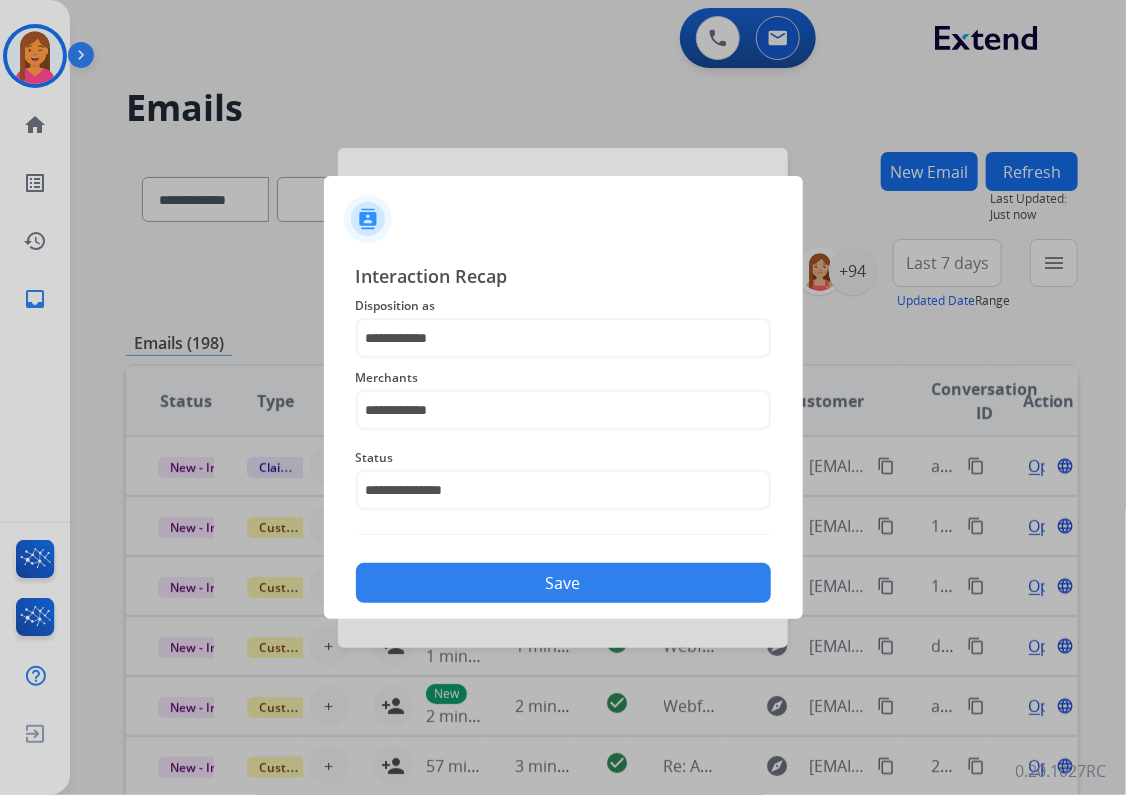 click on "Save" 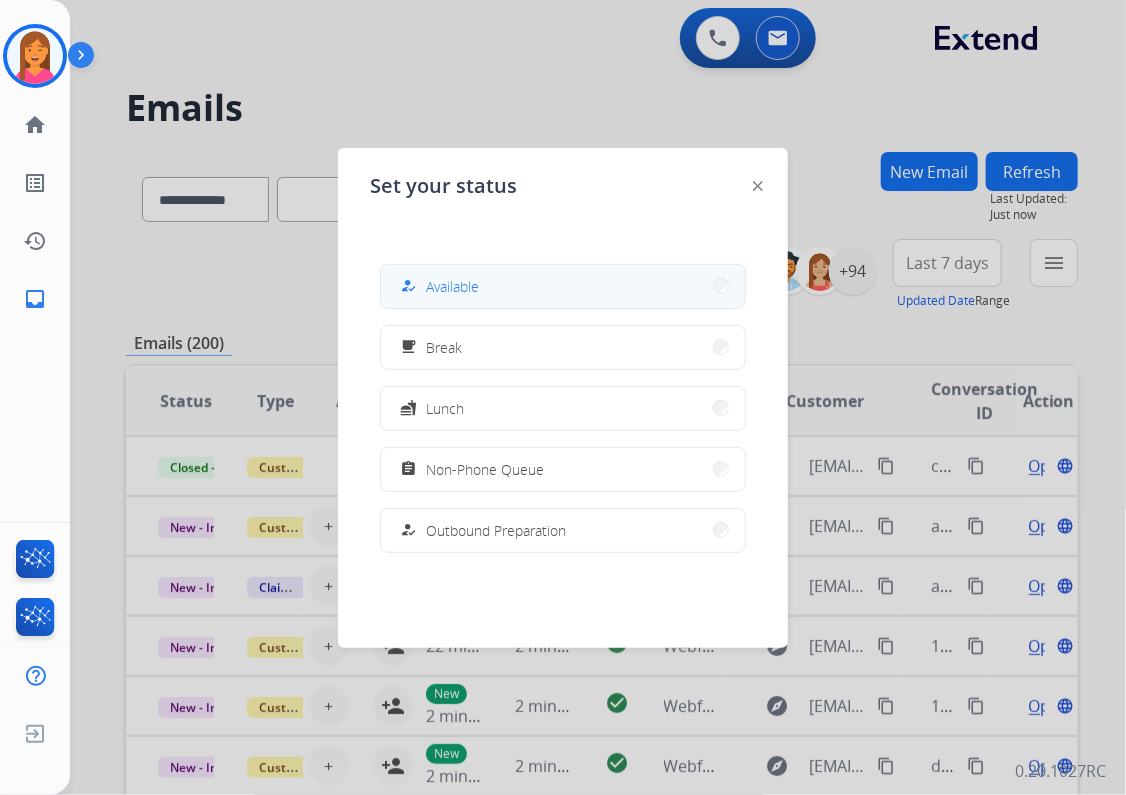 click on "how_to_reg Available" at bounding box center [563, 286] 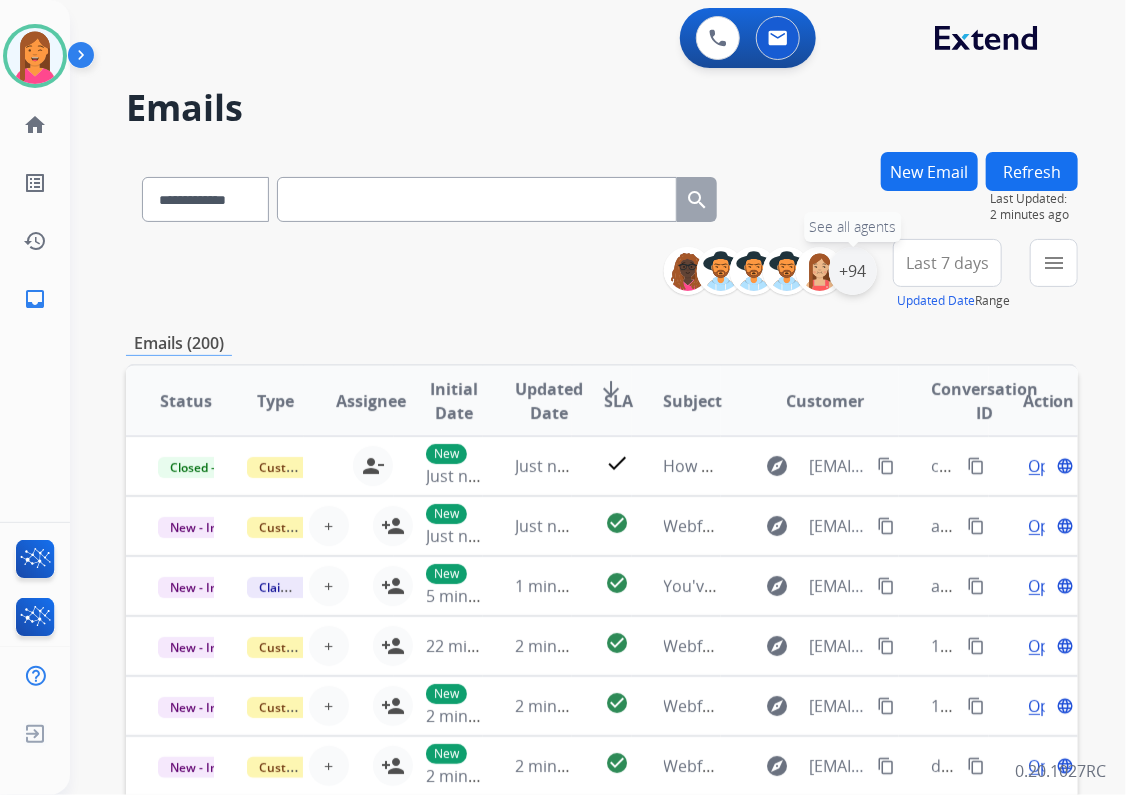 click on "+94" at bounding box center [853, 271] 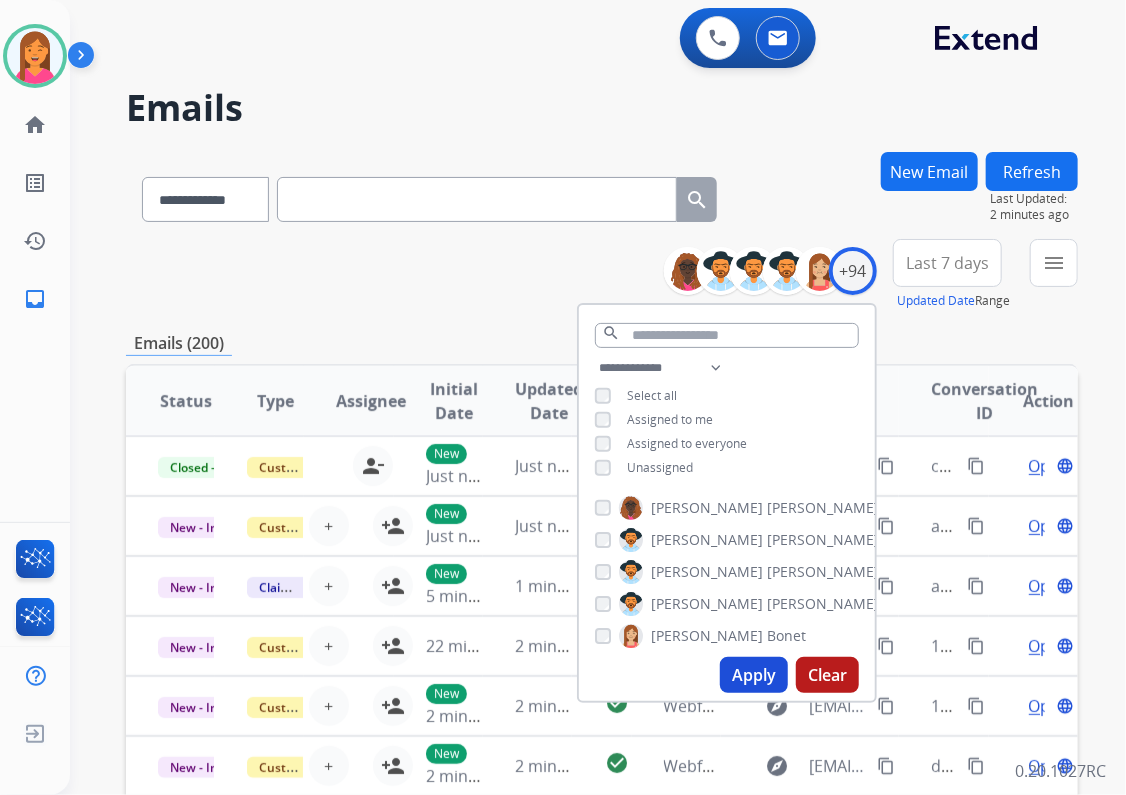 click on "Unassigned" at bounding box center (660, 467) 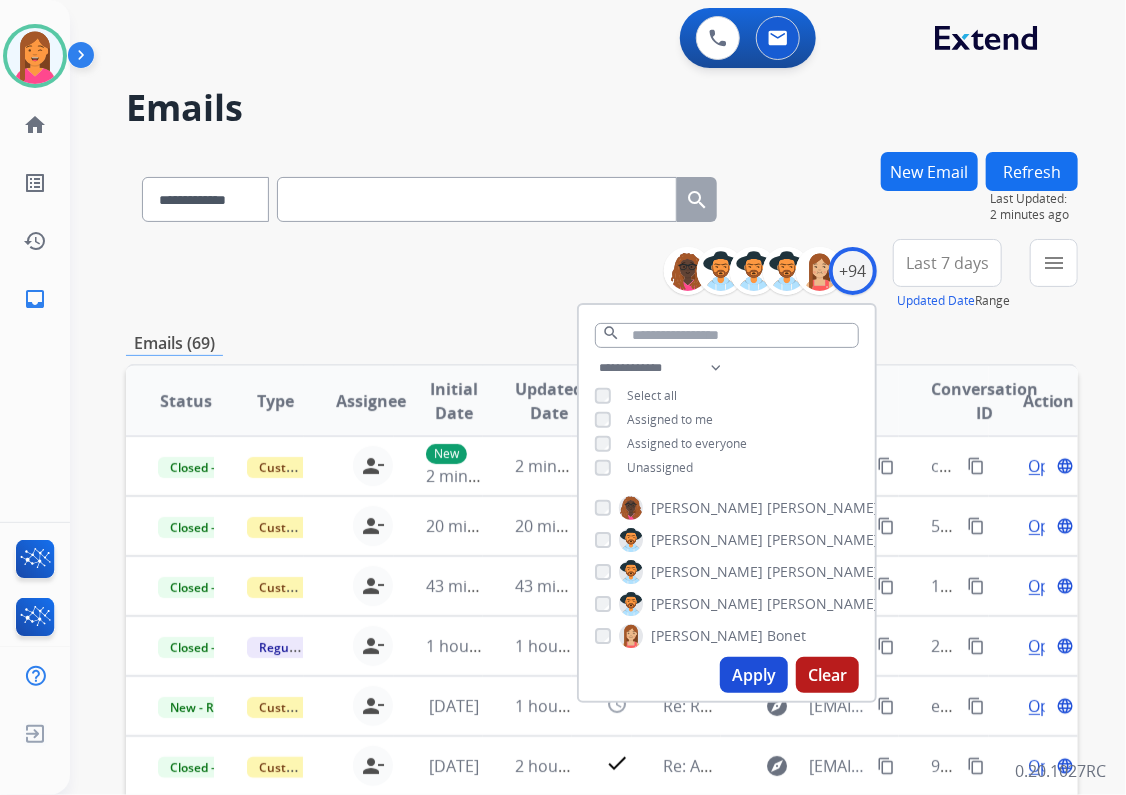 click on "**********" at bounding box center [602, 275] 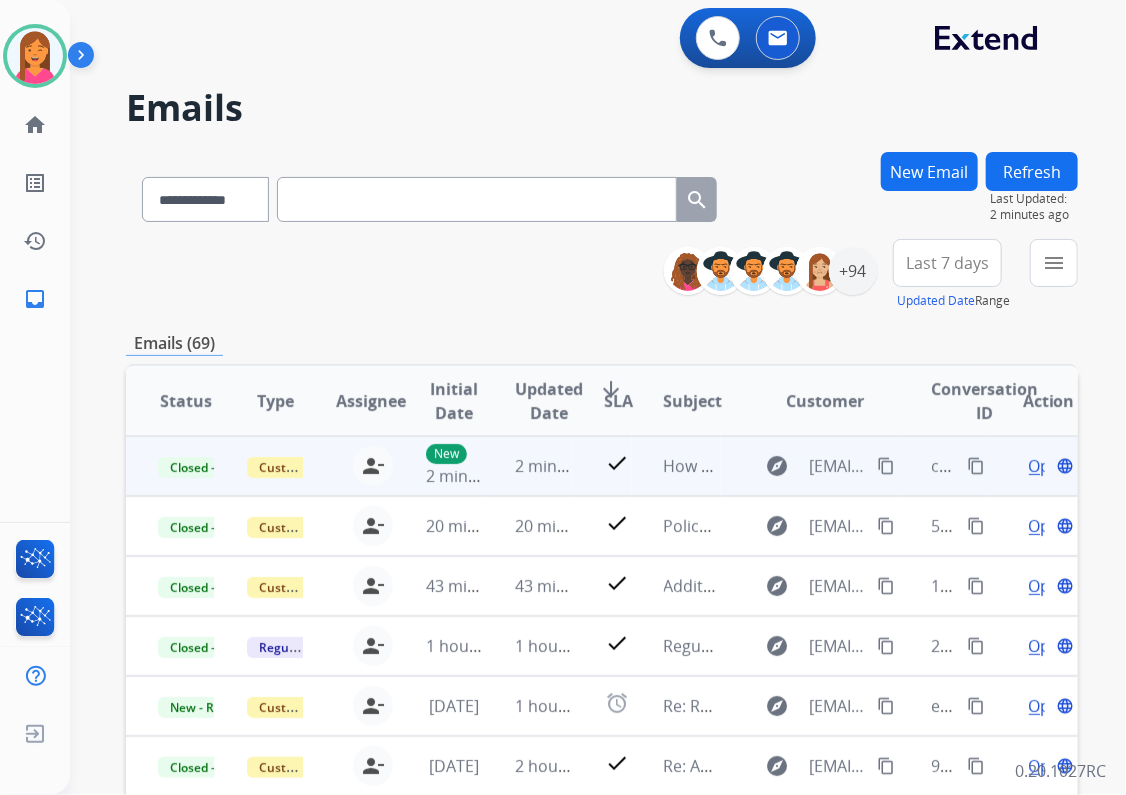 scroll, scrollTop: 1, scrollLeft: 0, axis: vertical 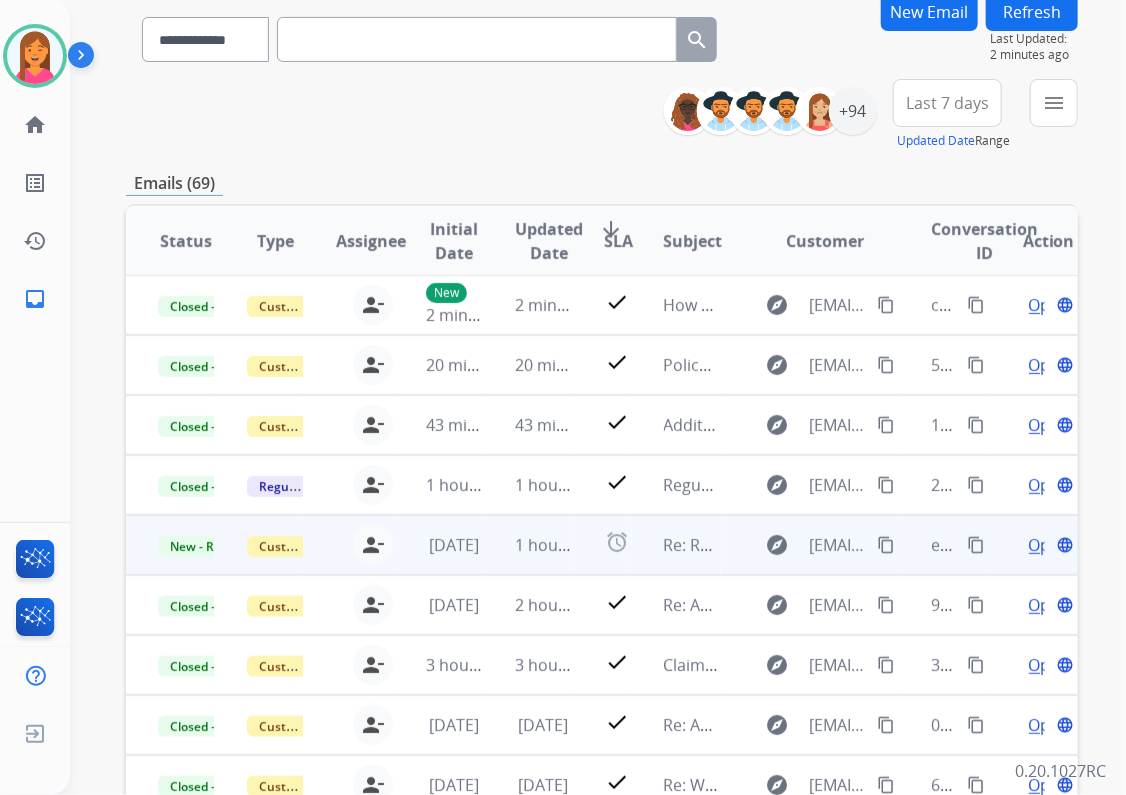 click on "Open" at bounding box center (1049, 545) 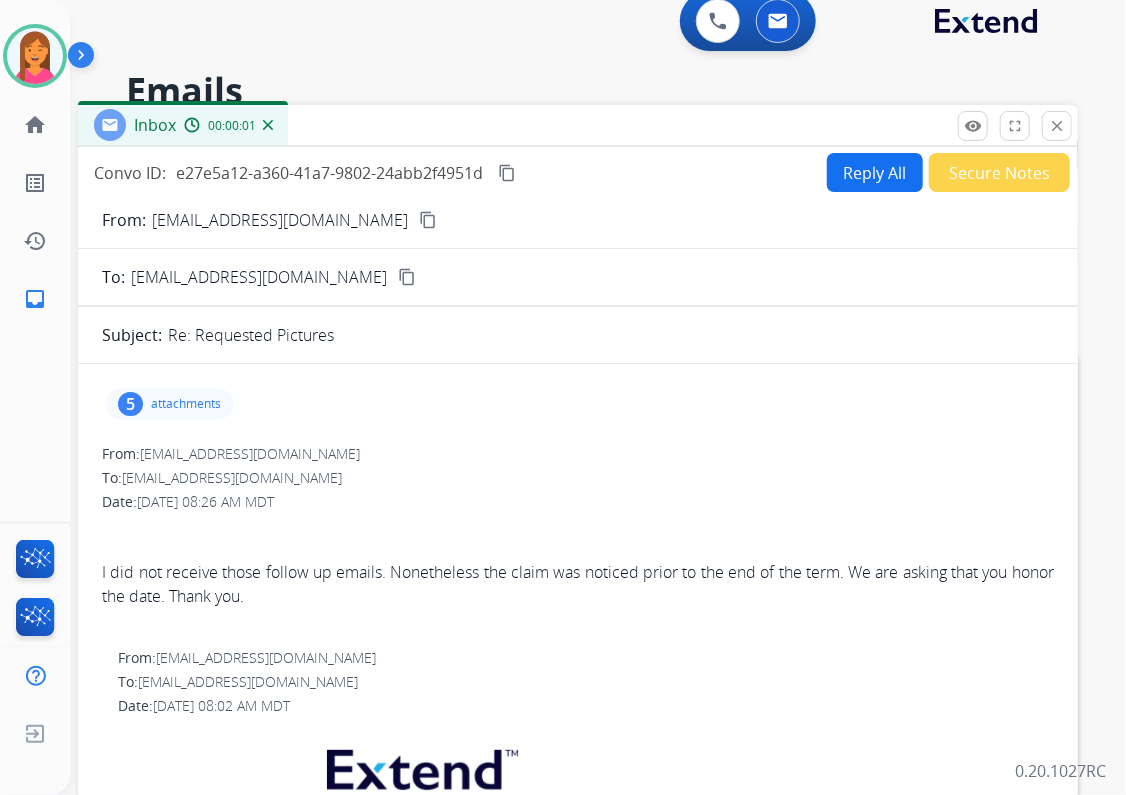 scroll, scrollTop: 0, scrollLeft: 0, axis: both 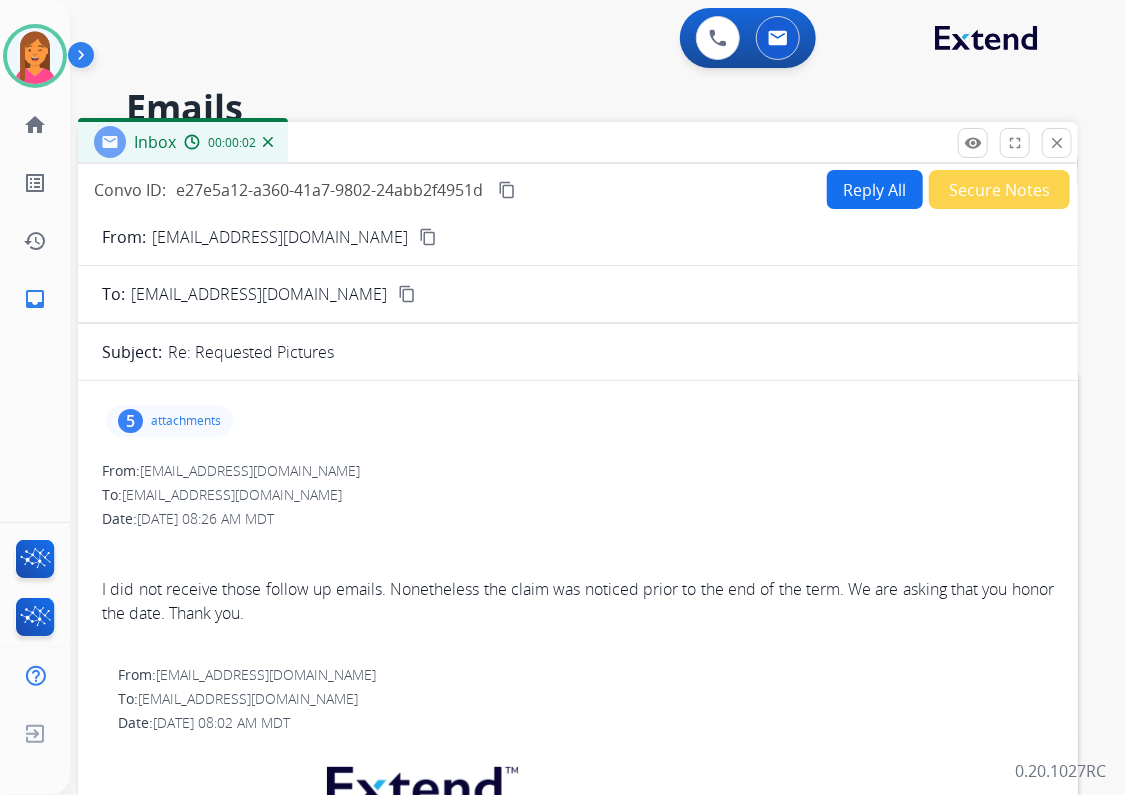 click on "attachments" at bounding box center [186, 421] 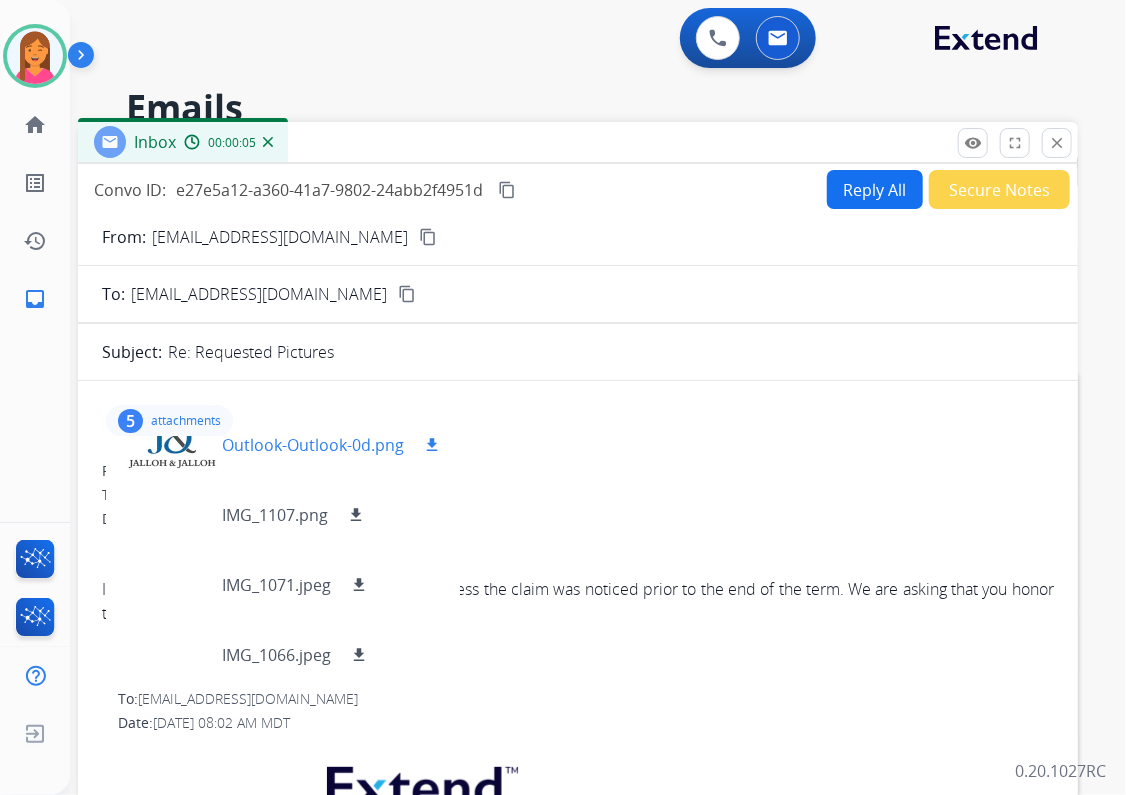 scroll, scrollTop: 100, scrollLeft: 0, axis: vertical 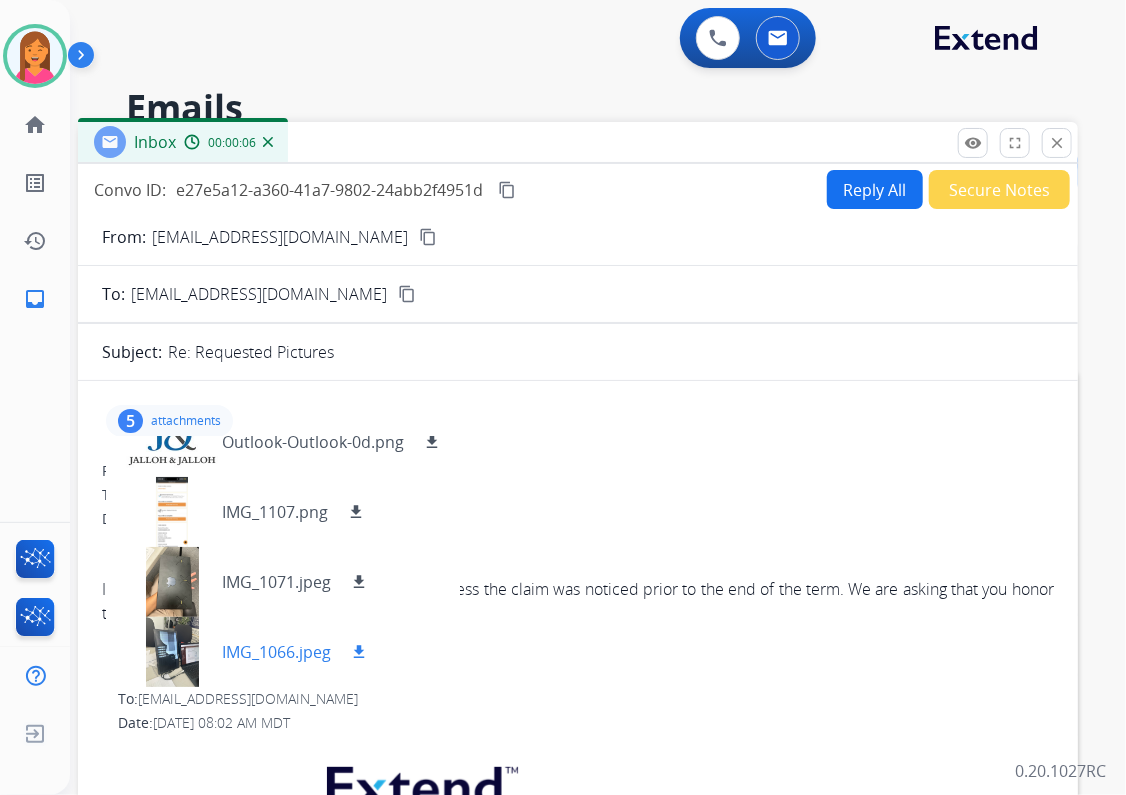 click at bounding box center (172, 652) 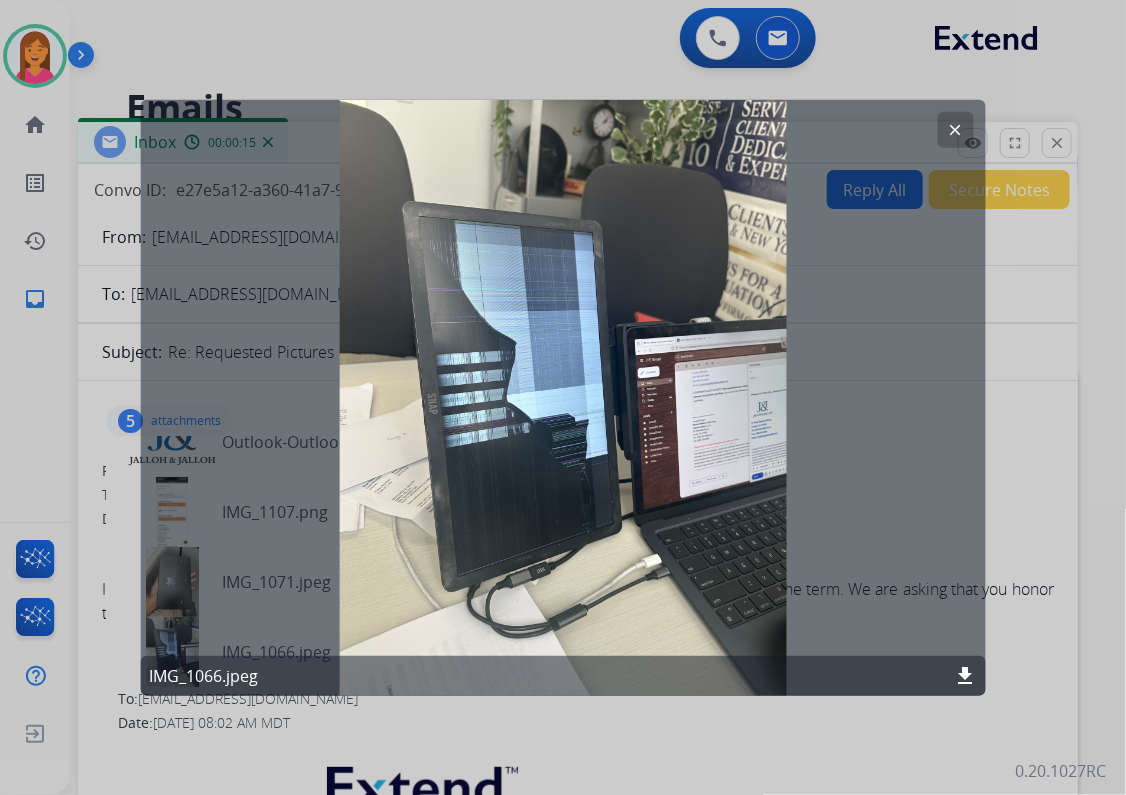 click on "clear" 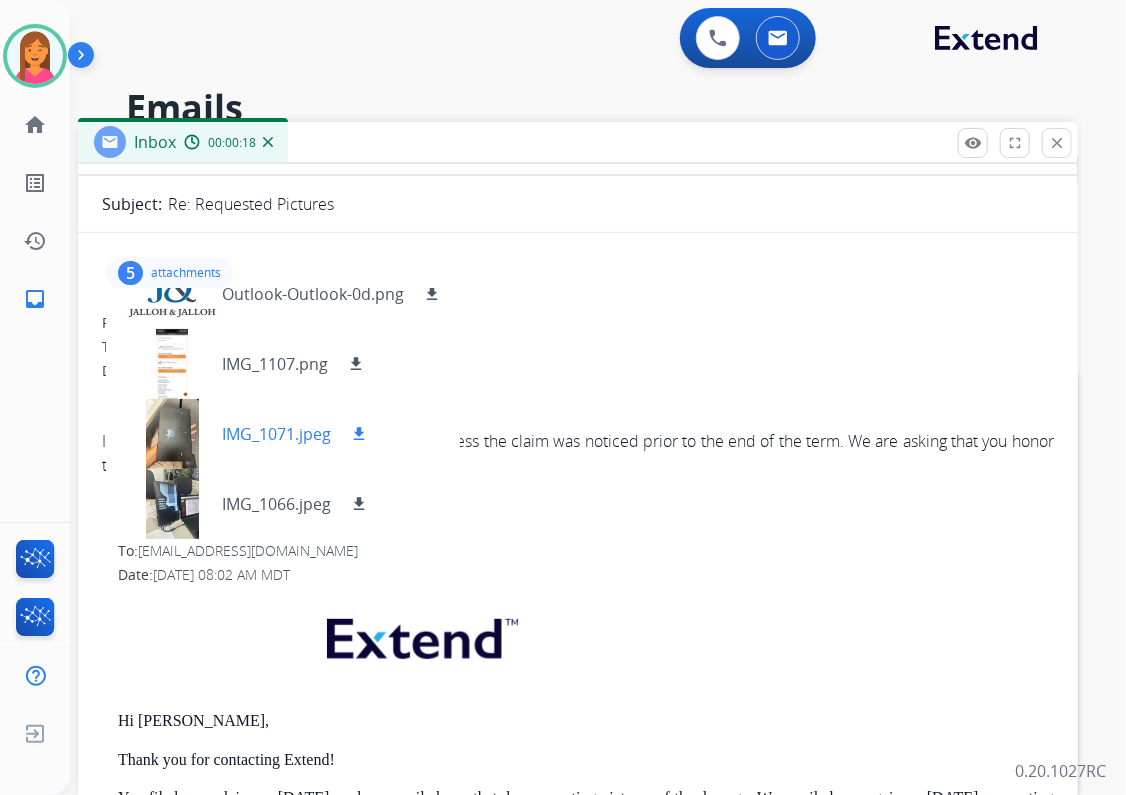 scroll, scrollTop: 80, scrollLeft: 0, axis: vertical 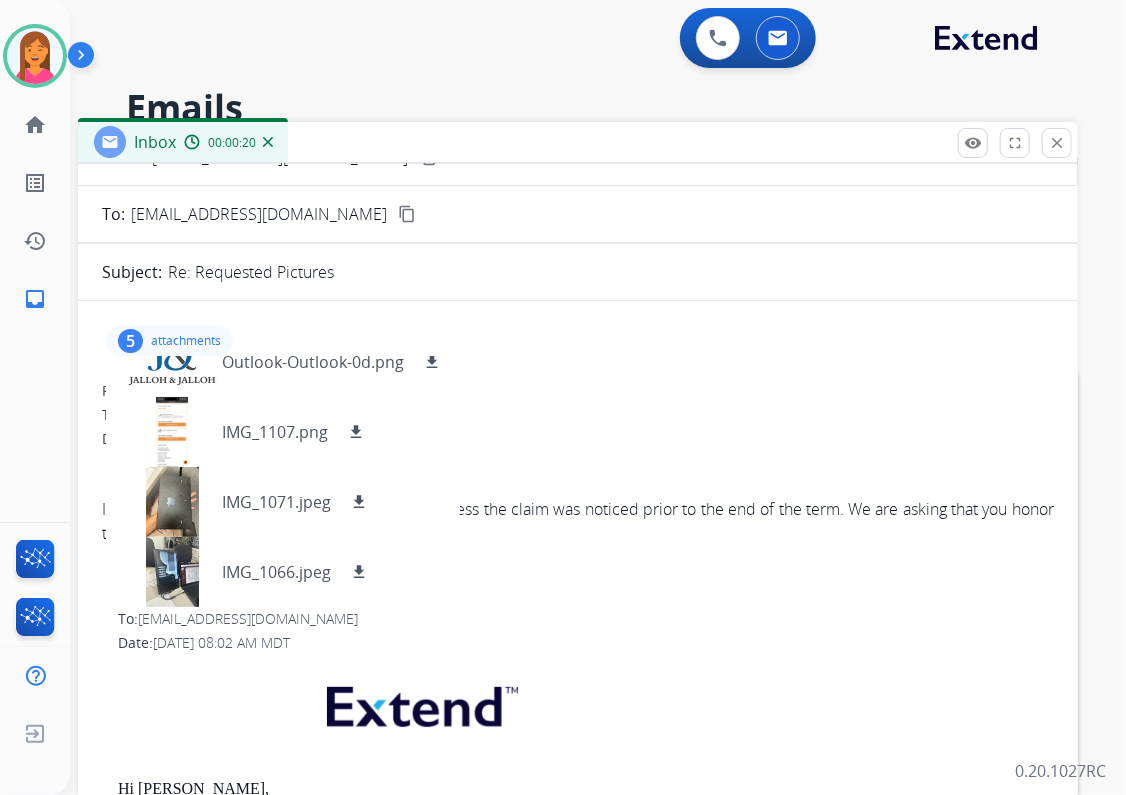click on "attachments" at bounding box center (186, 341) 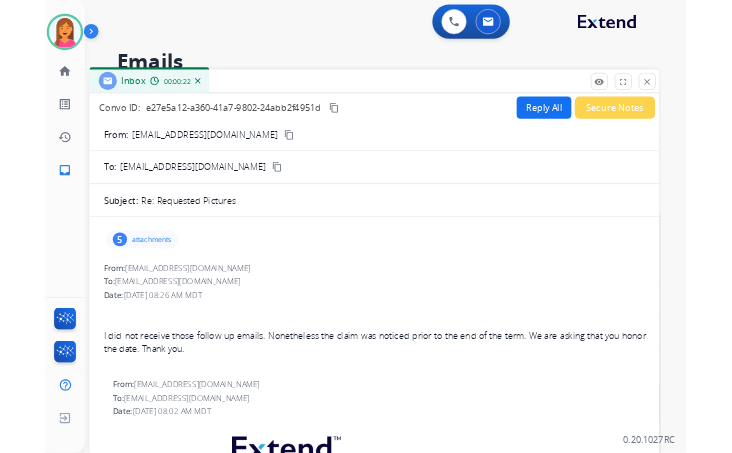 scroll, scrollTop: 0, scrollLeft: 0, axis: both 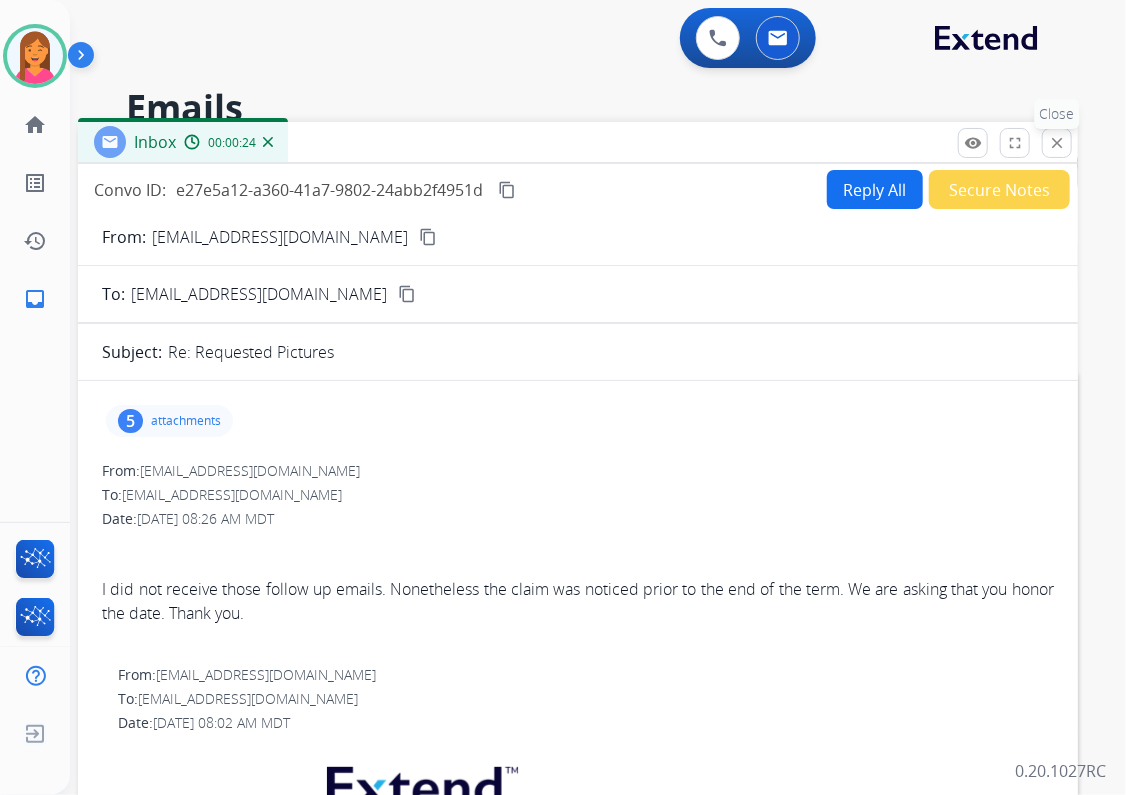 click on "close" at bounding box center [1057, 143] 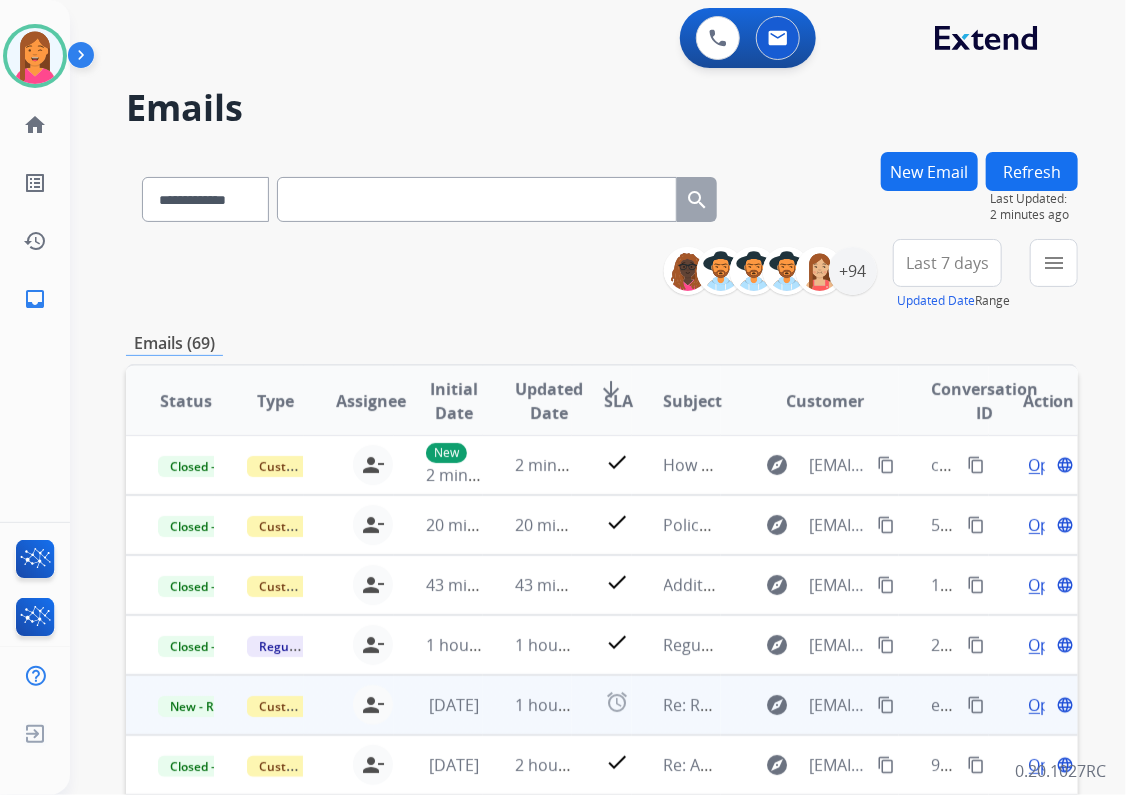 click on "Open" at bounding box center [1049, 705] 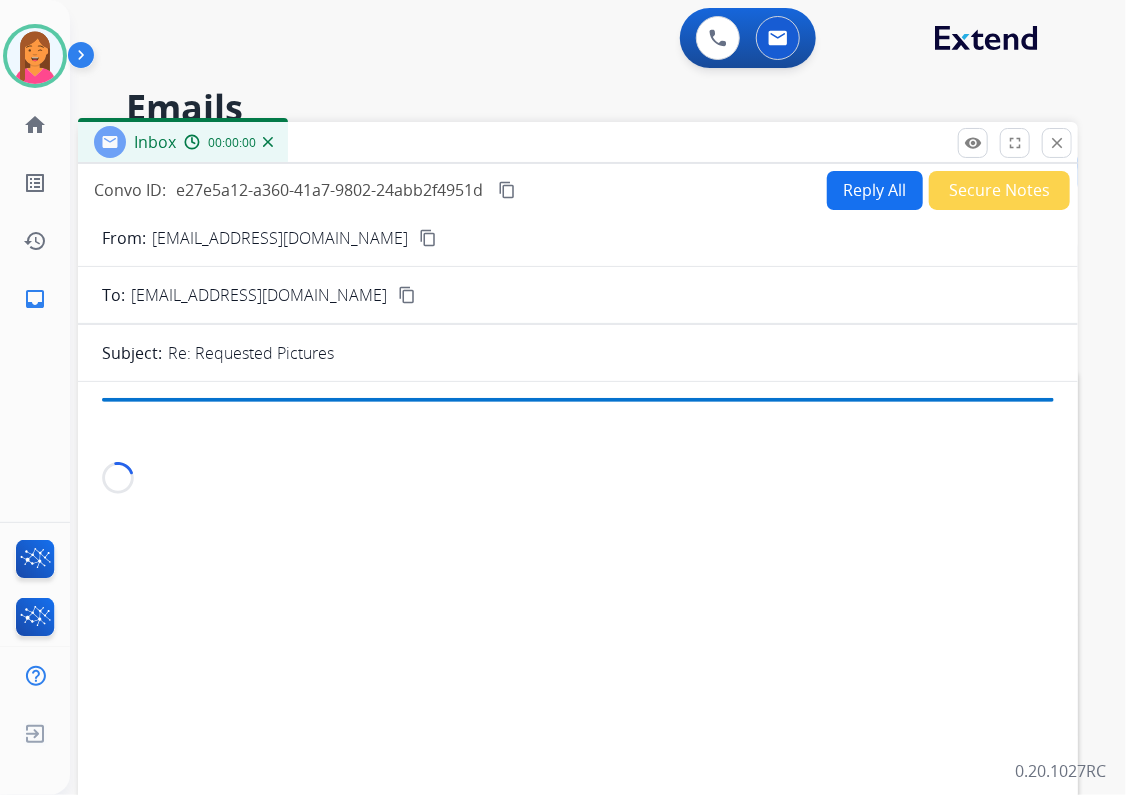 click on "Reply All" at bounding box center [875, 190] 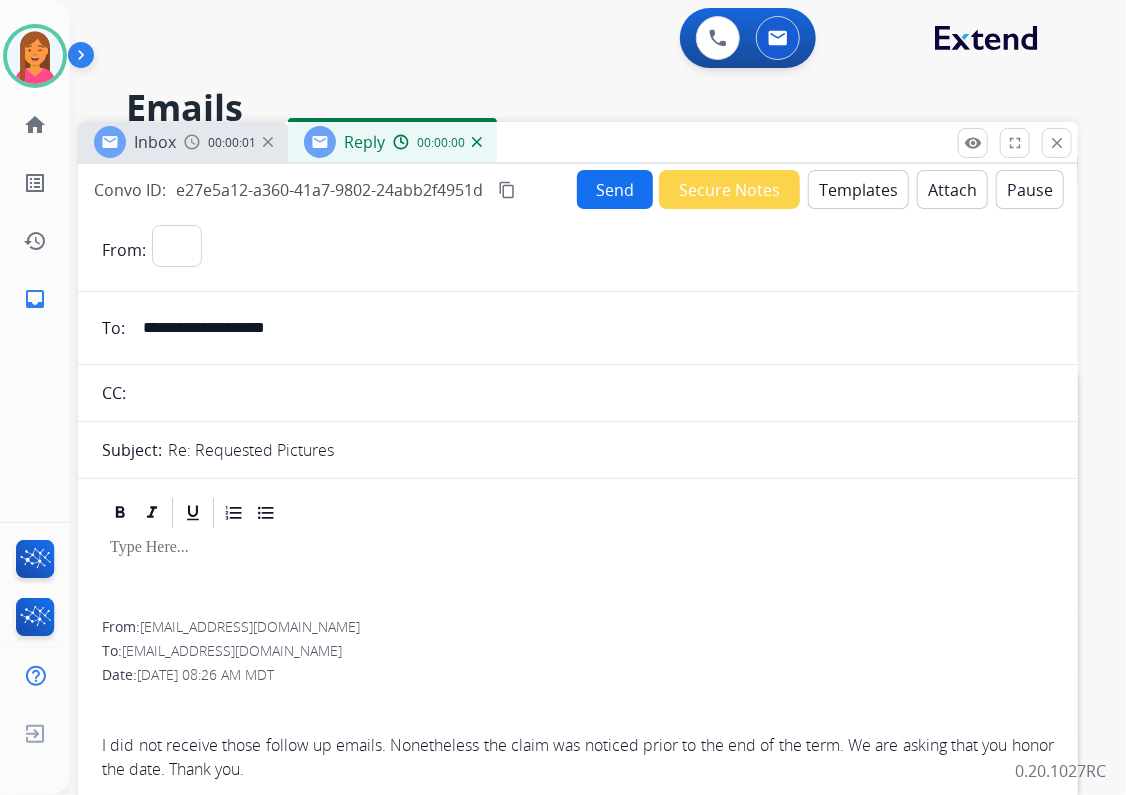 select on "**********" 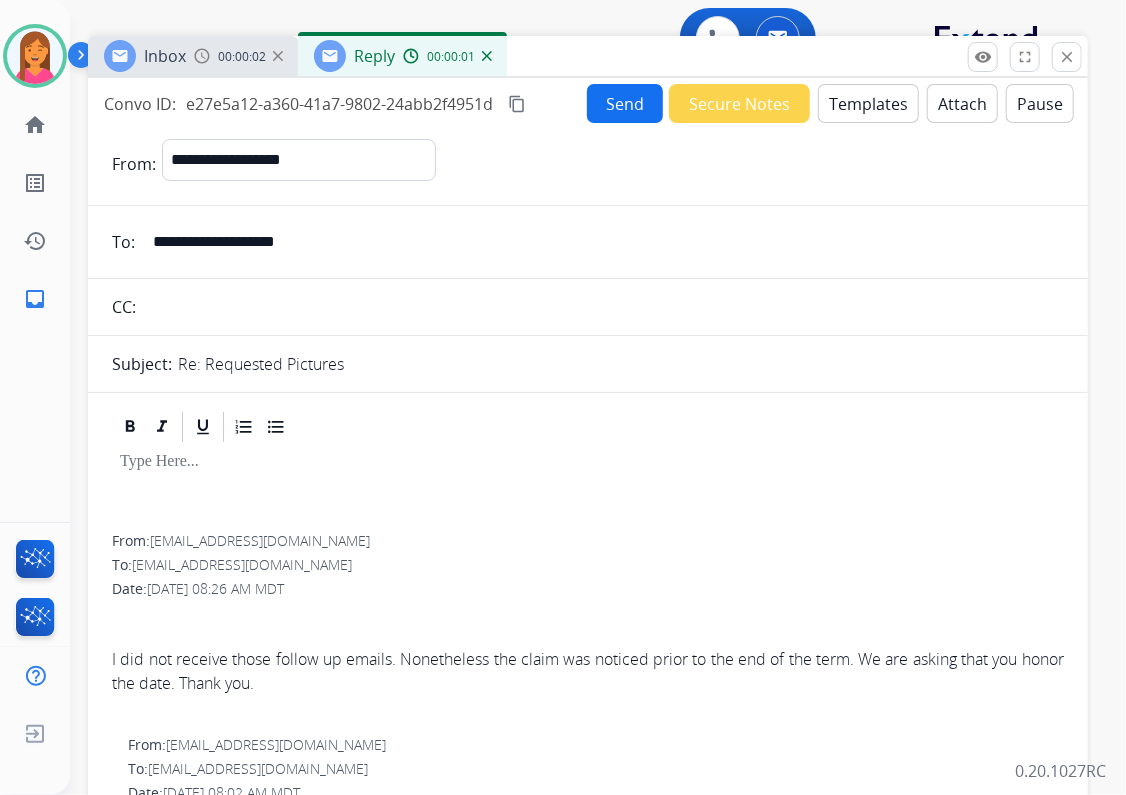drag, startPoint x: 653, startPoint y: 151, endPoint x: 662, endPoint y: 65, distance: 86.46965 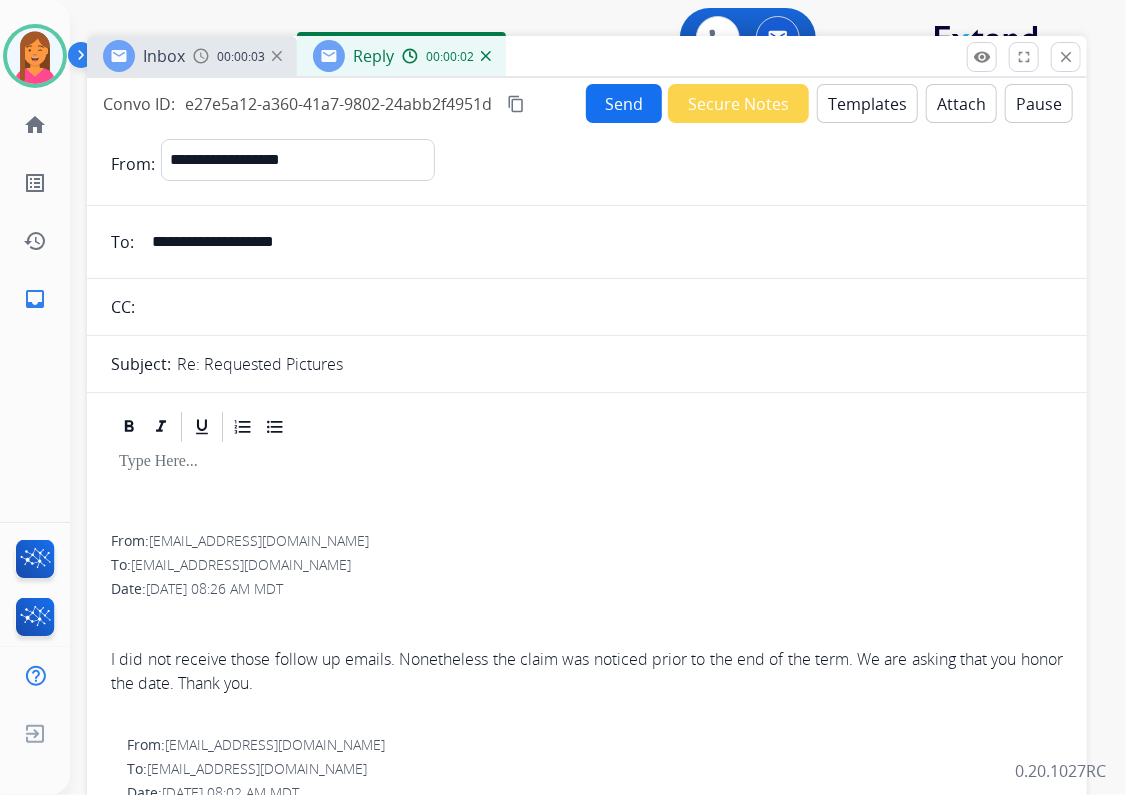 click on "Templates" at bounding box center (867, 103) 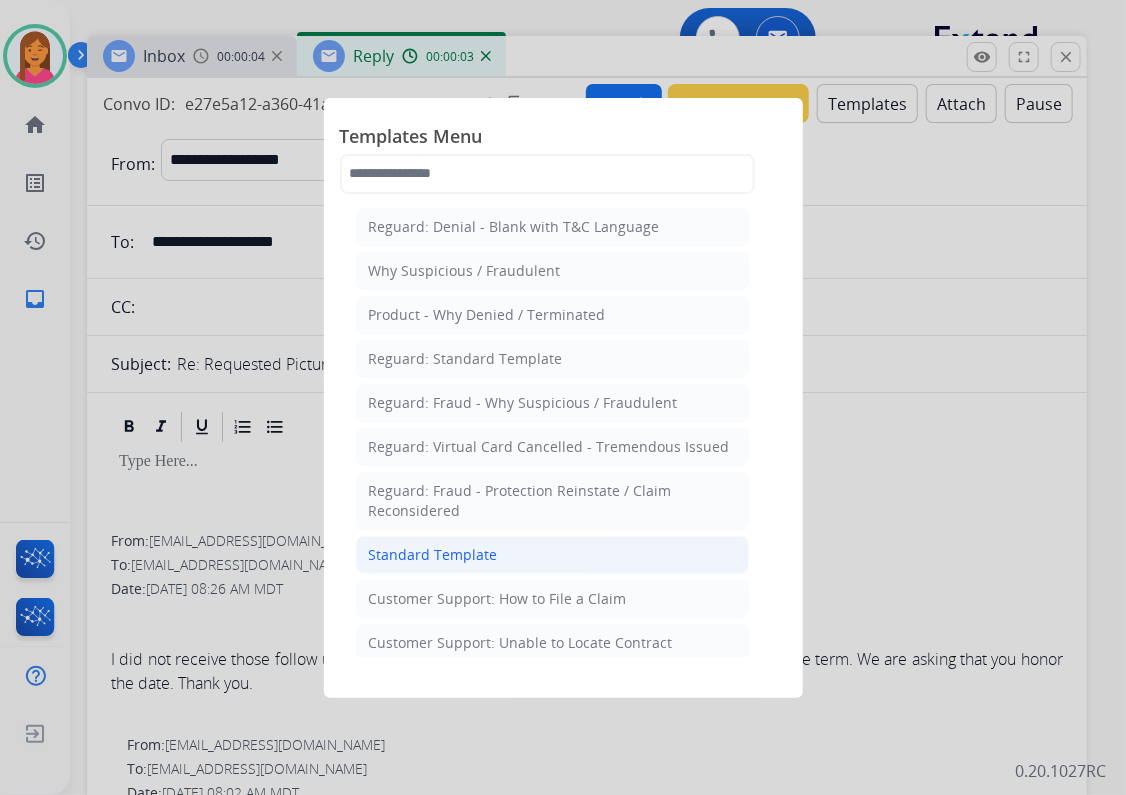 click on "Standard Template" 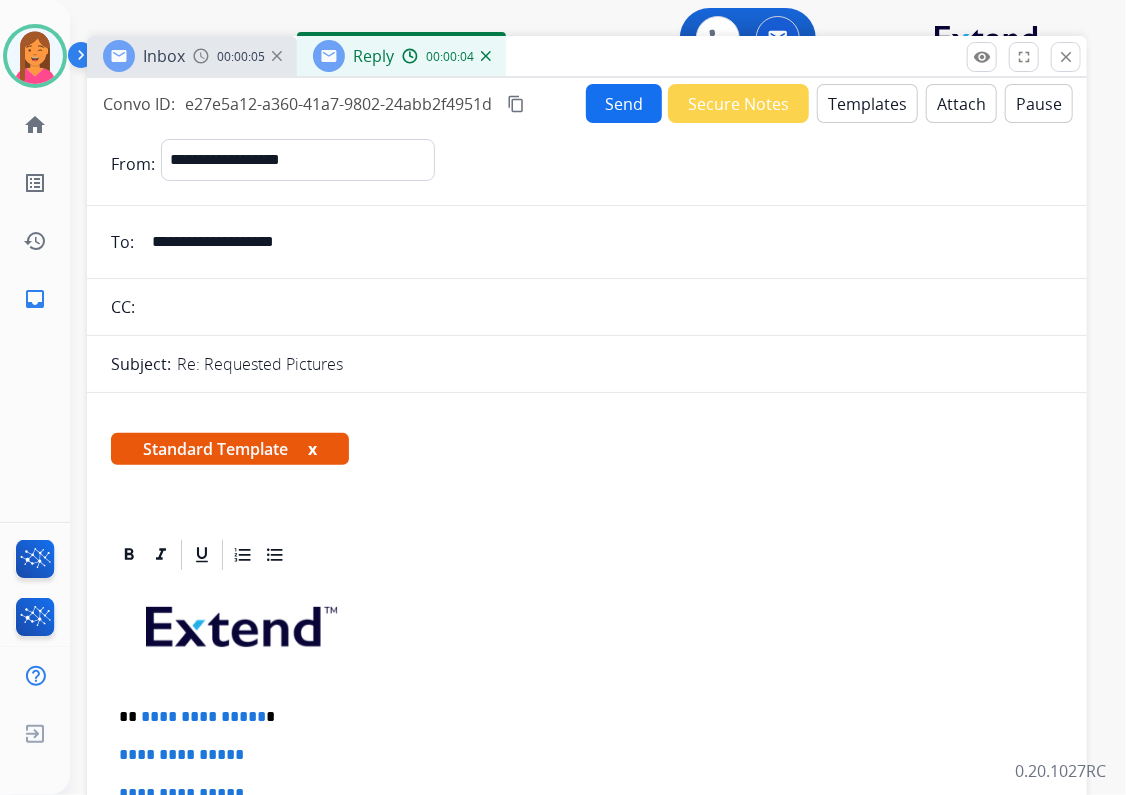 click on "x" at bounding box center [312, 449] 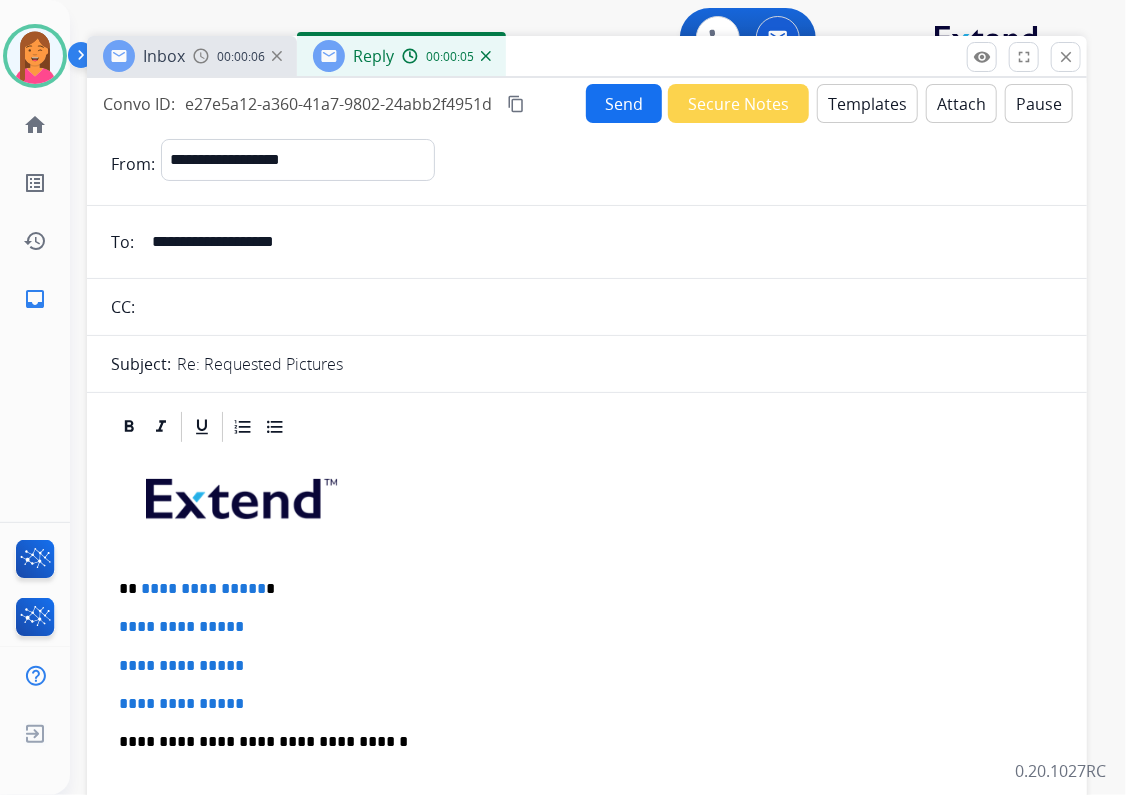 click on "**********" at bounding box center [579, 589] 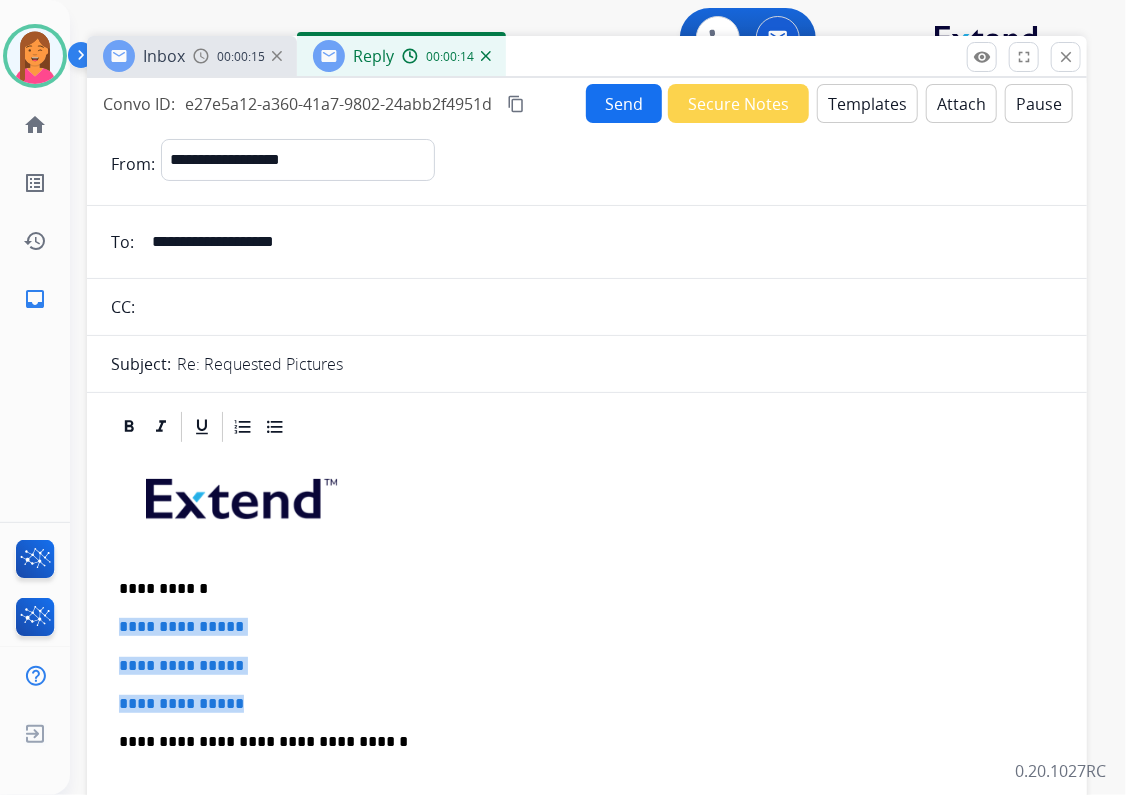 drag, startPoint x: 252, startPoint y: 698, endPoint x: 92, endPoint y: 607, distance: 184.06792 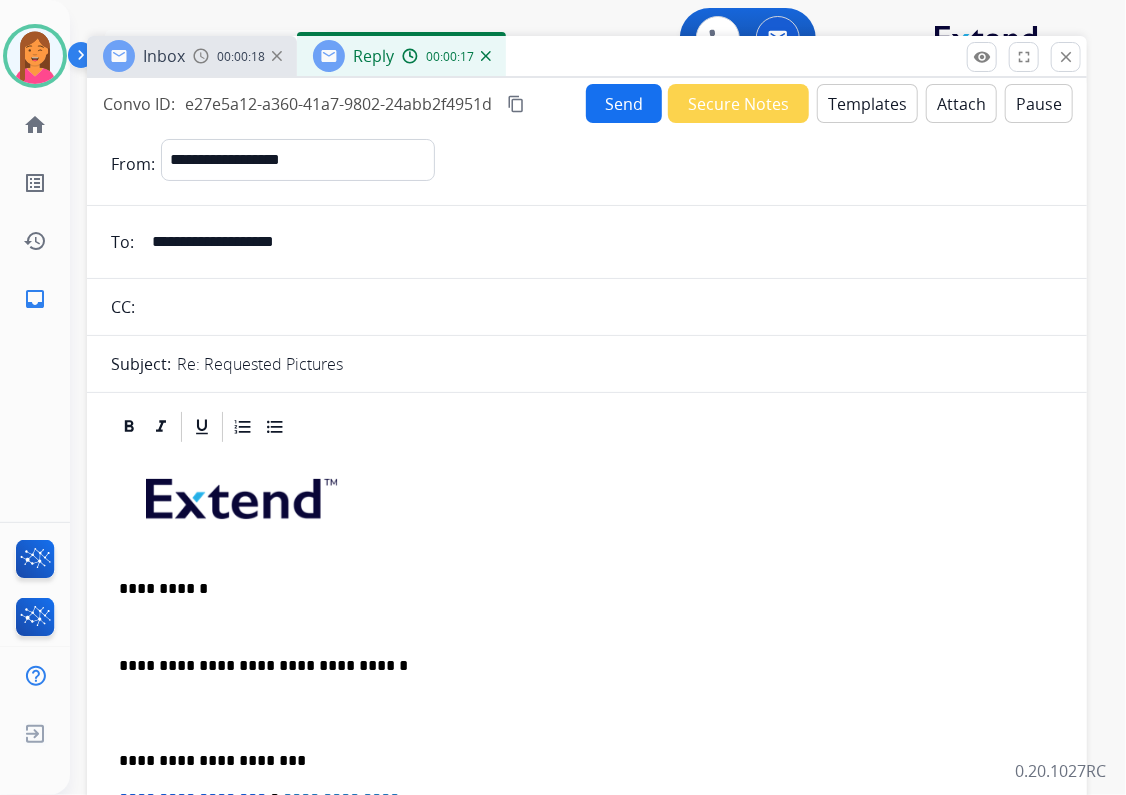 click at bounding box center (35, 56) 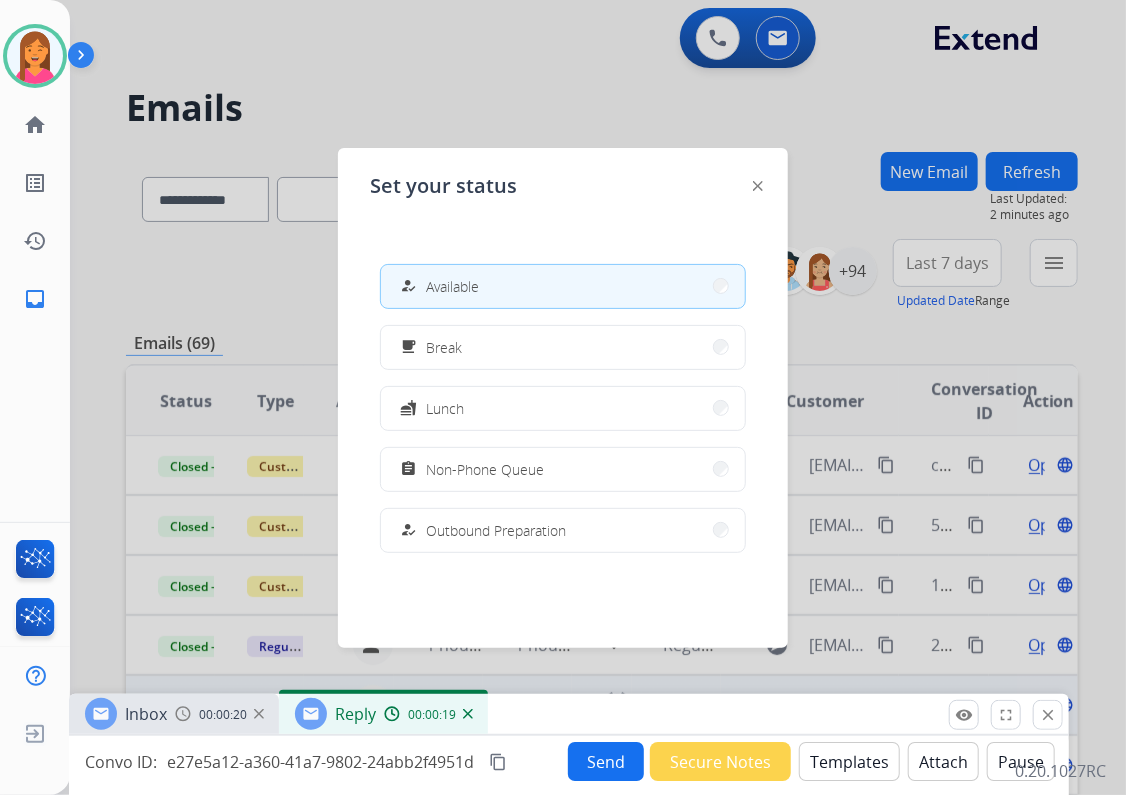 drag, startPoint x: 556, startPoint y: 55, endPoint x: 536, endPoint y: 712, distance: 657.3043 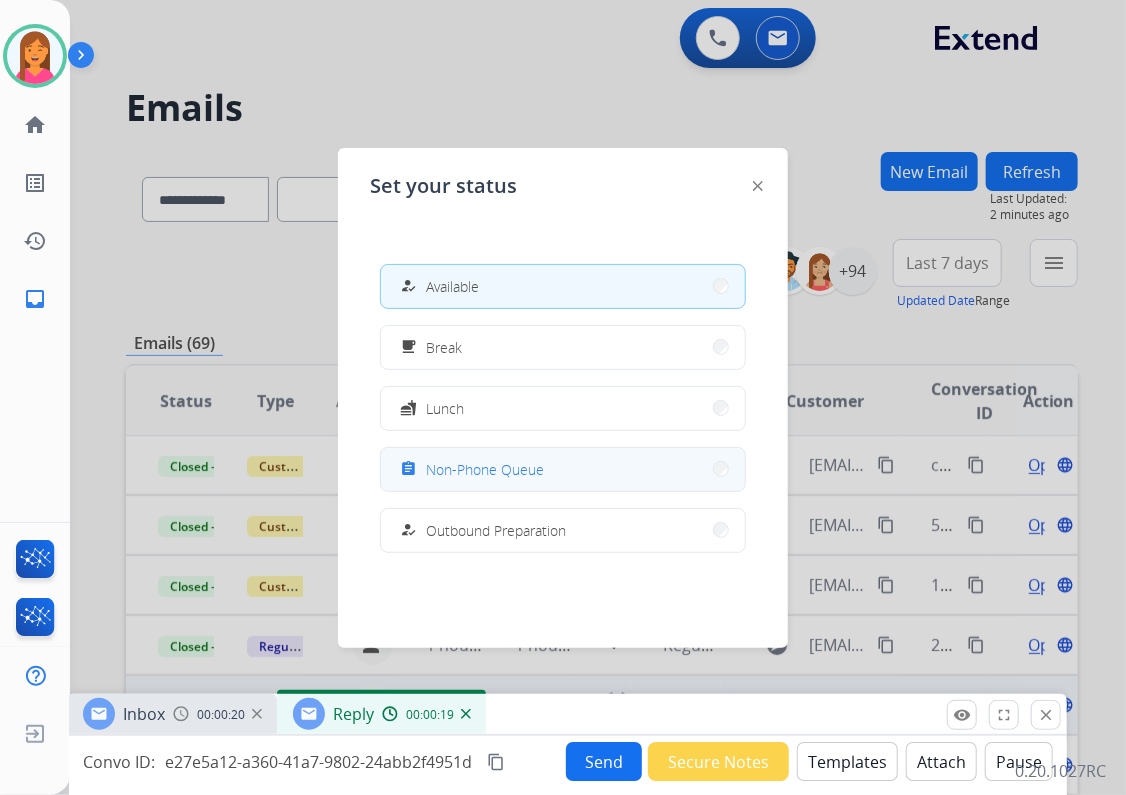 click on "assignment Non-Phone Queue" at bounding box center (563, 469) 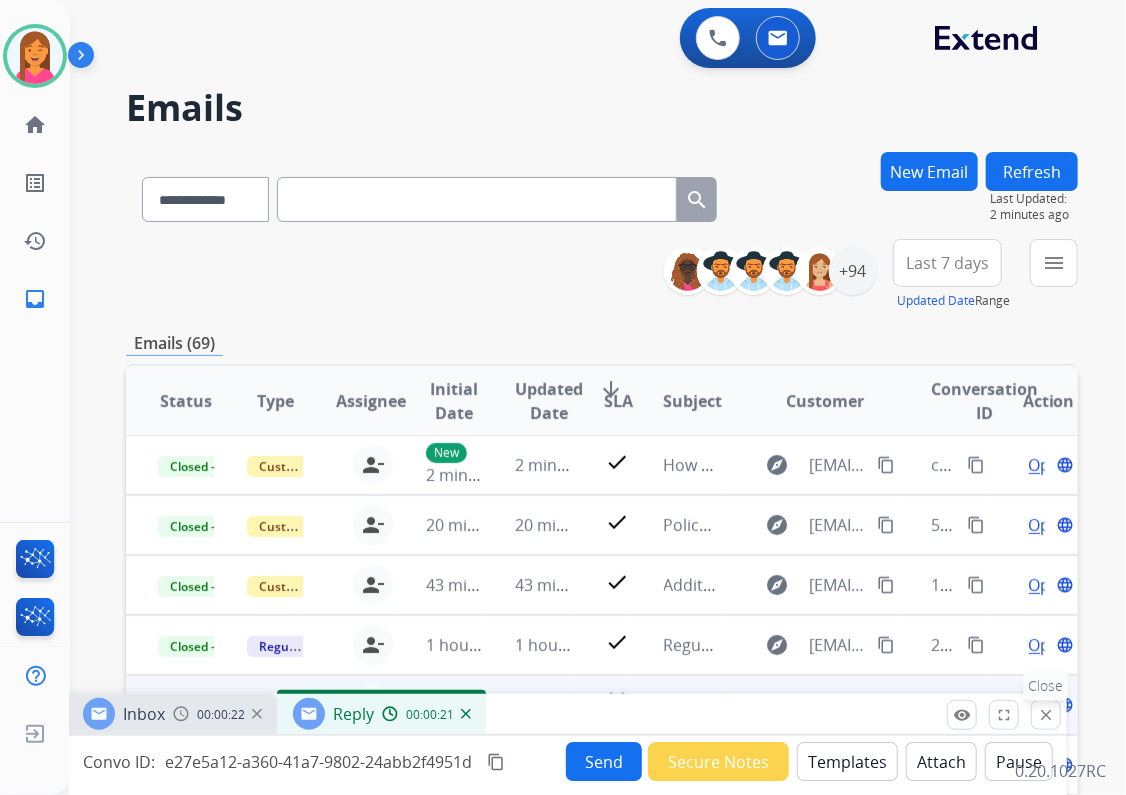 click on "close" at bounding box center (1046, 715) 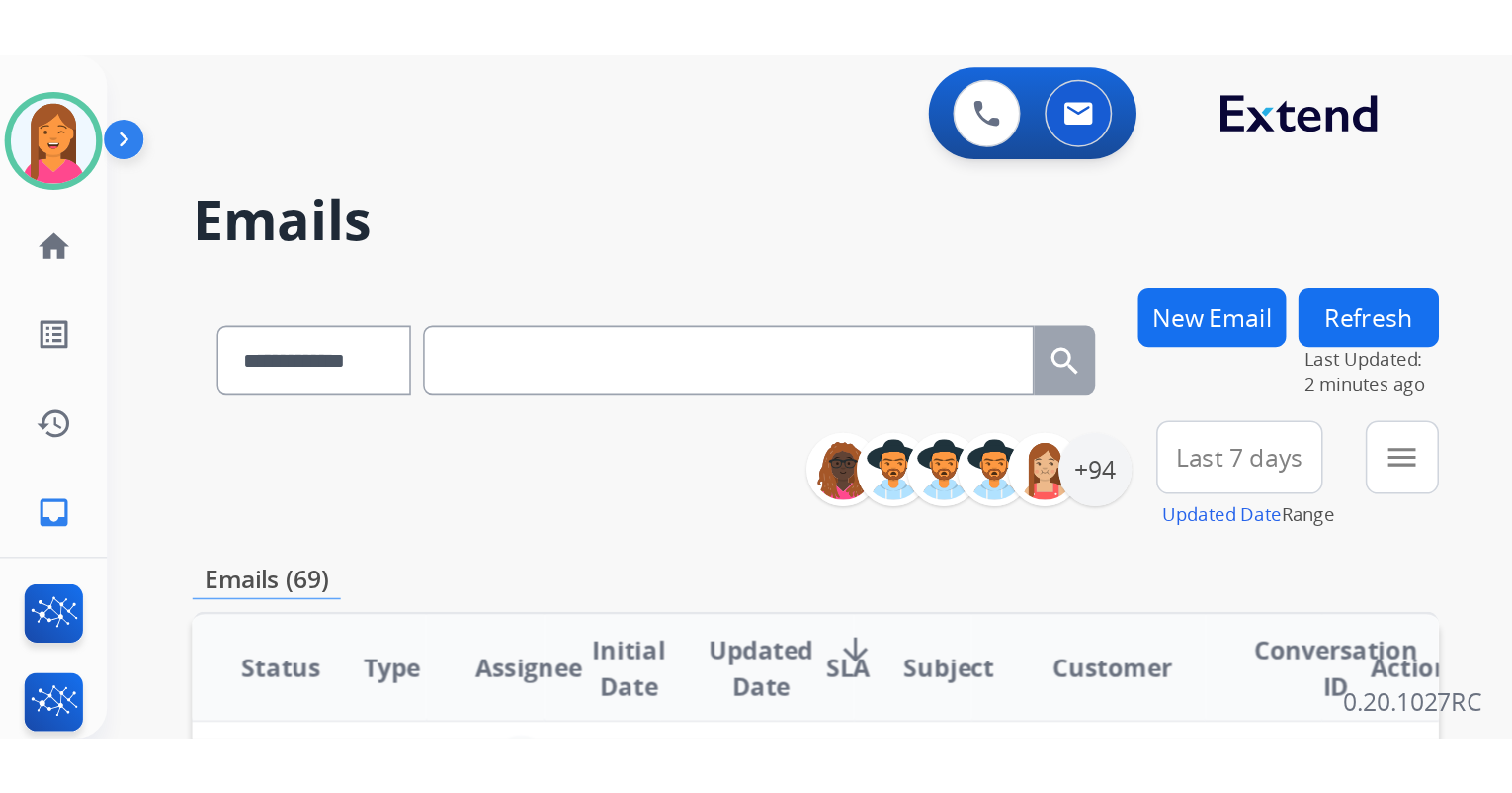 scroll, scrollTop: 1, scrollLeft: 0, axis: vertical 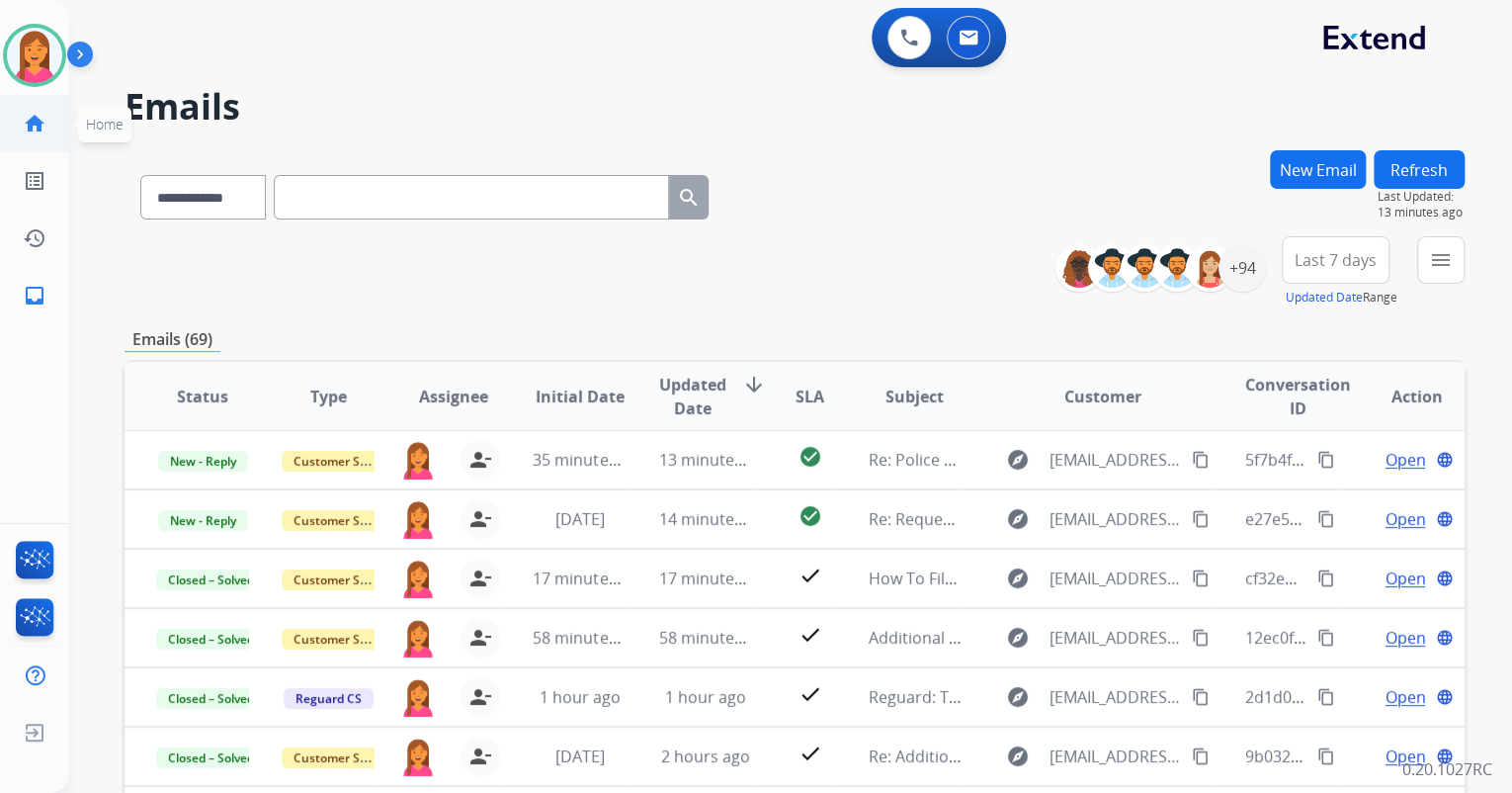 click on "home  Home" 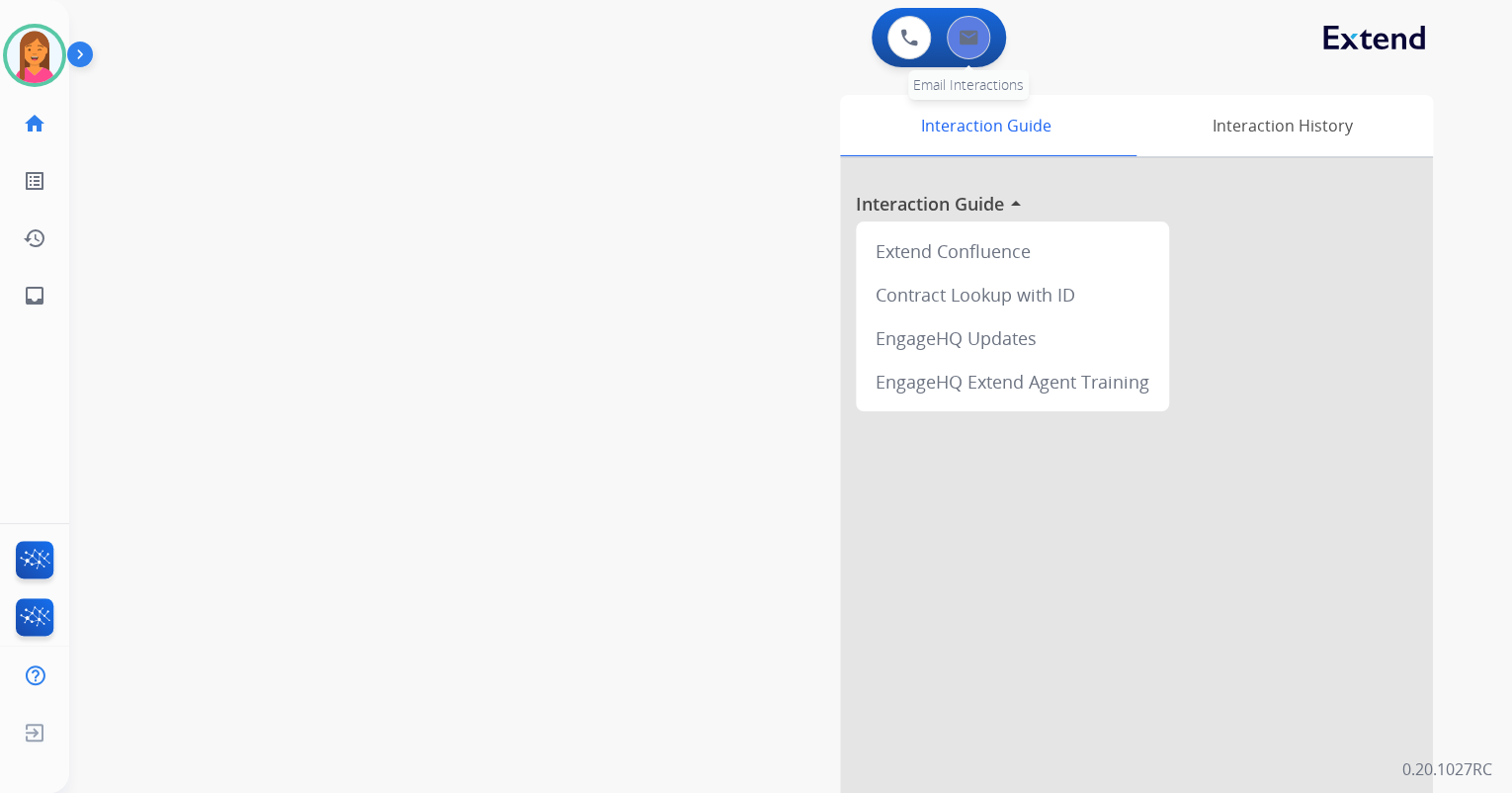click at bounding box center [968, 38] 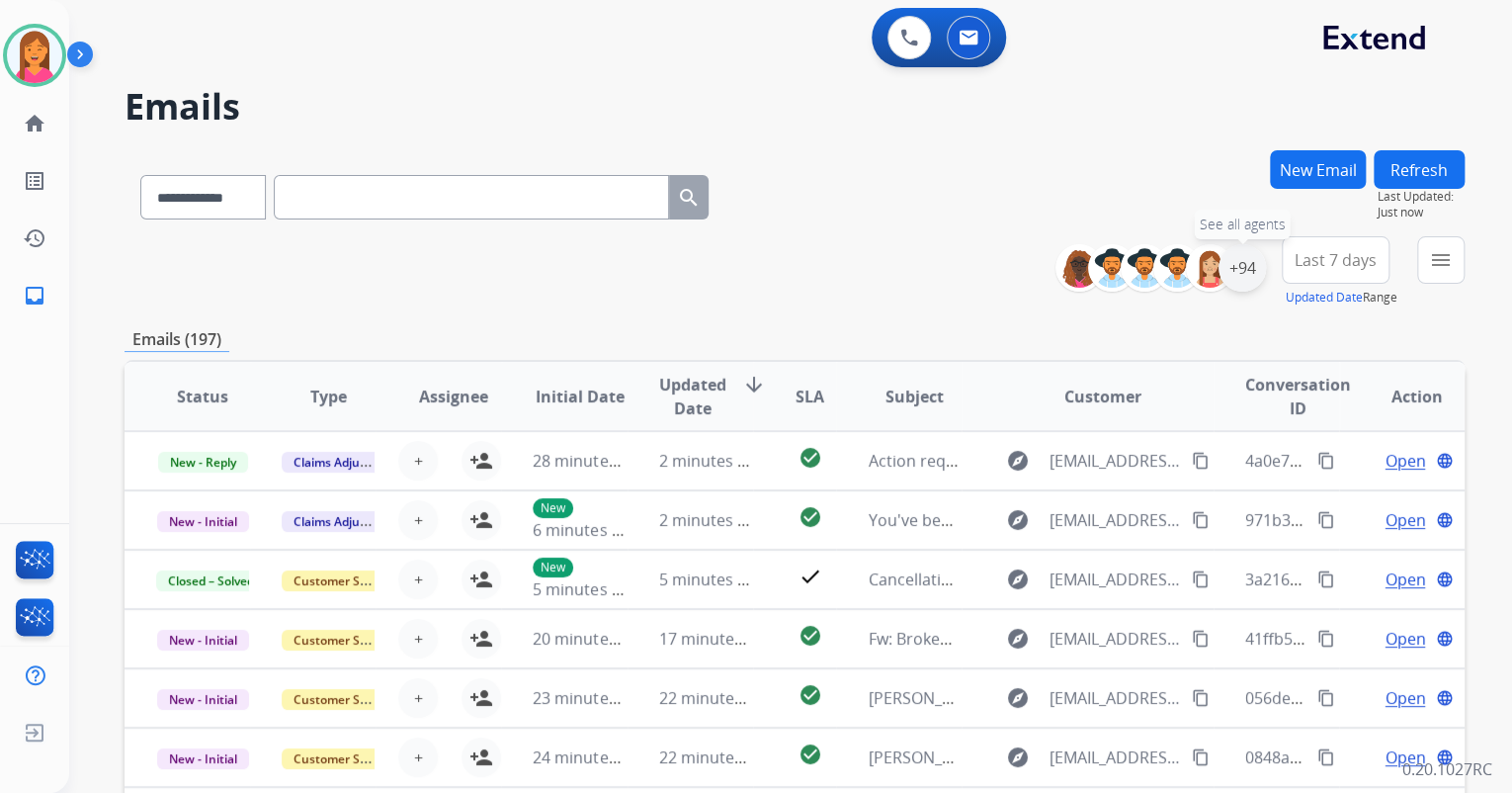 click on "+94" at bounding box center (1242, 268) 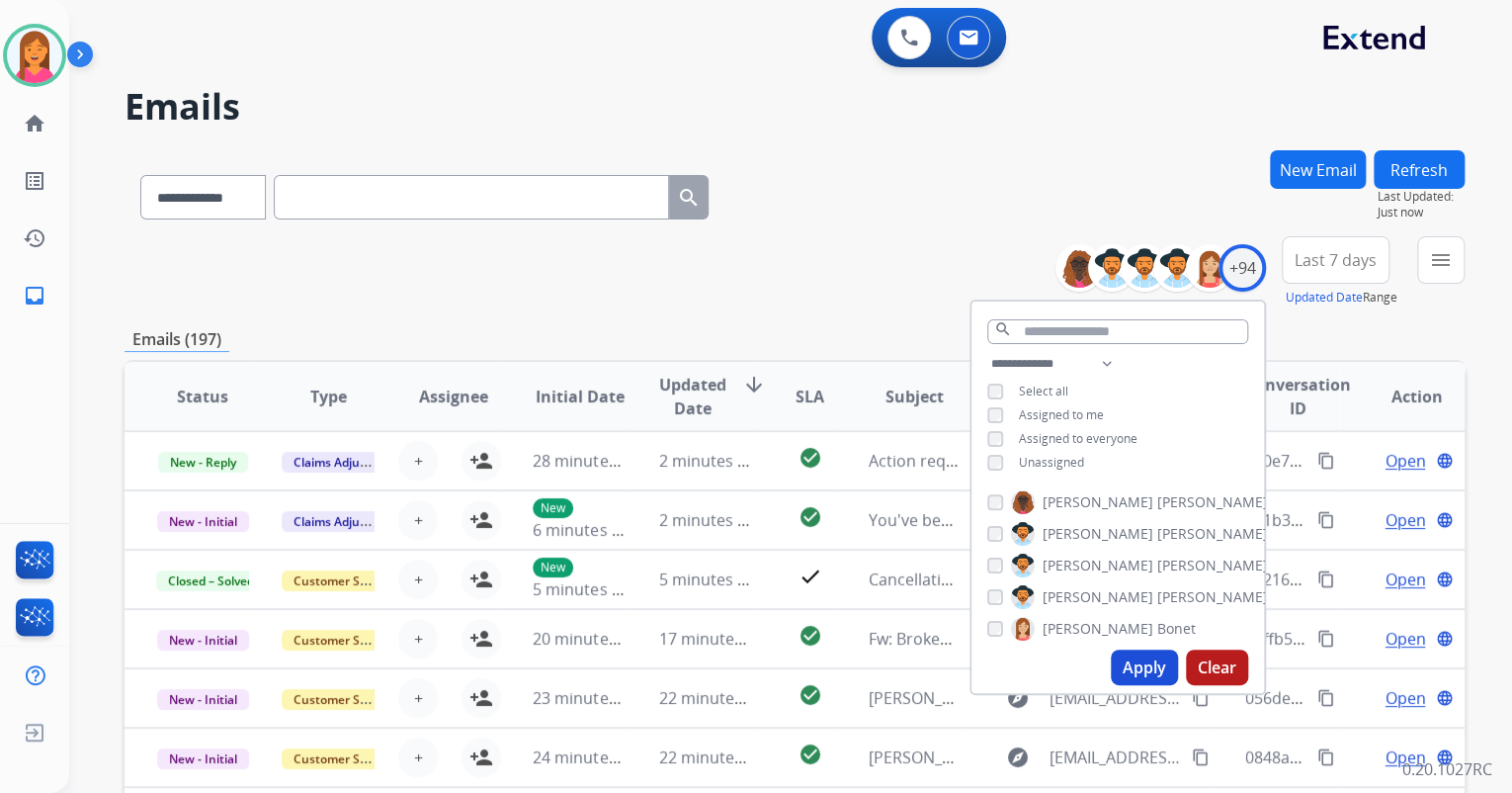 click on "Unassigned" at bounding box center (1051, 462) 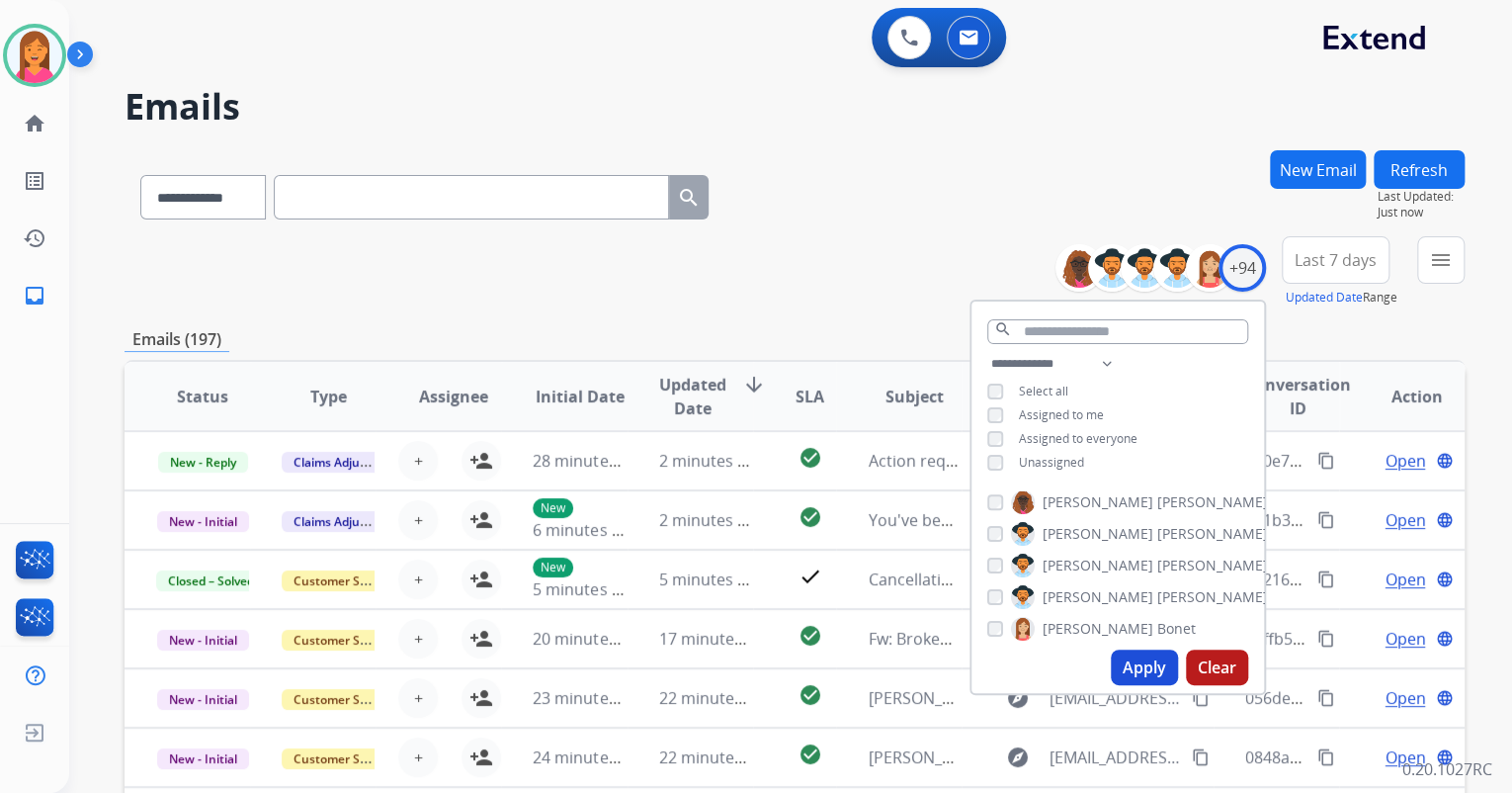 click on "Apply" at bounding box center [1144, 667] 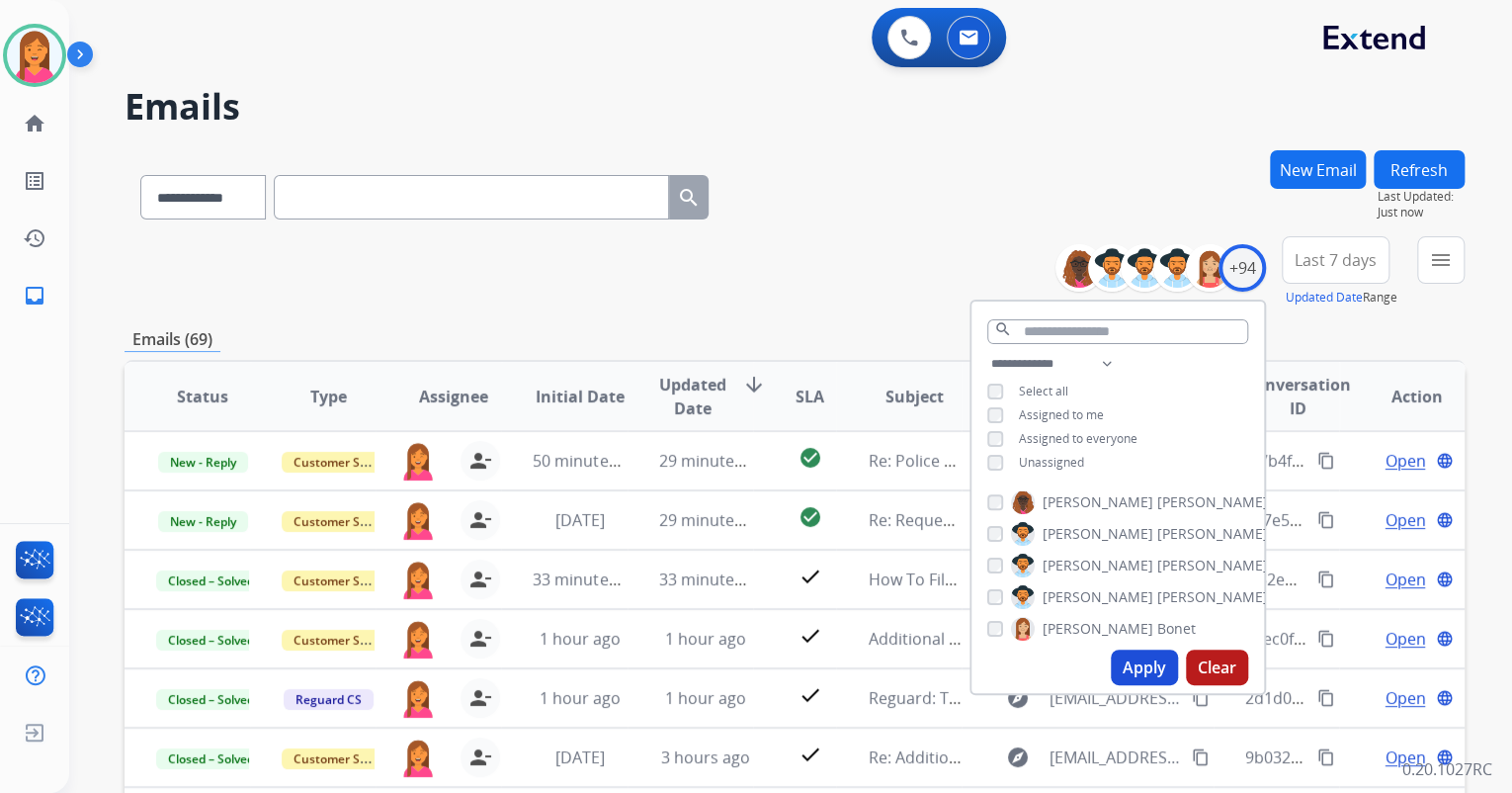 click on "**********" at bounding box center [795, 638] 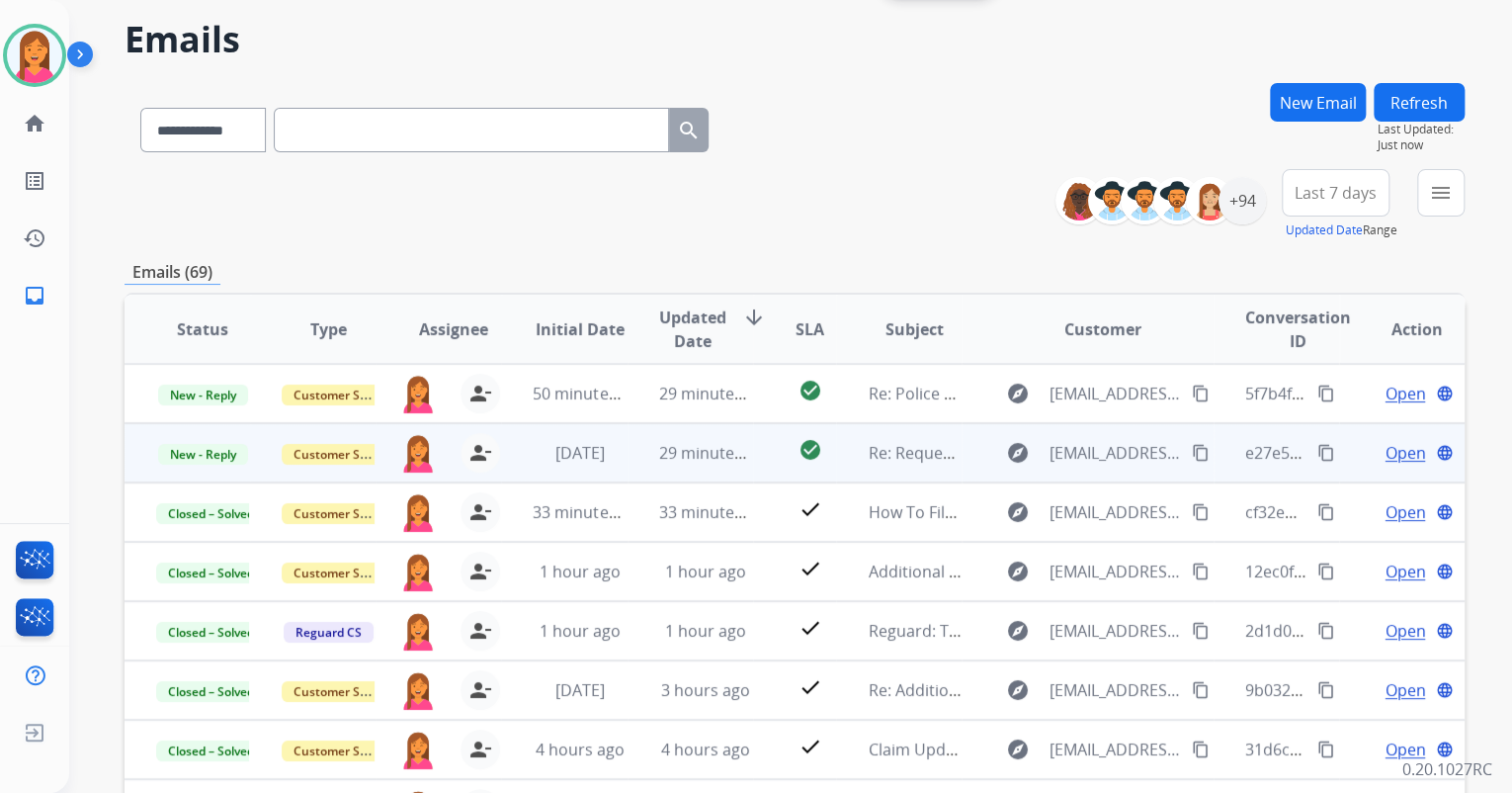 scroll, scrollTop: 158, scrollLeft: 0, axis: vertical 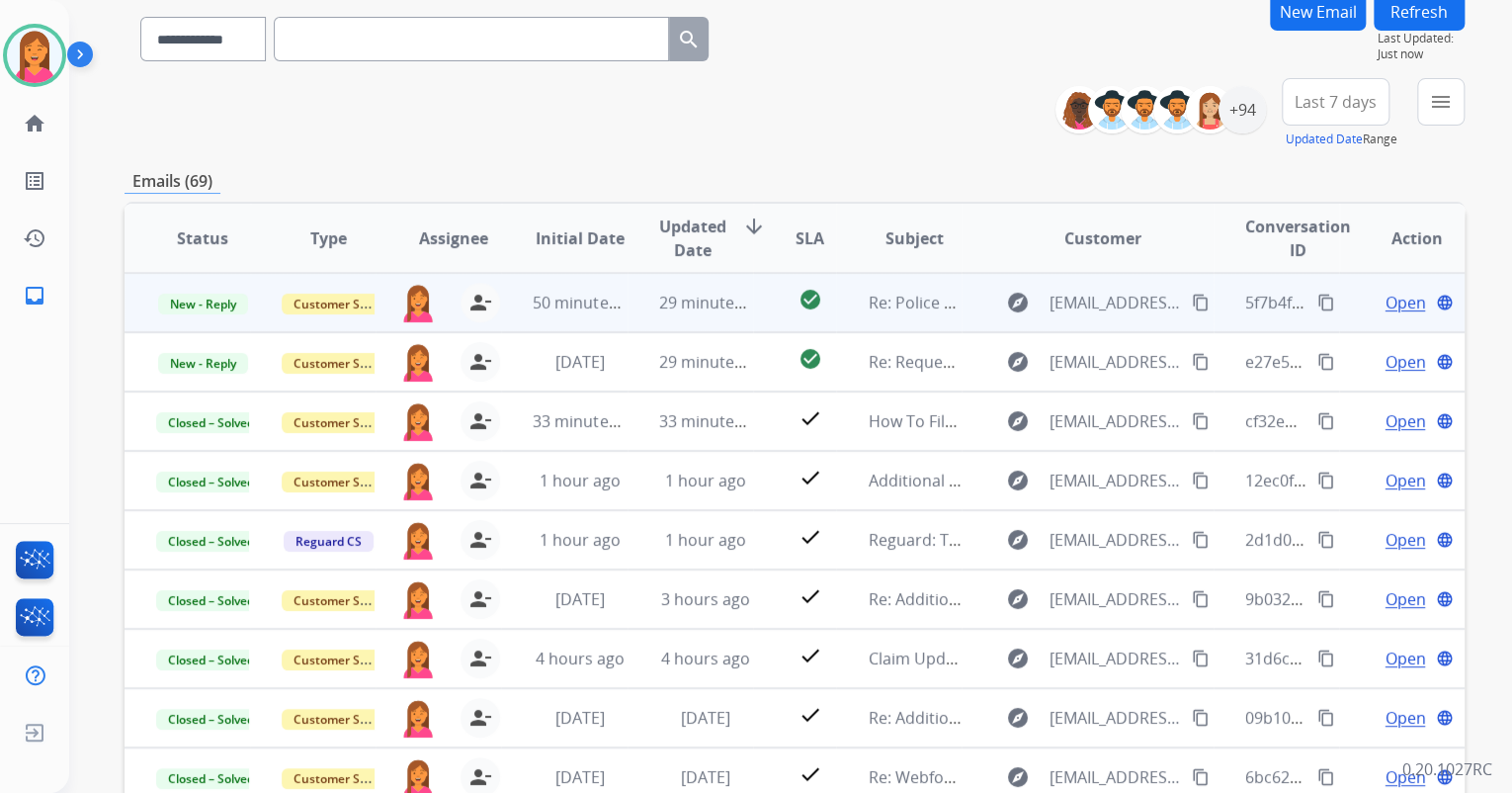 click on "Re: Police Report Needed" at bounding box center (898, 303) 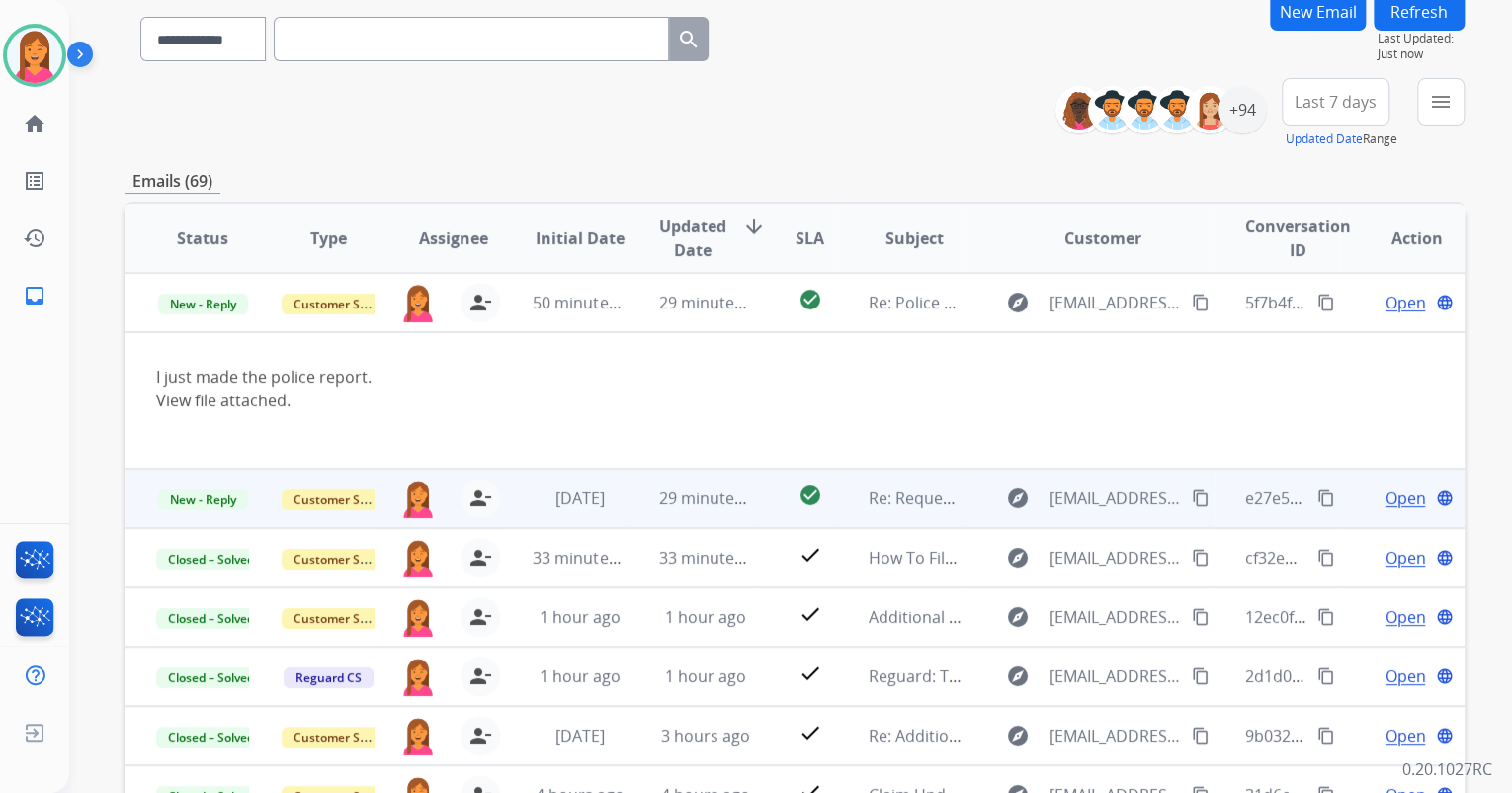 click on "explore [EMAIL_ADDRESS][DOMAIN_NAME] content_copy" at bounding box center [1087, 498] 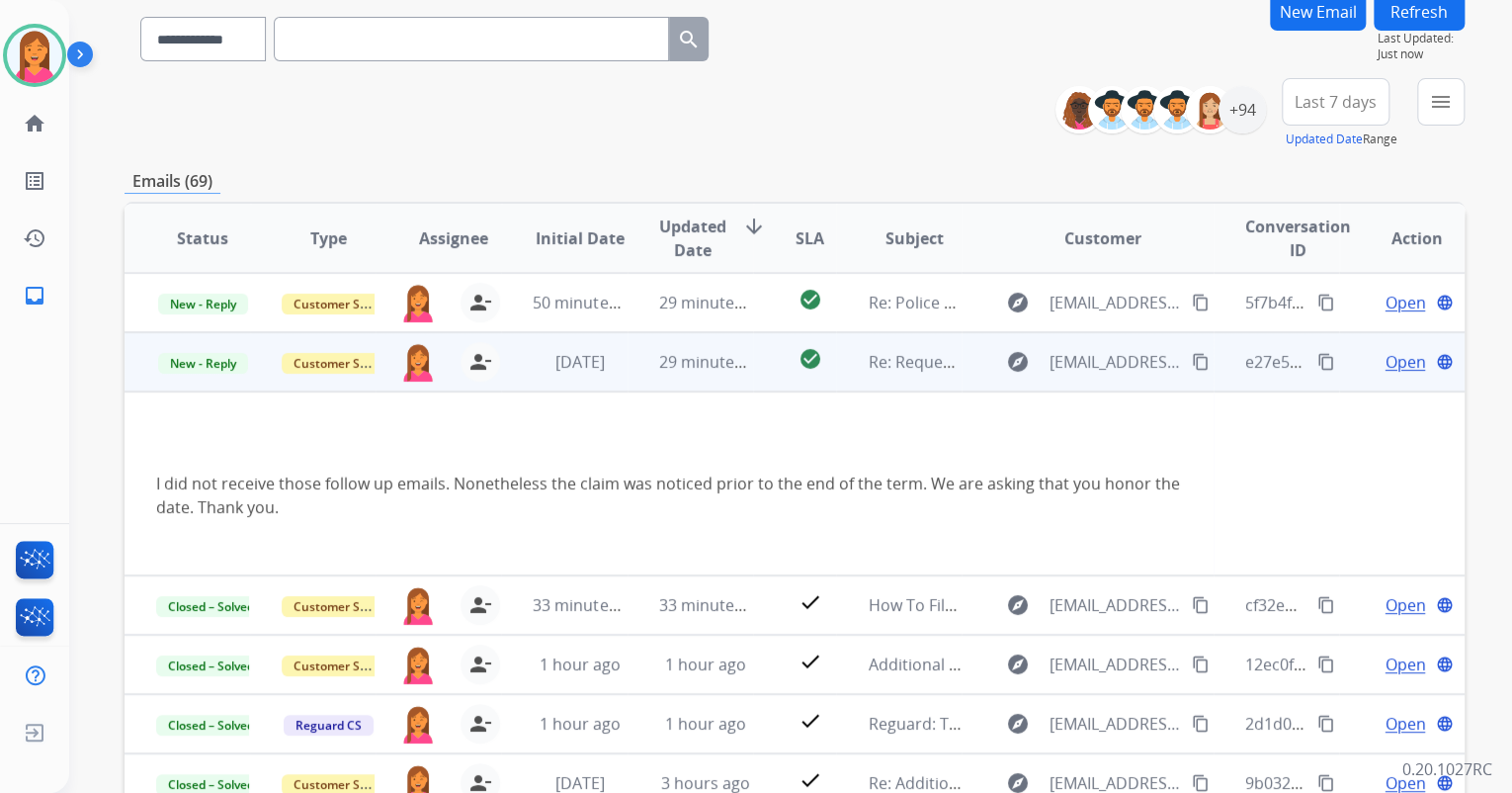 scroll, scrollTop: 59, scrollLeft: 0, axis: vertical 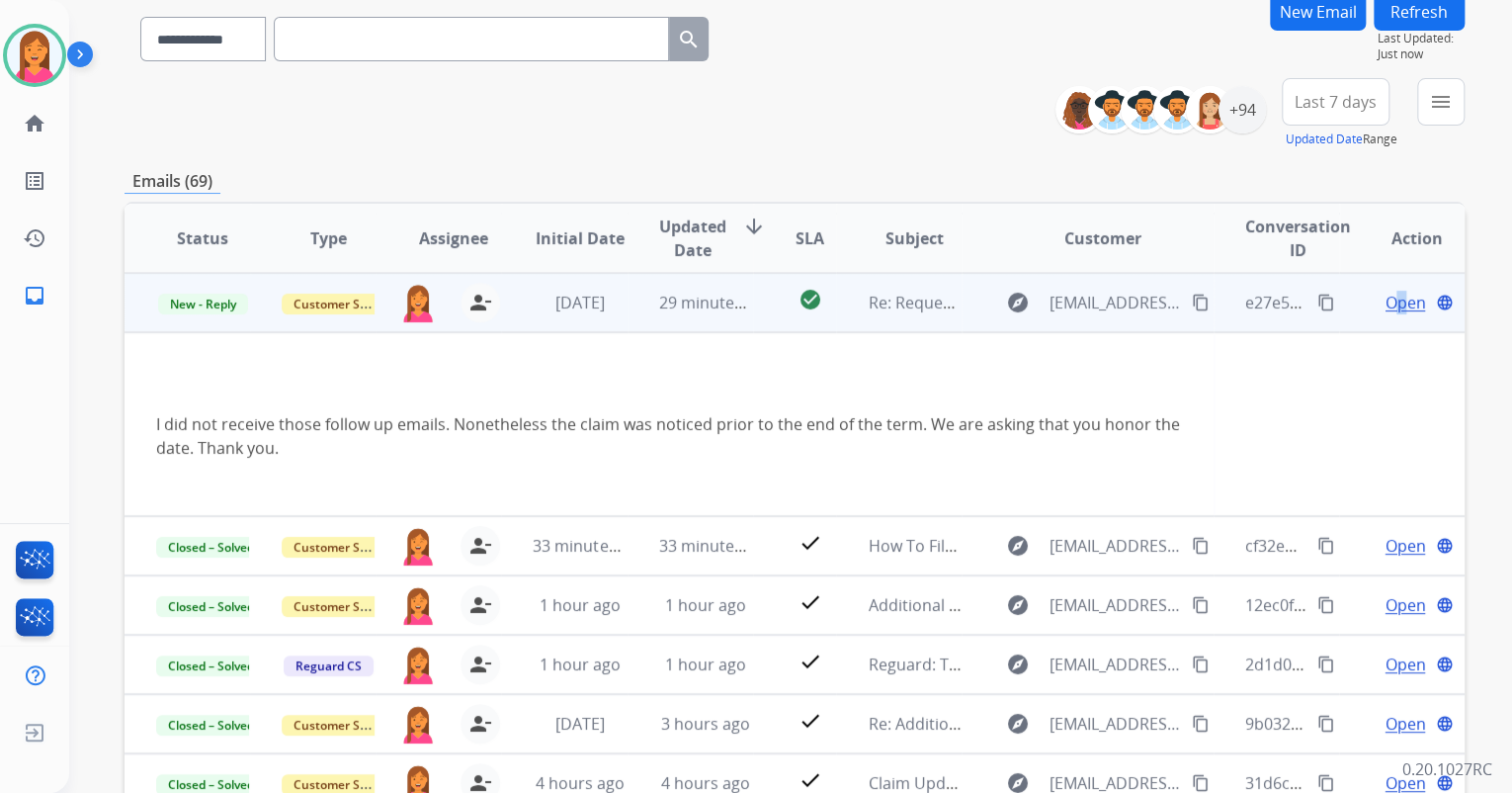 click on "Open" at bounding box center [1404, 303] 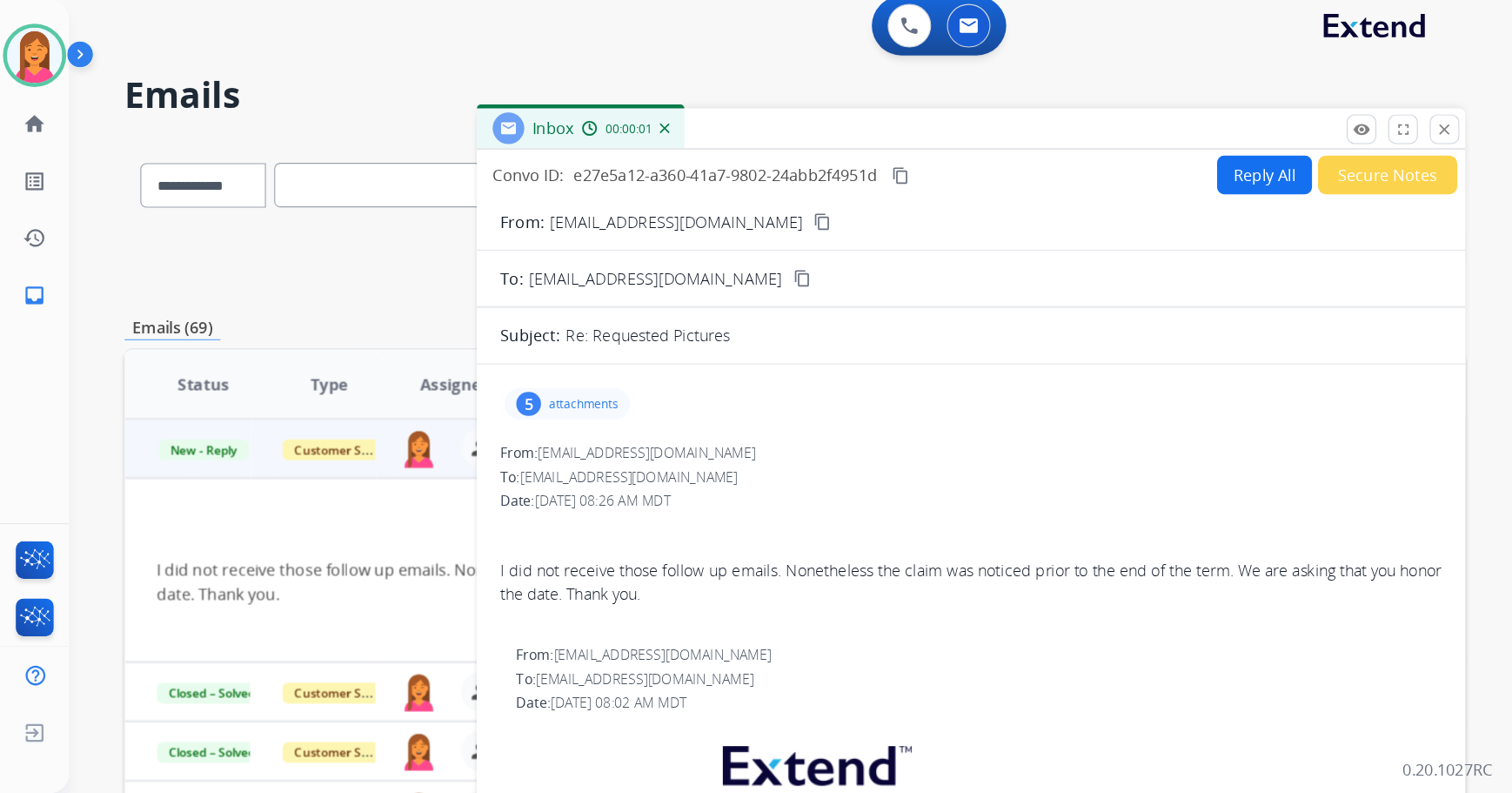 scroll, scrollTop: 0, scrollLeft: 0, axis: both 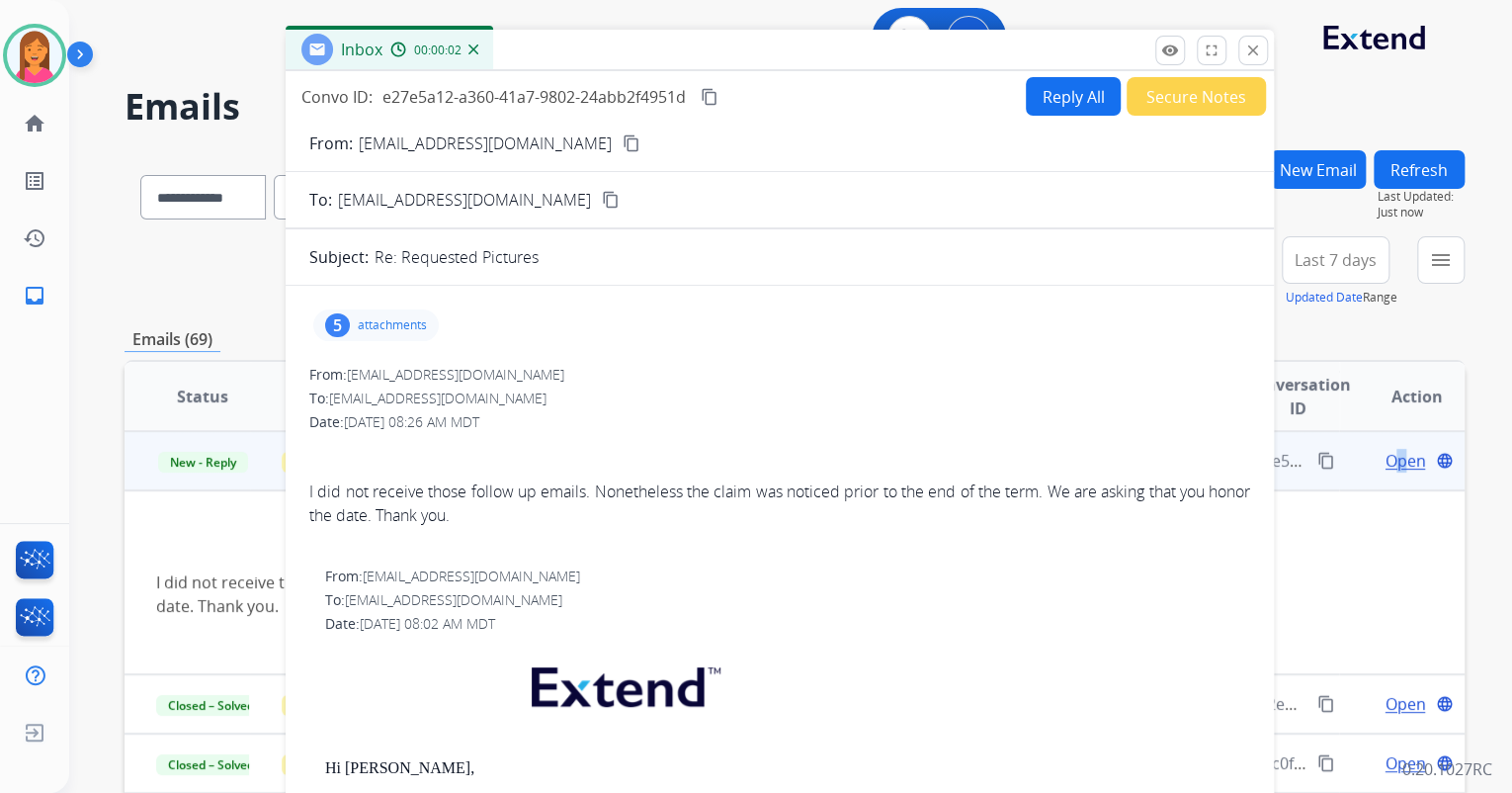 drag, startPoint x: 958, startPoint y: 134, endPoint x: 767, endPoint y: 44, distance: 211.14213 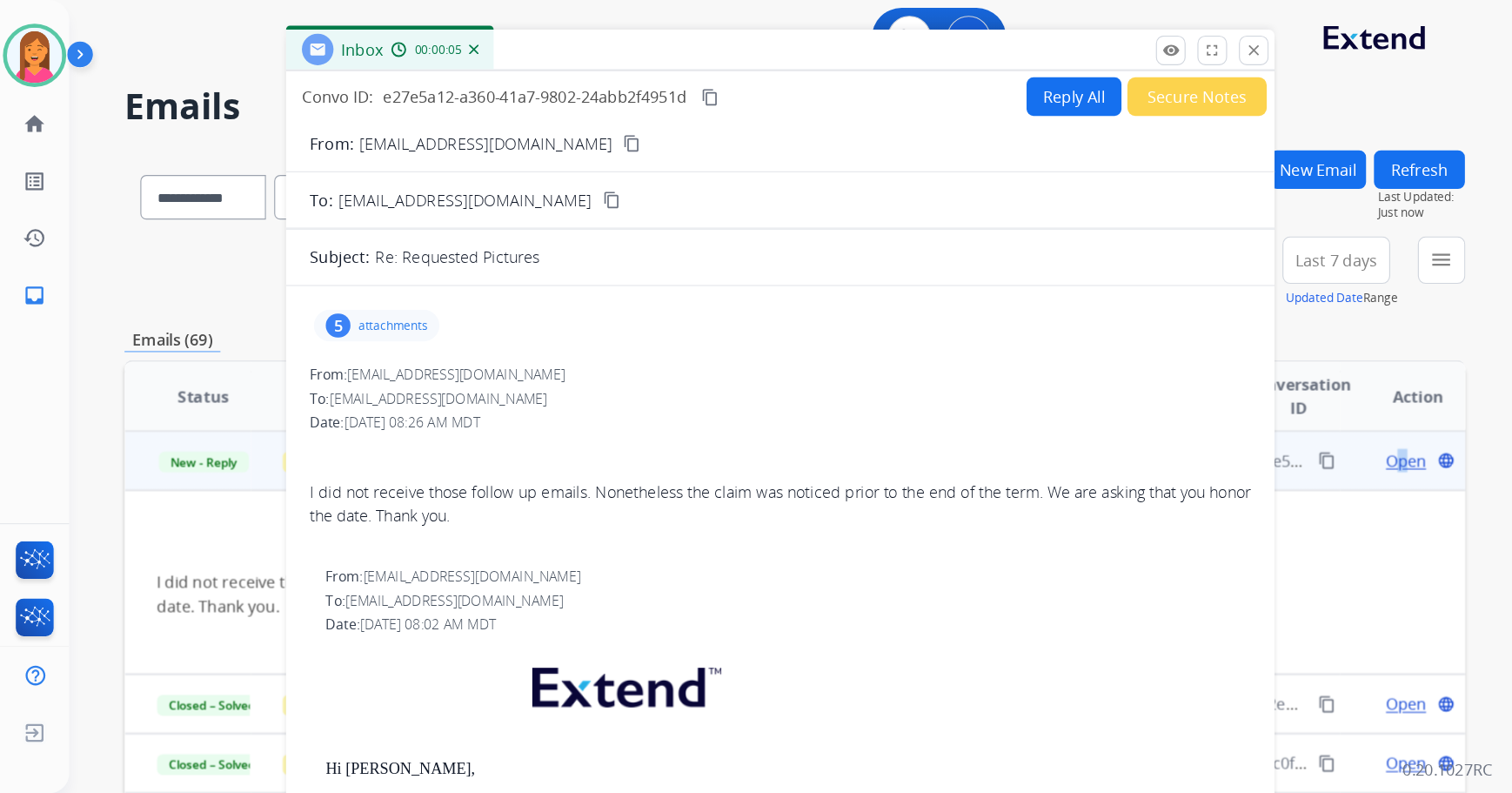 scroll, scrollTop: 52, scrollLeft: 0, axis: vertical 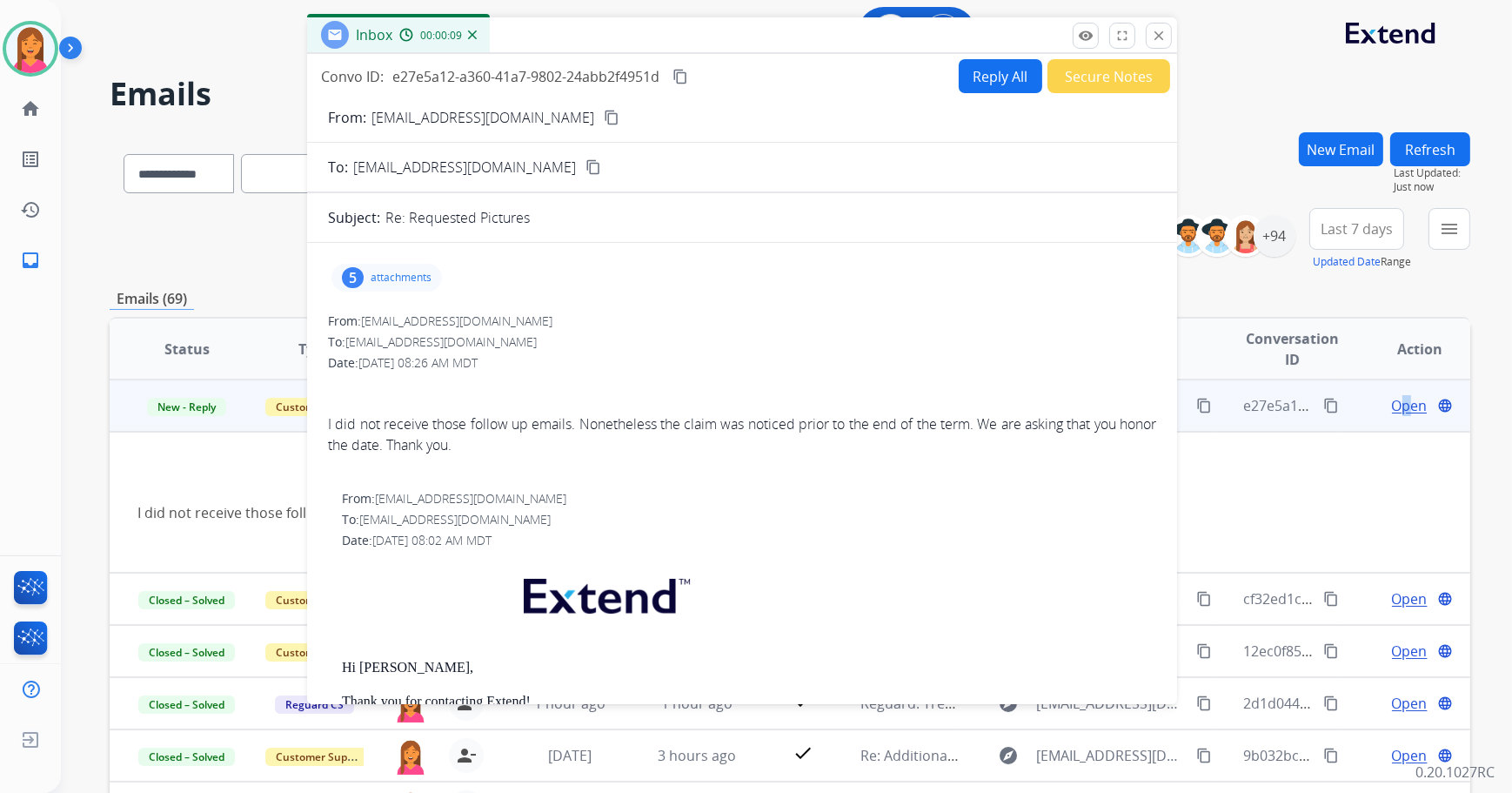 drag, startPoint x: 1038, startPoint y: 49, endPoint x: 913, endPoint y: 40, distance: 125.3236 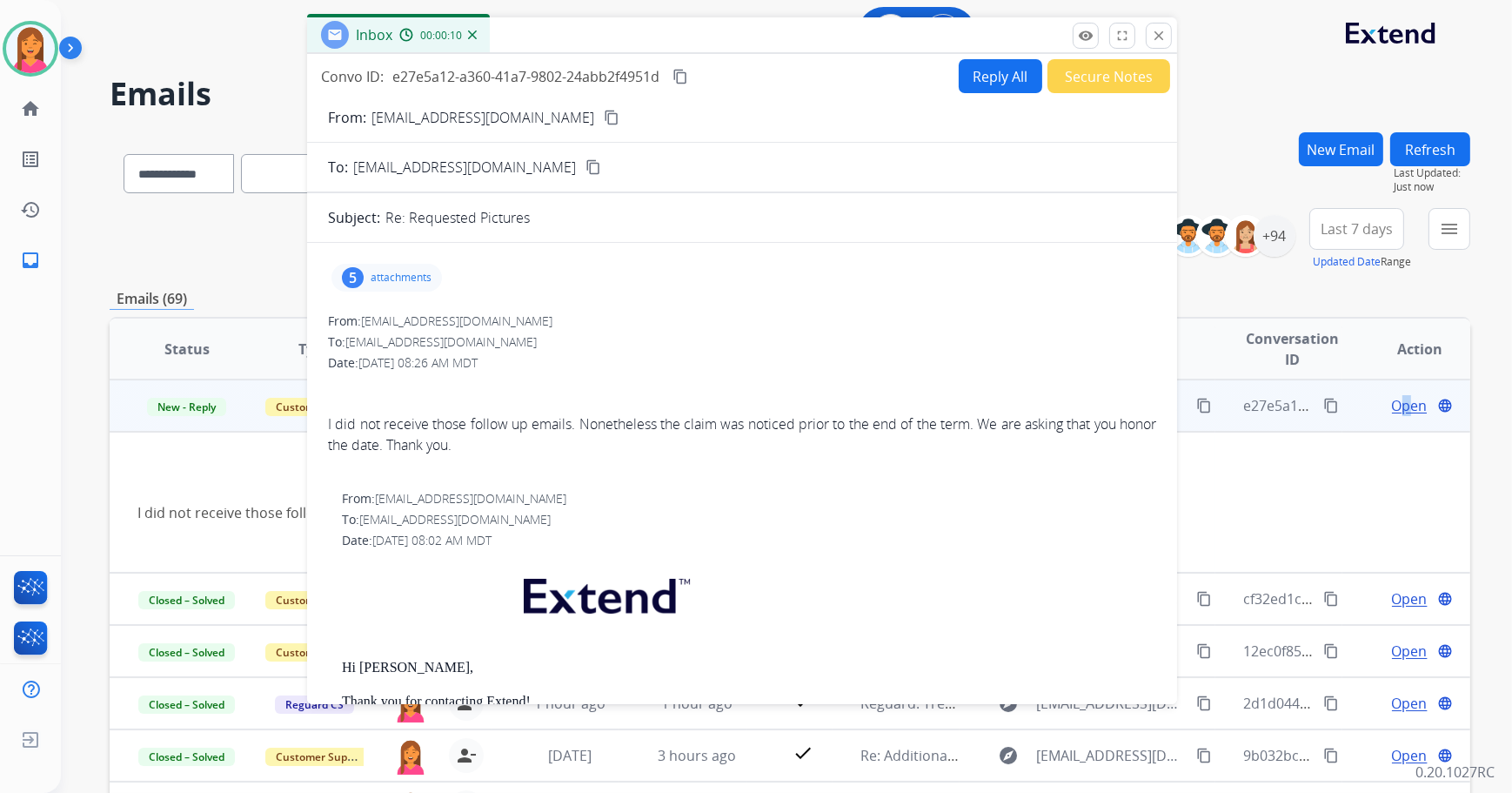 click on "Reply All" at bounding box center [1000, 76] 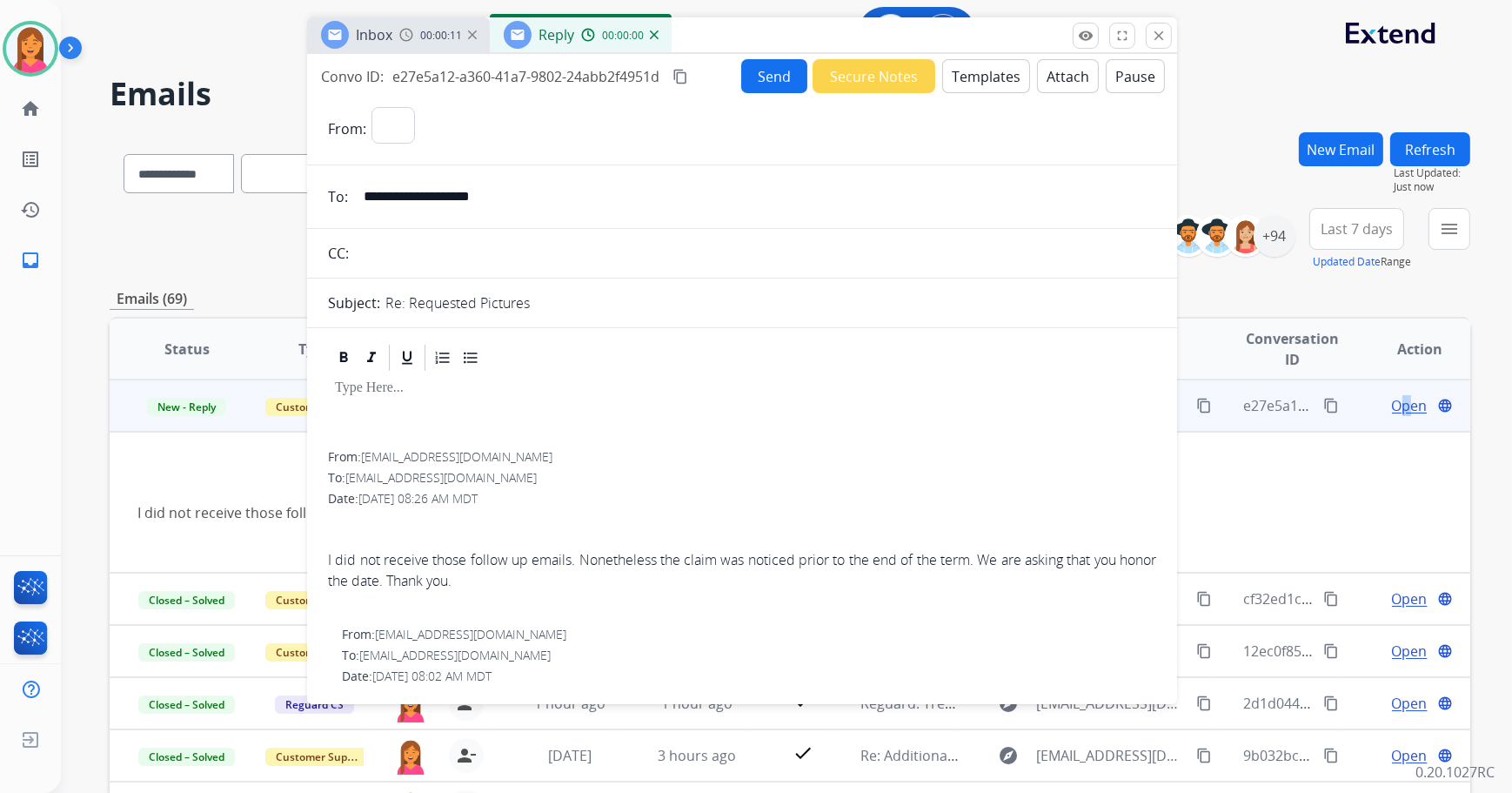 select on "**********" 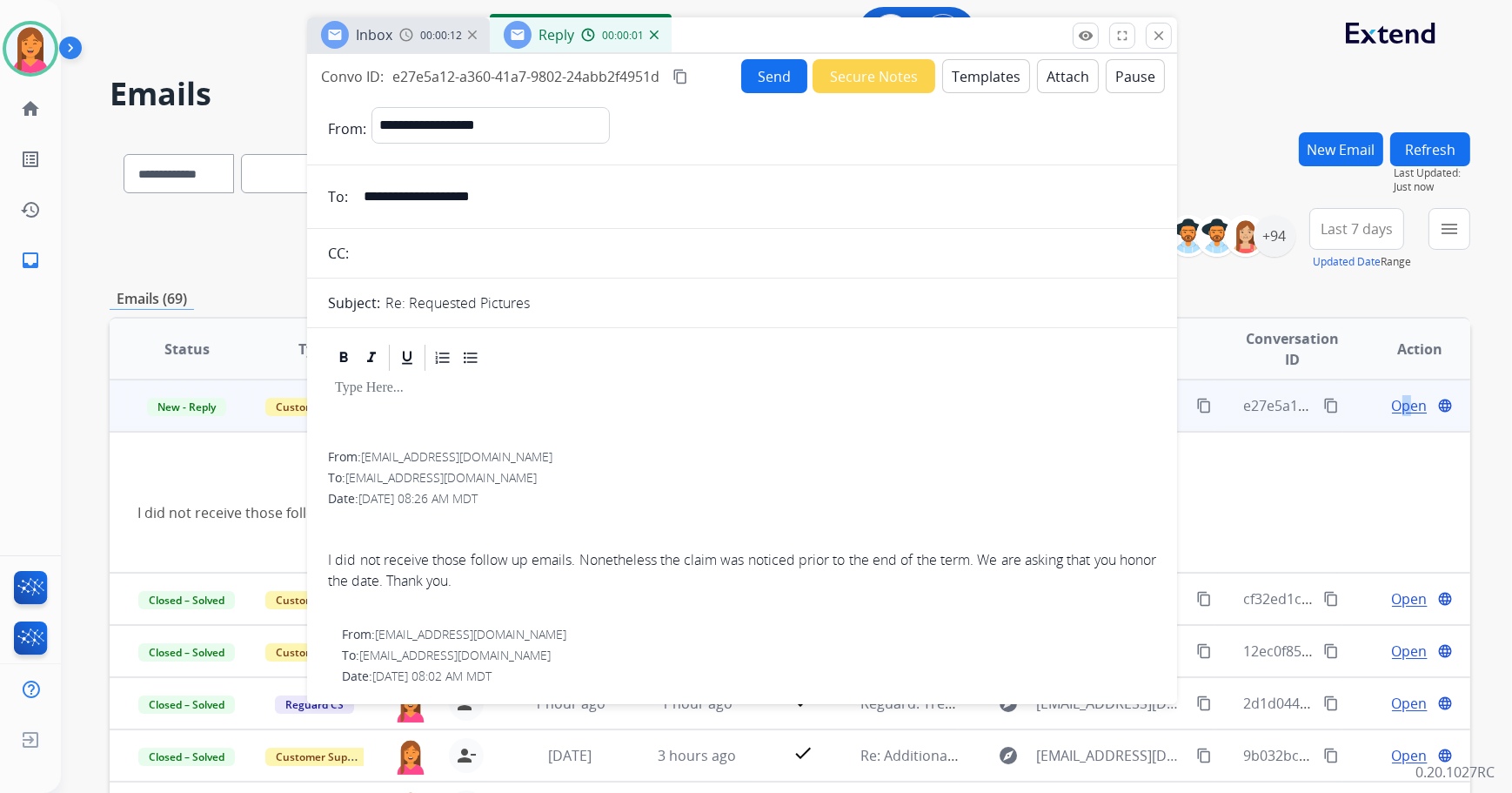 click on "Templates" at bounding box center (986, 76) 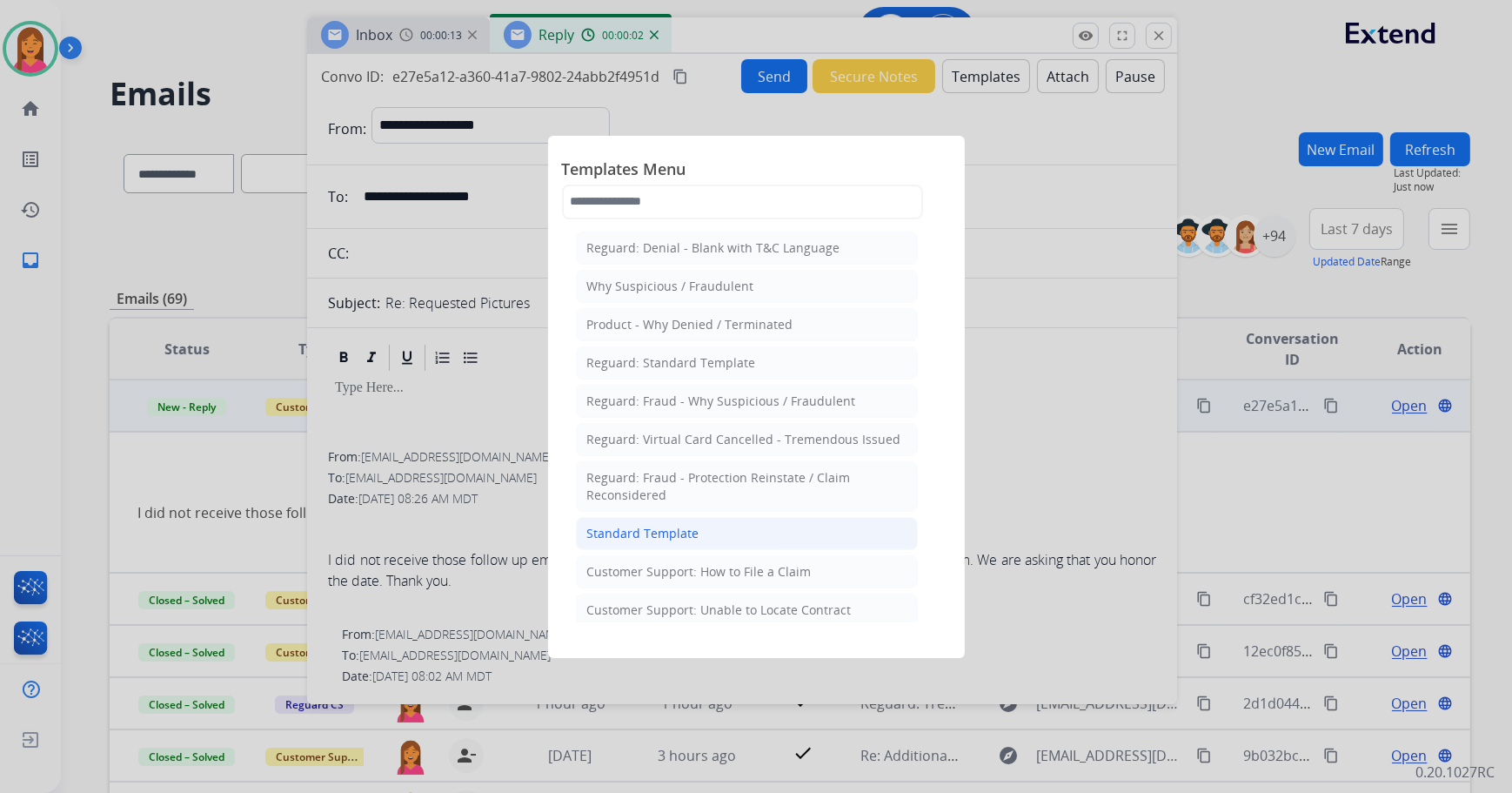 click on "Standard Template" 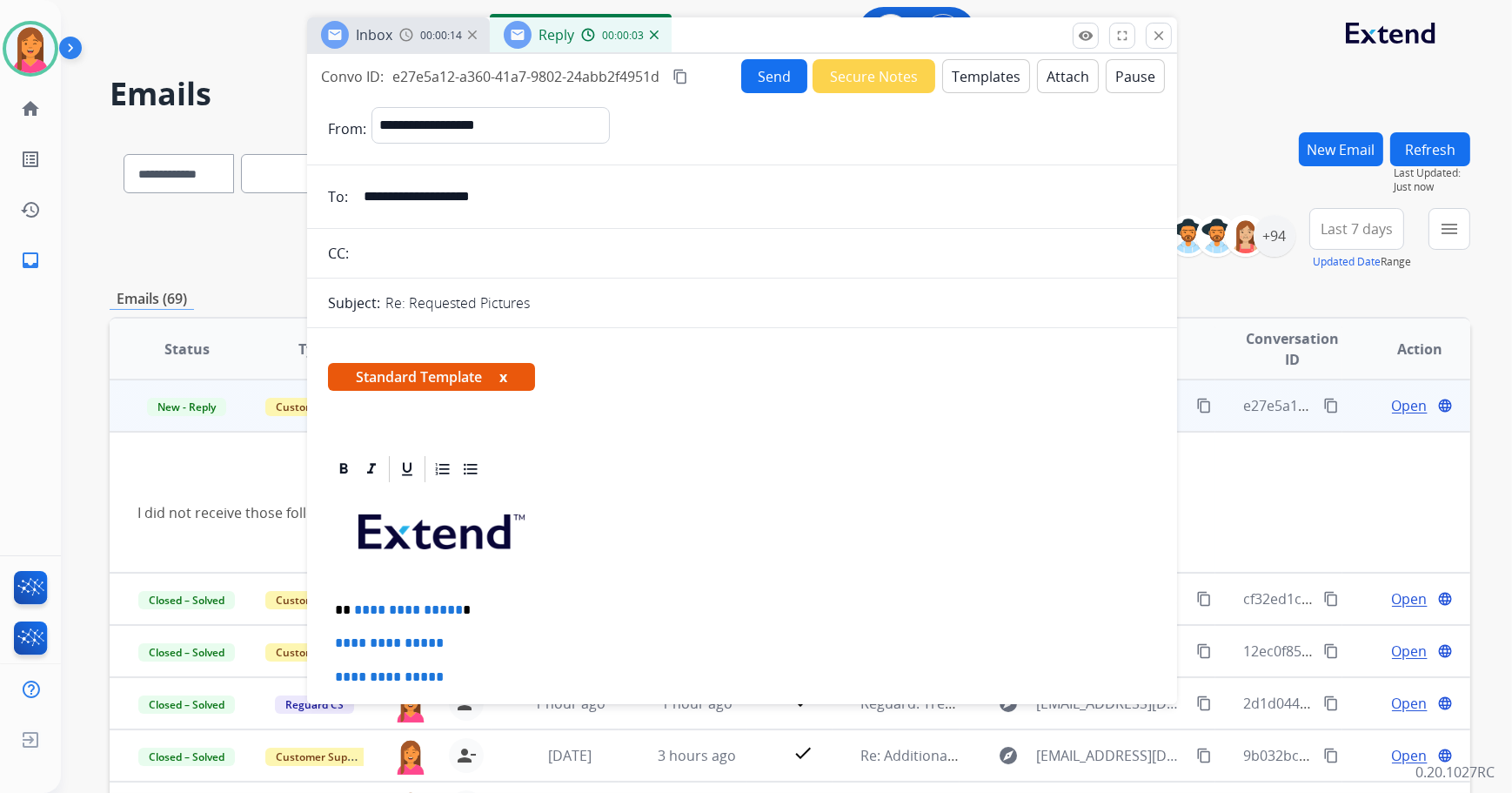 click on "x" at bounding box center [503, 377] 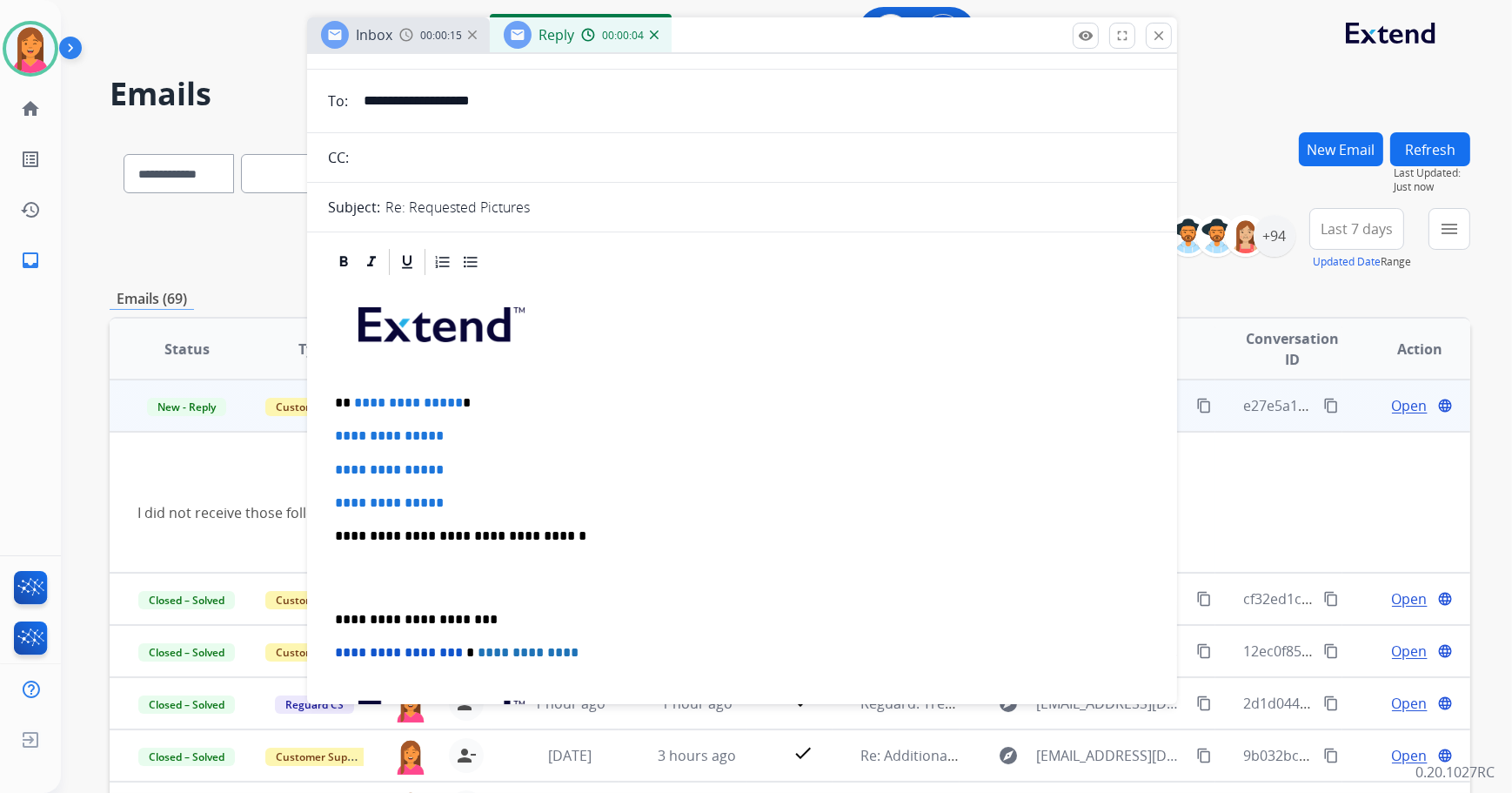 scroll, scrollTop: 237, scrollLeft: 0, axis: vertical 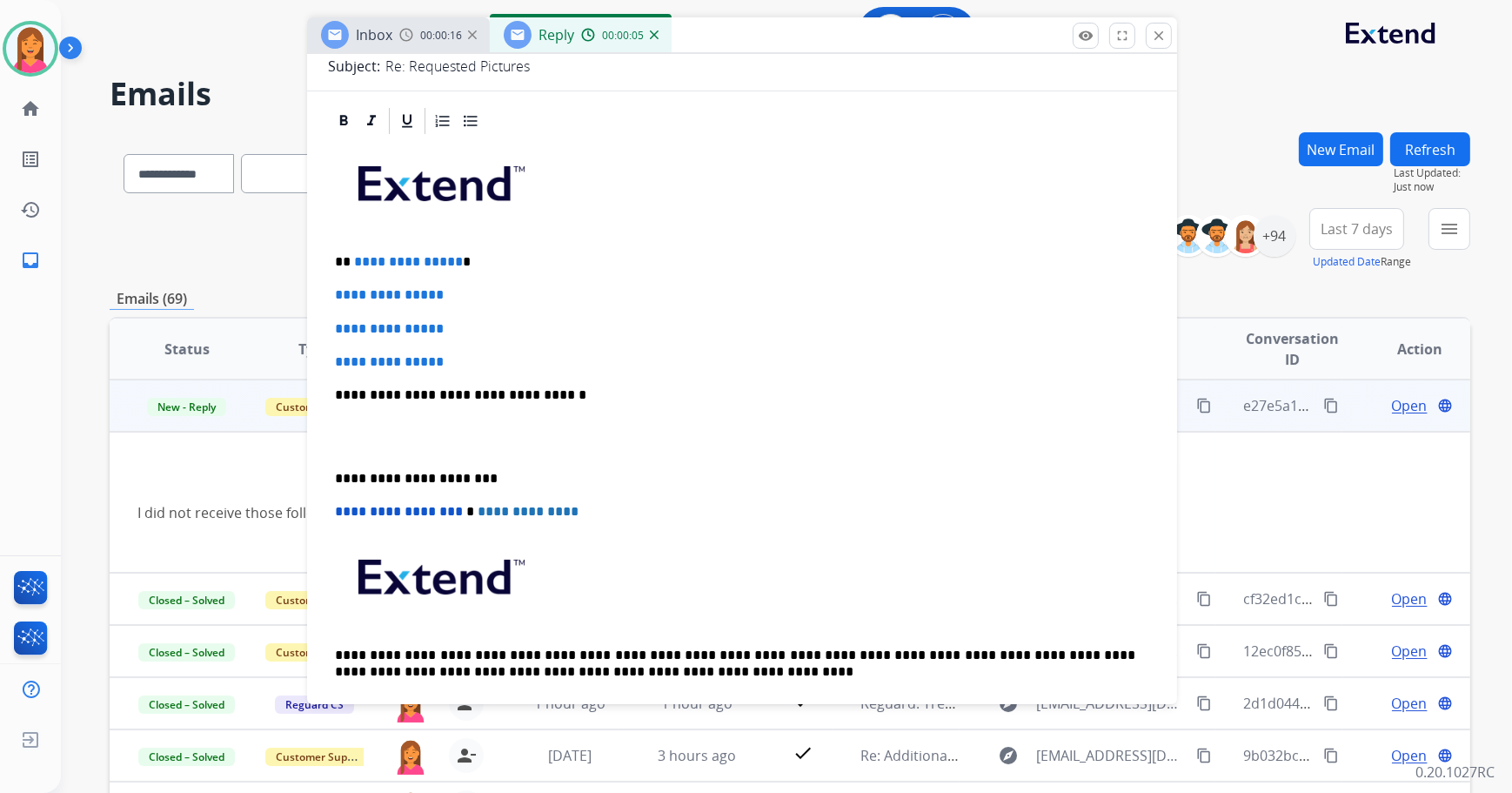 click on "**********" at bounding box center (735, 262) 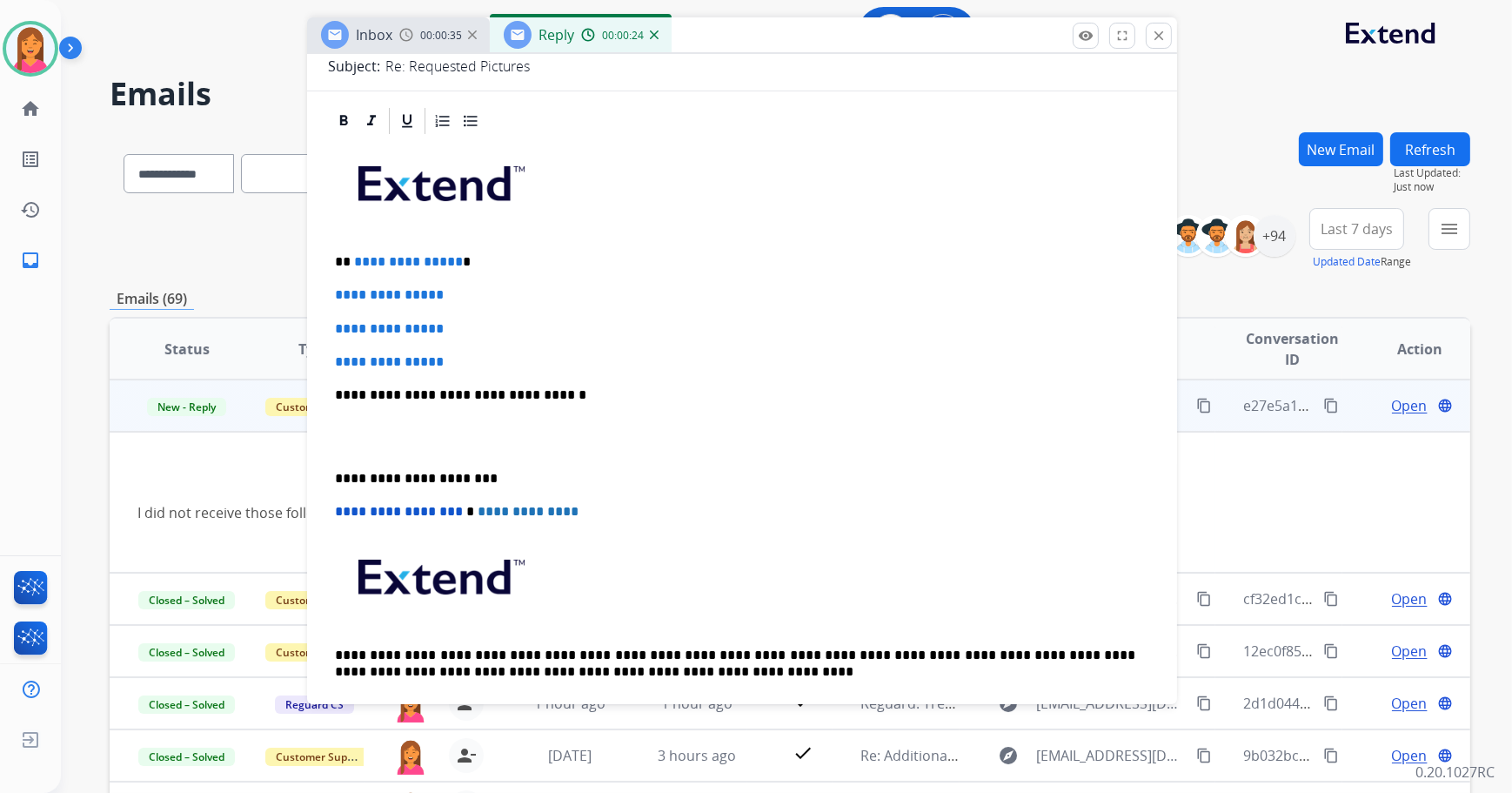 type 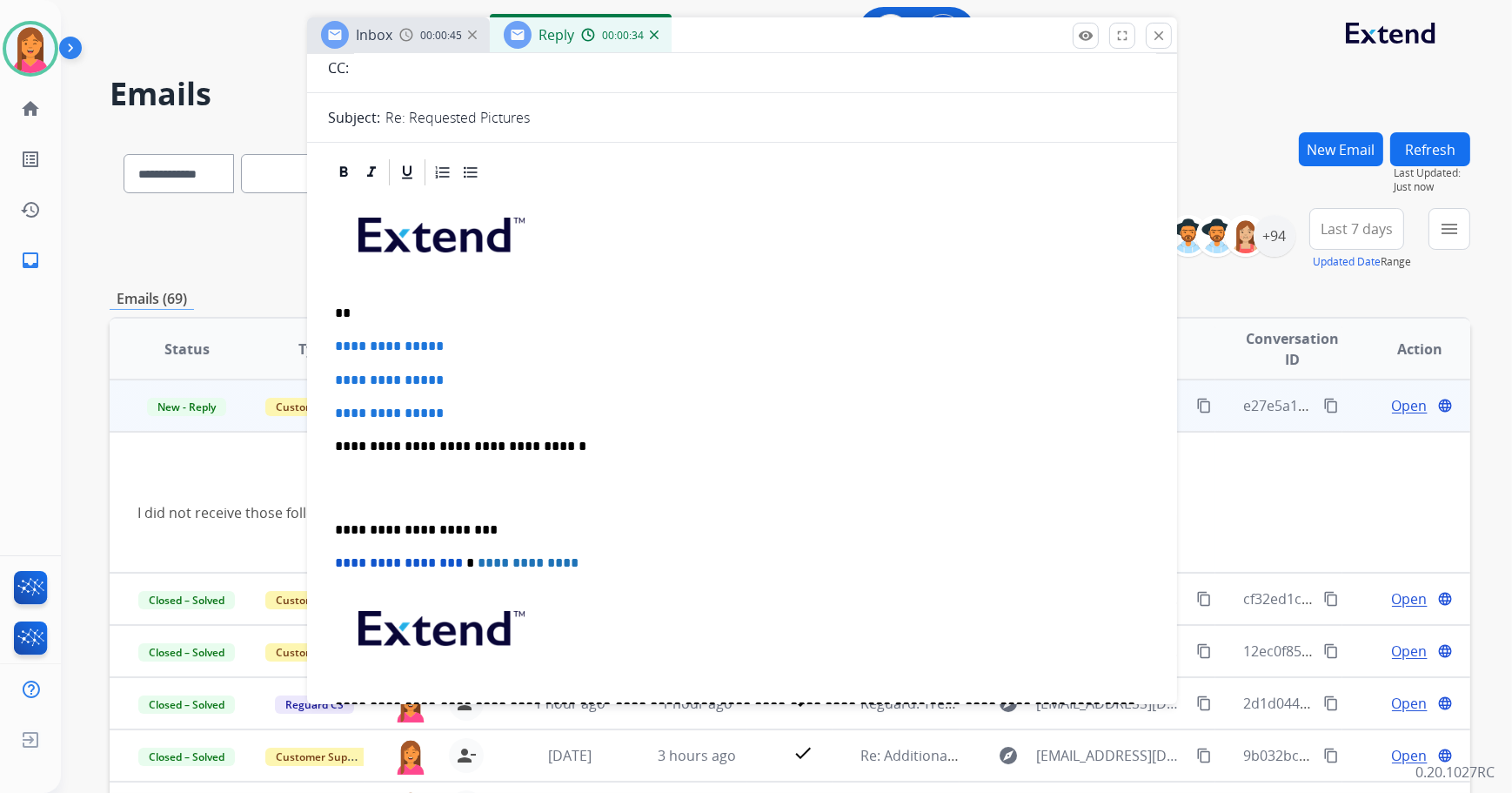 scroll, scrollTop: 158, scrollLeft: 0, axis: vertical 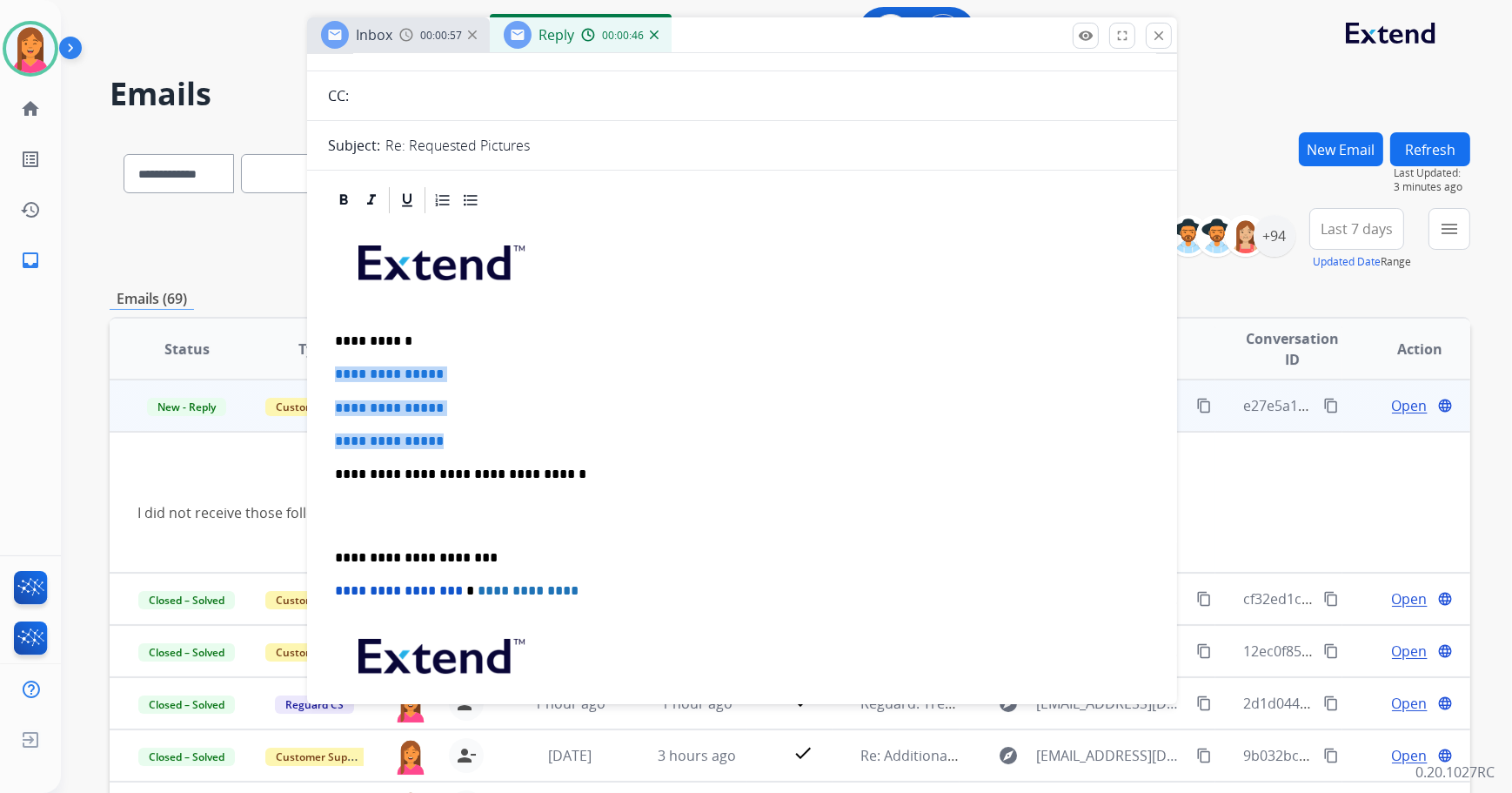 drag, startPoint x: 478, startPoint y: 435, endPoint x: 331, endPoint y: 367, distance: 161.96605 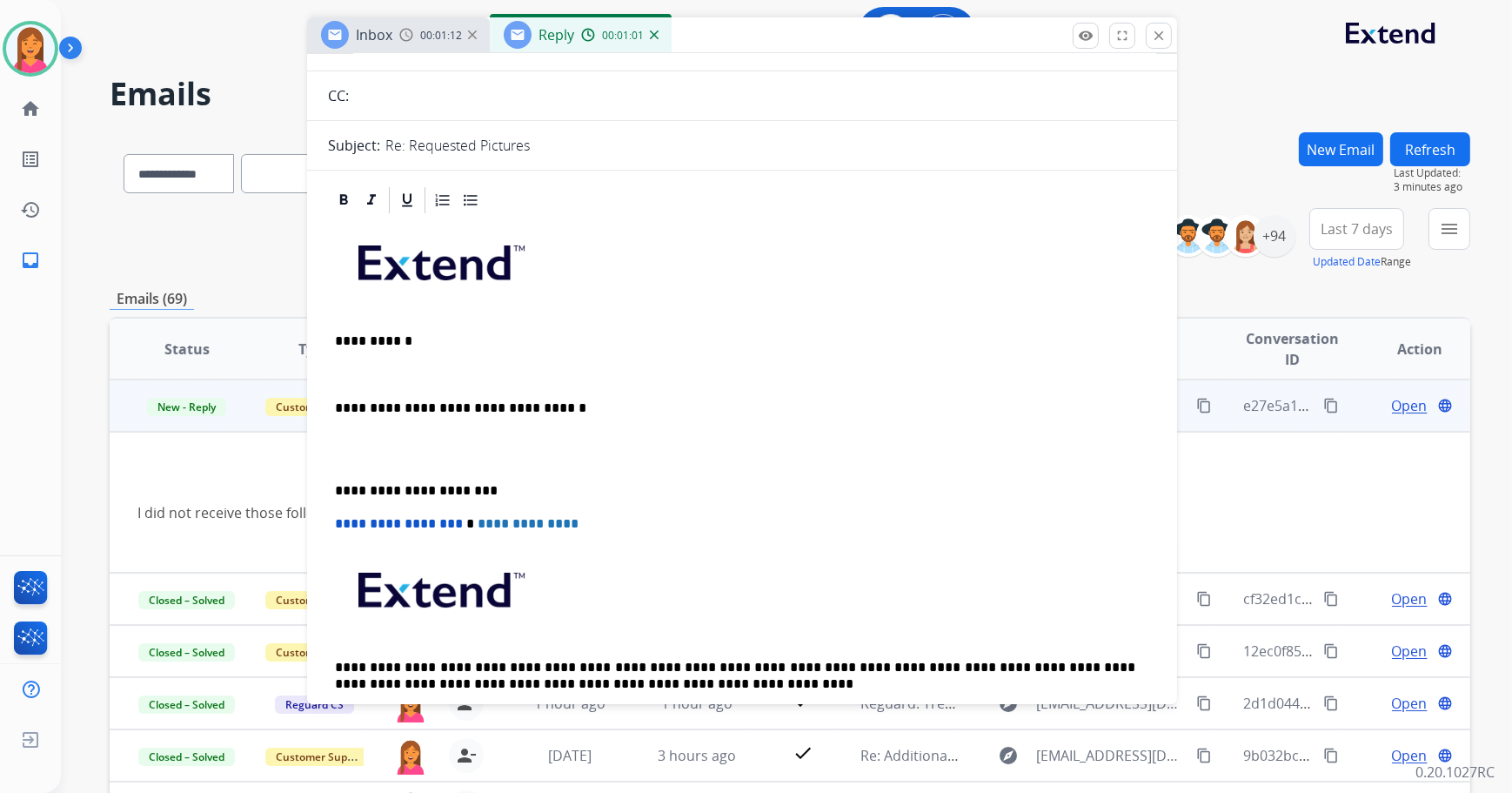 click at bounding box center (742, 374) 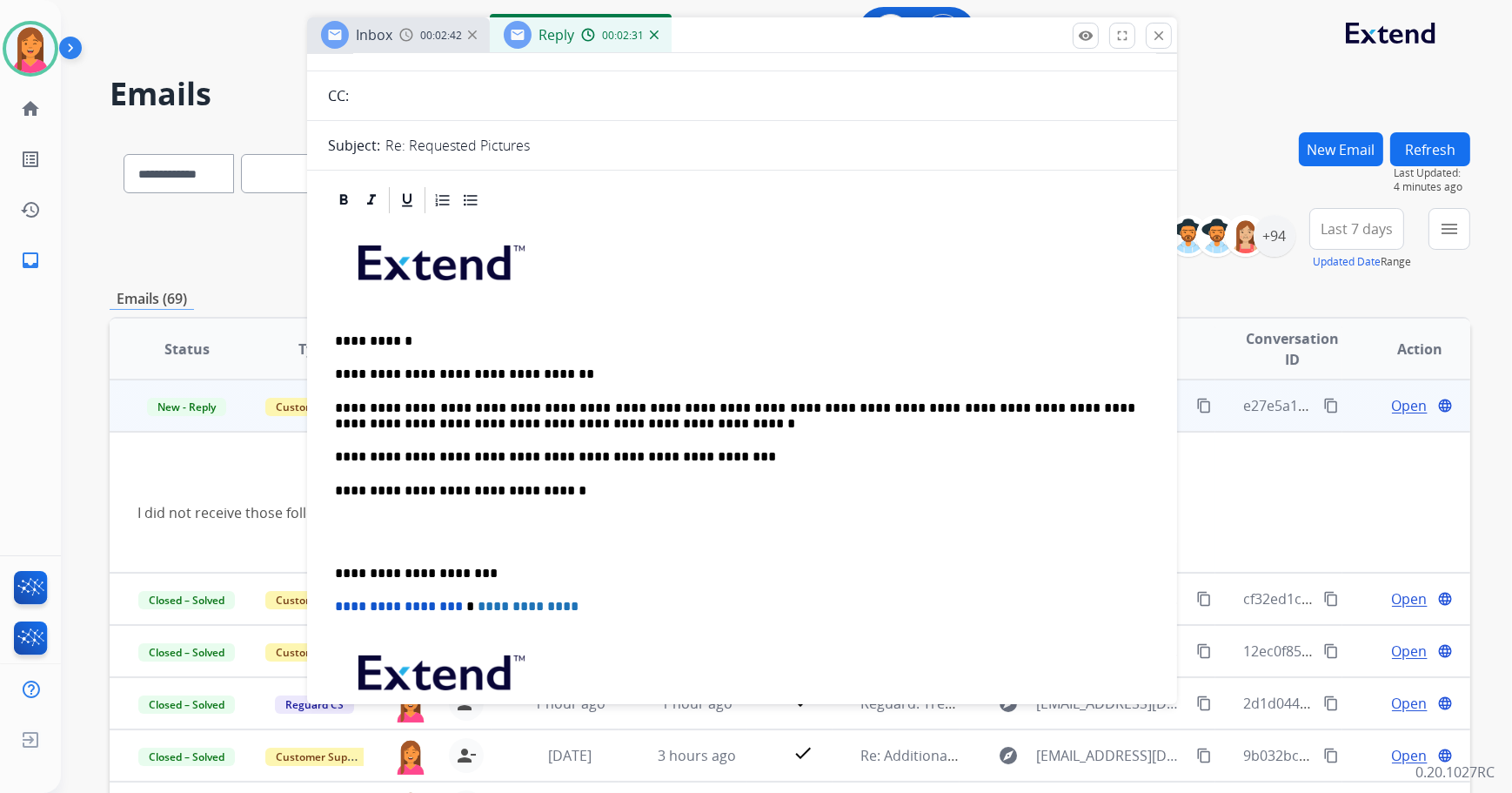 click on "**********" at bounding box center [735, 574] 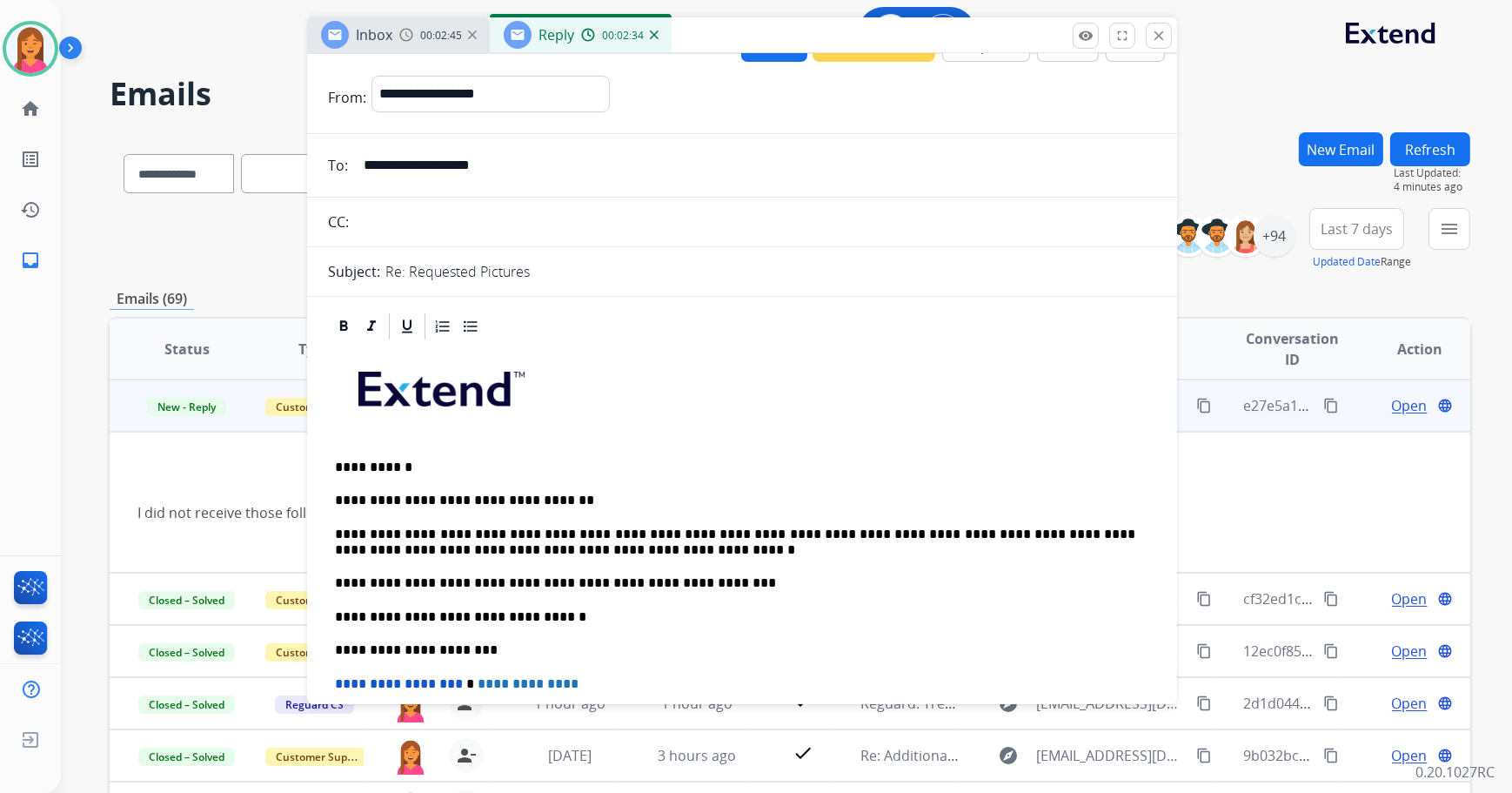 scroll, scrollTop: 0, scrollLeft: 0, axis: both 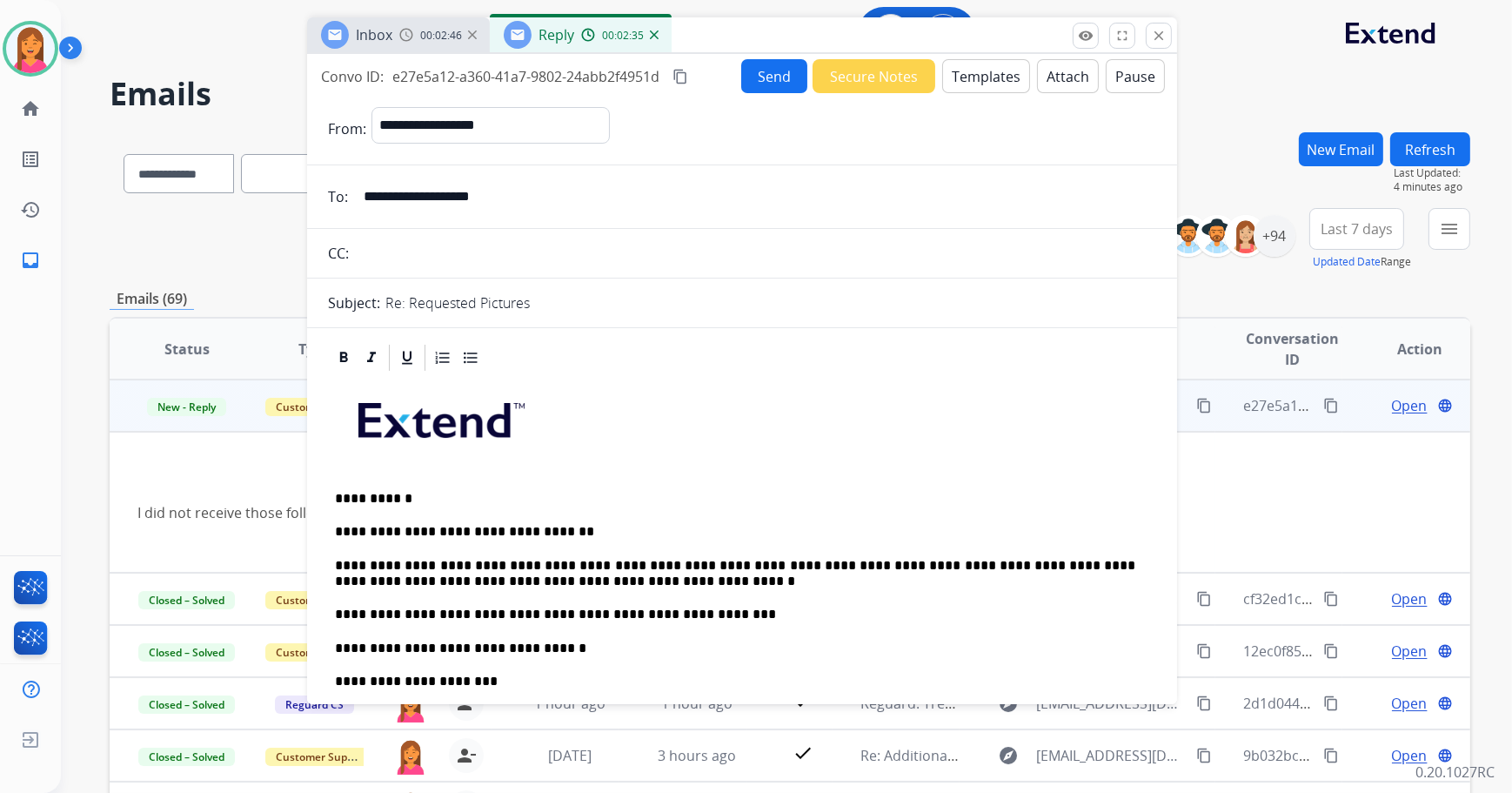click on "Send" at bounding box center (774, 76) 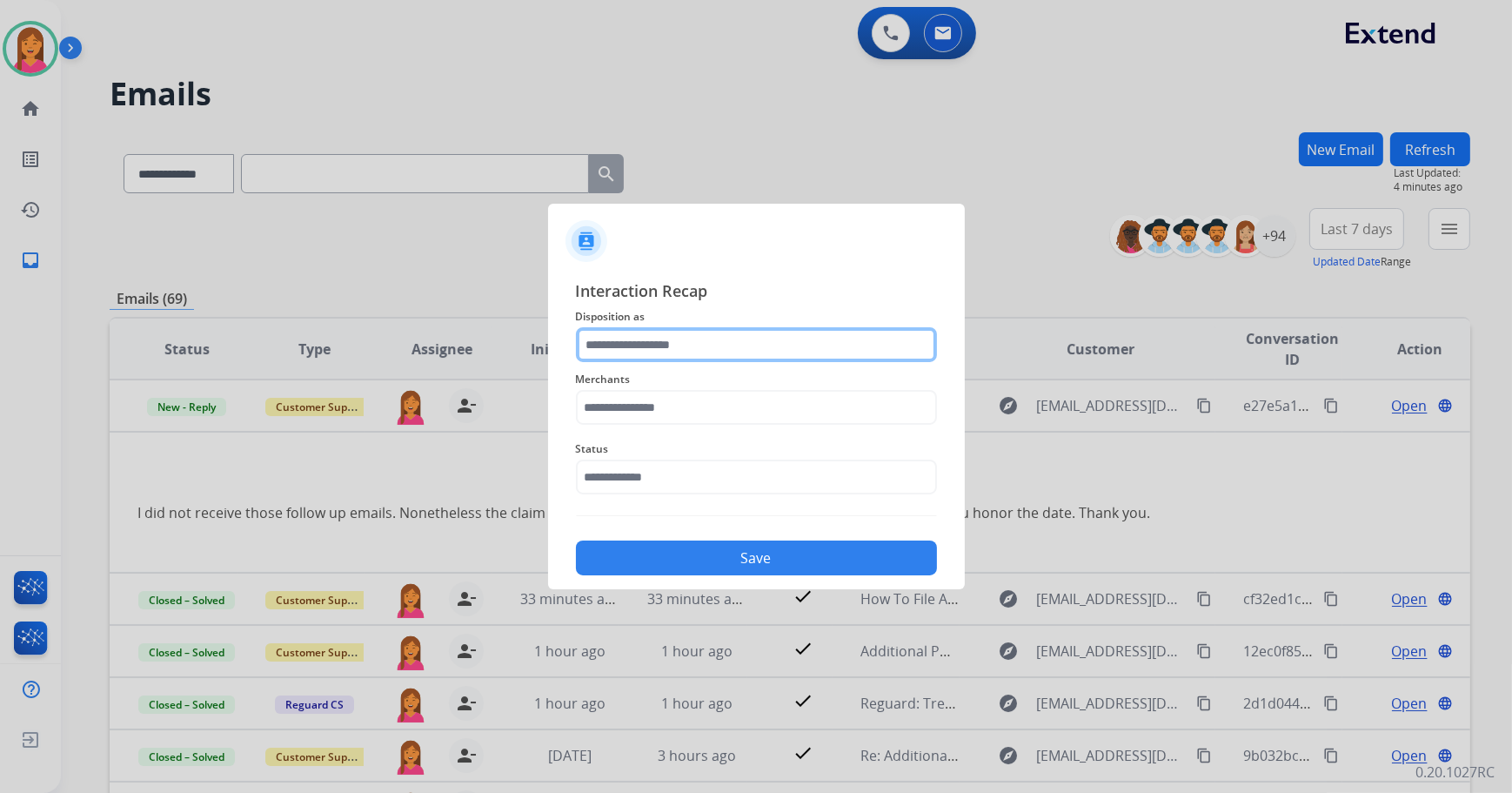 click 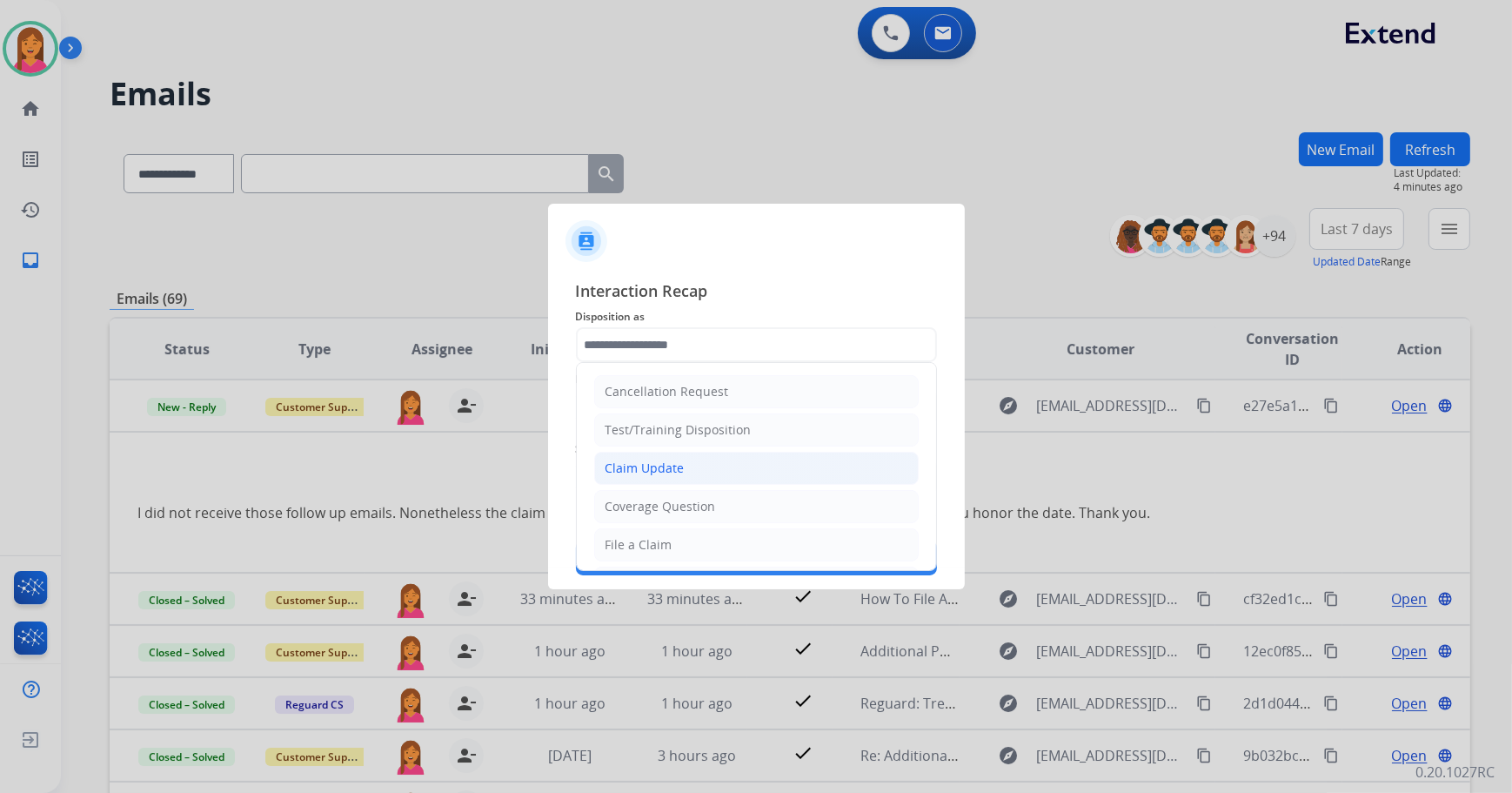 click on "Claim Update" 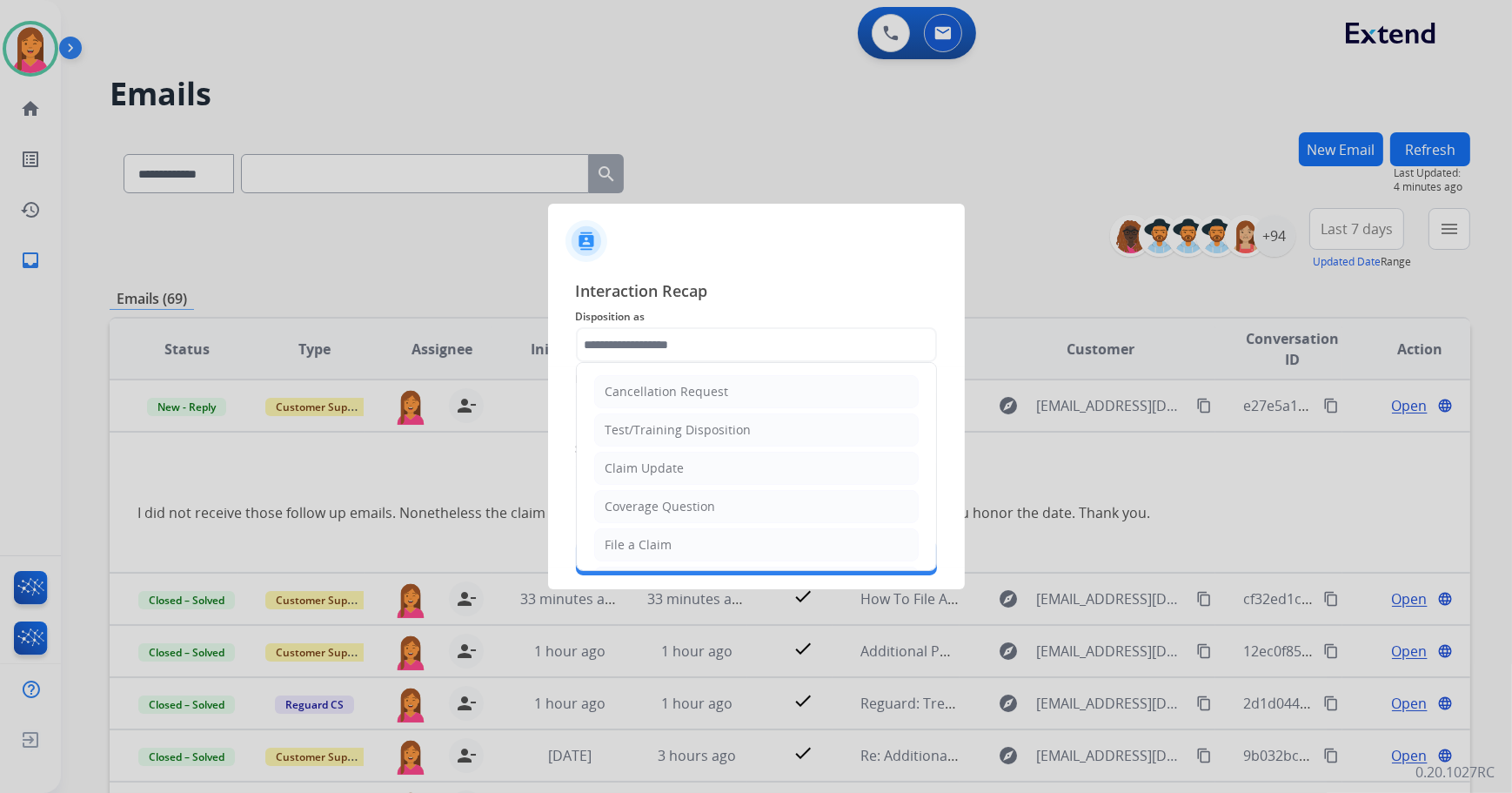type on "**********" 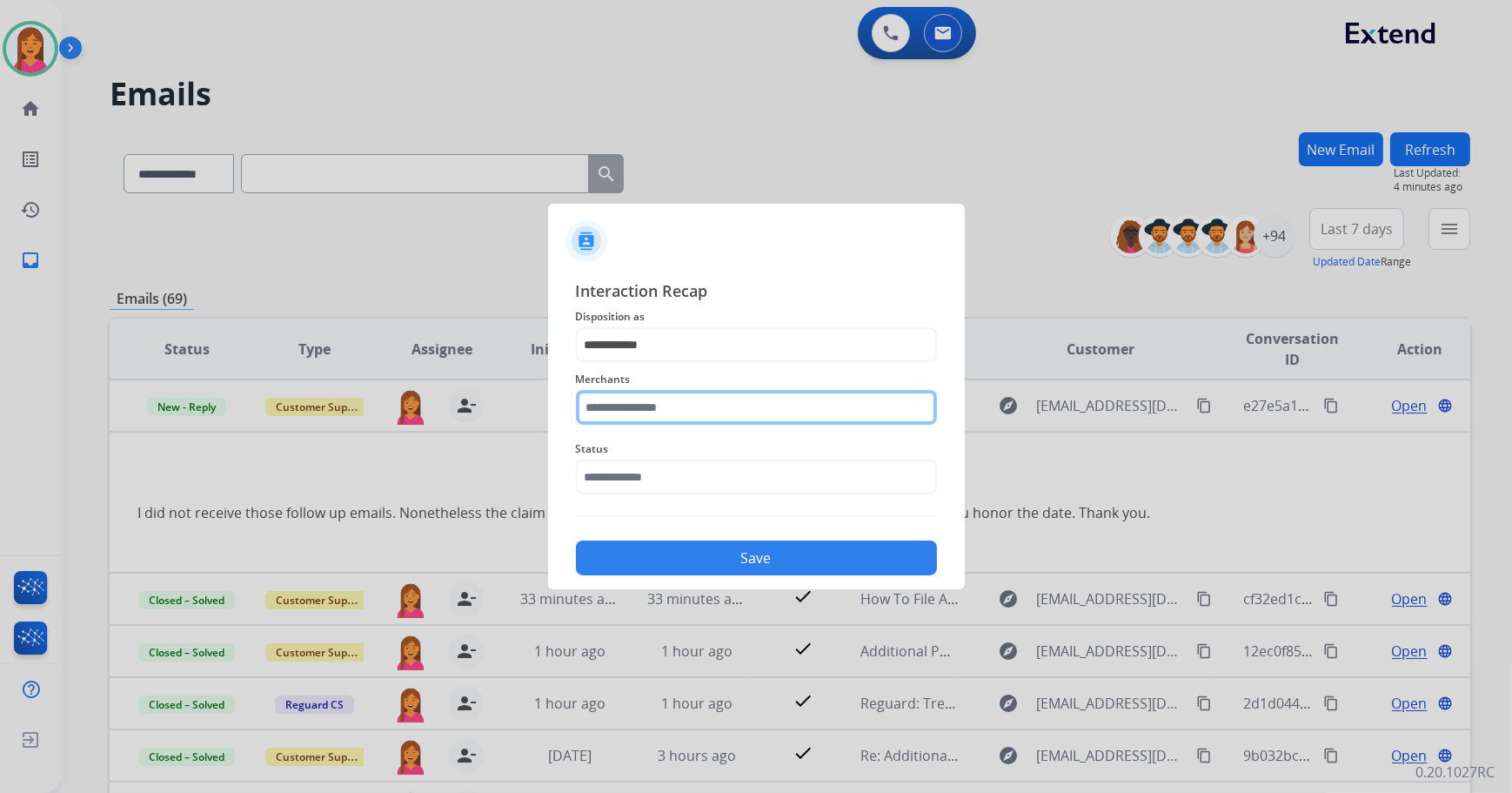 click 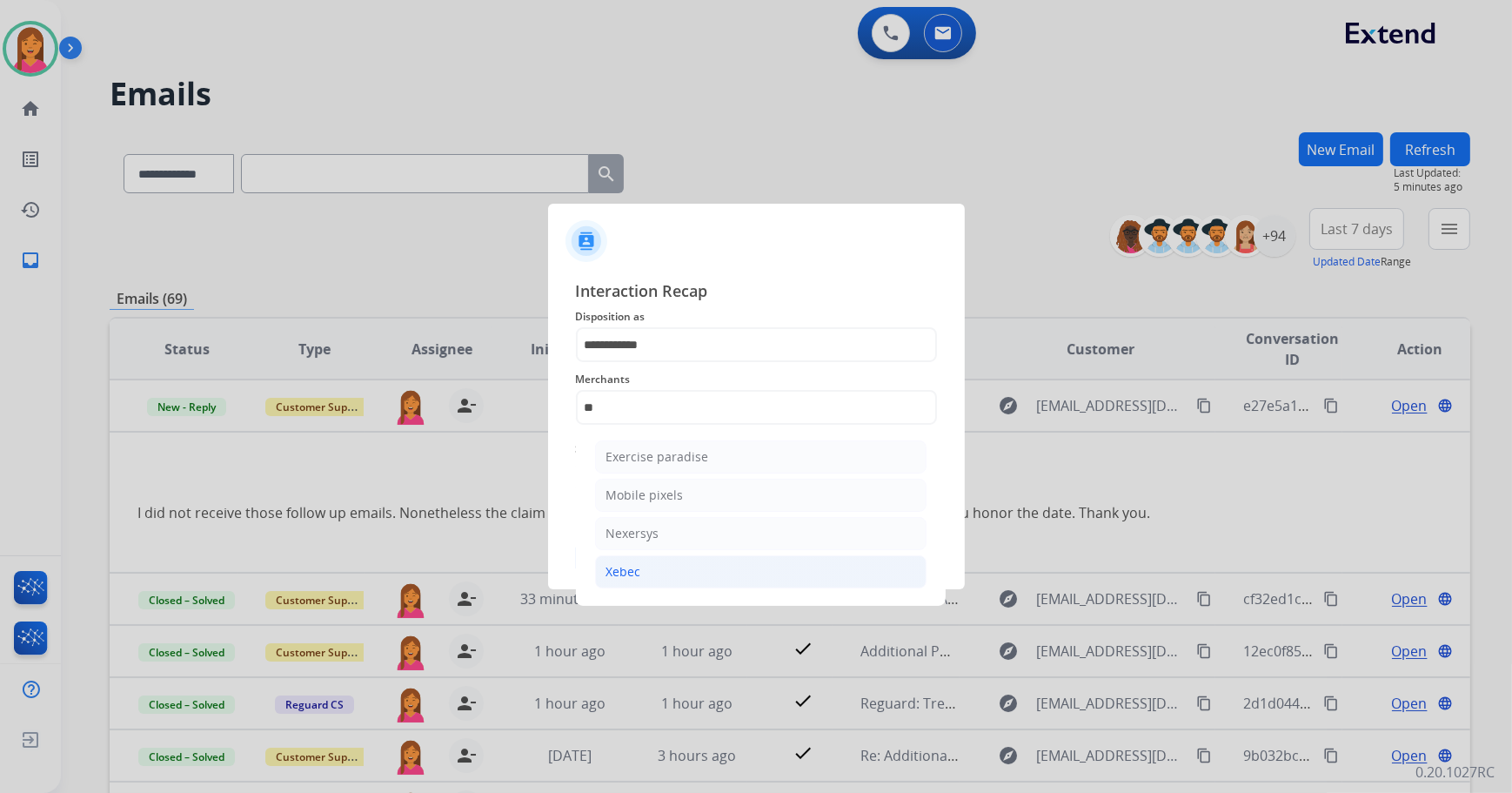 click on "Xebec" 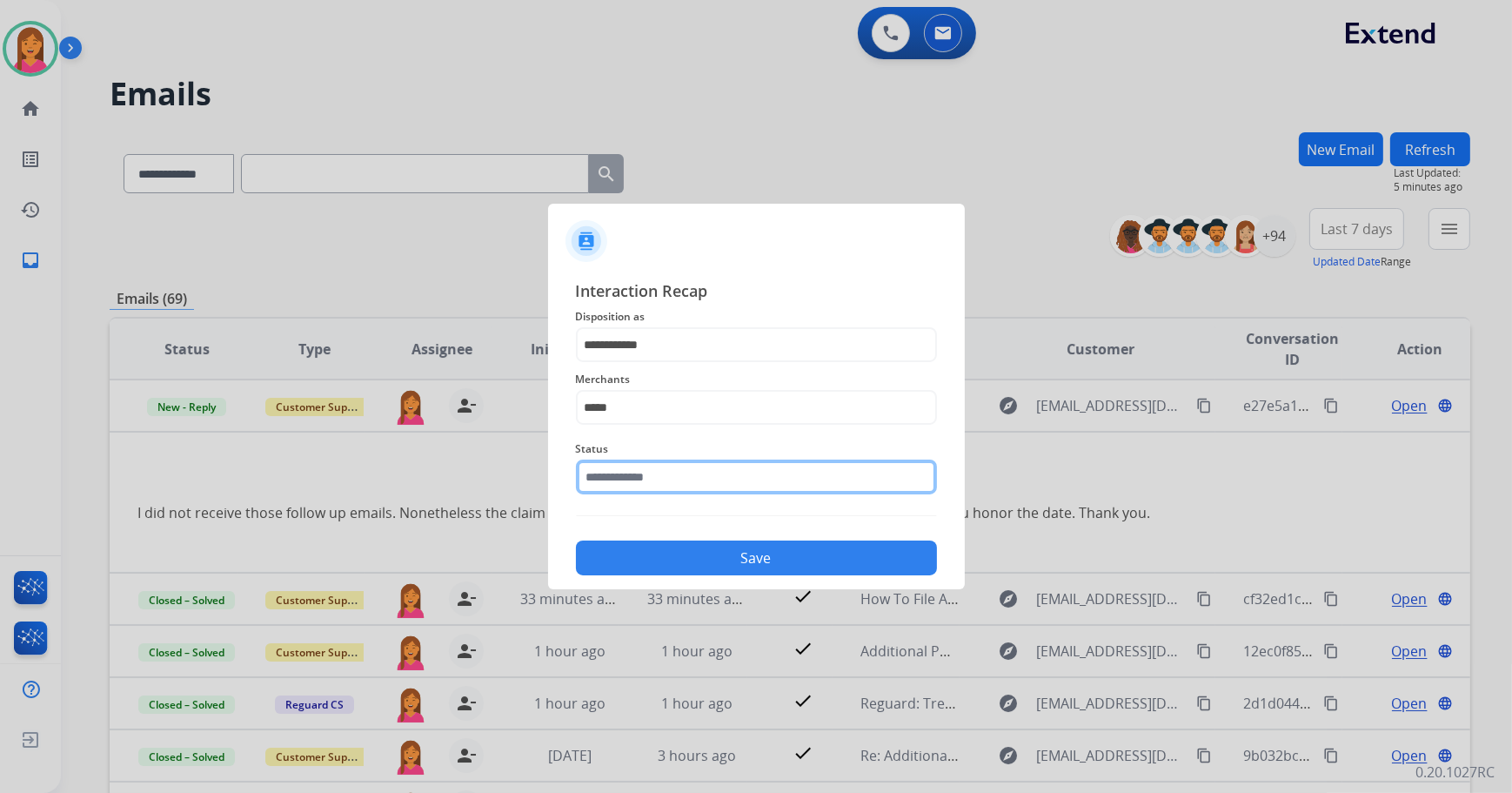 click 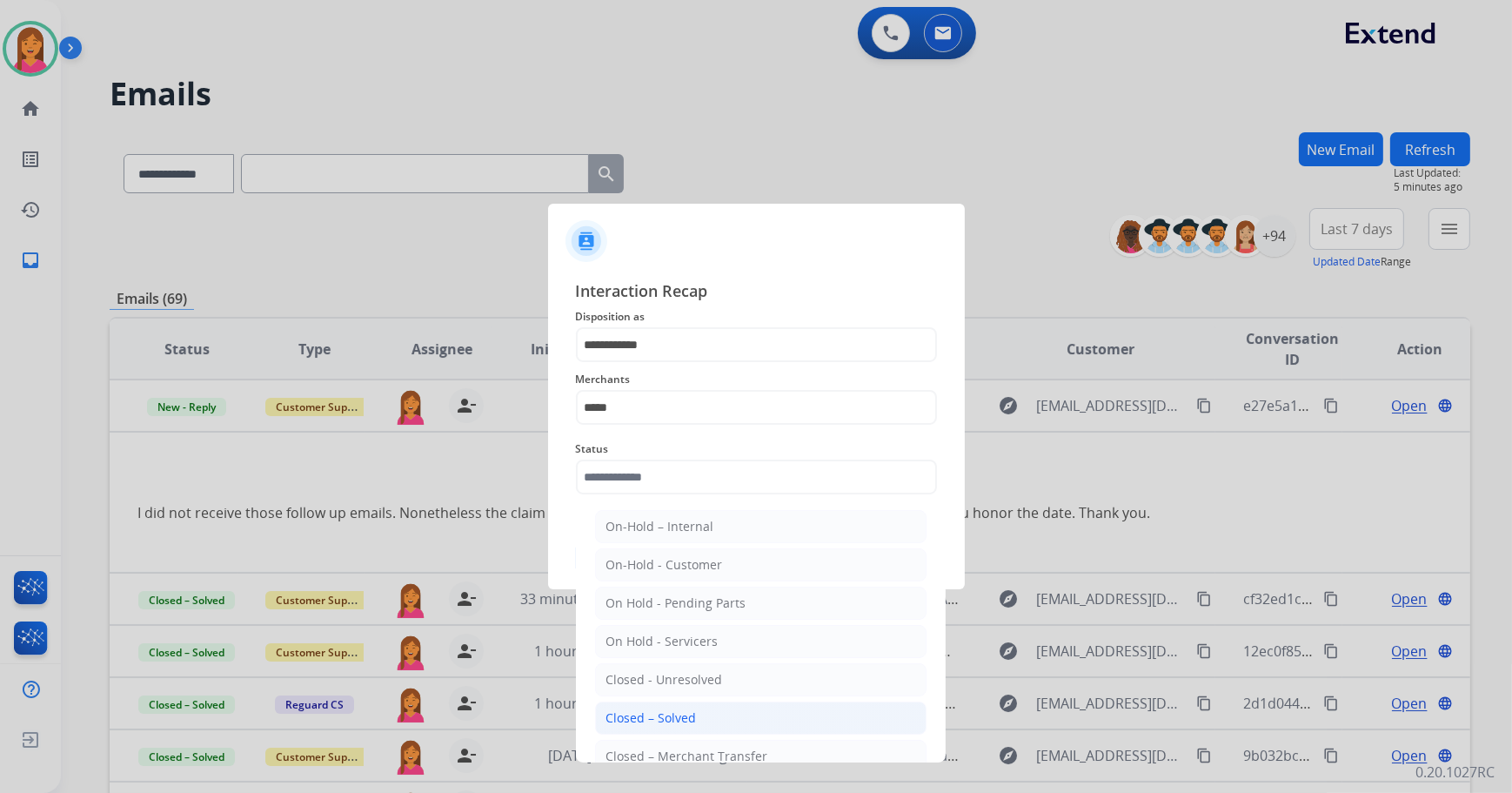 click on "Closed – Solved" 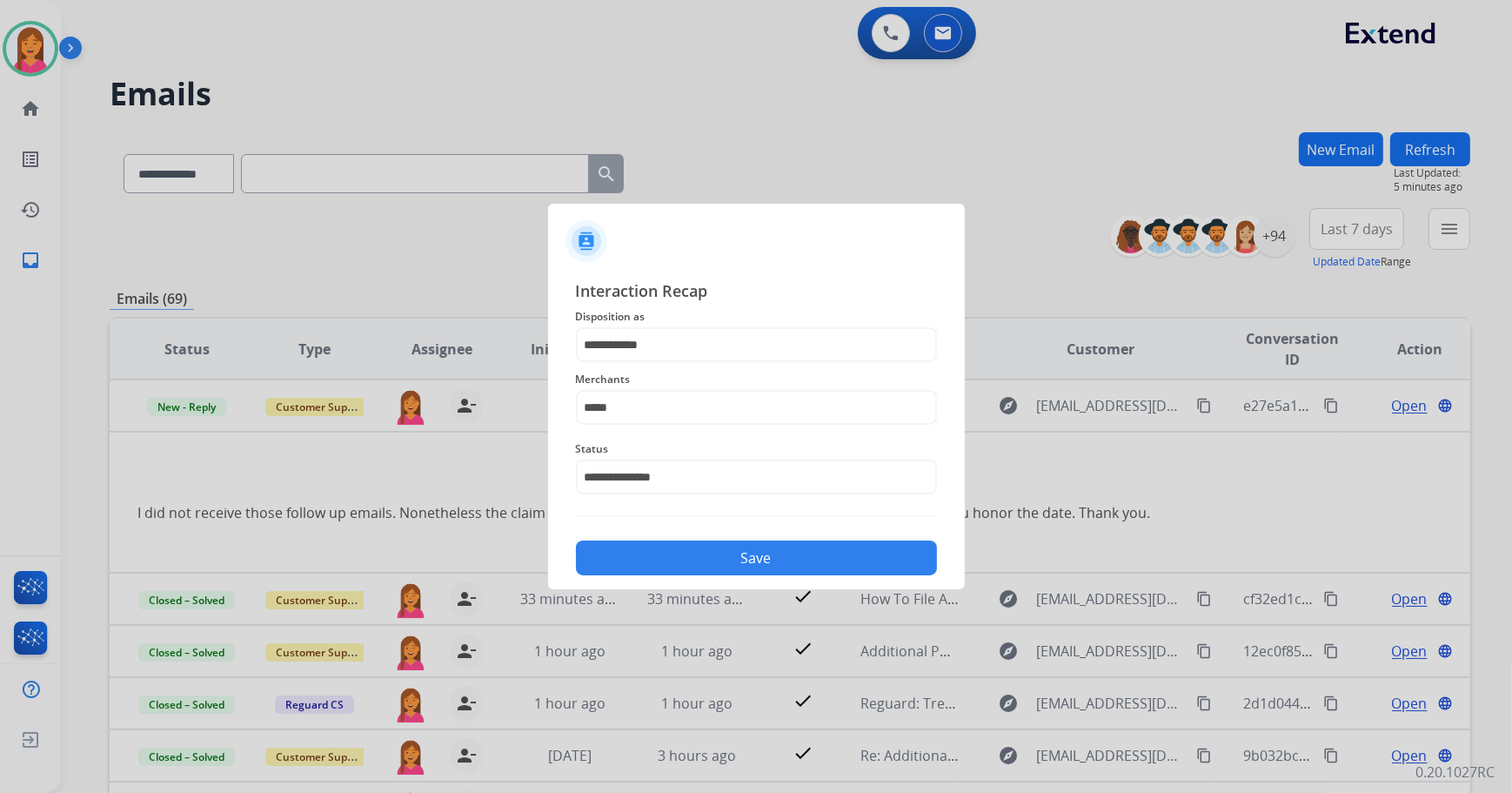 click on "Save" 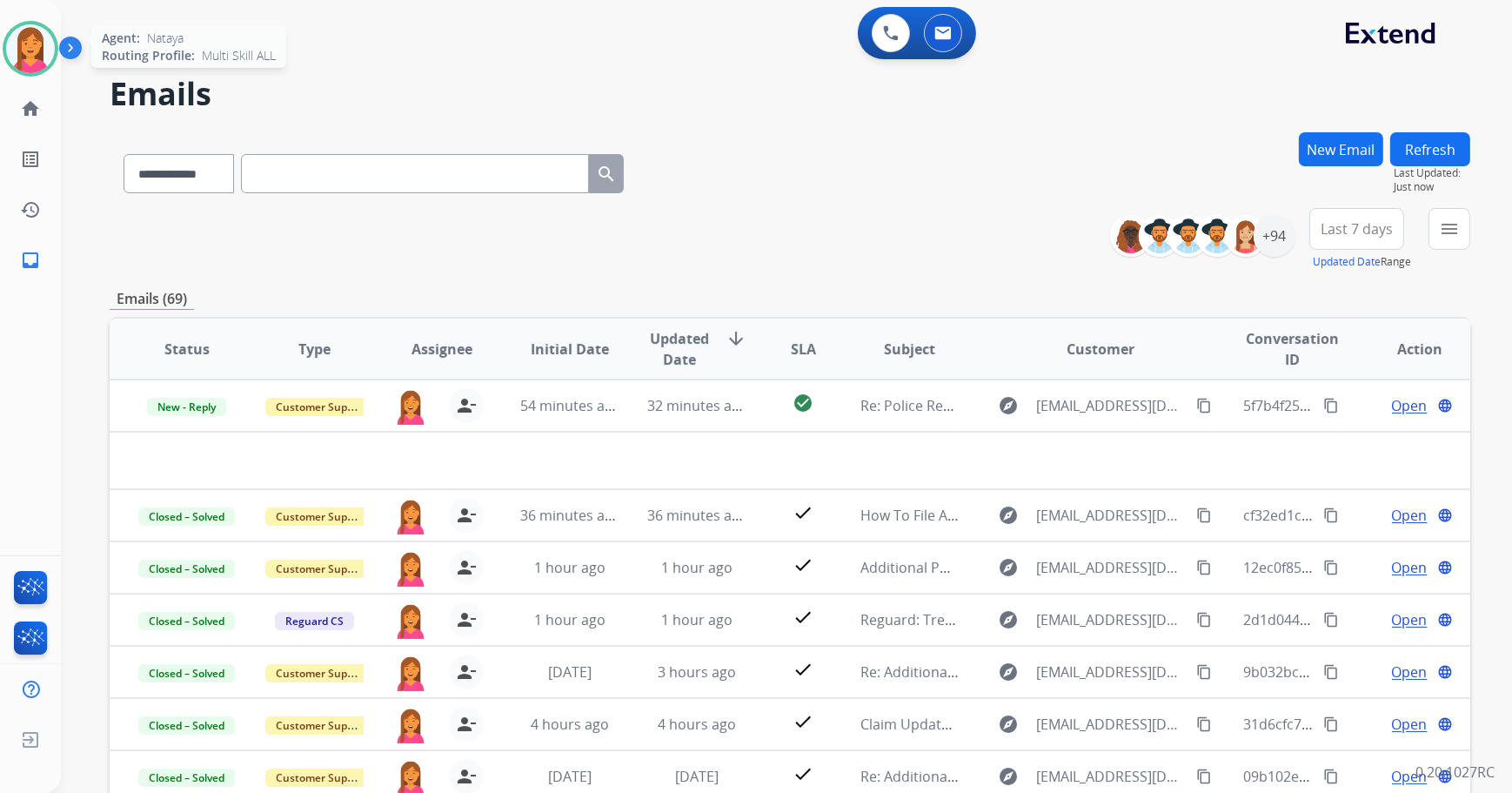 click at bounding box center (30, 49) 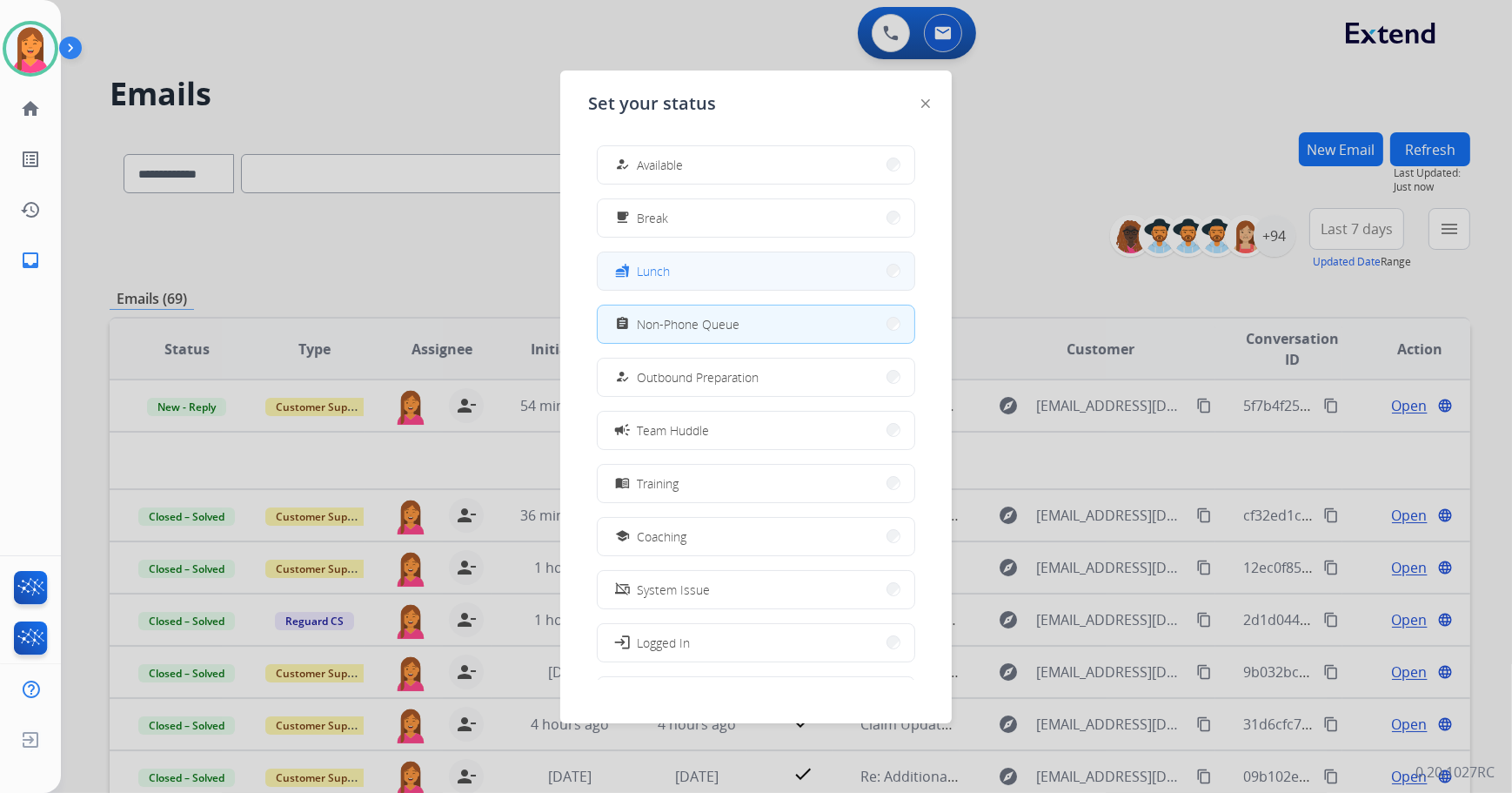 click on "fastfood Lunch" at bounding box center (756, 271) 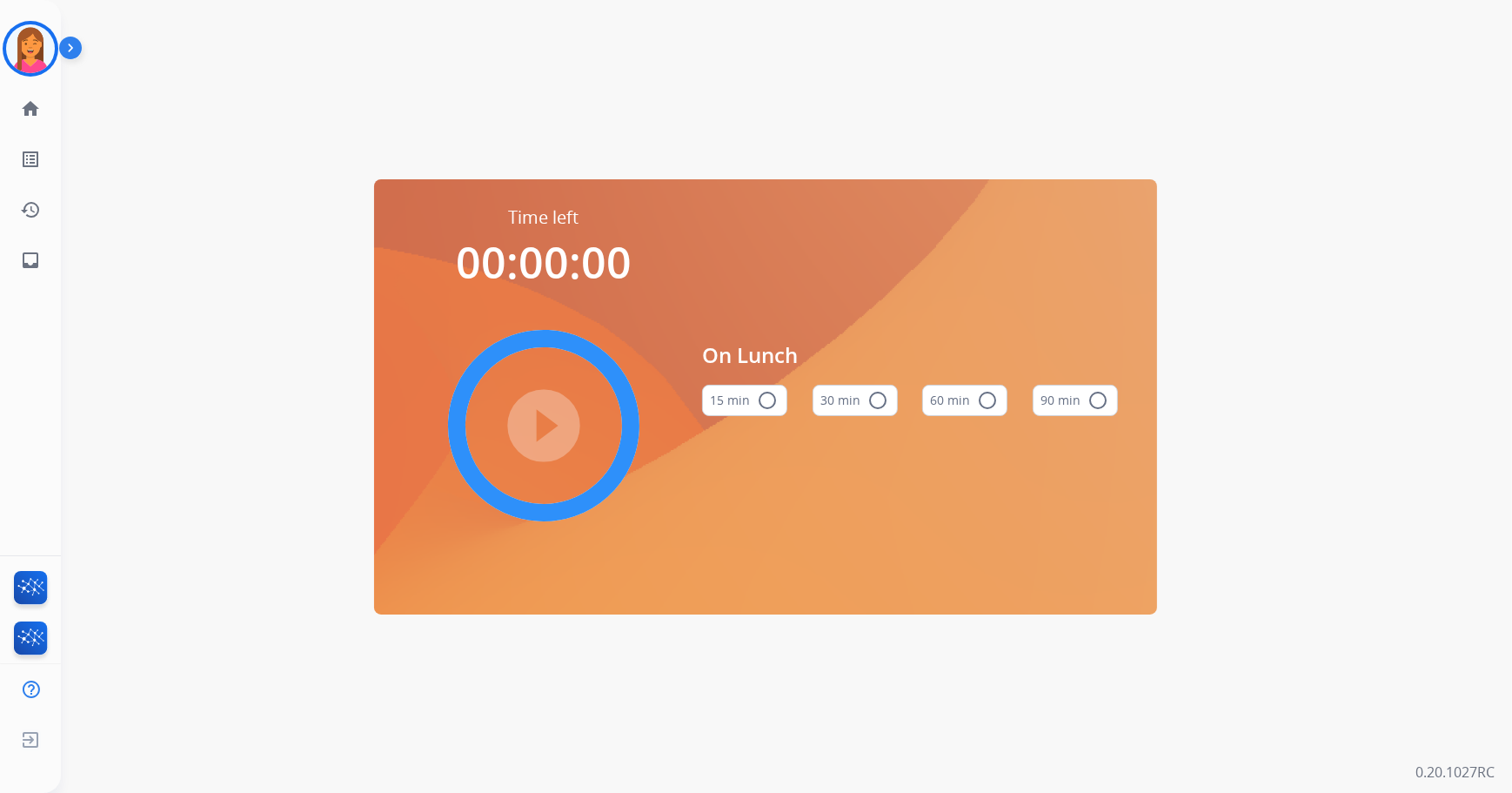 click on "radio_button_unchecked" at bounding box center [987, 400] 